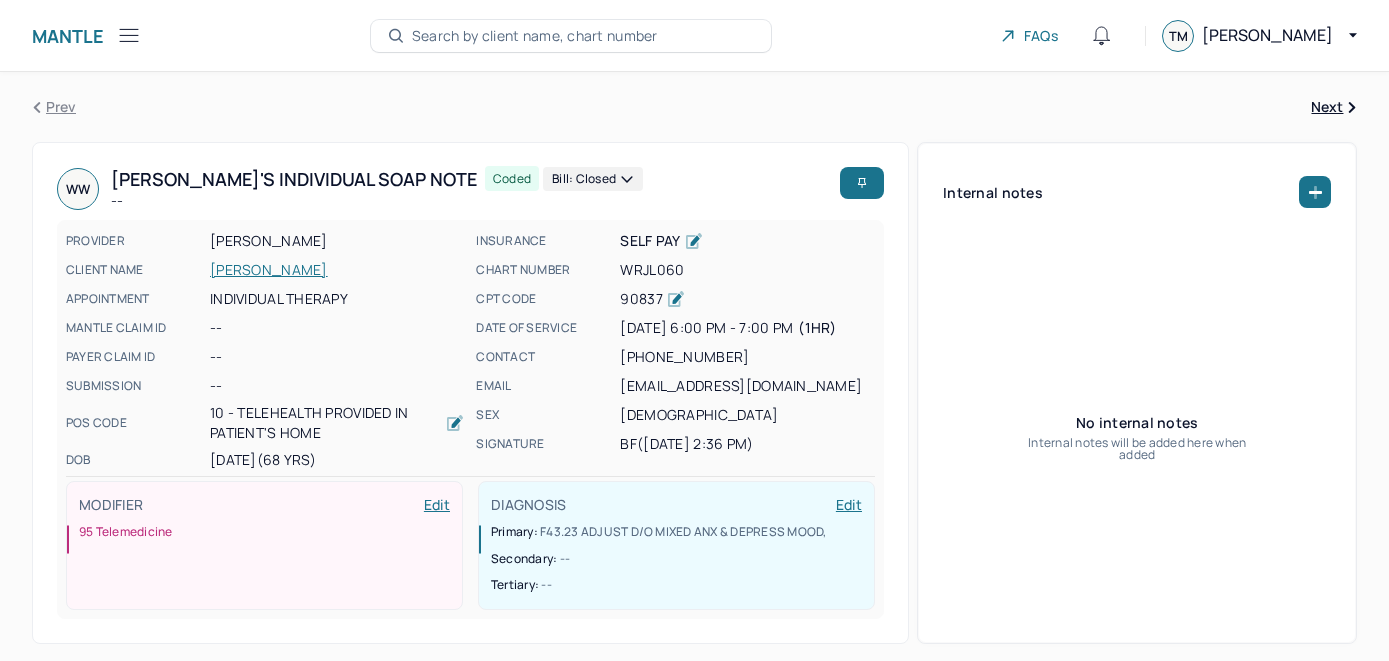 scroll, scrollTop: 0, scrollLeft: 0, axis: both 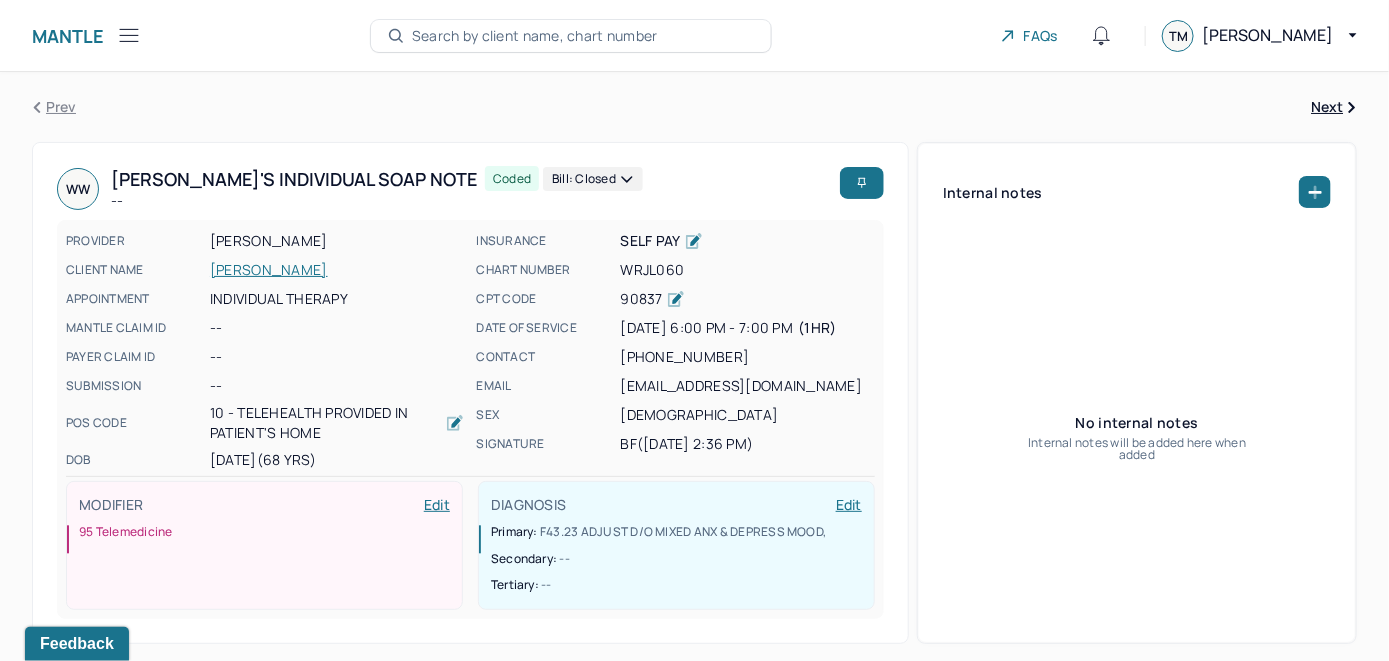 drag, startPoint x: 0, startPoint y: 0, endPoint x: 658, endPoint y: 28, distance: 658.59546 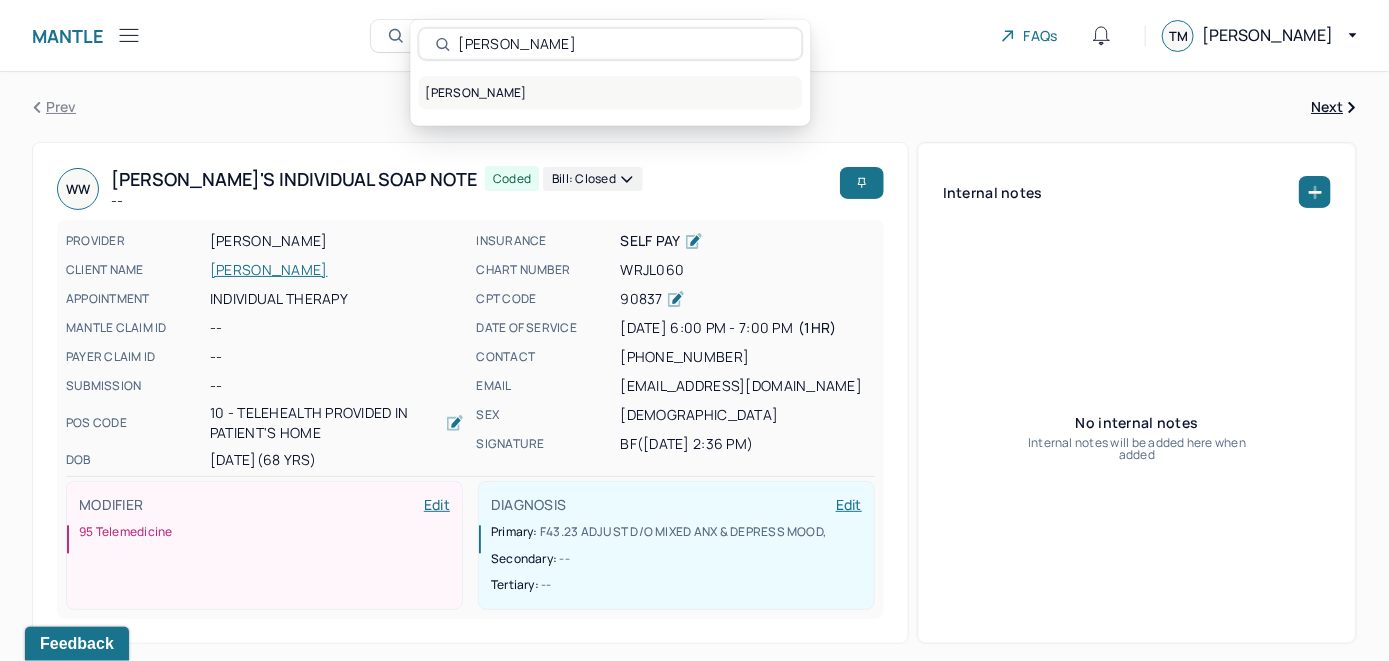 type on "[PERSON_NAME]" 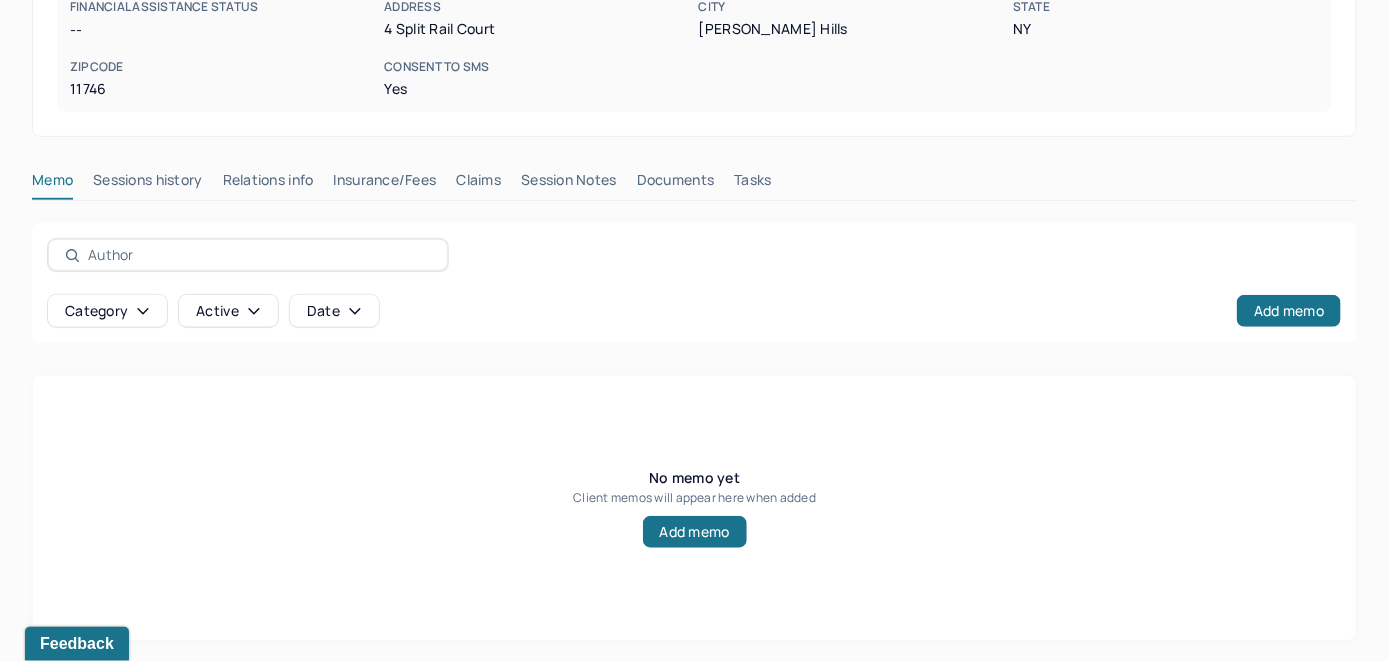 scroll, scrollTop: 393, scrollLeft: 0, axis: vertical 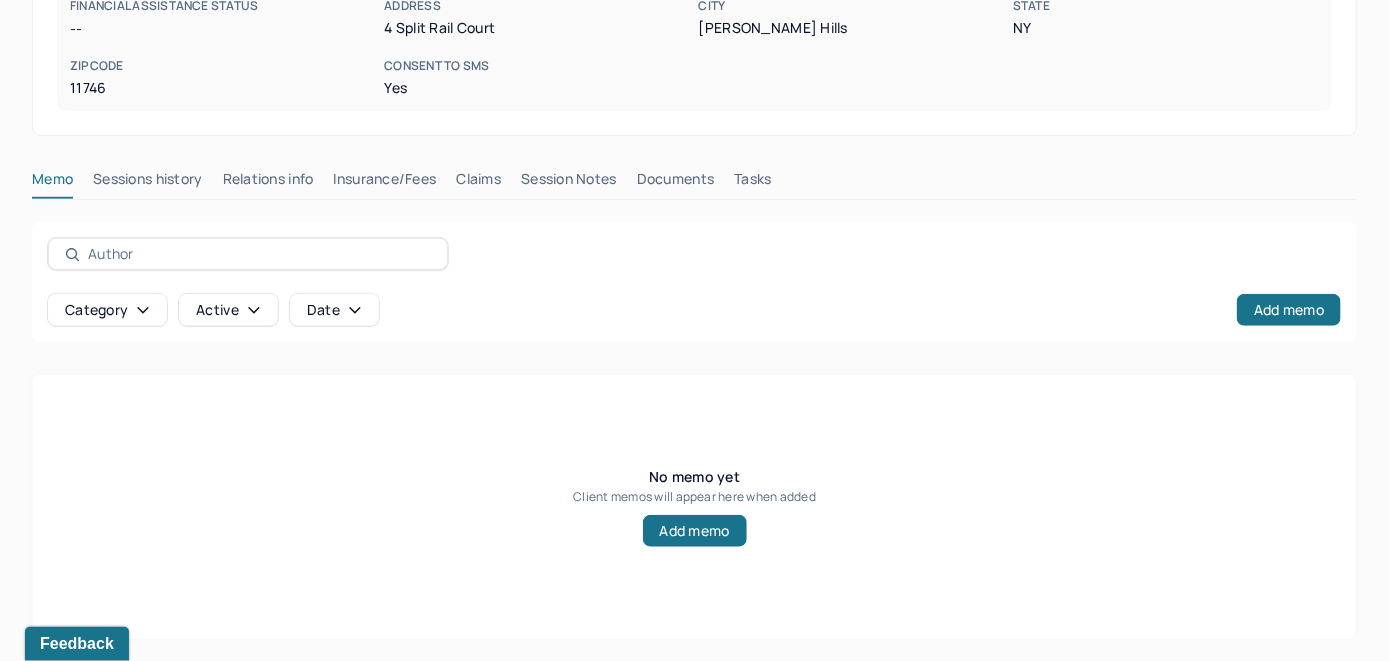 click on "Insurance/Fees" at bounding box center [385, 183] 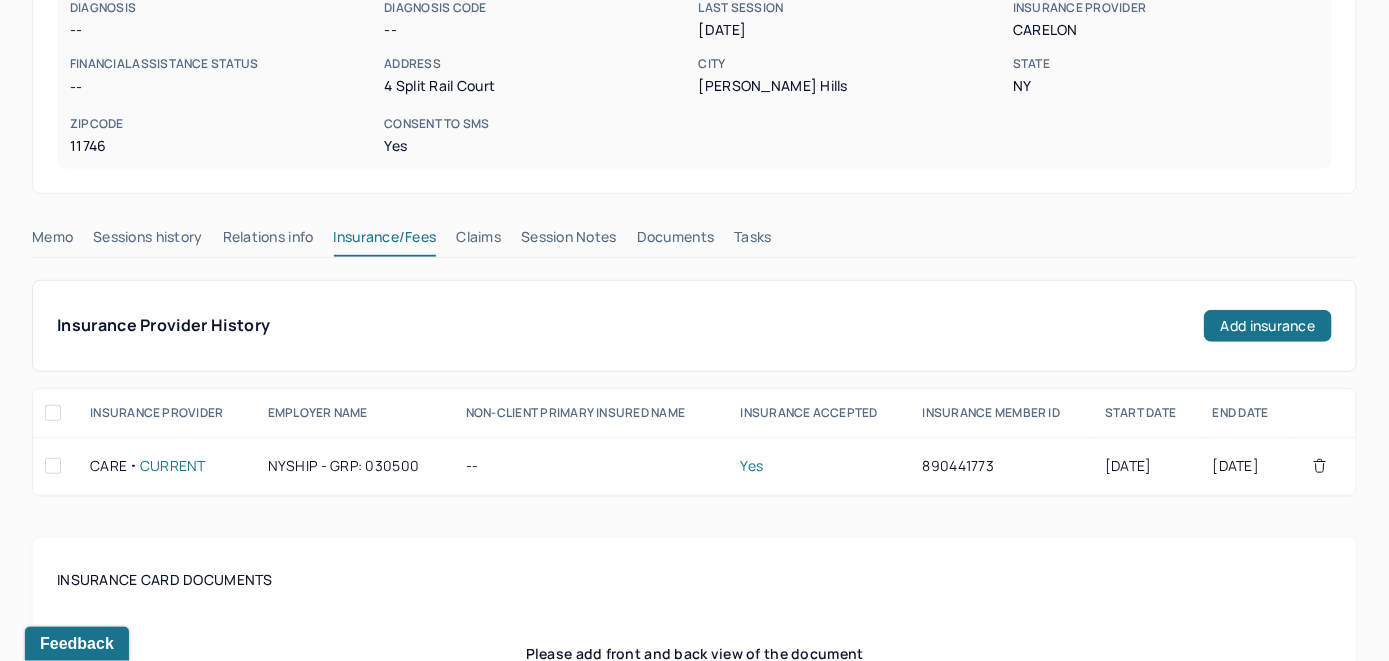 click on "Claims" at bounding box center (478, 241) 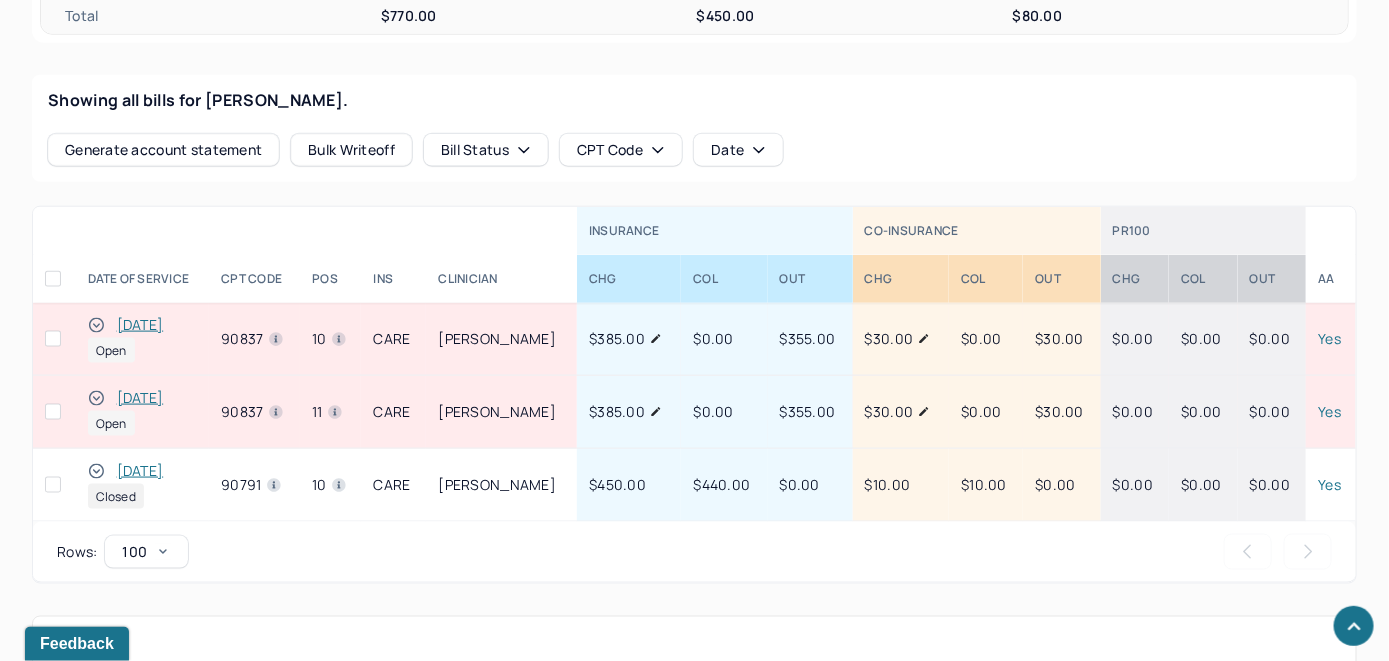 scroll, scrollTop: 704, scrollLeft: 0, axis: vertical 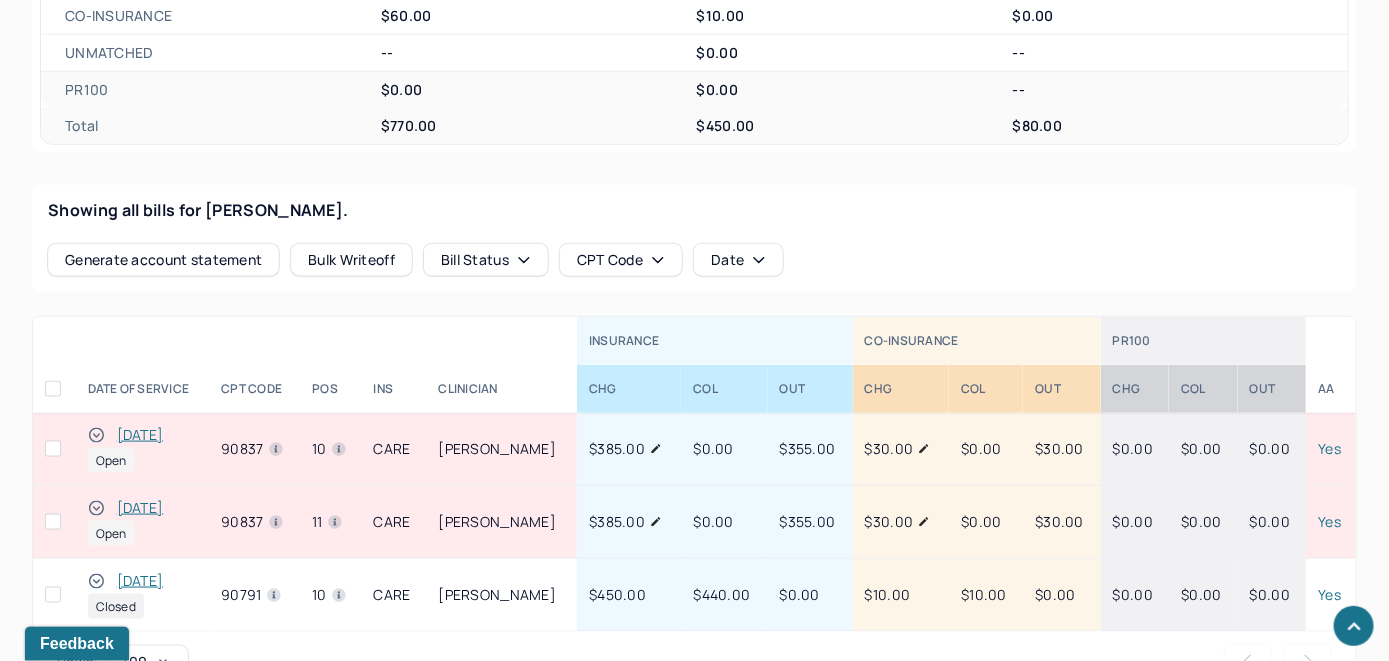 click on "[DATE]" at bounding box center (140, 508) 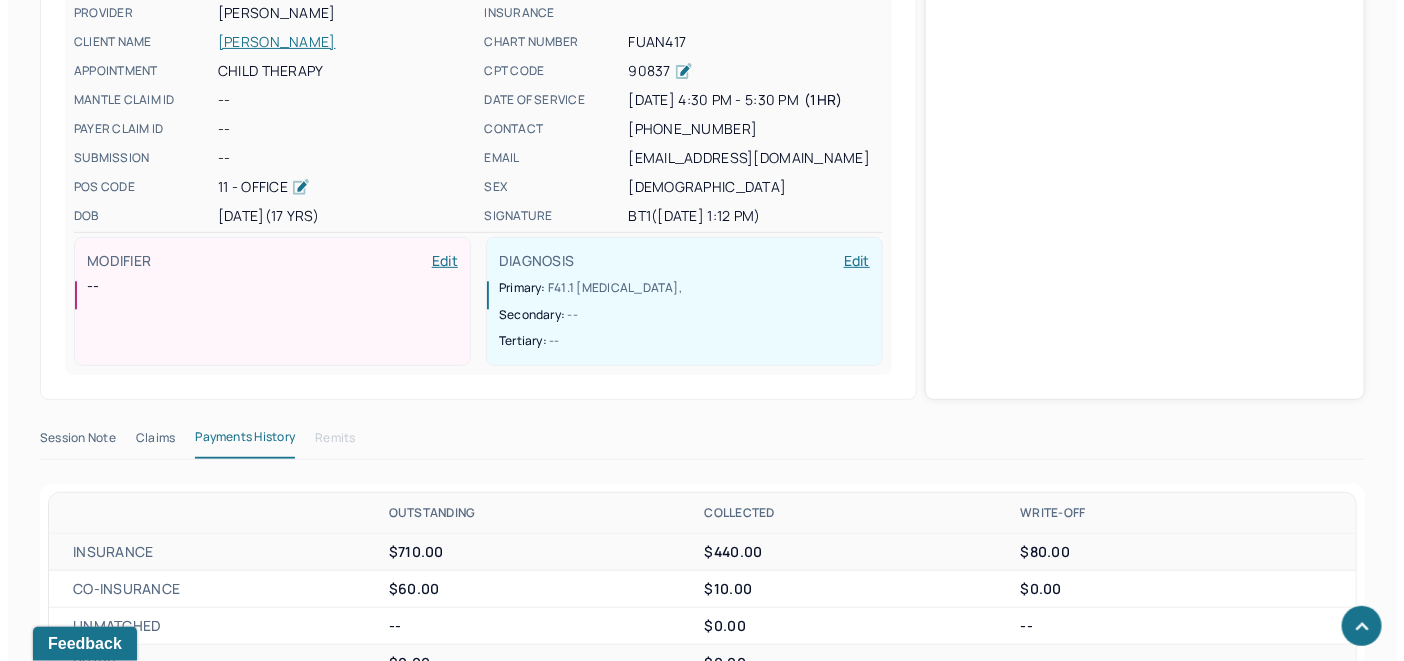 scroll, scrollTop: 632, scrollLeft: 0, axis: vertical 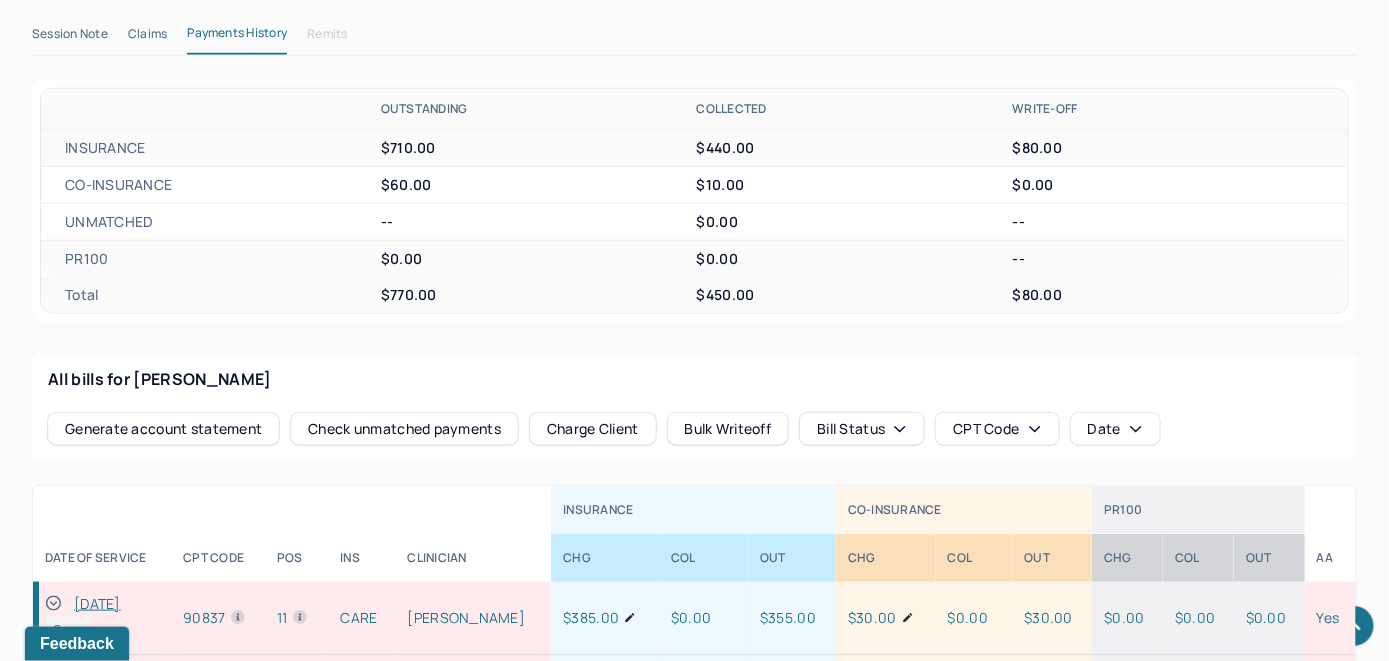 click on "Check unmatched payments" at bounding box center (404, 429) 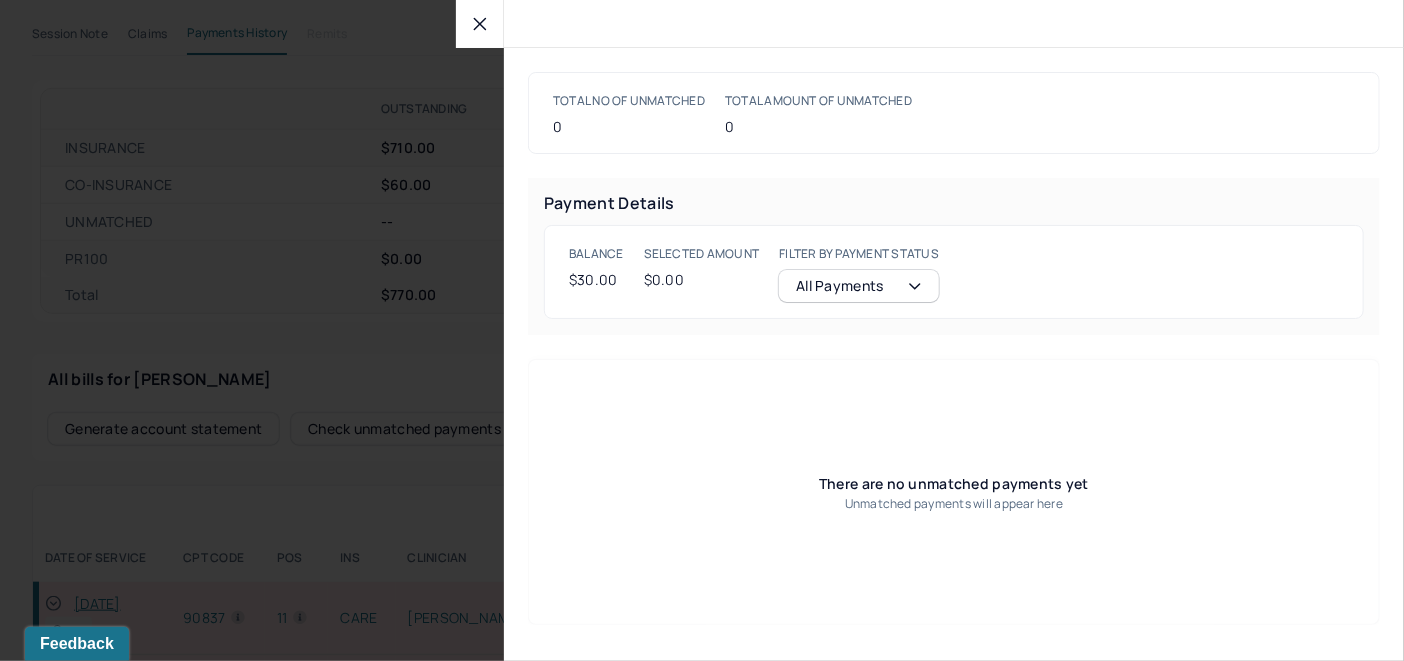 click 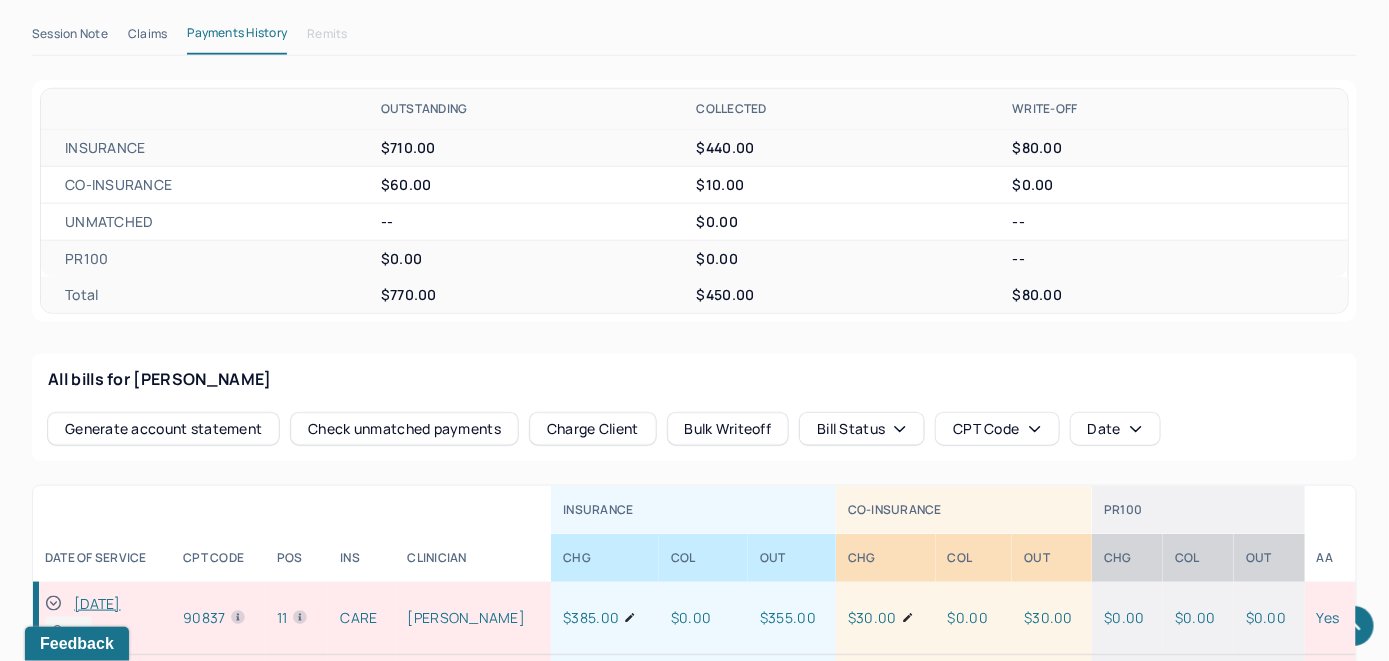 click on "Charge Client" at bounding box center [593, 429] 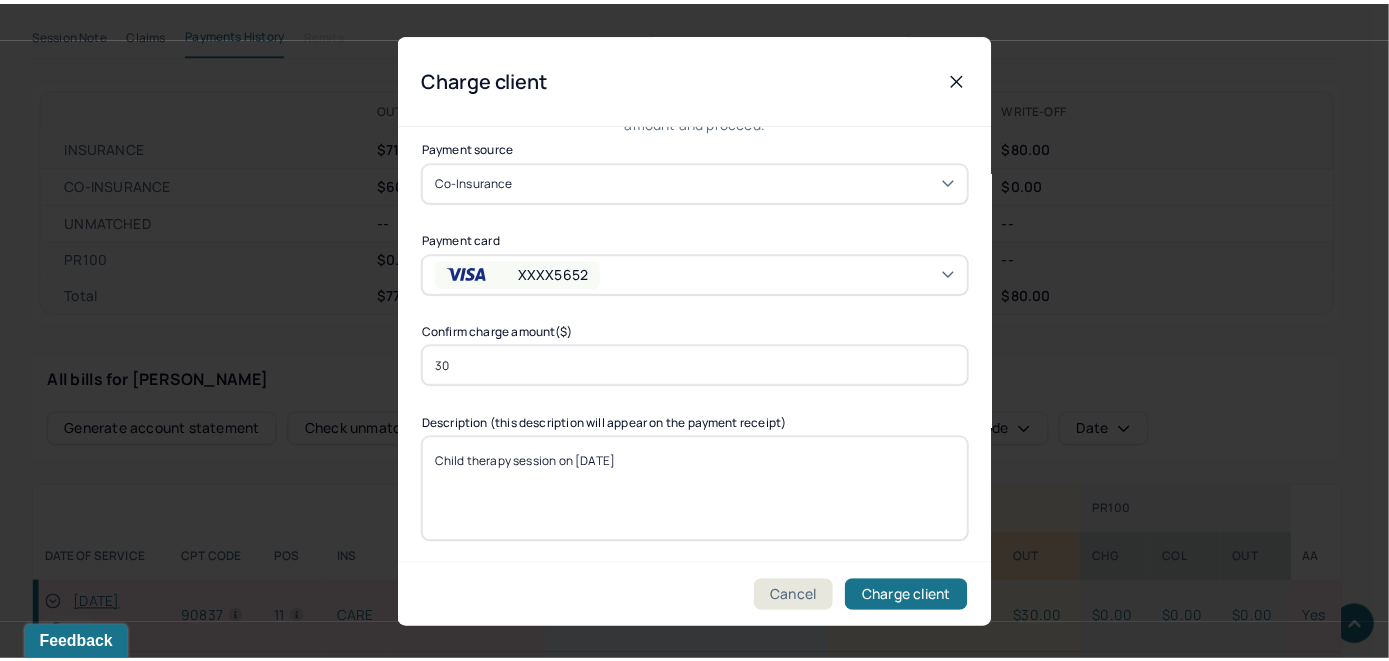 scroll, scrollTop: 121, scrollLeft: 0, axis: vertical 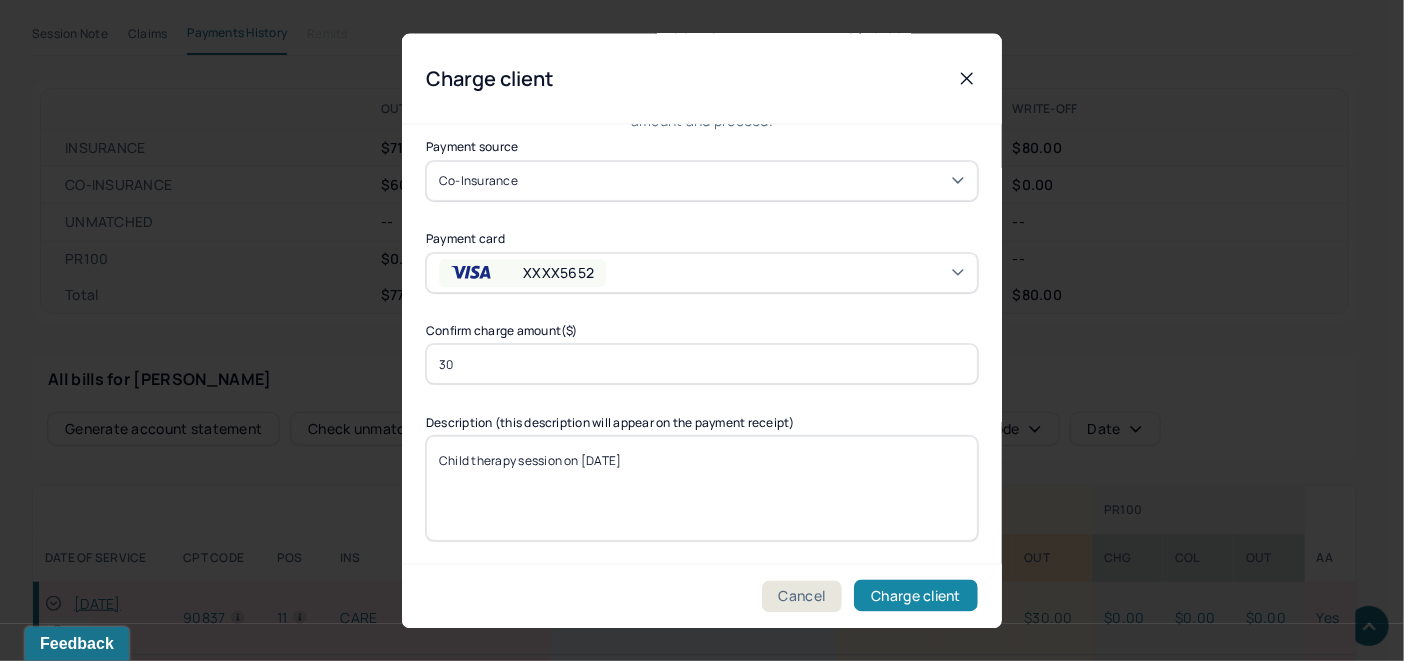 click on "Charge client" at bounding box center [916, 596] 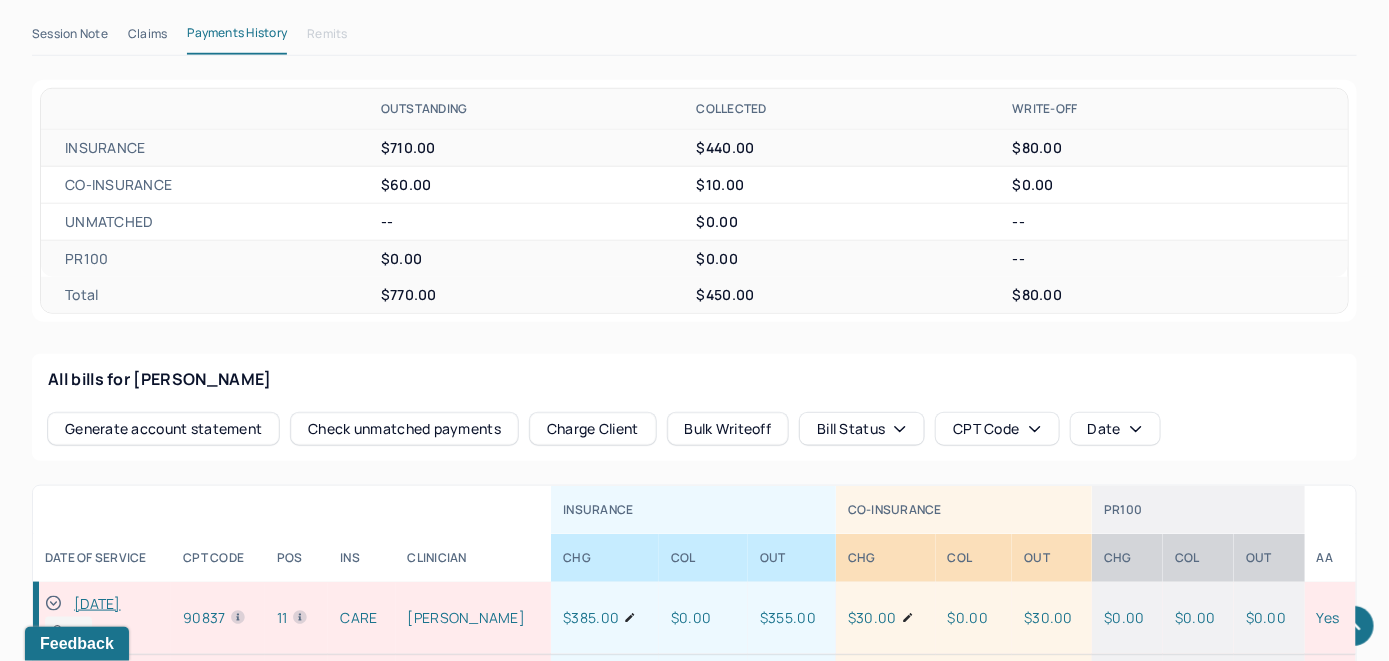 click 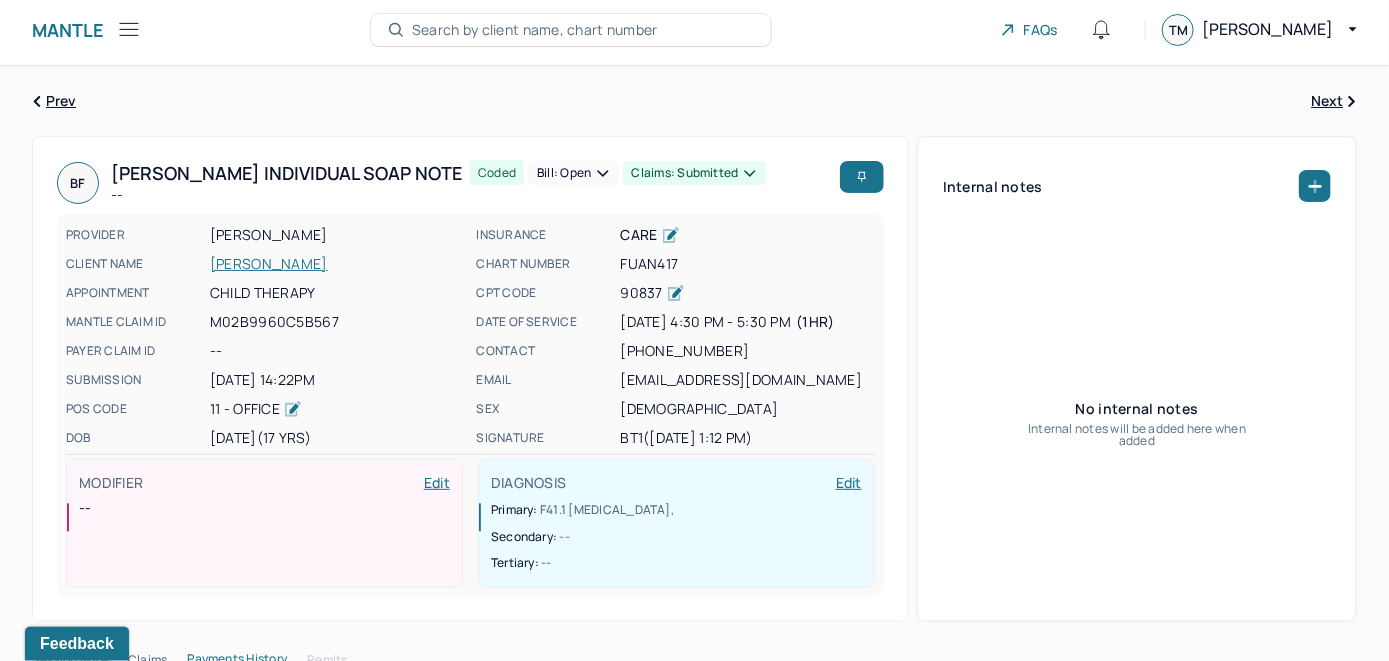 scroll, scrollTop: 0, scrollLeft: 0, axis: both 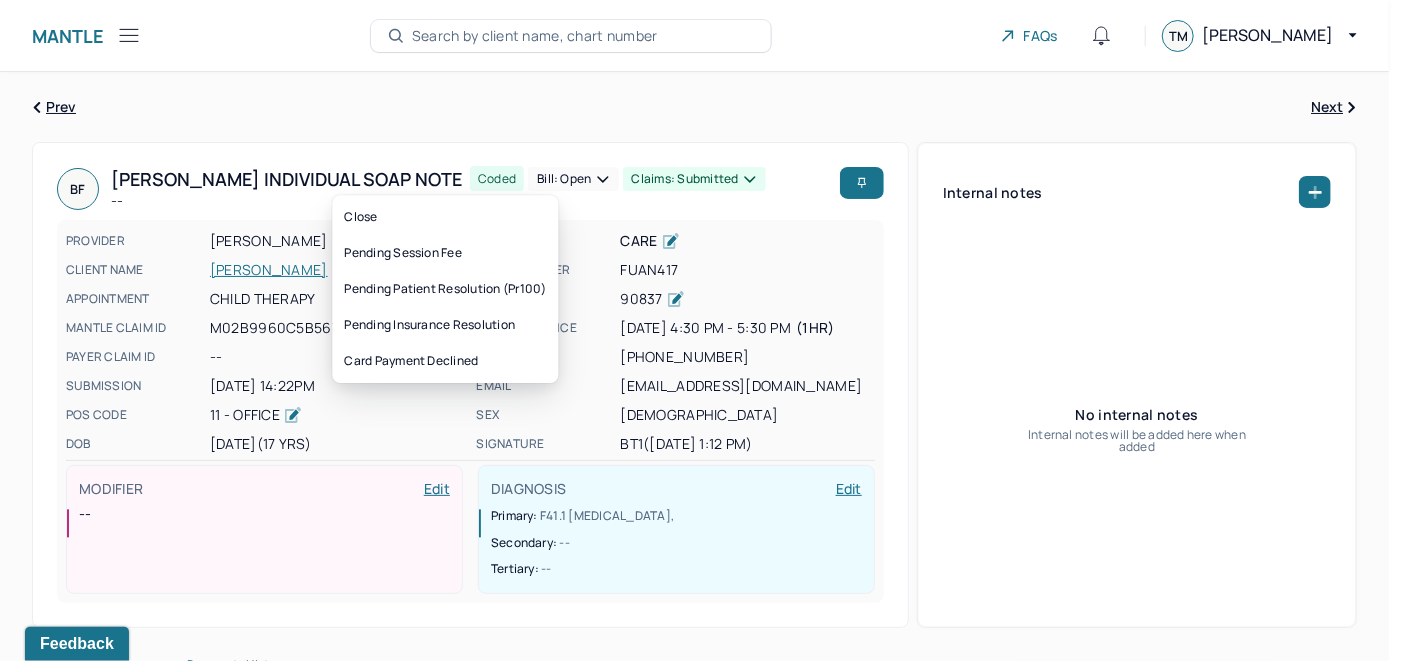 click on "Bill: Open" at bounding box center [573, 179] 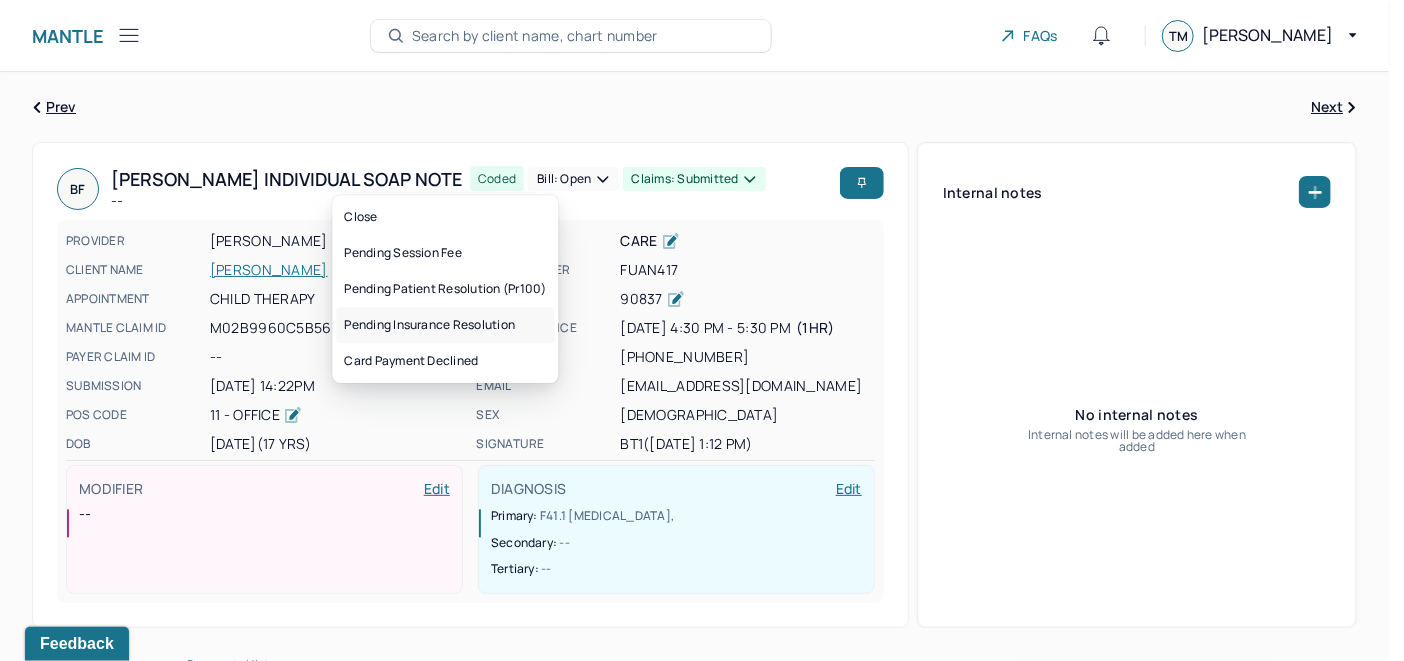 click on "Pending insurance resolution" at bounding box center (445, 325) 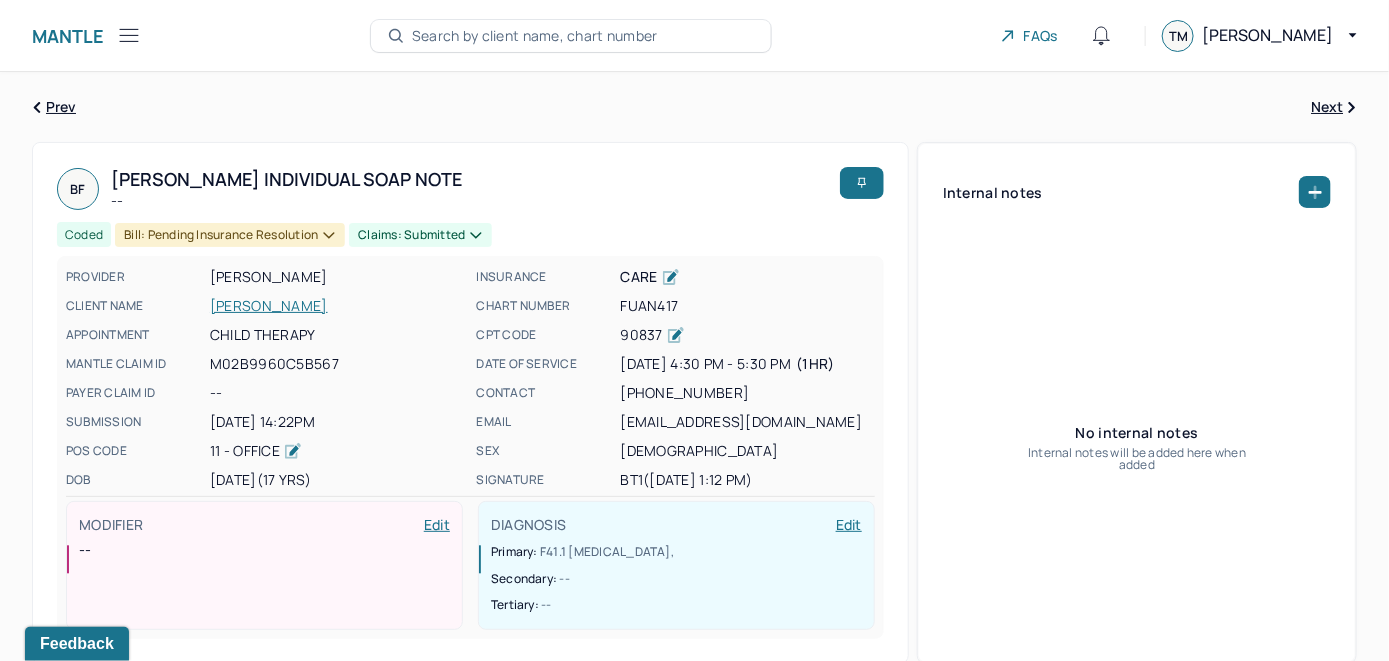 click on "[PERSON_NAME]" at bounding box center (337, 306) 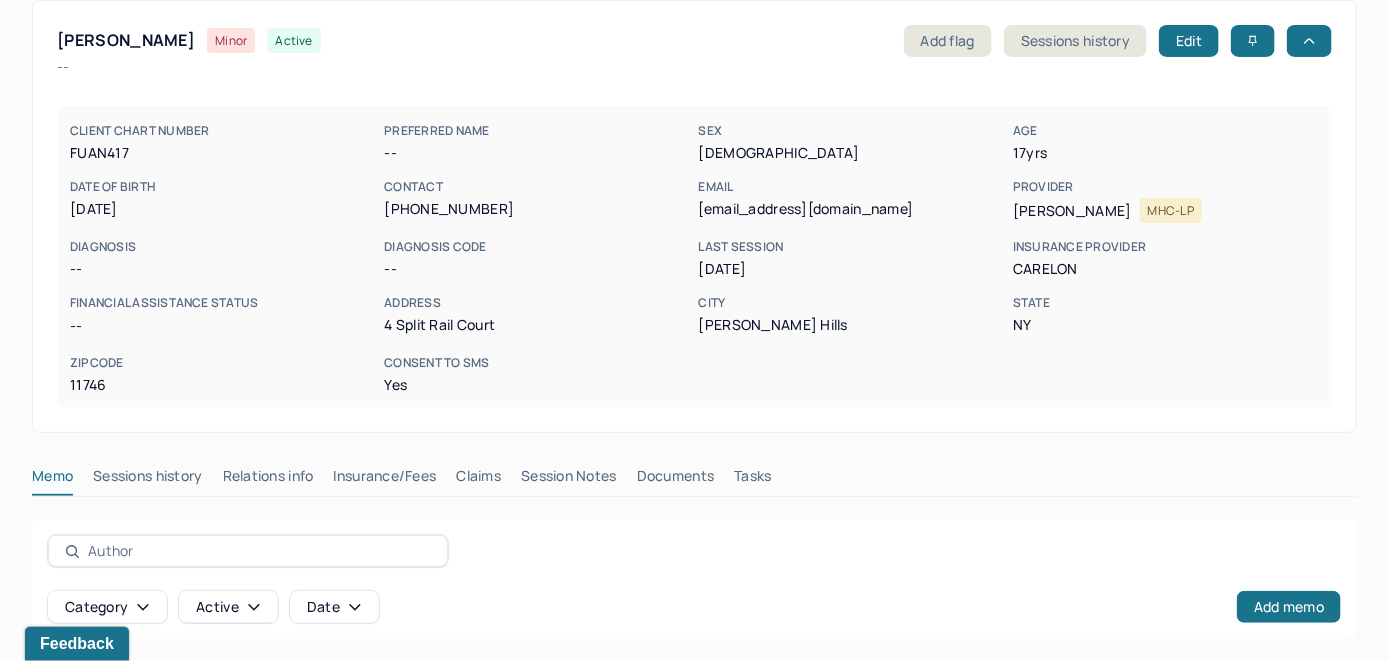 scroll, scrollTop: 200, scrollLeft: 0, axis: vertical 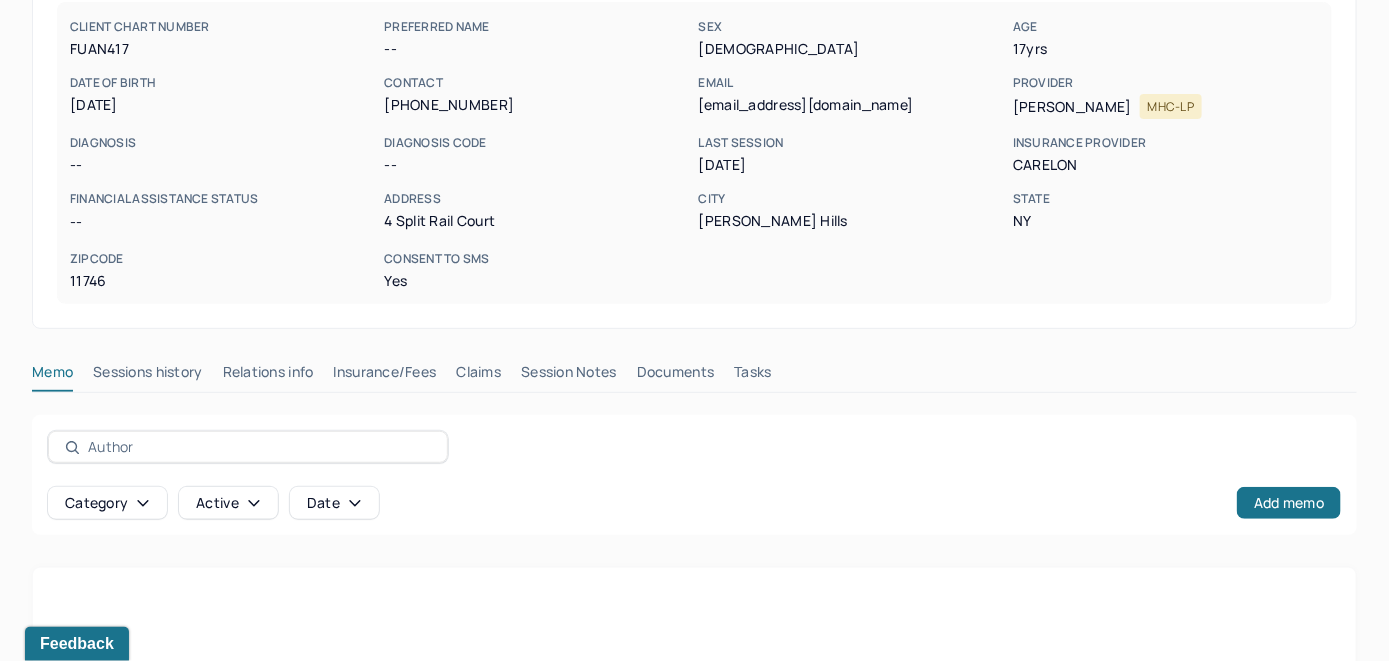 click on "Claims" at bounding box center [478, 376] 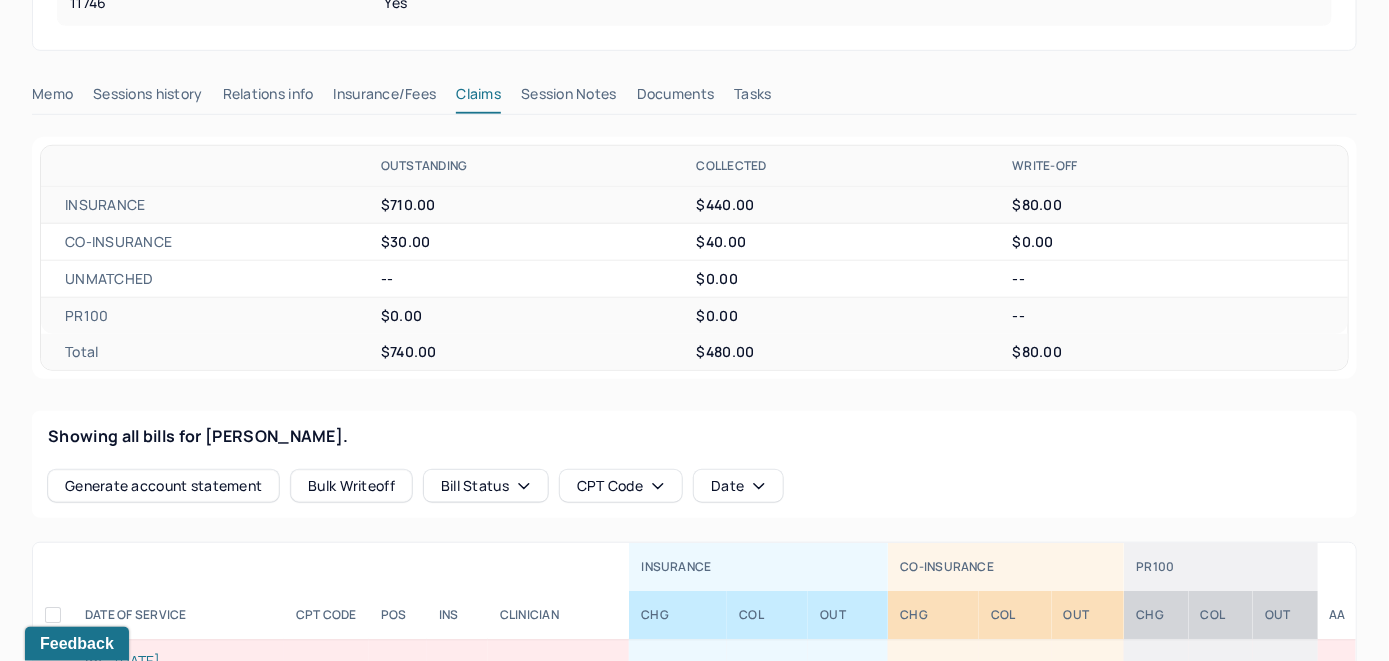 scroll, scrollTop: 600, scrollLeft: 0, axis: vertical 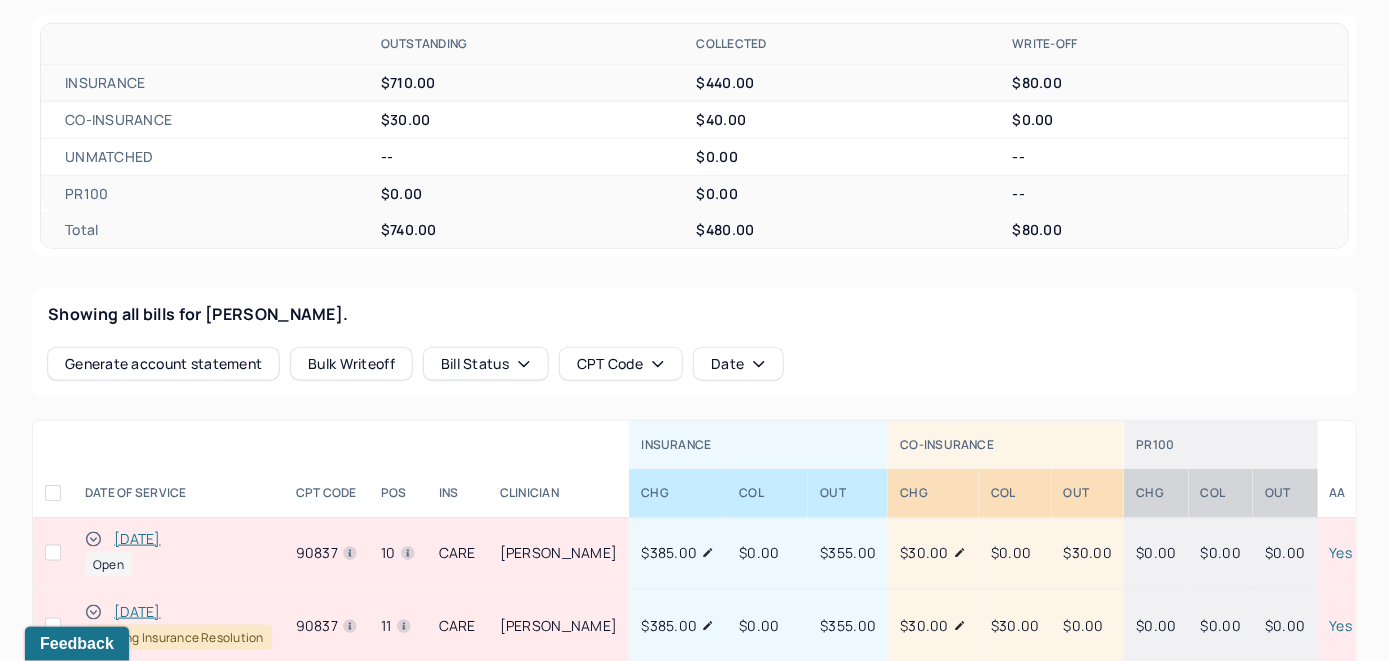 click on "[DATE]" at bounding box center (137, 539) 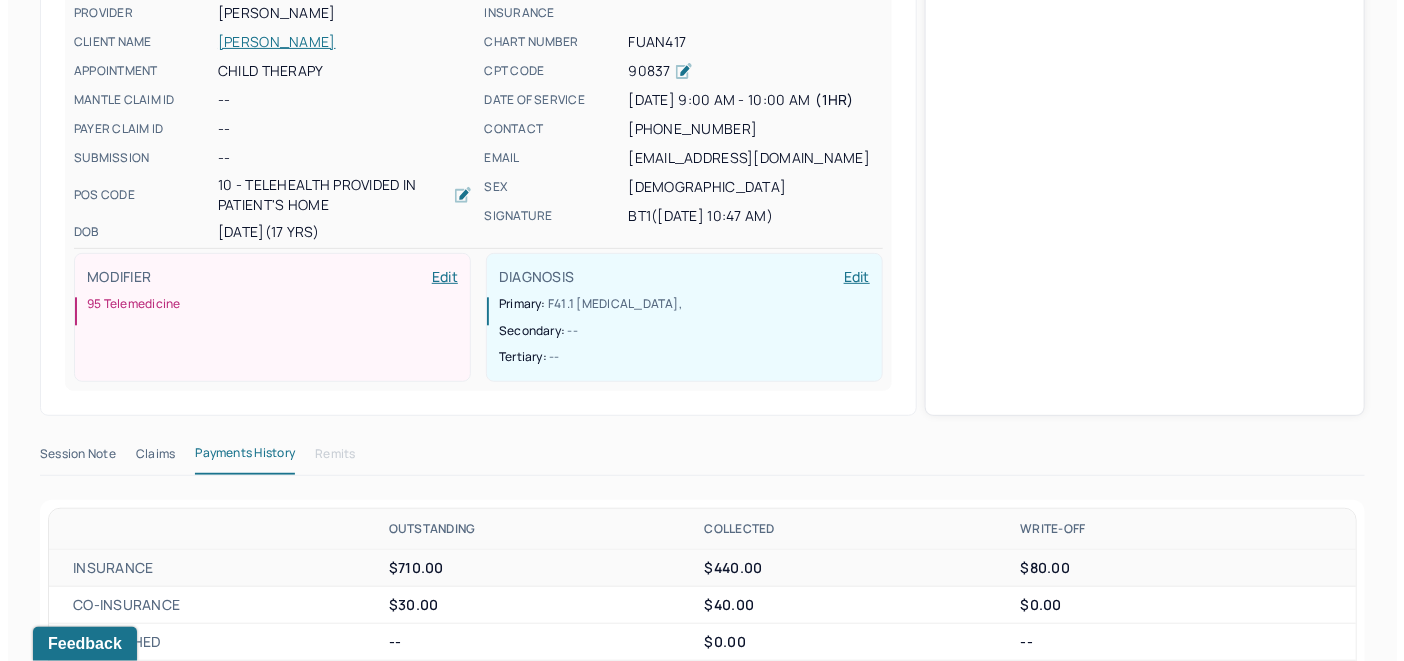 scroll, scrollTop: 528, scrollLeft: 0, axis: vertical 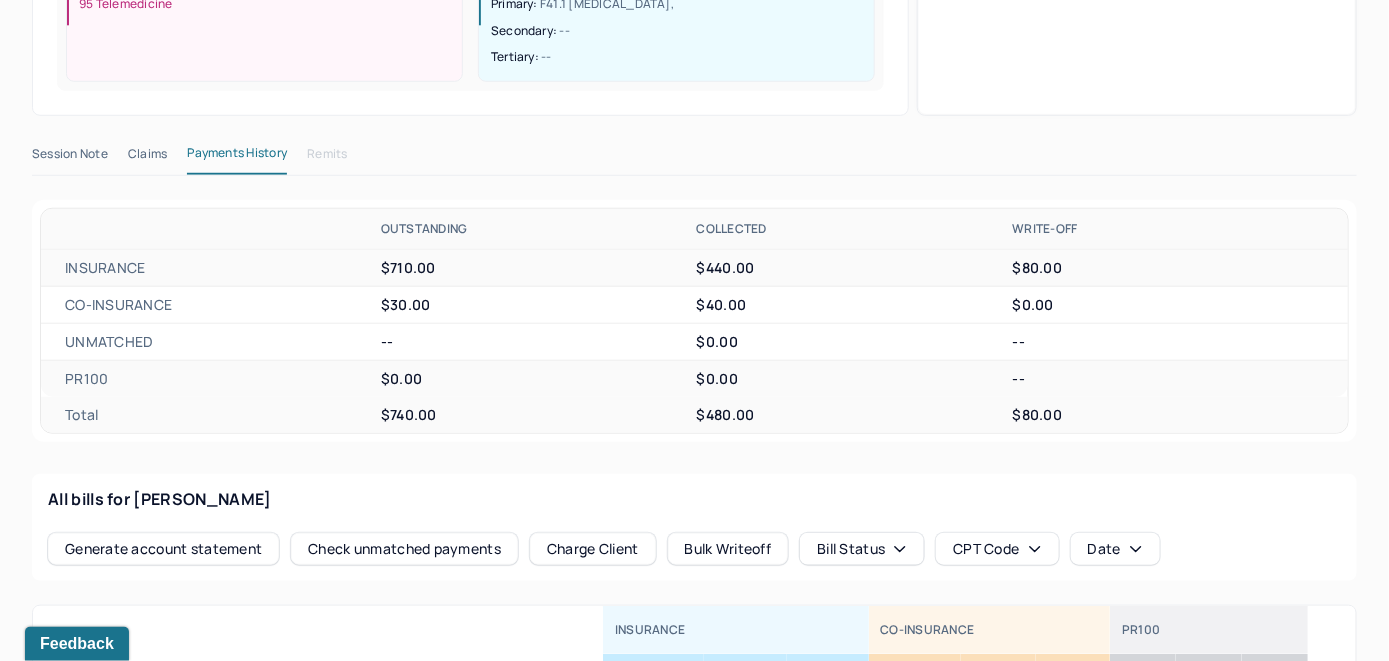 click on "Check unmatched payments" at bounding box center (404, 549) 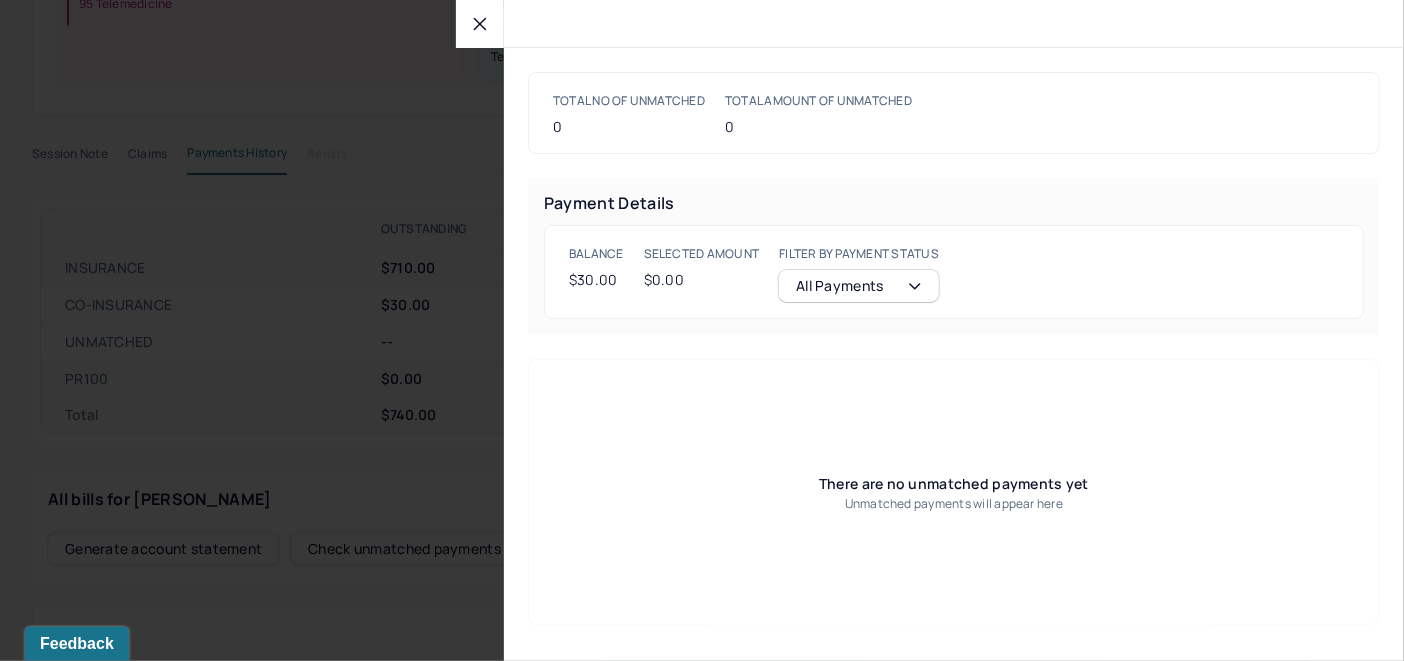 click at bounding box center (480, 24) 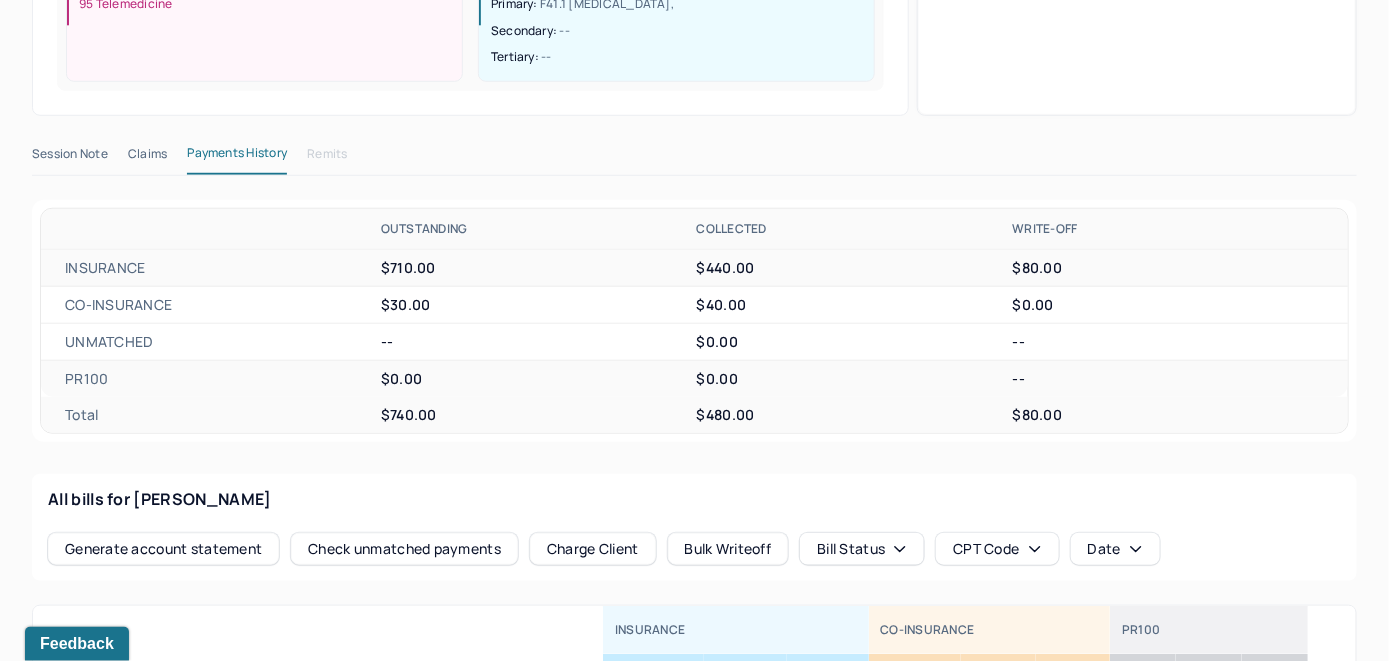click on "Charge Client" at bounding box center [593, 549] 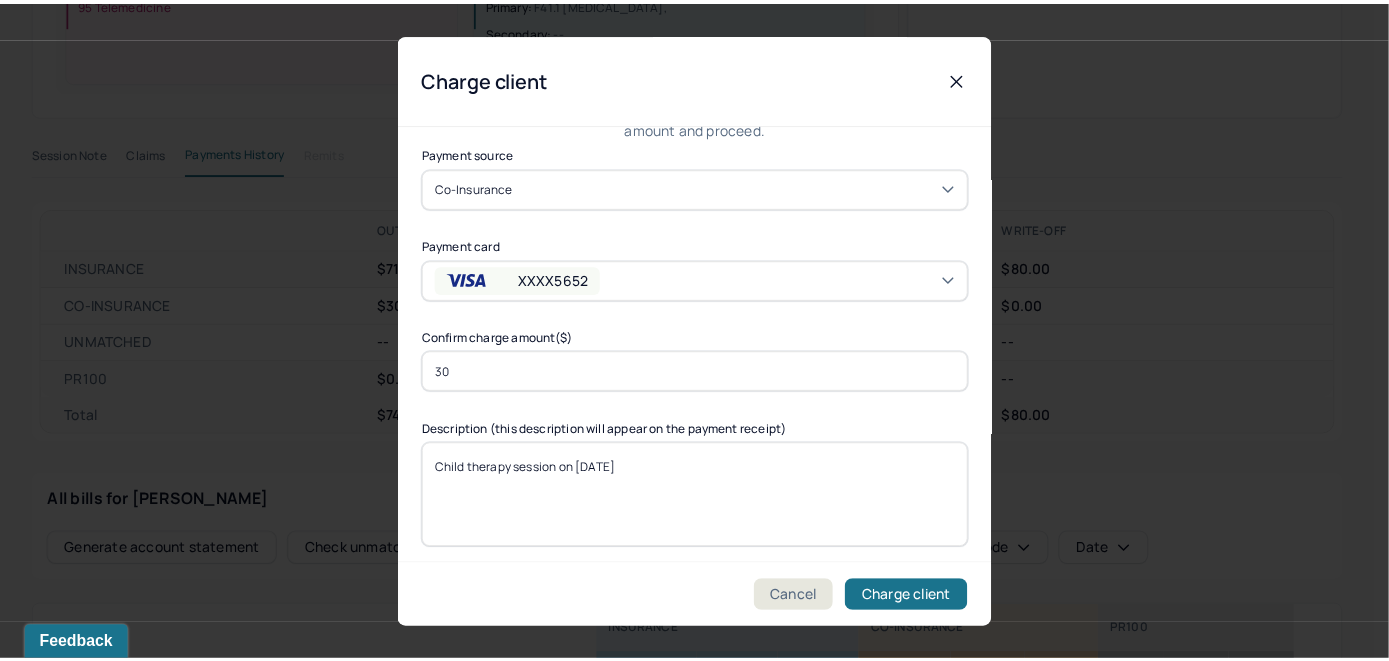scroll, scrollTop: 121, scrollLeft: 0, axis: vertical 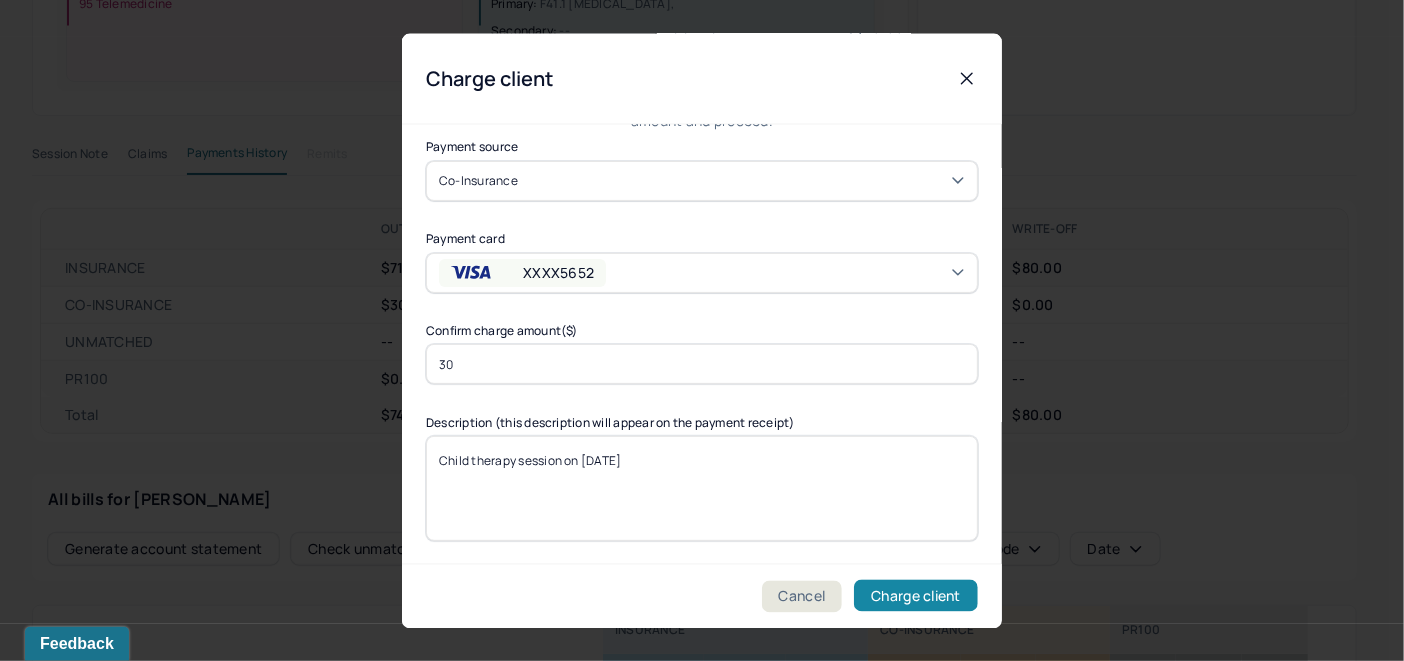 click on "Charge client" at bounding box center [916, 596] 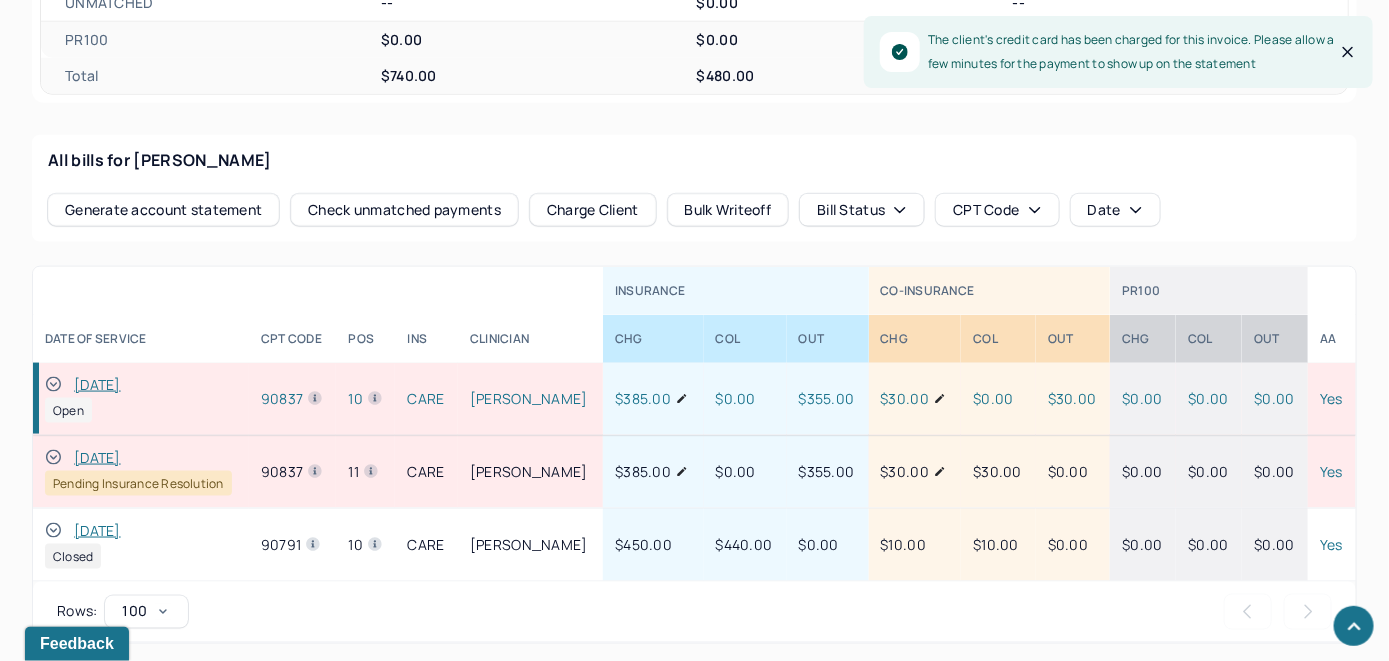 scroll, scrollTop: 869, scrollLeft: 0, axis: vertical 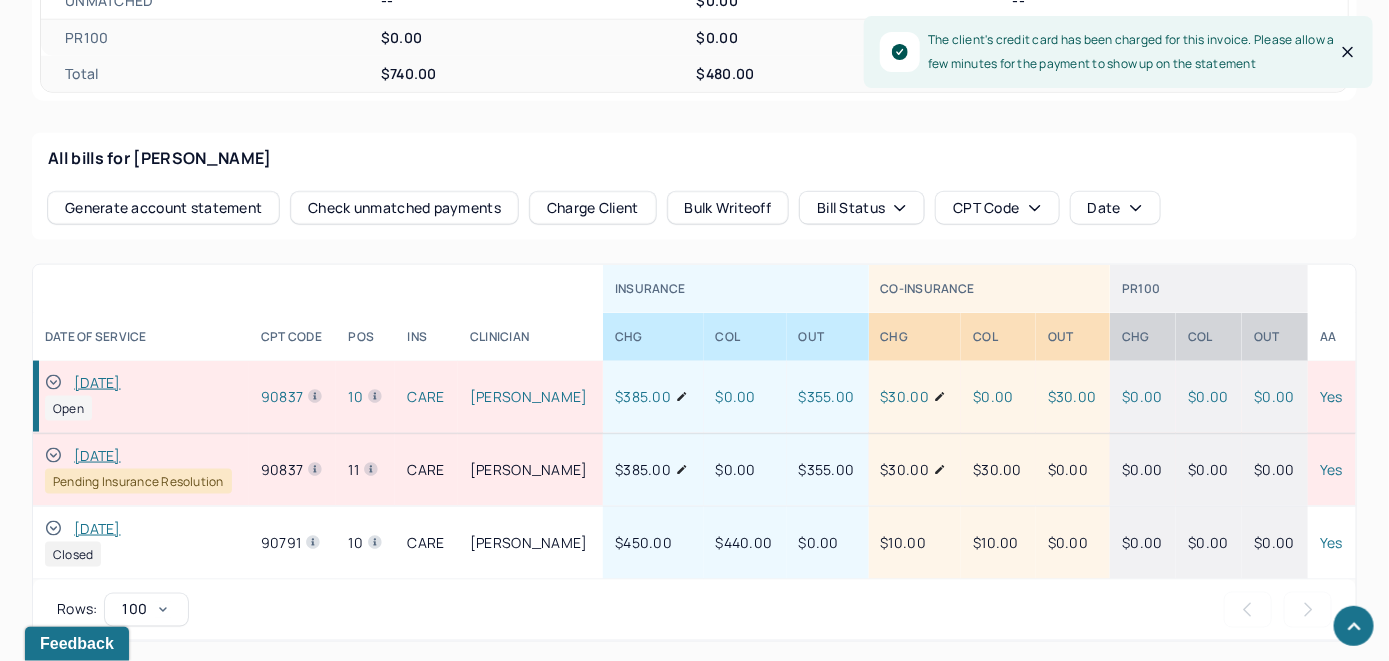 click 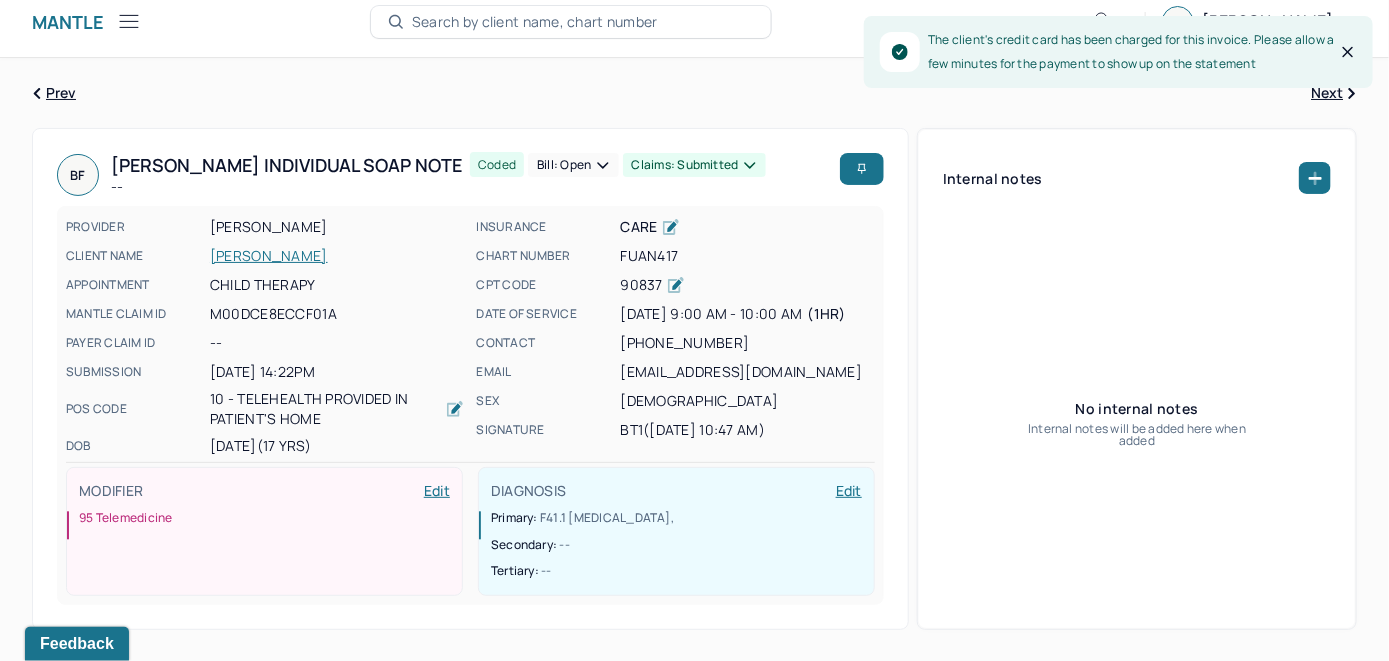 scroll, scrollTop: 0, scrollLeft: 0, axis: both 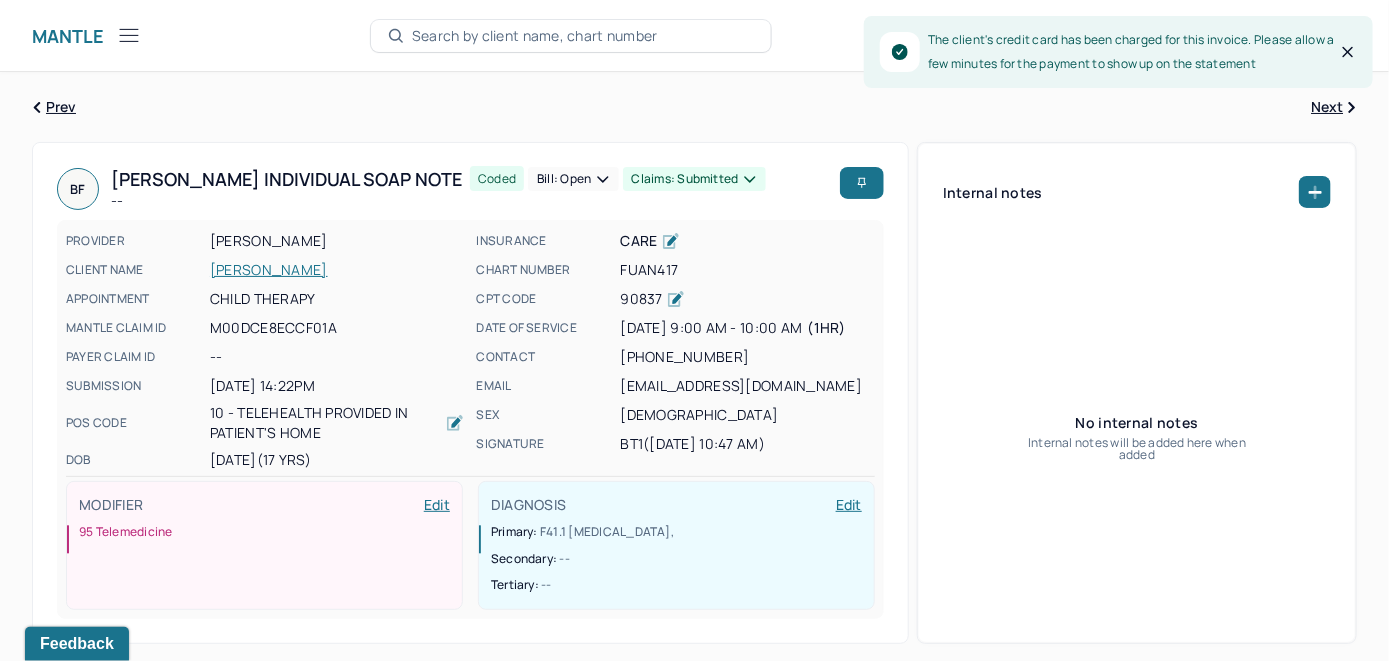 click on "Bill: Open" at bounding box center [573, 179] 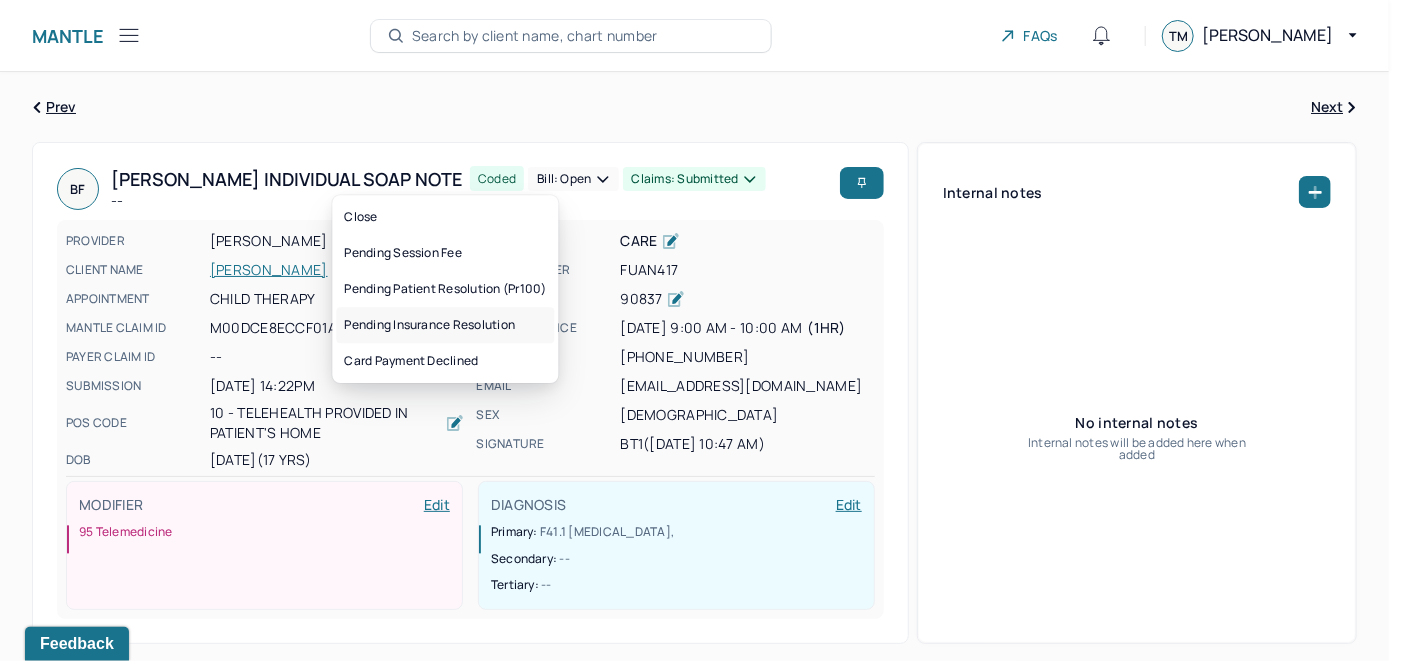 click on "Pending insurance resolution" at bounding box center (445, 325) 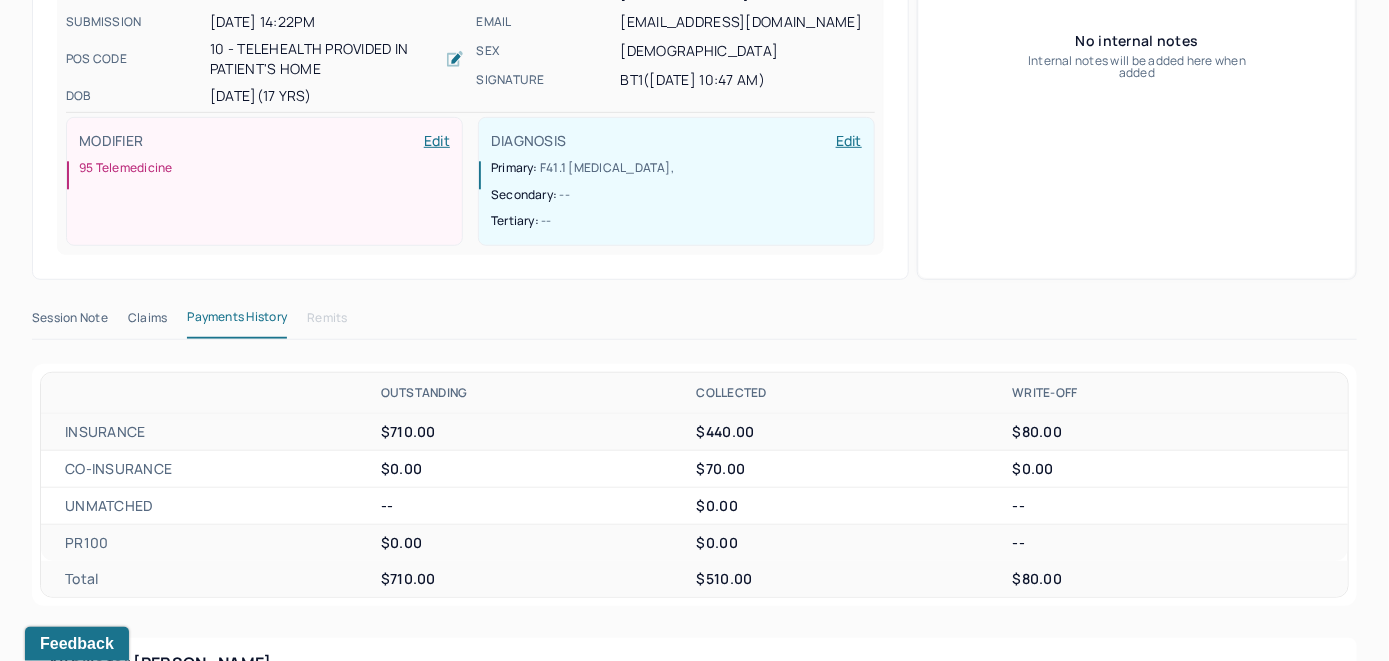 scroll, scrollTop: 700, scrollLeft: 0, axis: vertical 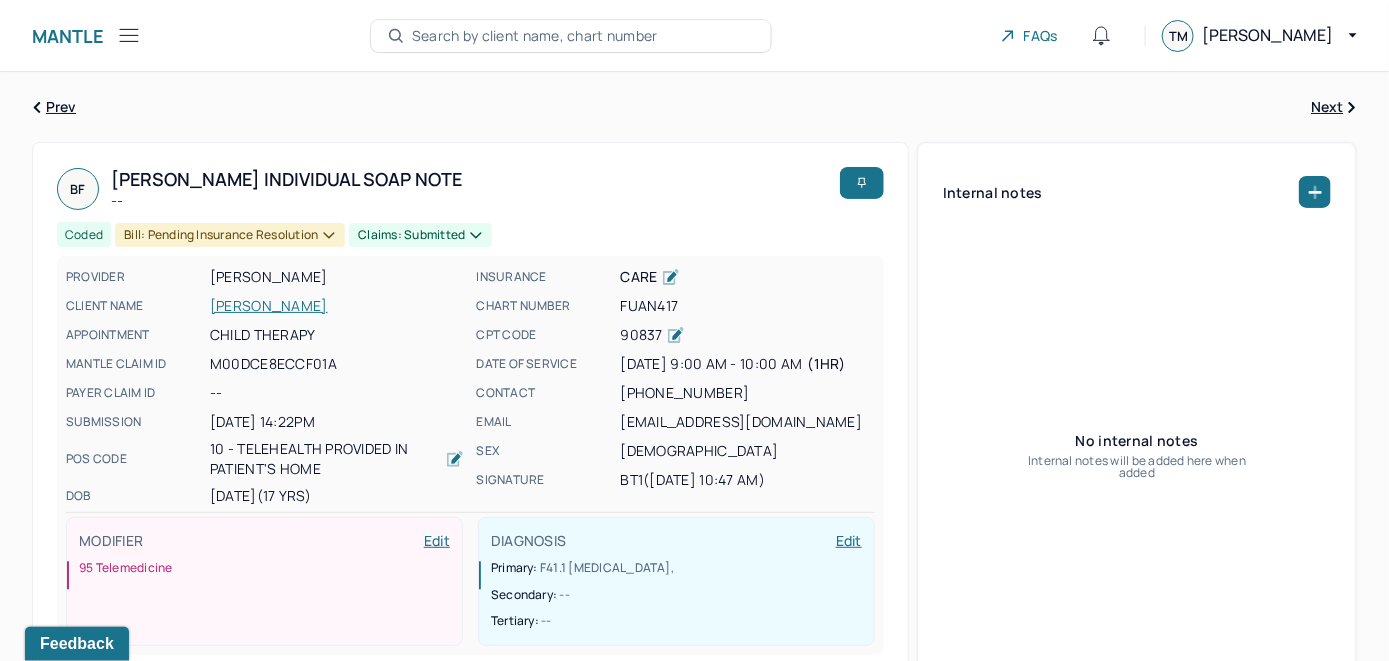 click on "Search by client name, chart number" at bounding box center (535, 36) 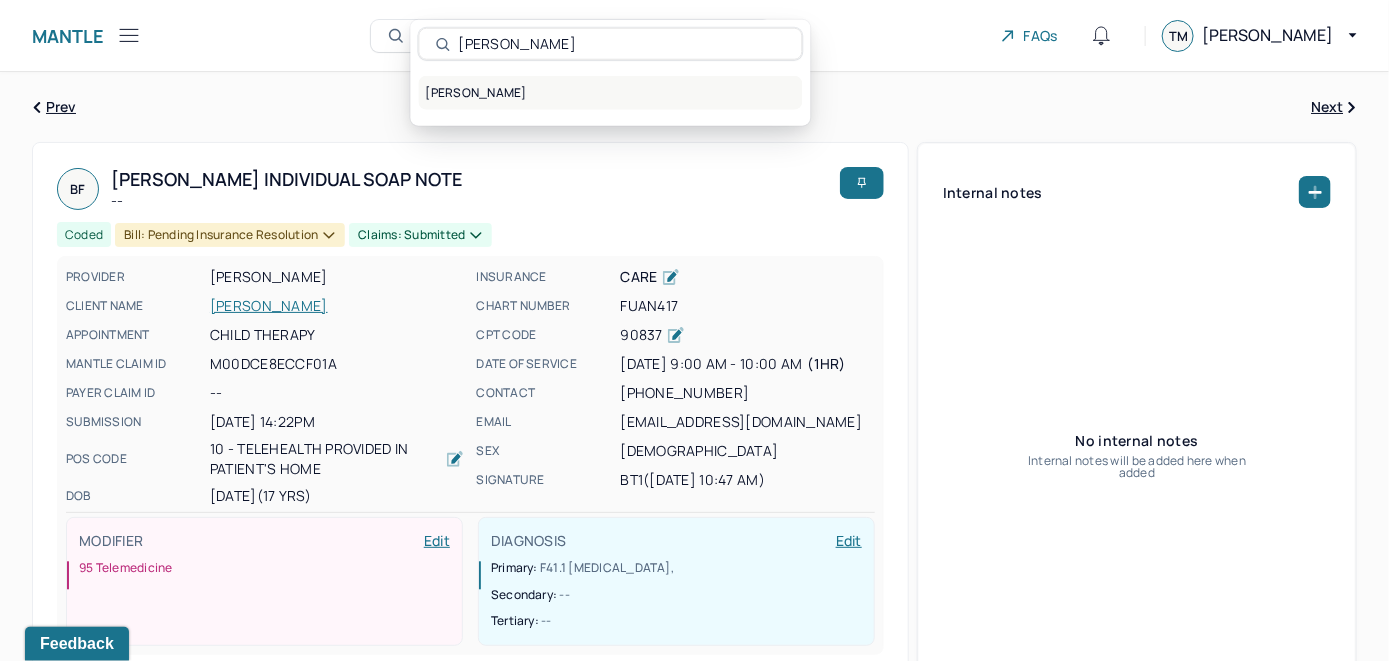 type on "[PERSON_NAME]" 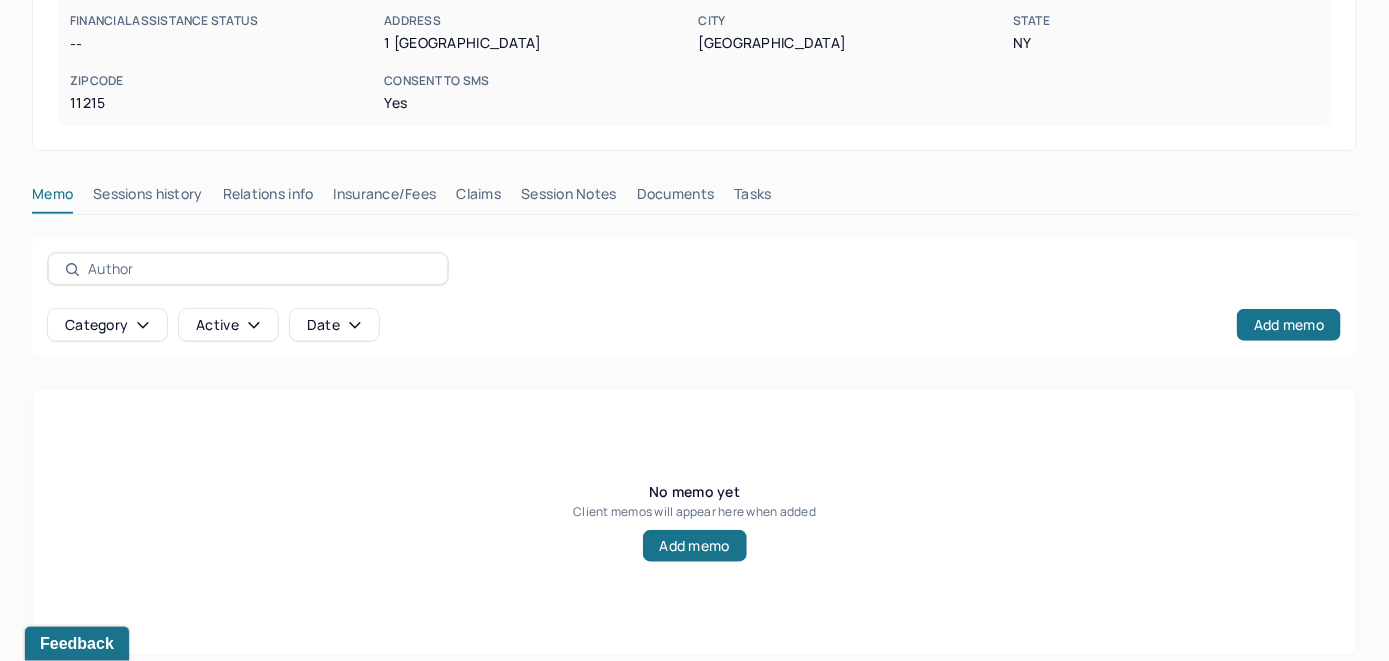 scroll, scrollTop: 393, scrollLeft: 0, axis: vertical 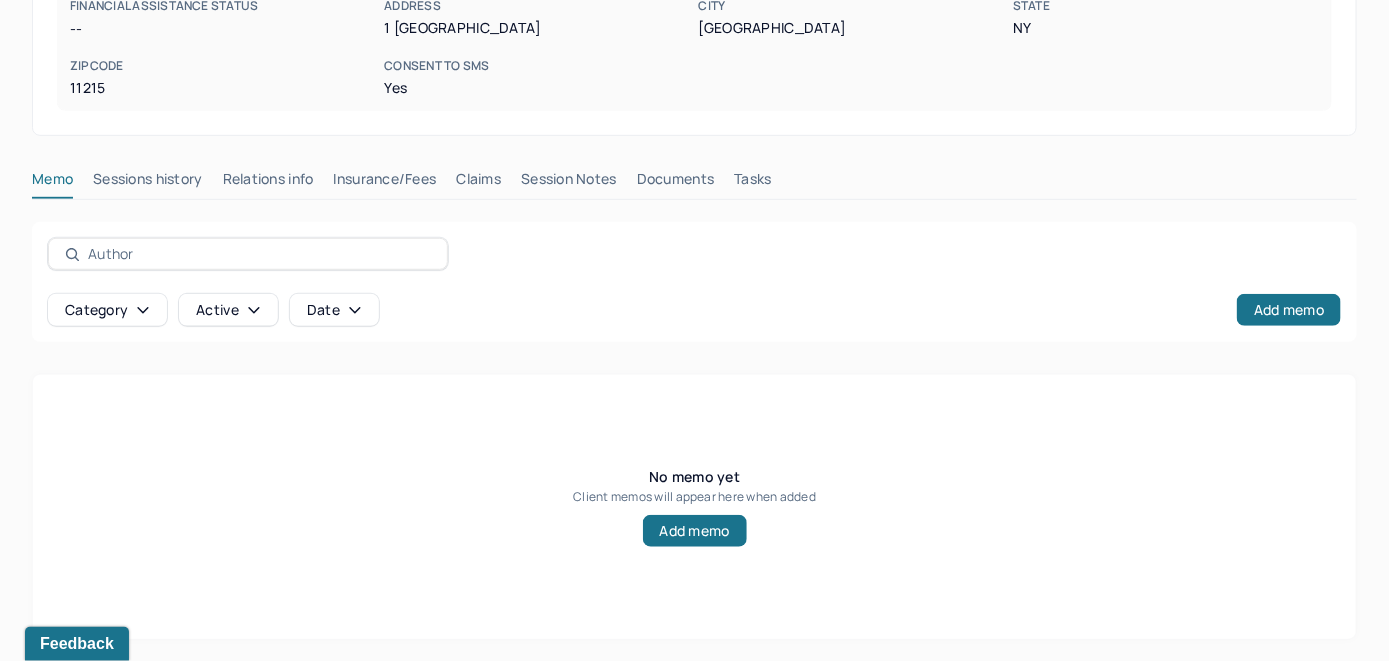 click on "Insurance/Fees" at bounding box center [385, 183] 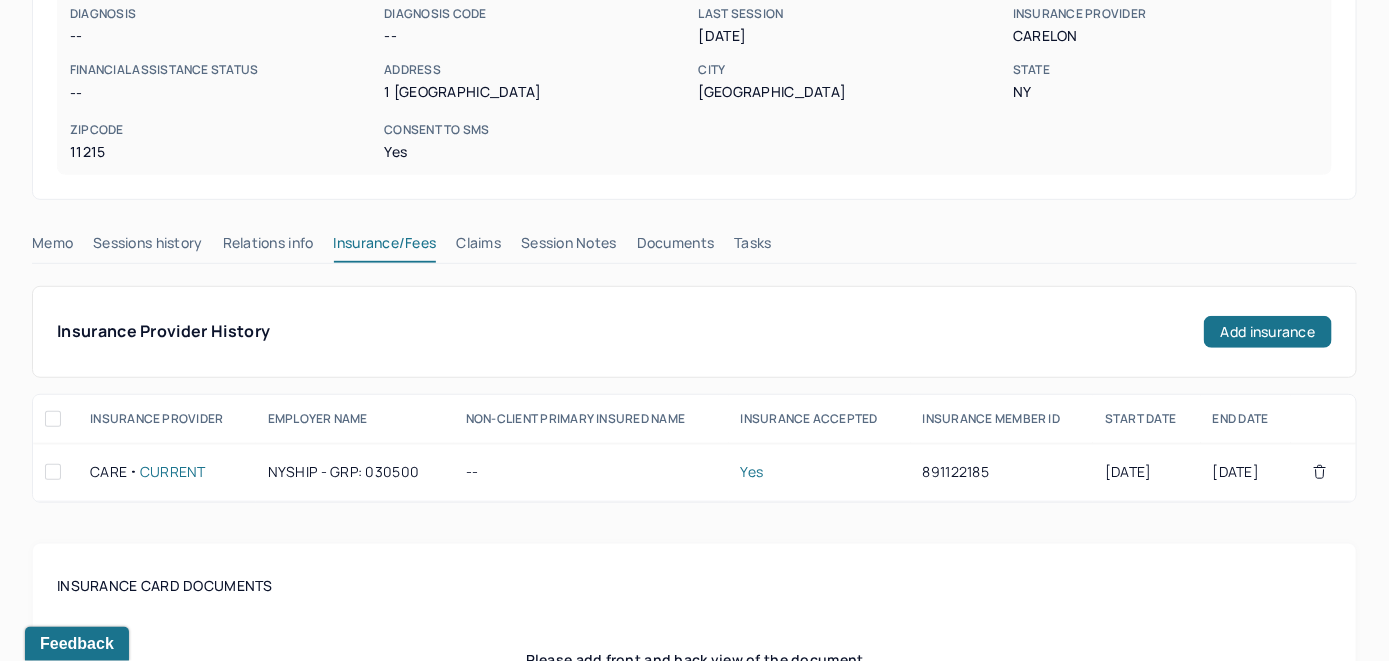 scroll, scrollTop: 293, scrollLeft: 0, axis: vertical 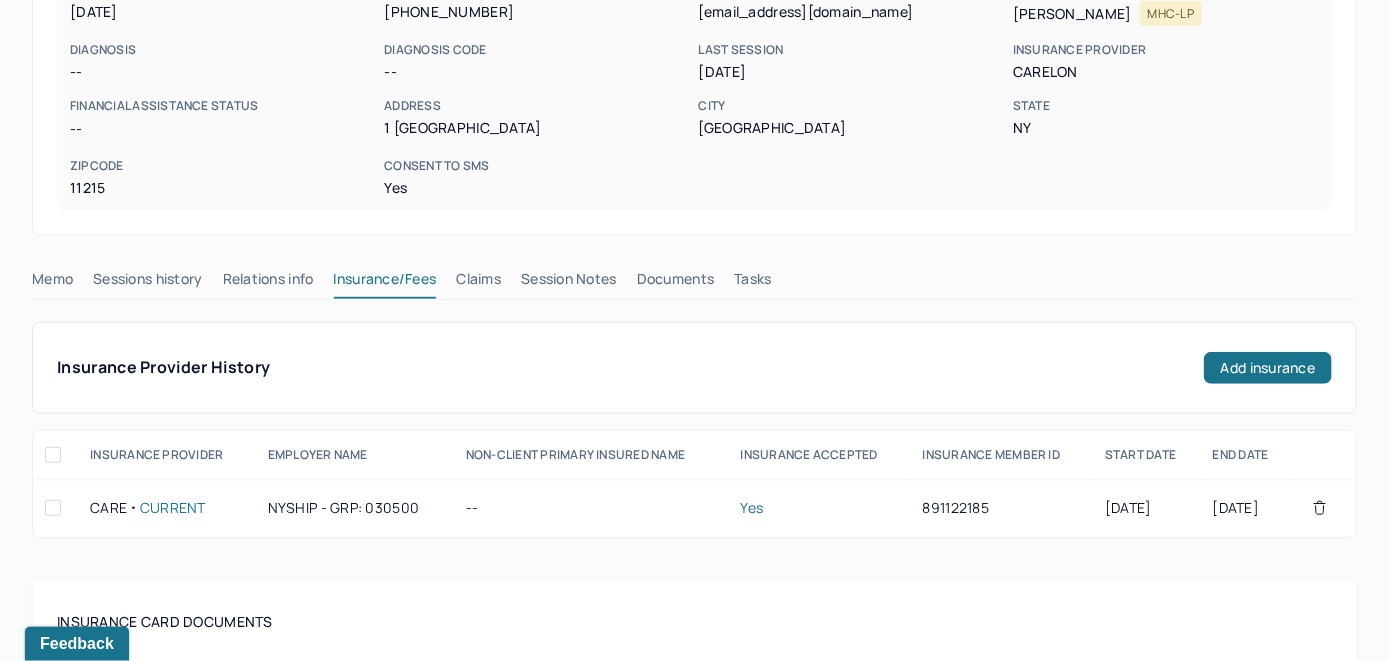 click on "Claims" at bounding box center (478, 283) 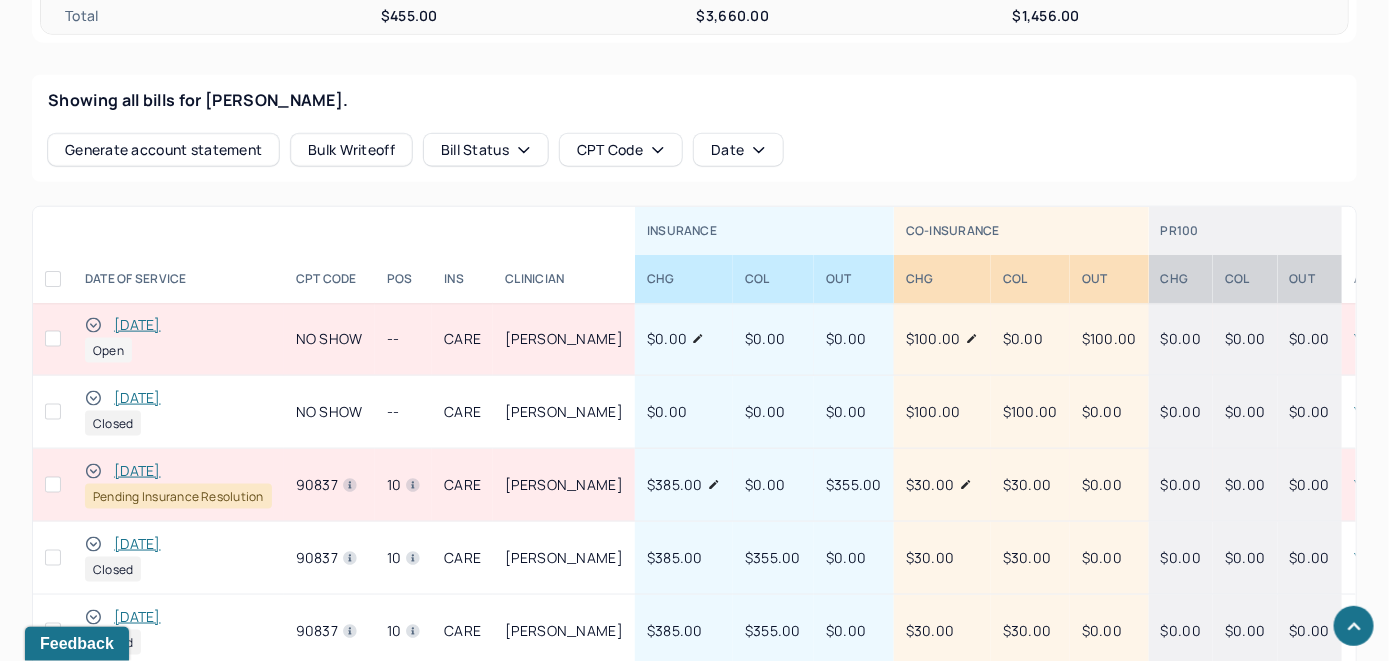 scroll, scrollTop: 735, scrollLeft: 0, axis: vertical 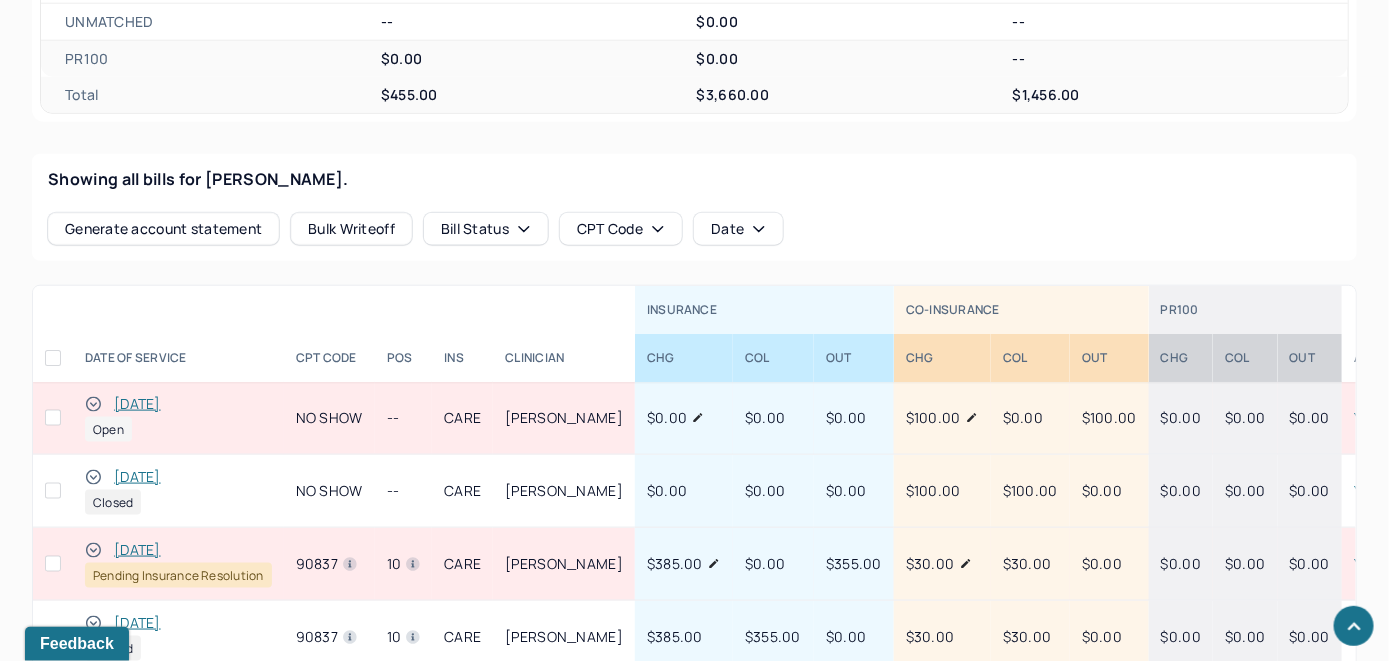 click on "[DATE]" at bounding box center [137, 404] 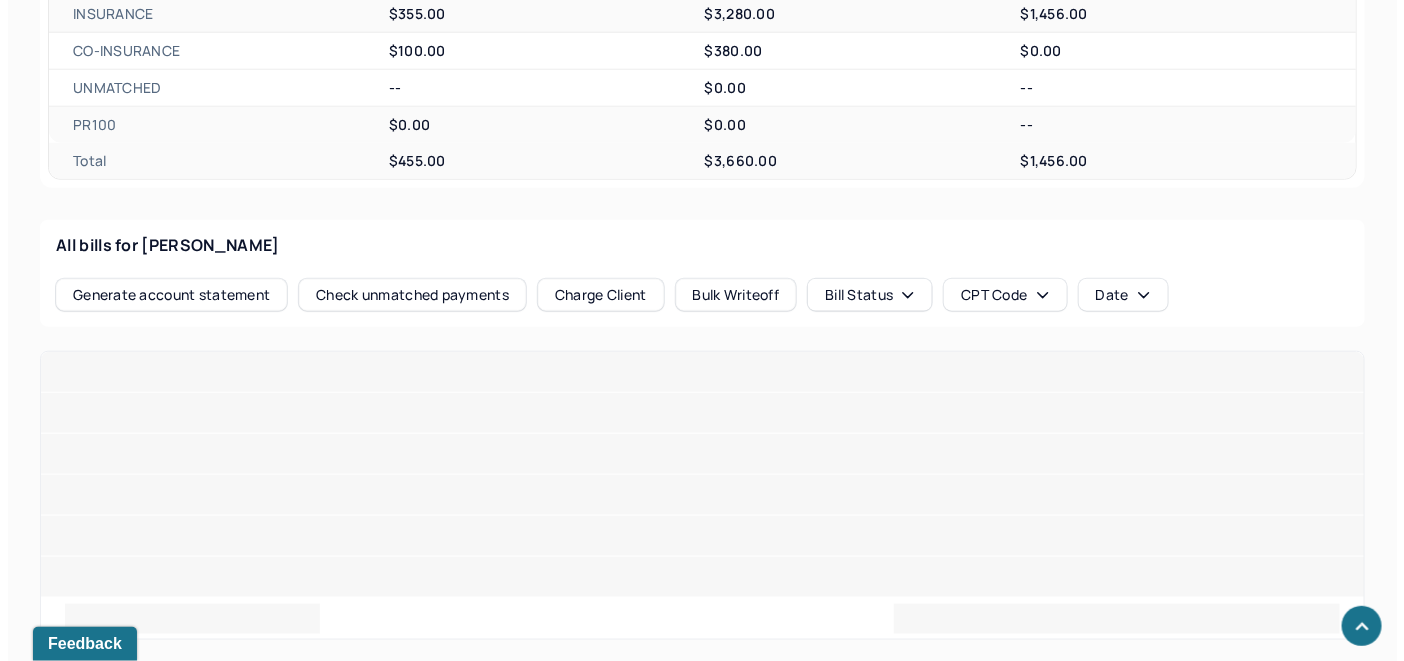 scroll, scrollTop: 662, scrollLeft: 0, axis: vertical 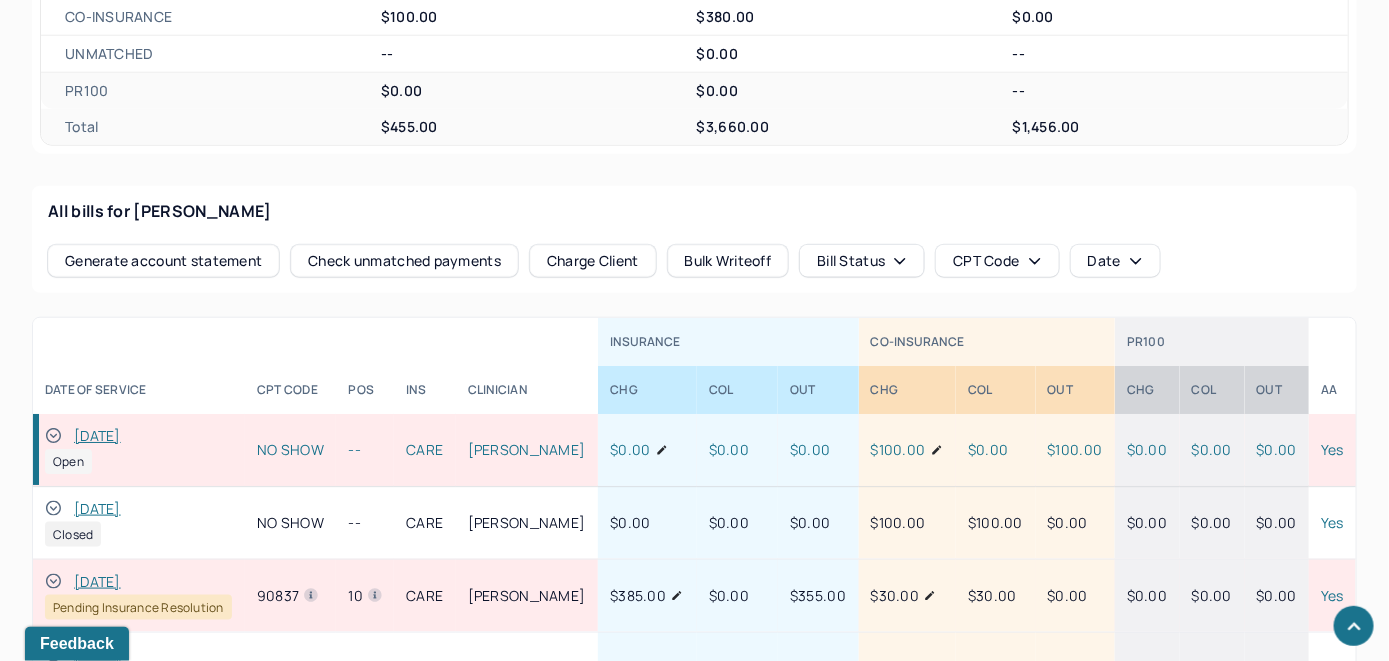 click on "Check unmatched payments" at bounding box center (404, 261) 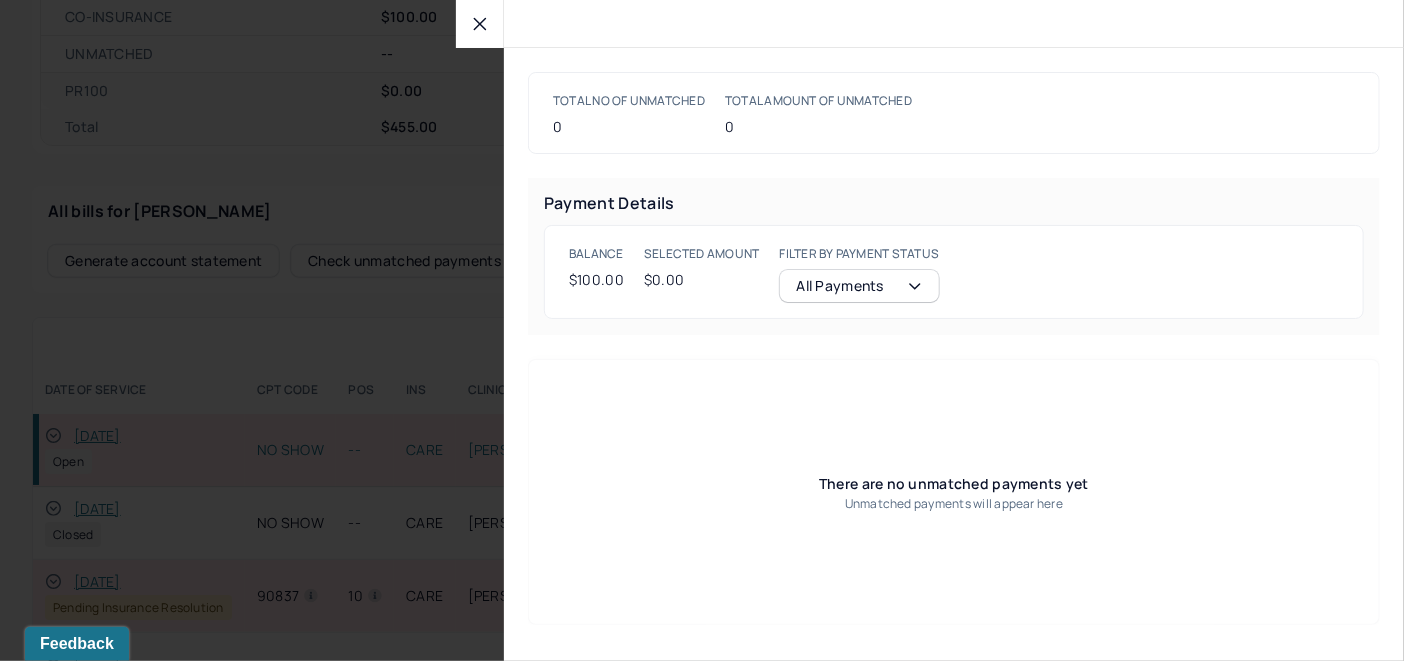click 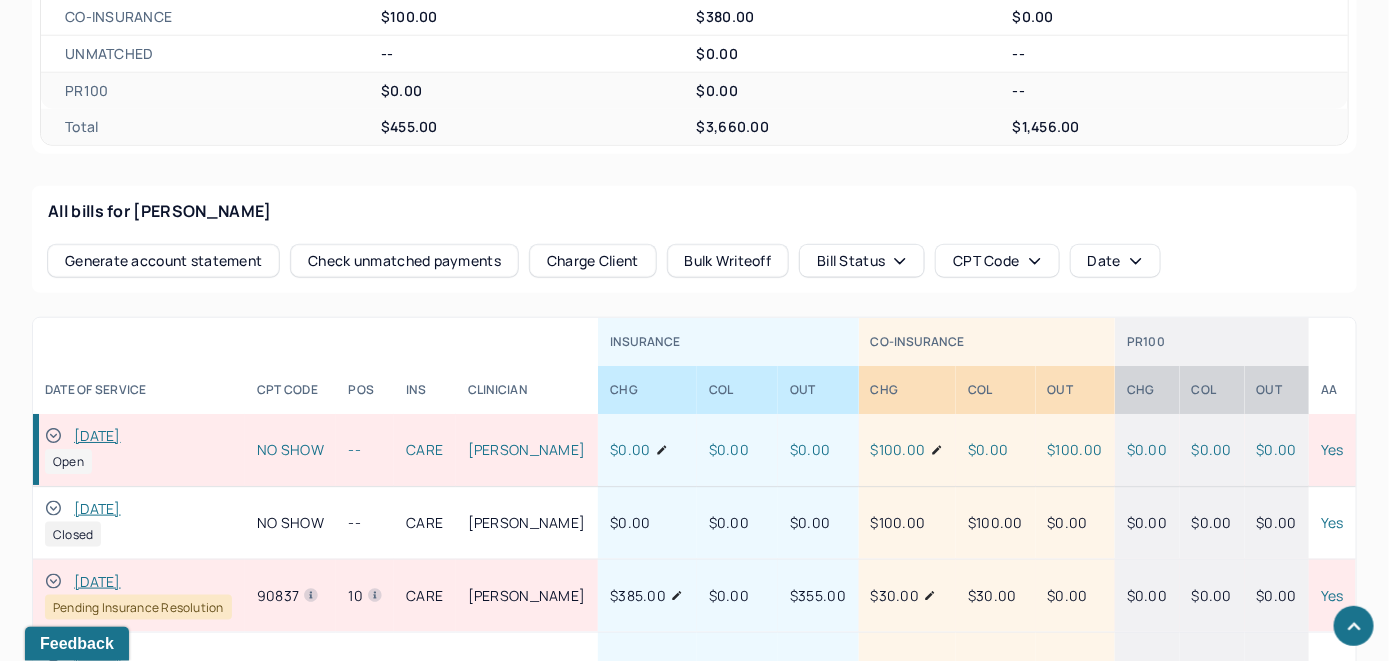 click on "Charge Client" at bounding box center (593, 261) 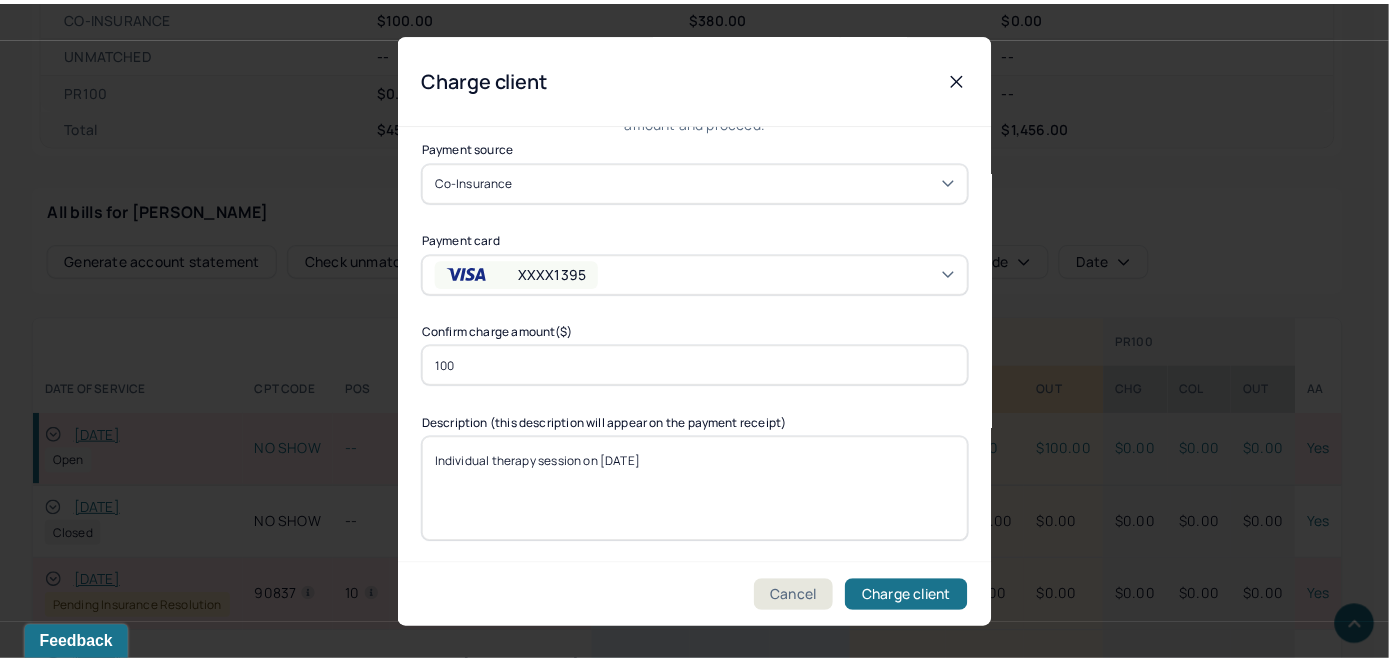 scroll, scrollTop: 121, scrollLeft: 0, axis: vertical 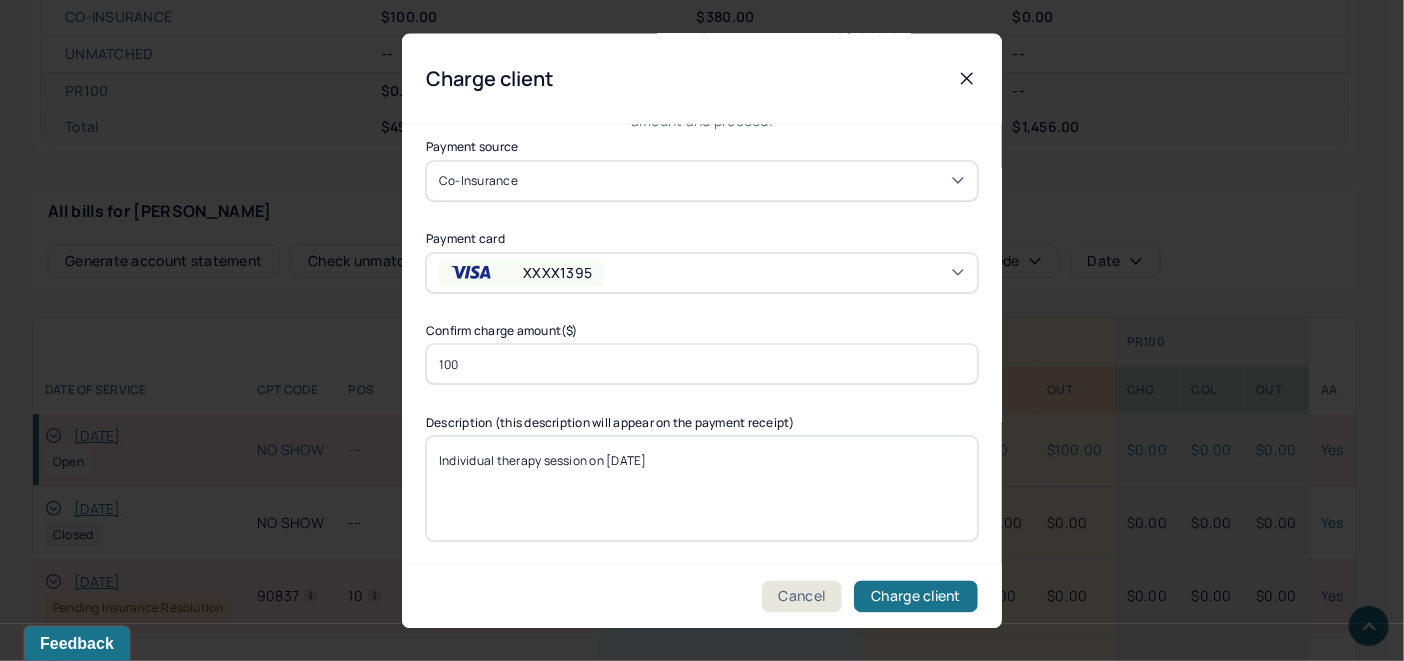 click on "Individual therapy session on [DATE]" at bounding box center [702, 488] 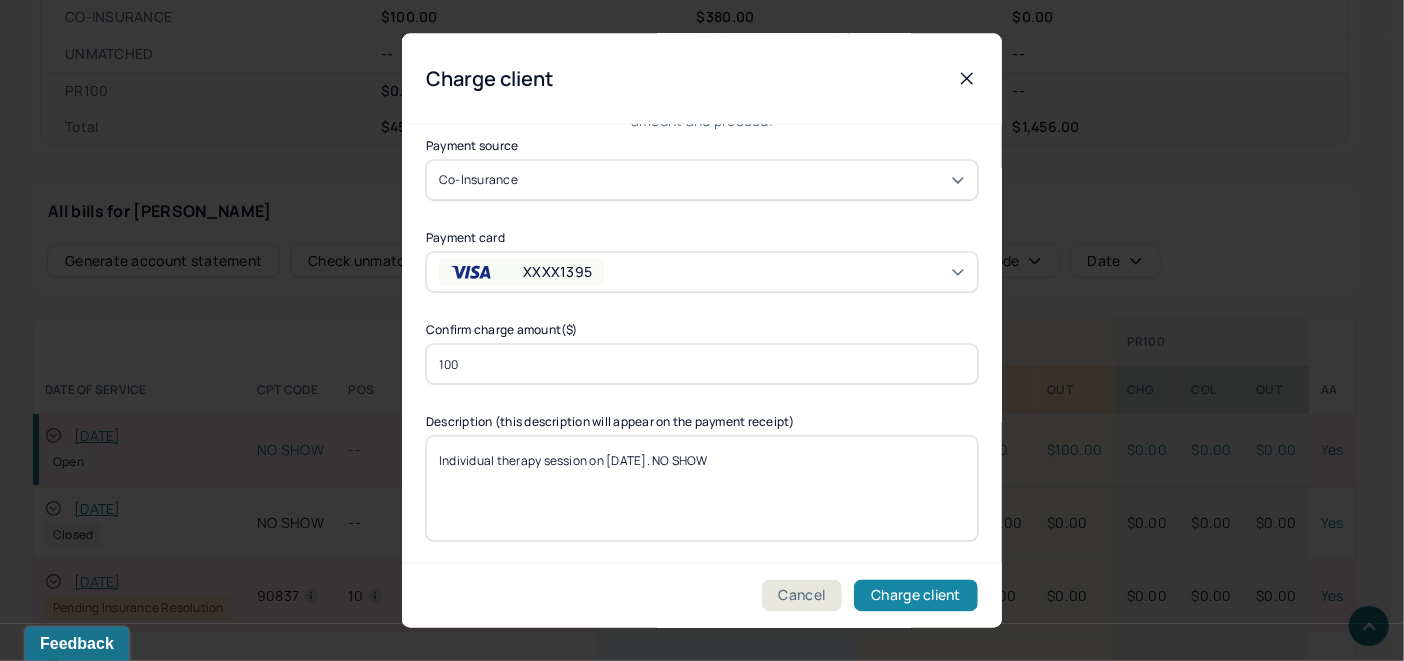 type on "Individual therapy session on [DATE]. NO SHOW" 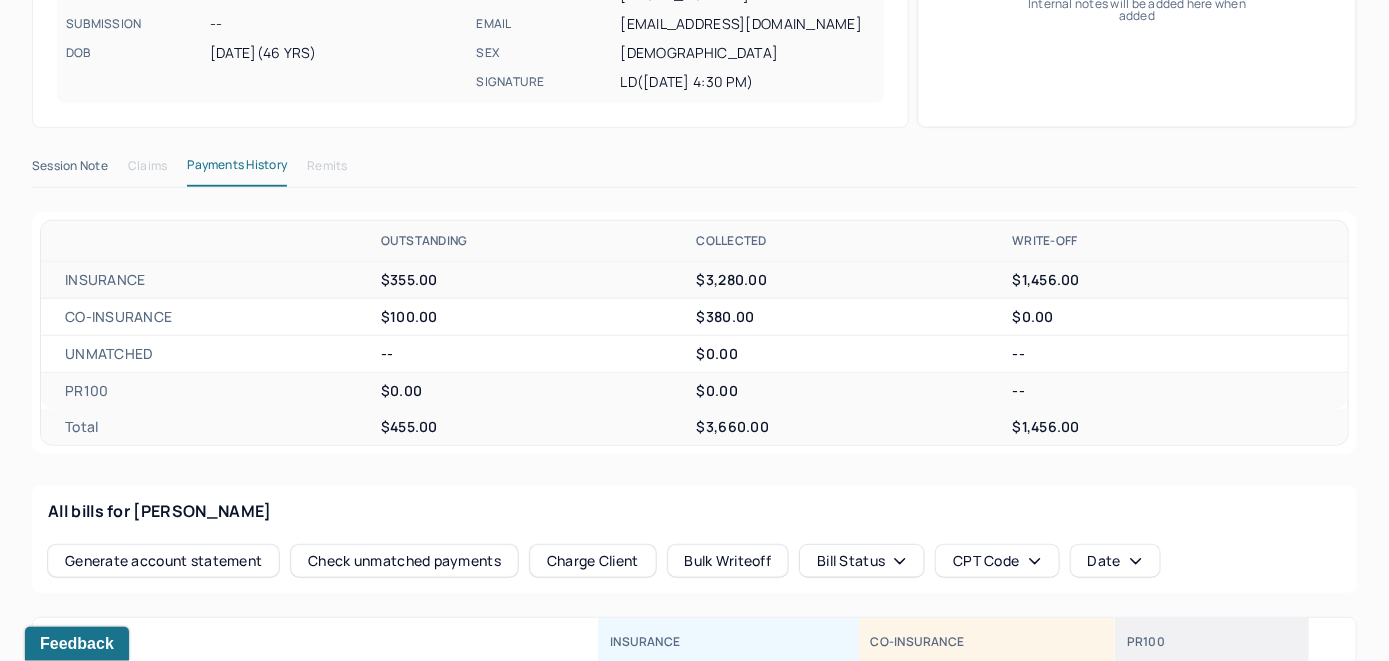 scroll, scrollTop: 0, scrollLeft: 0, axis: both 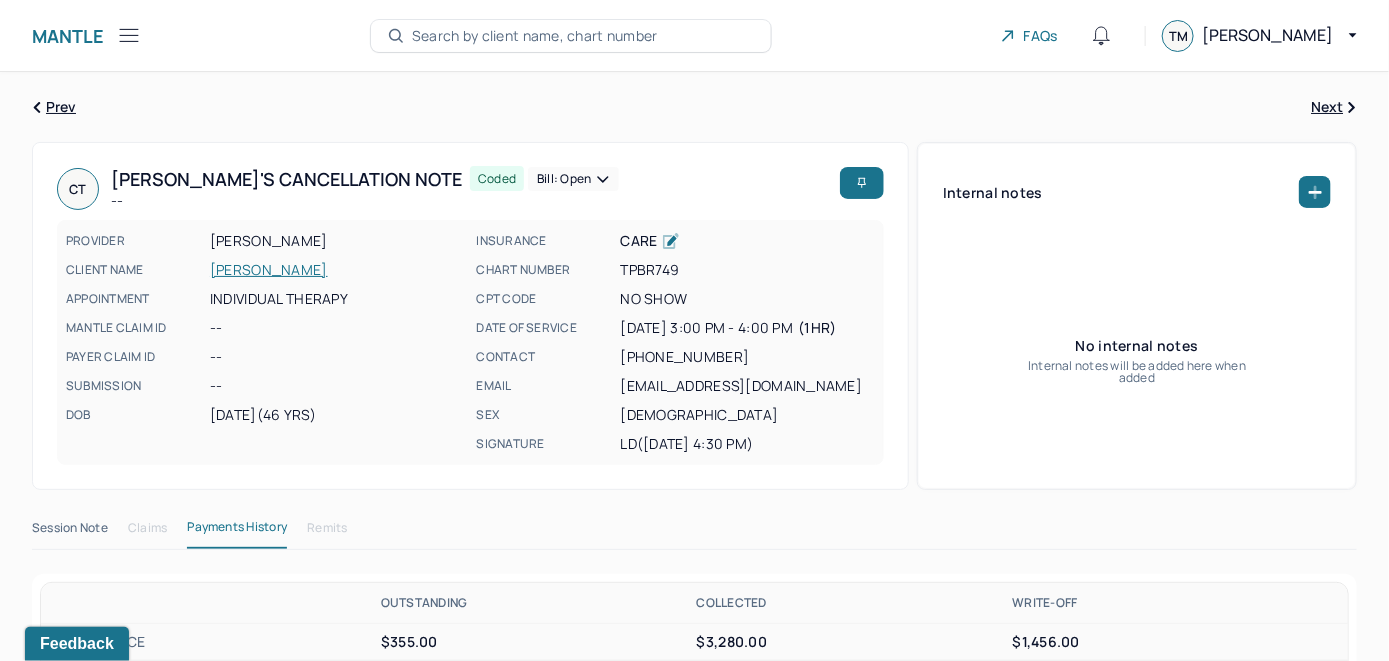 click on "Bill: Open" at bounding box center [573, 179] 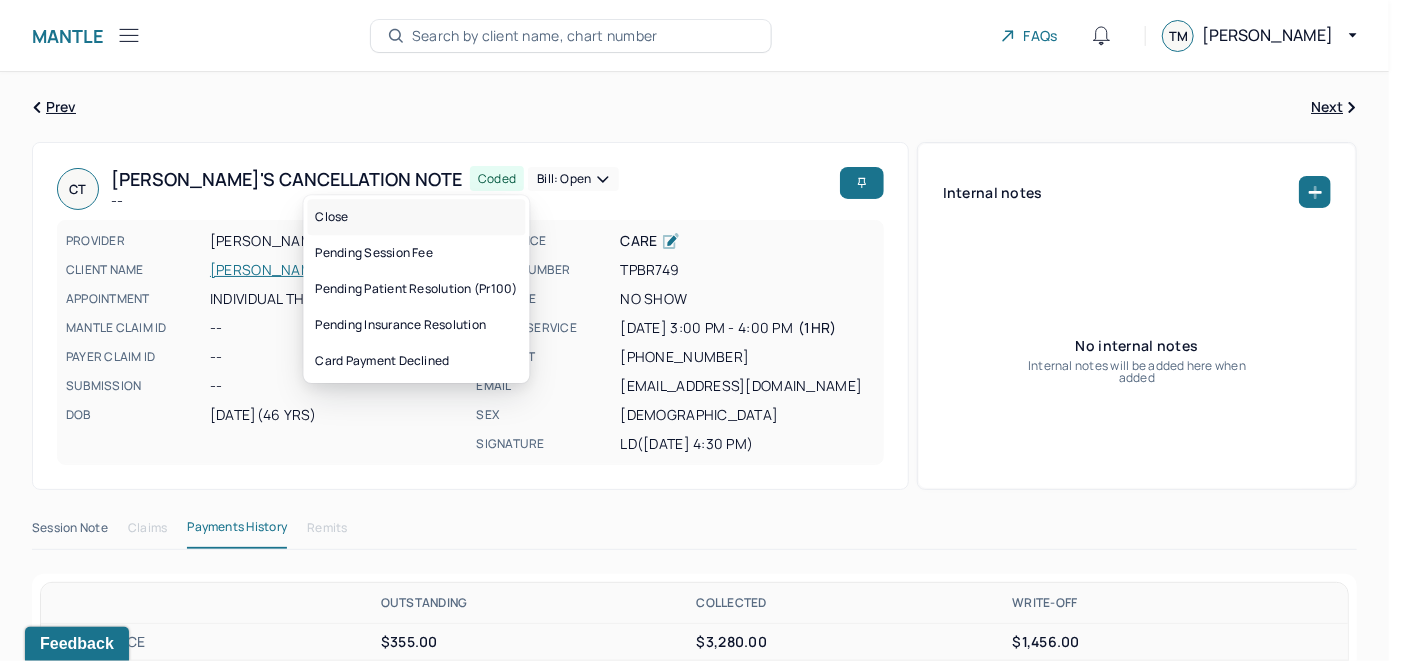 click on "Close" at bounding box center [417, 217] 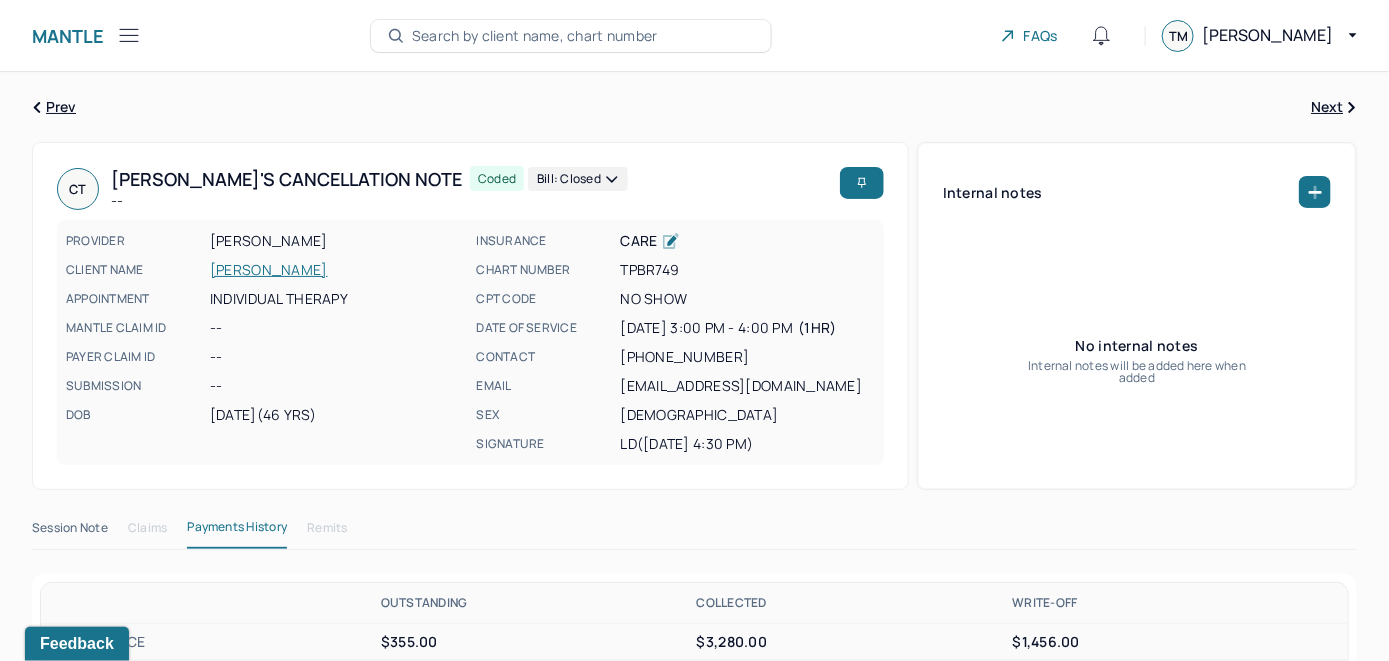 click on "Search by client name, chart number" at bounding box center [535, 36] 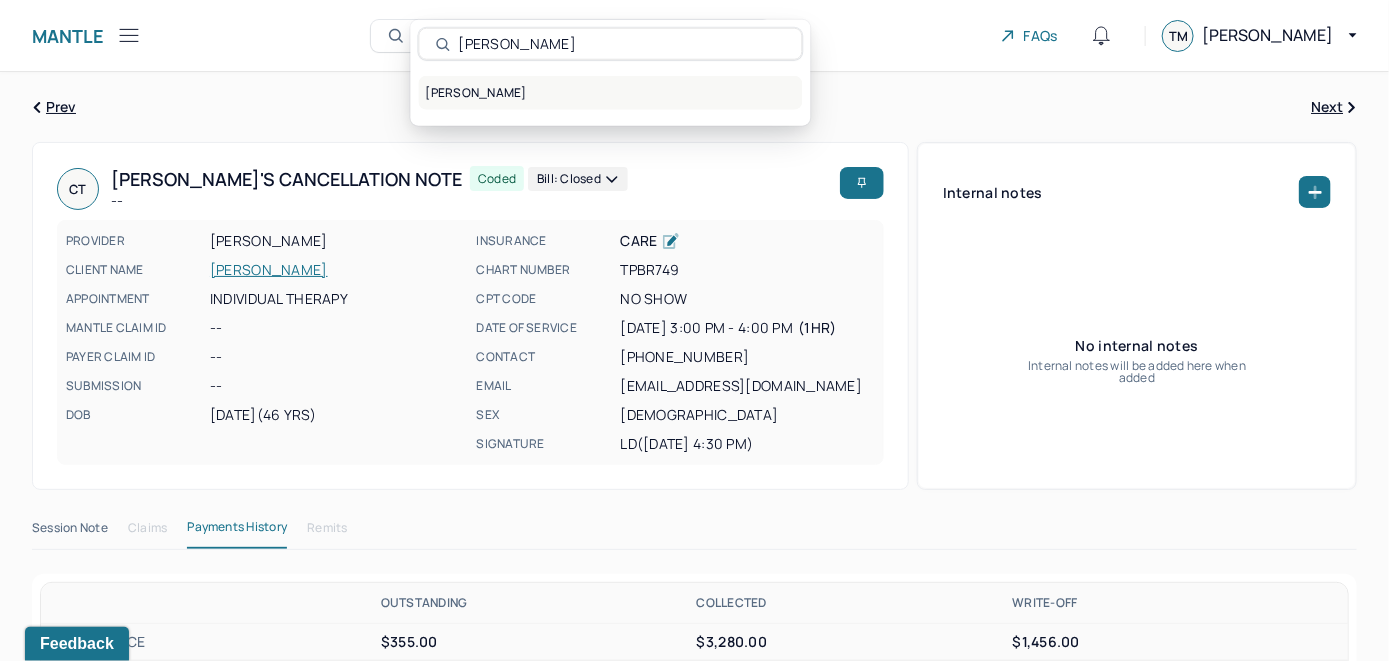 type on "[PERSON_NAME]" 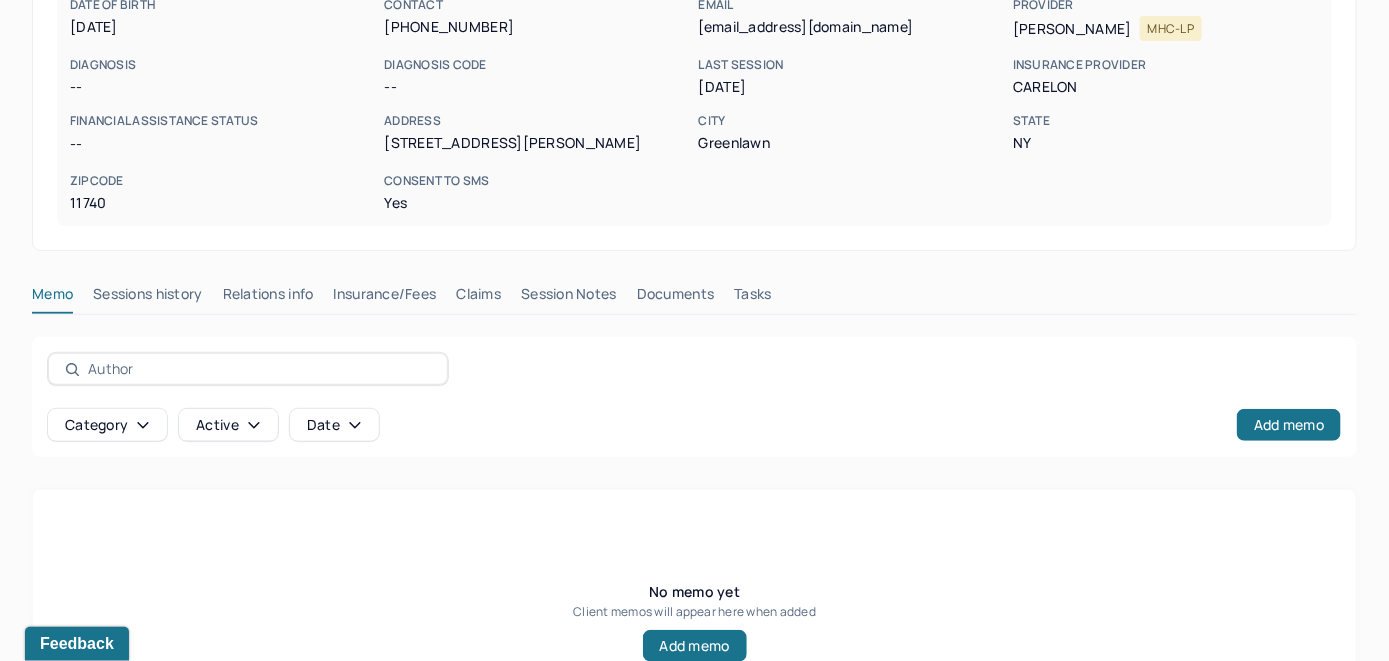 scroll, scrollTop: 393, scrollLeft: 0, axis: vertical 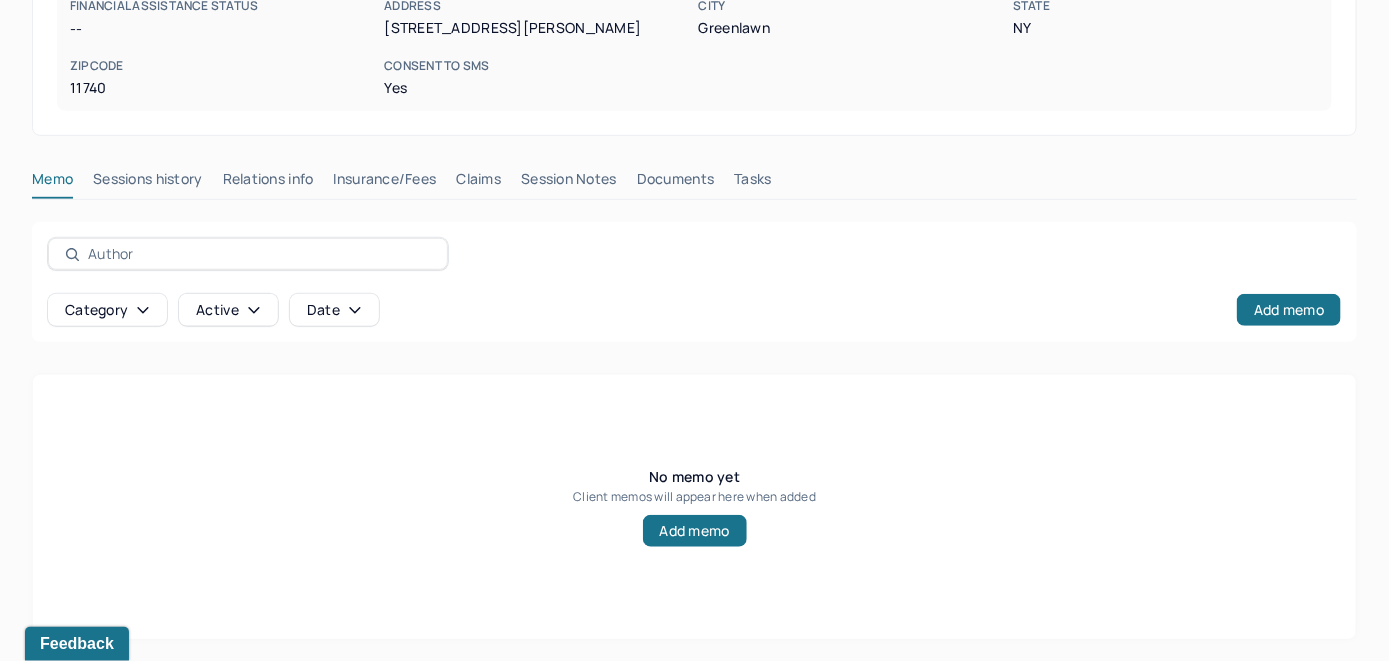 click on "Insurance/Fees" at bounding box center [385, 183] 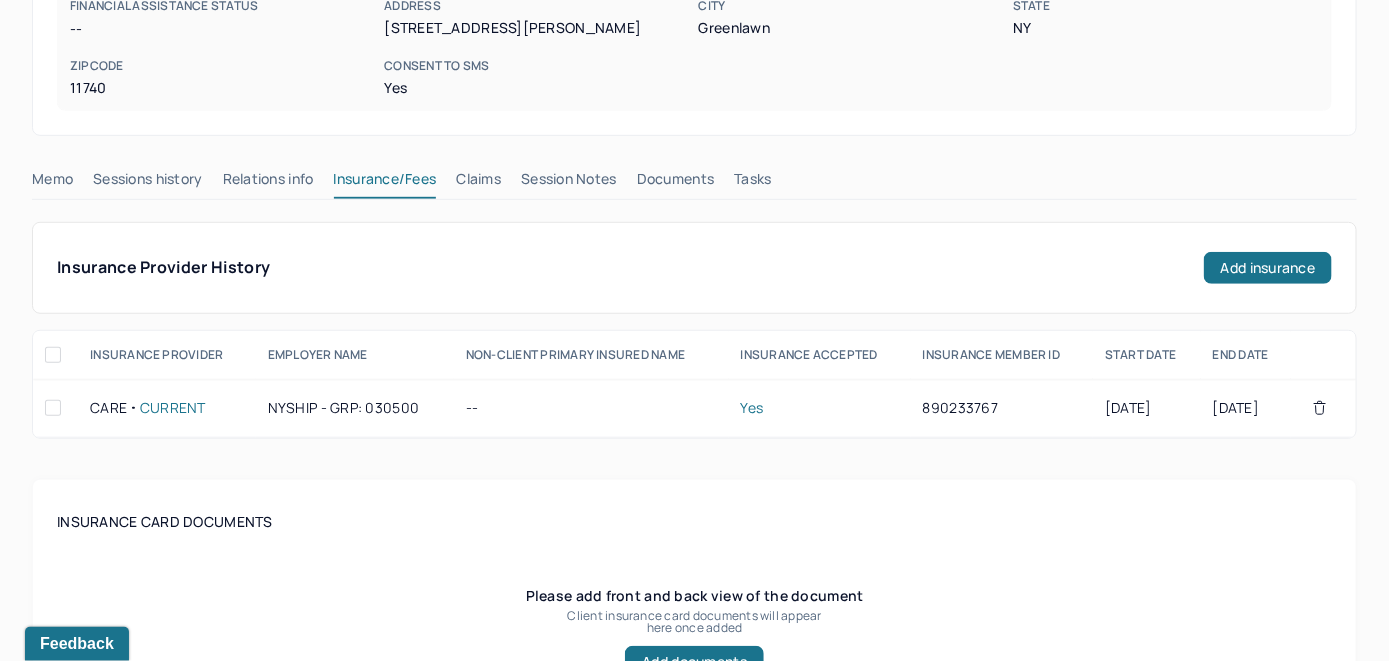click on "Claims" at bounding box center [478, 183] 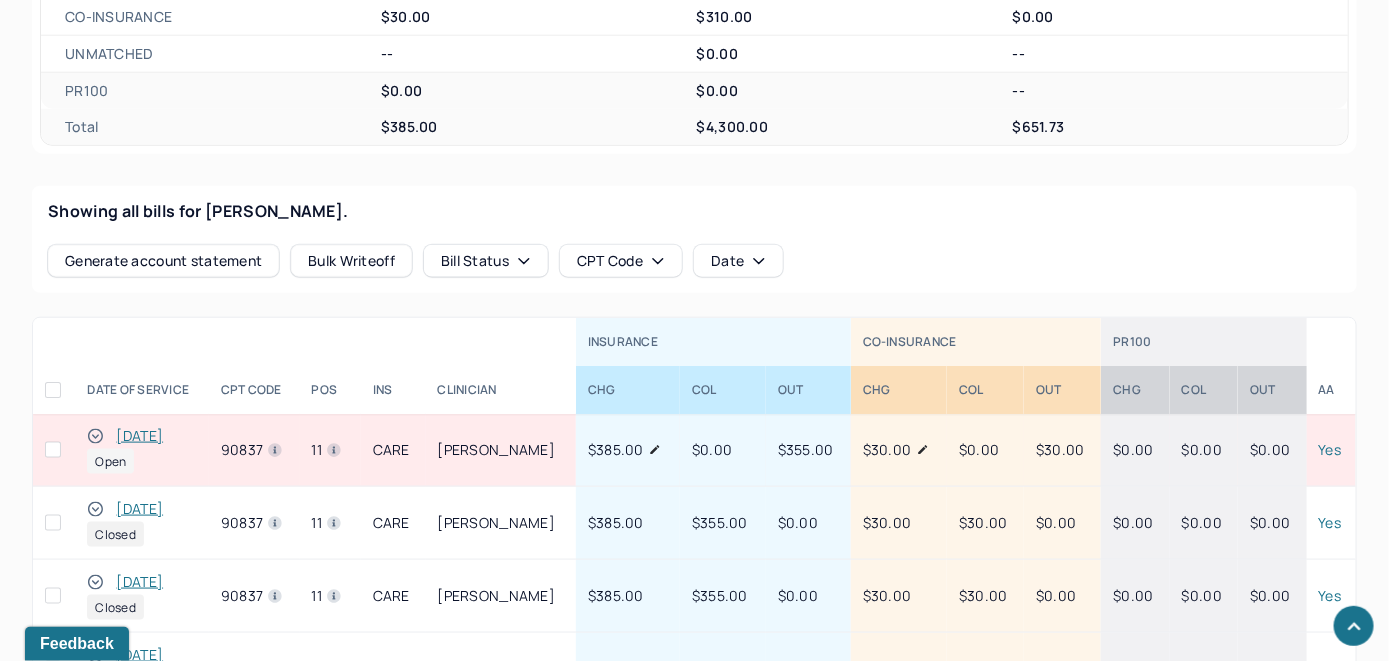 scroll, scrollTop: 704, scrollLeft: 0, axis: vertical 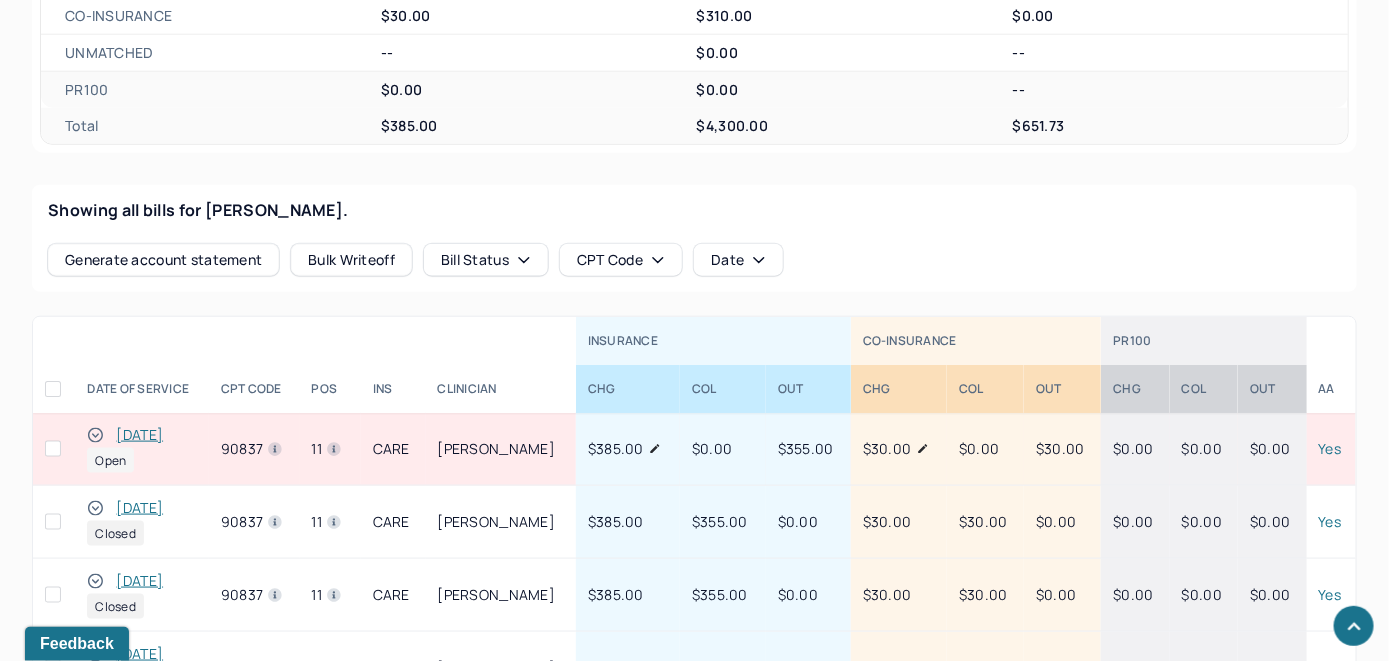click on "[DATE]" at bounding box center (139, 435) 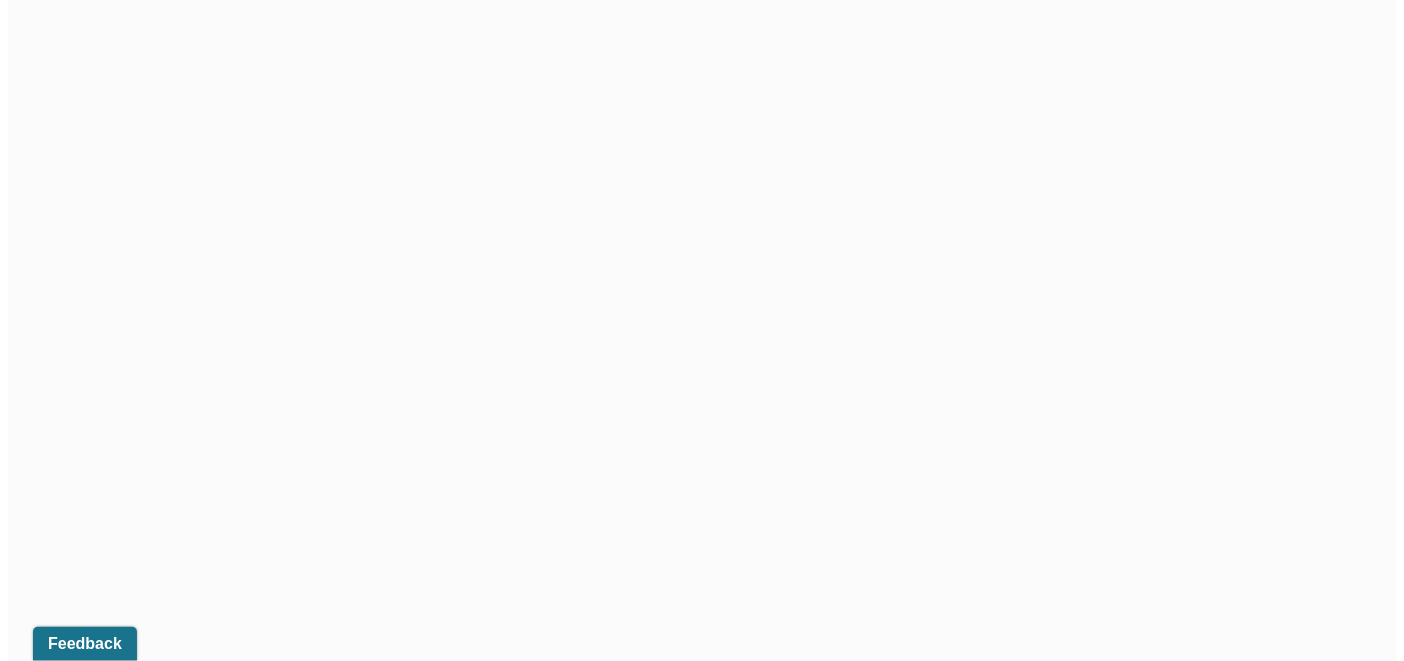 scroll, scrollTop: 632, scrollLeft: 0, axis: vertical 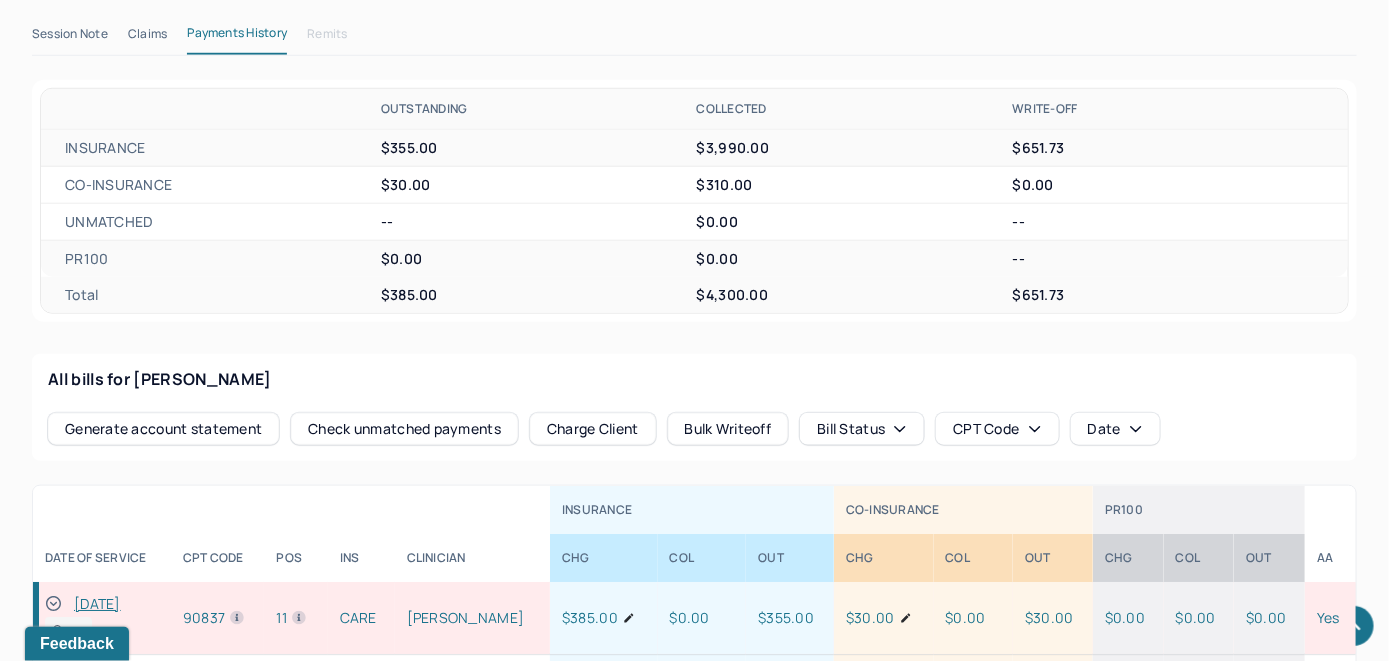 click on "Check unmatched payments" at bounding box center (404, 429) 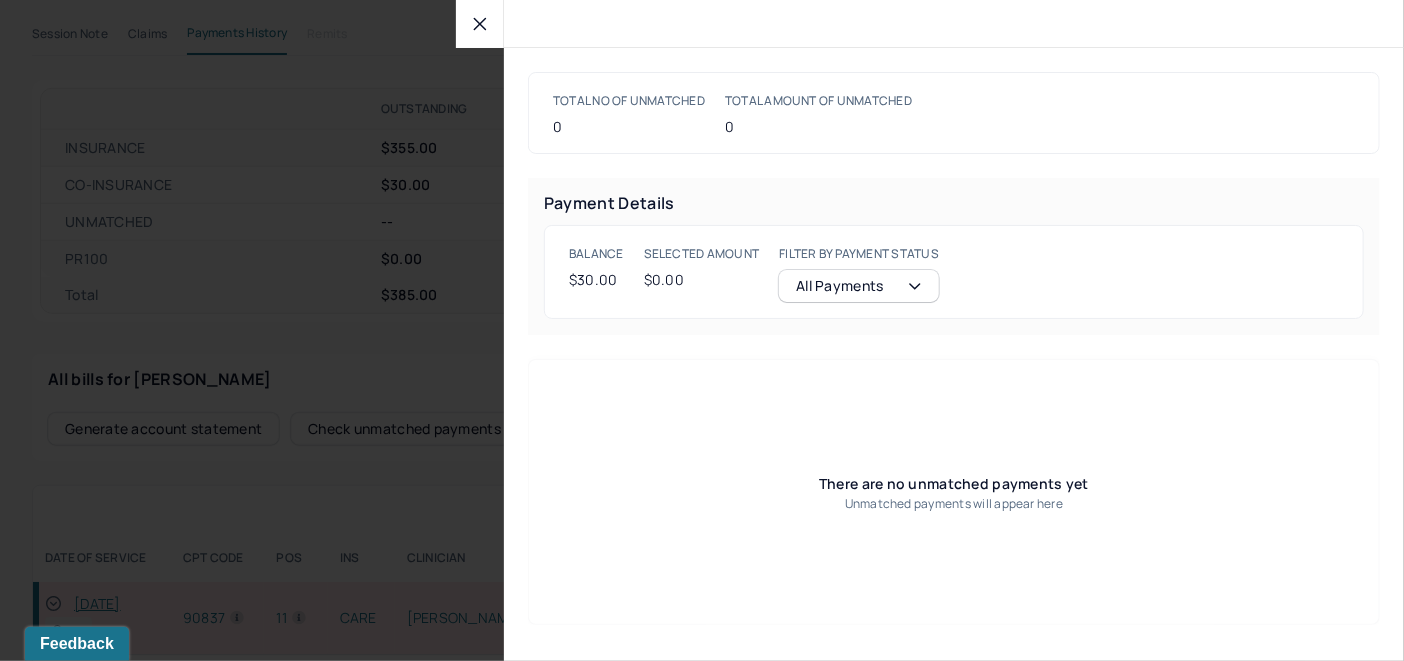 click 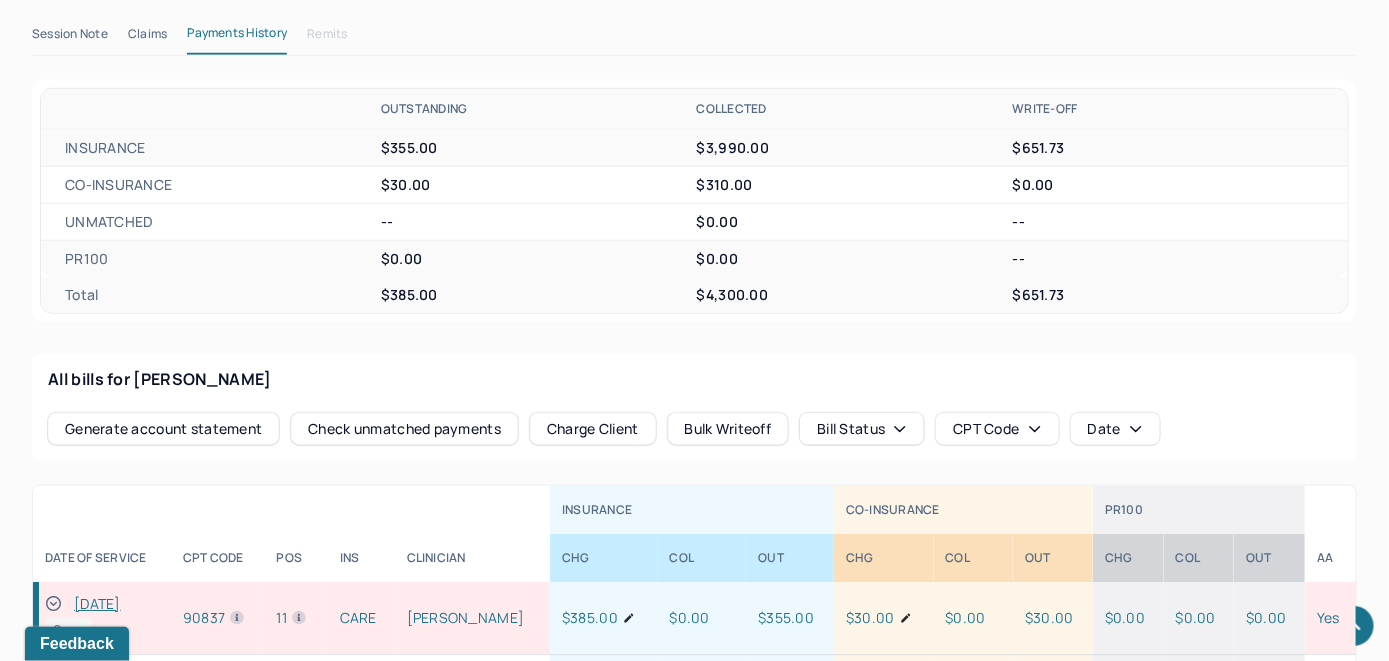 click on "Charge Client" at bounding box center (593, 429) 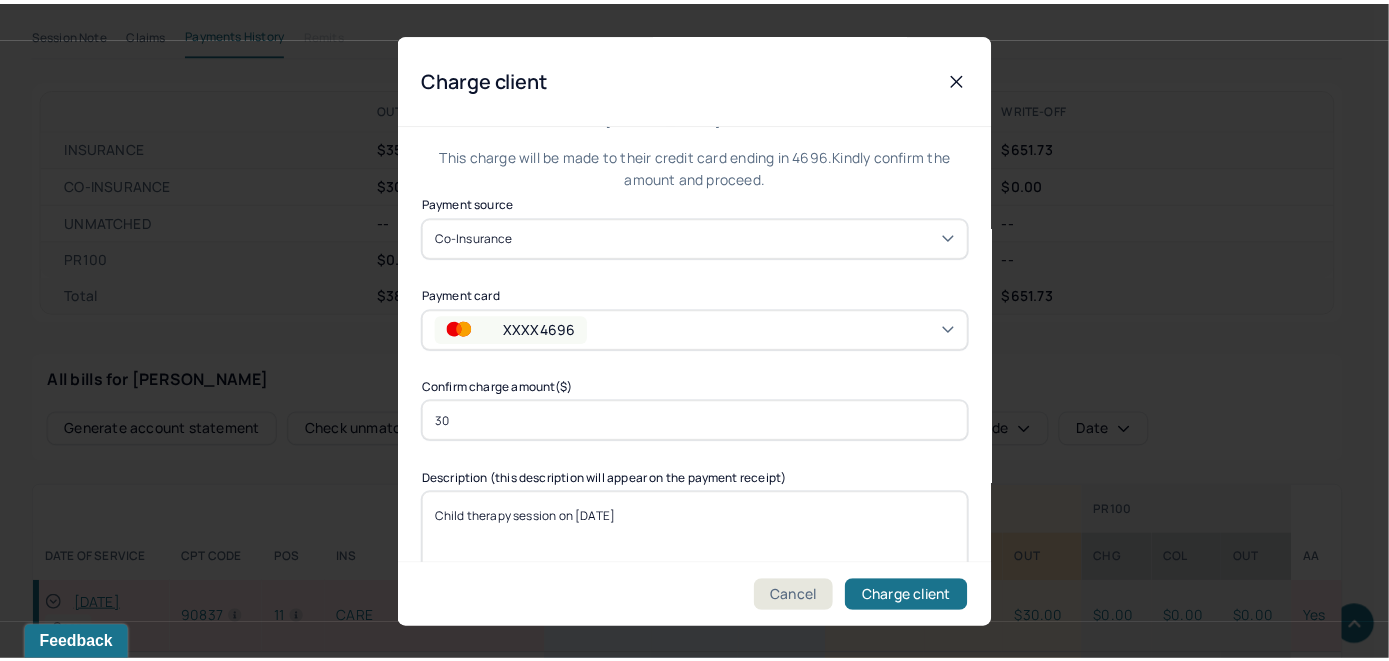 scroll, scrollTop: 121, scrollLeft: 0, axis: vertical 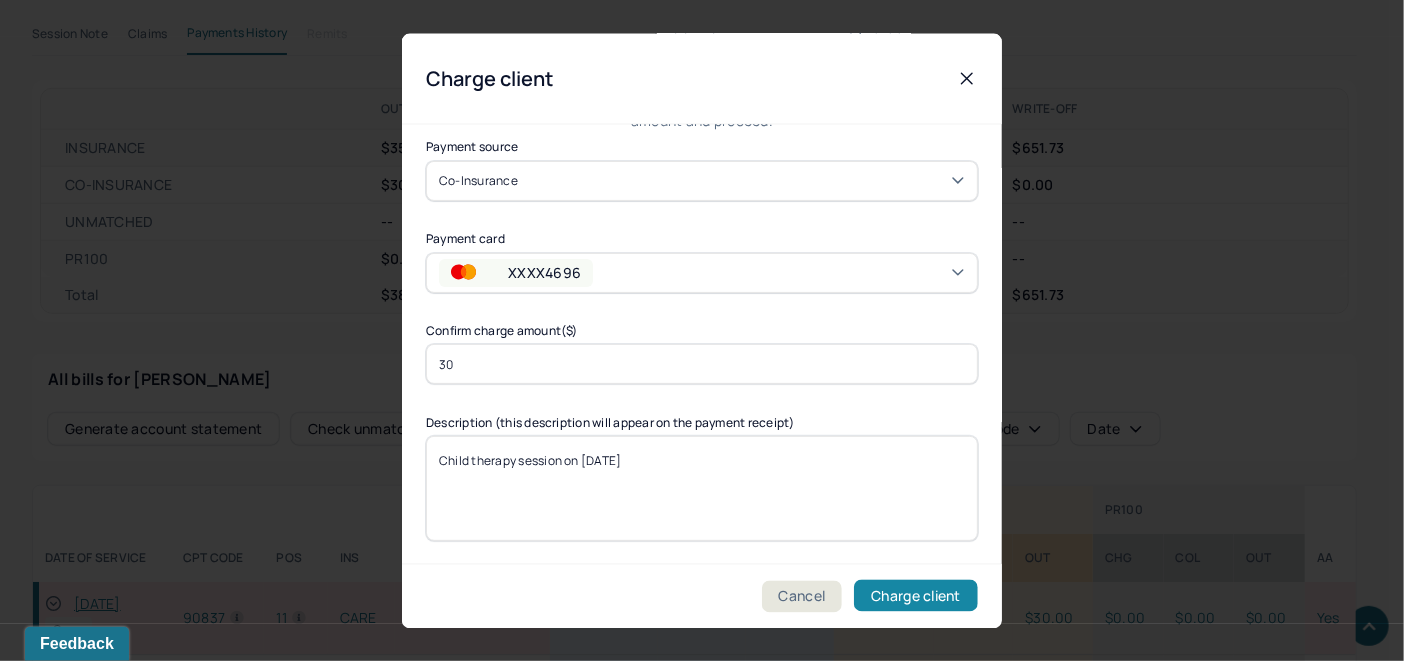click on "Charge client" at bounding box center (916, 596) 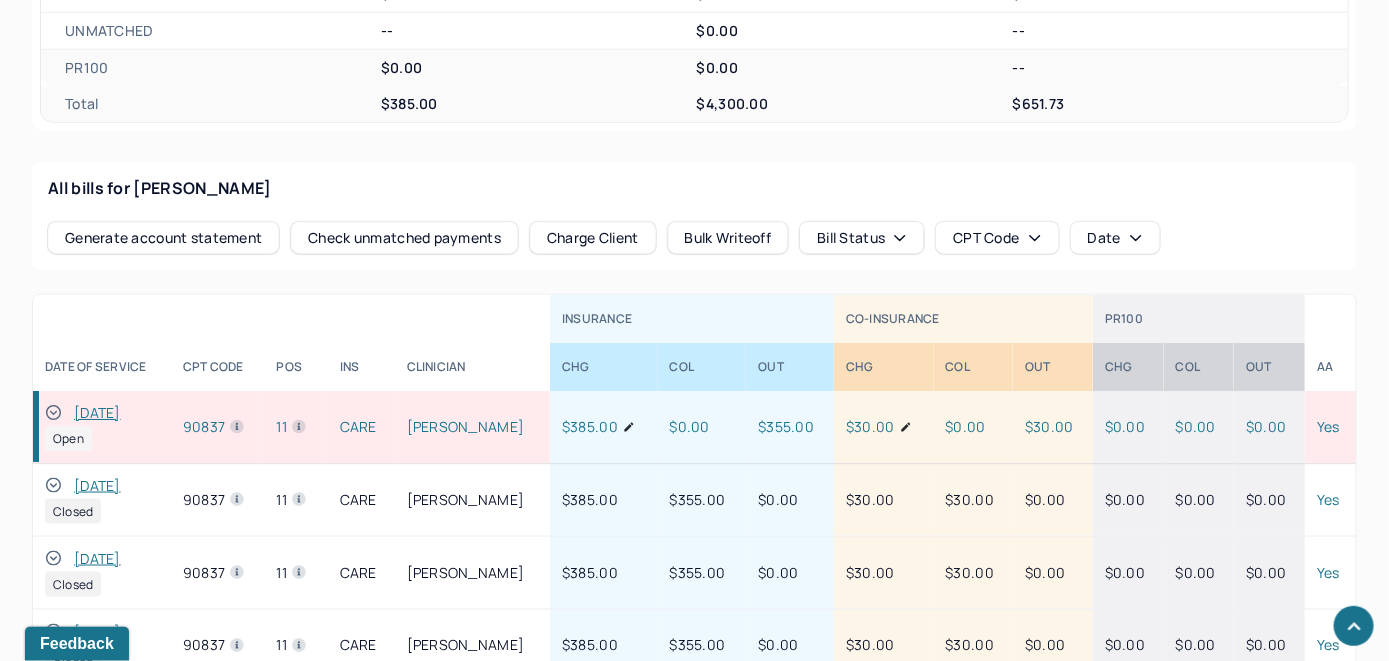 scroll, scrollTop: 932, scrollLeft: 0, axis: vertical 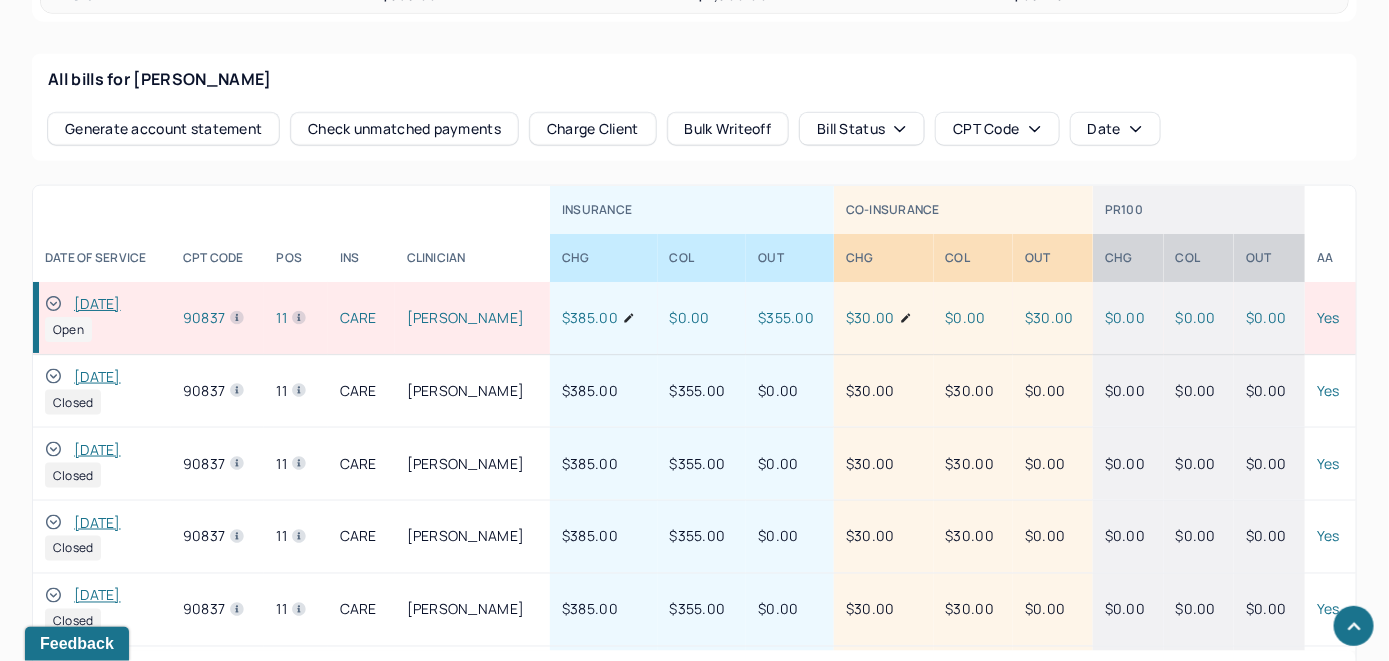 click 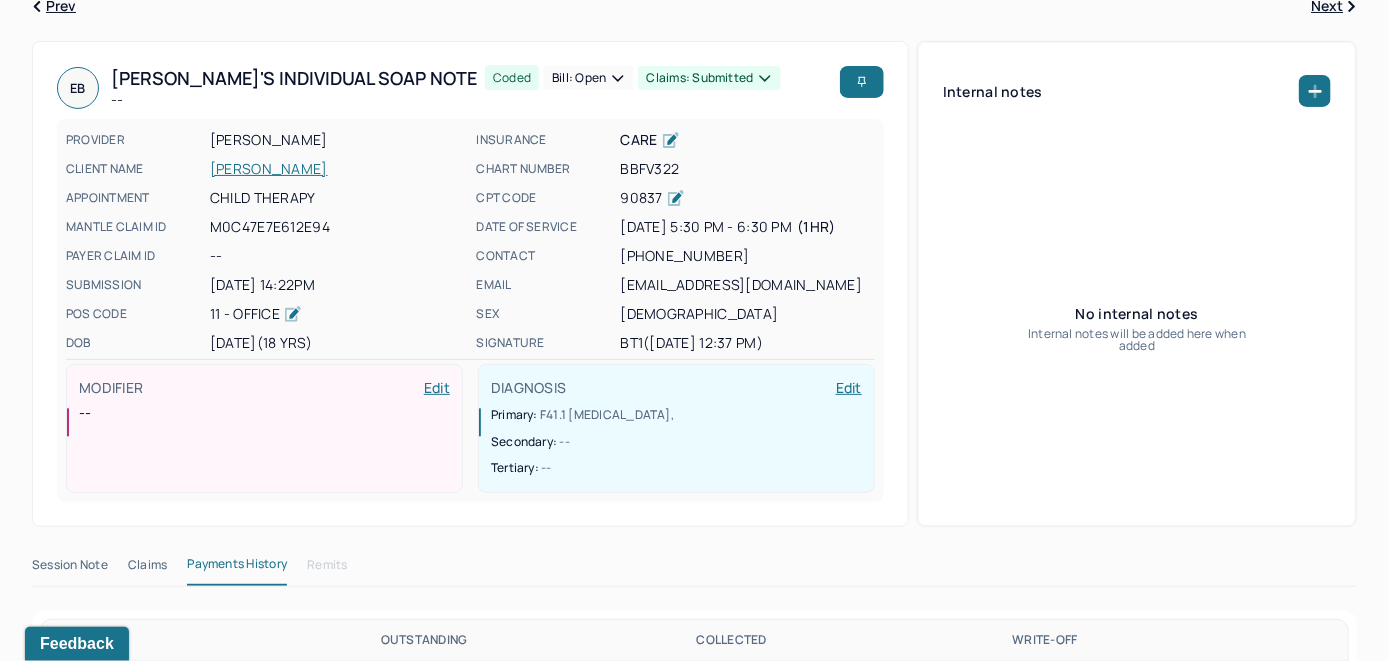 scroll, scrollTop: 0, scrollLeft: 0, axis: both 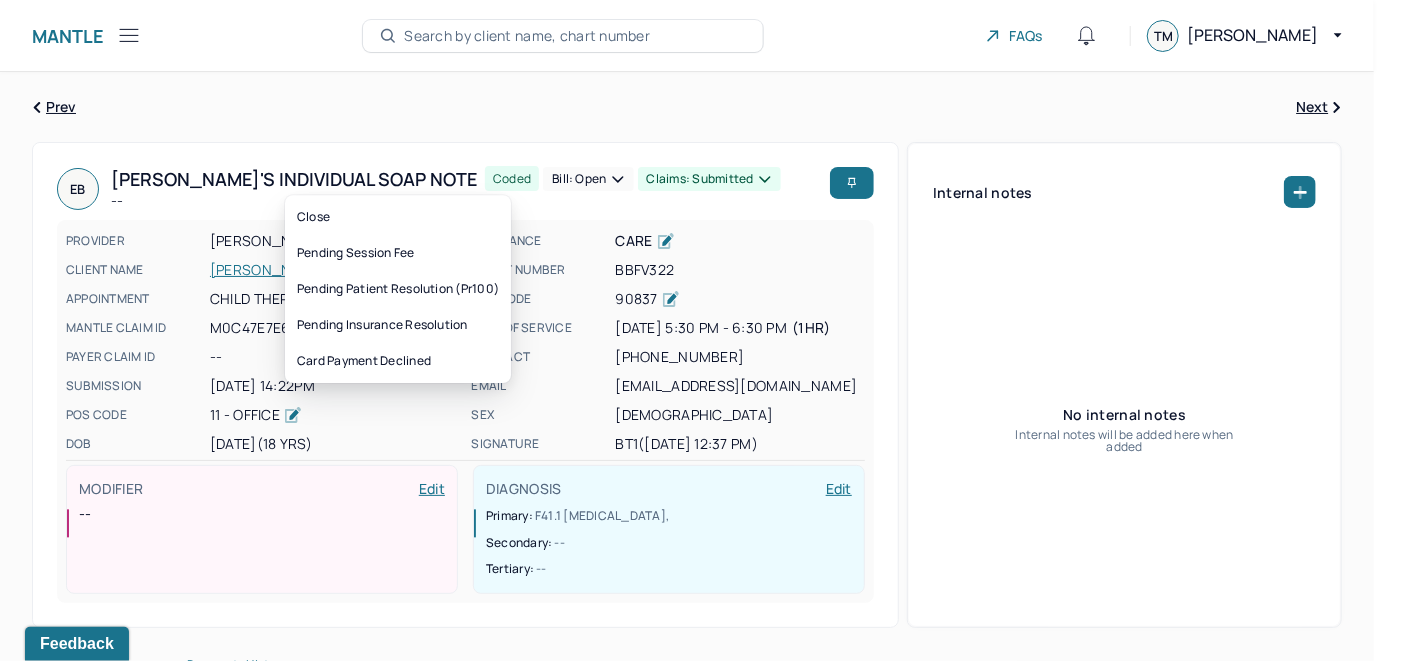 click on "Bill: Open" at bounding box center [588, 179] 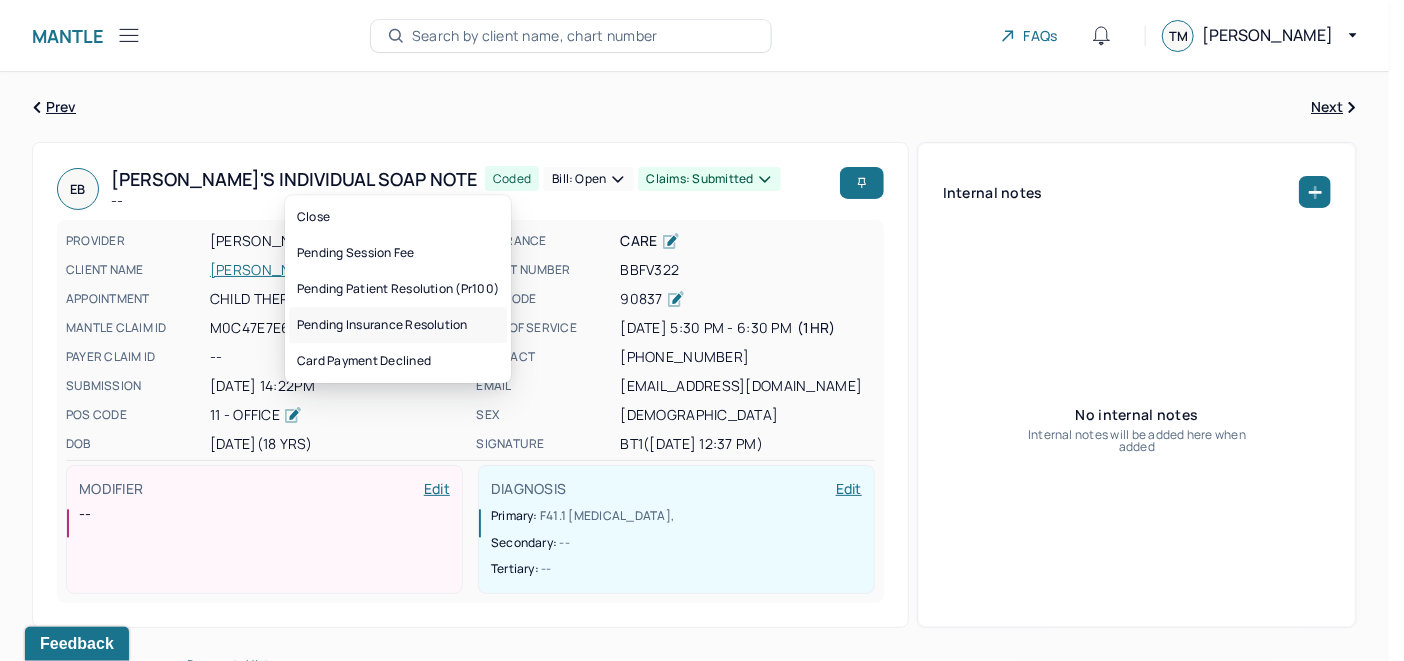 click on "Pending insurance resolution" at bounding box center (398, 325) 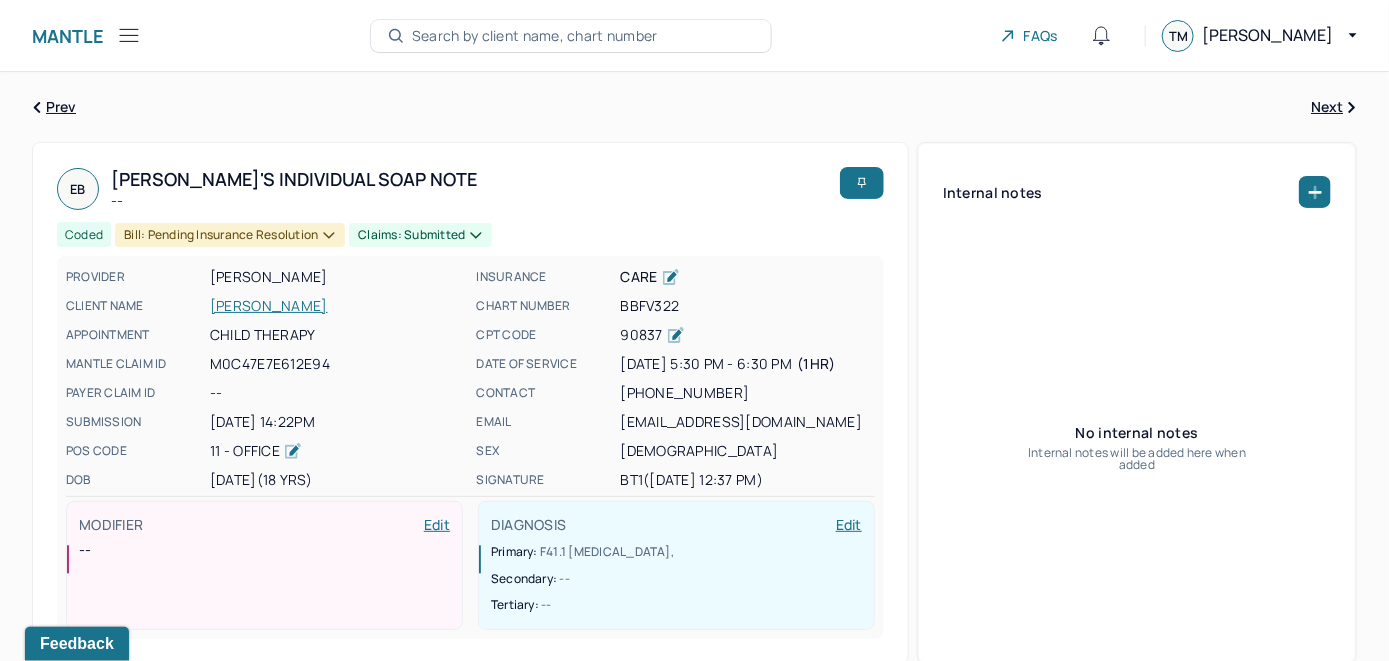 click on "Search by client name, chart number" at bounding box center [535, 36] 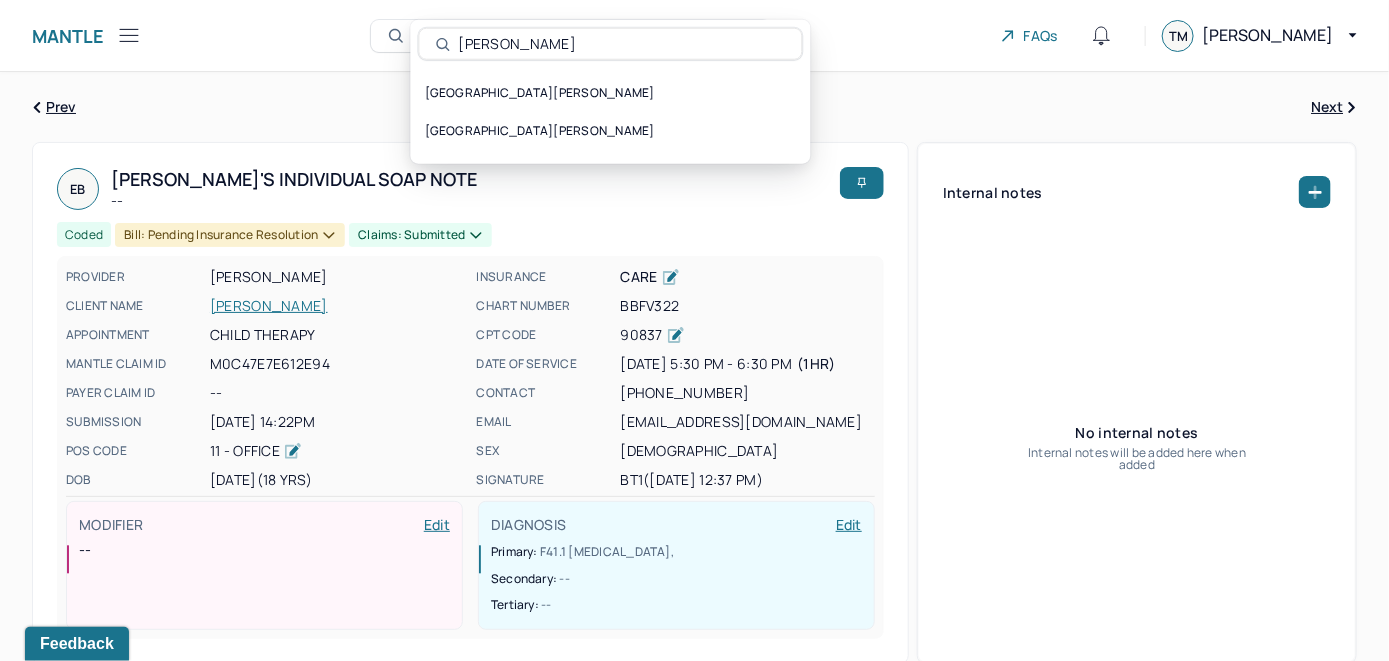 drag, startPoint x: 578, startPoint y: 43, endPoint x: 333, endPoint y: 59, distance: 245.5219 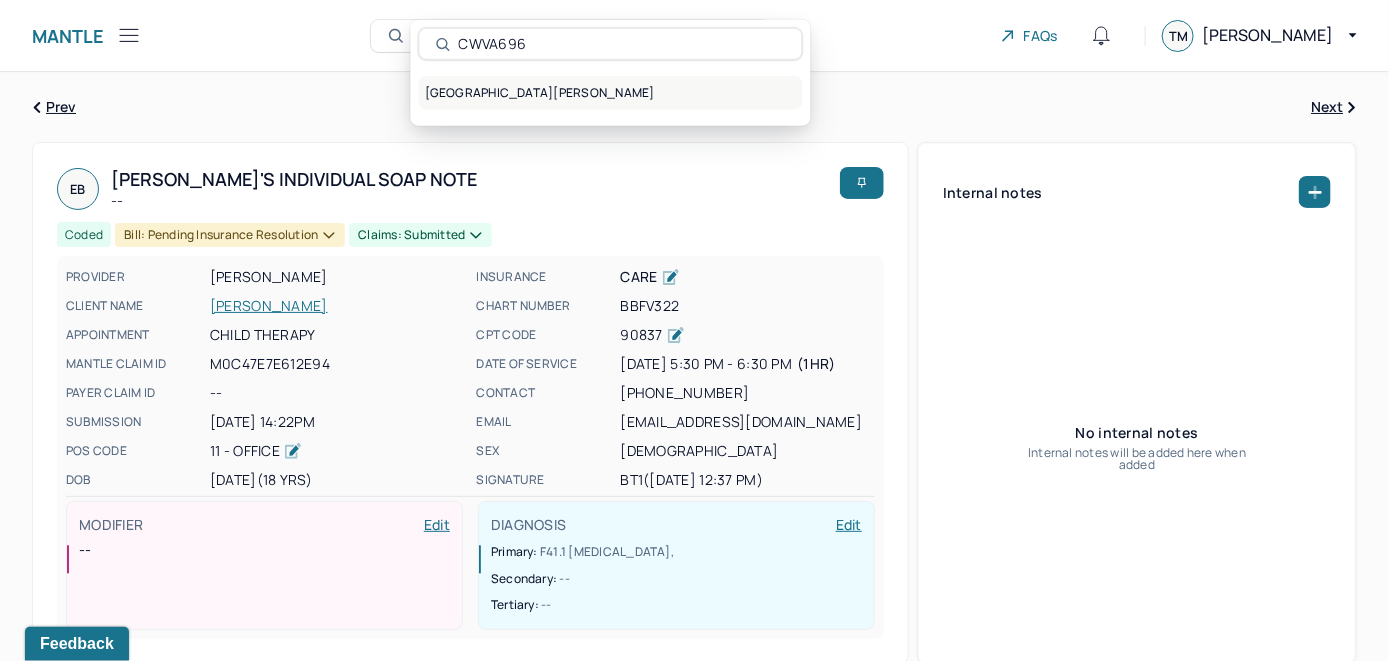 type on "CWVA696" 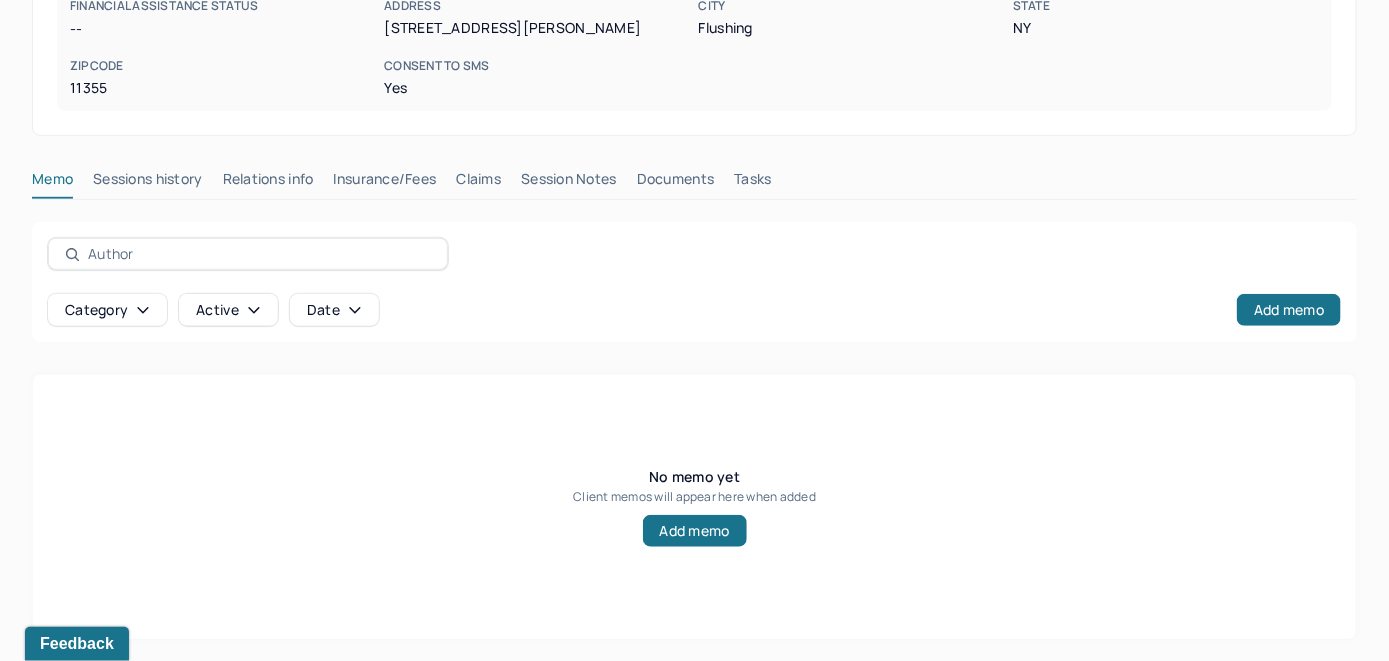 click on "Insurance/Fees" at bounding box center [385, 183] 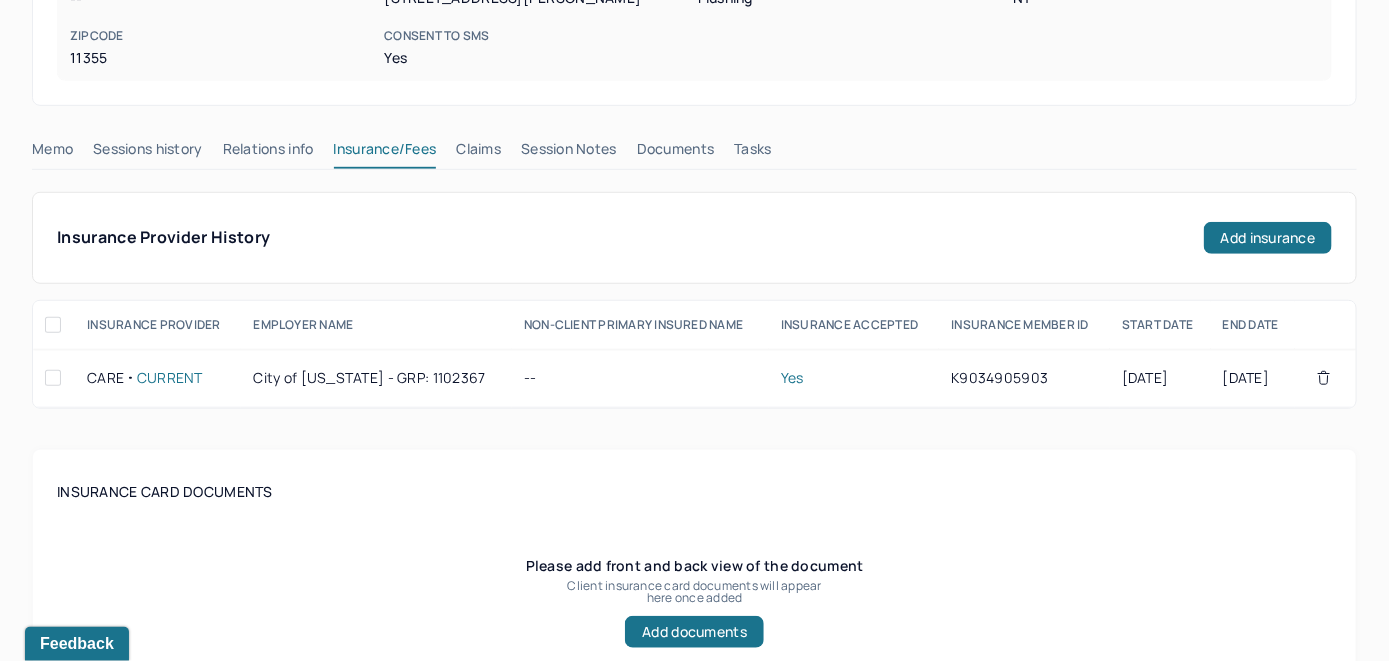 scroll, scrollTop: 393, scrollLeft: 0, axis: vertical 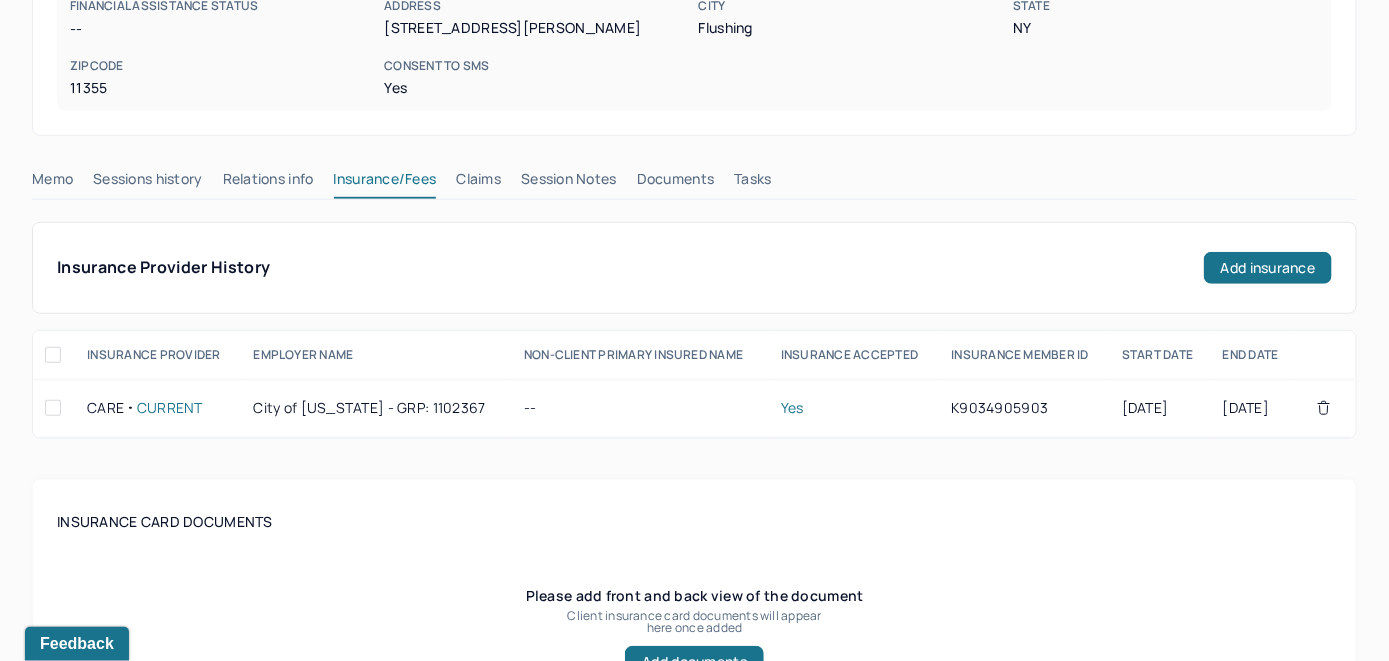 click on "Claims" at bounding box center [478, 183] 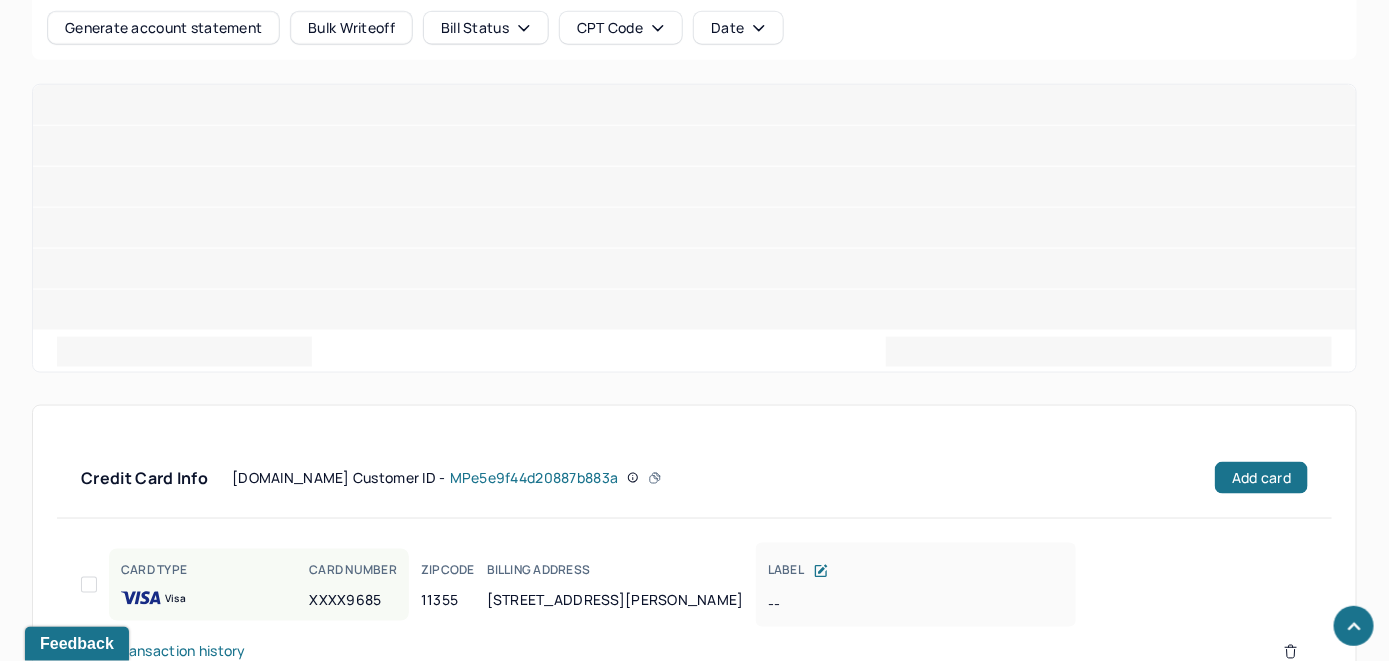 scroll, scrollTop: 935, scrollLeft: 0, axis: vertical 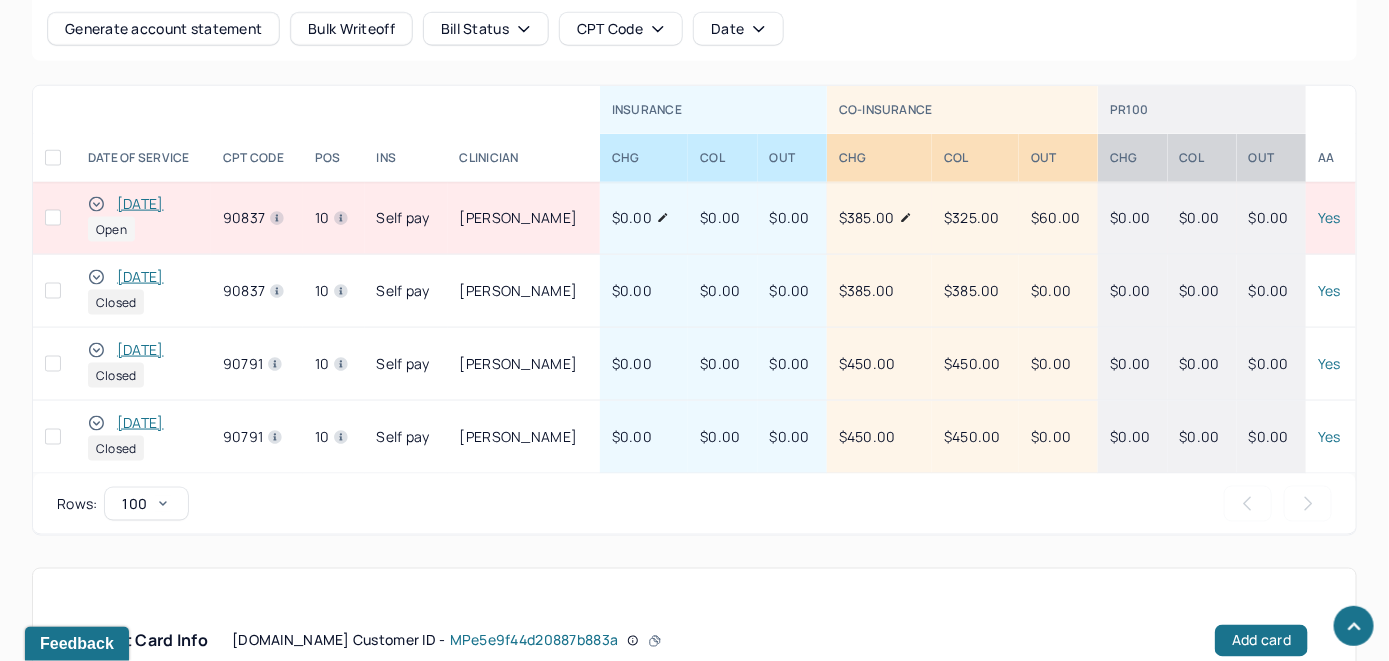 click on "[DATE]" at bounding box center [140, 204] 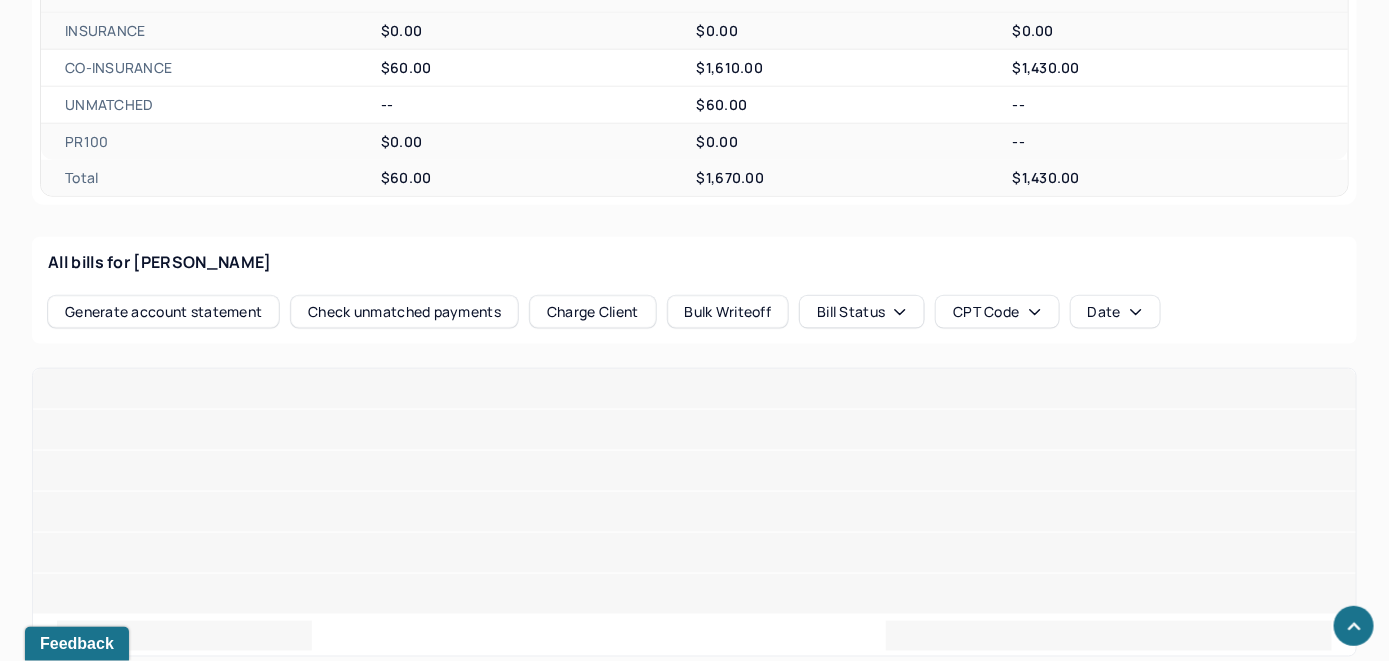 scroll, scrollTop: 864, scrollLeft: 0, axis: vertical 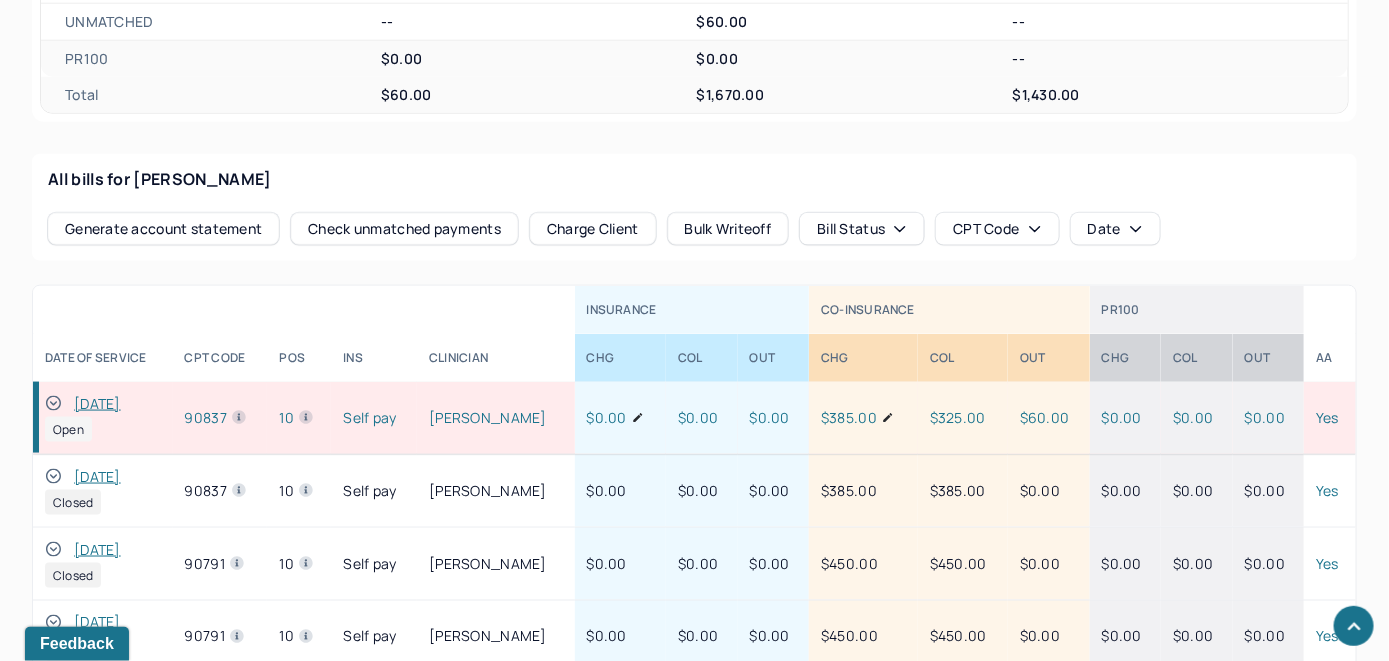 click on "Check unmatched payments" at bounding box center [404, 229] 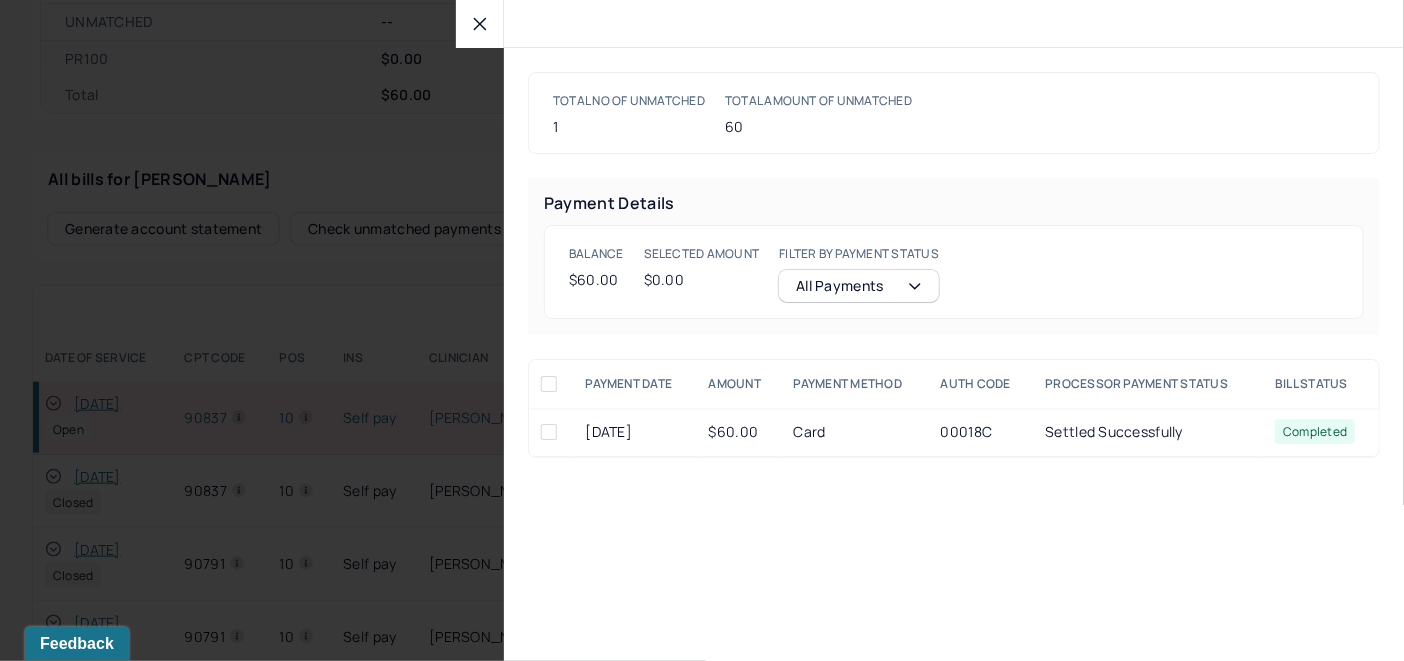 click at bounding box center [549, 432] 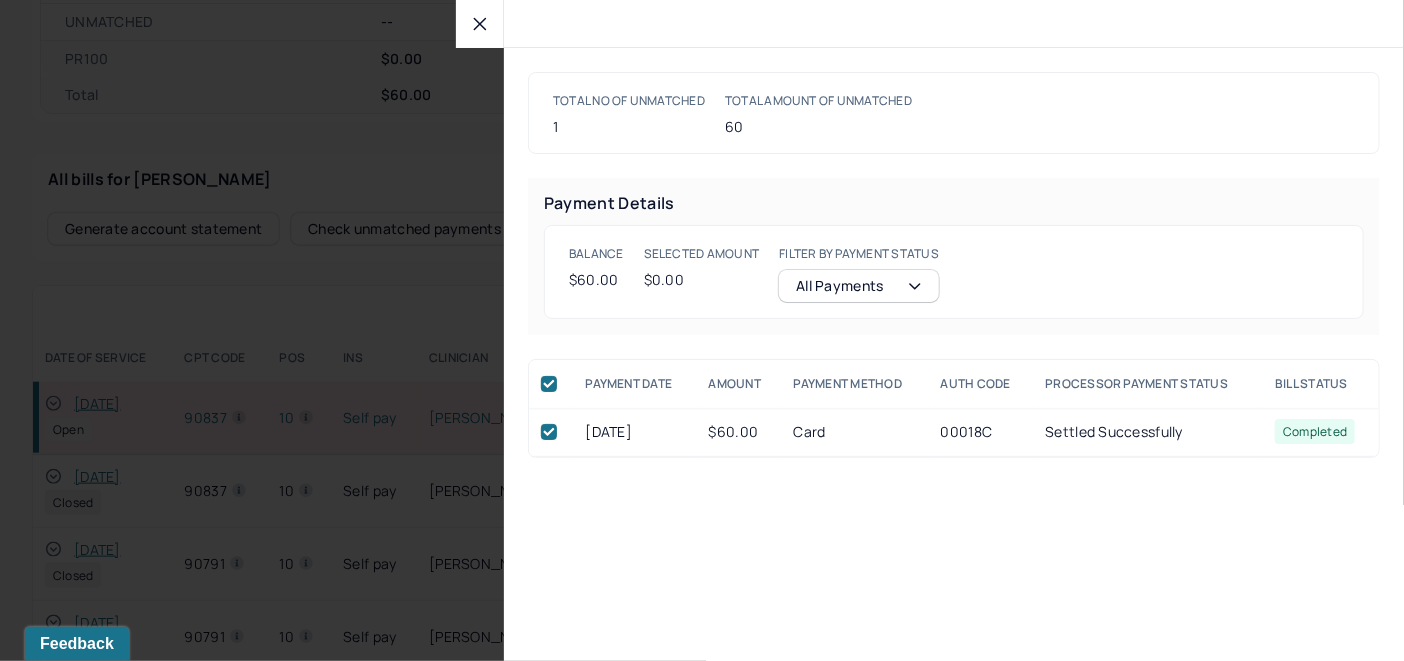 checkbox on "true" 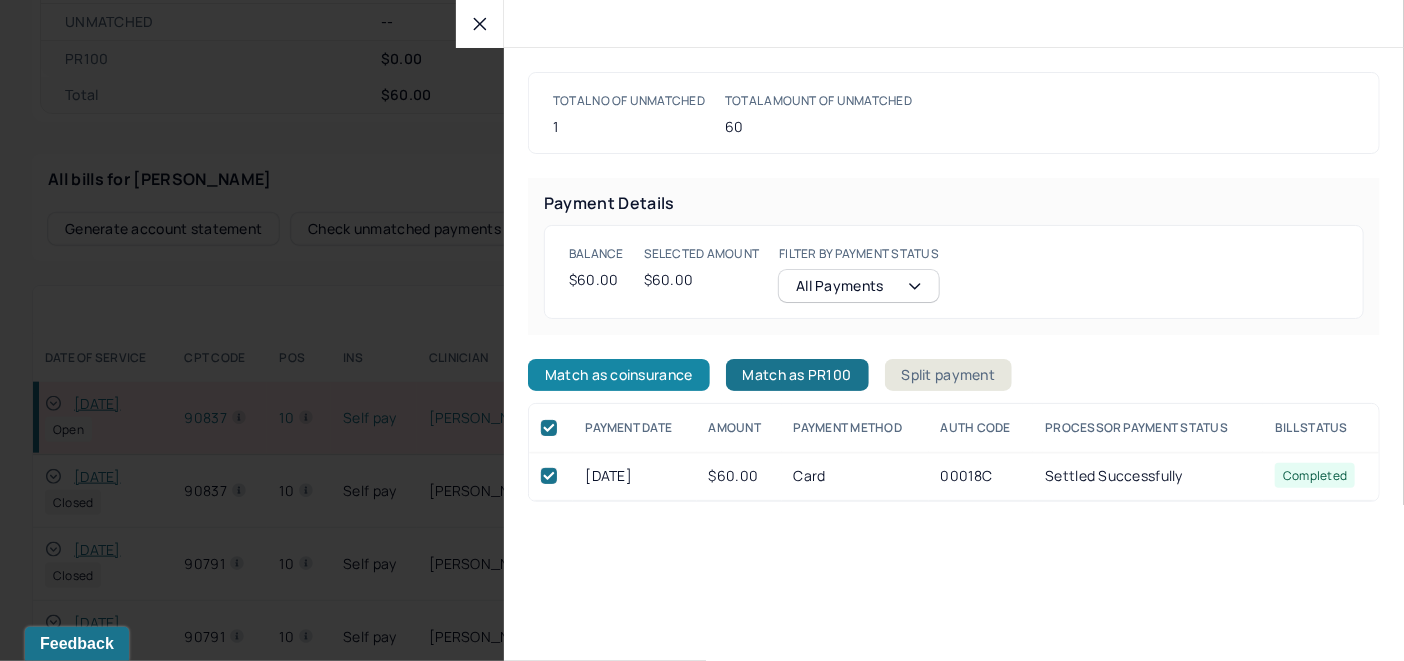 click on "Match as coinsurance" at bounding box center [619, 375] 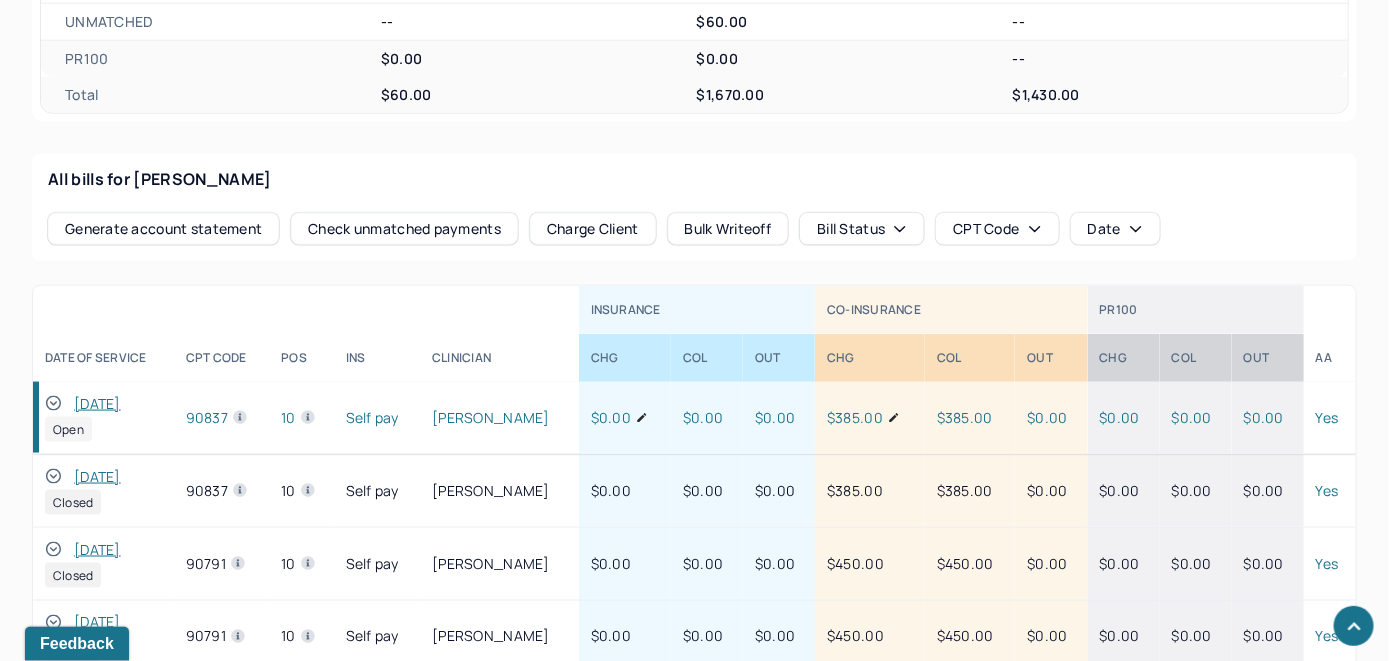 click 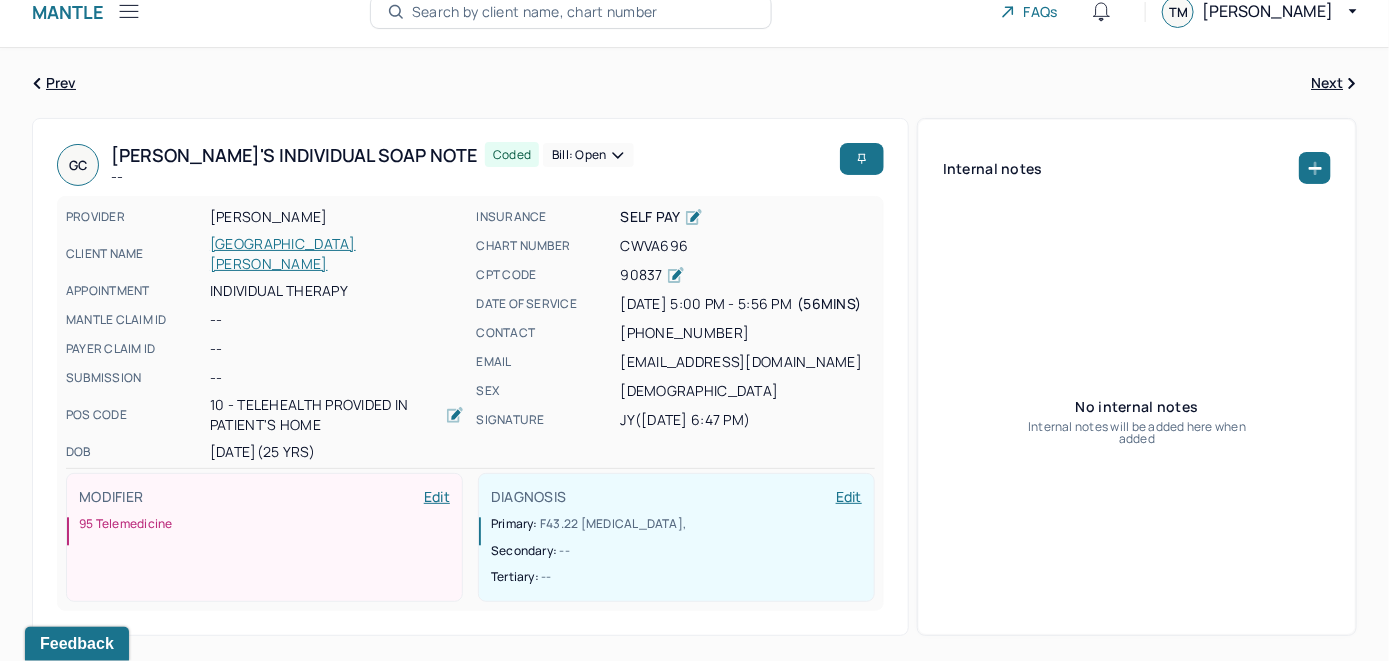 scroll, scrollTop: 0, scrollLeft: 0, axis: both 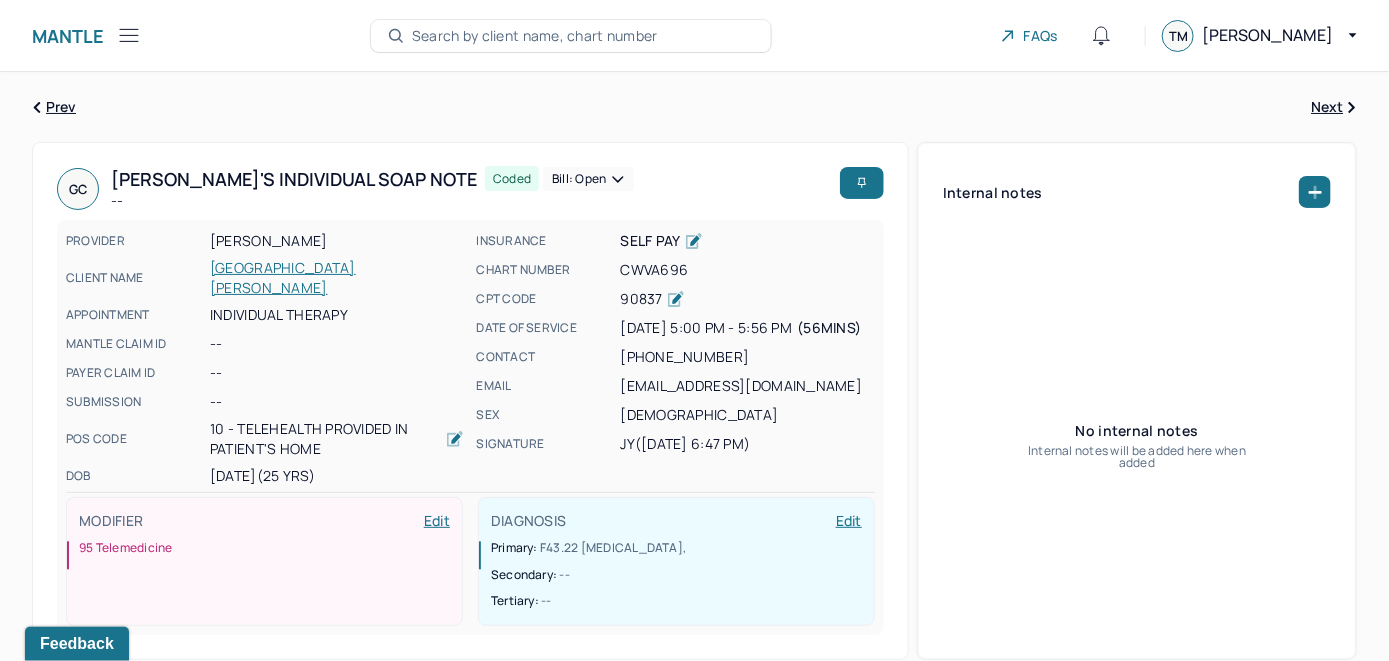 click on "Bill: Open" at bounding box center [588, 179] 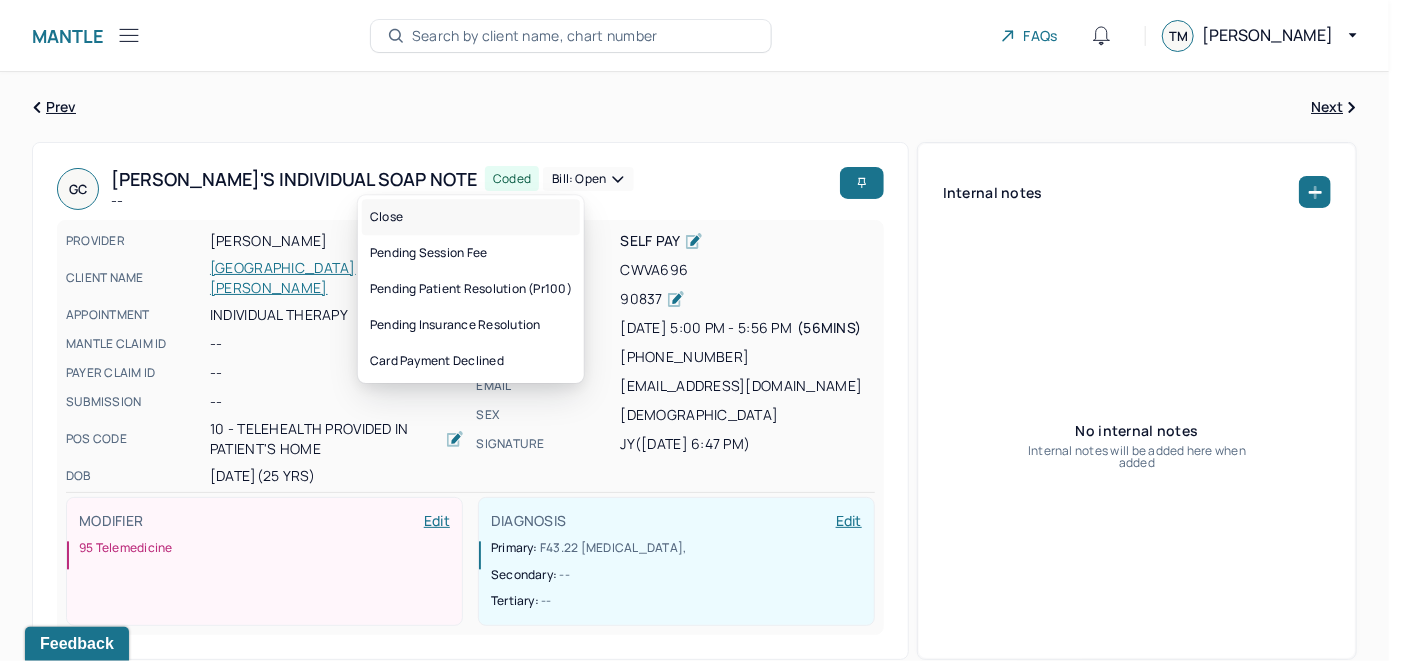 click on "Close" at bounding box center (471, 217) 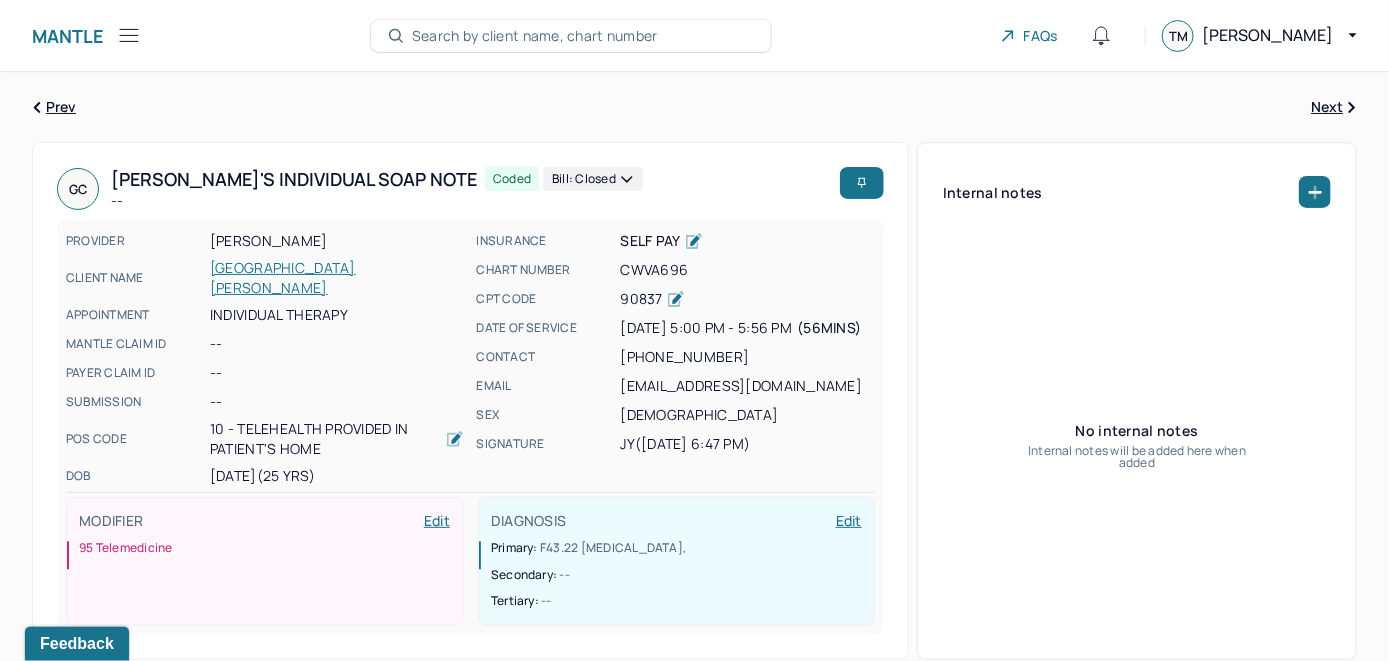 click on "Search by client name, chart number" at bounding box center (535, 36) 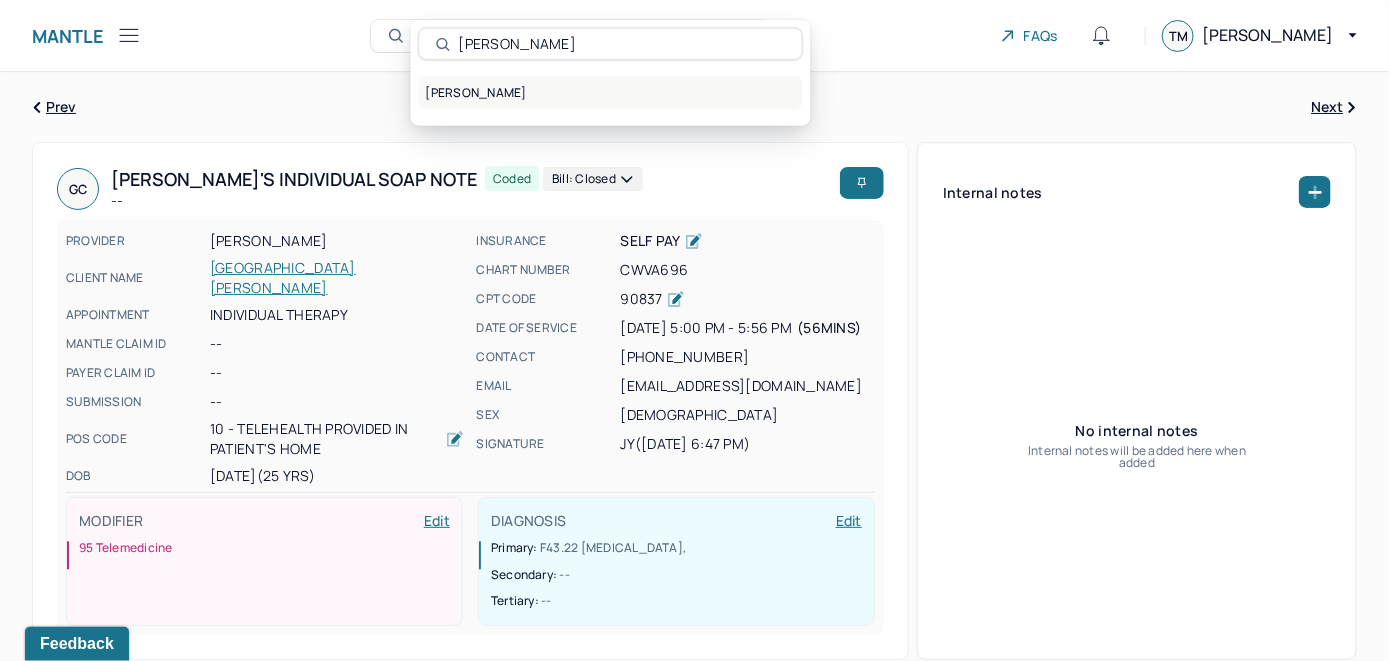 type on "[PERSON_NAME]" 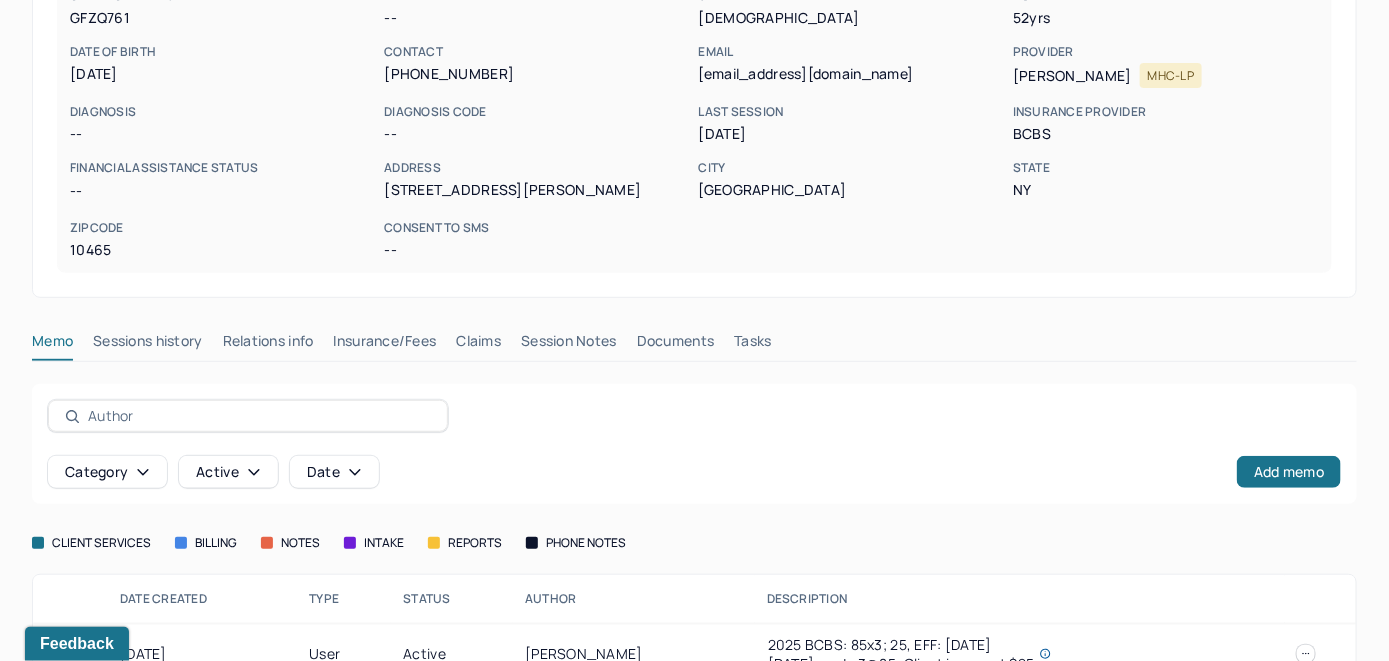 scroll, scrollTop: 304, scrollLeft: 0, axis: vertical 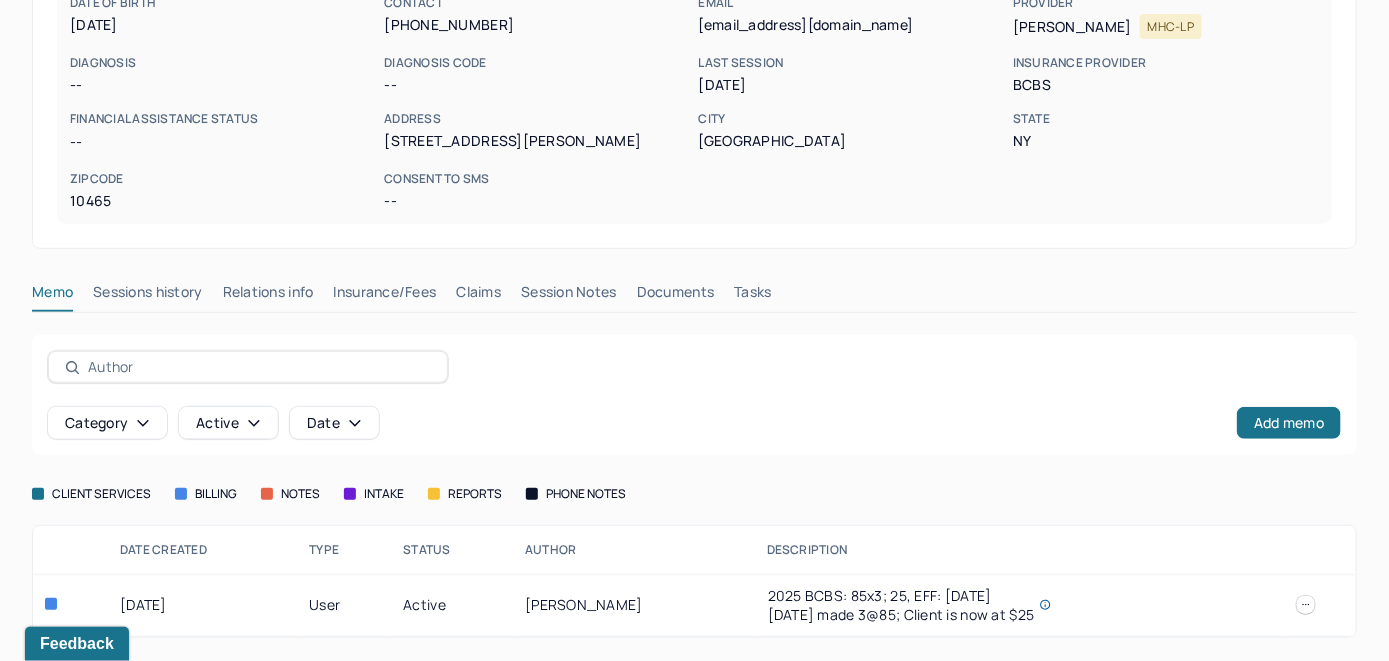 click on "Insurance/Fees" at bounding box center [385, 296] 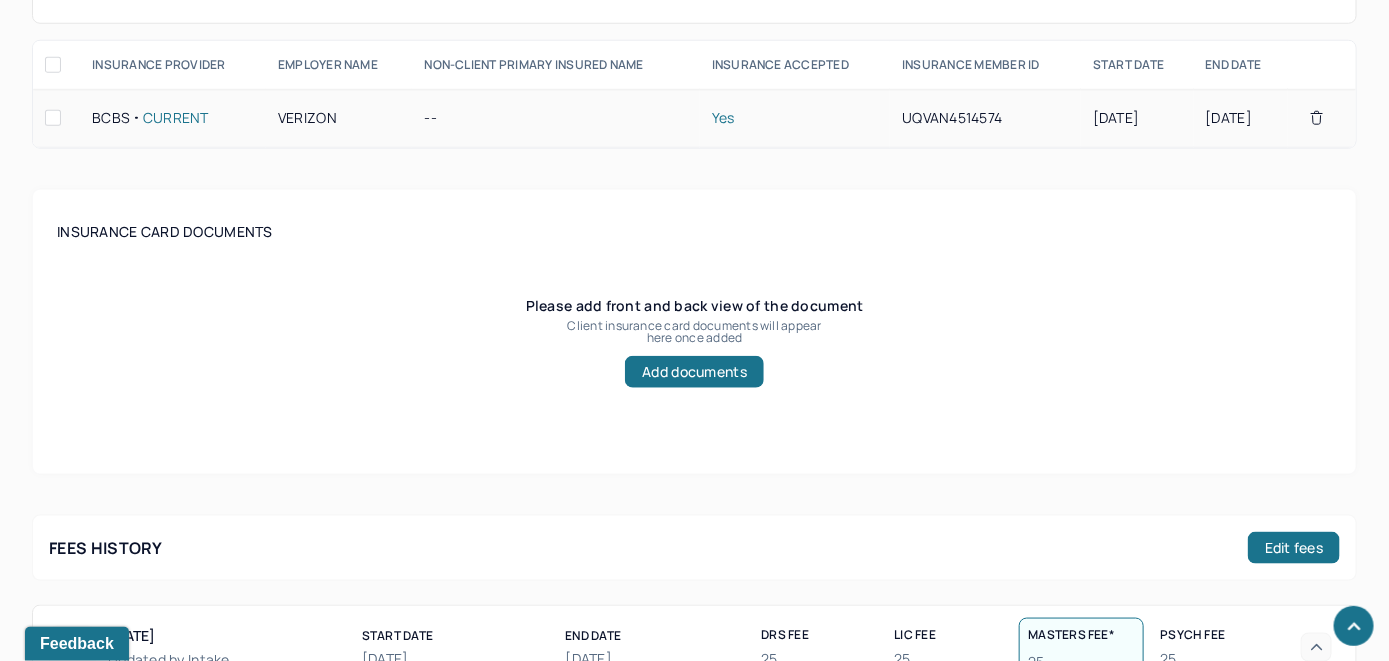 scroll, scrollTop: 504, scrollLeft: 0, axis: vertical 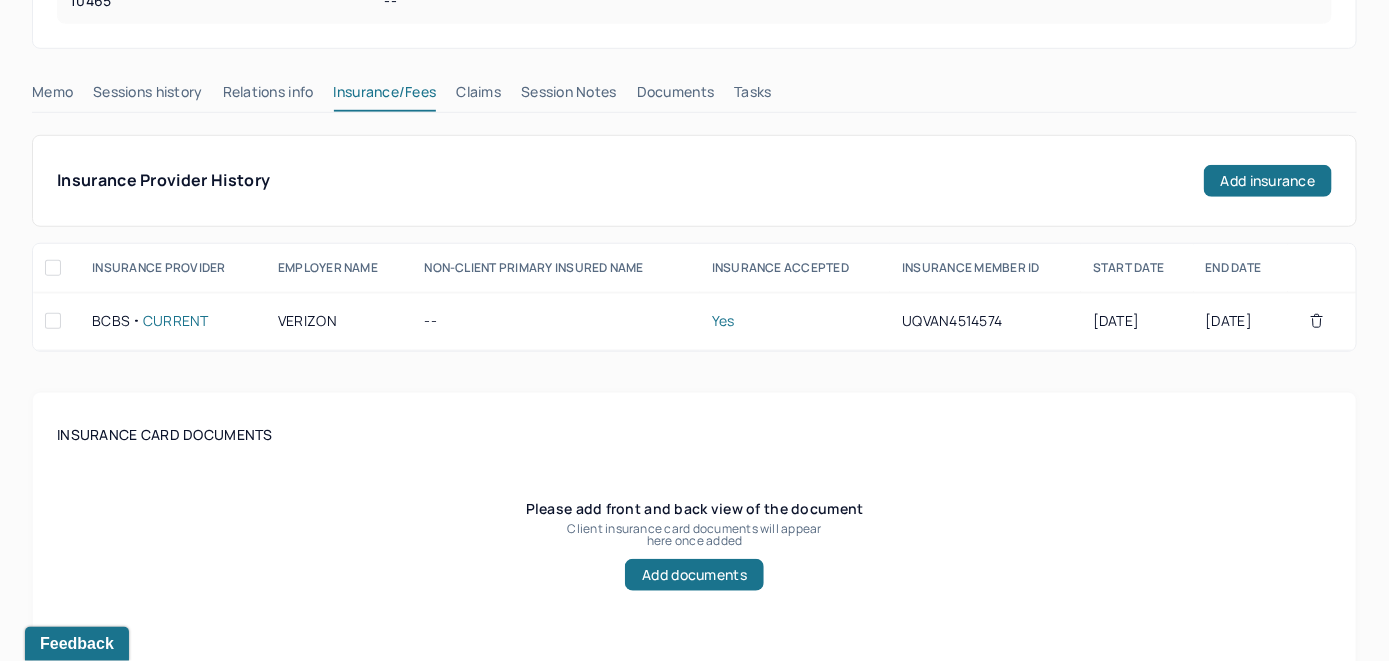 click on "Claims" at bounding box center [478, 96] 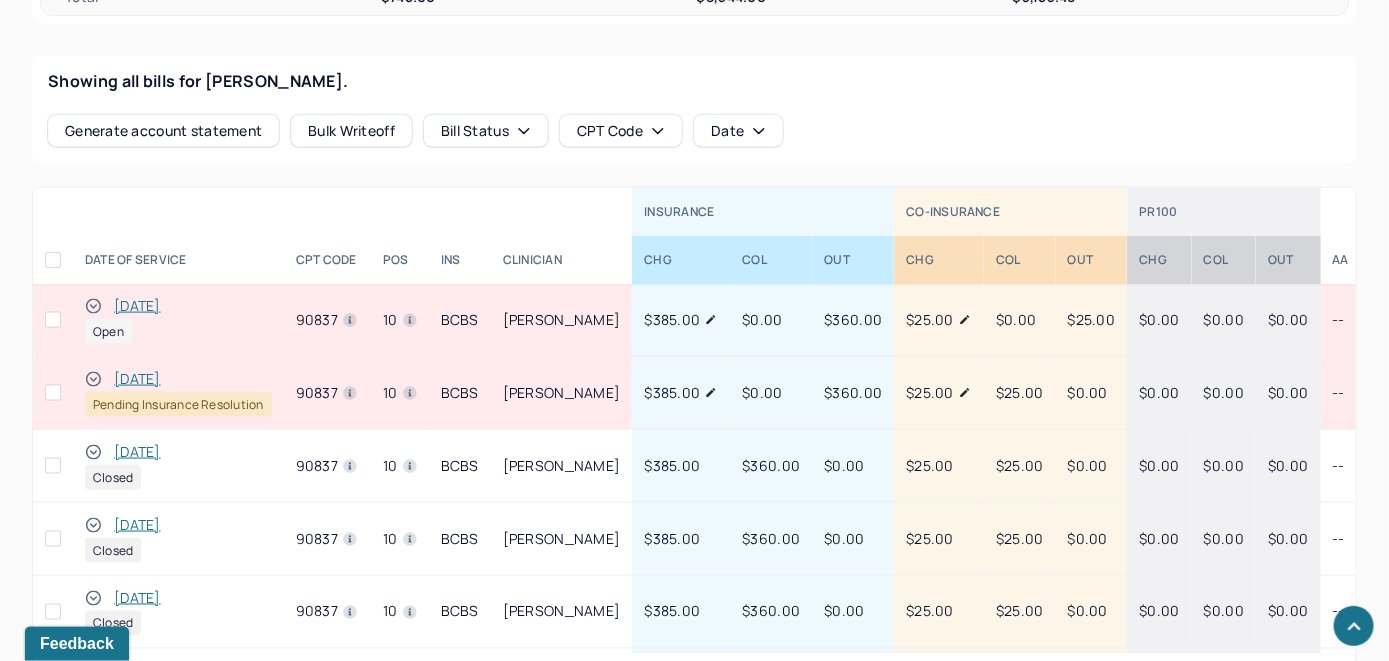 scroll, scrollTop: 899, scrollLeft: 0, axis: vertical 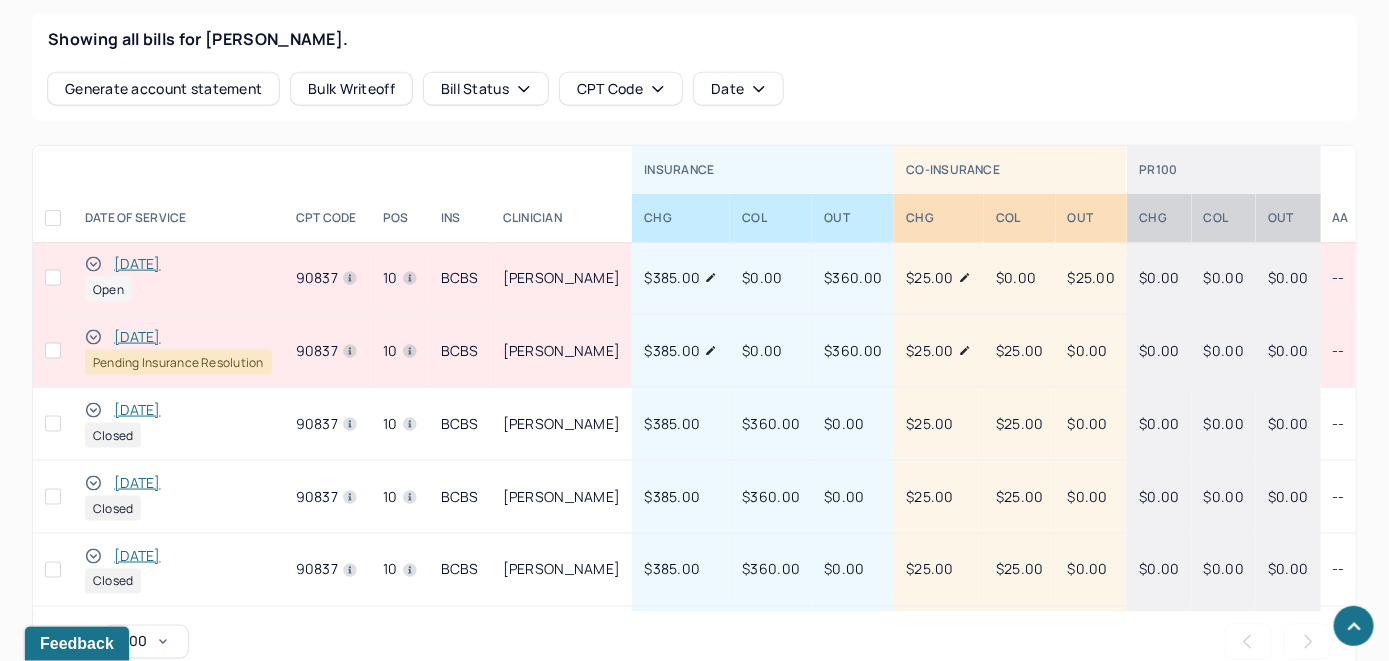 click on "[DATE]" at bounding box center (137, 264) 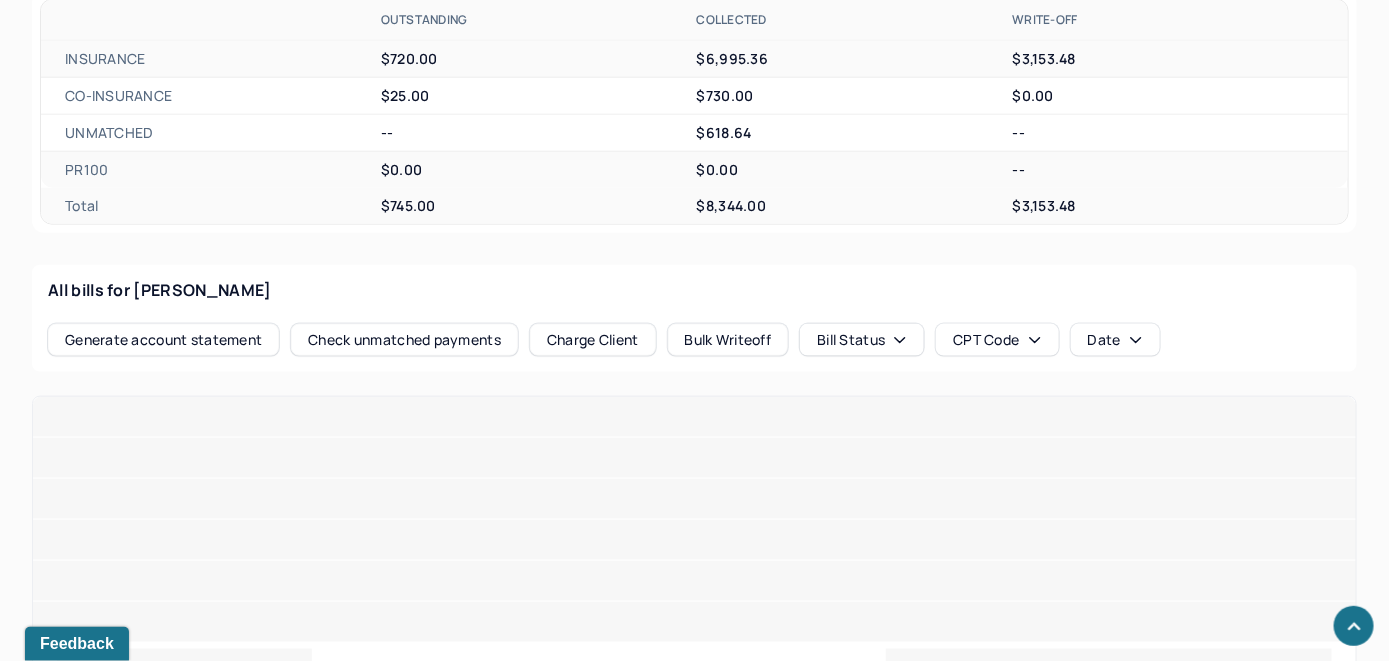 scroll, scrollTop: 826, scrollLeft: 0, axis: vertical 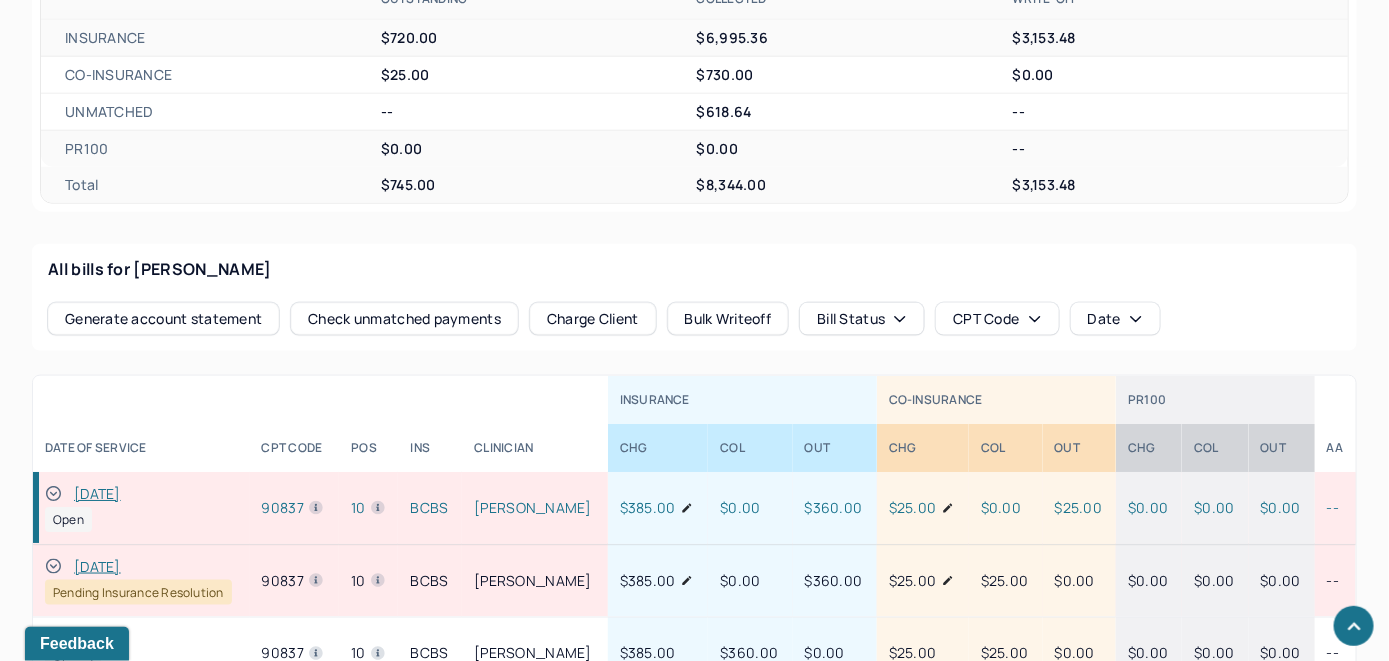 click on "Check unmatched payments" at bounding box center [404, 319] 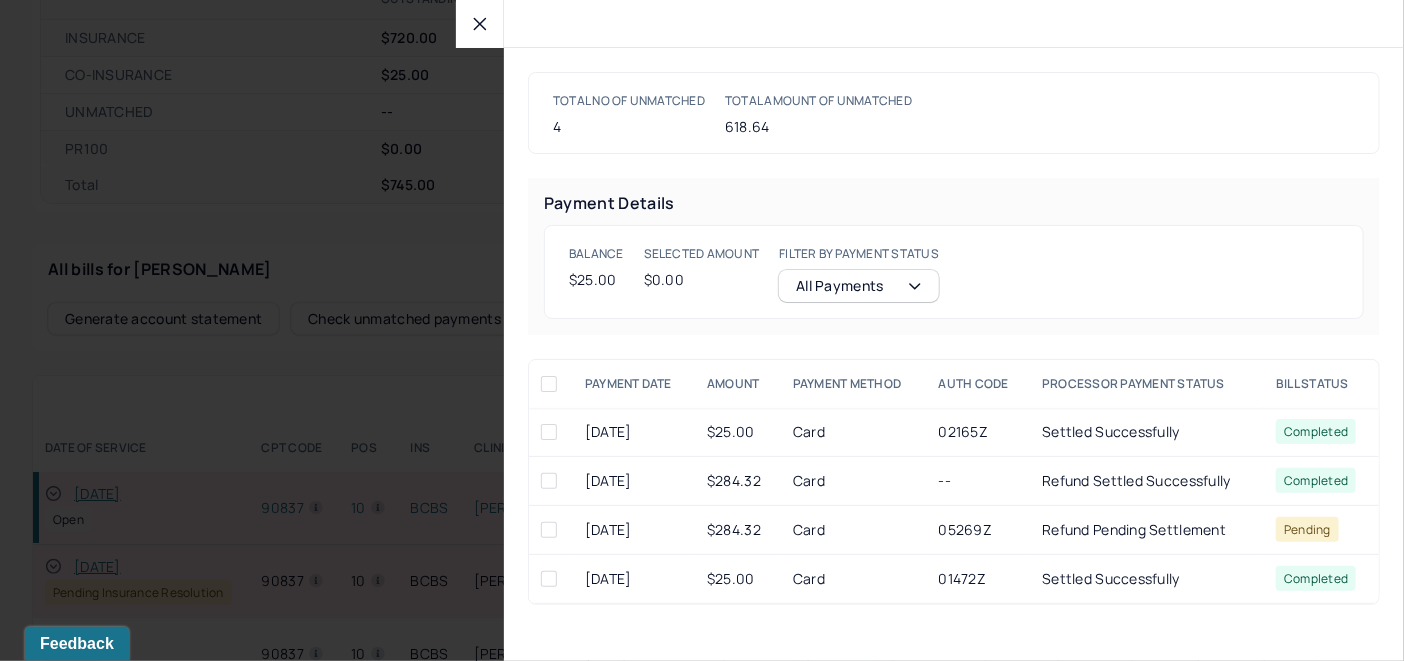 click at bounding box center (549, 432) 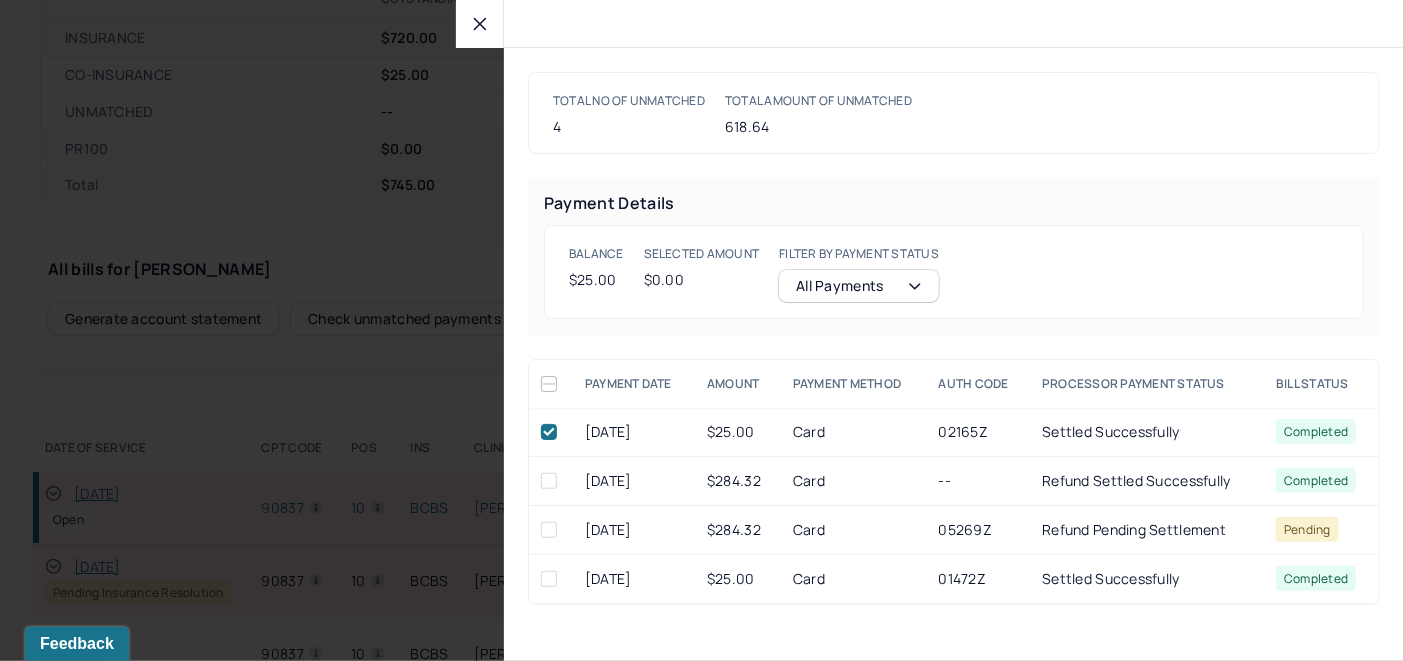 checkbox on "true" 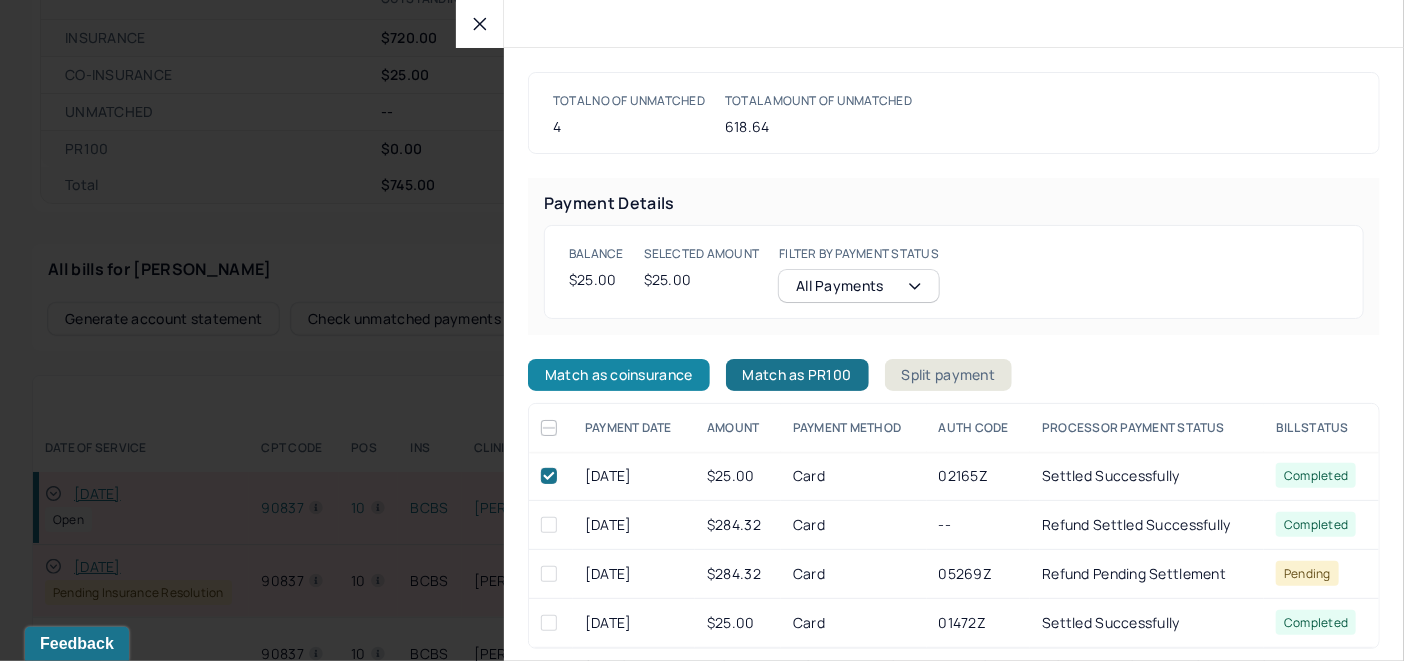 click on "Match as coinsurance" at bounding box center (619, 375) 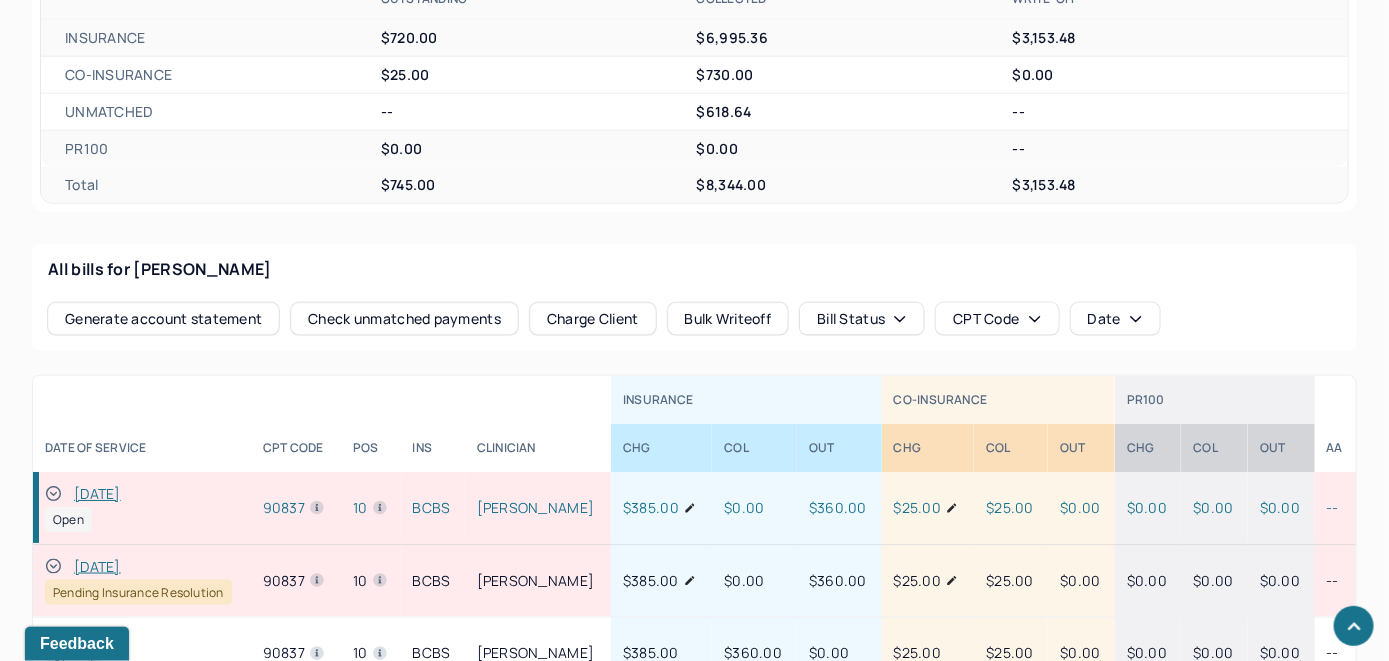 drag, startPoint x: 50, startPoint y: 487, endPoint x: 231, endPoint y: 362, distance: 219.96819 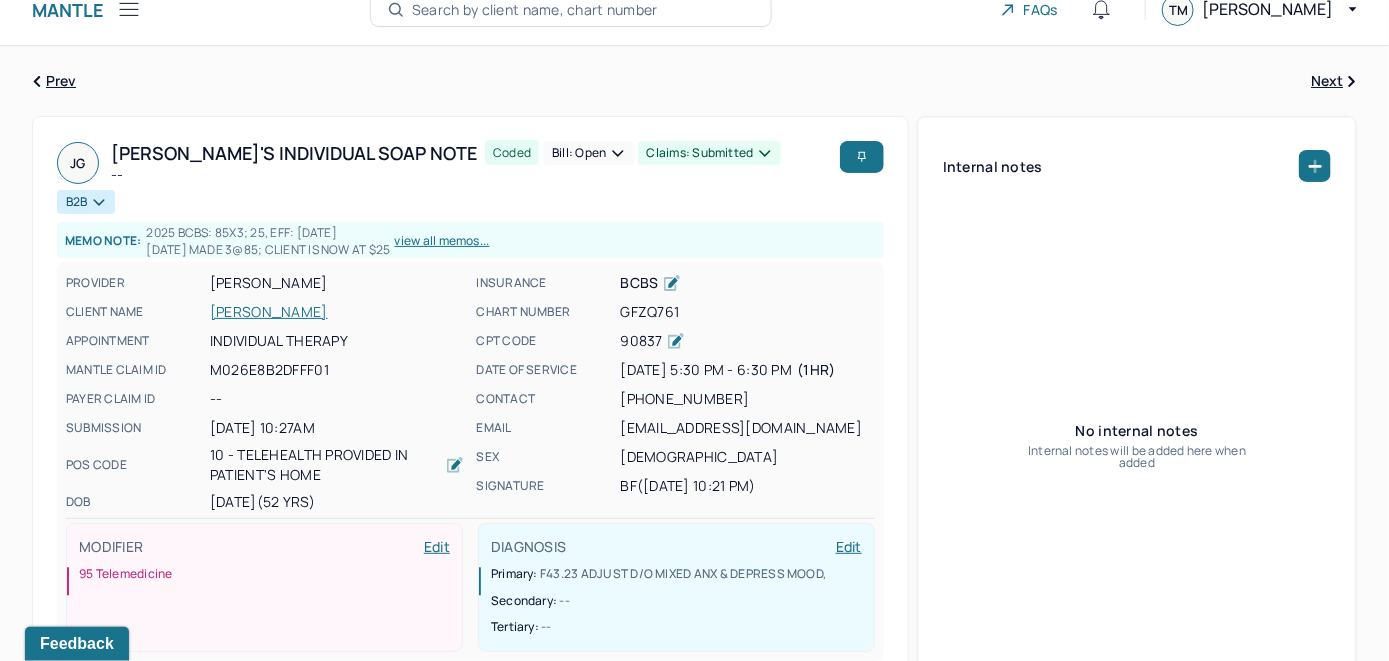 scroll, scrollTop: 0, scrollLeft: 0, axis: both 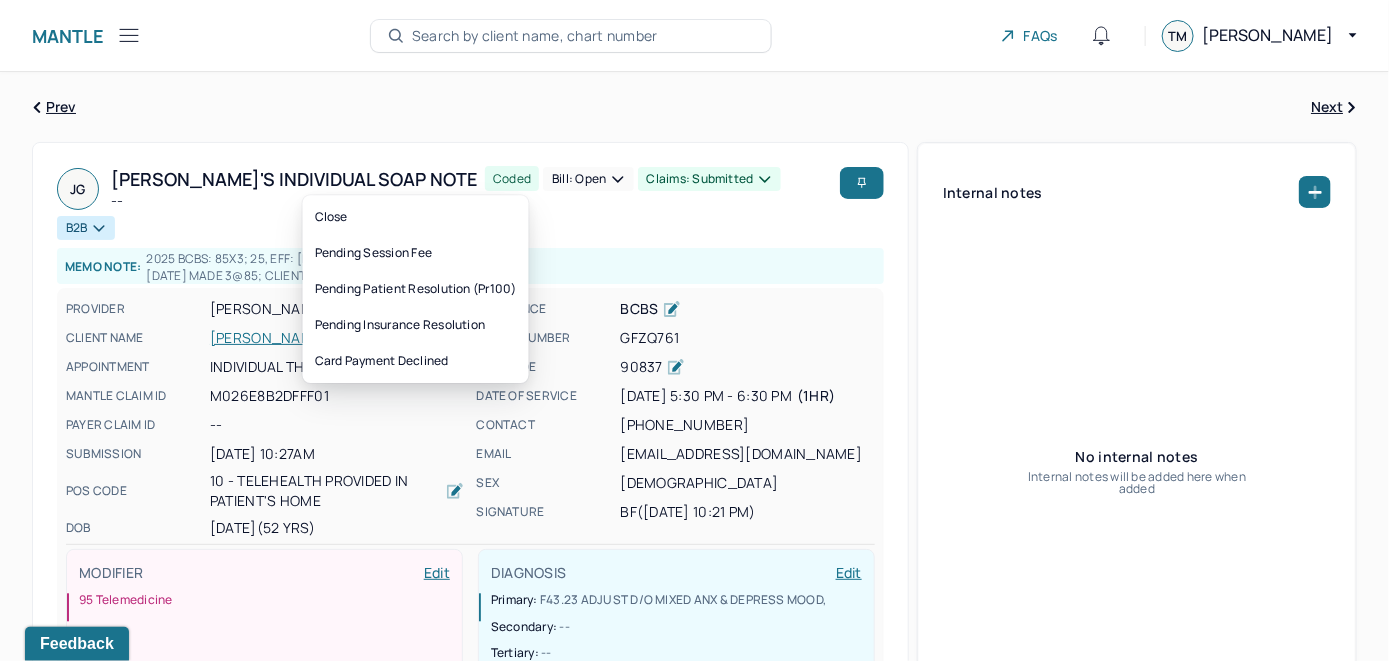 click on "Bill: Open" at bounding box center (588, 179) 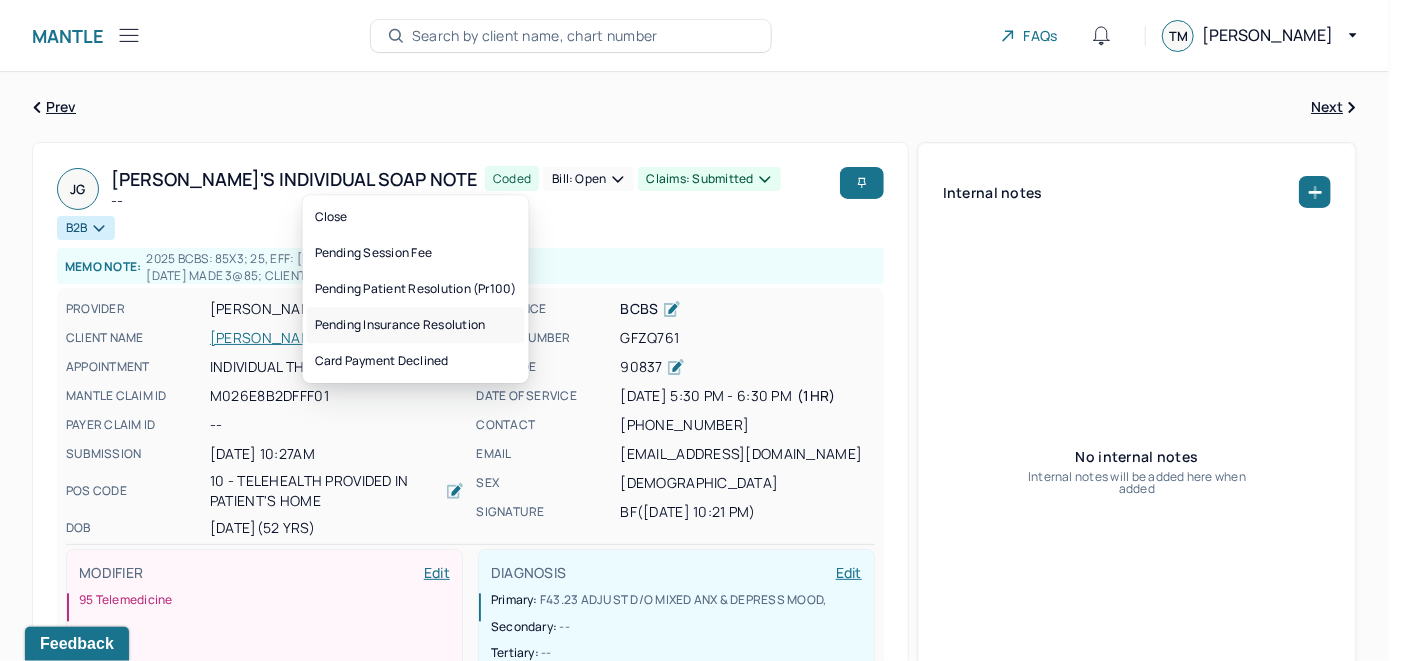 click on "Pending insurance resolution" at bounding box center (416, 325) 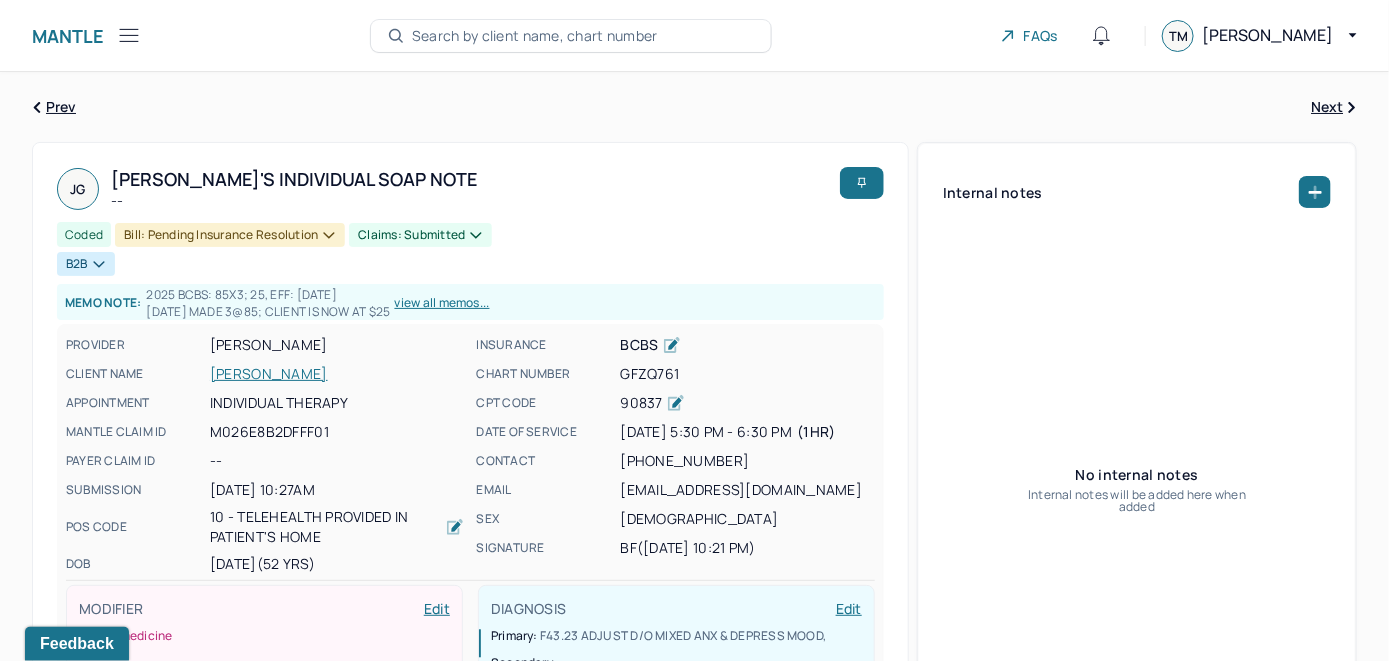 click on "Search by client name, chart number" at bounding box center (535, 36) 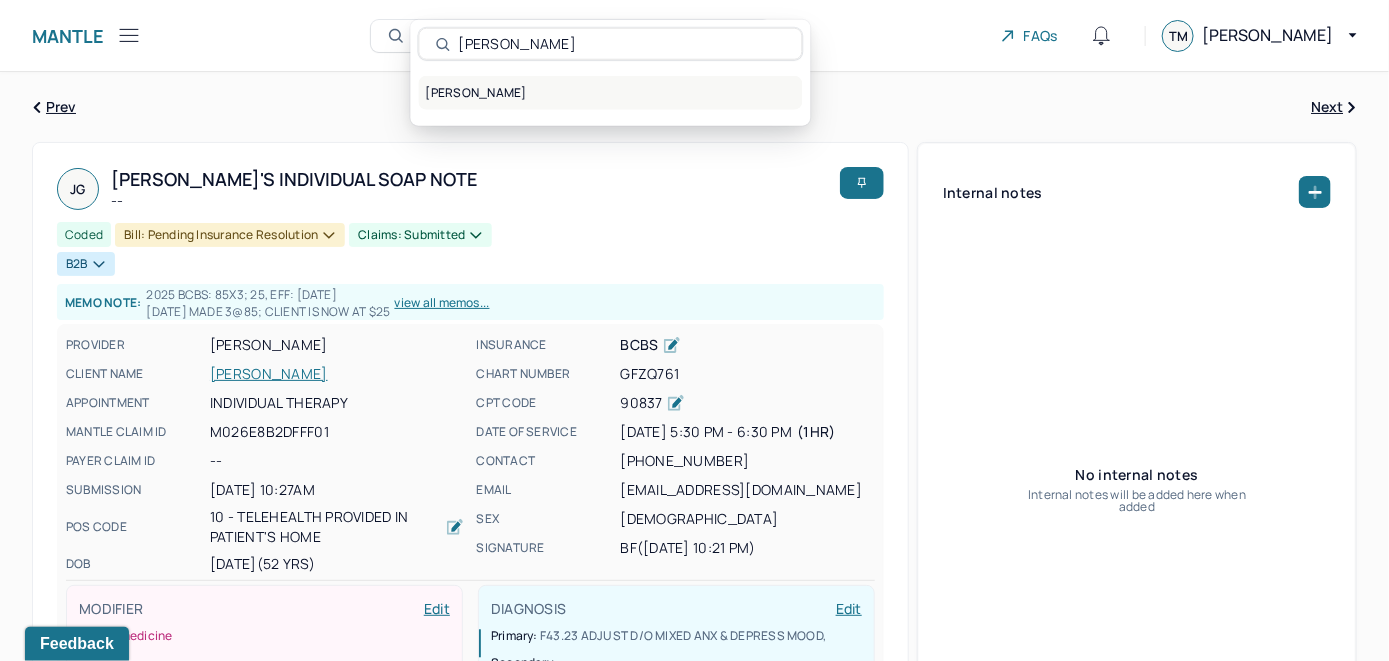 type on "[PERSON_NAME]" 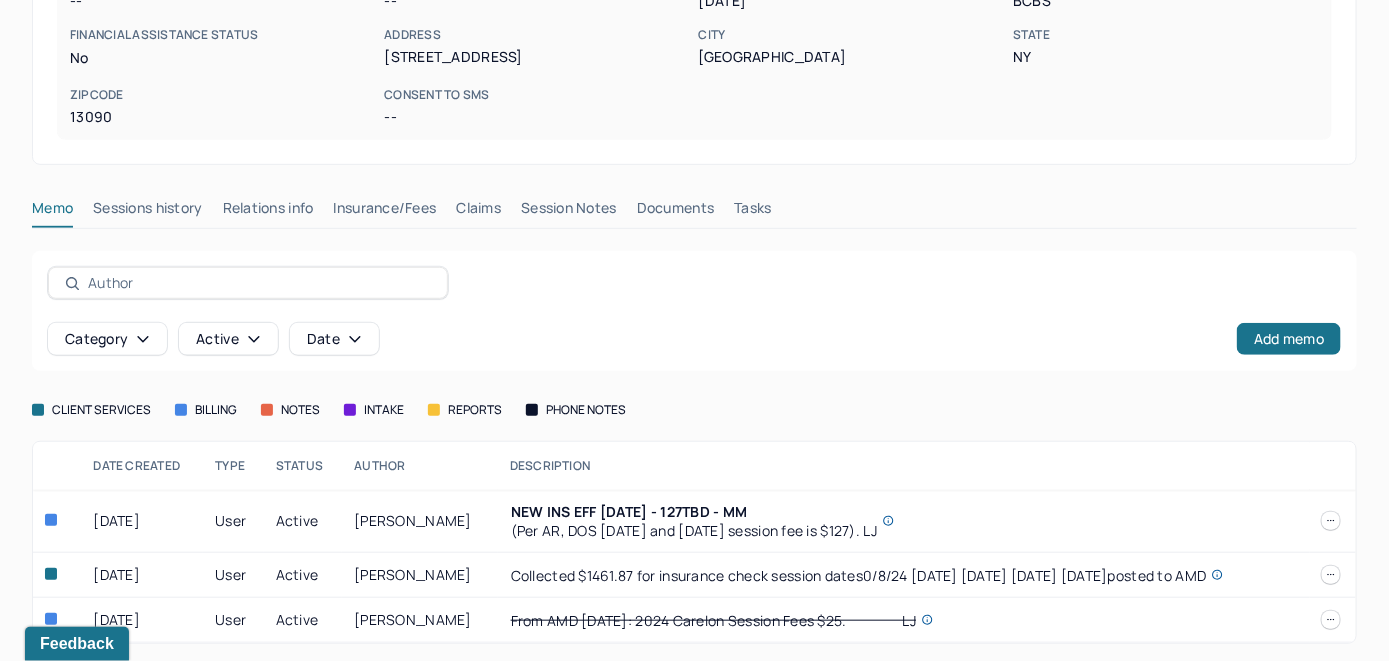 scroll, scrollTop: 370, scrollLeft: 0, axis: vertical 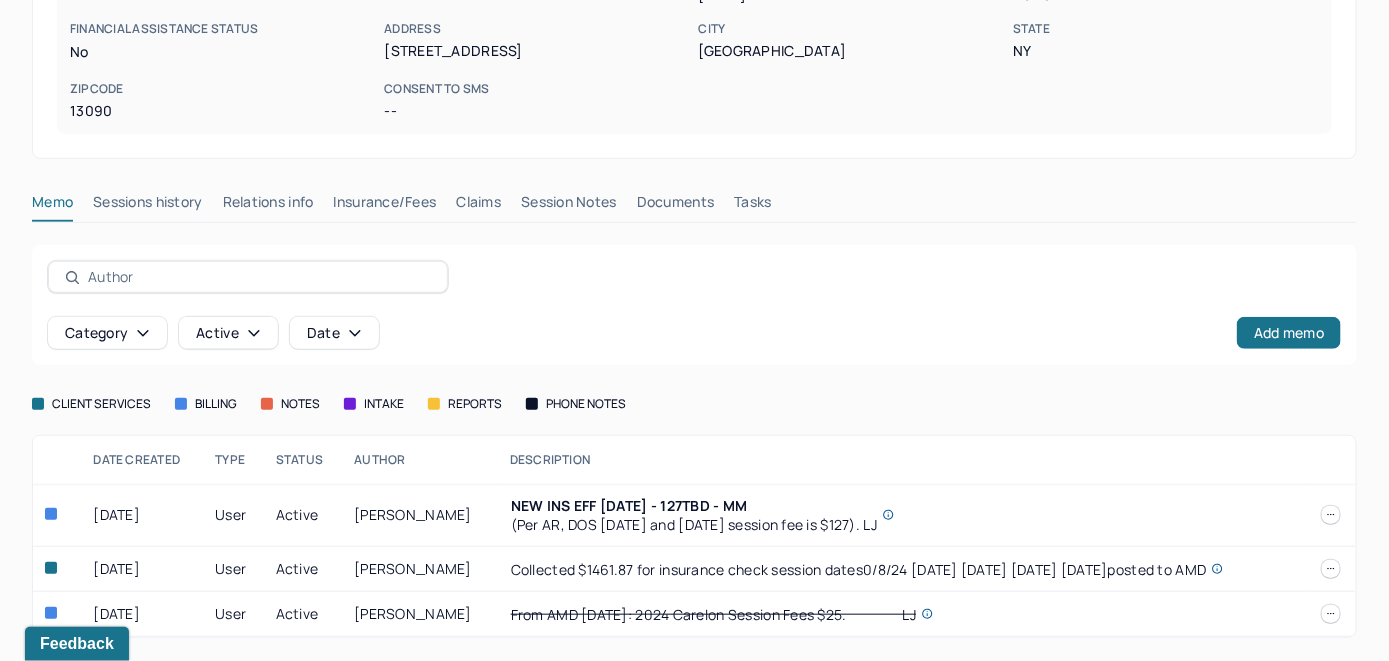 click on "Insurance/Fees" at bounding box center [385, 206] 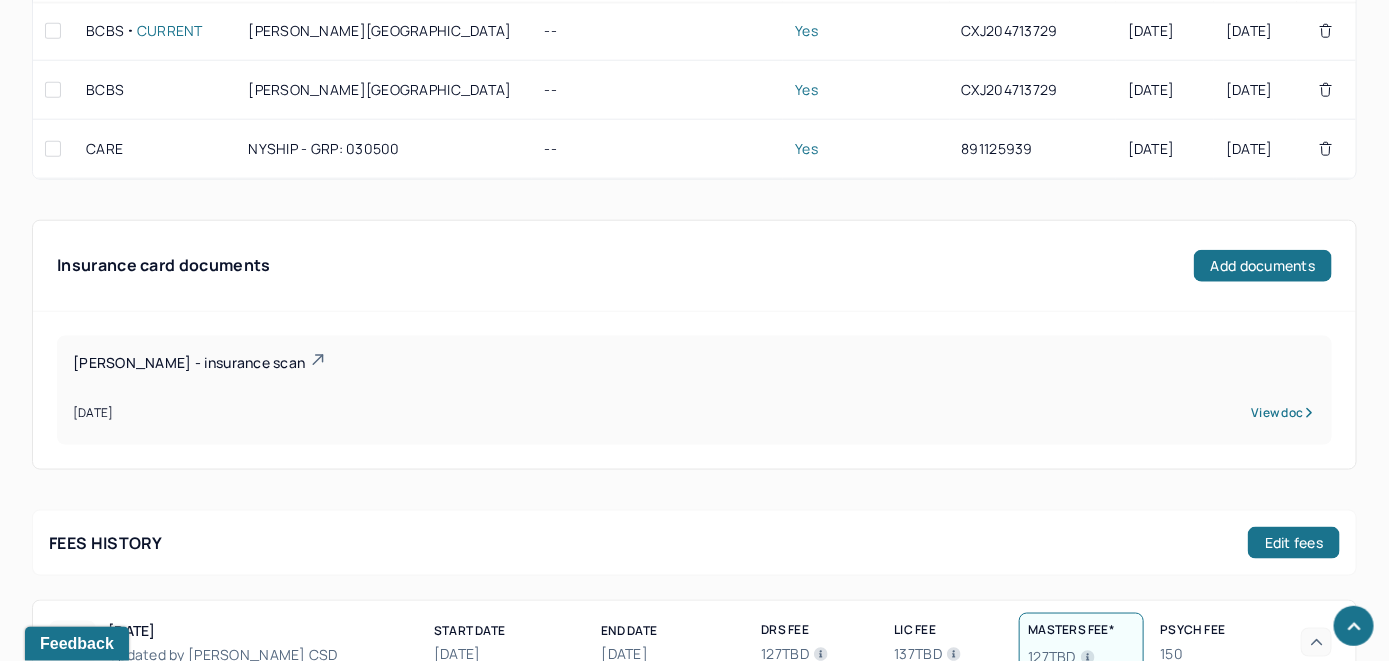 scroll, scrollTop: 970, scrollLeft: 0, axis: vertical 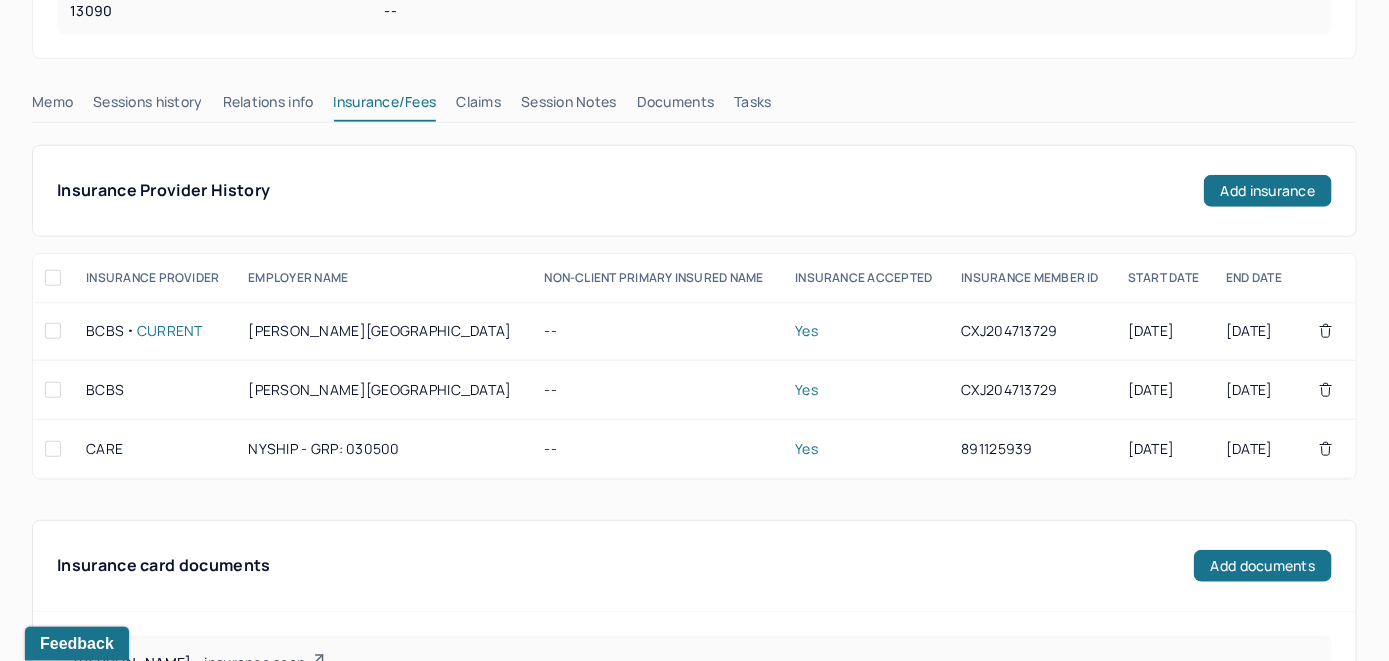 click on "Claims" at bounding box center [478, 106] 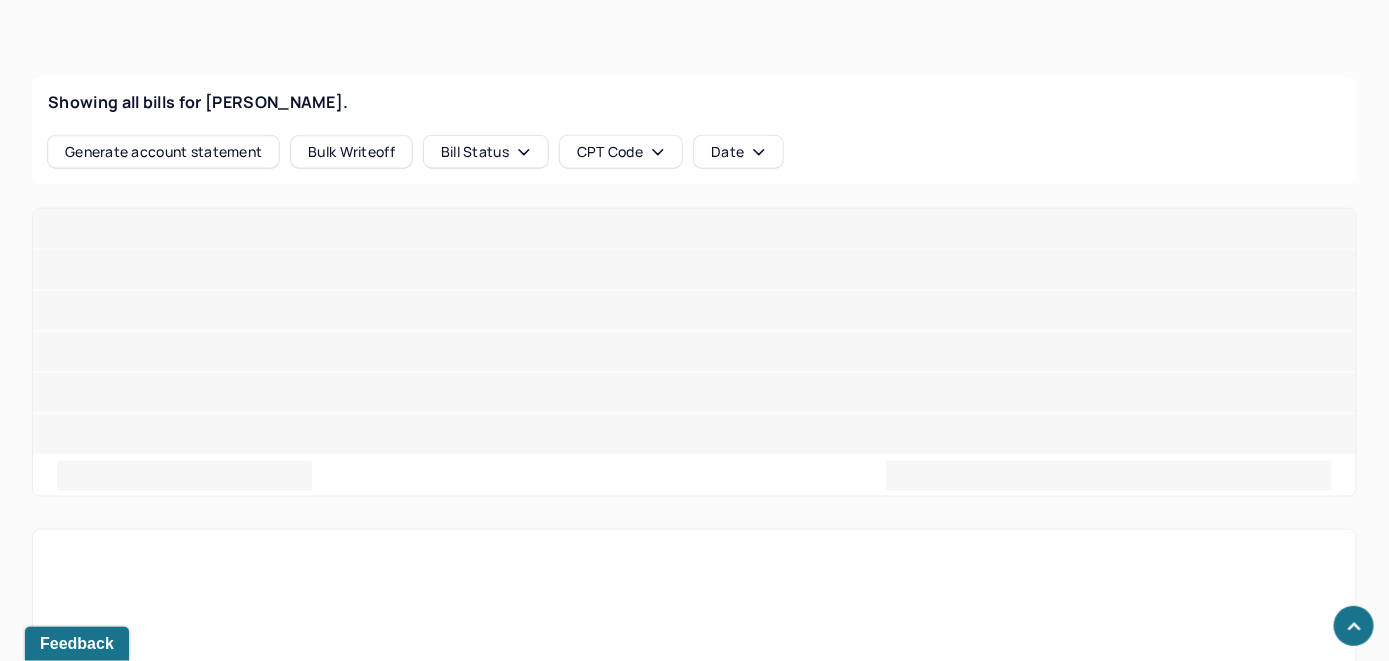scroll, scrollTop: 770, scrollLeft: 0, axis: vertical 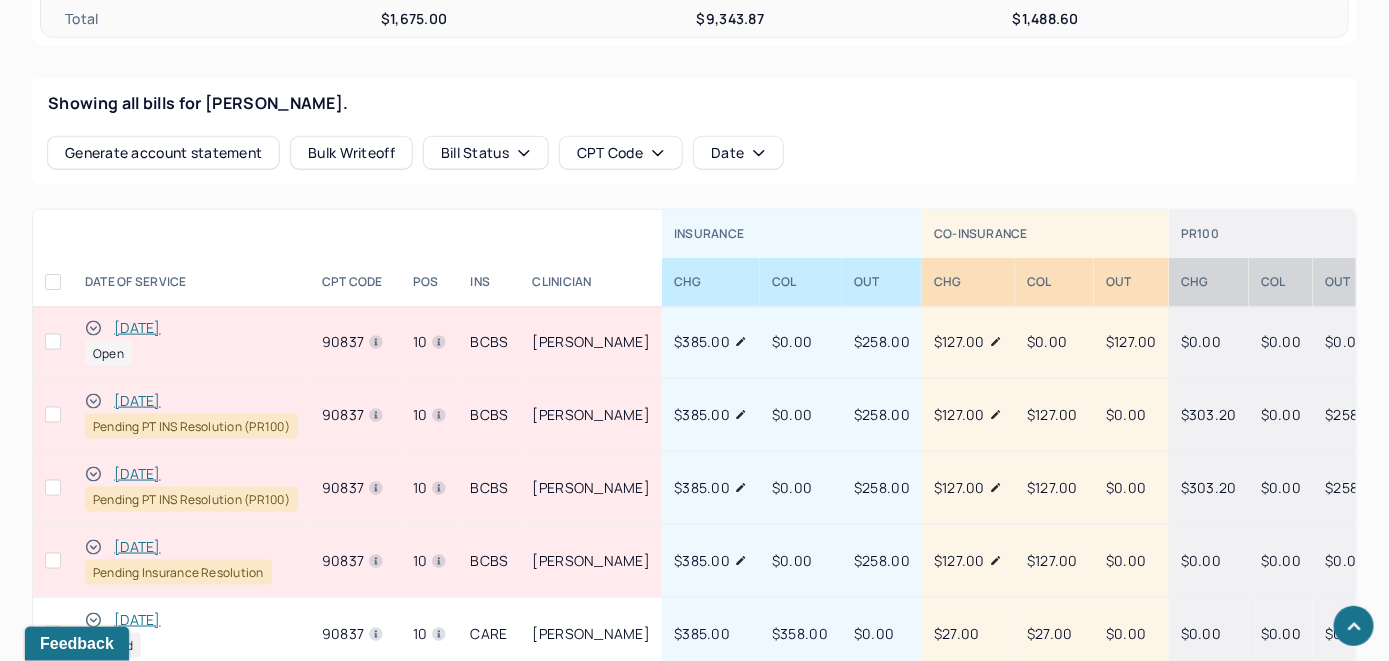 click on "[DATE]" at bounding box center (137, 328) 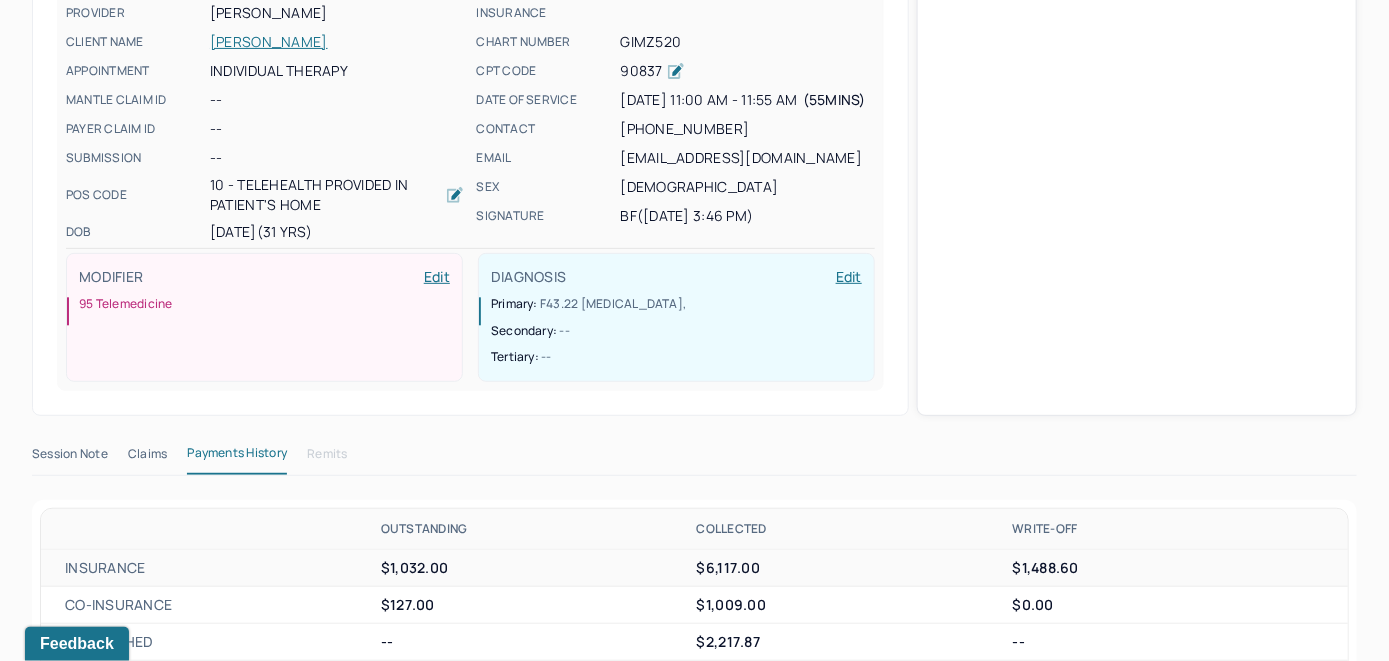 scroll, scrollTop: 739, scrollLeft: 0, axis: vertical 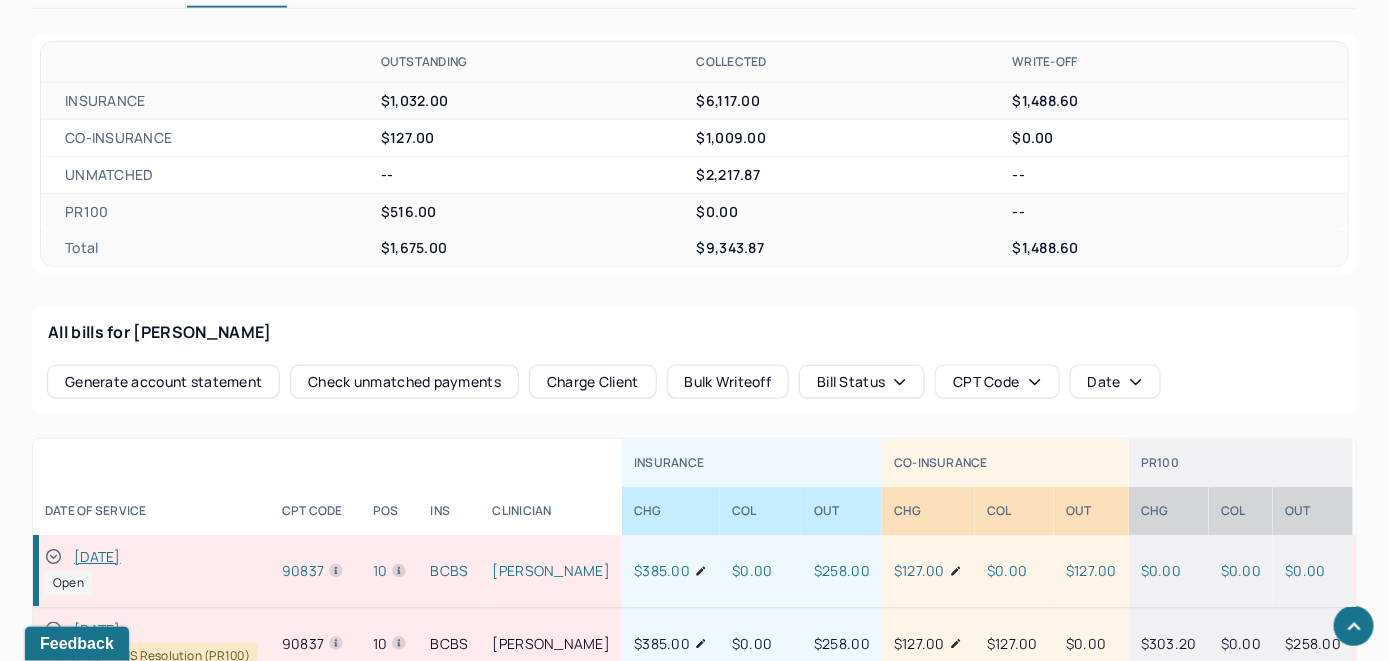 click on "Check unmatched payments" at bounding box center (404, 382) 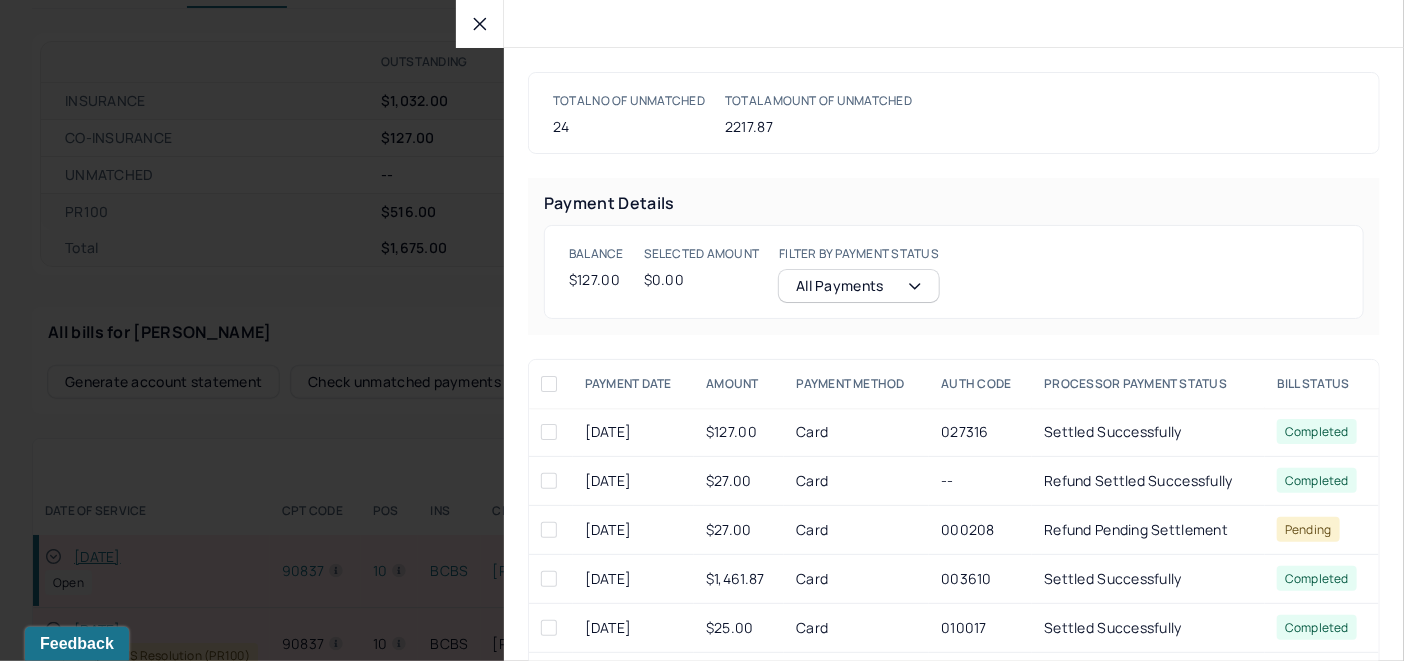 click at bounding box center (549, 432) 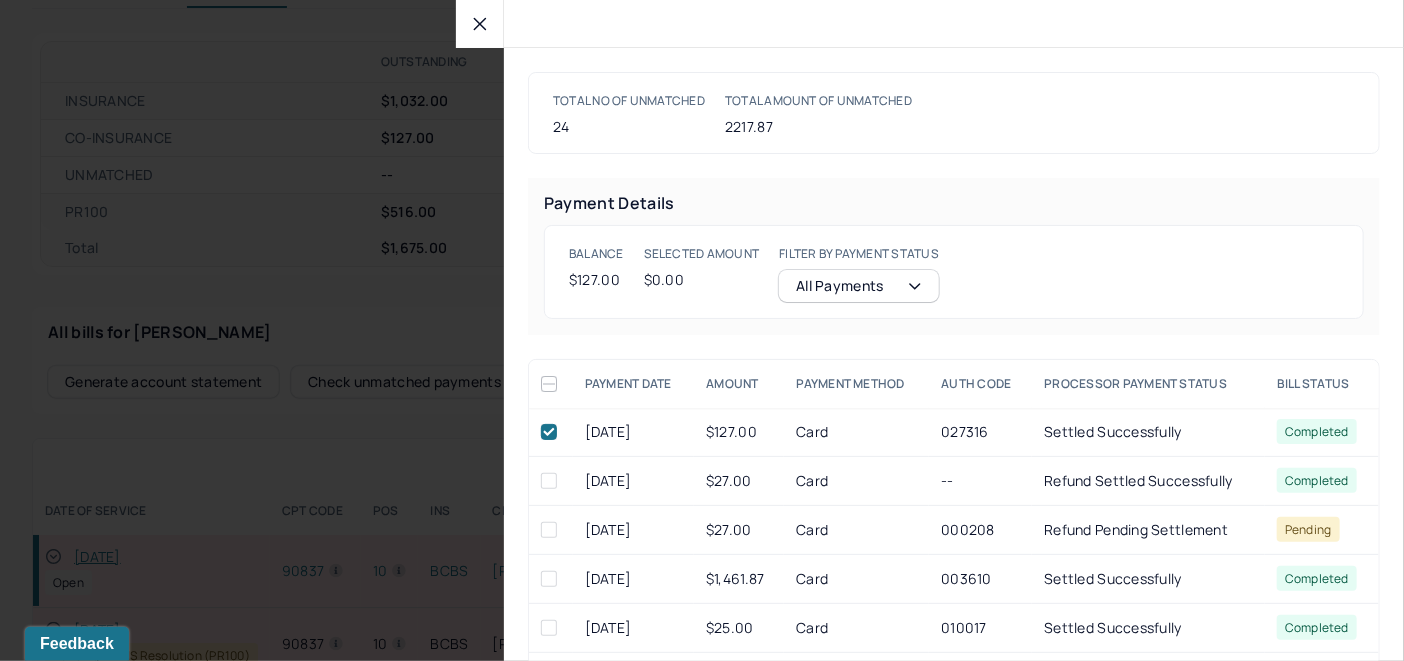 checkbox on "true" 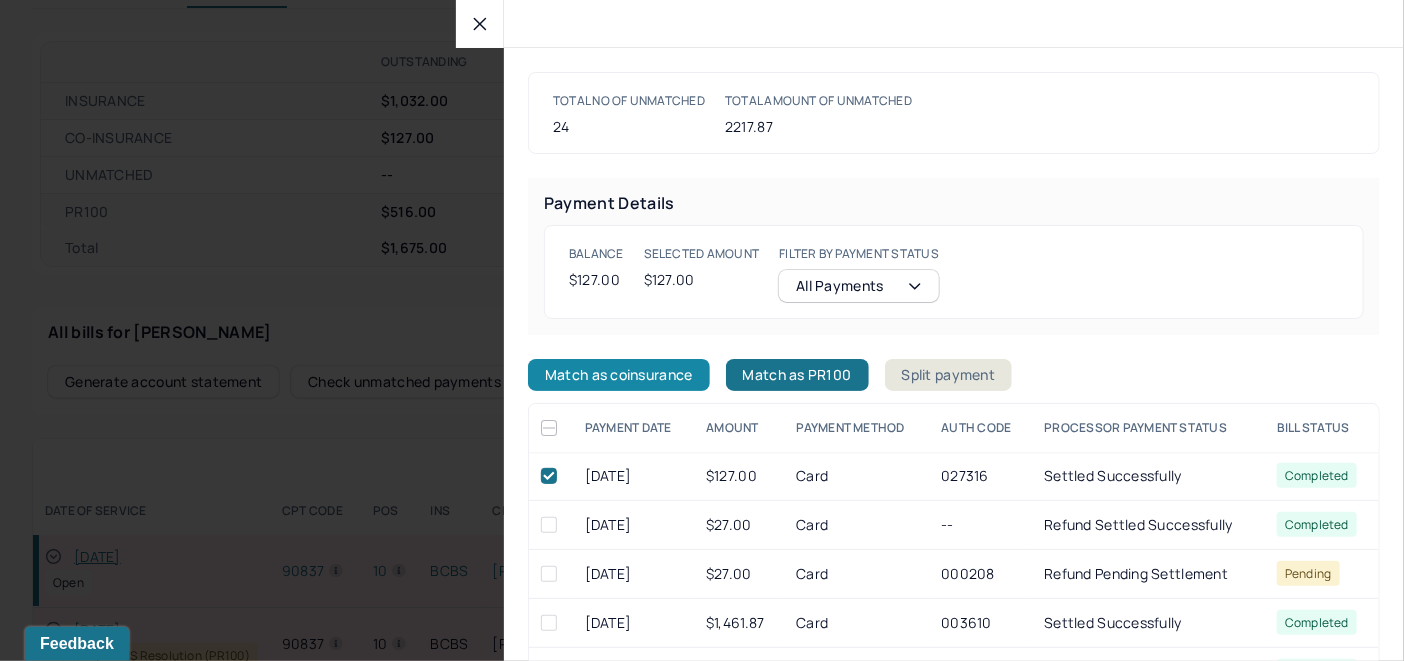 click on "Match as coinsurance" at bounding box center (619, 375) 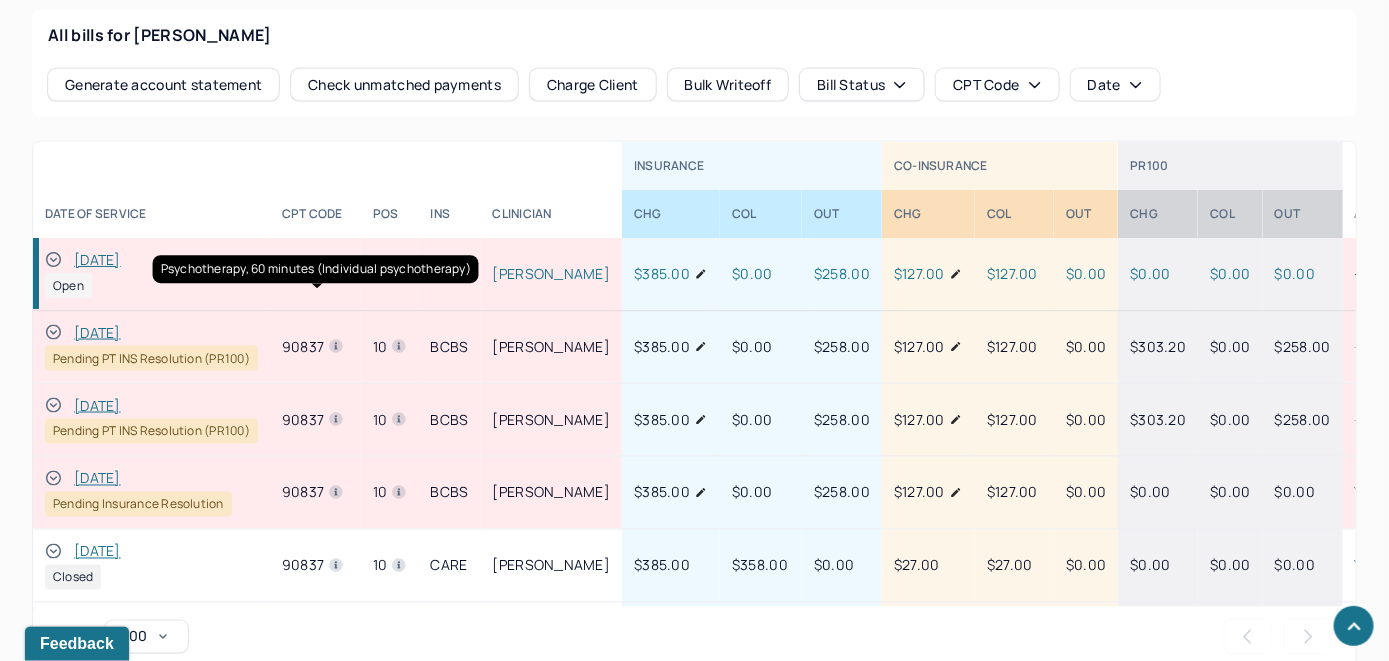 scroll, scrollTop: 1039, scrollLeft: 0, axis: vertical 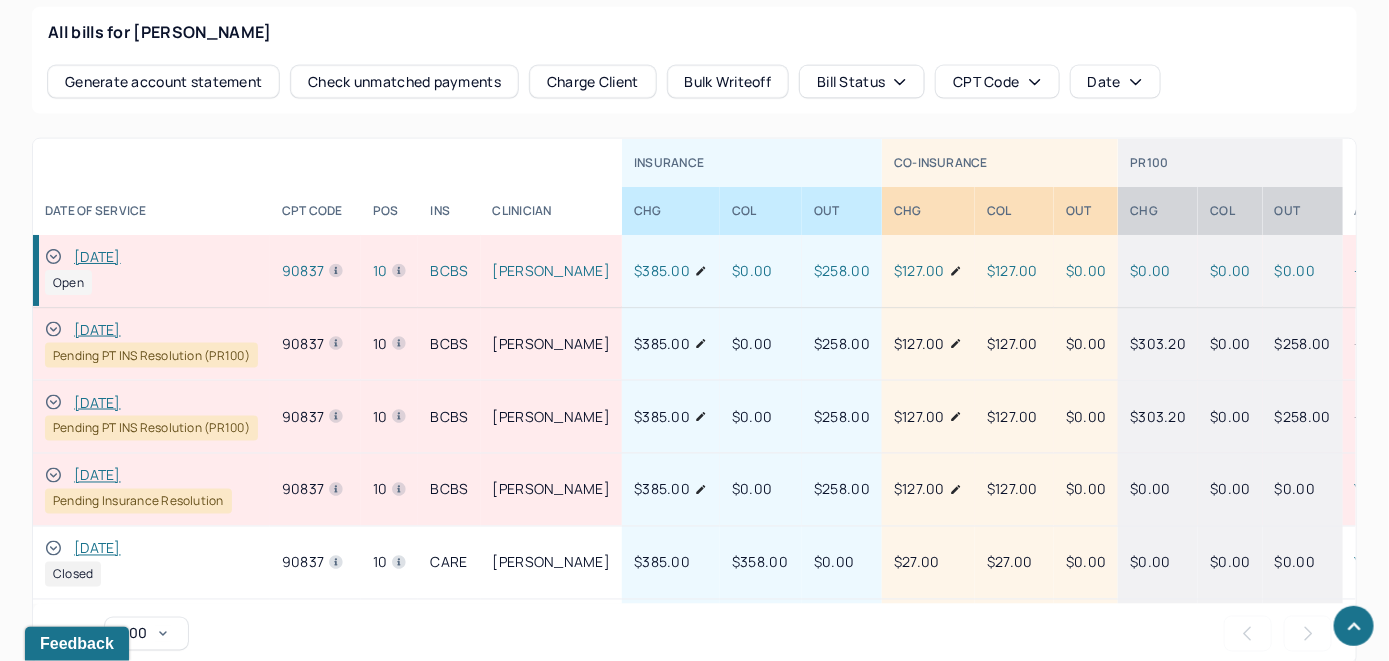 click 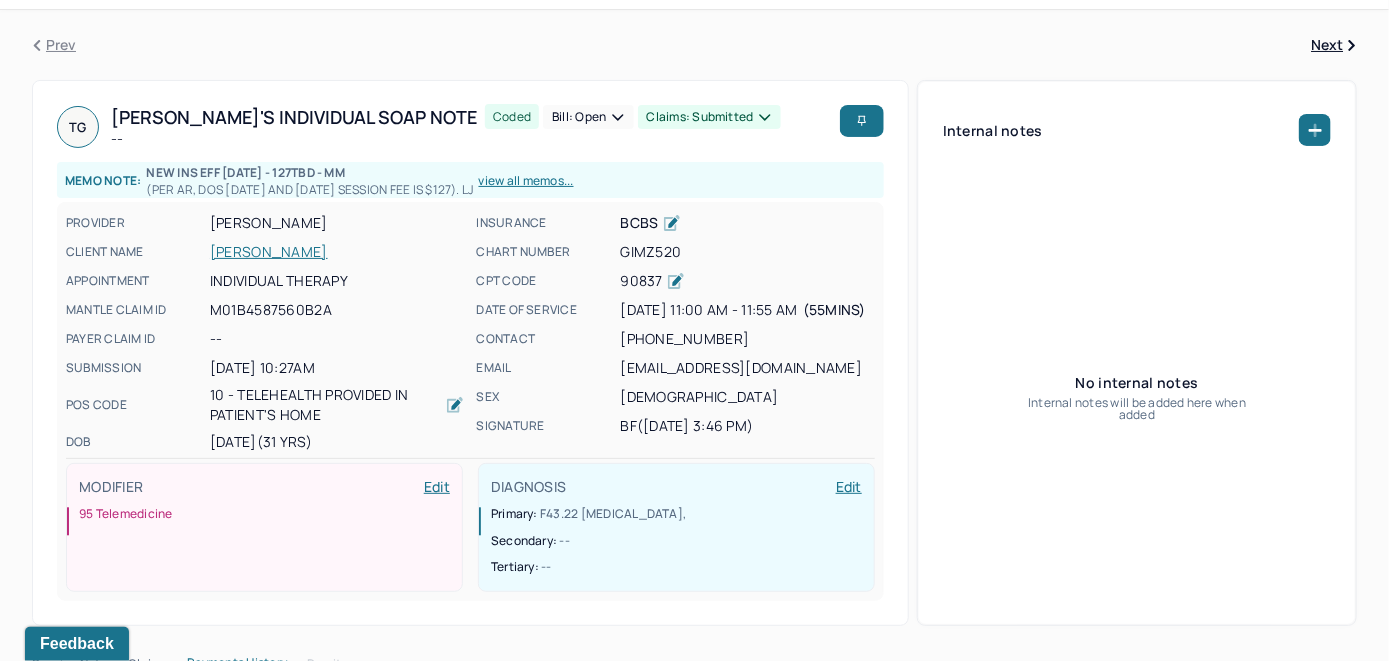 scroll, scrollTop: 0, scrollLeft: 0, axis: both 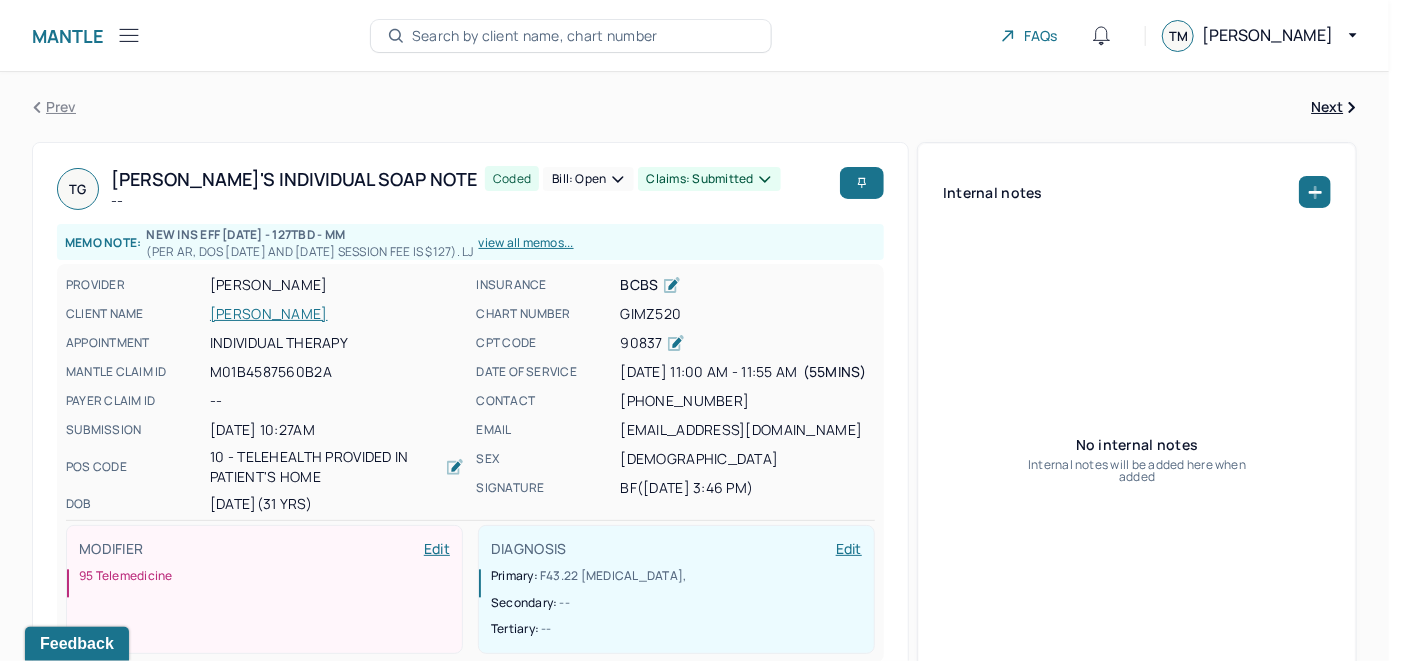 click on "Bill: Open" at bounding box center [588, 179] 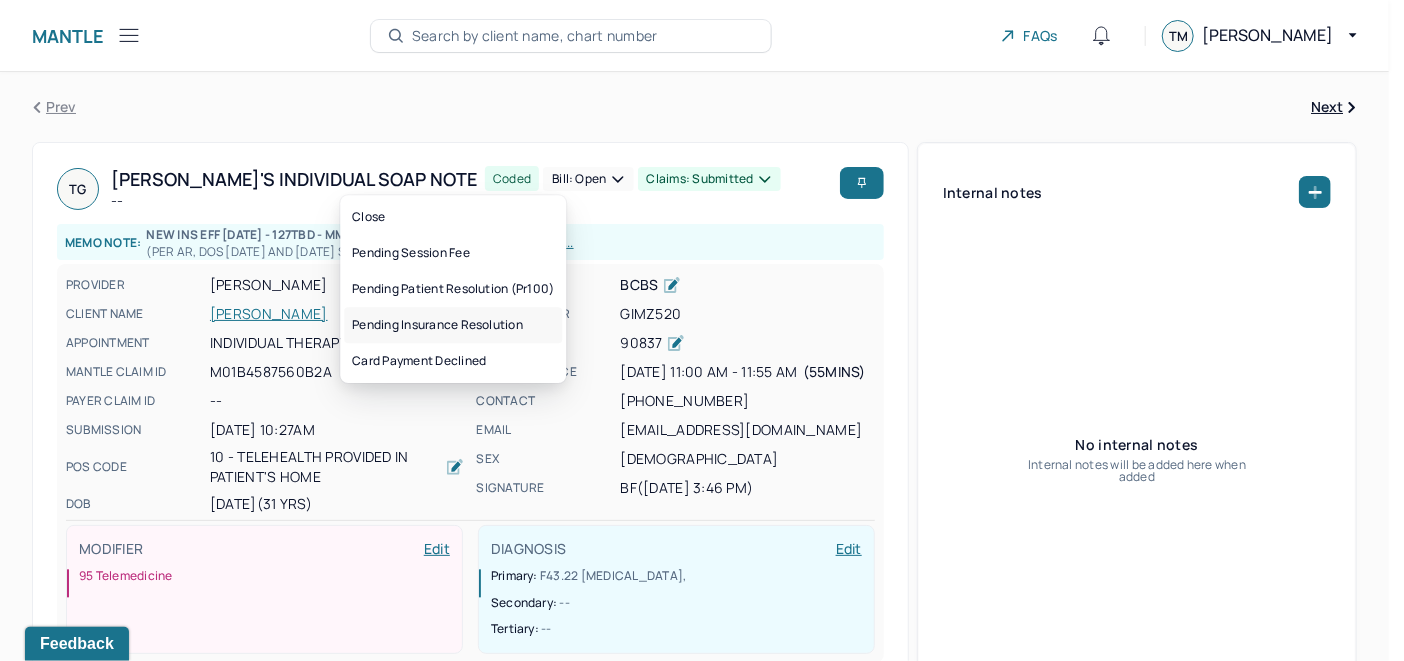 click on "Pending insurance resolution" at bounding box center (453, 325) 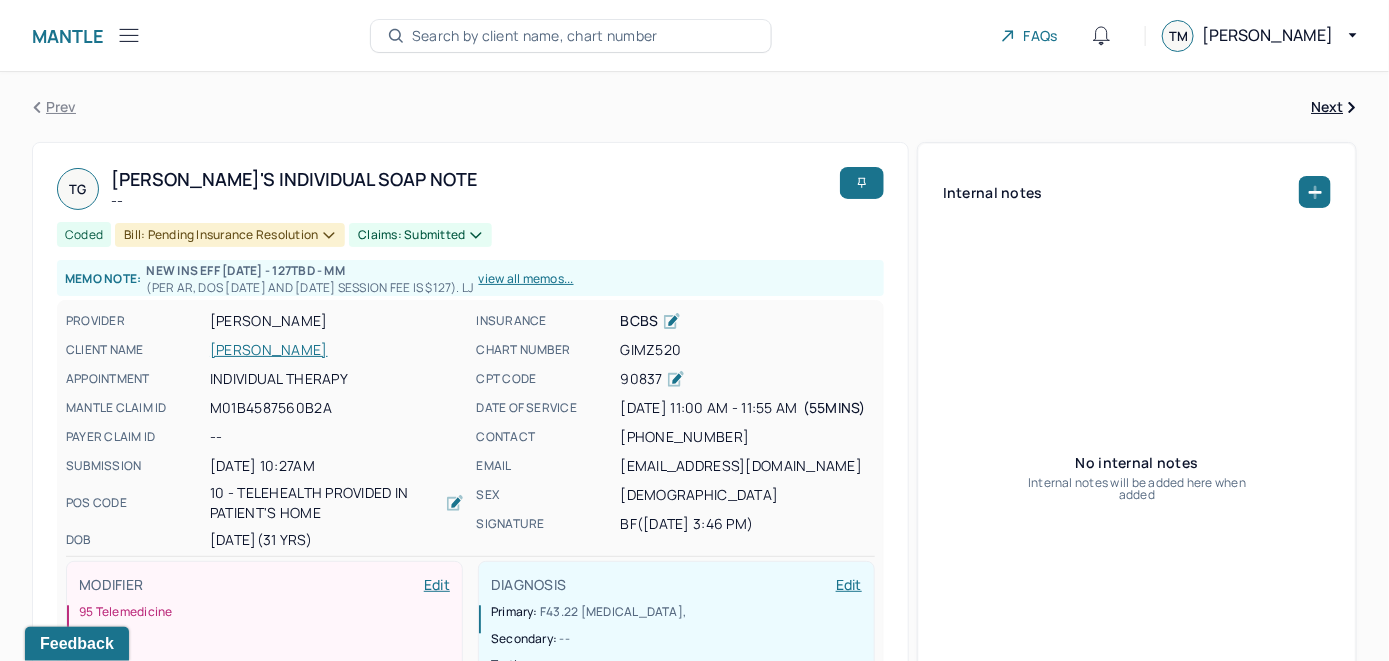 click on "Search by client name, chart number" at bounding box center (535, 36) 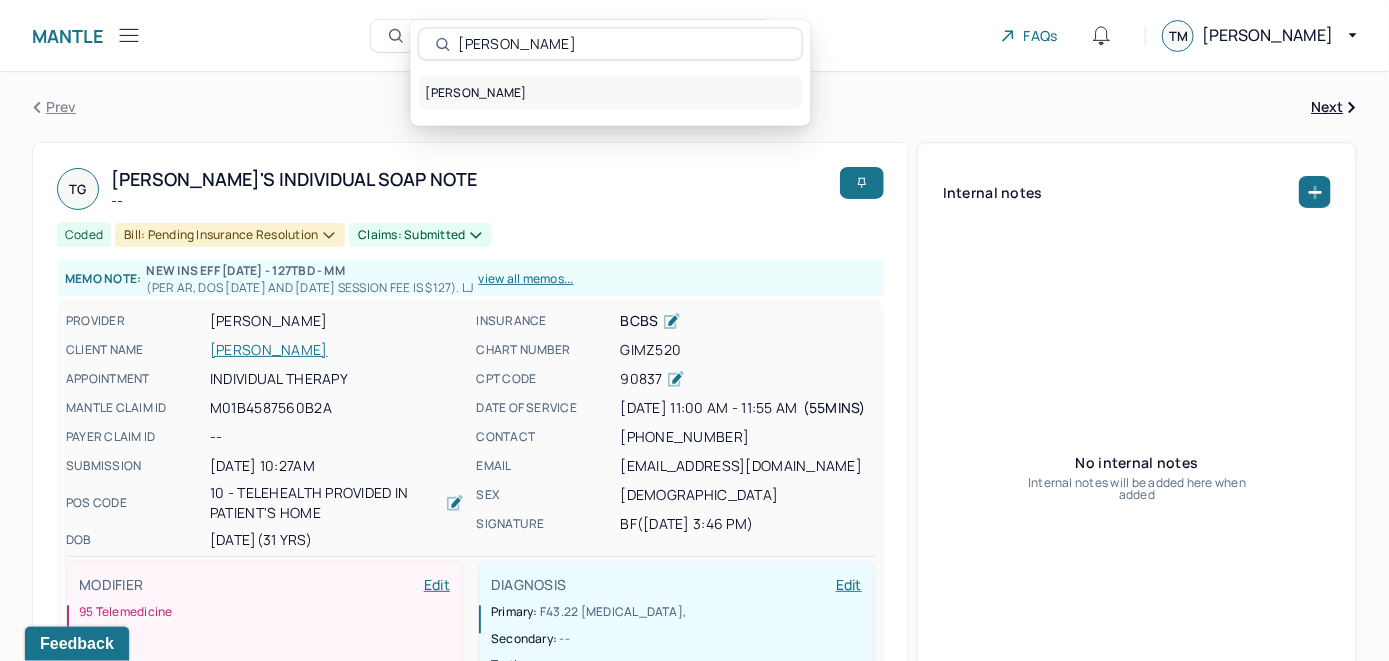 type on "[PERSON_NAME]" 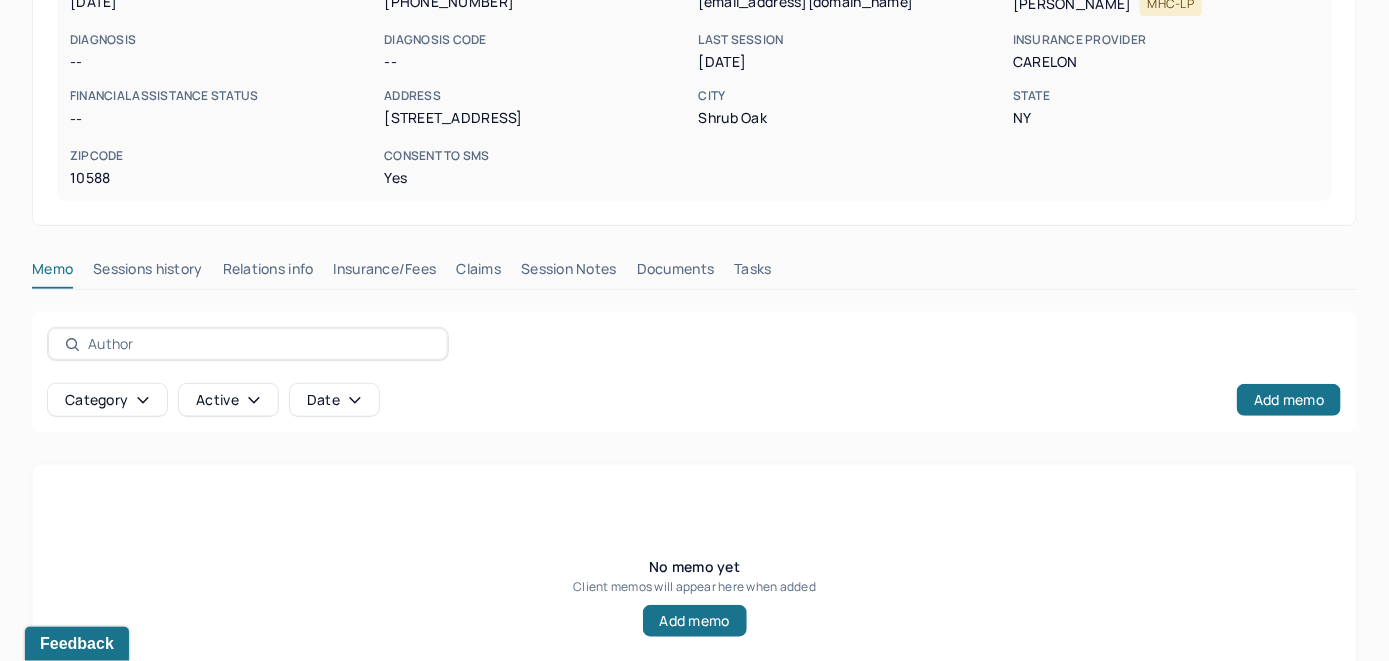 scroll, scrollTop: 393, scrollLeft: 0, axis: vertical 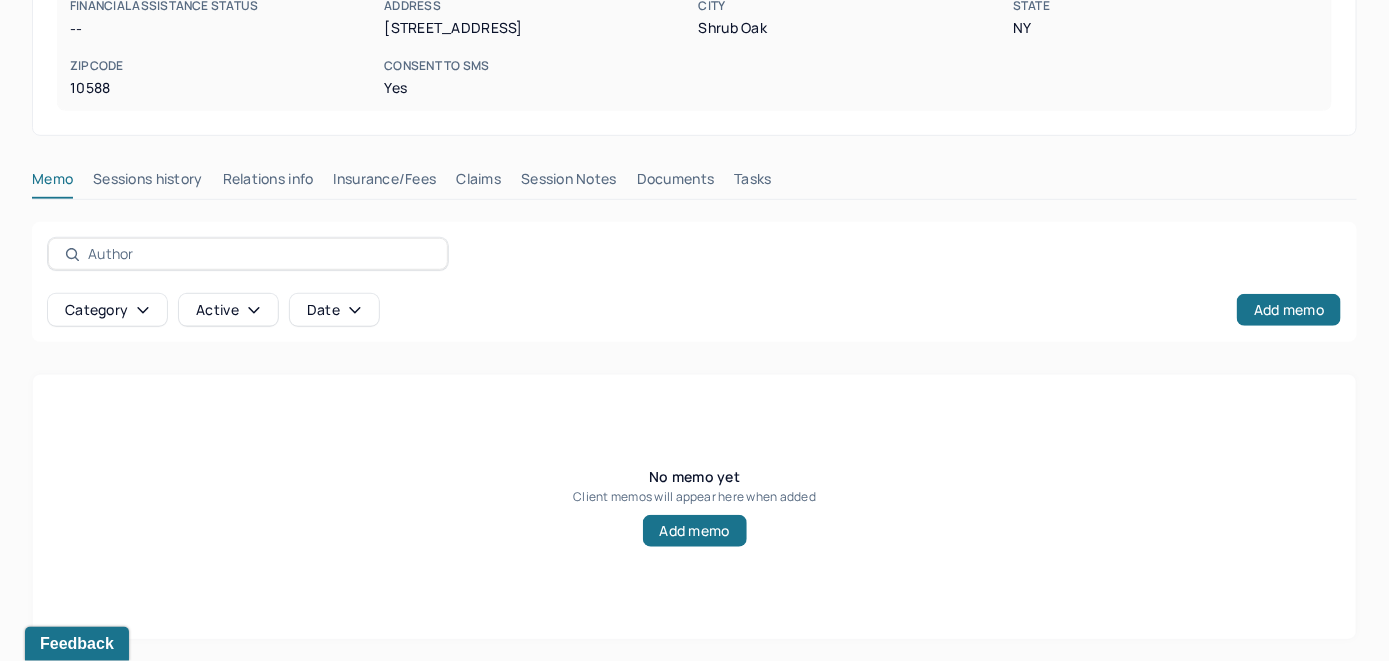 click on "Insurance/Fees" at bounding box center [385, 183] 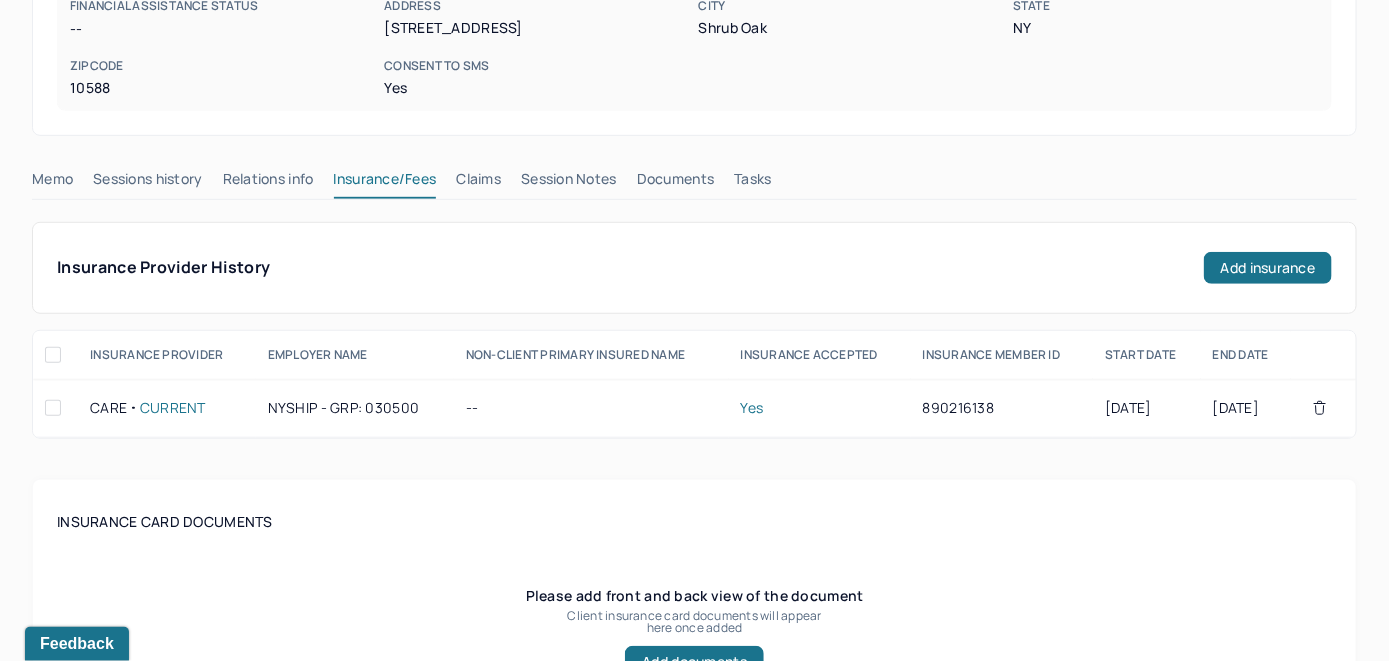 click on "Claims" at bounding box center (478, 183) 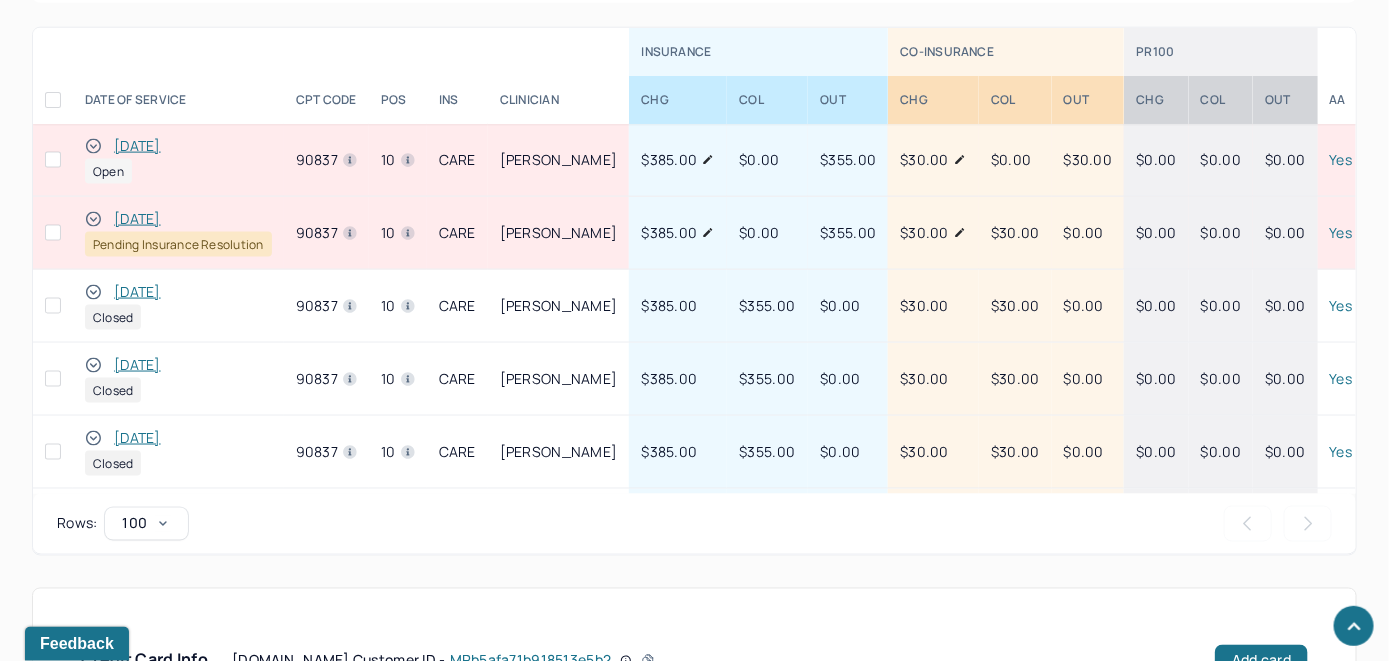 scroll, scrollTop: 1276, scrollLeft: 0, axis: vertical 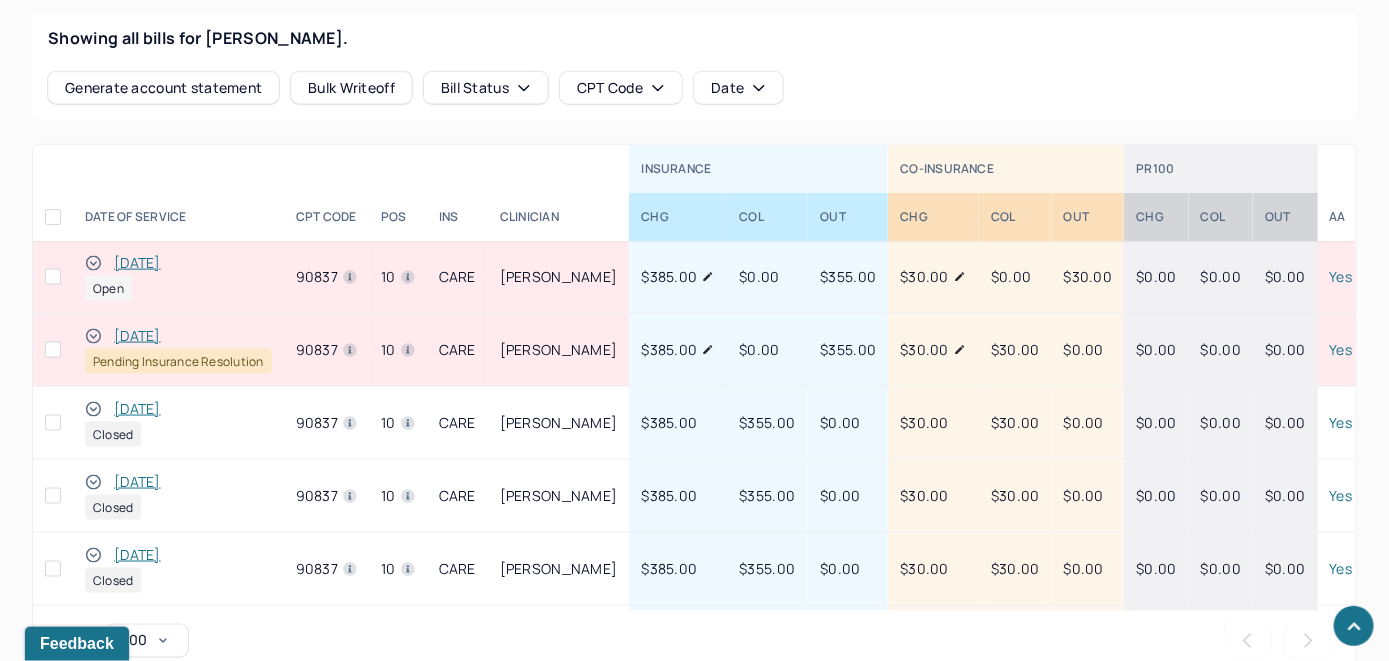 click on "[DATE]" at bounding box center [137, 263] 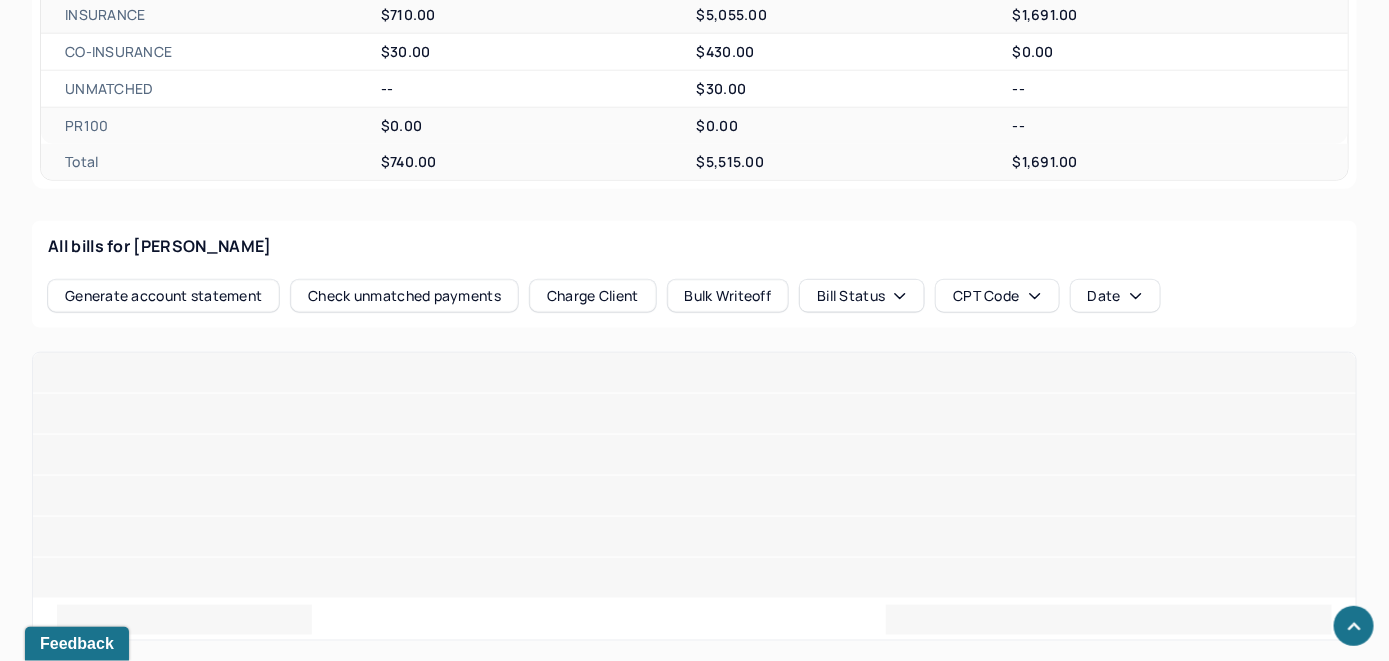 scroll, scrollTop: 804, scrollLeft: 0, axis: vertical 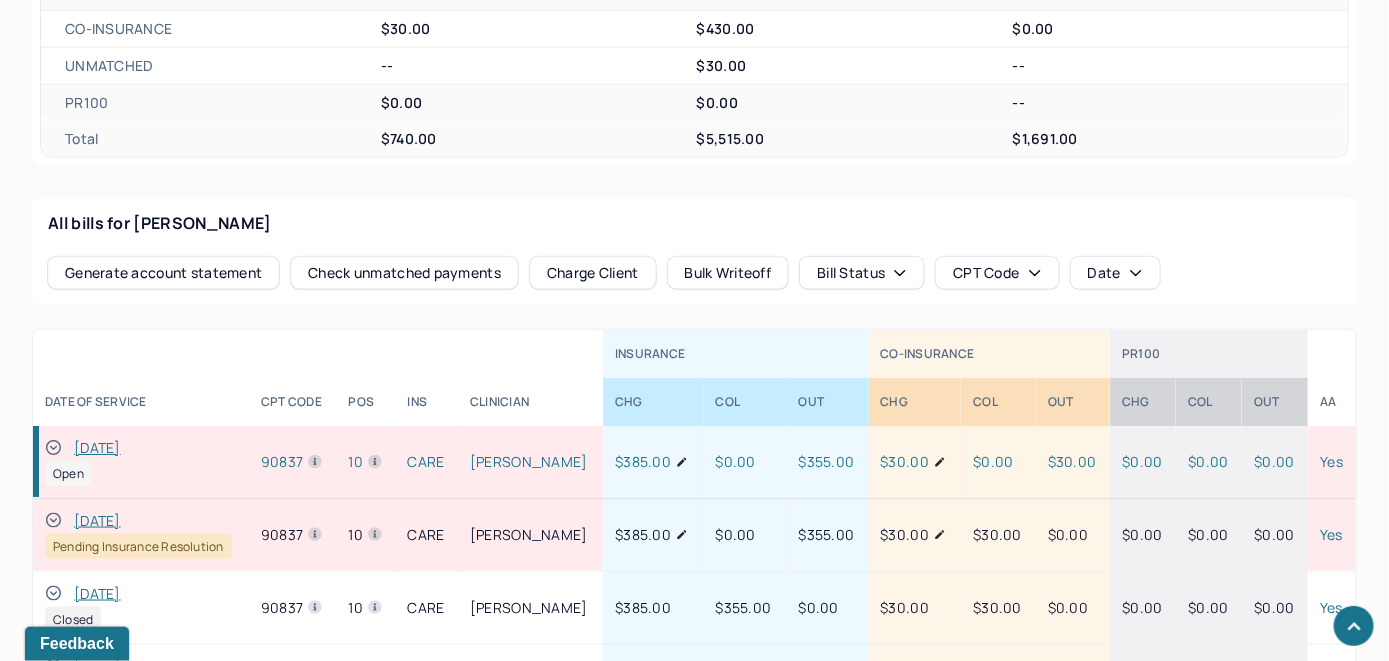 click on "Check unmatched payments" at bounding box center (404, 273) 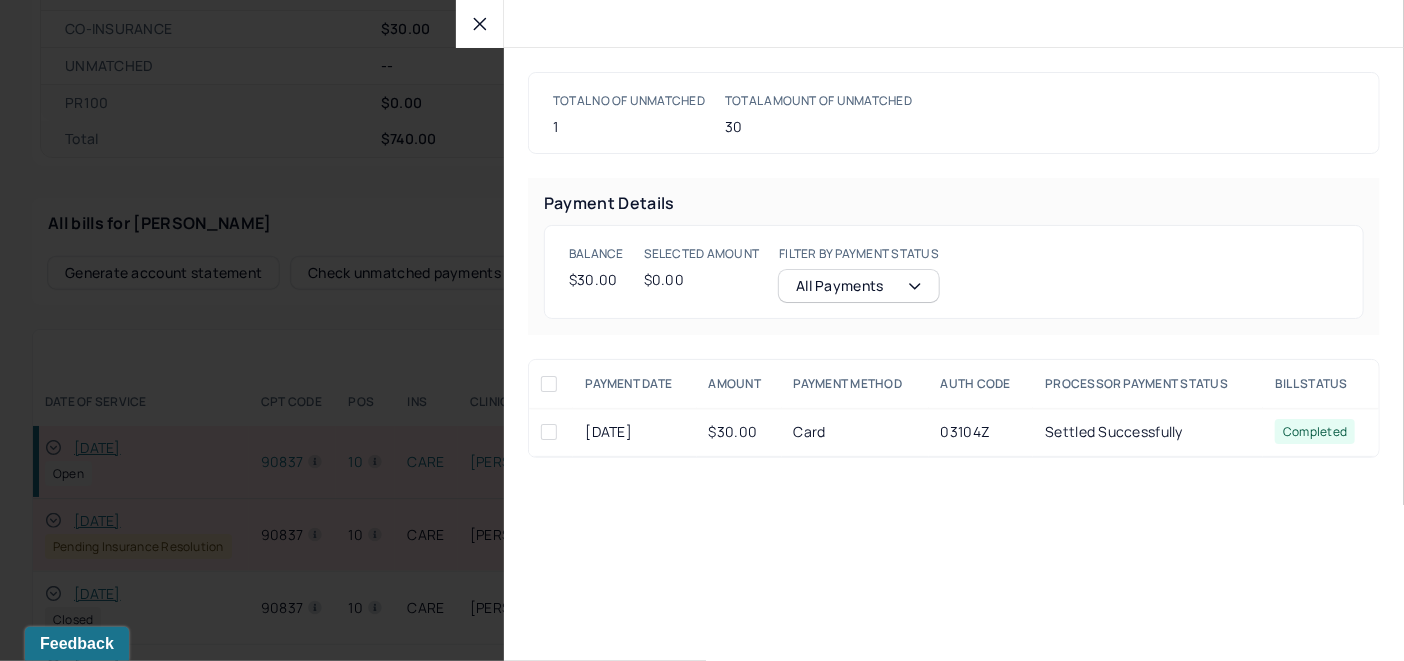 click at bounding box center (549, 432) 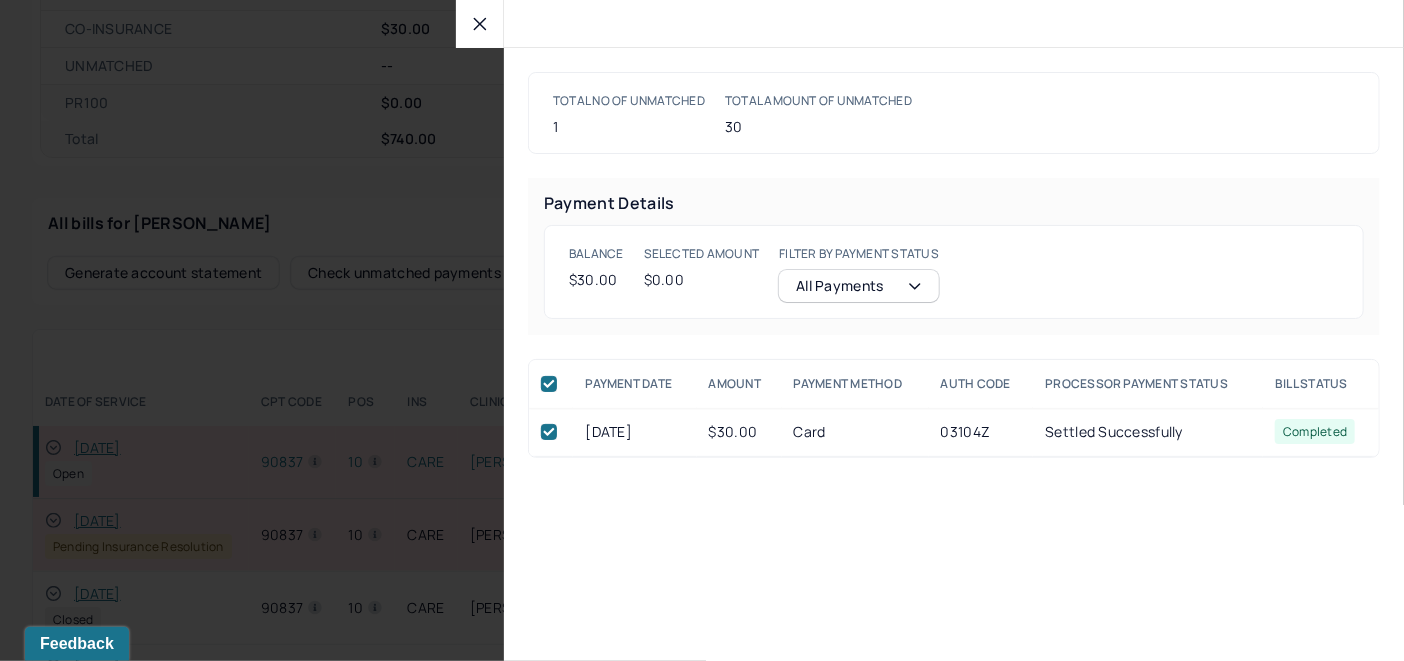 checkbox on "true" 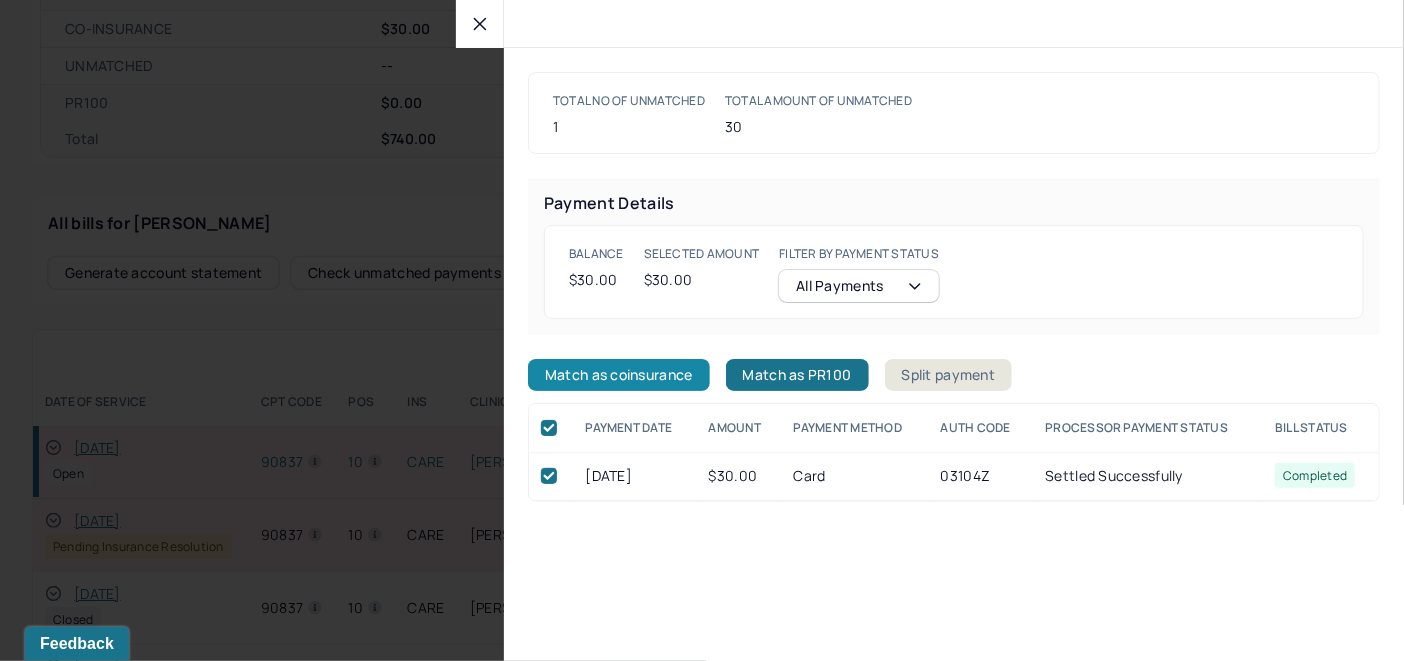 click on "Match as coinsurance" at bounding box center [619, 375] 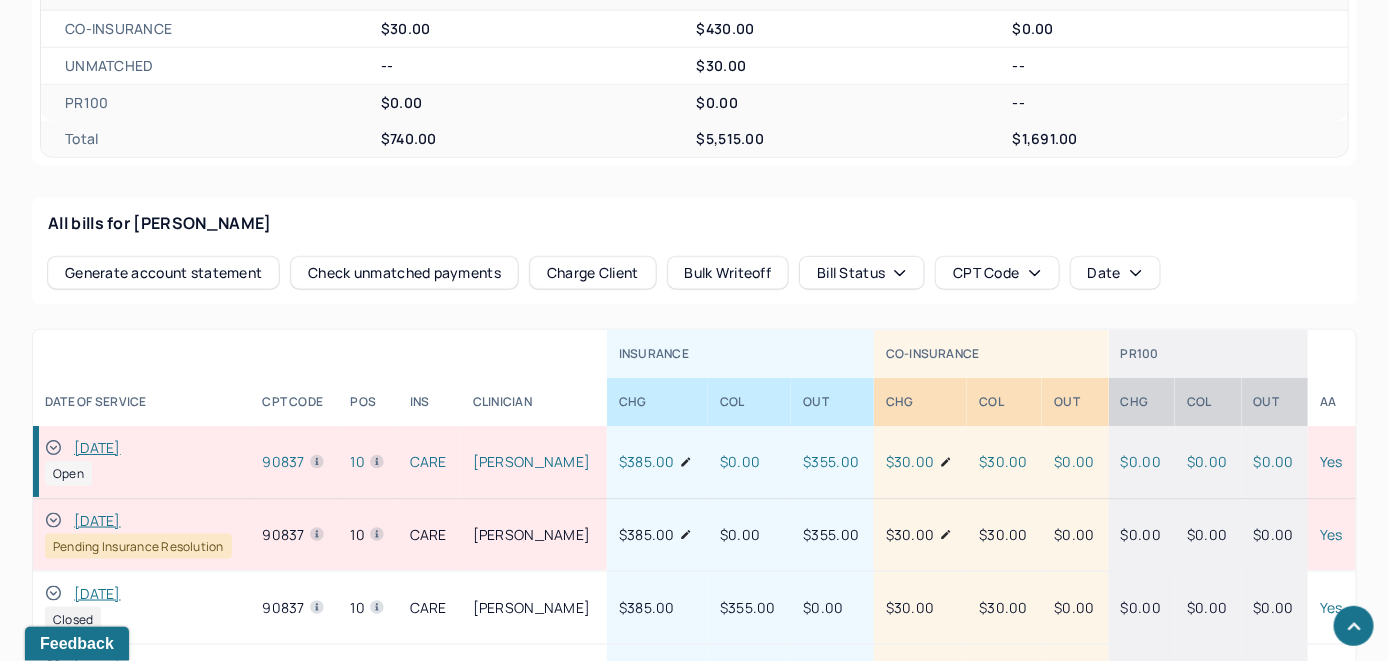 click 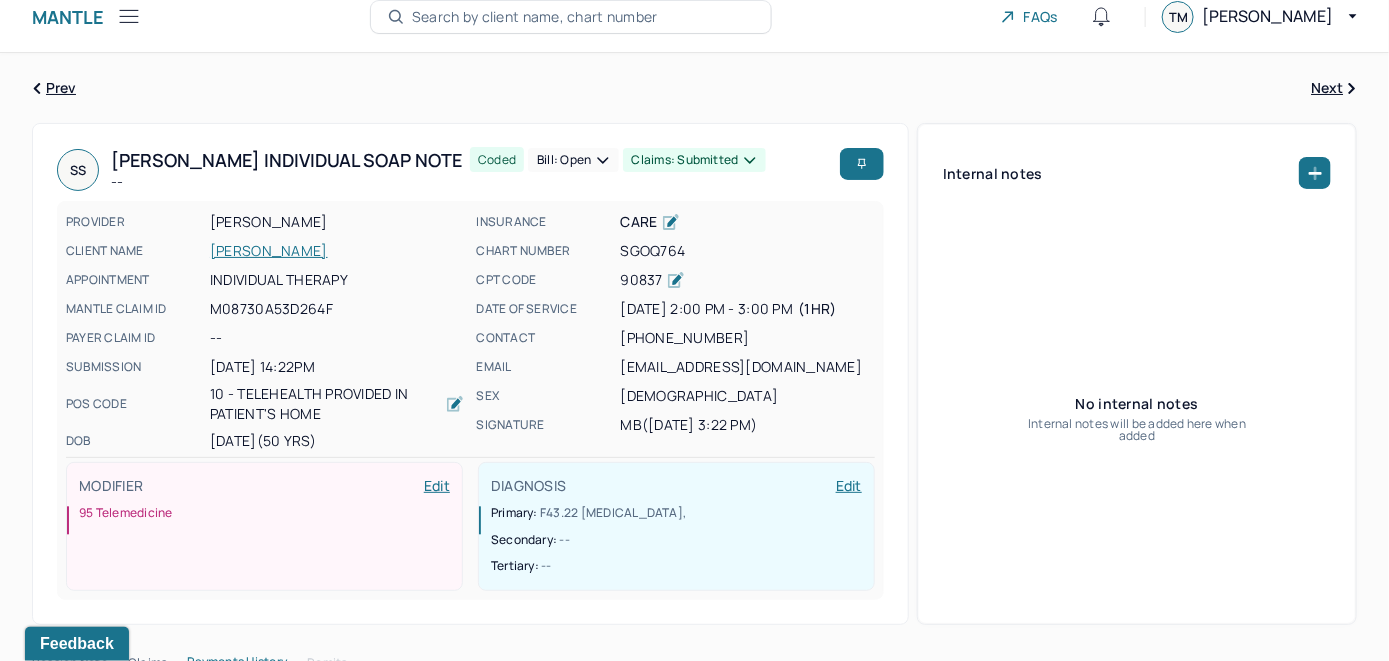 scroll, scrollTop: 4, scrollLeft: 0, axis: vertical 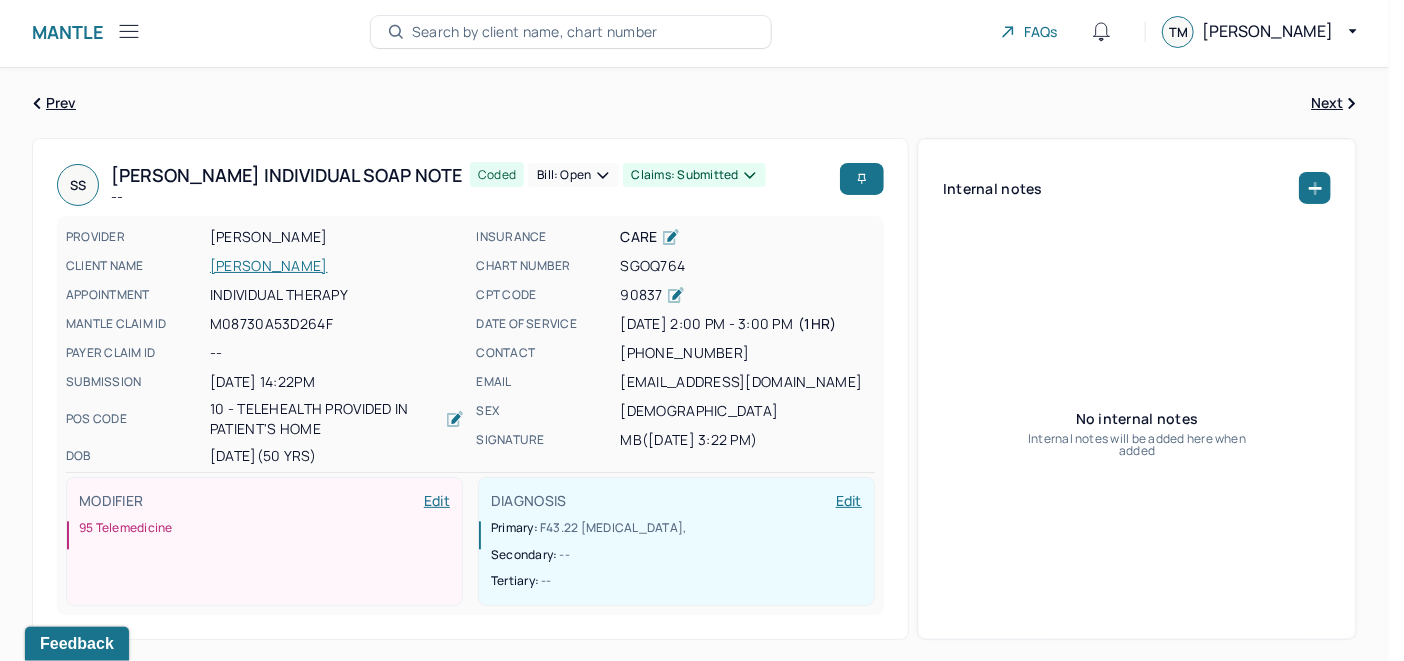 click on "Bill: Open" at bounding box center [573, 175] 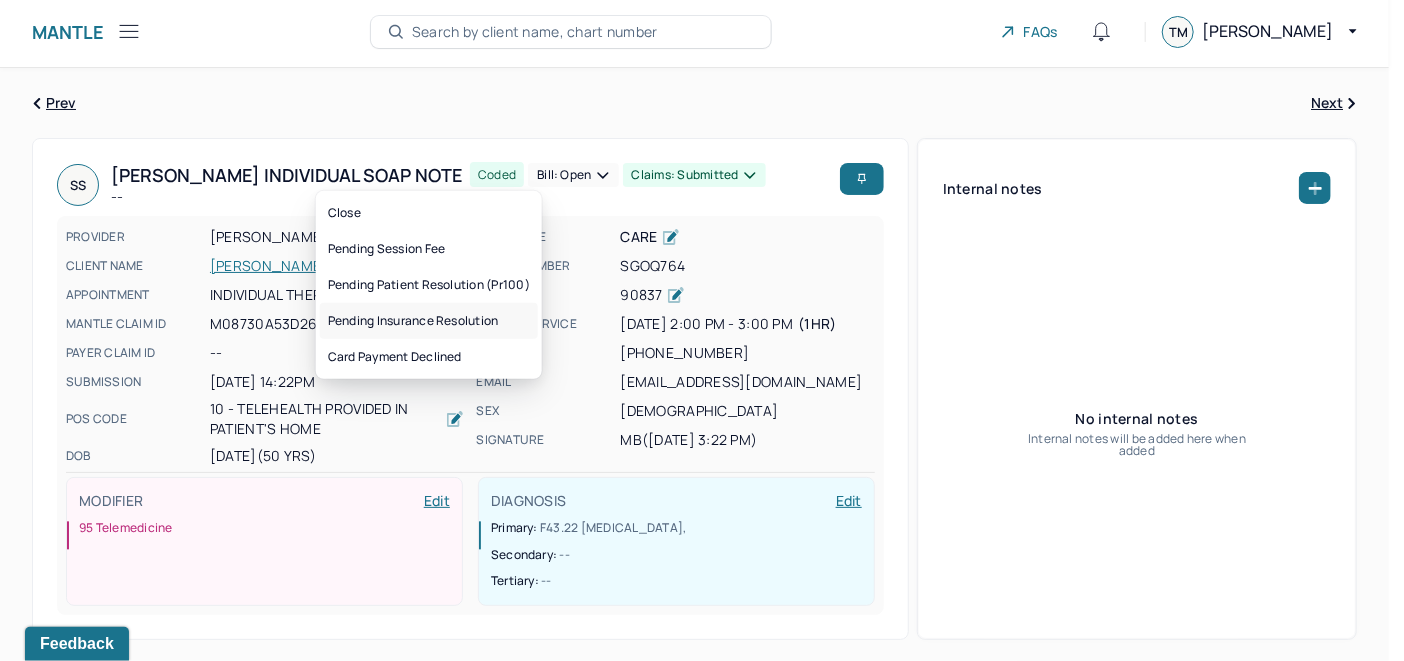 click on "Pending insurance resolution" at bounding box center [429, 321] 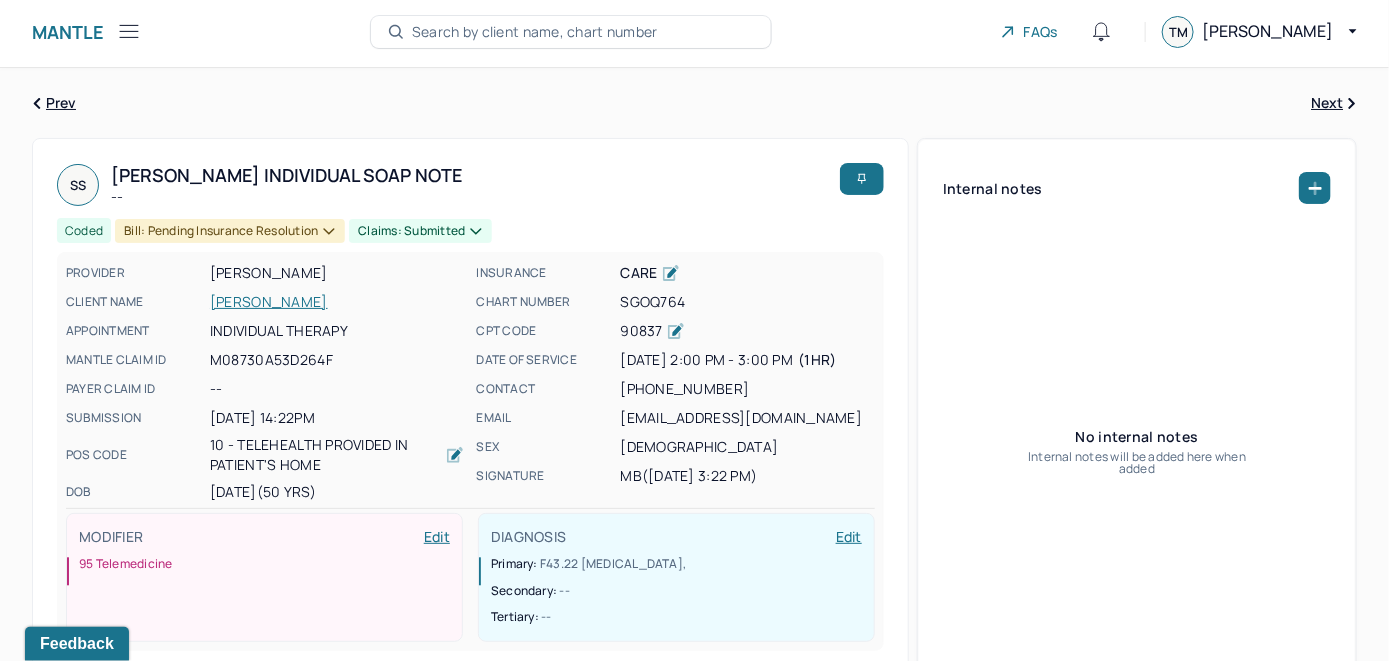 click on "Search by client name, chart number" at bounding box center (535, 32) 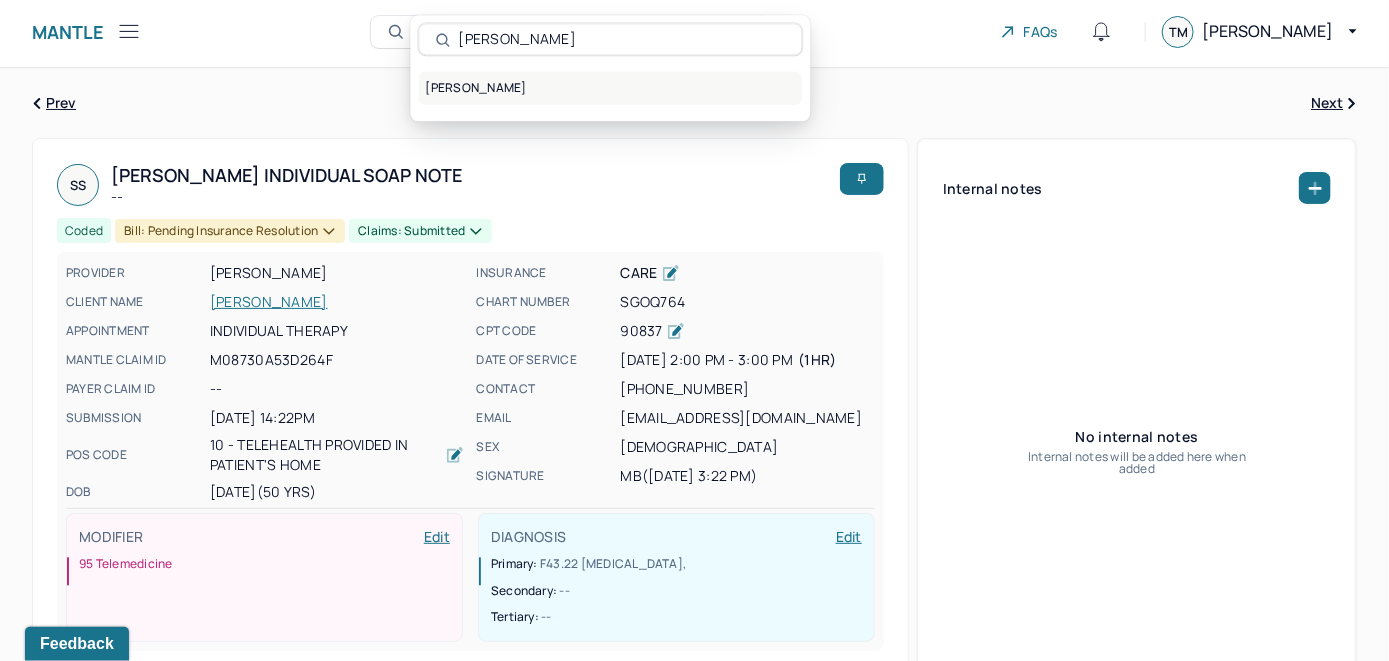 type on "[PERSON_NAME]" 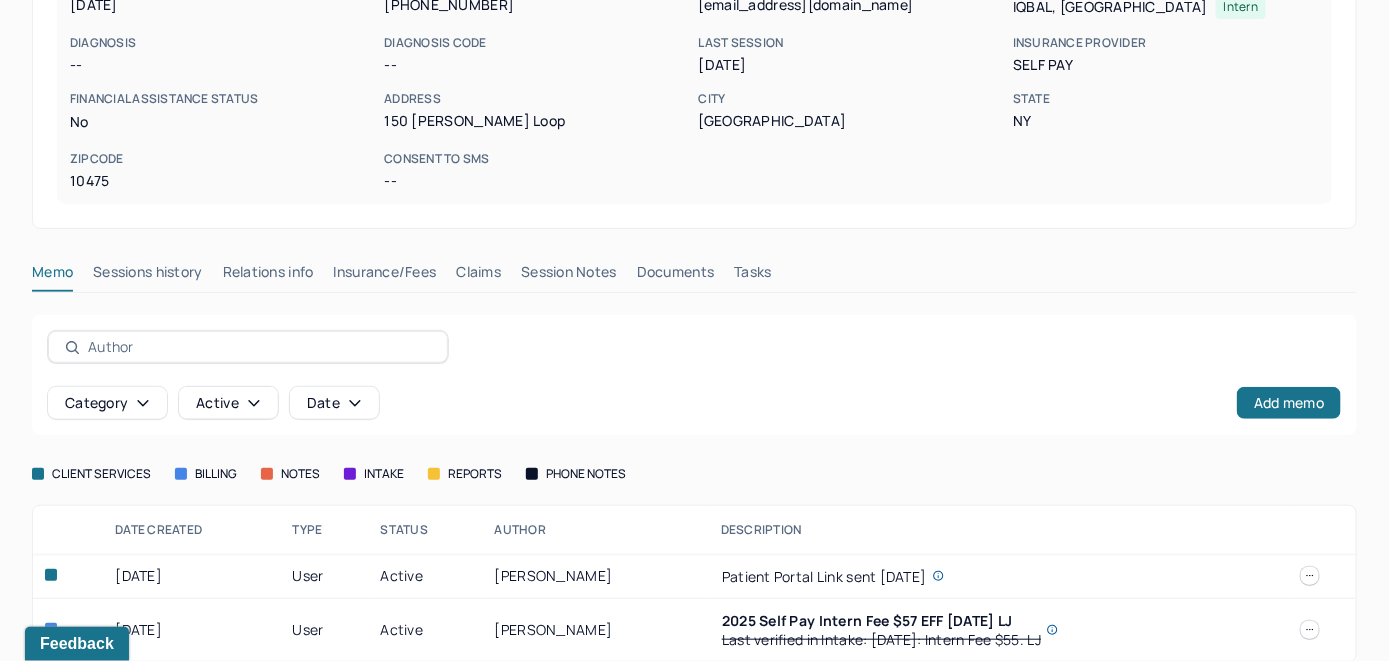scroll, scrollTop: 304, scrollLeft: 0, axis: vertical 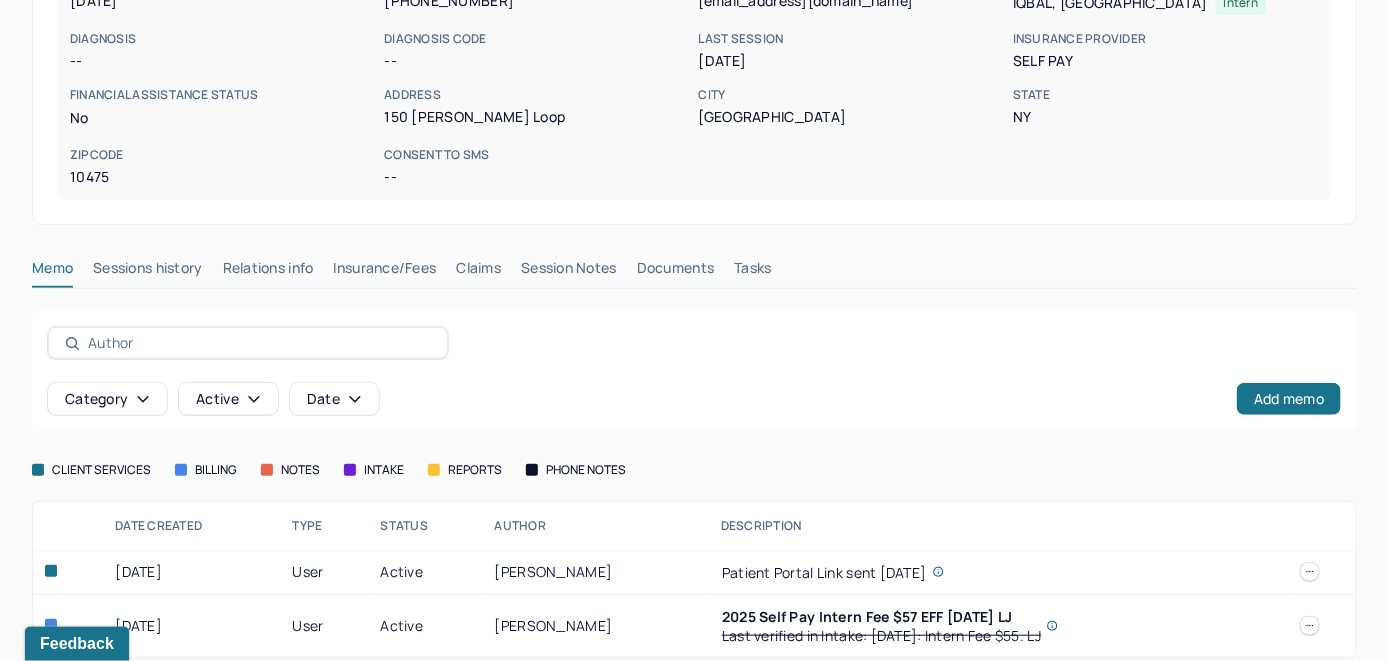 click on "Insurance/Fees" at bounding box center (385, 272) 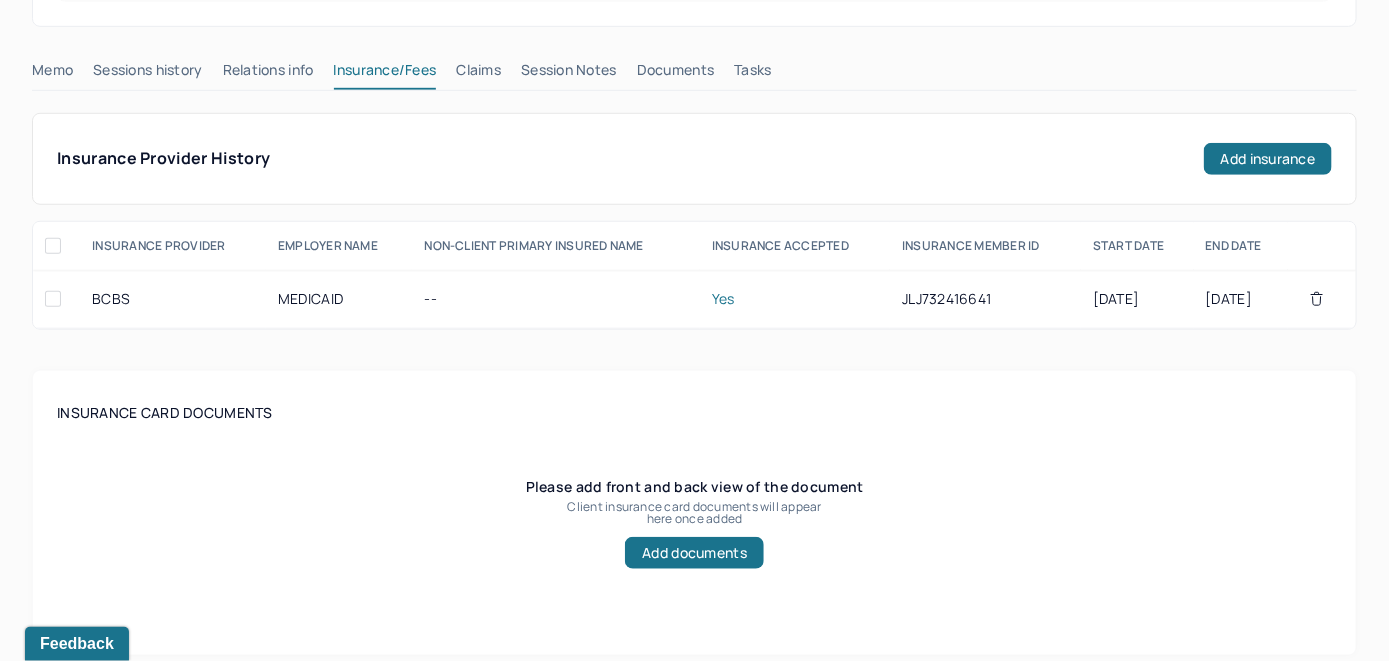 scroll, scrollTop: 304, scrollLeft: 0, axis: vertical 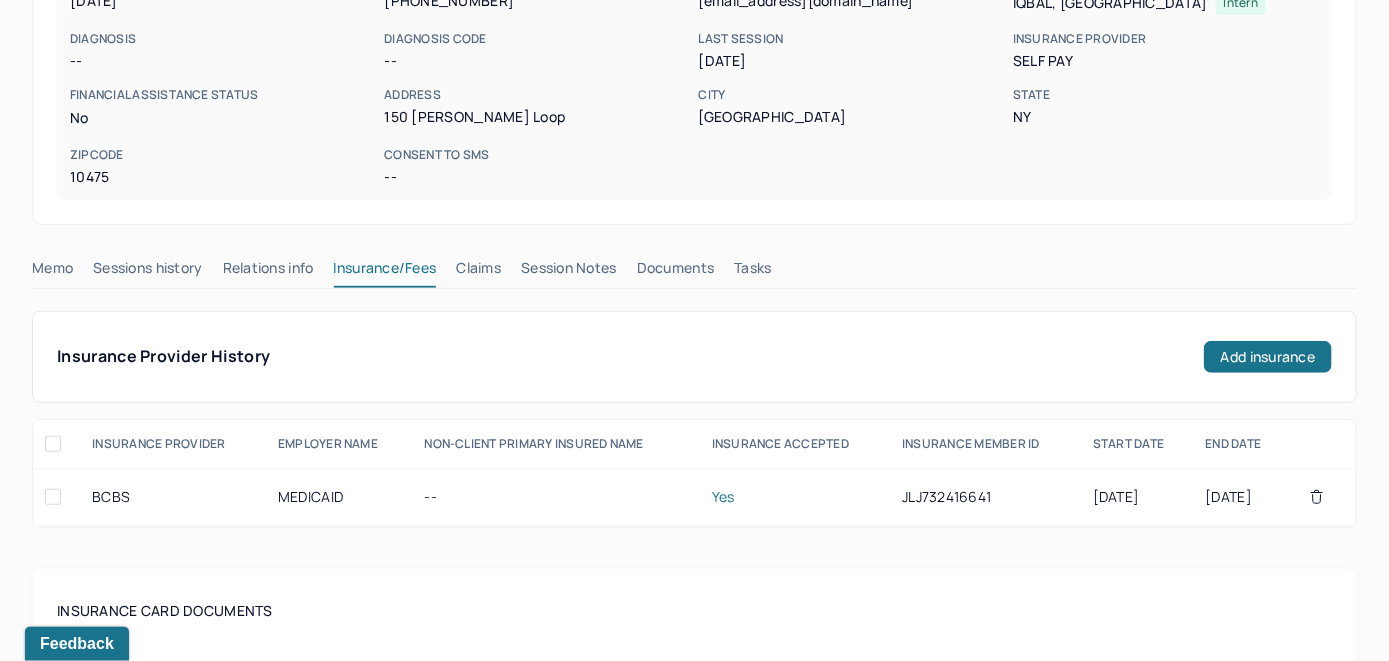 click on "Claims" at bounding box center (478, 272) 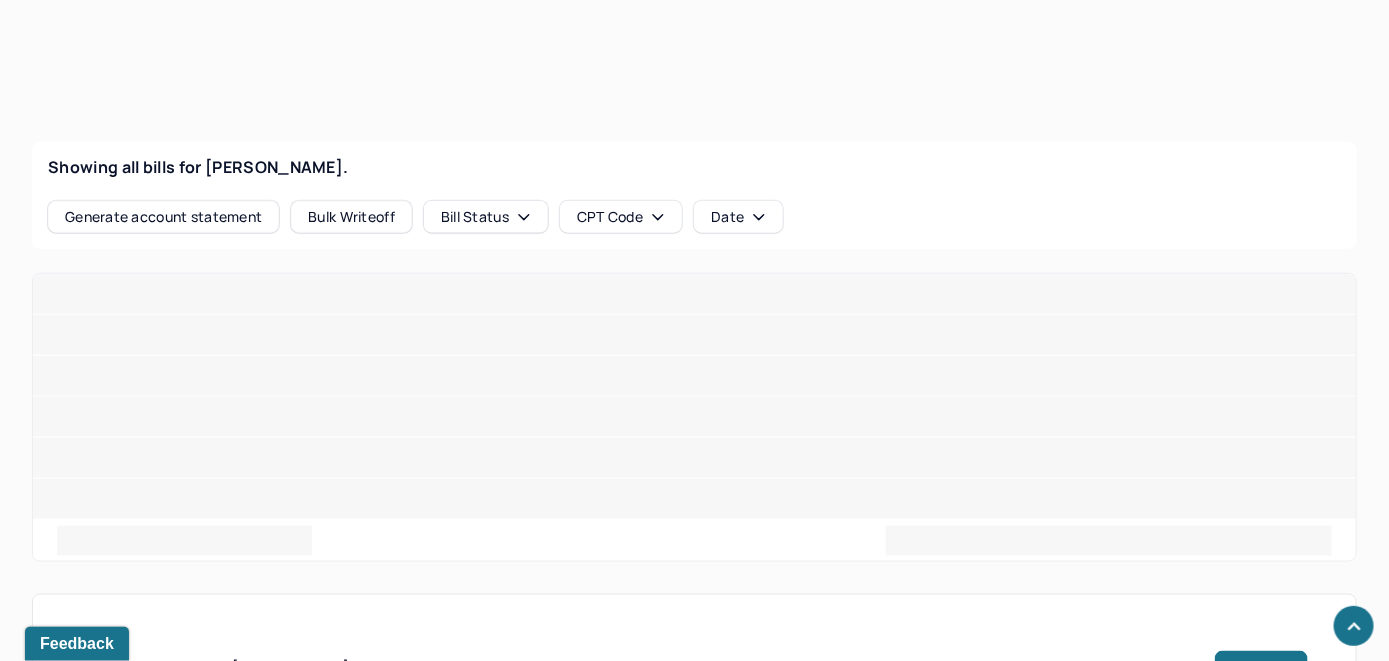 scroll, scrollTop: 745, scrollLeft: 0, axis: vertical 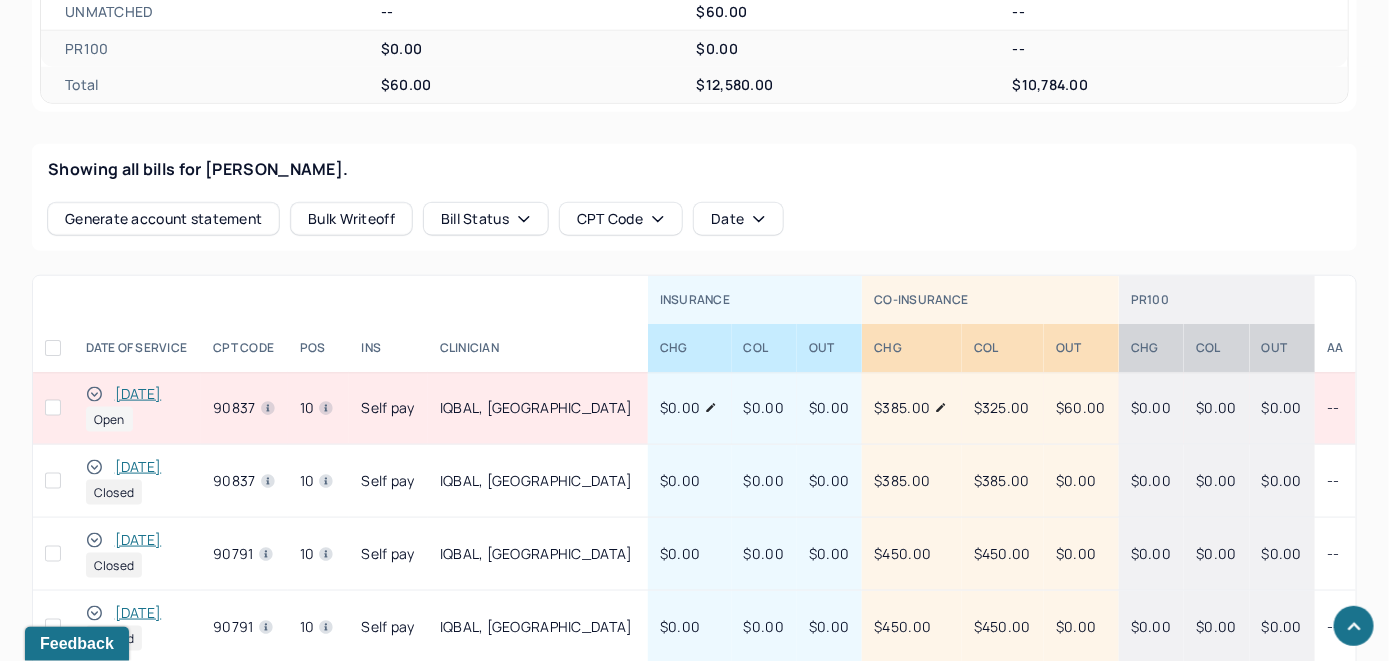 click on "[DATE]" at bounding box center [138, 394] 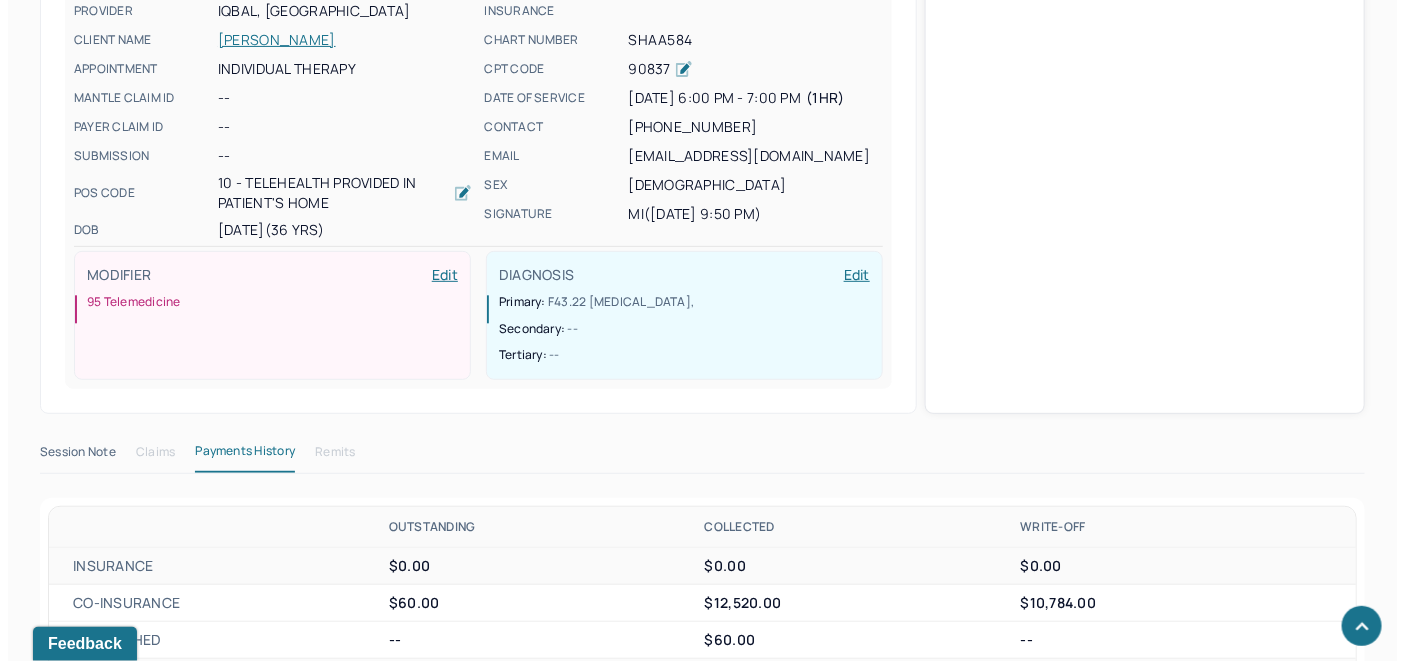 scroll, scrollTop: 673, scrollLeft: 0, axis: vertical 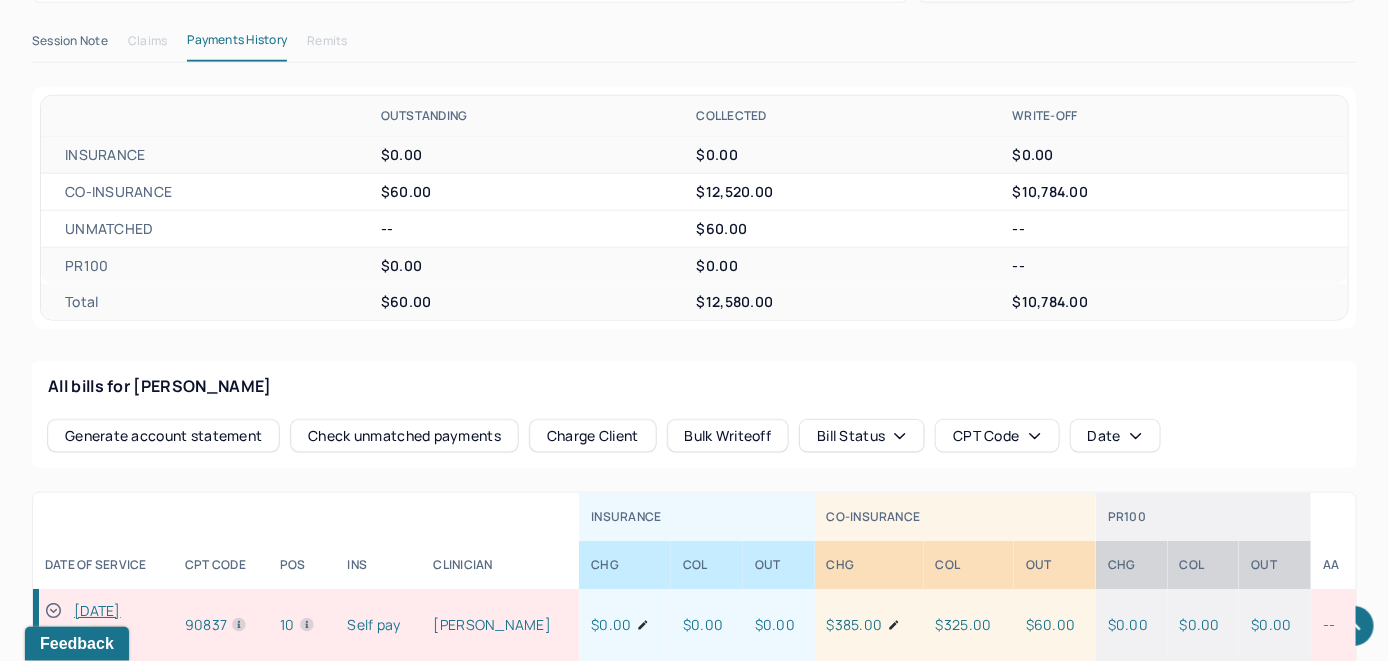 click on "Check unmatched payments" at bounding box center (404, 436) 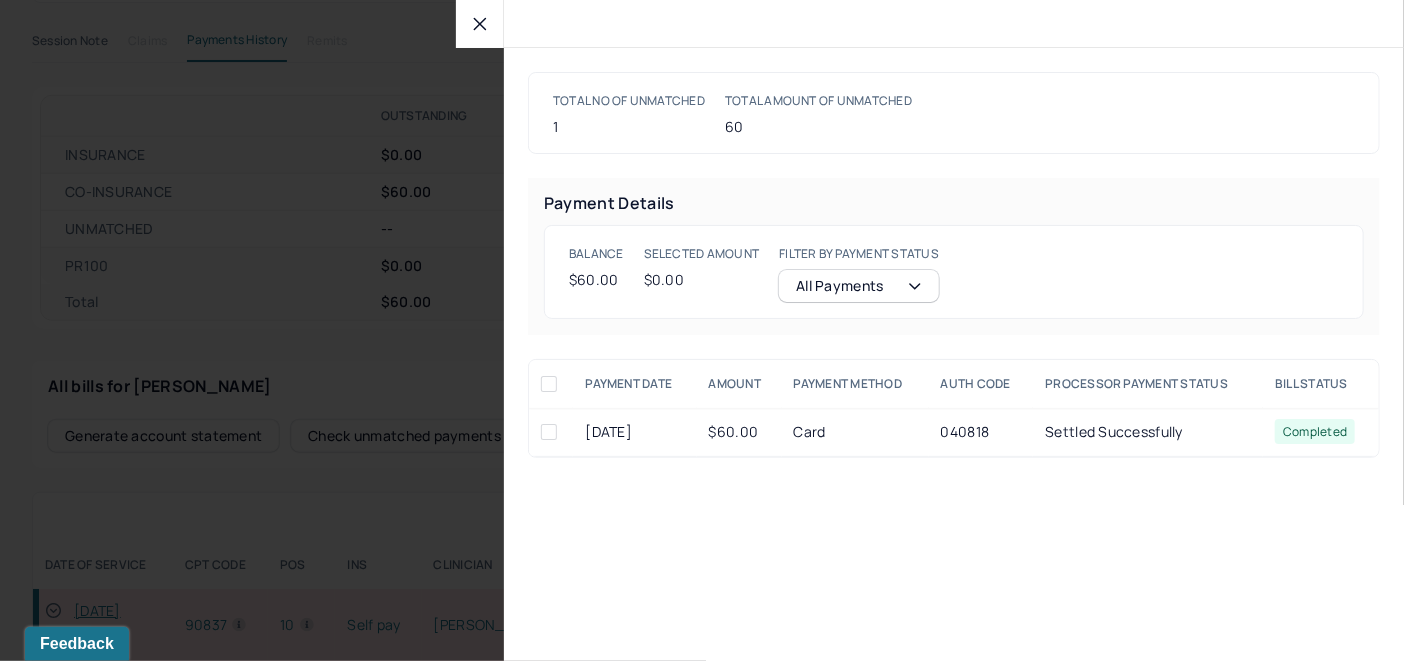 click at bounding box center (549, 432) 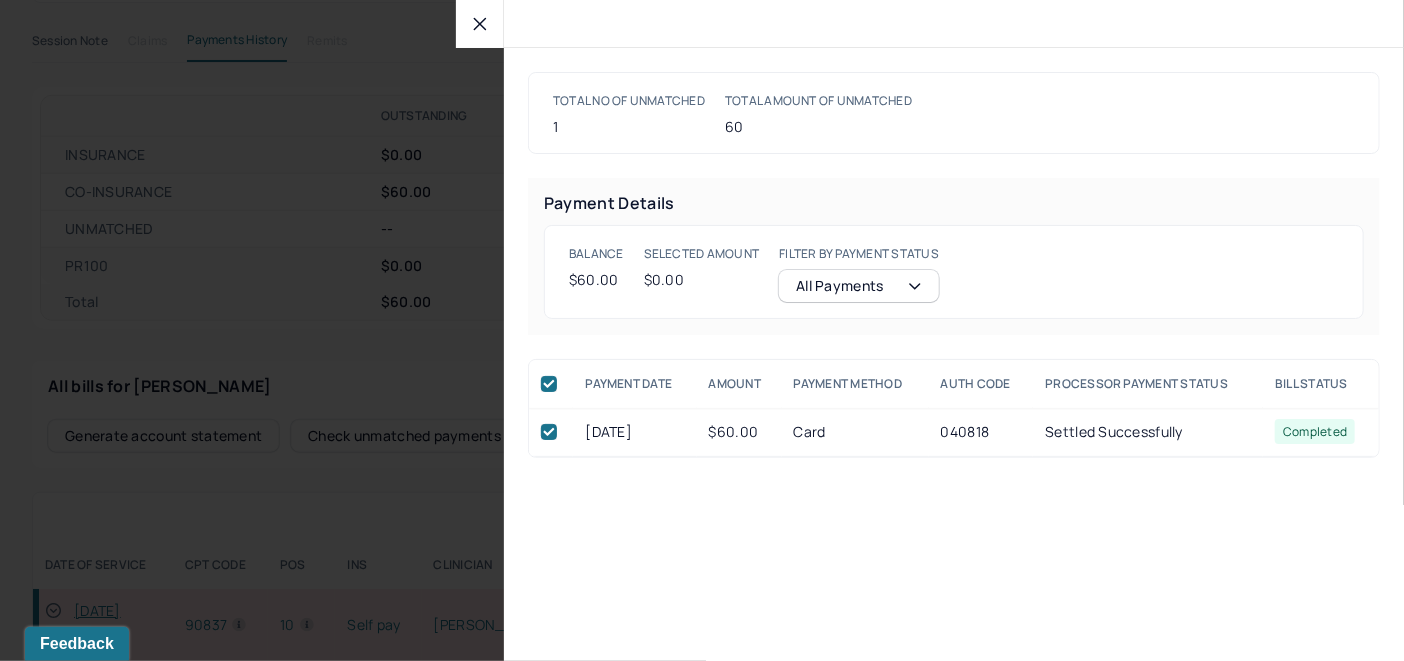 checkbox on "true" 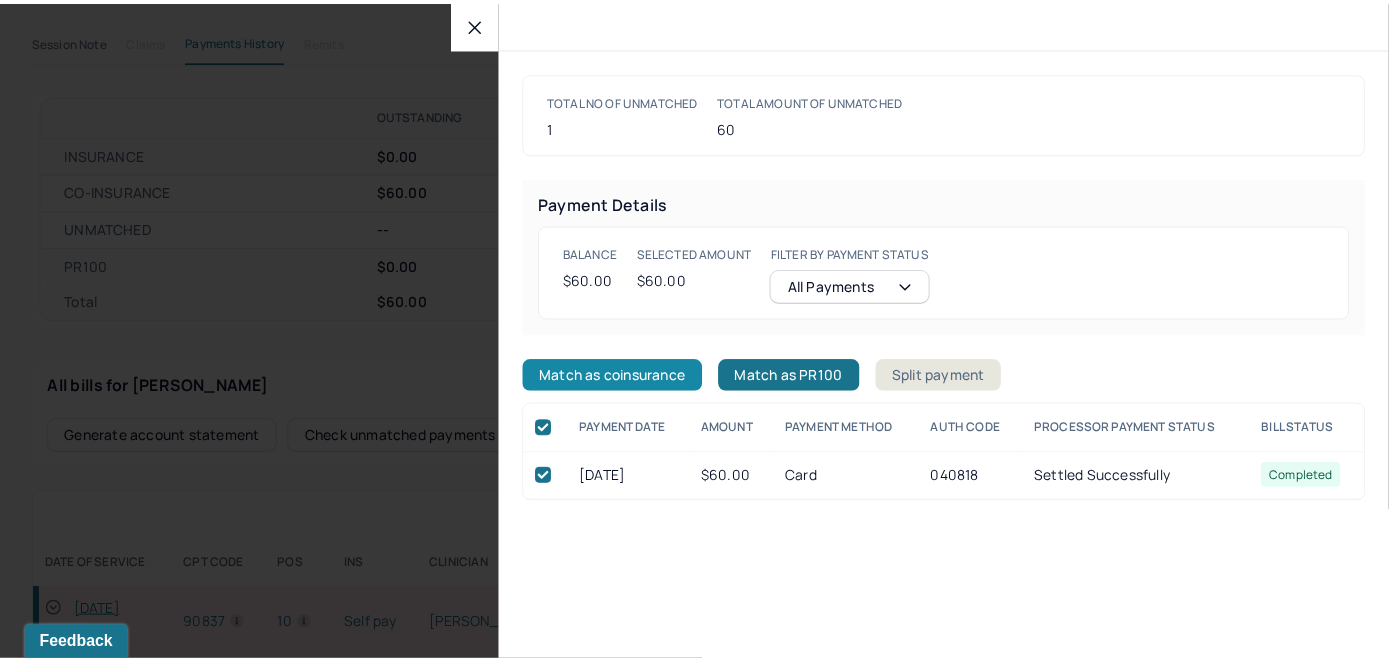 scroll, scrollTop: 675, scrollLeft: 0, axis: vertical 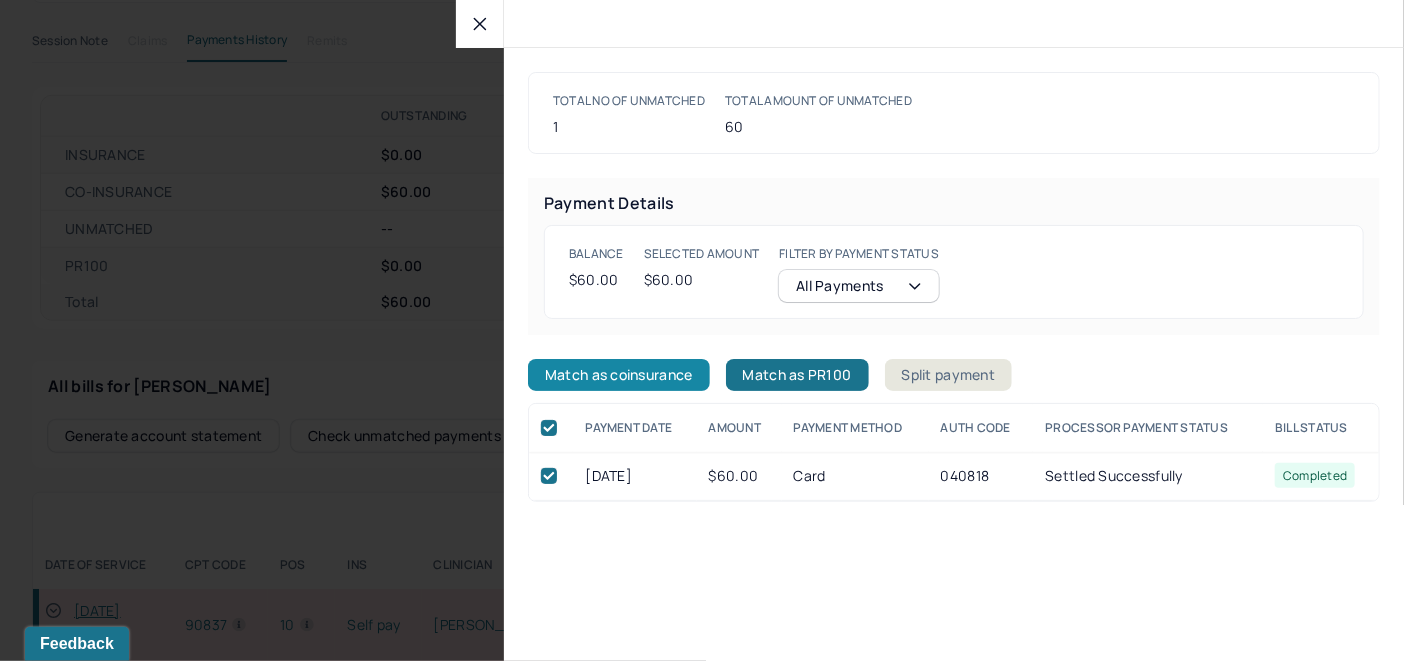 click on "Match as coinsurance" at bounding box center [619, 375] 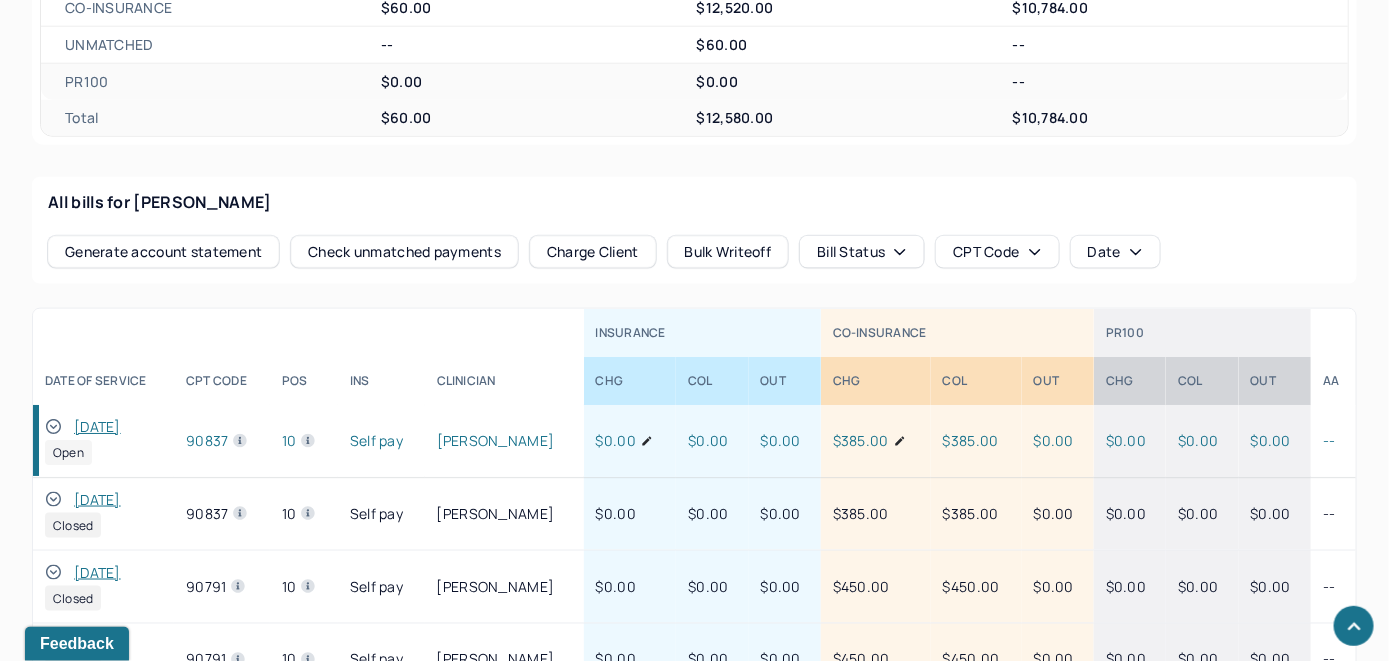 scroll, scrollTop: 875, scrollLeft: 0, axis: vertical 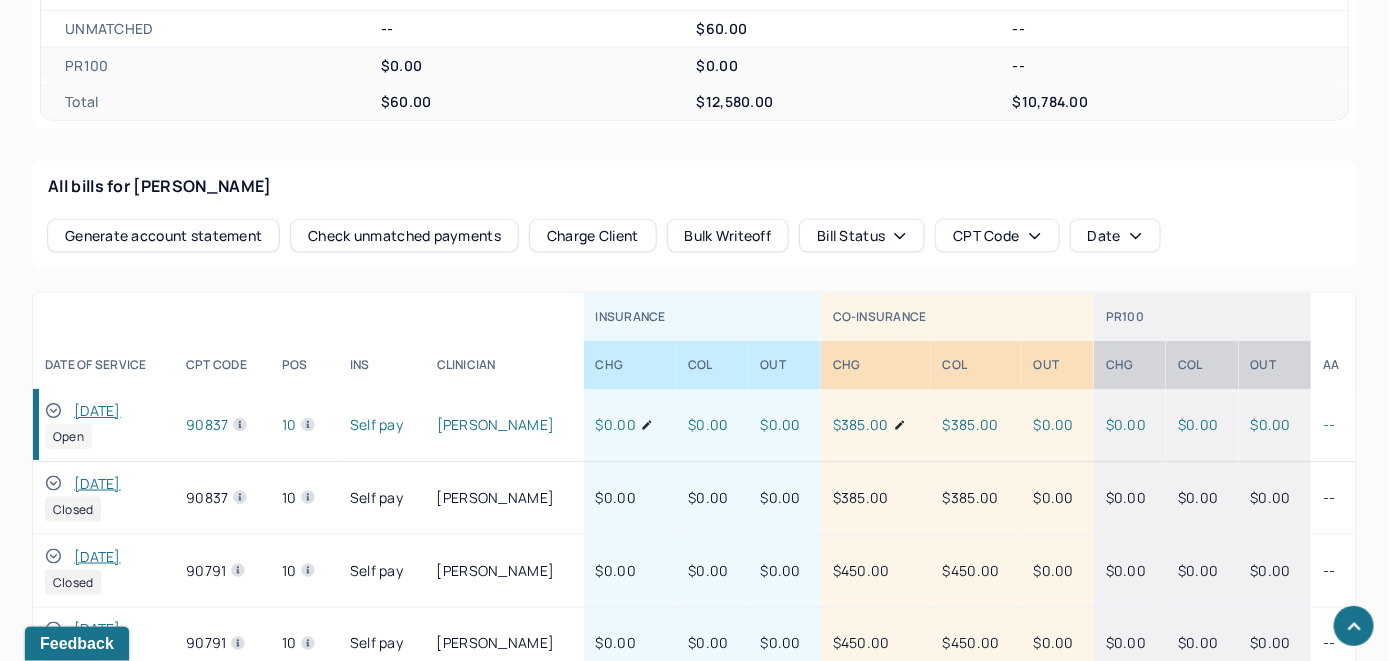 click 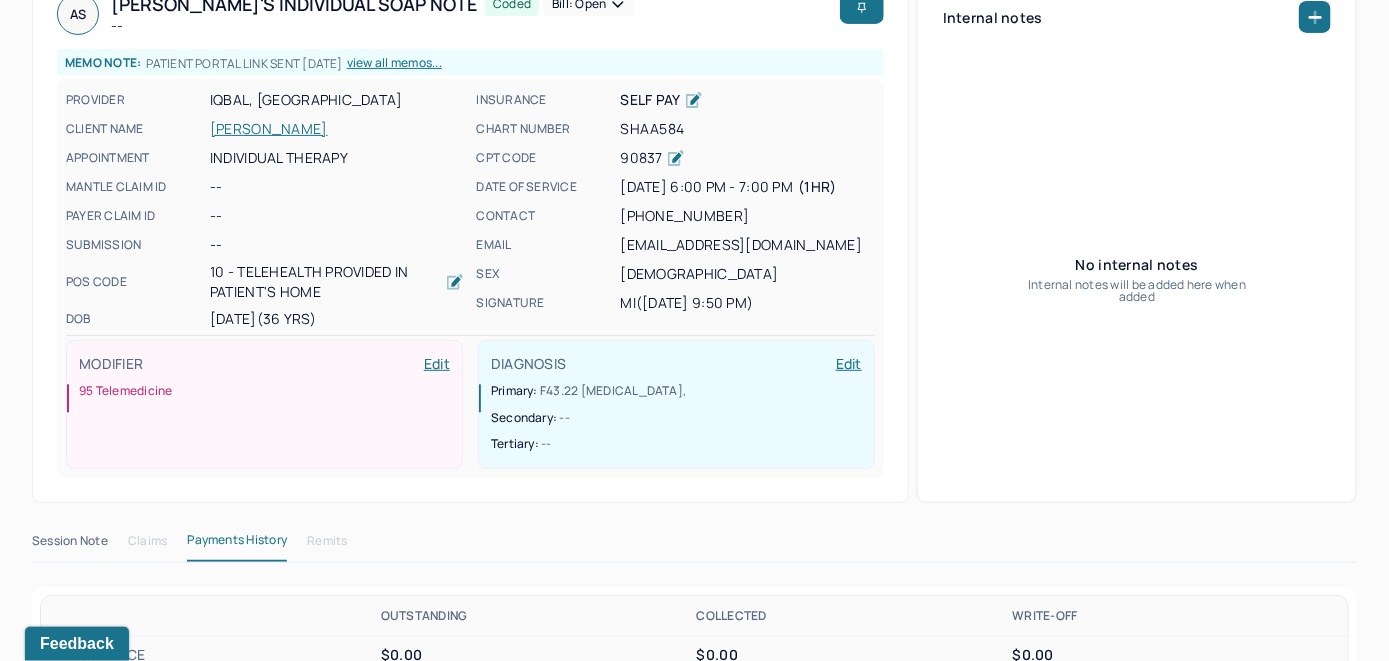 scroll, scrollTop: 0, scrollLeft: 0, axis: both 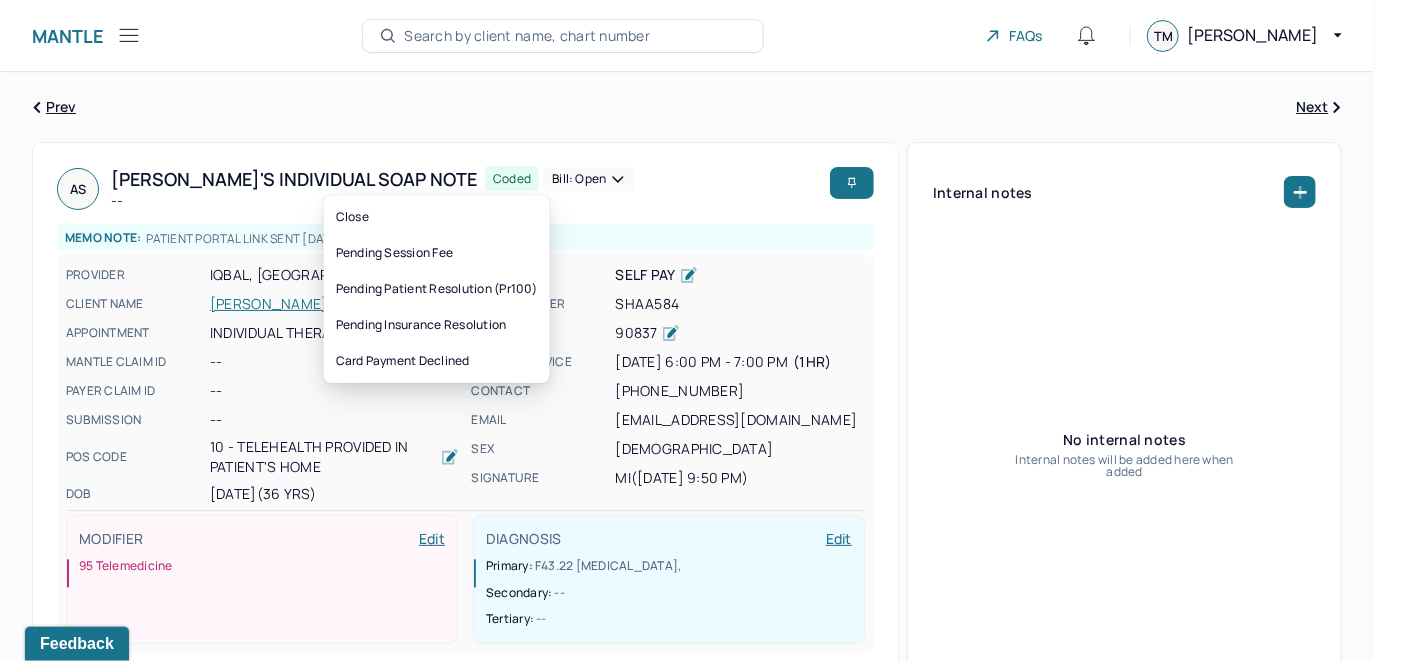 click on "Bill: Open" at bounding box center [588, 179] 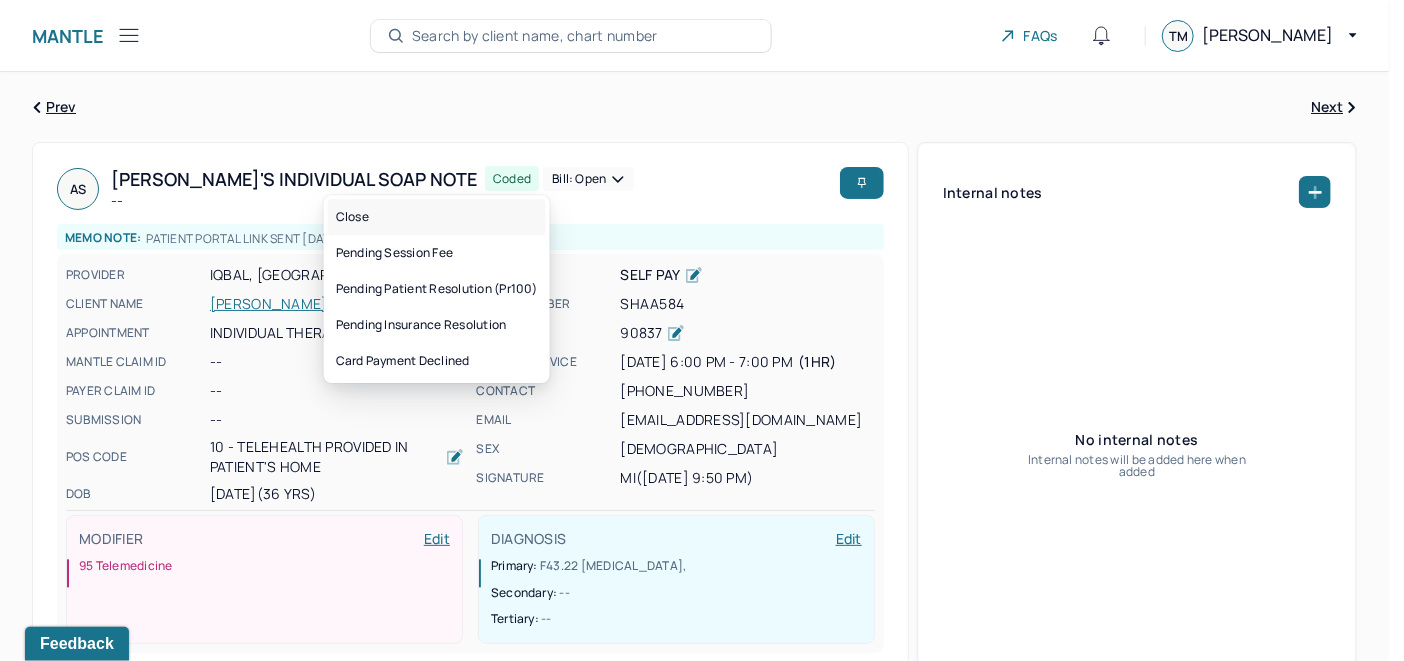 click on "Close" at bounding box center [437, 217] 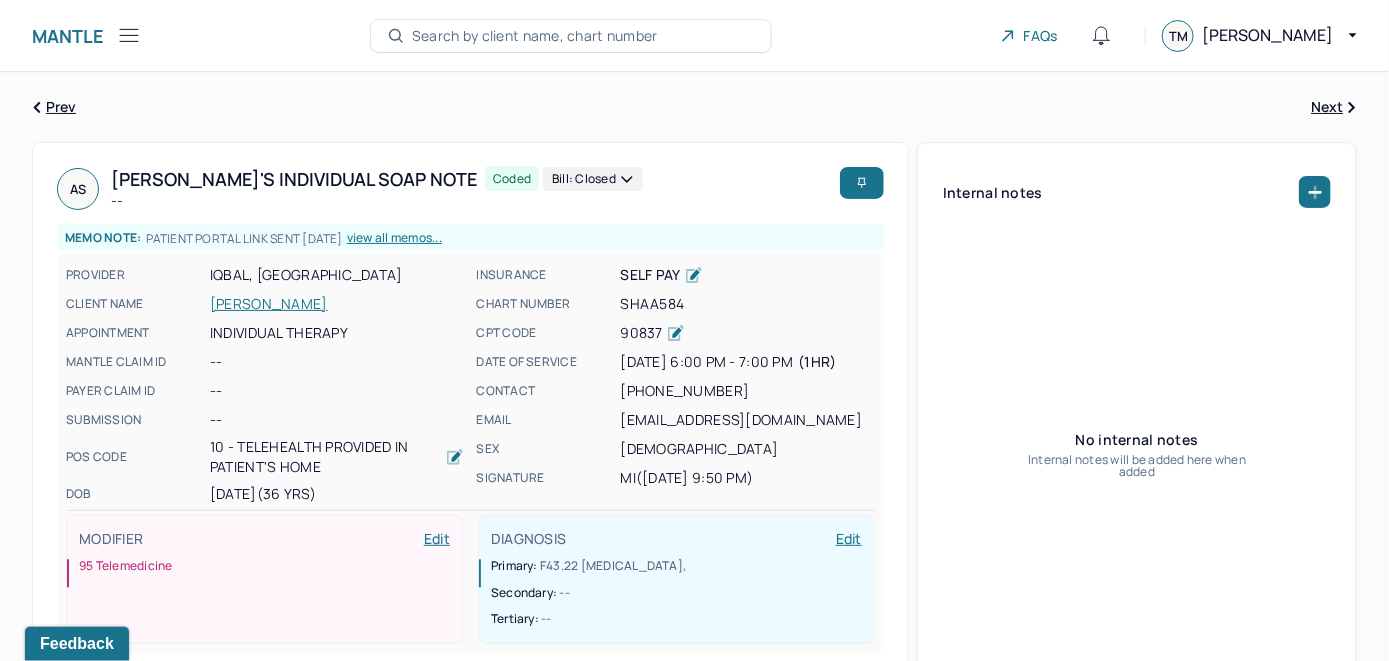 click on "Search by client name, chart number" at bounding box center (535, 36) 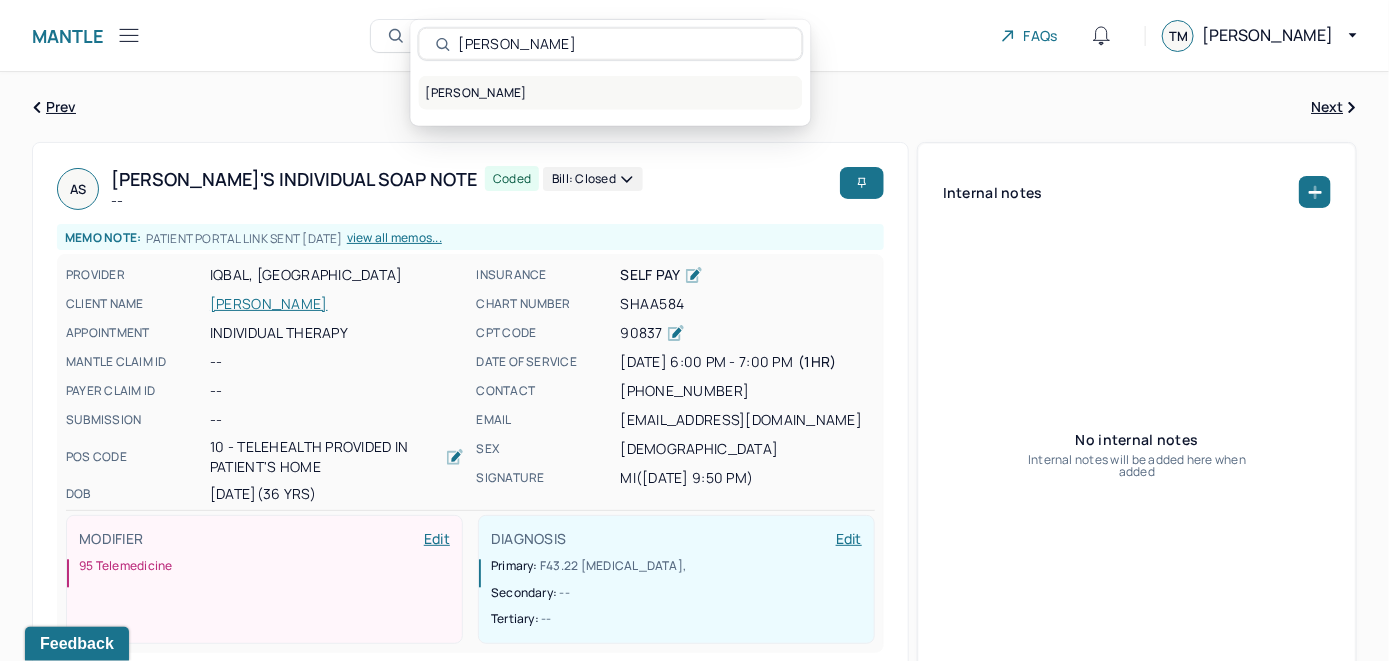 type on "[PERSON_NAME]" 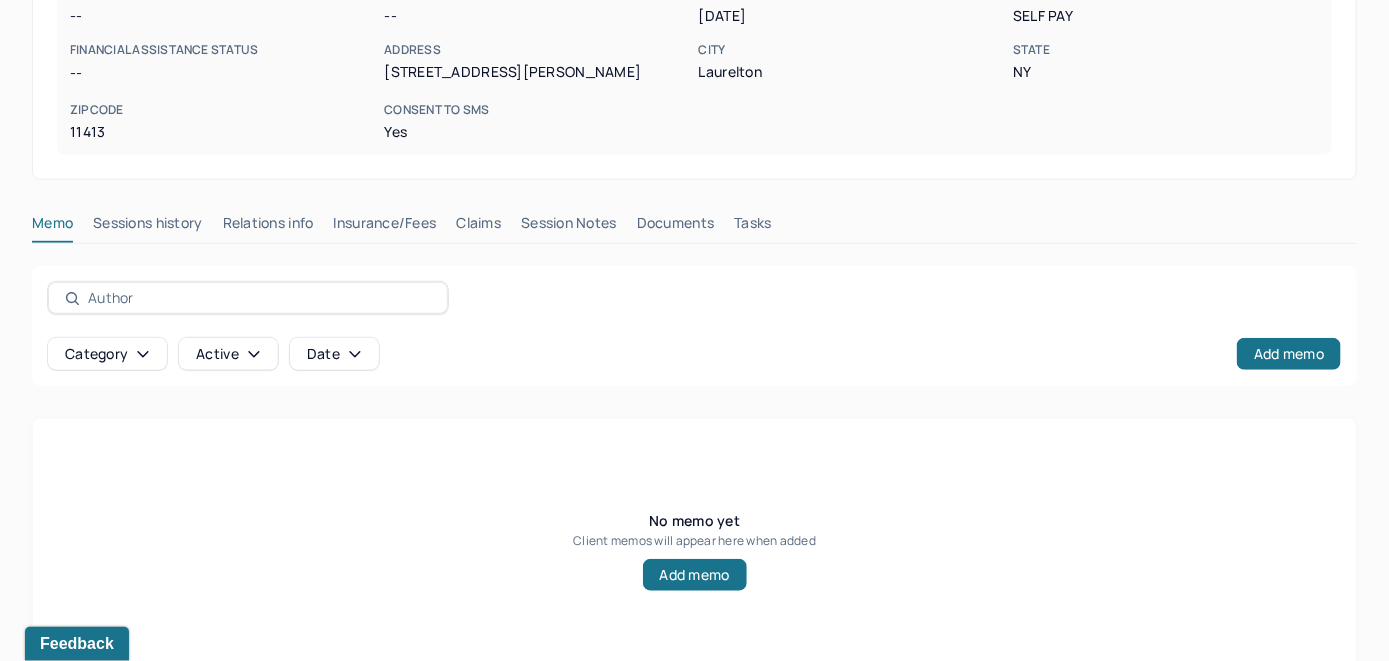 scroll, scrollTop: 393, scrollLeft: 0, axis: vertical 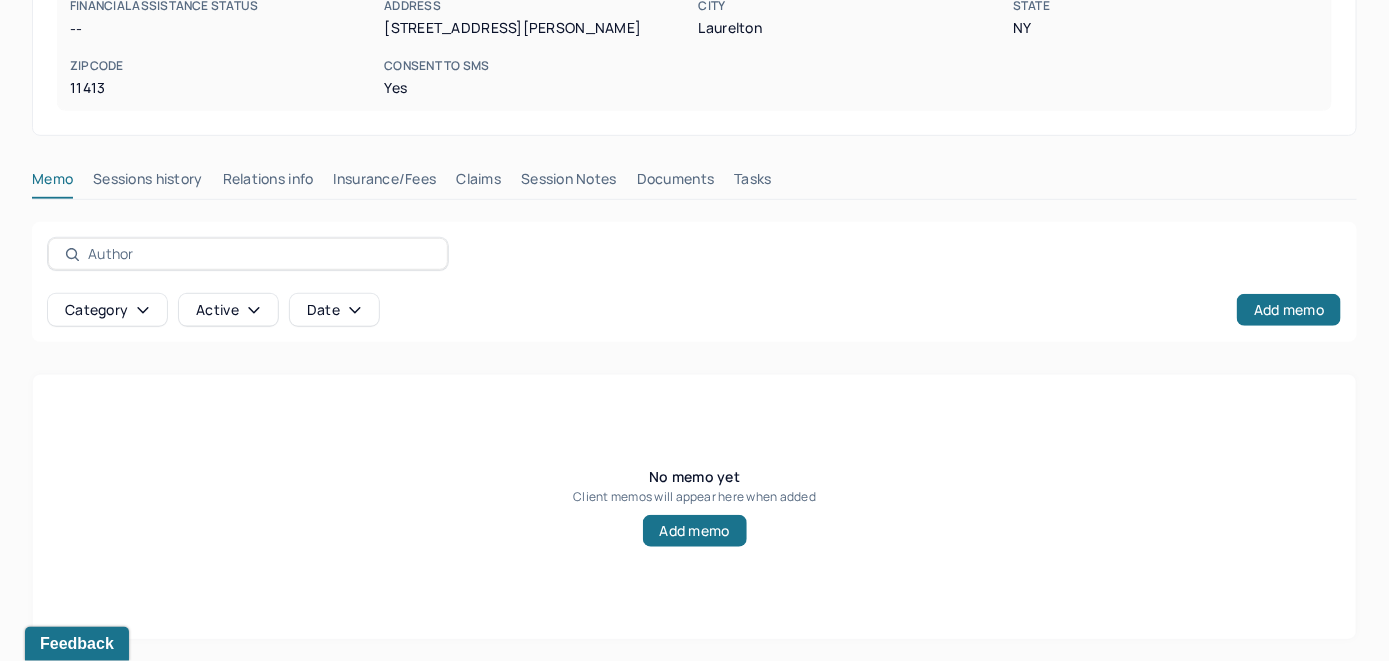 click on "Insurance/Fees" at bounding box center [385, 183] 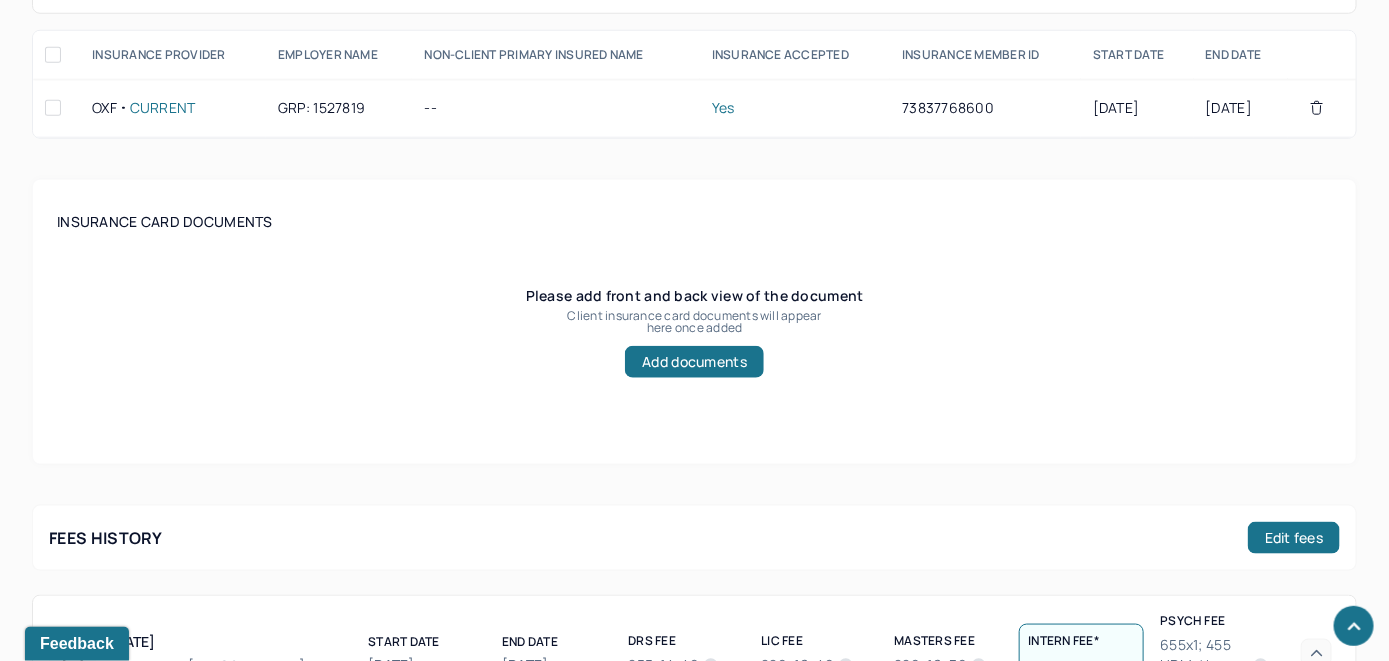 scroll, scrollTop: 493, scrollLeft: 0, axis: vertical 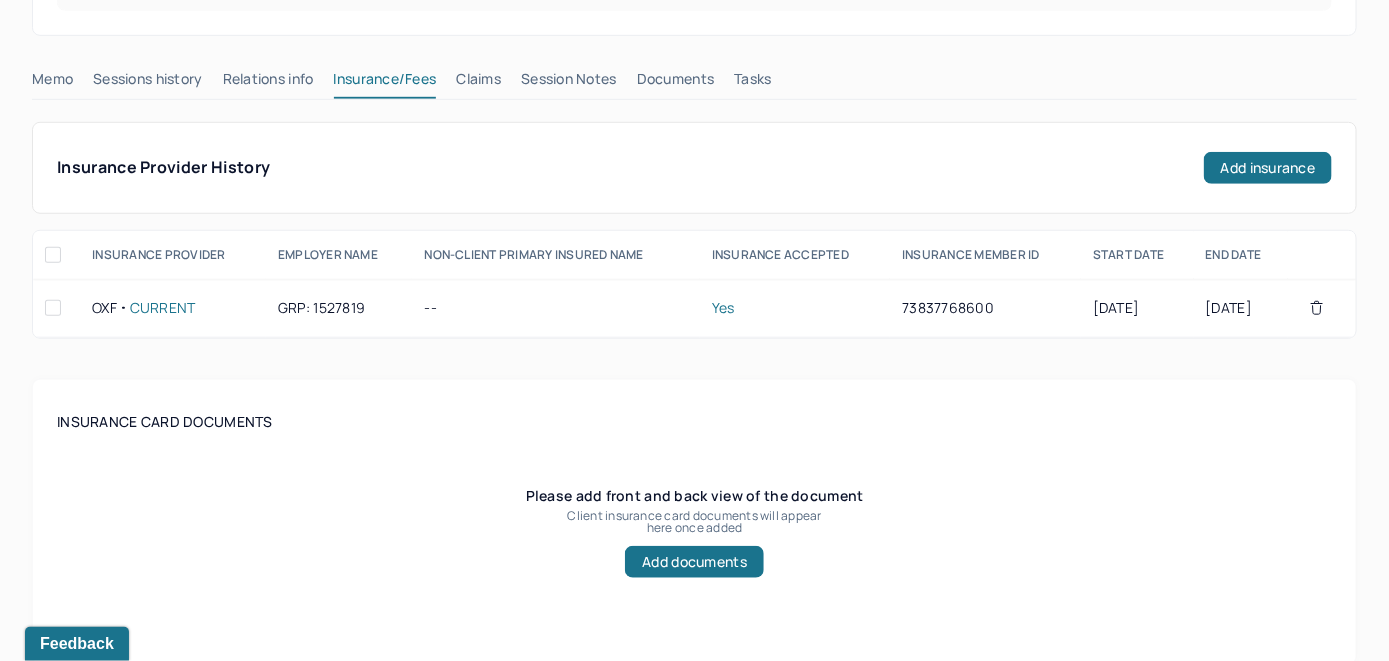 click on "Claims" at bounding box center (478, 83) 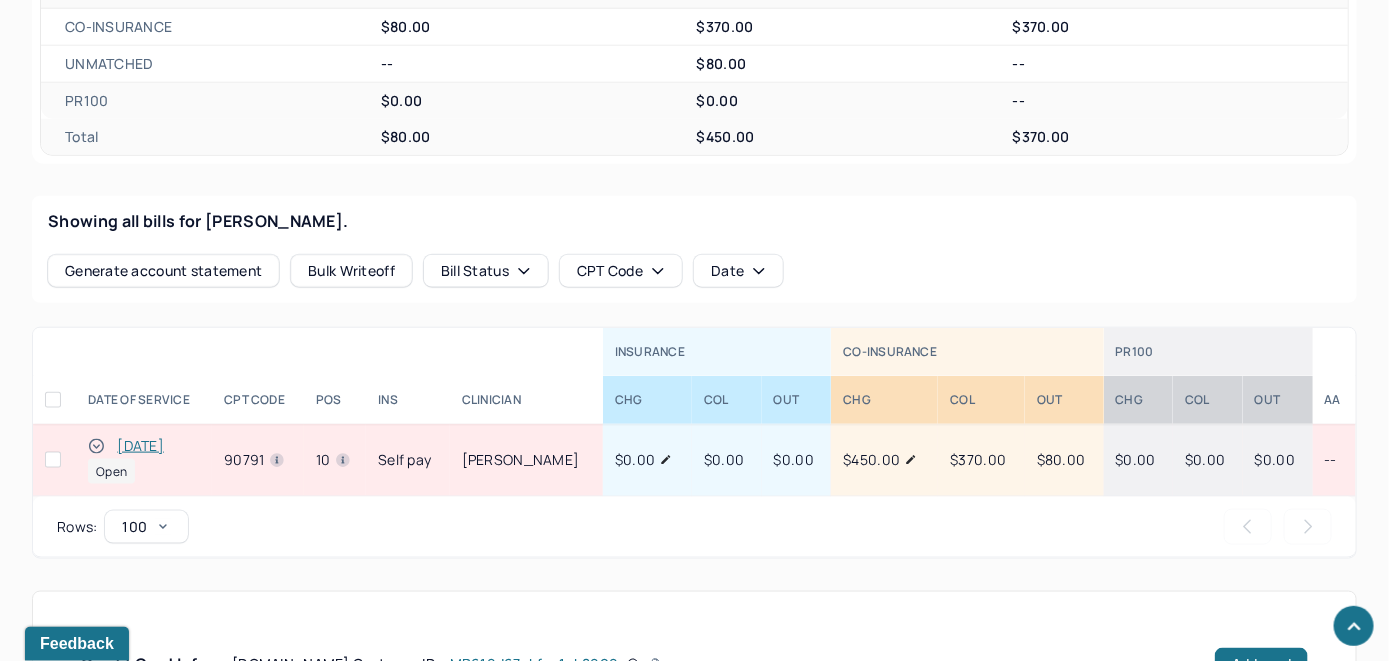 click on "[DATE]" at bounding box center (140, 446) 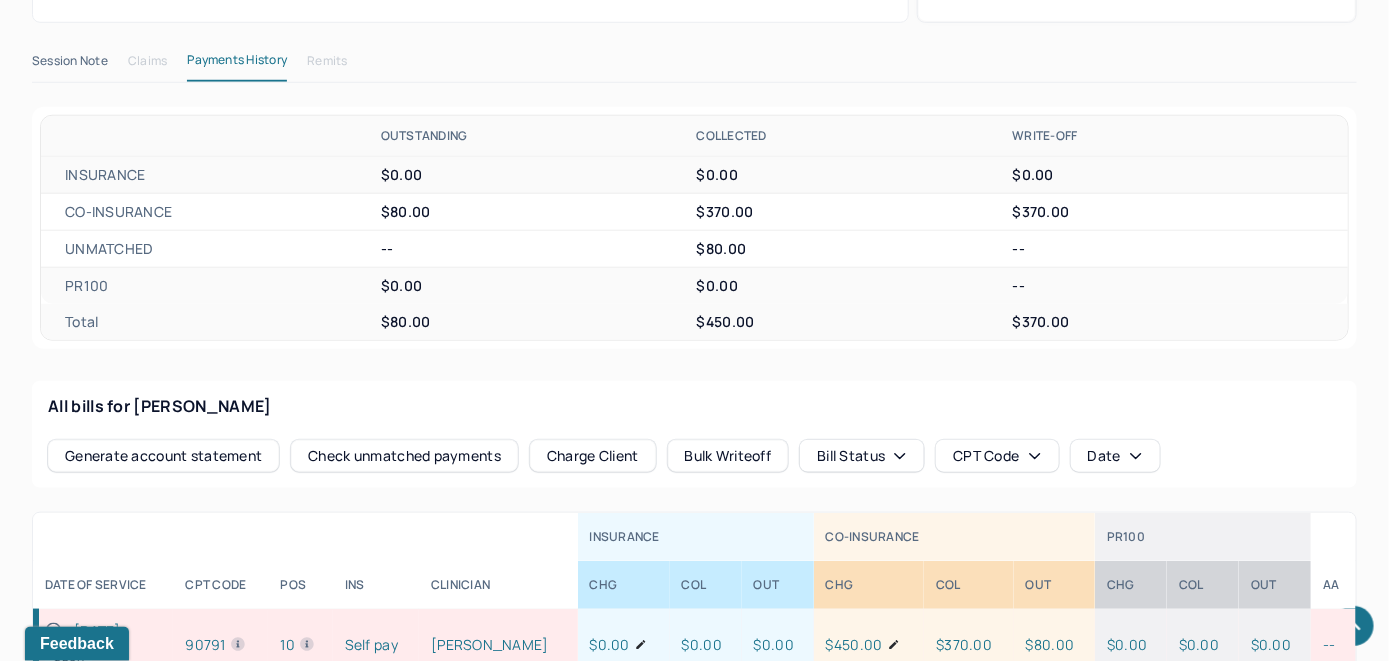 scroll, scrollTop: 723, scrollLeft: 0, axis: vertical 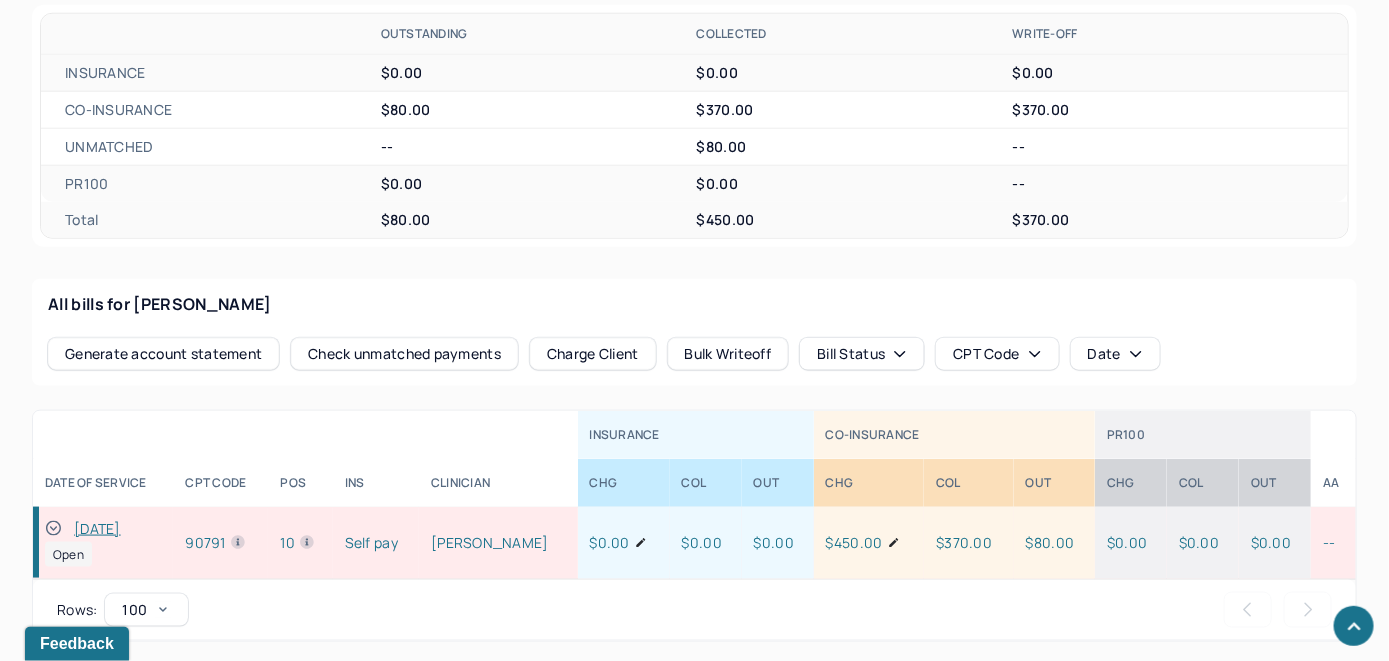 click on "[DATE]" at bounding box center [97, 529] 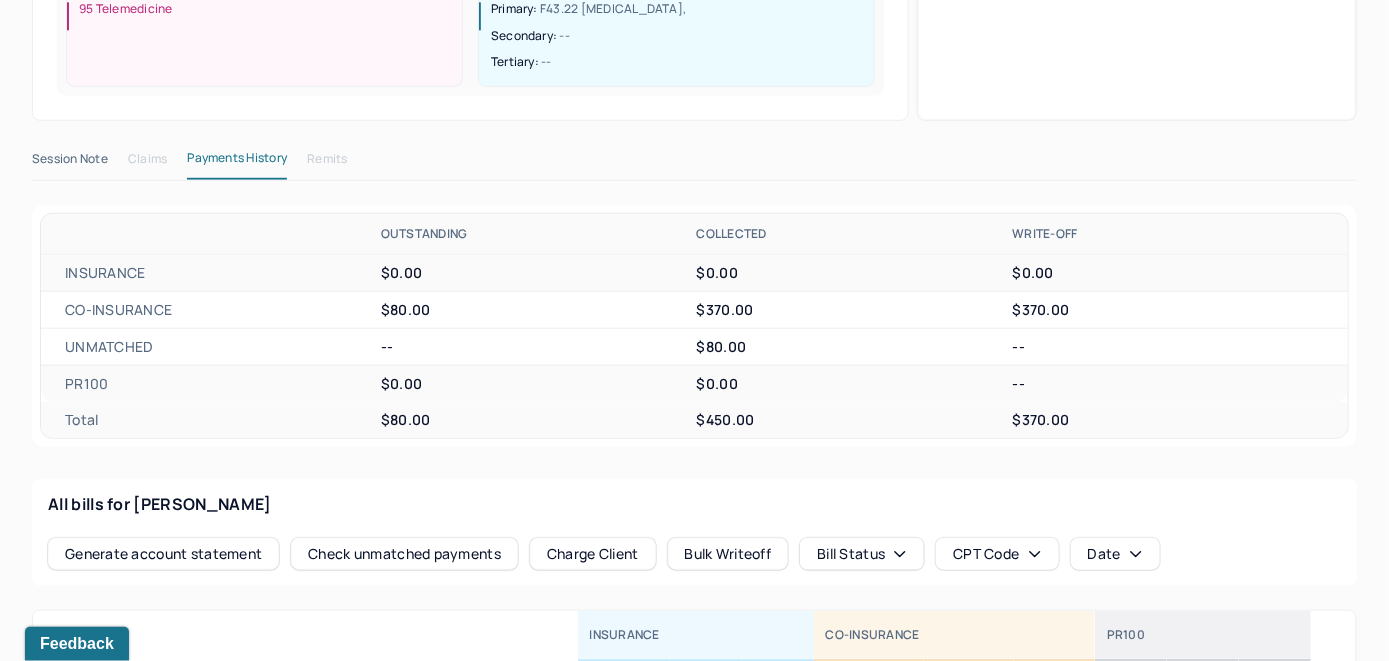 scroll, scrollTop: 723, scrollLeft: 0, axis: vertical 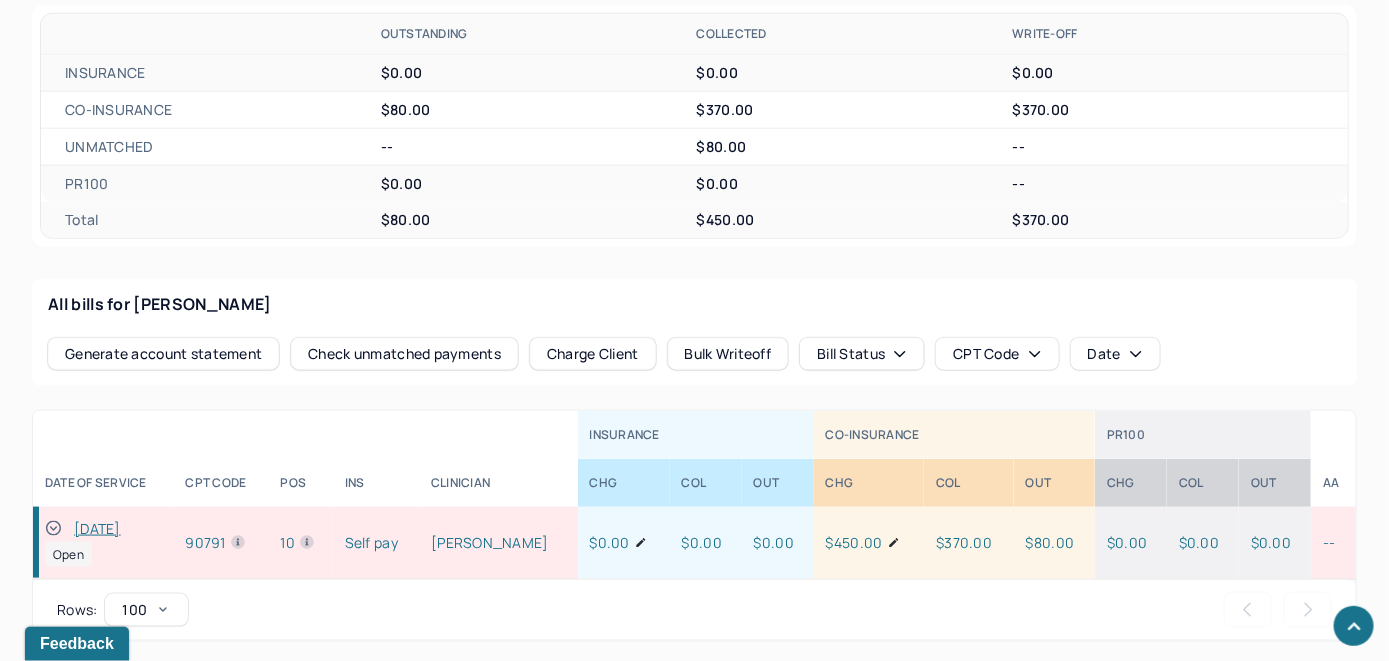 click on "Check unmatched payments" at bounding box center [404, 354] 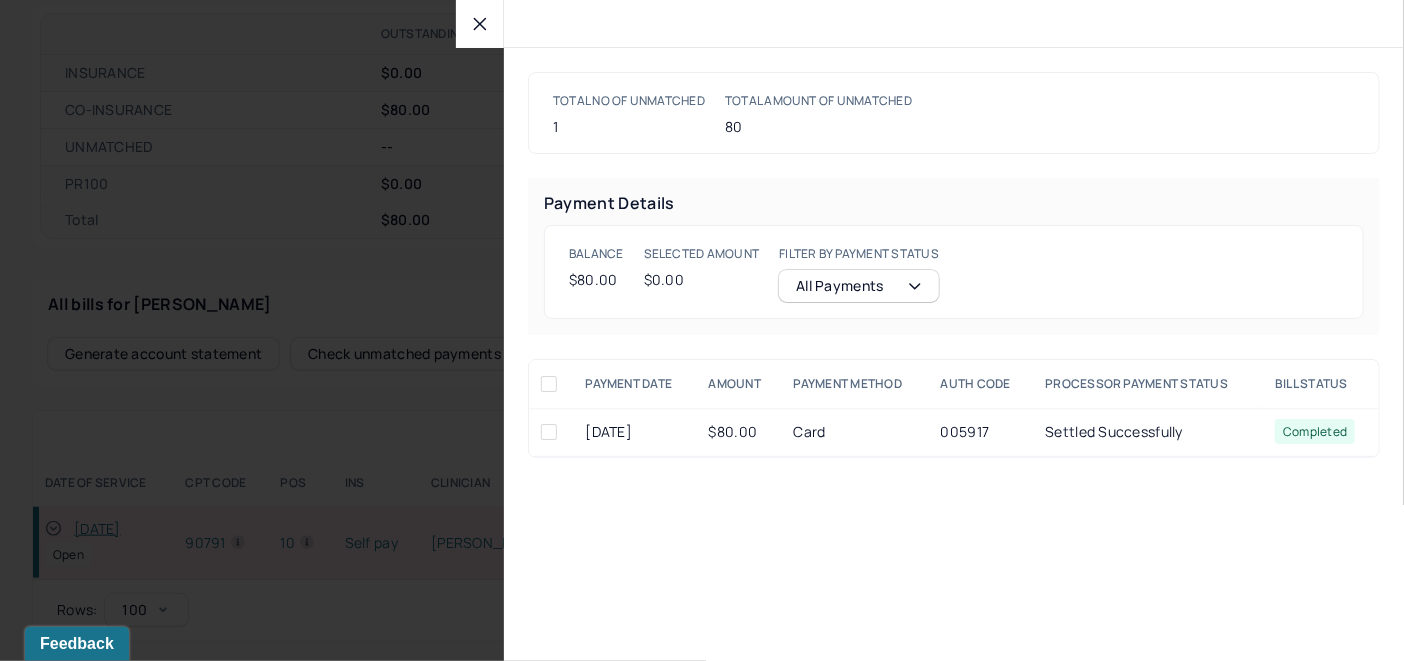 click at bounding box center (549, 432) 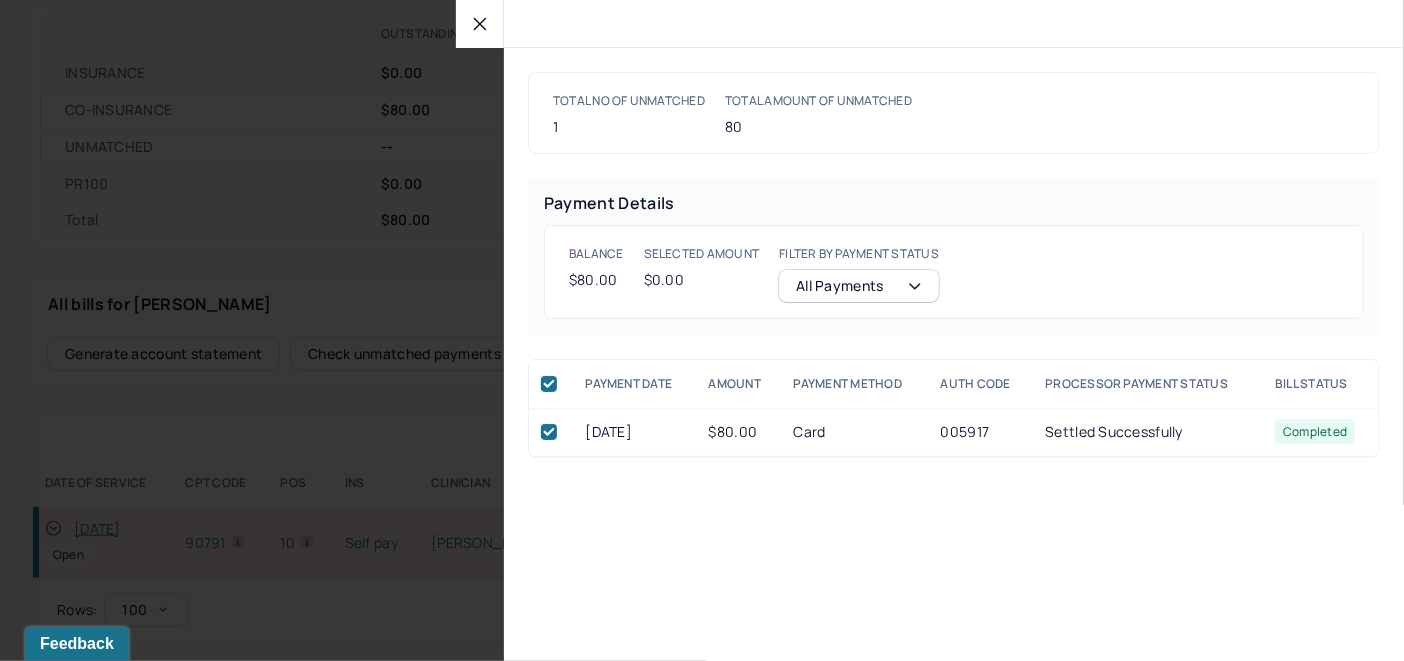 checkbox on "true" 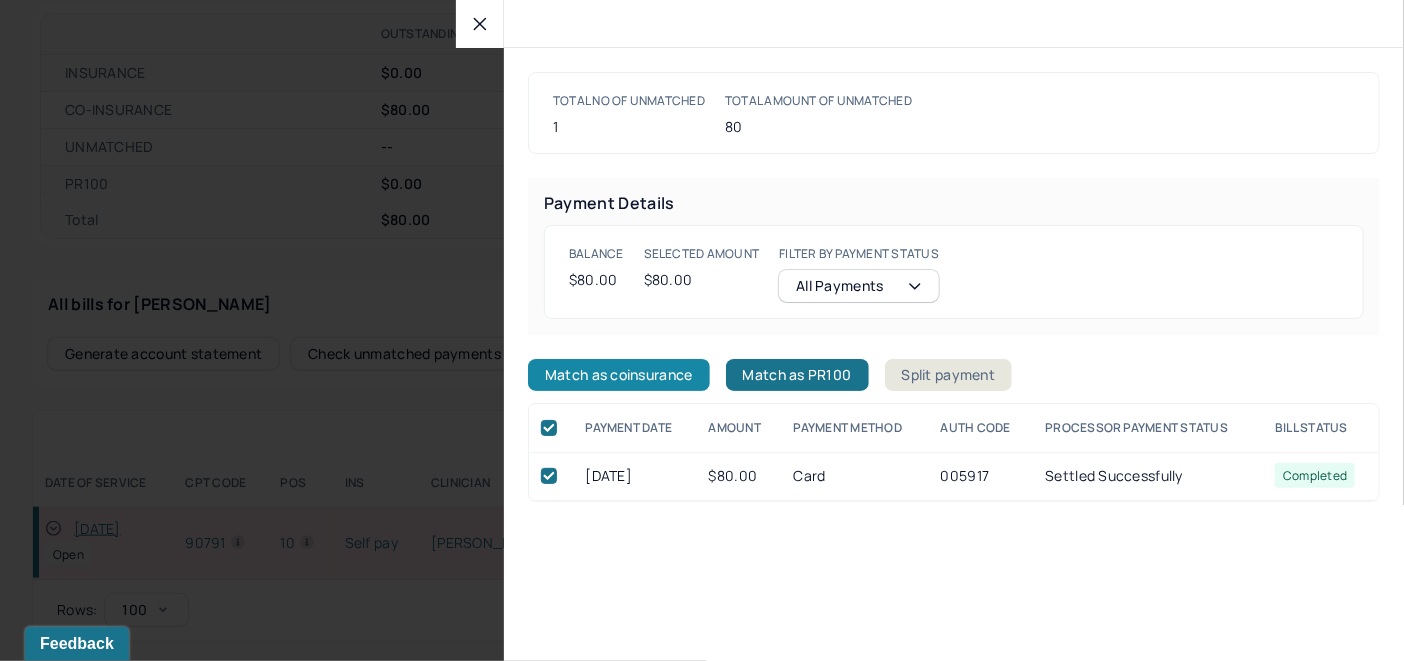 click on "Match as coinsurance" at bounding box center [619, 375] 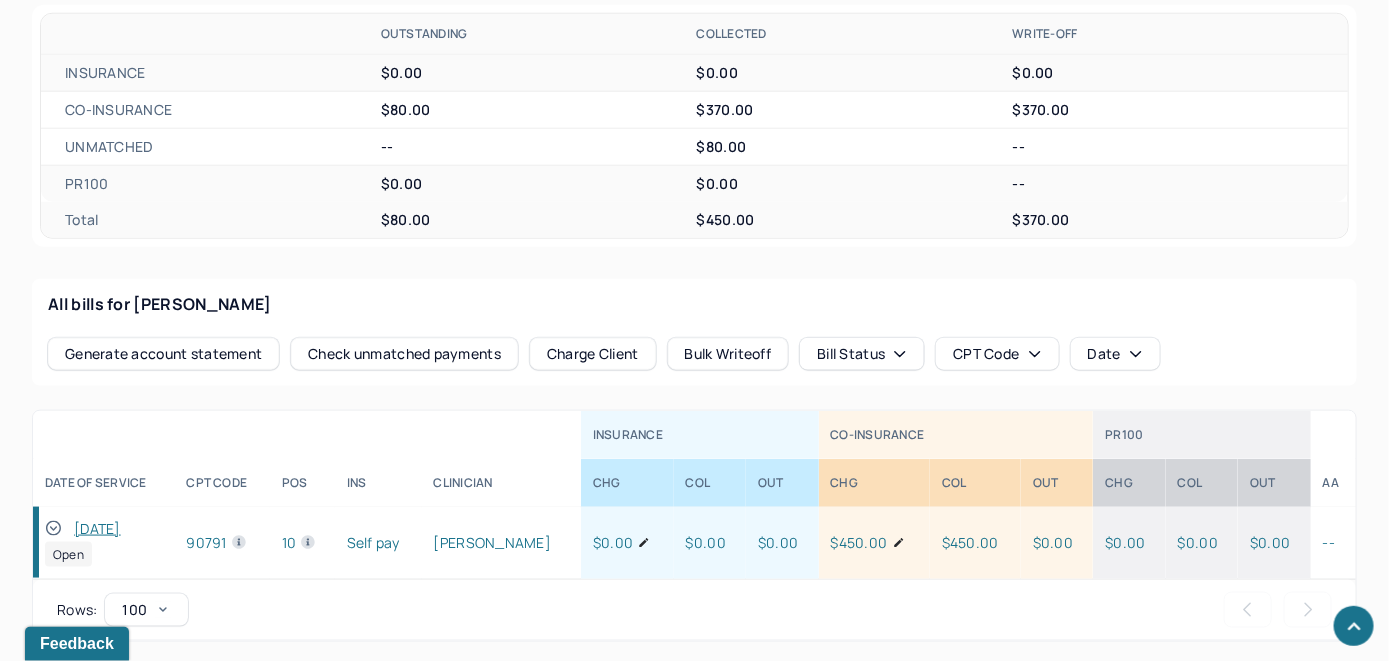 click 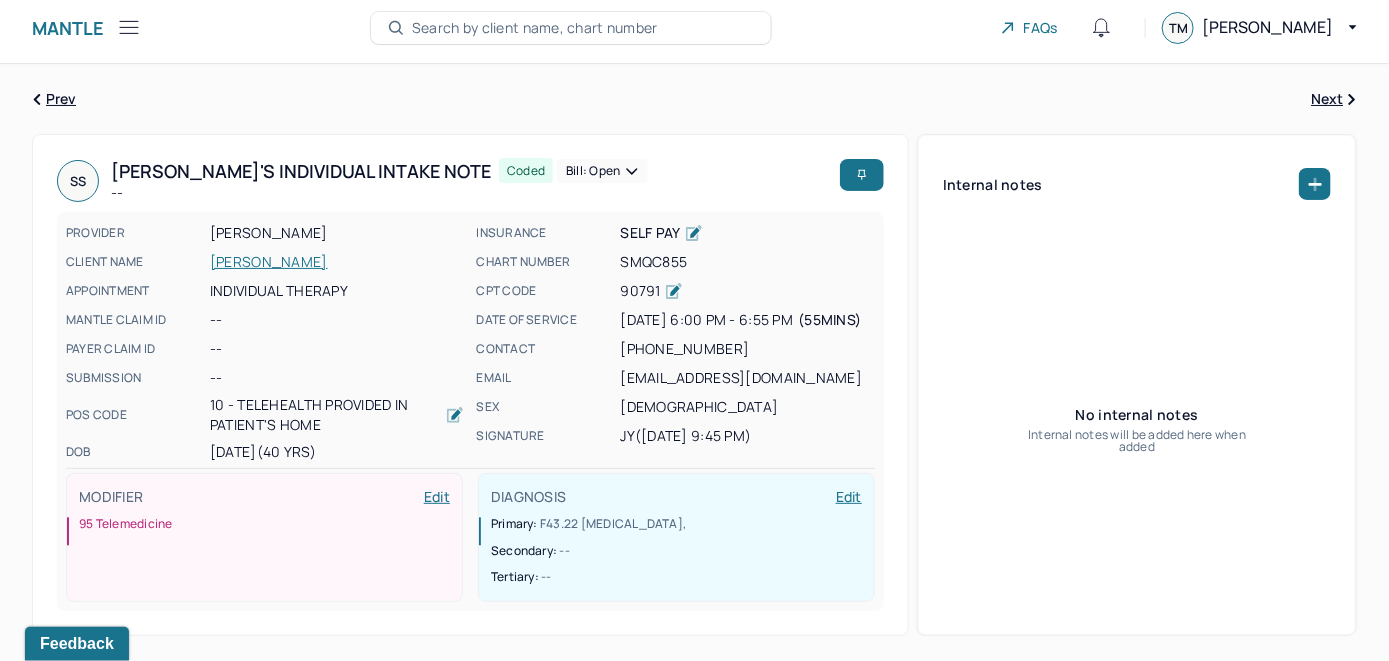 scroll, scrollTop: 0, scrollLeft: 0, axis: both 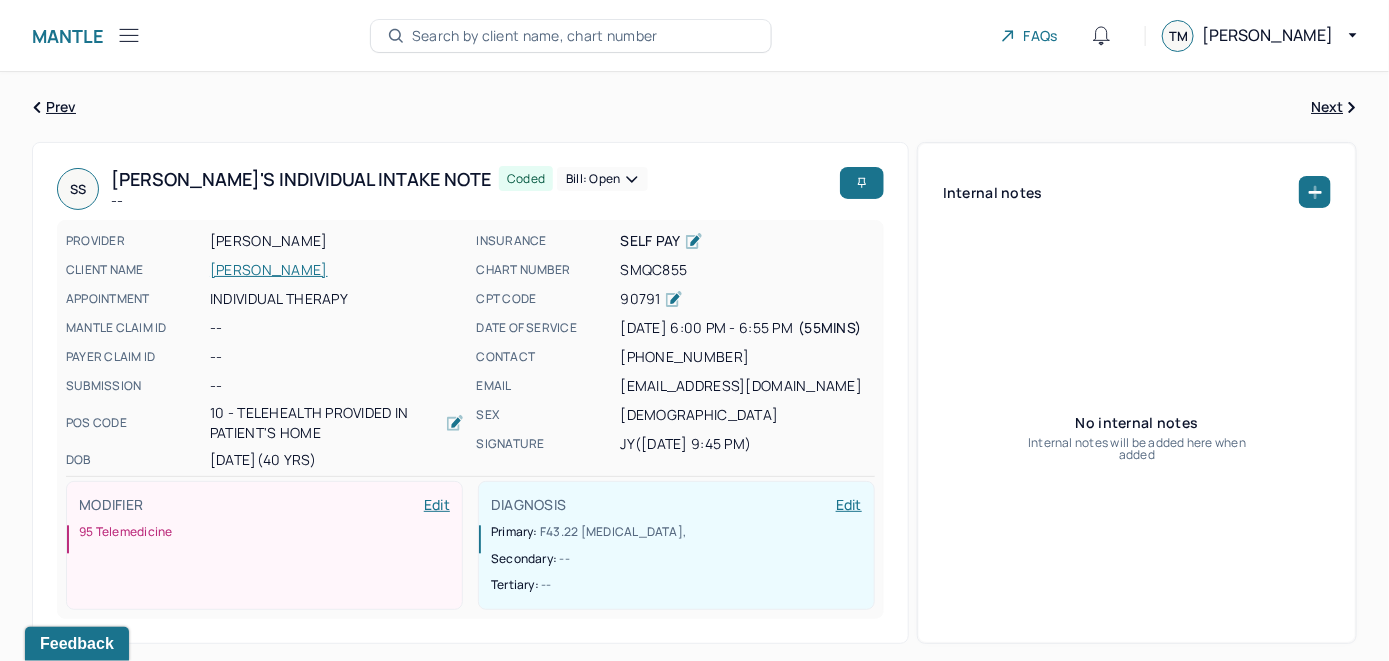 click on "Bill: Open" at bounding box center [602, 179] 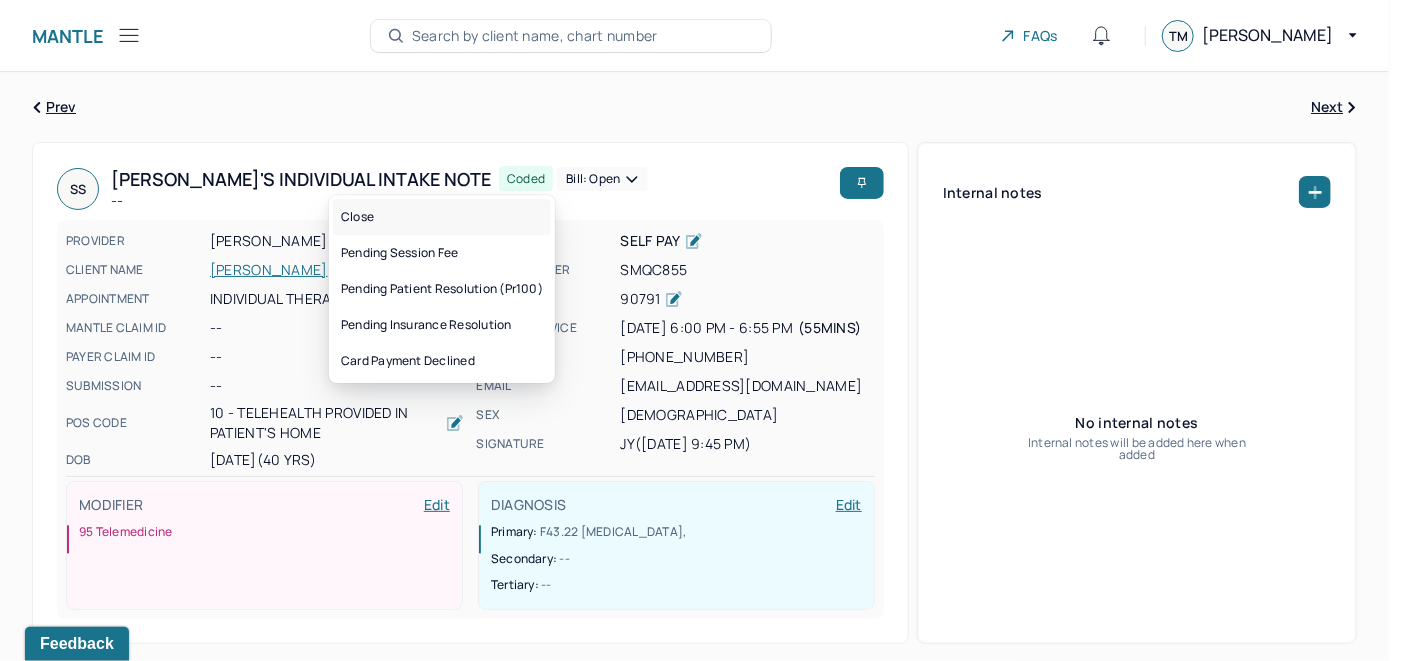 click on "Close" at bounding box center (442, 217) 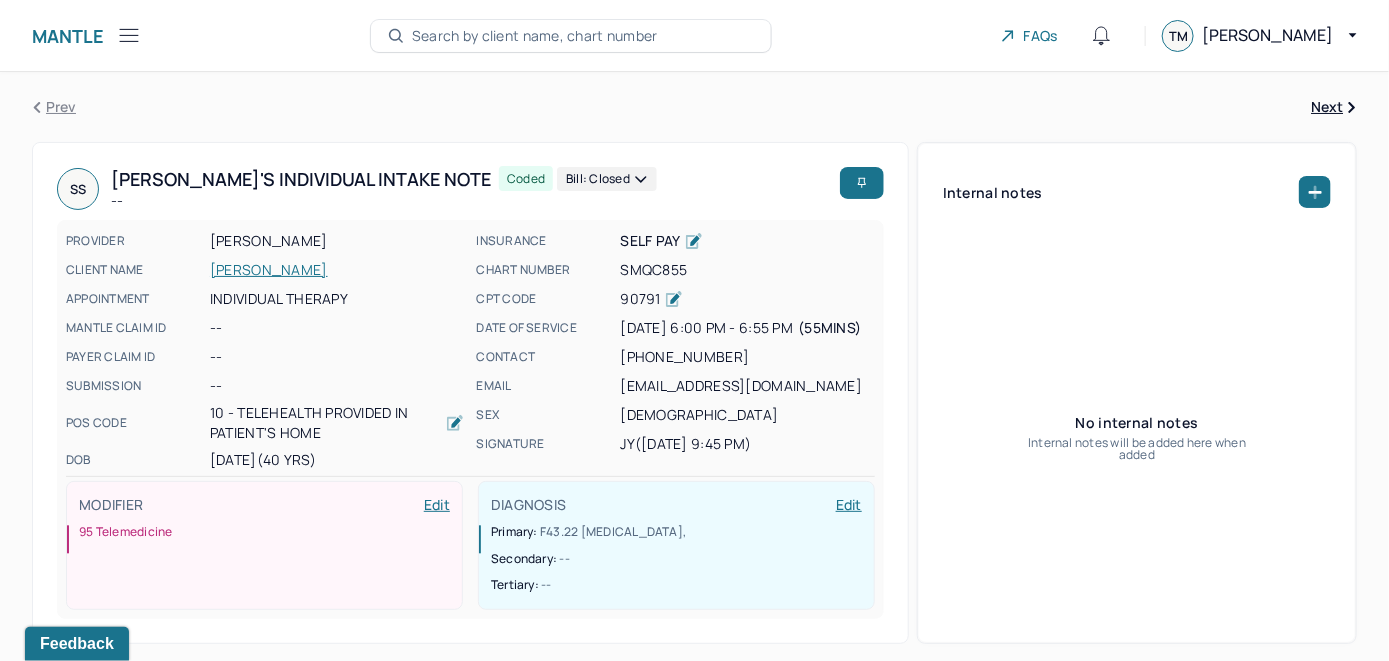 click on "Search by client name, chart number" at bounding box center [535, 36] 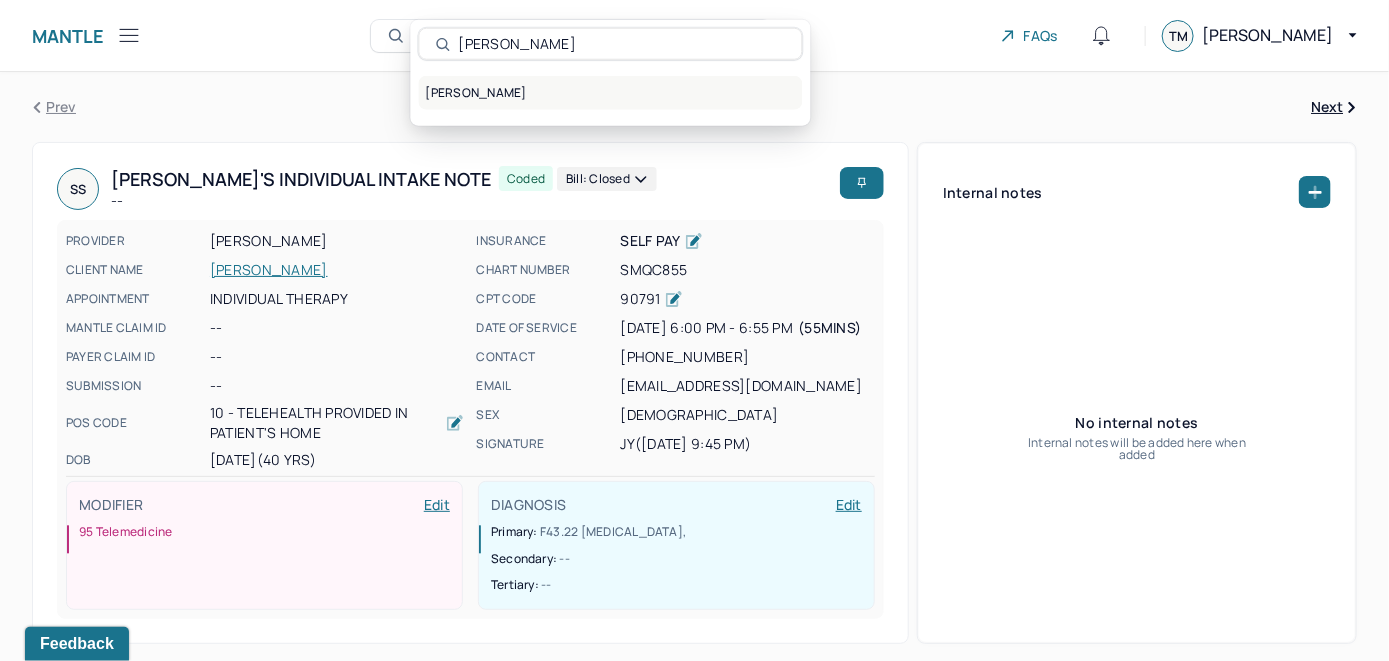 type on "[PERSON_NAME]" 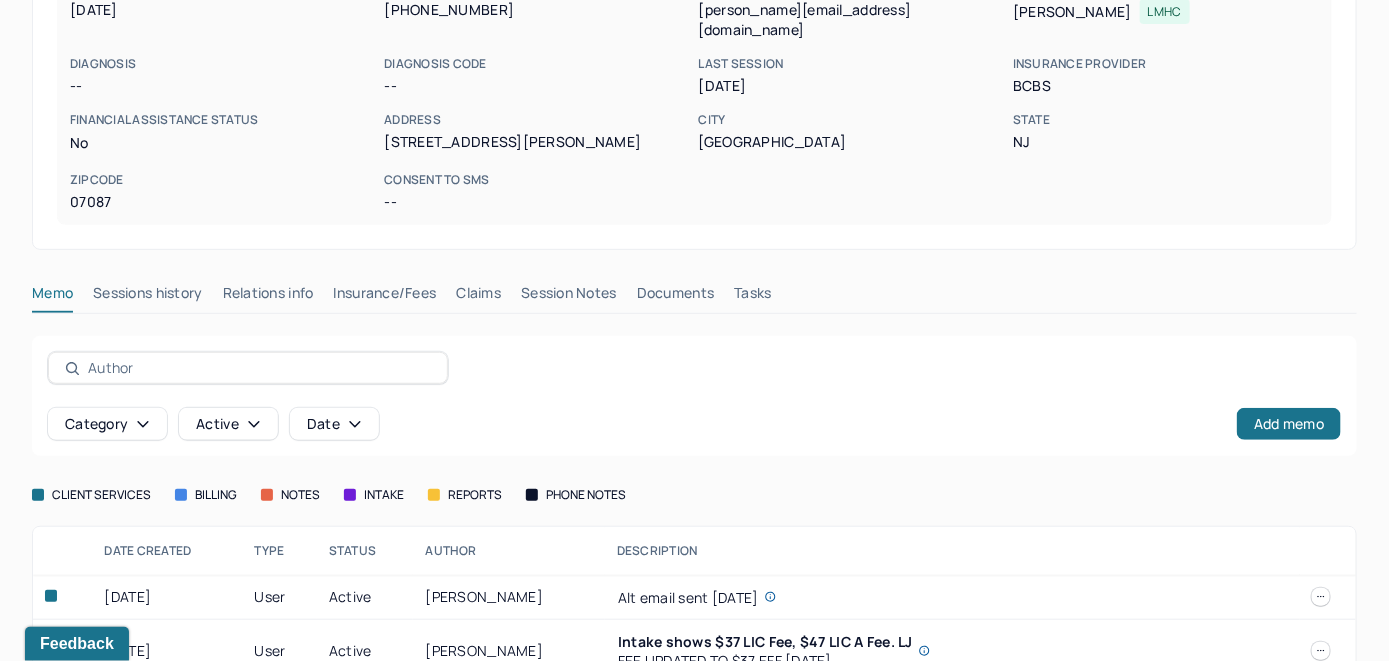 scroll, scrollTop: 414, scrollLeft: 0, axis: vertical 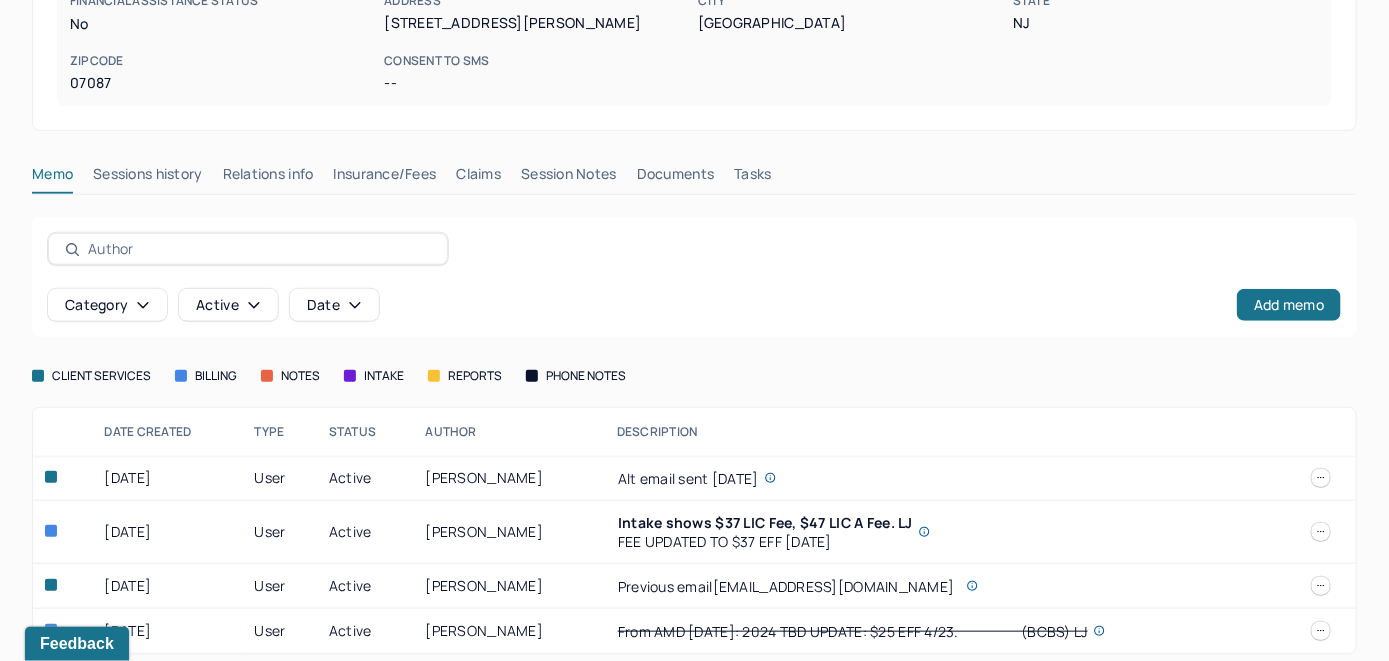 click on "Insurance/Fees" at bounding box center [385, 178] 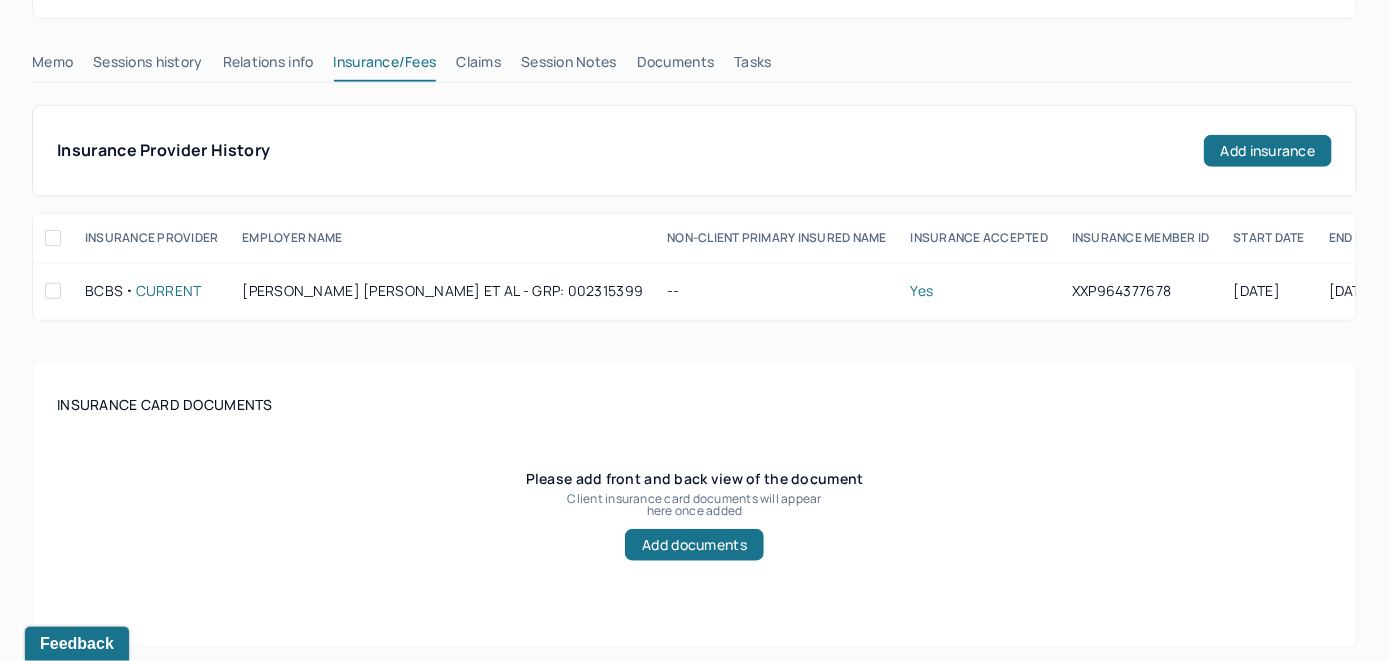 scroll, scrollTop: 514, scrollLeft: 0, axis: vertical 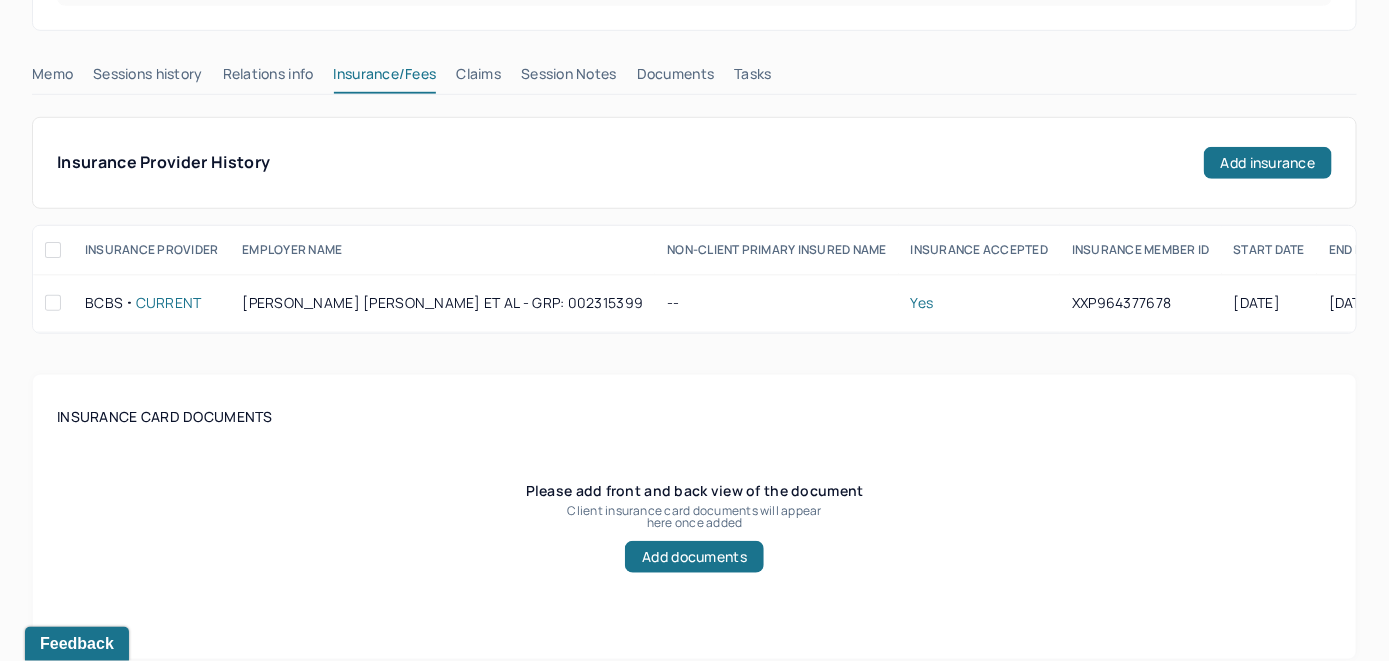 click on "Claims" at bounding box center (478, 78) 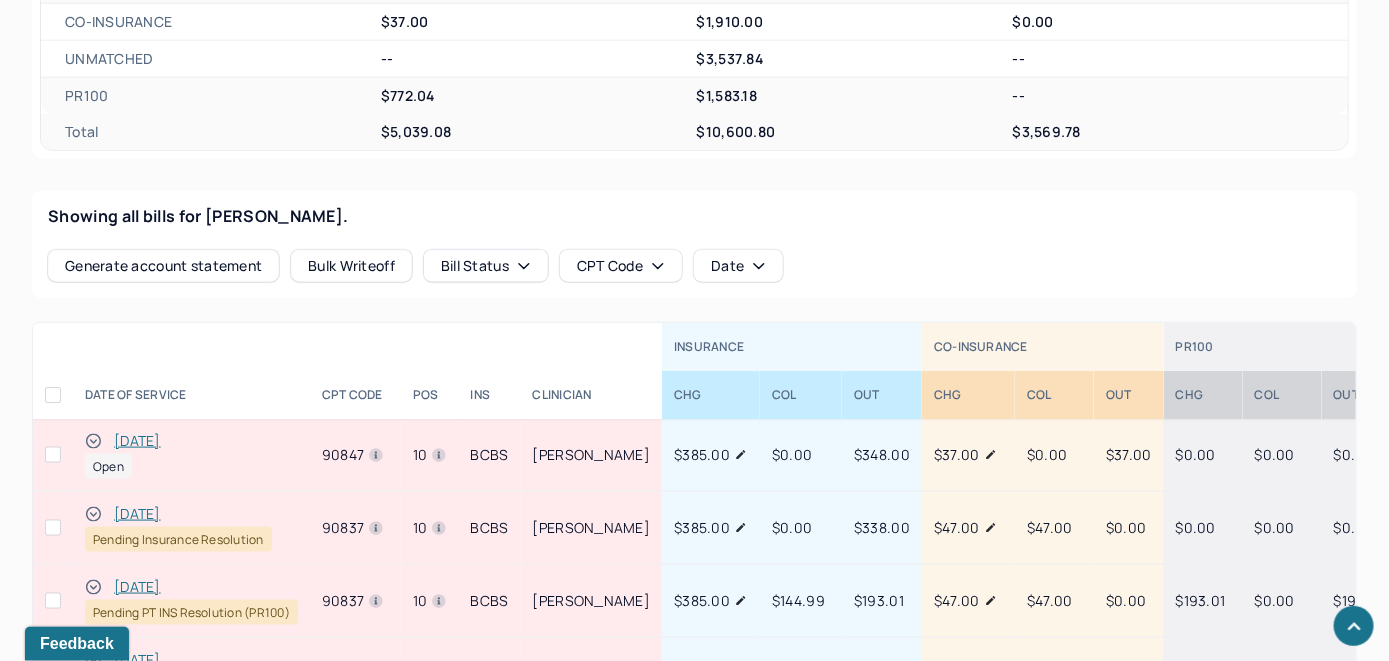 click on "[DATE]" at bounding box center (137, 441) 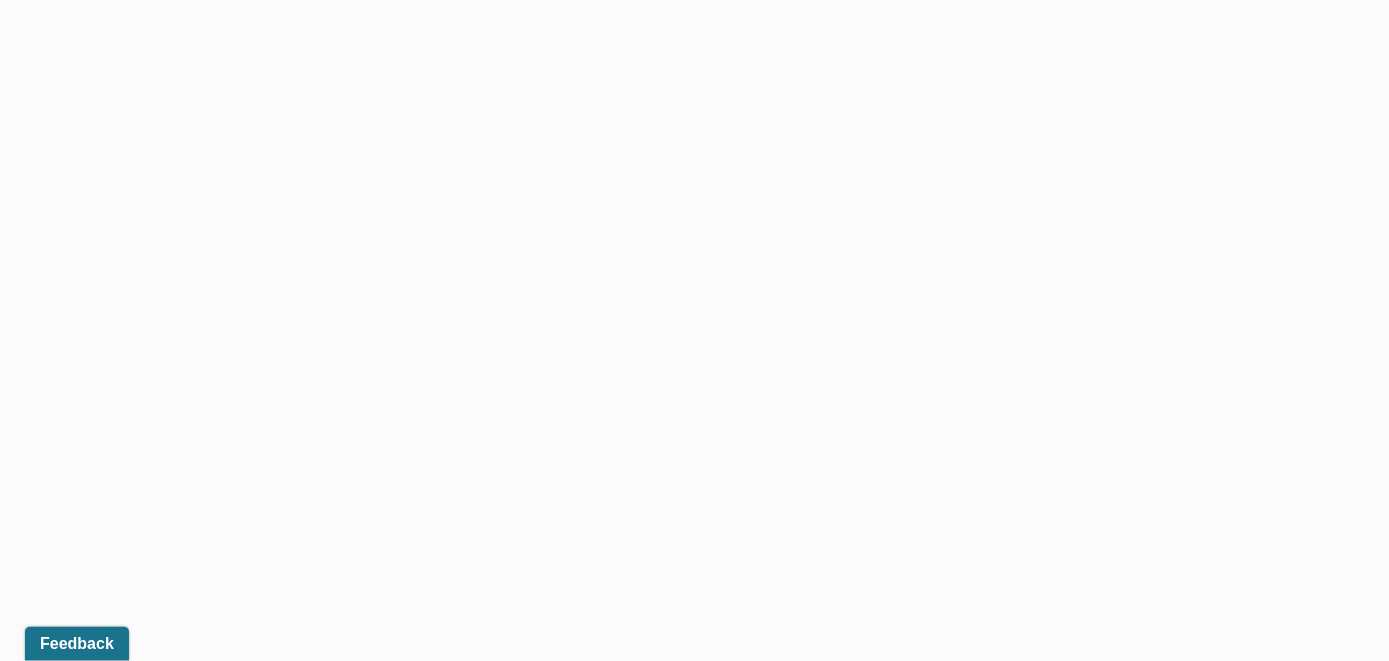 scroll, scrollTop: 642, scrollLeft: 0, axis: vertical 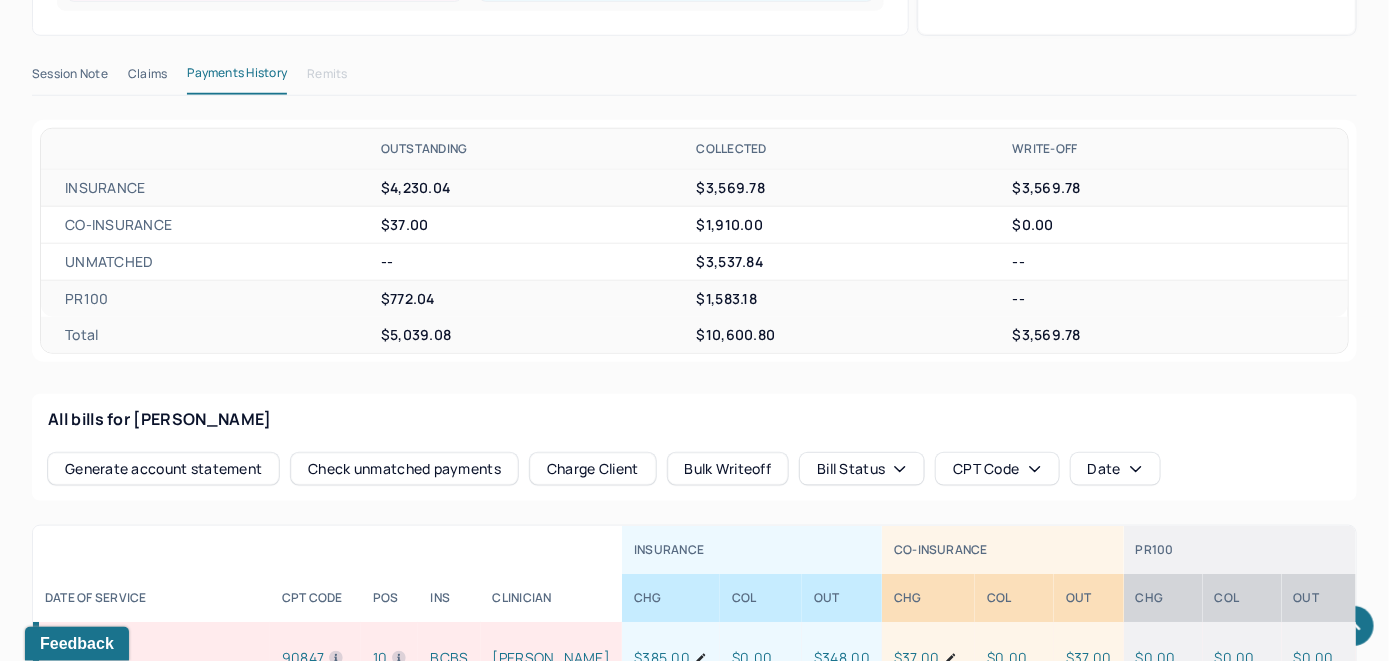 click on "Check unmatched payments" at bounding box center (404, 469) 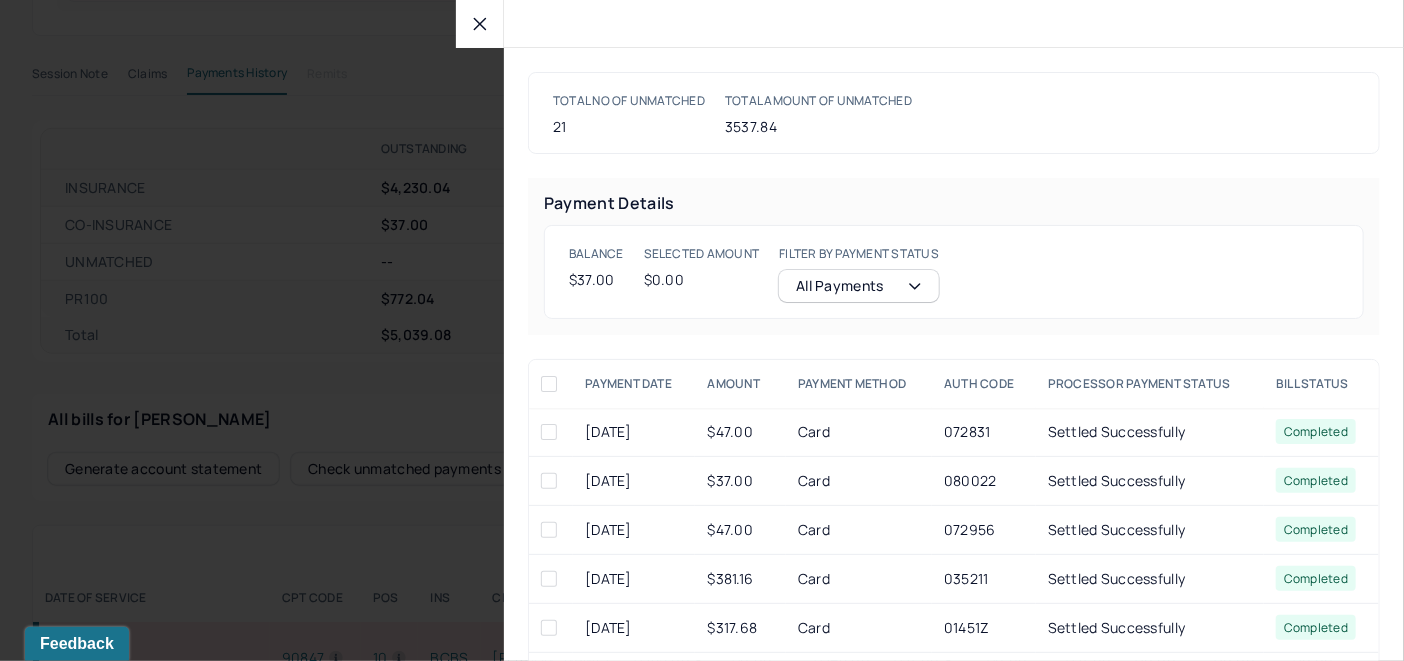 click at bounding box center (549, 481) 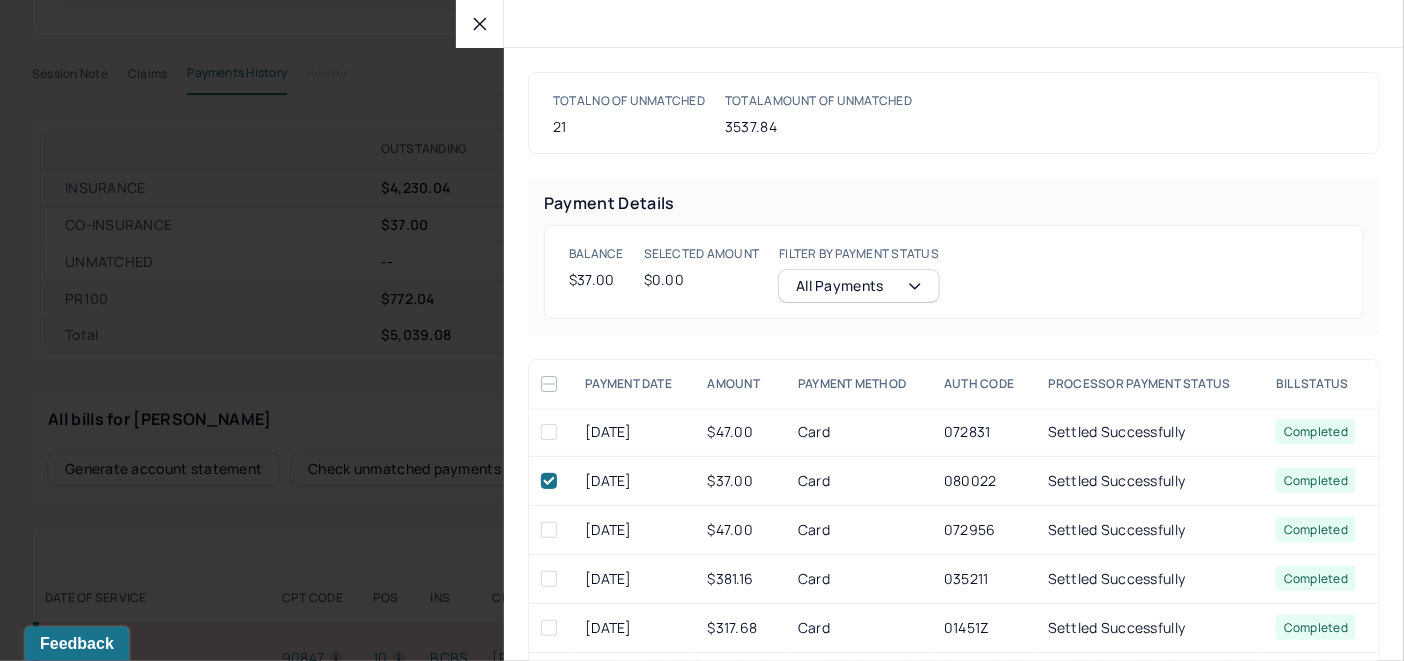 checkbox on "true" 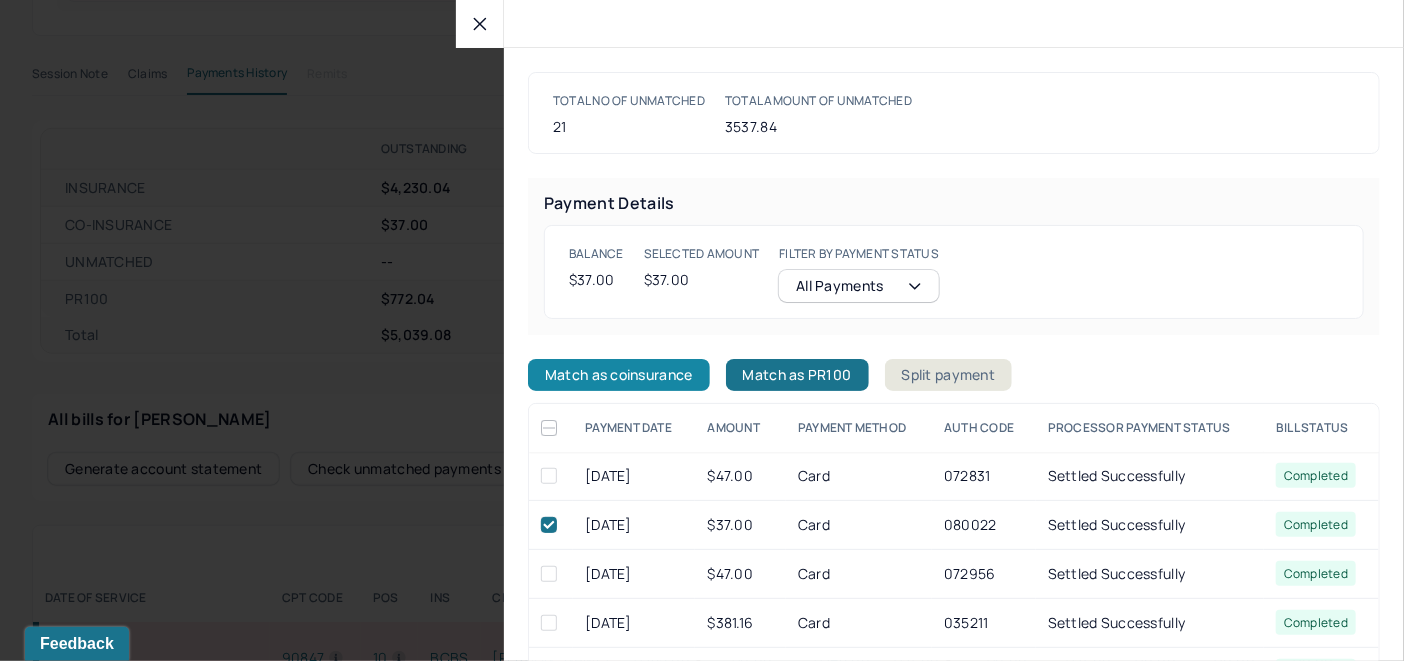 click on "Match as coinsurance" at bounding box center [619, 375] 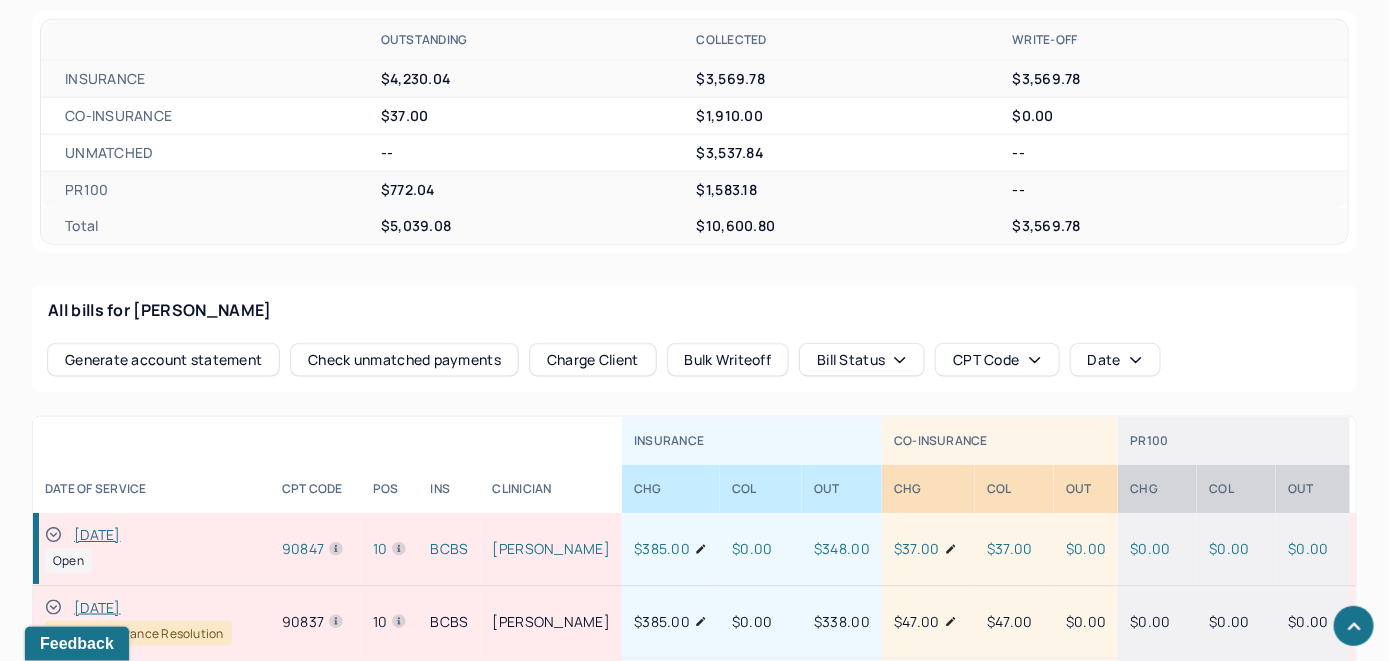 scroll, scrollTop: 842, scrollLeft: 0, axis: vertical 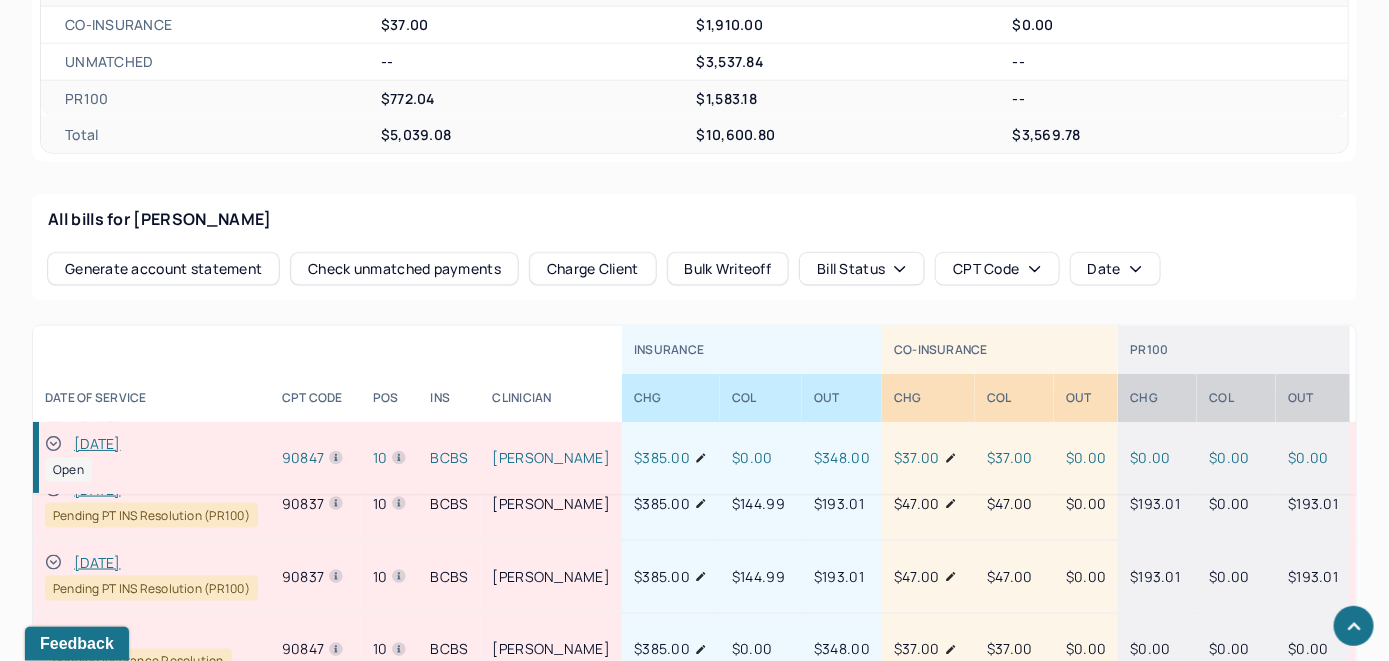 click 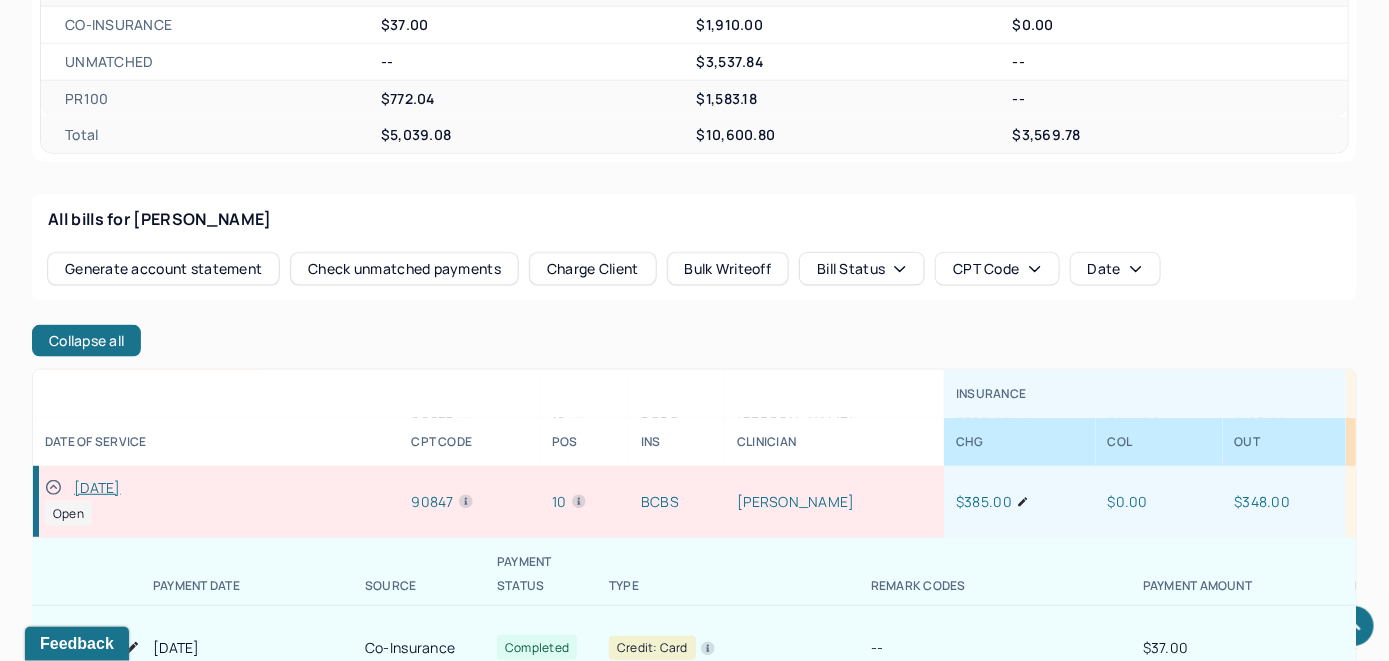 scroll, scrollTop: 527, scrollLeft: 0, axis: vertical 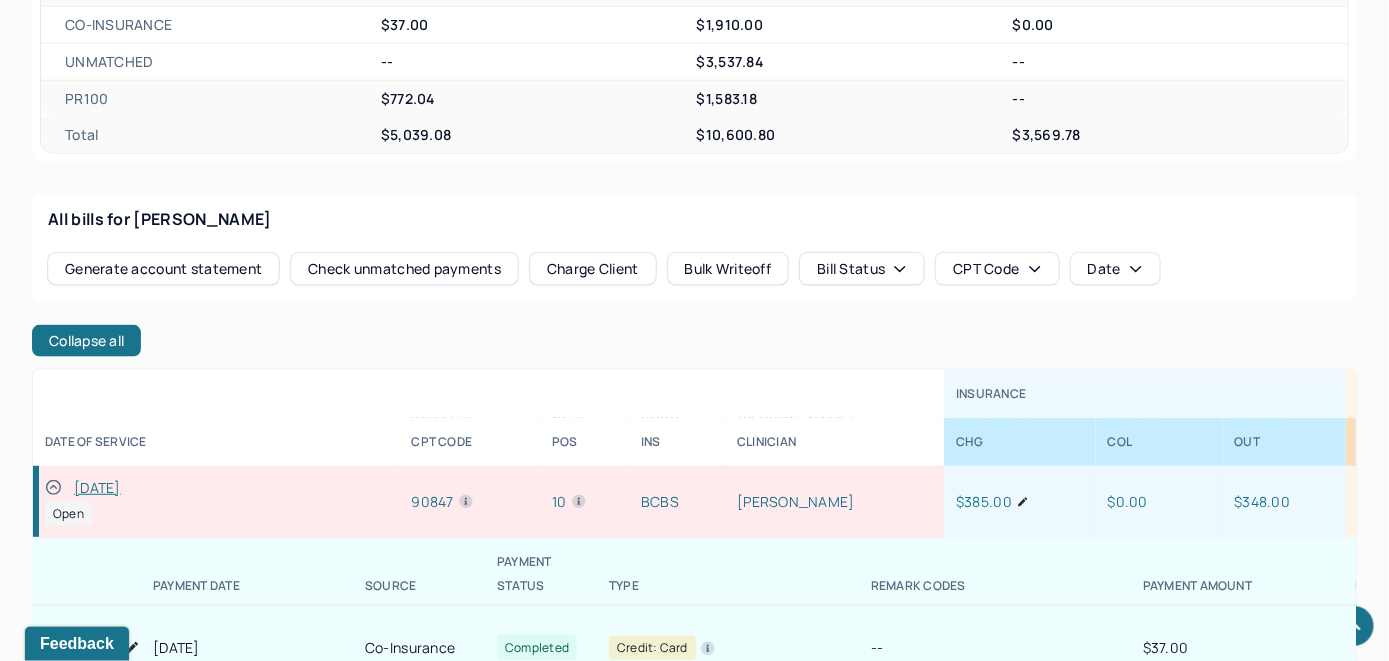 click on "[DATE]" at bounding box center [97, 488] 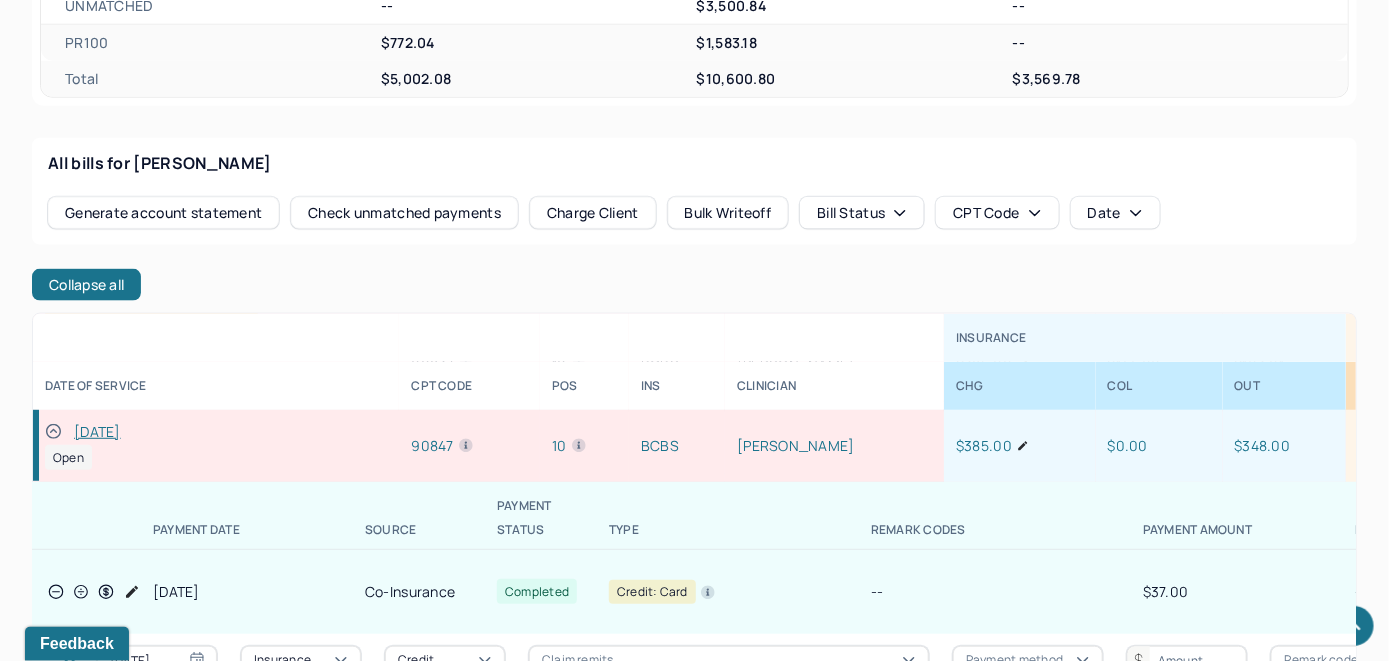 scroll, scrollTop: 942, scrollLeft: 0, axis: vertical 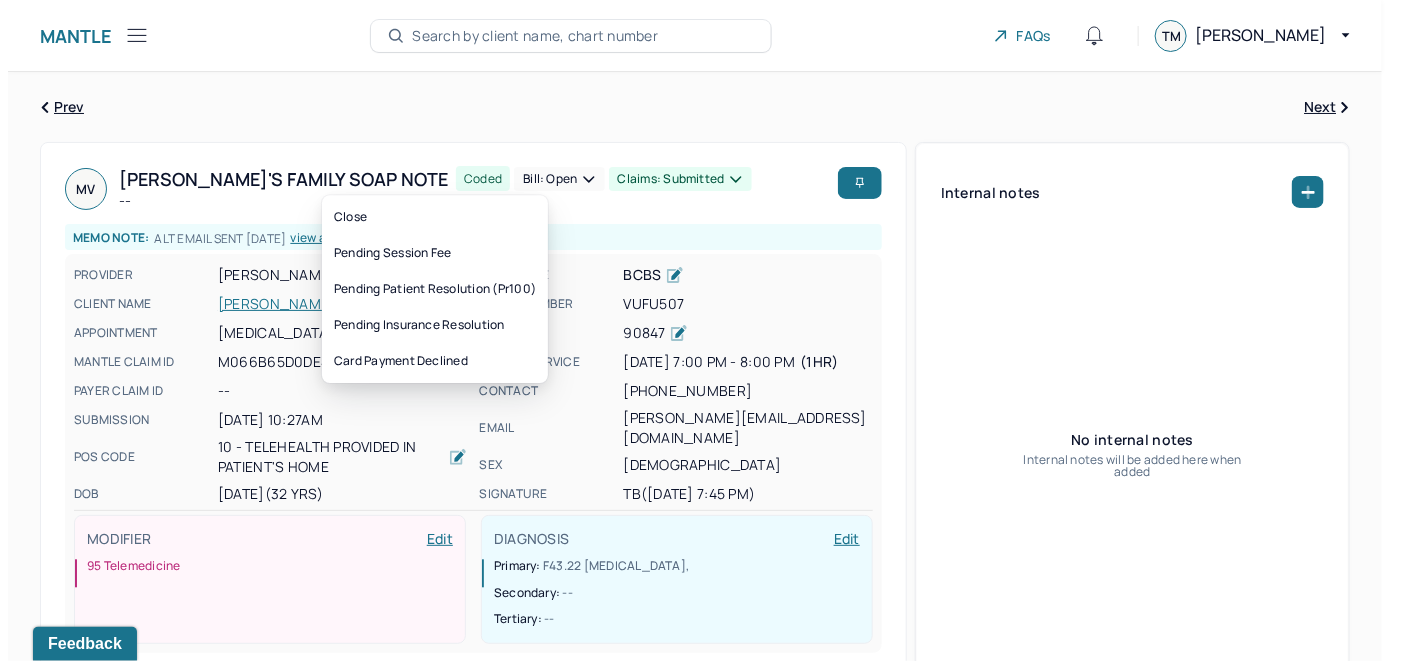 click on "Bill: Open" at bounding box center [551, 179] 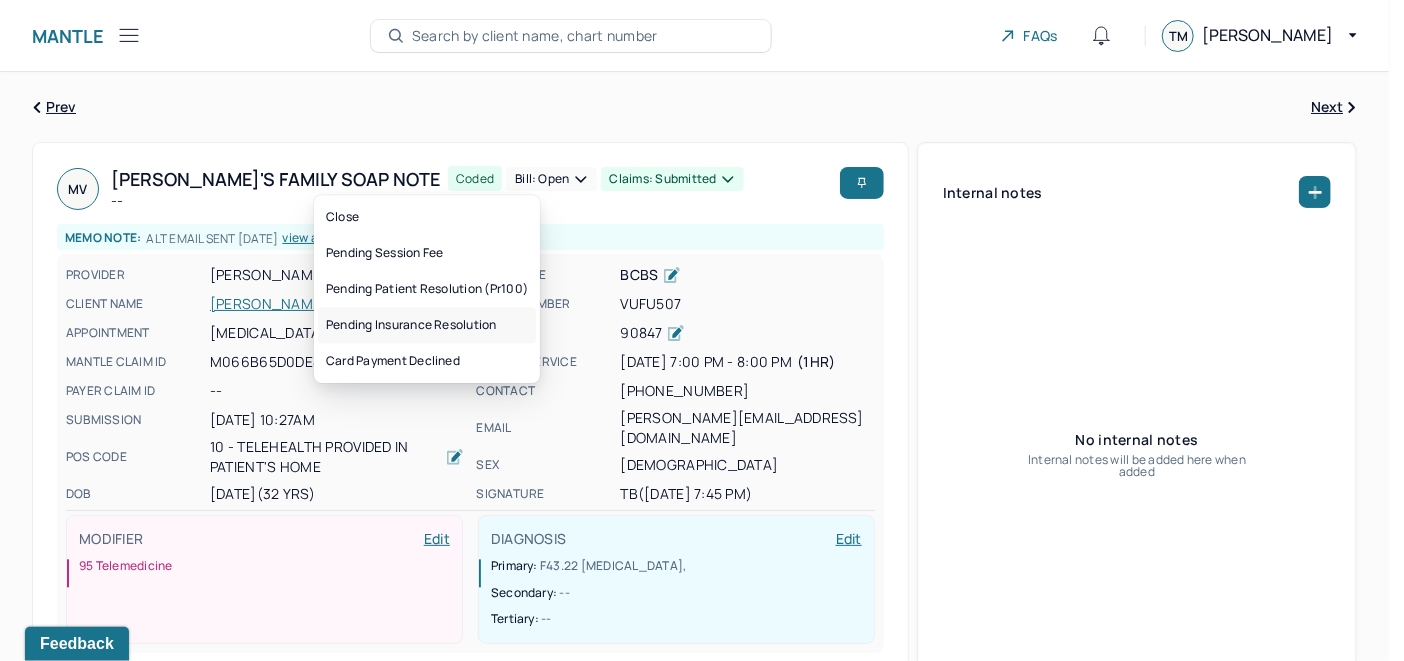 click on "Pending insurance resolution" at bounding box center [427, 325] 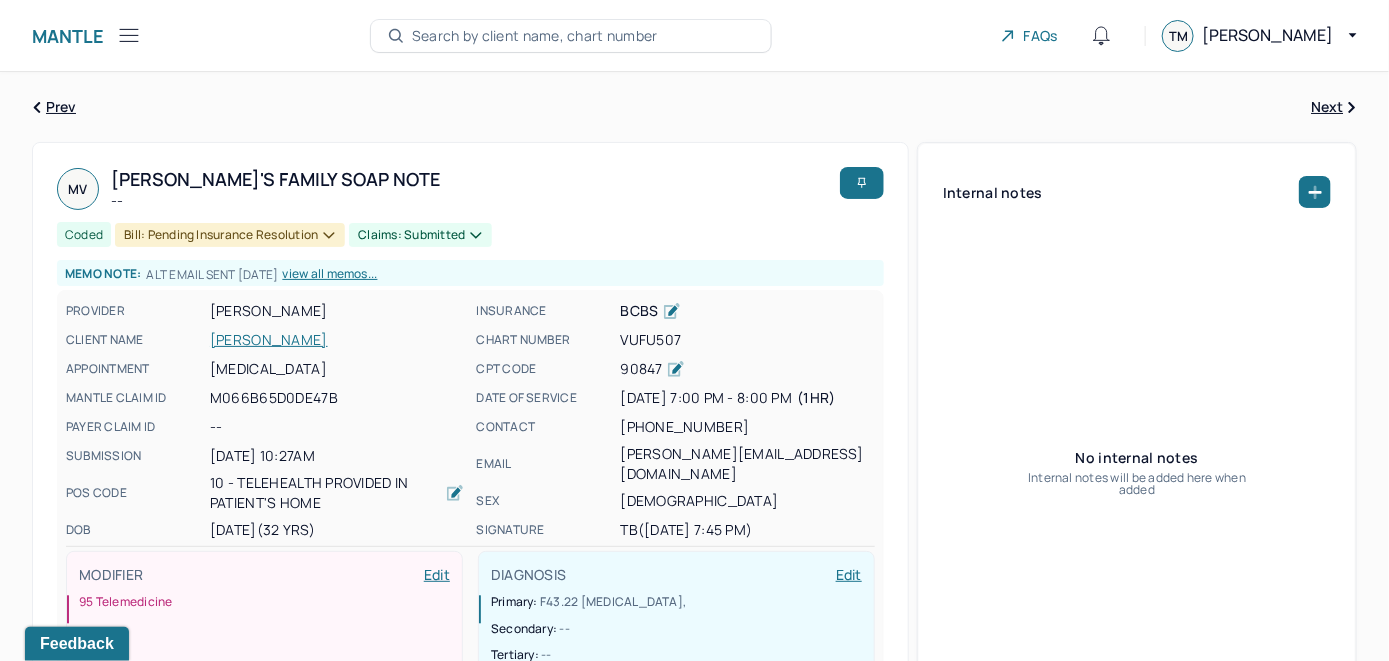 click on "Search by client name, chart number" at bounding box center (535, 36) 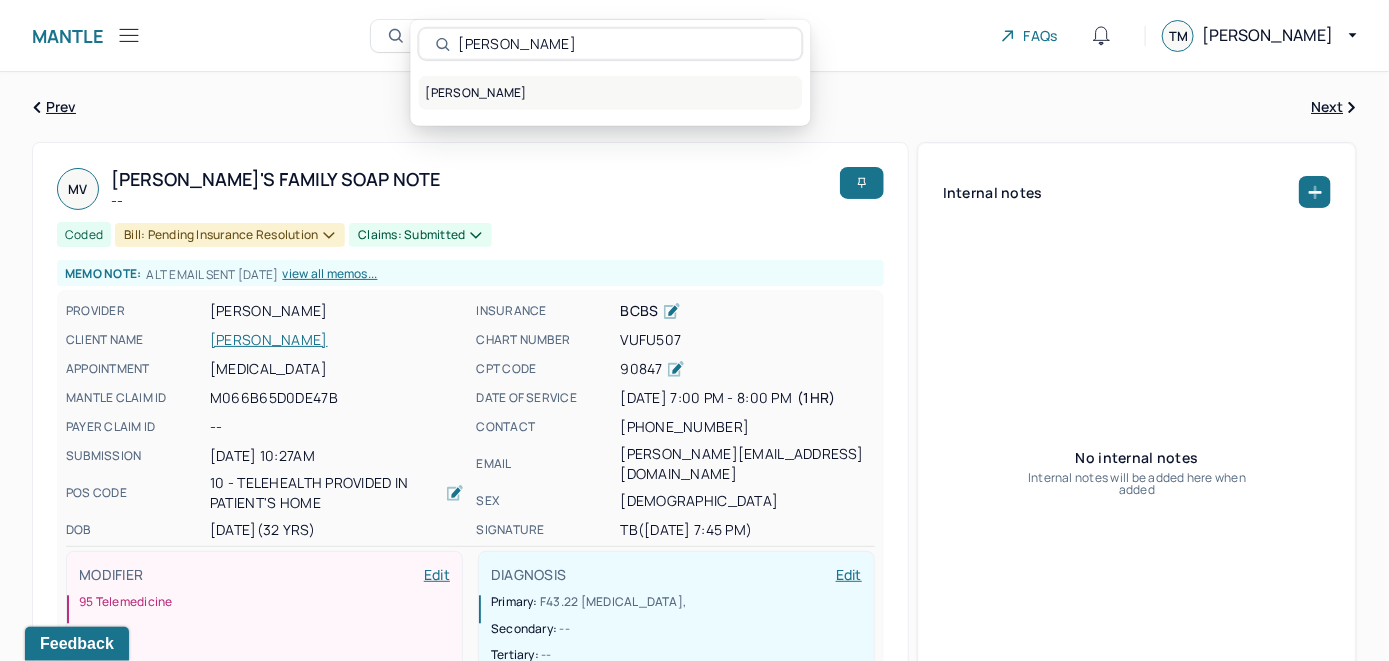 type on "[PERSON_NAME]" 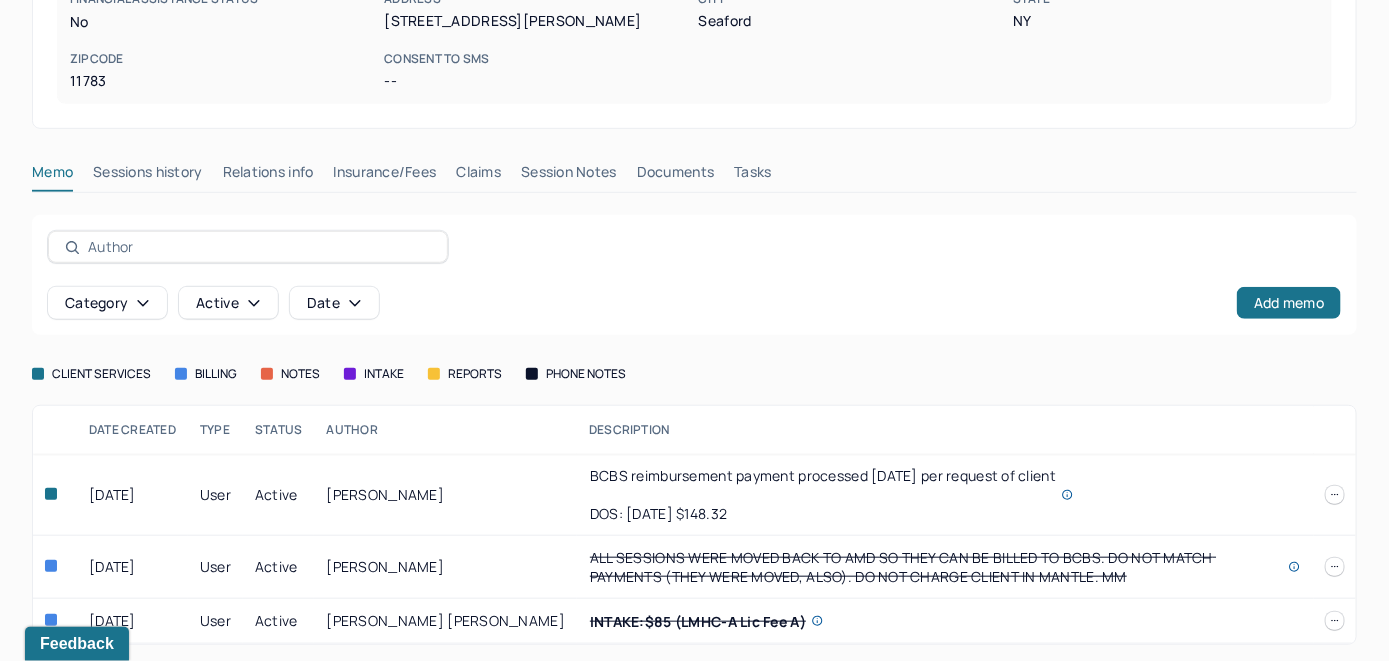 scroll, scrollTop: 407, scrollLeft: 0, axis: vertical 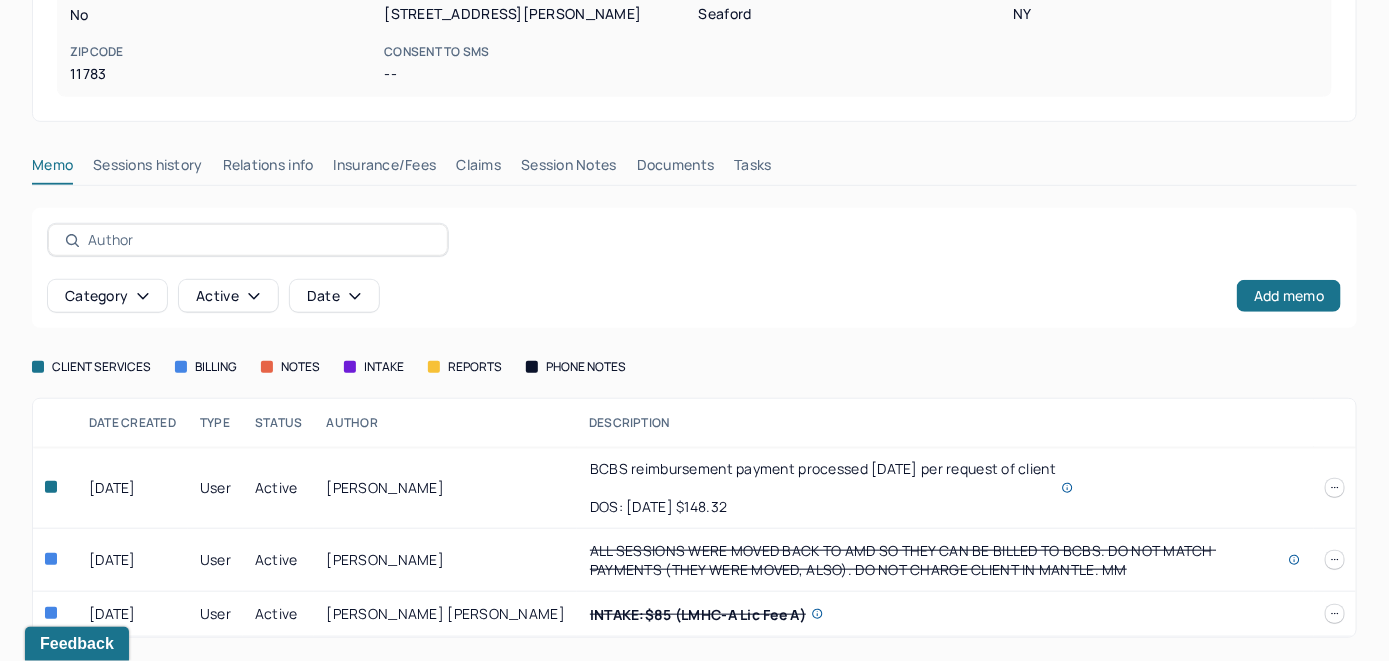 click on "Insurance/Fees" at bounding box center (385, 169) 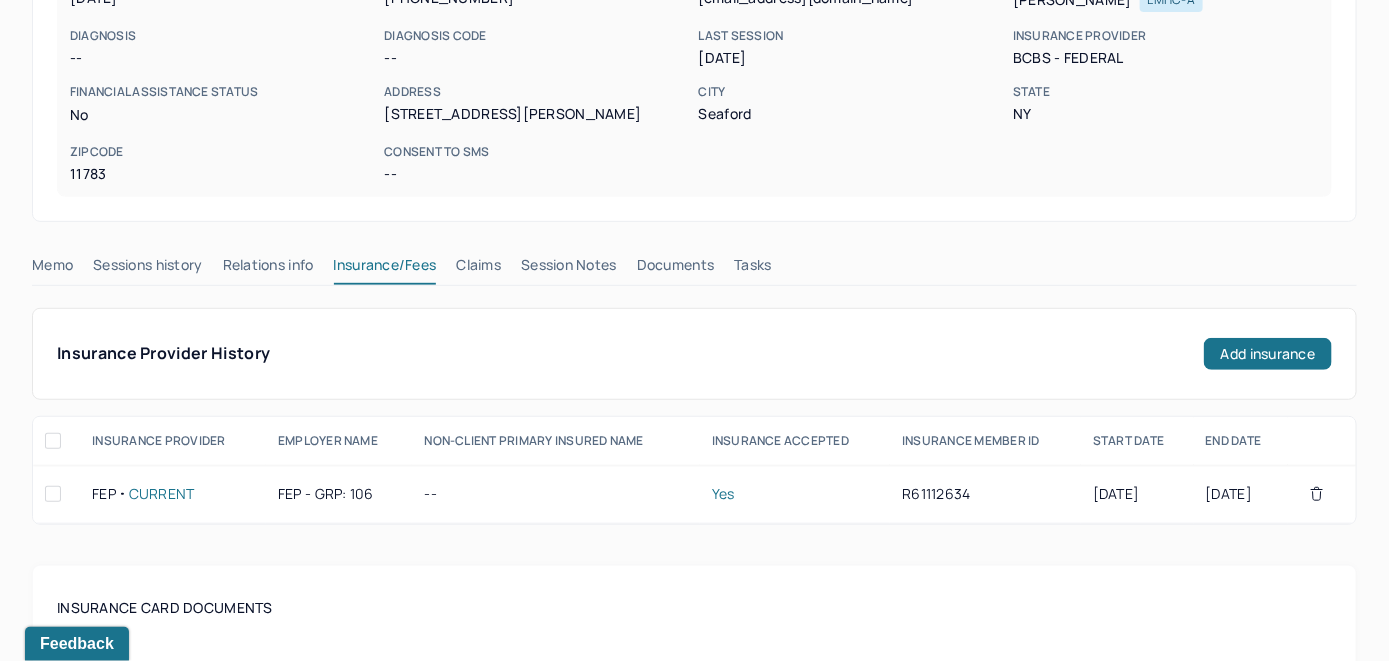 click on "Claims" at bounding box center [478, 269] 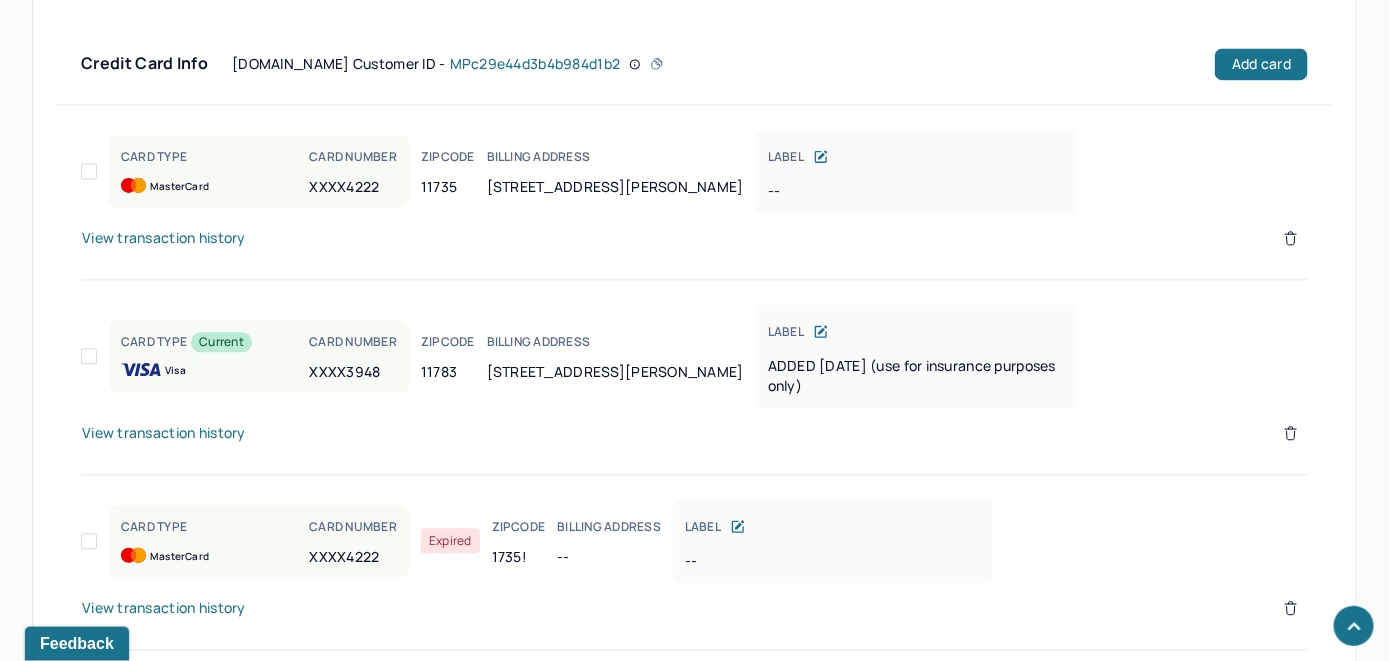 scroll, scrollTop: 1490, scrollLeft: 0, axis: vertical 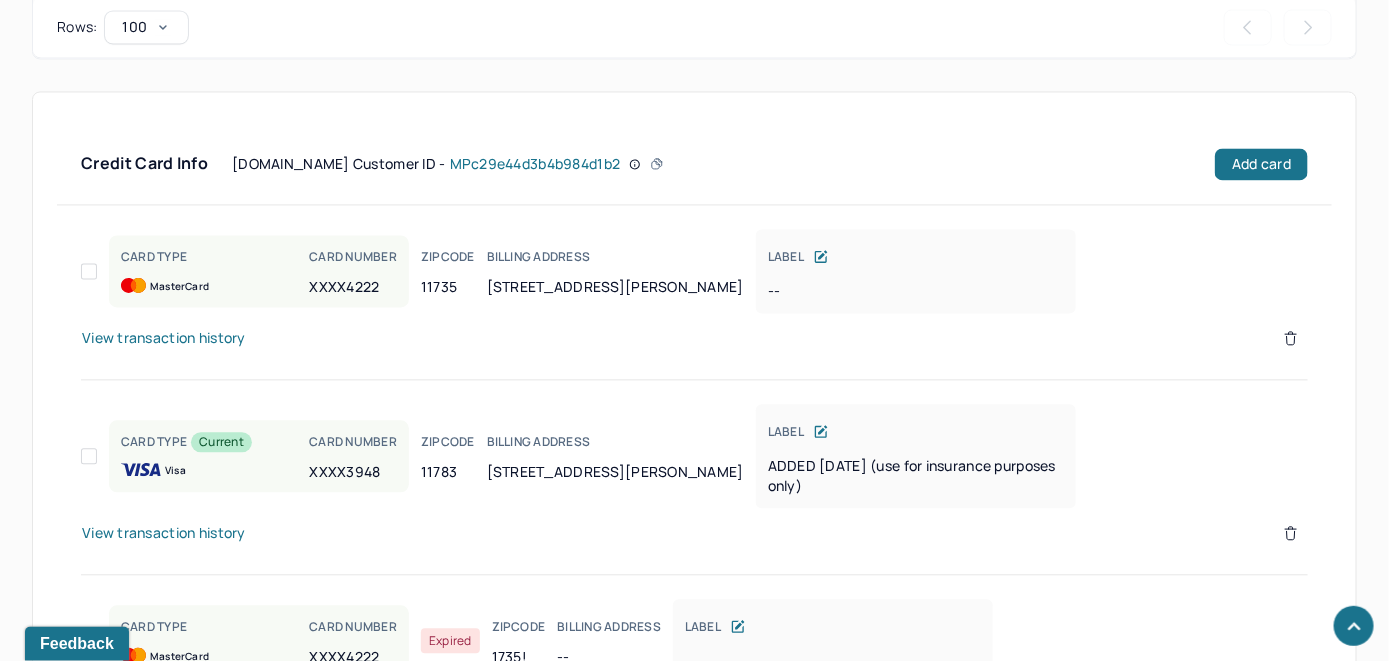 click on "View transaction history" at bounding box center [164, 338] 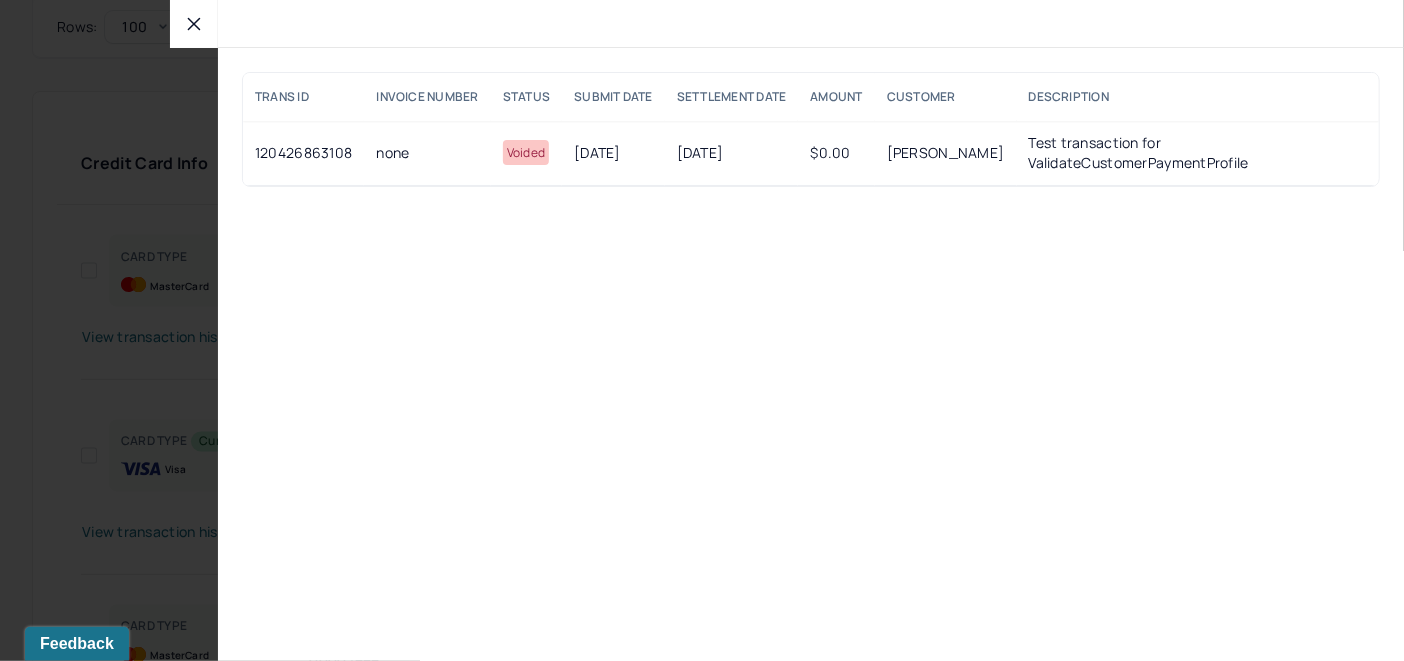 click at bounding box center [194, 24] 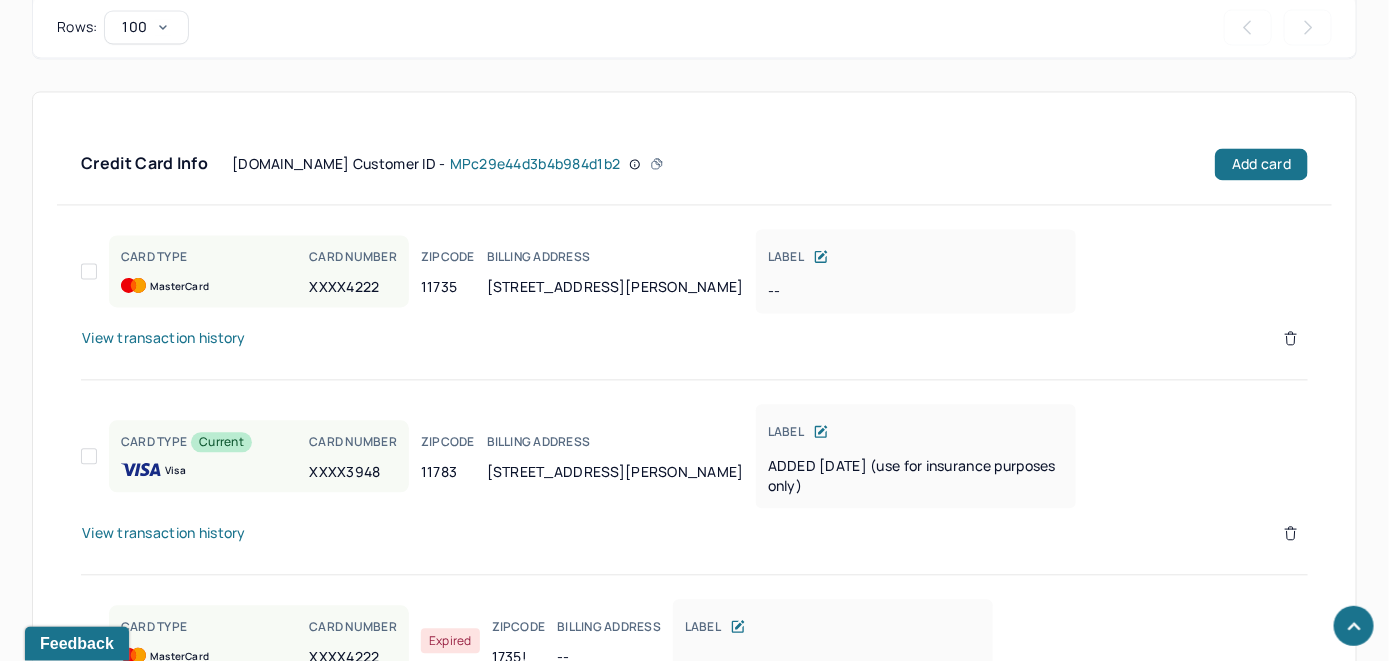 click on "LABEL" at bounding box center [916, 257] 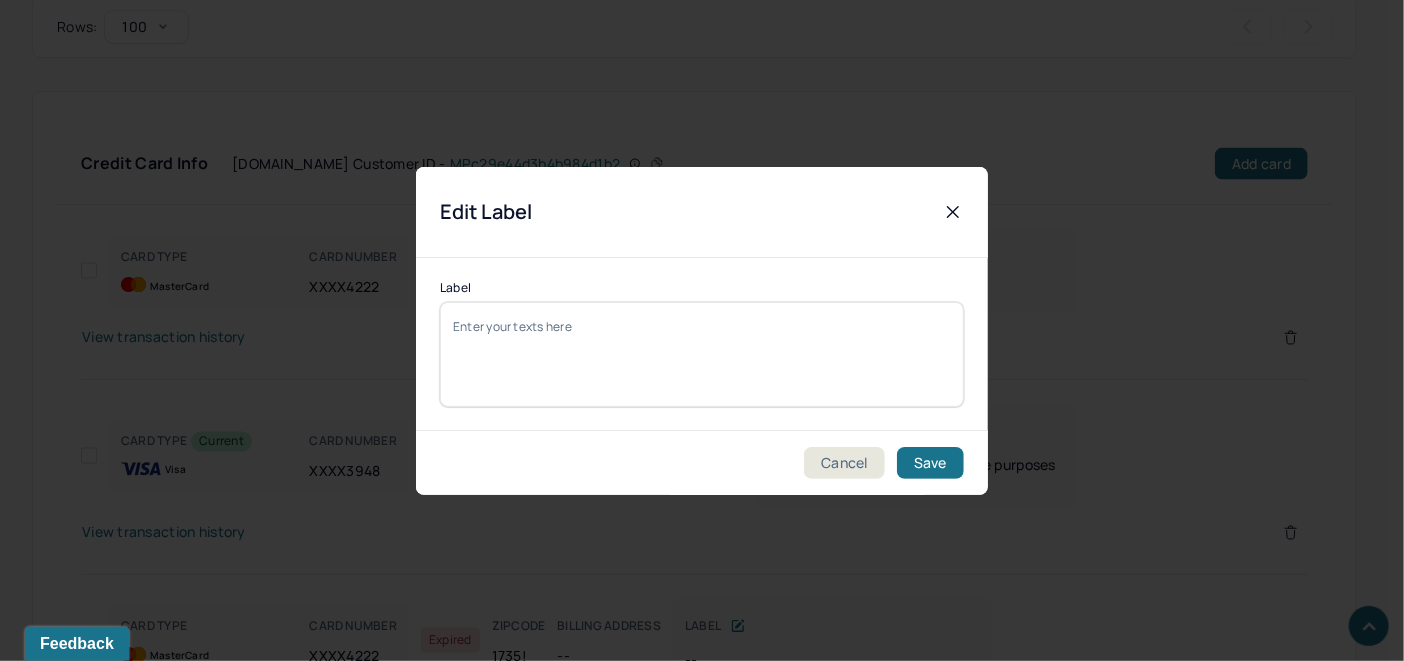 click on "Label" at bounding box center (702, 354) 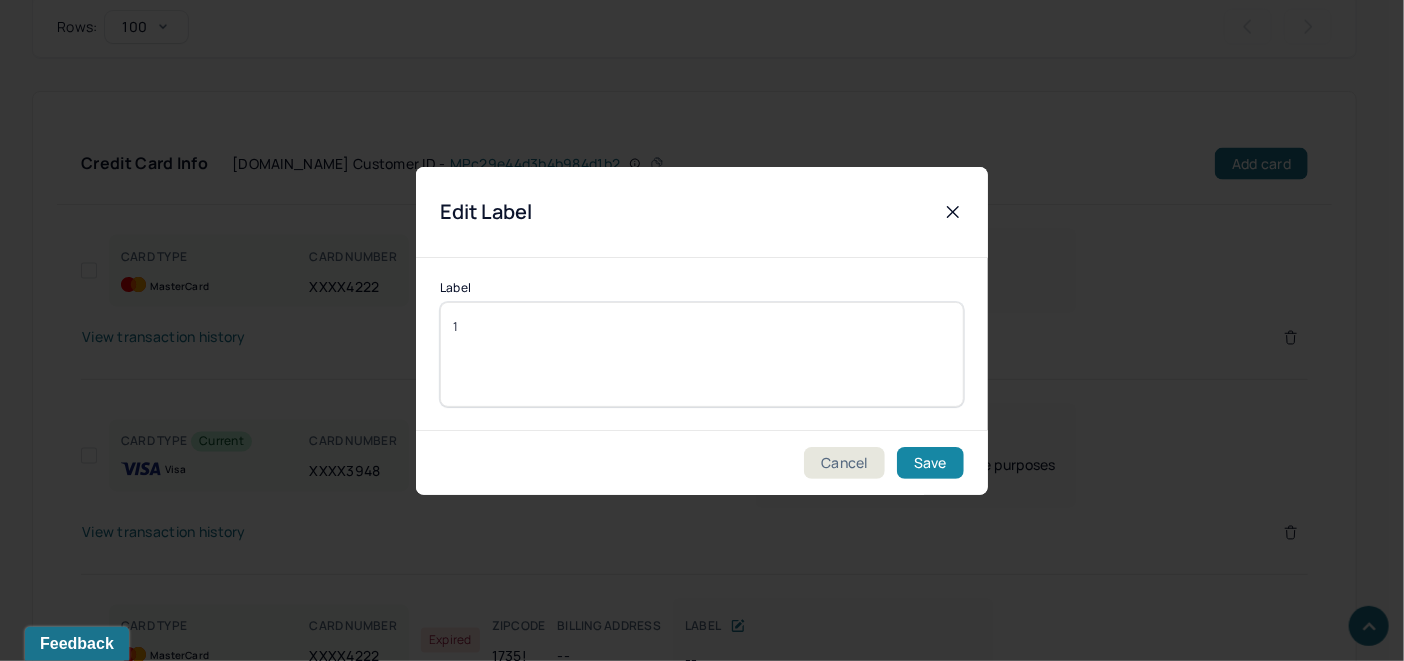 type on "1" 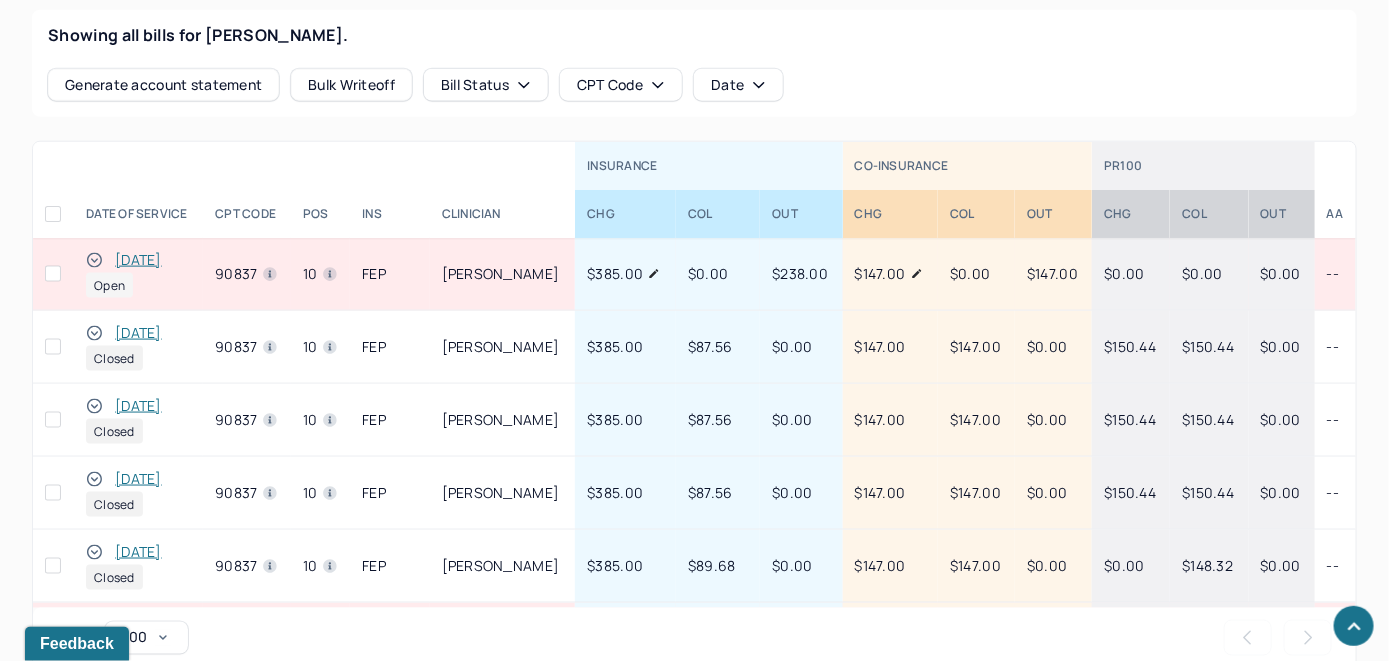 click on "[DATE]" at bounding box center [138, 260] 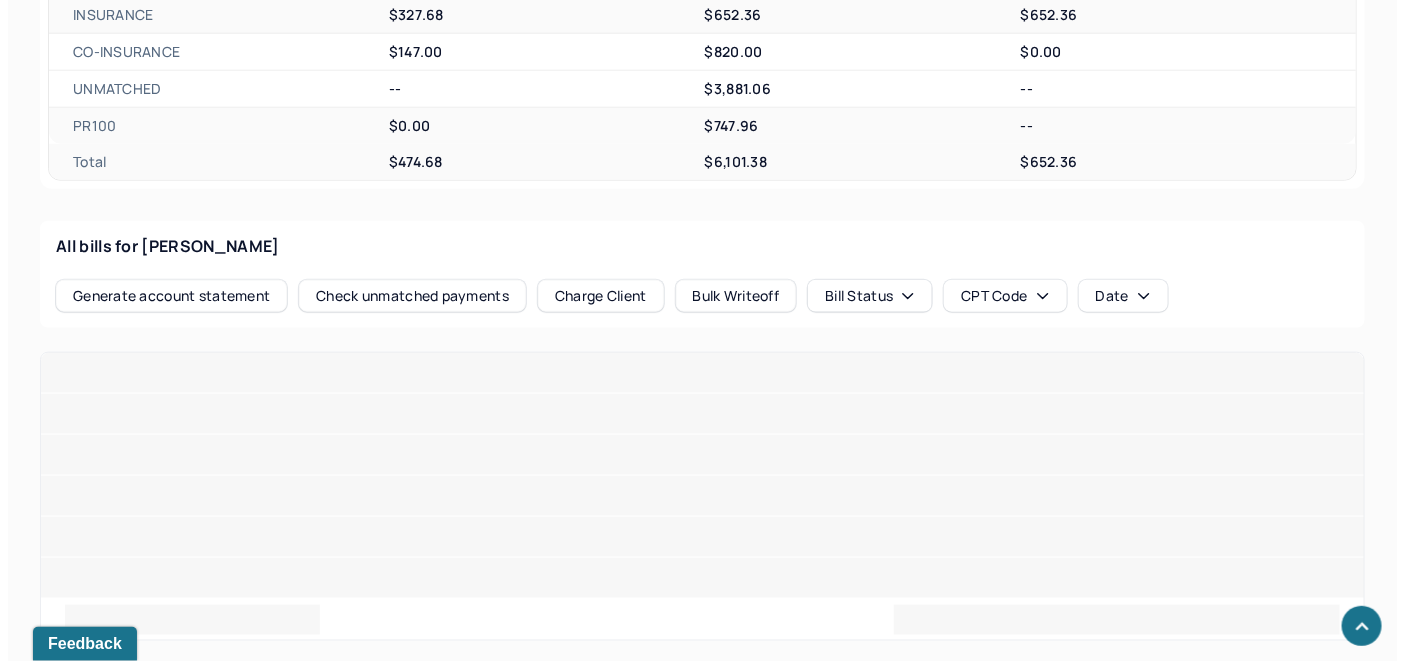 scroll, scrollTop: 807, scrollLeft: 0, axis: vertical 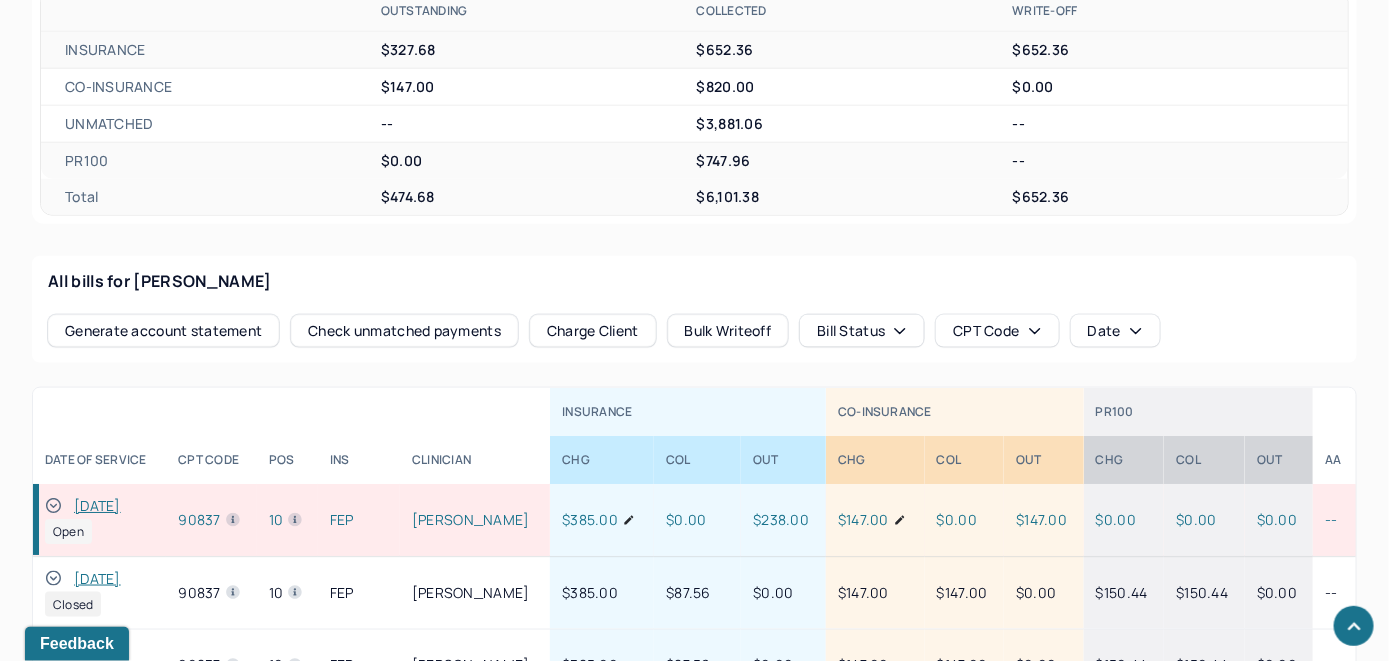 click on "Check unmatched payments" at bounding box center (404, 331) 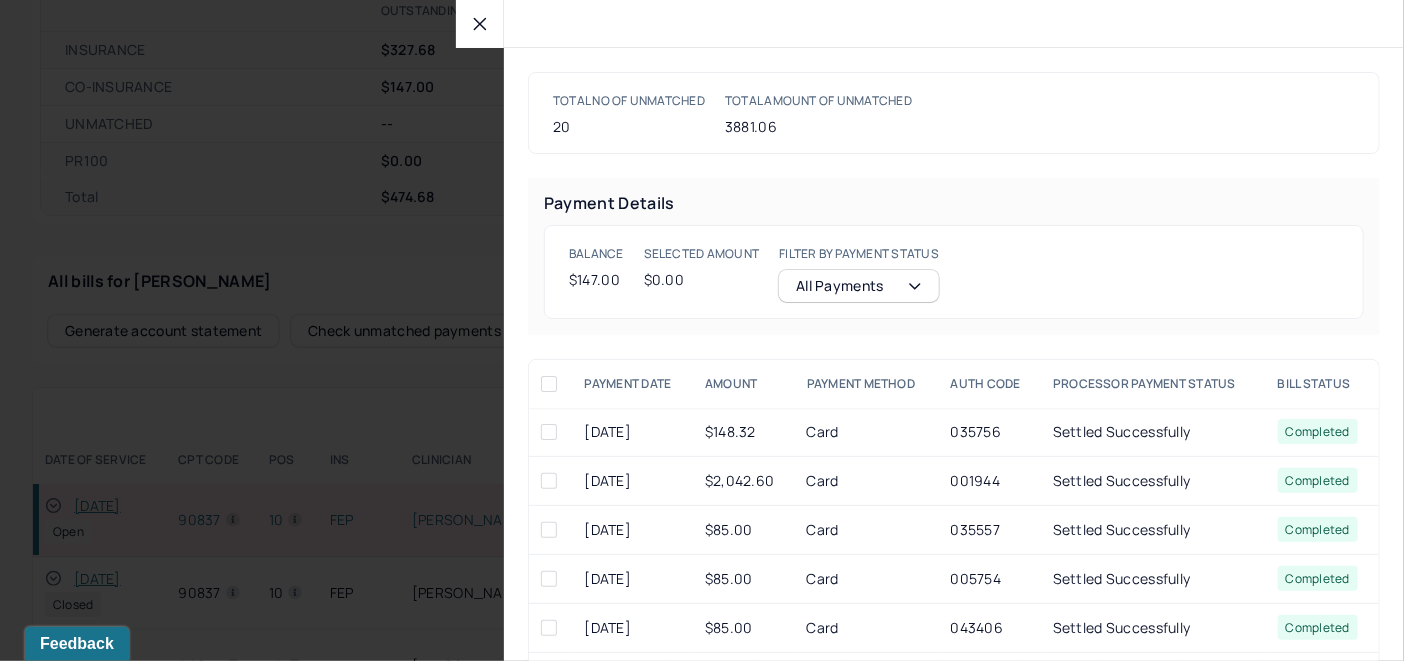 click 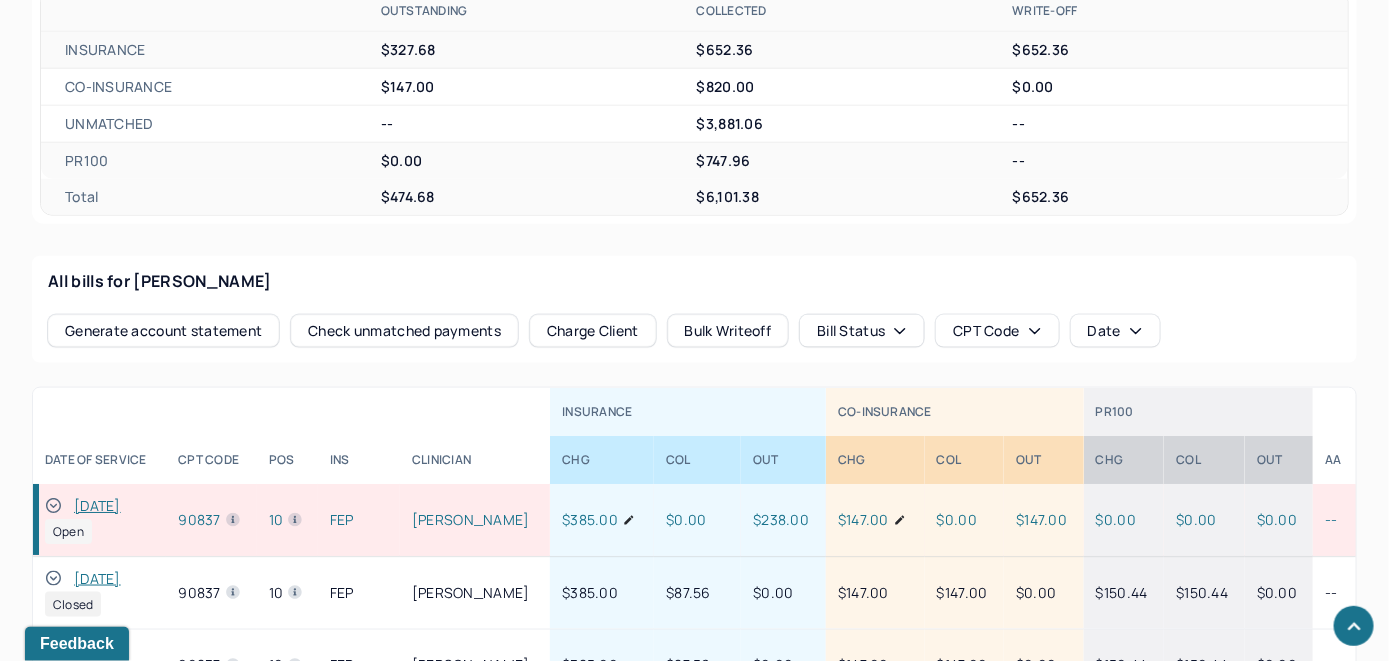 click on "Charge Client" at bounding box center [593, 331] 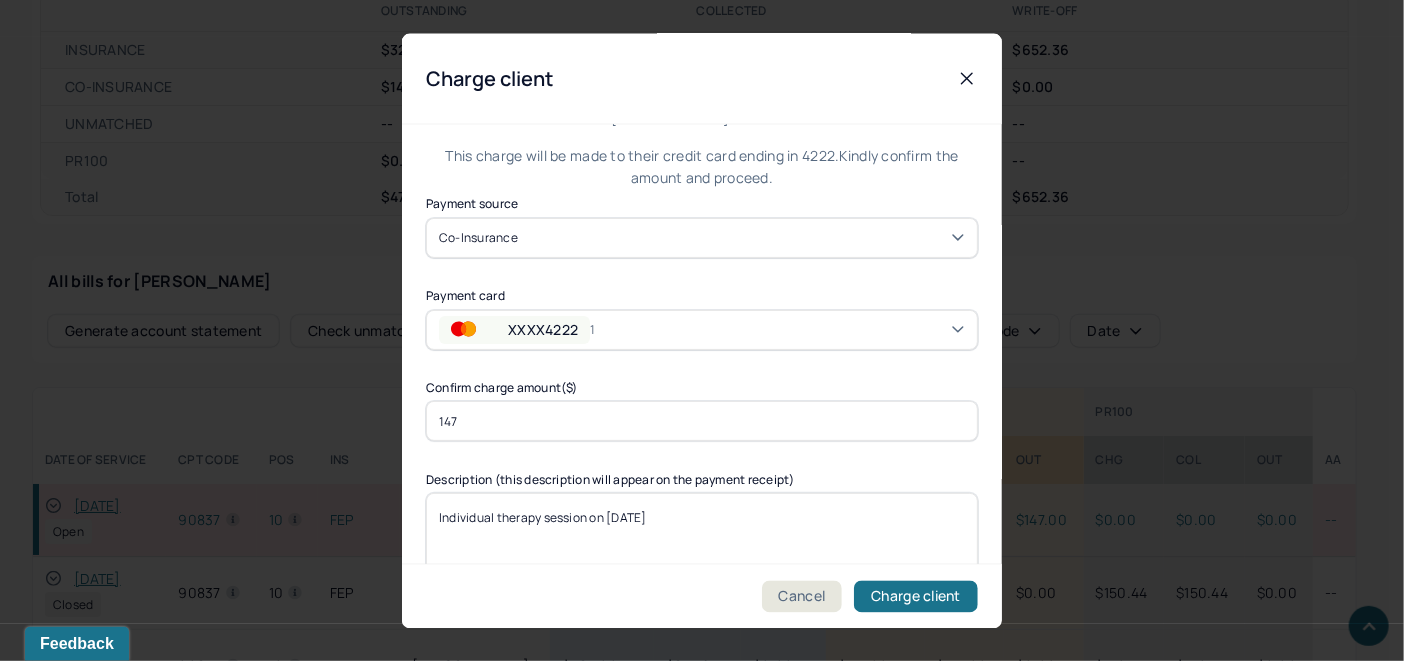 scroll, scrollTop: 121, scrollLeft: 0, axis: vertical 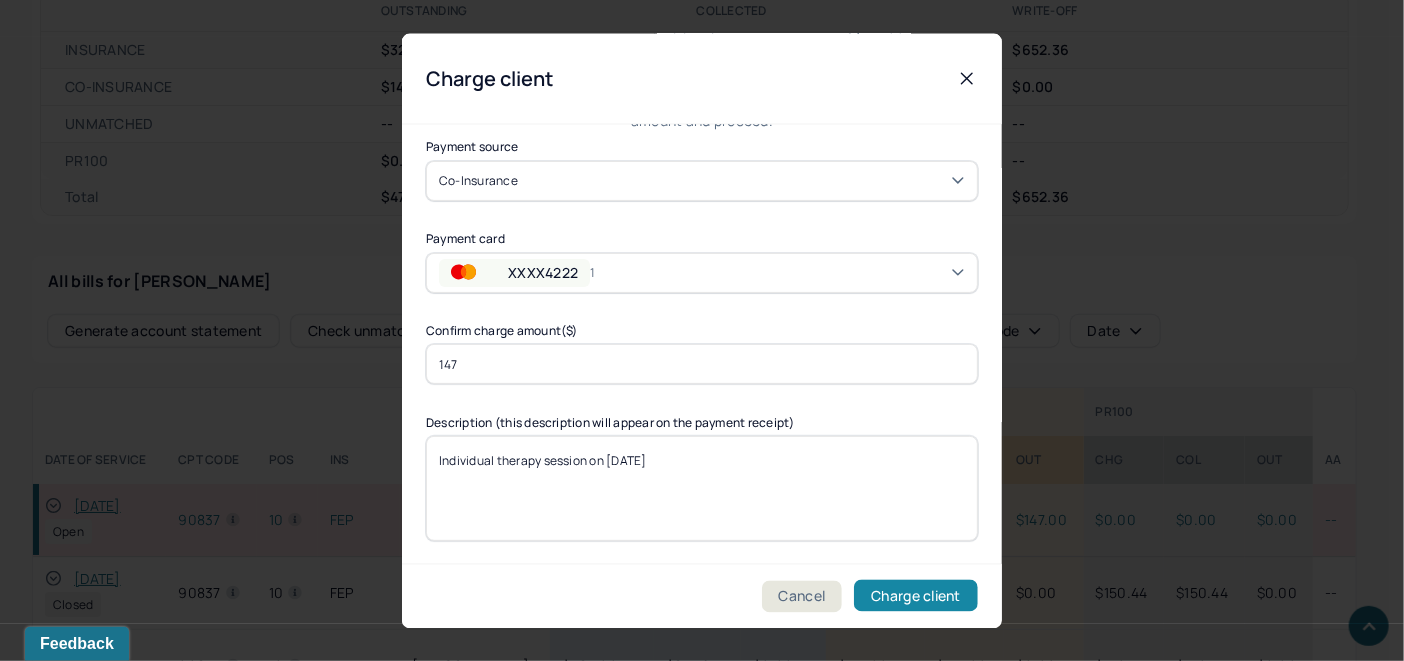 click on "Charge client" at bounding box center [916, 596] 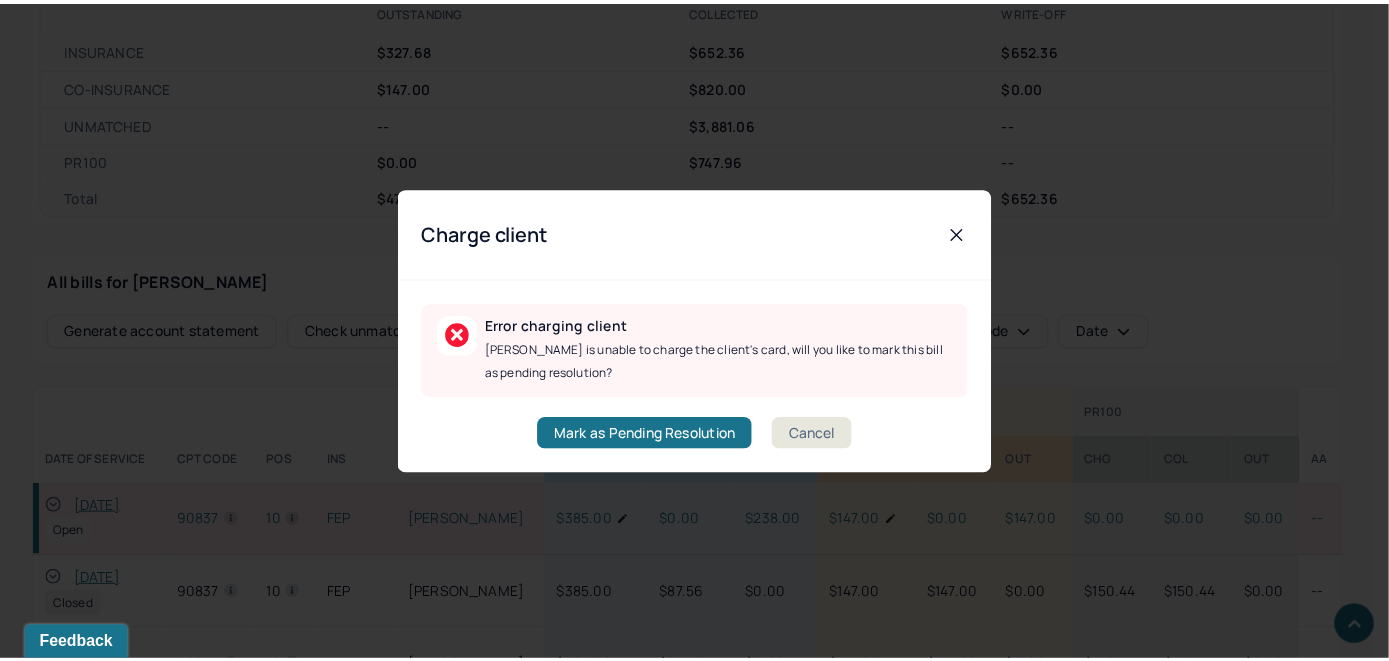 scroll, scrollTop: 0, scrollLeft: 0, axis: both 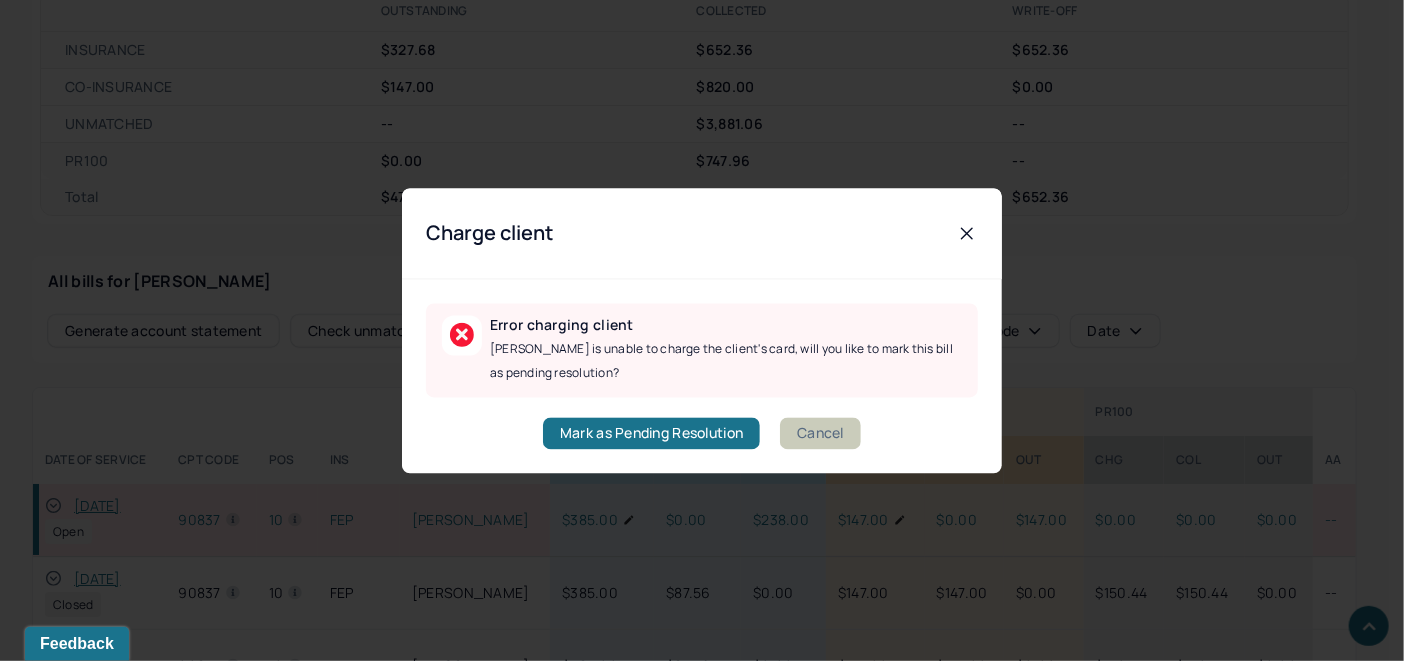click on "Cancel" at bounding box center (820, 433) 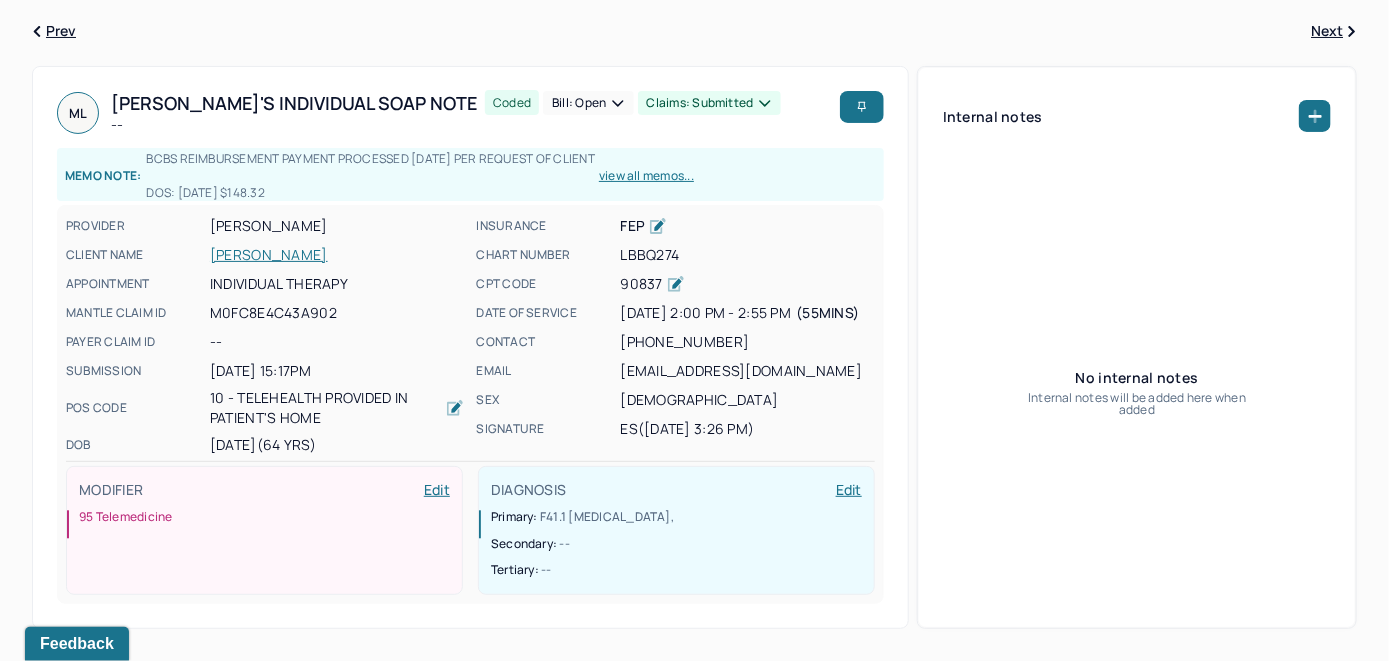 scroll, scrollTop: 7, scrollLeft: 0, axis: vertical 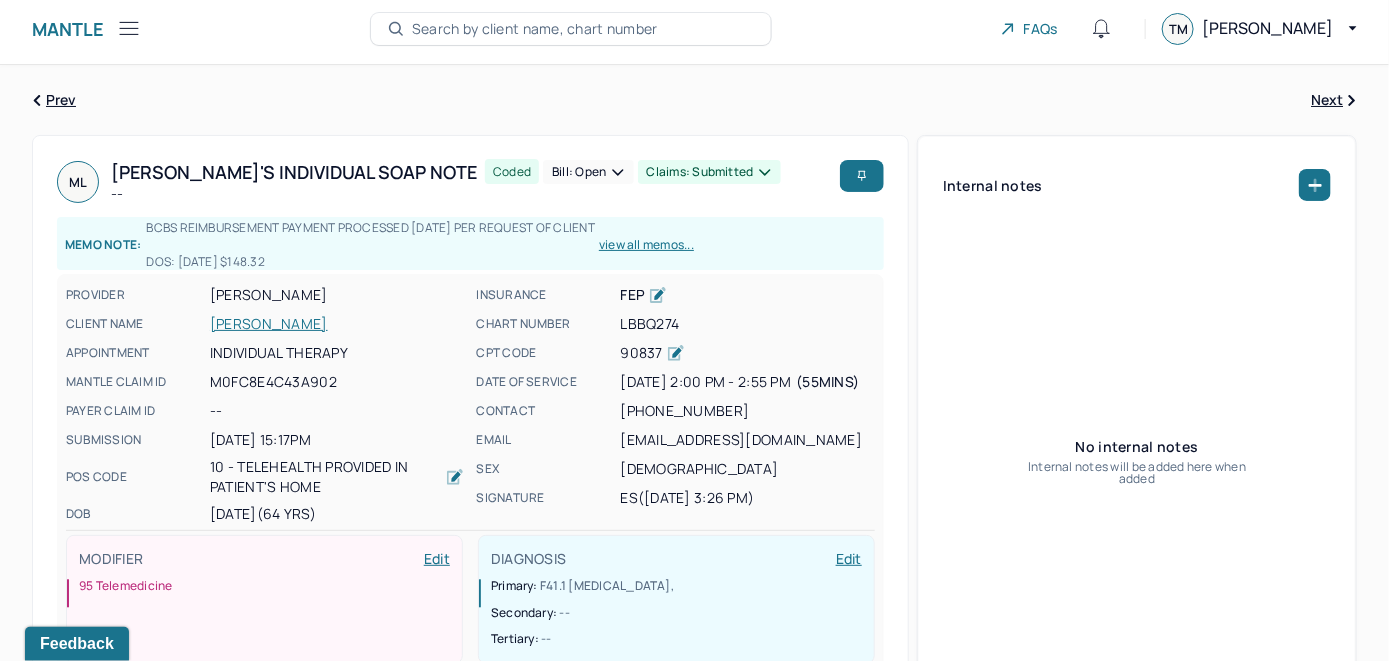 click on "[PERSON_NAME]" at bounding box center (337, 324) 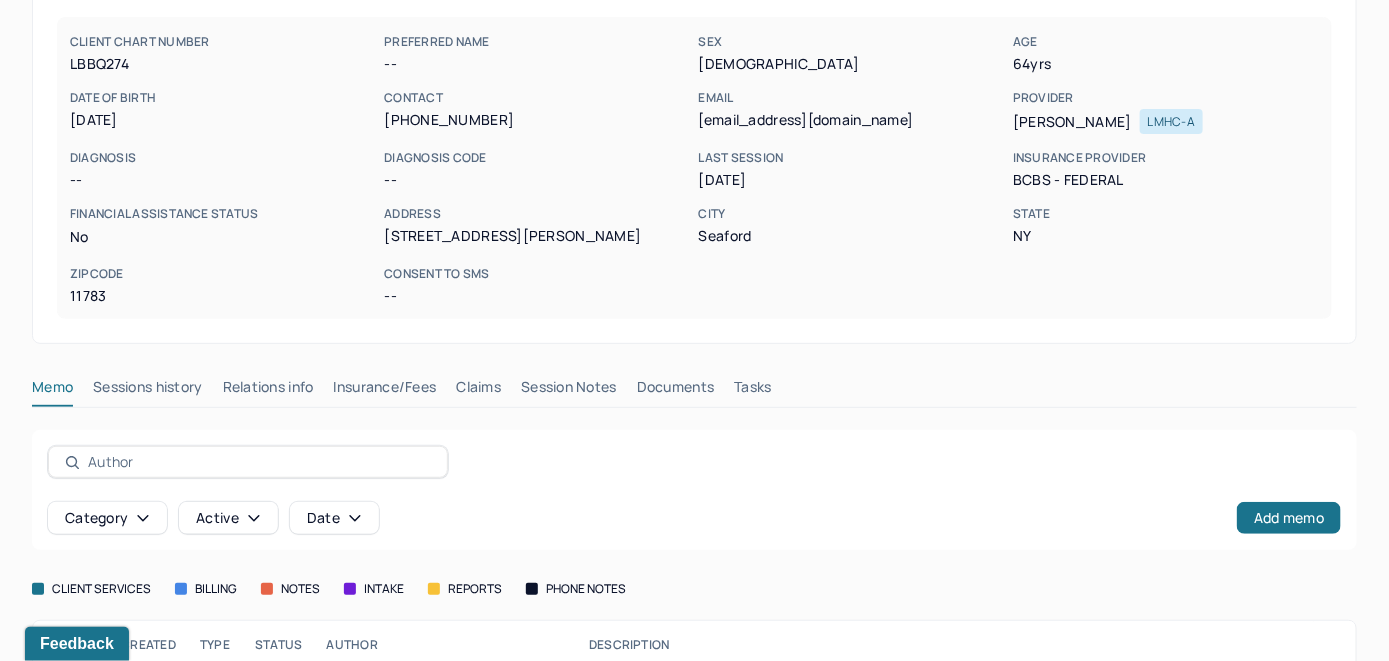 scroll, scrollTop: 200, scrollLeft: 0, axis: vertical 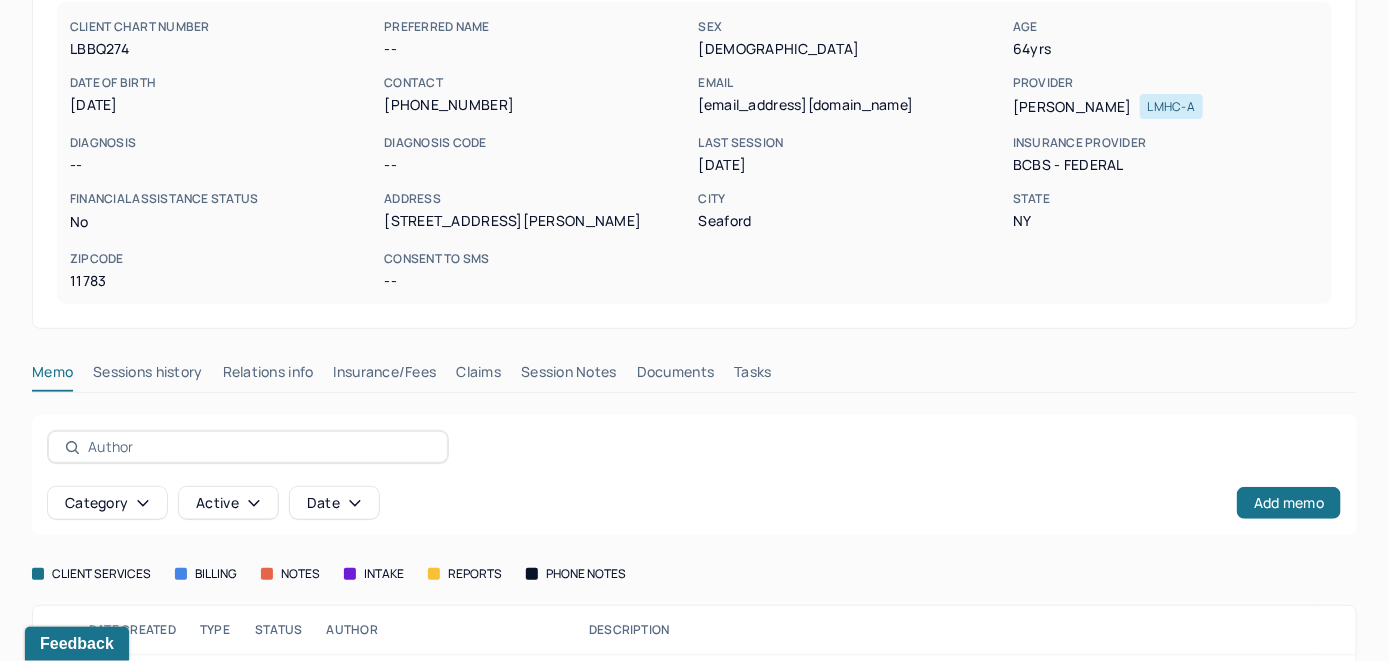 drag, startPoint x: 489, startPoint y: 364, endPoint x: 892, endPoint y: 291, distance: 409.5583 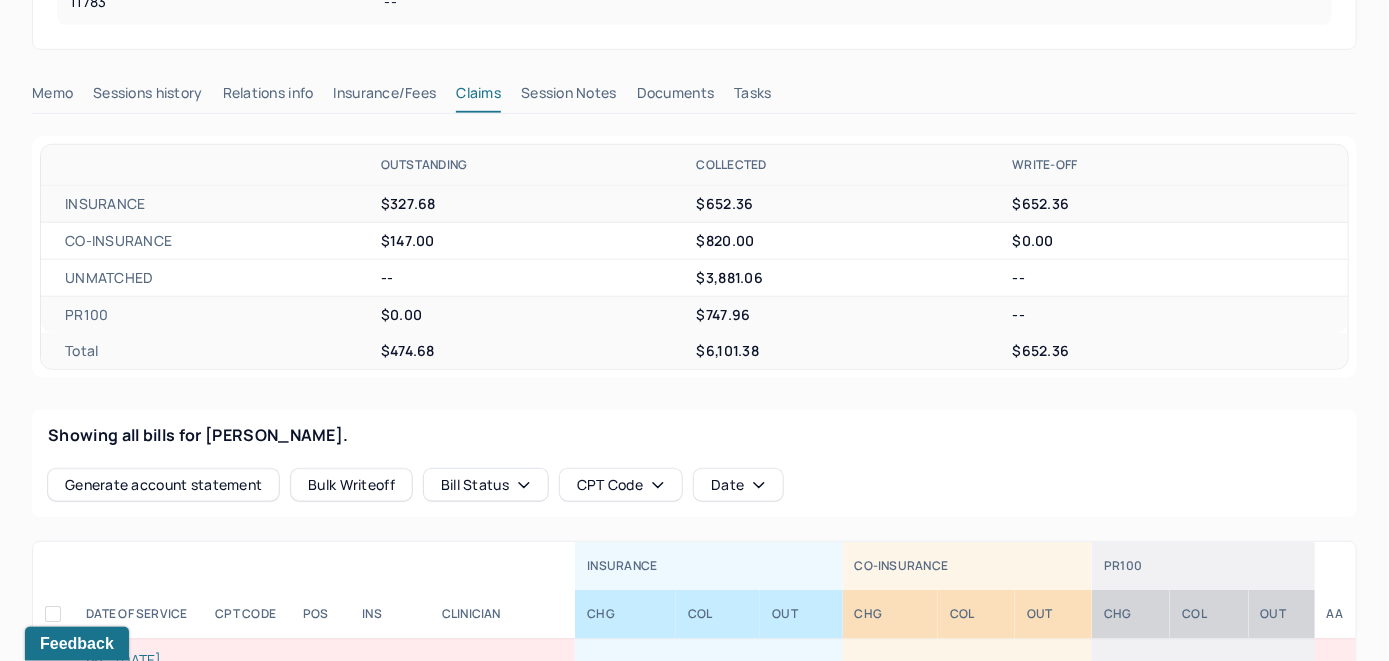 scroll, scrollTop: 679, scrollLeft: 0, axis: vertical 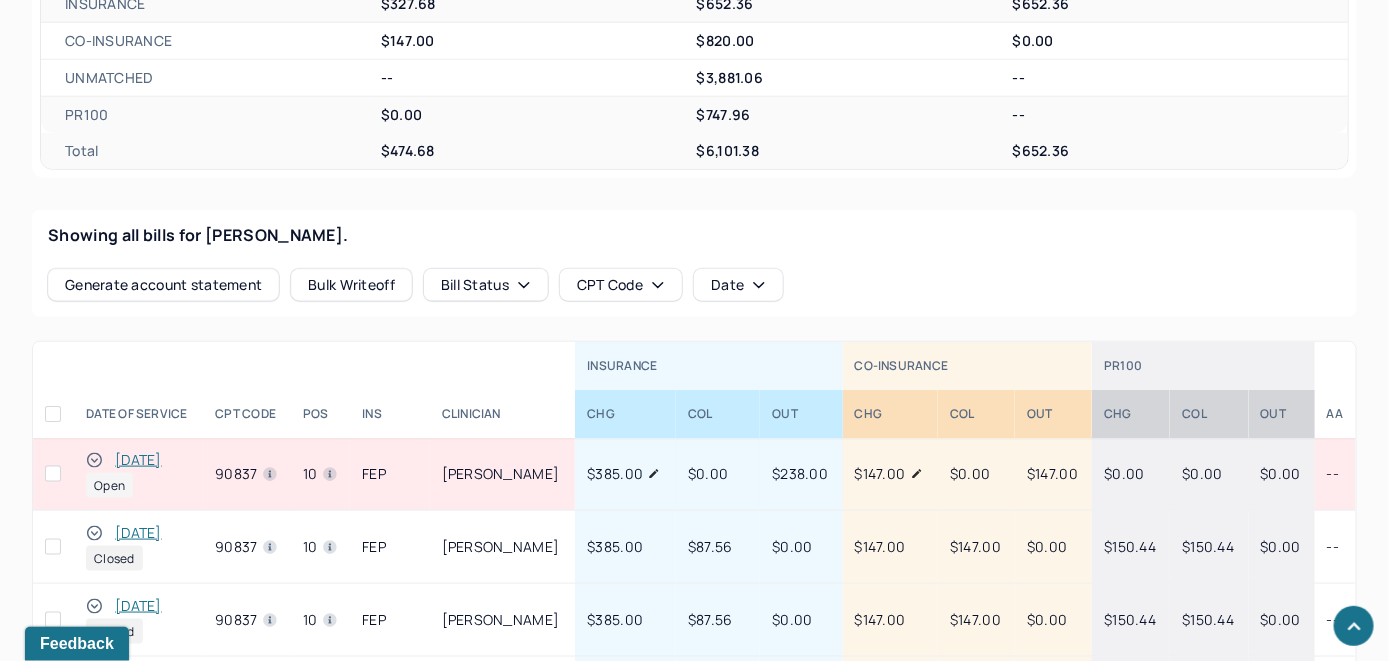 click on "[DATE]" at bounding box center [138, 460] 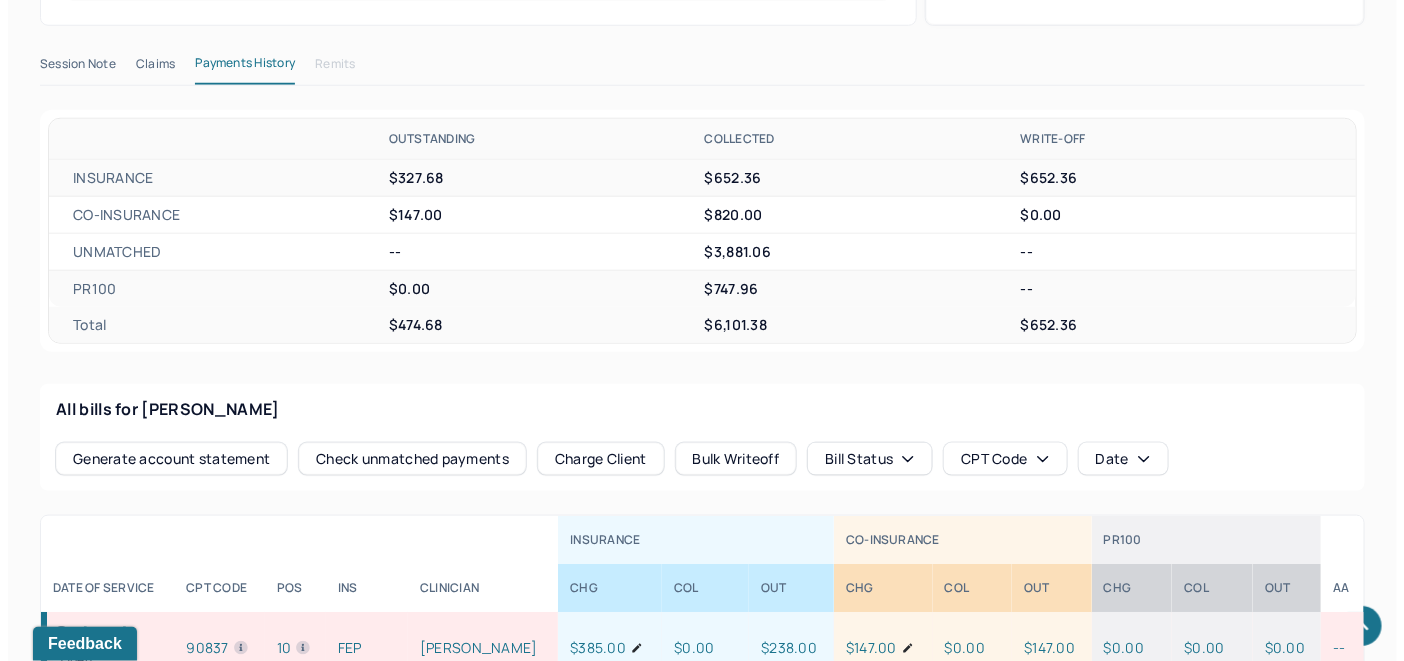 scroll, scrollTop: 607, scrollLeft: 0, axis: vertical 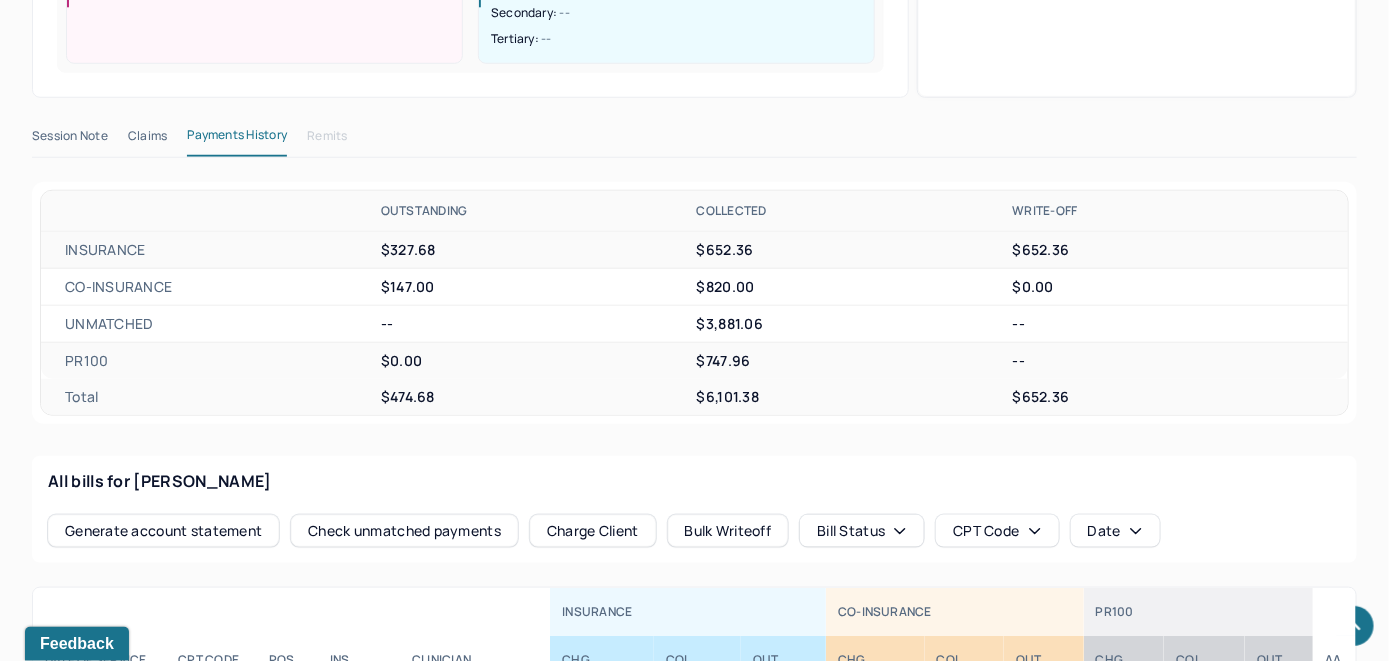 click on "Check unmatched payments" at bounding box center (404, 531) 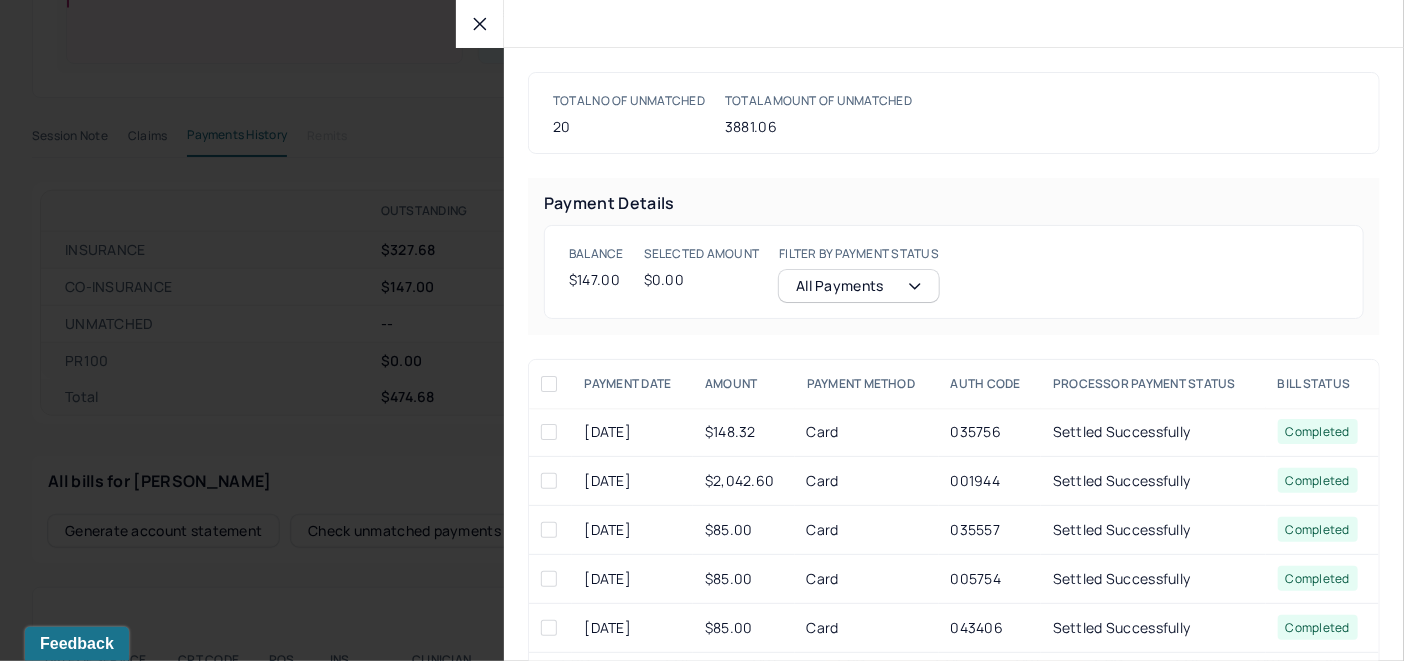 click 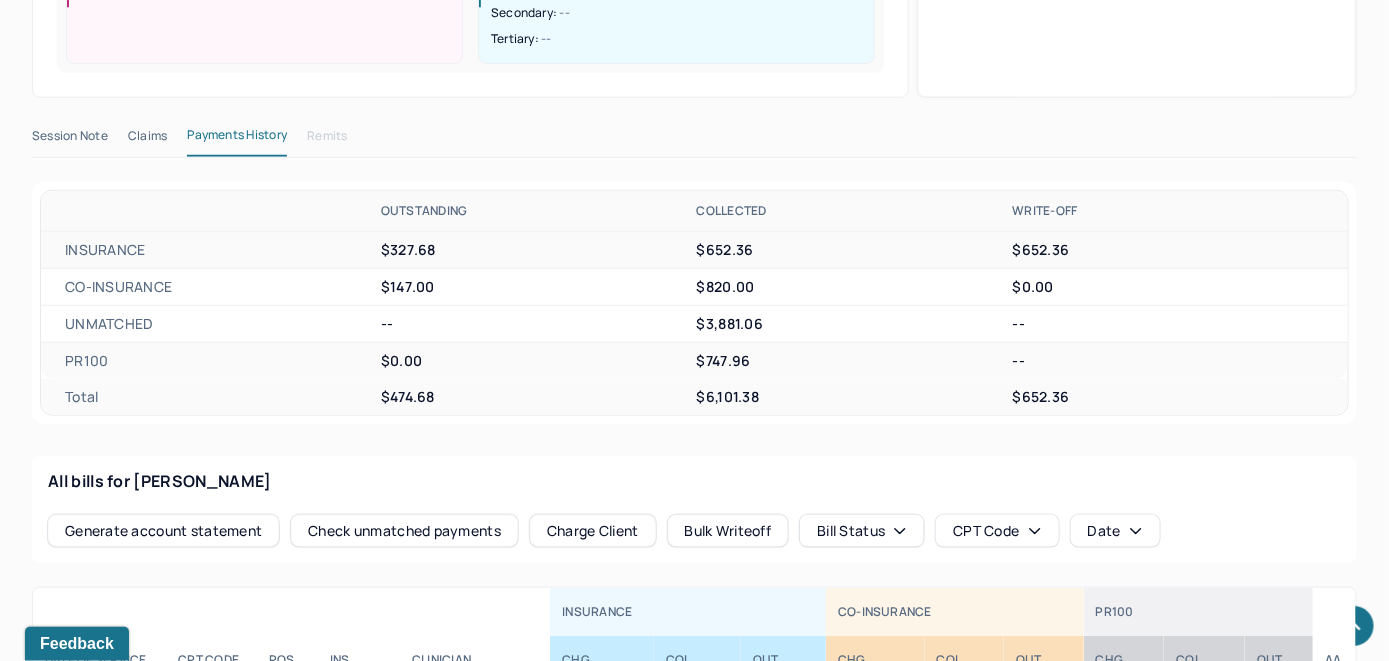 click on "Charge Client" at bounding box center [593, 531] 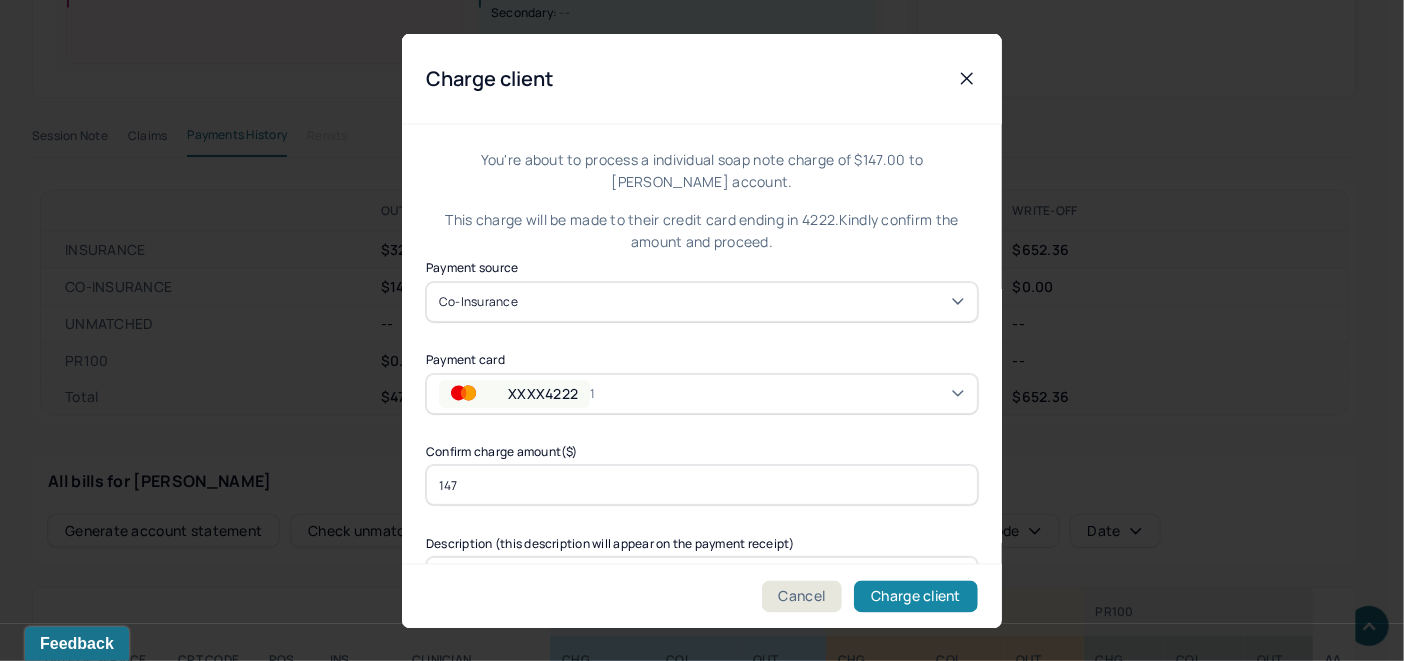 click on "Charge client" at bounding box center [916, 596] 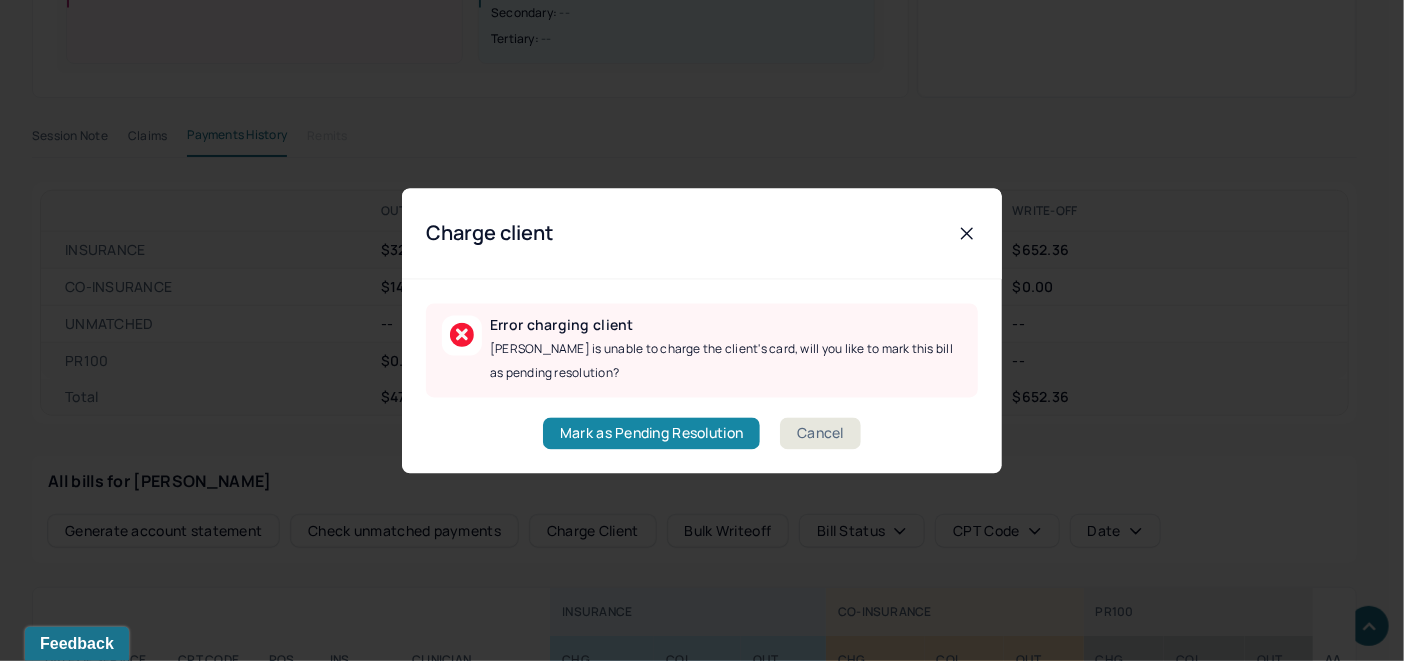 click on "Mark as Pending Resolution" at bounding box center (651, 433) 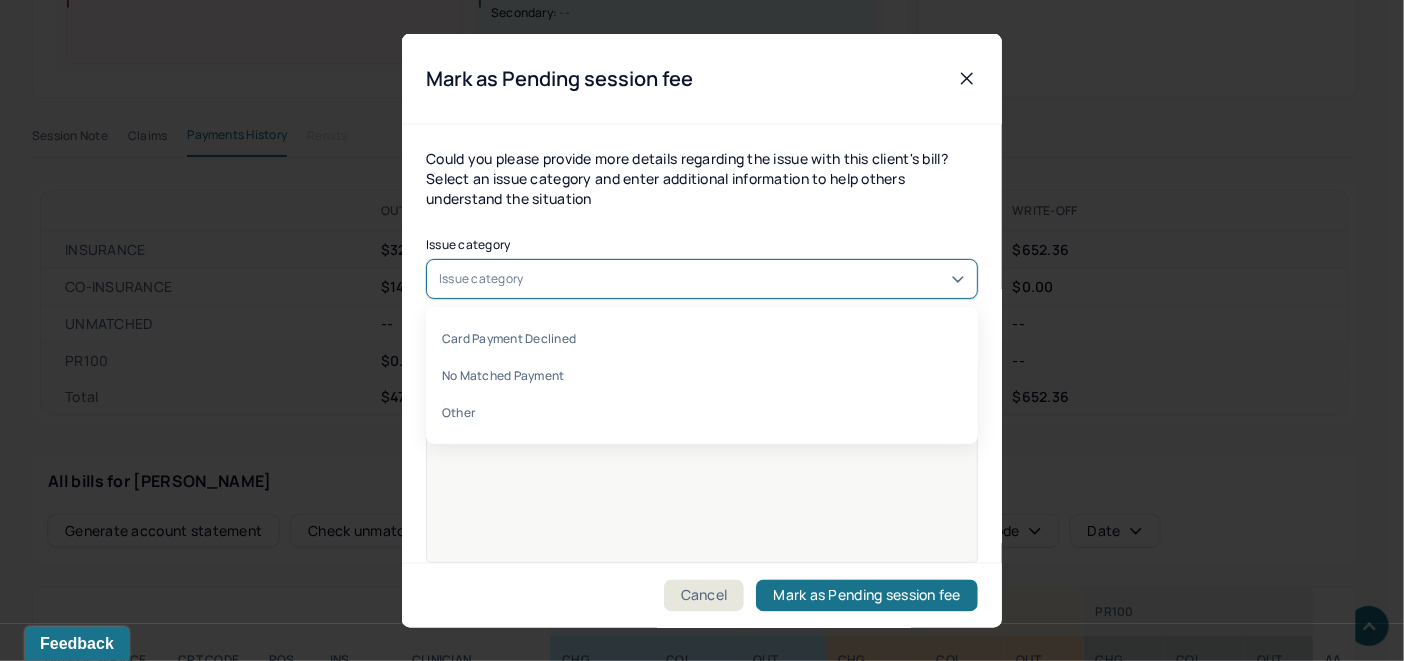 click 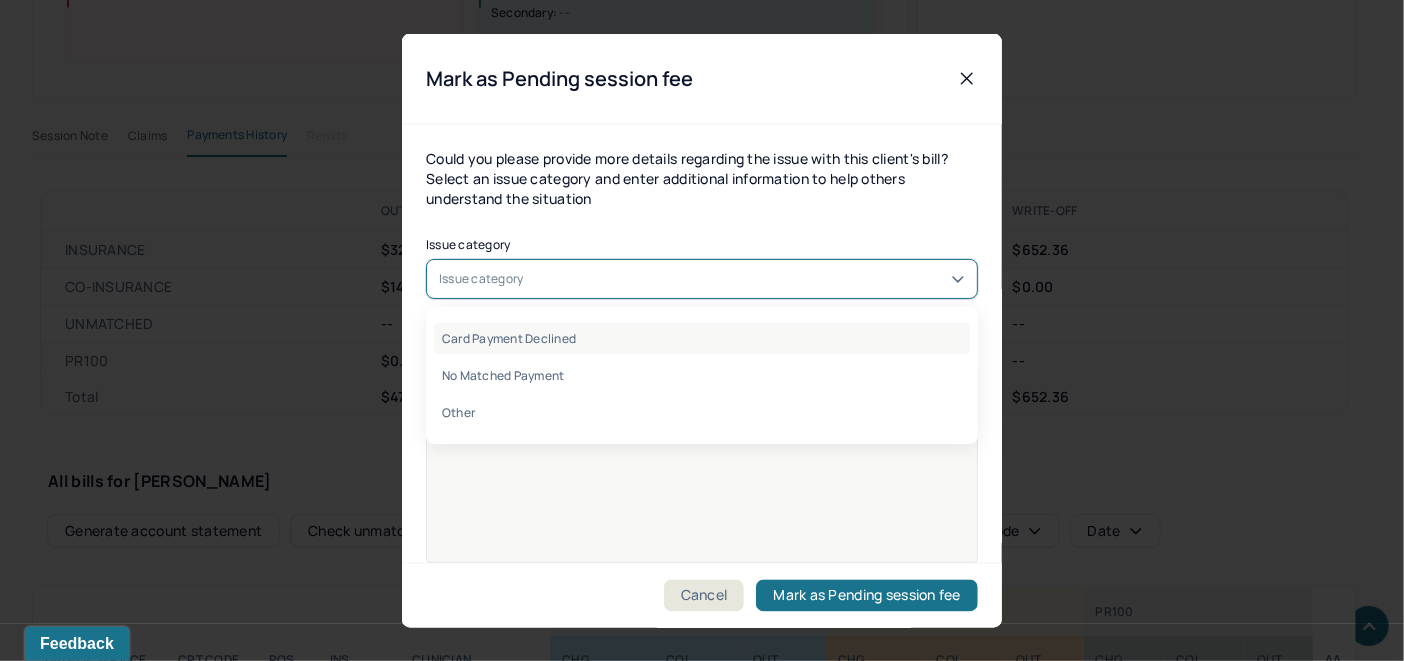 click on "Card Payment Declined" at bounding box center [702, 337] 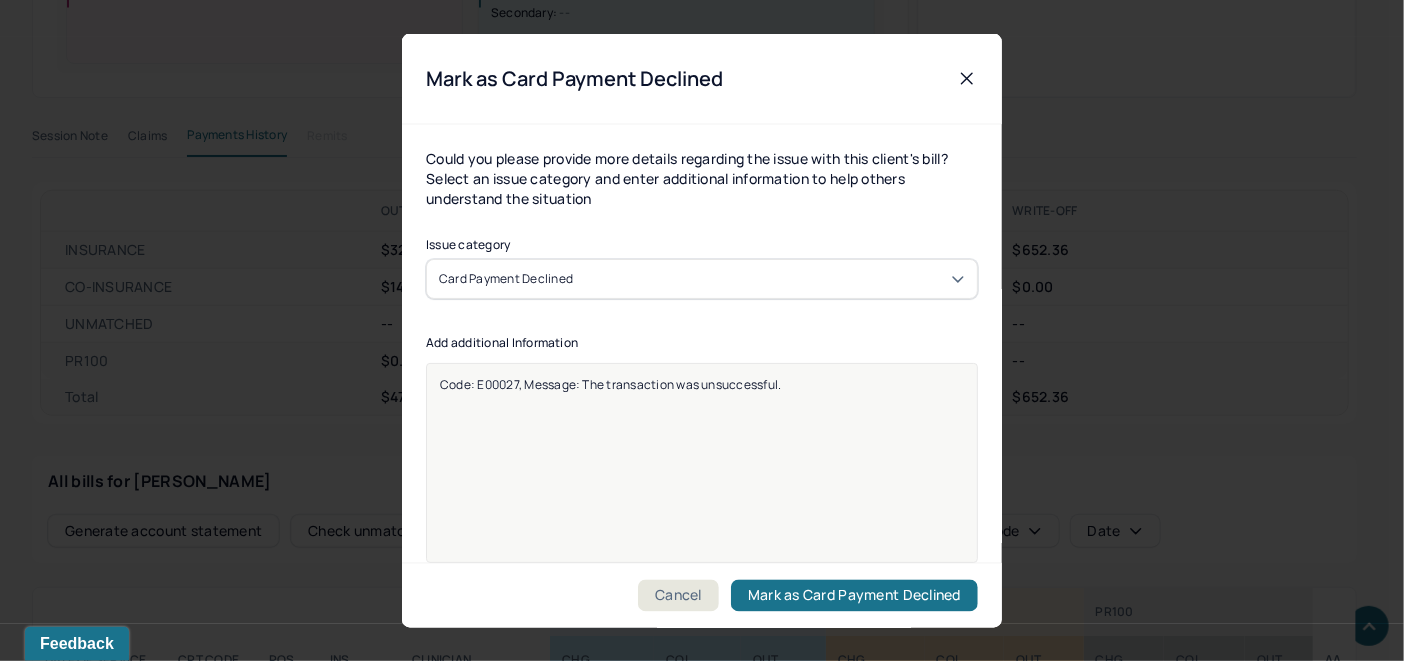 click on "Code: E00027, Message: The transaction was unsuccessful." at bounding box center [702, 383] 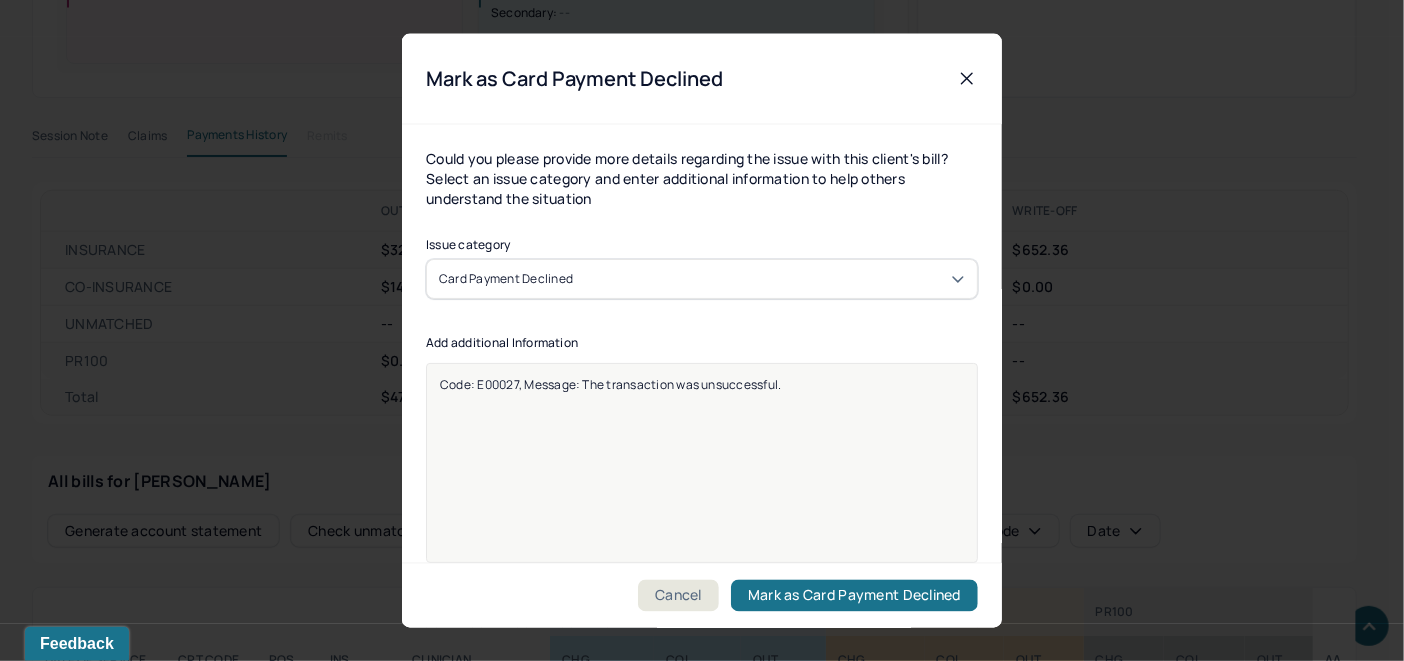 drag, startPoint x: 788, startPoint y: 389, endPoint x: 409, endPoint y: 401, distance: 379.1899 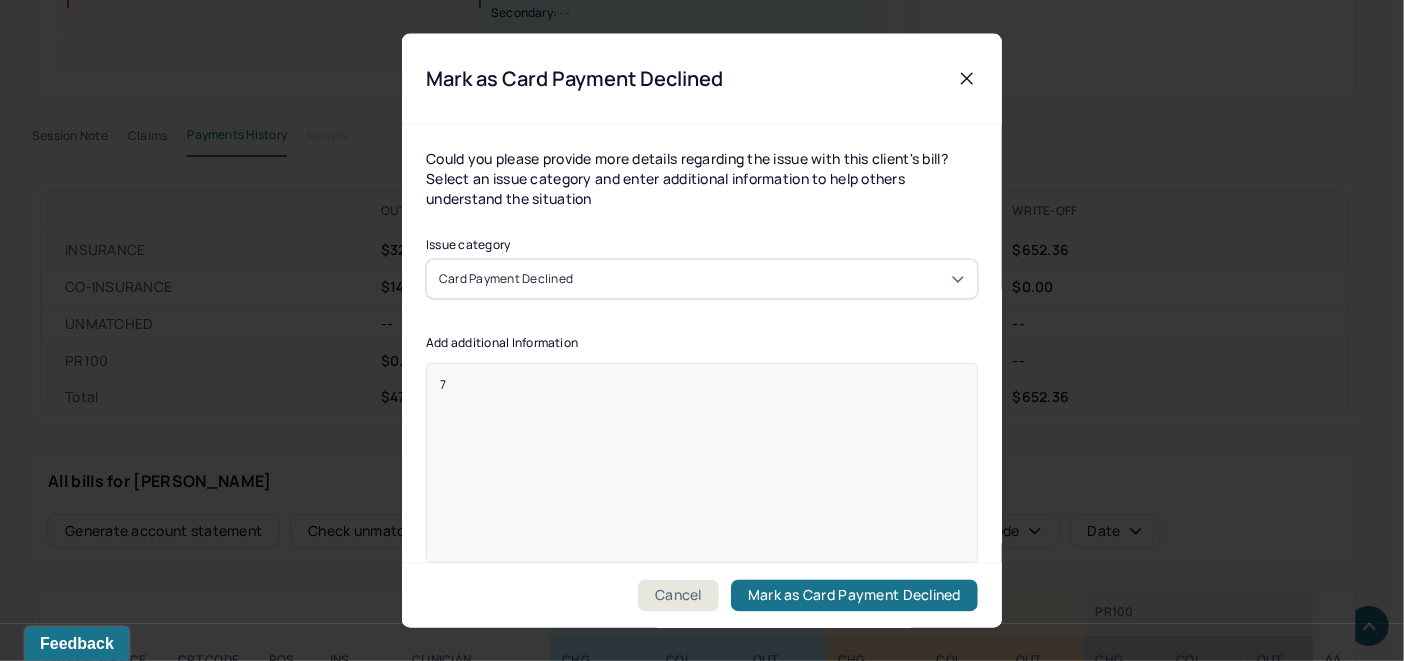 type 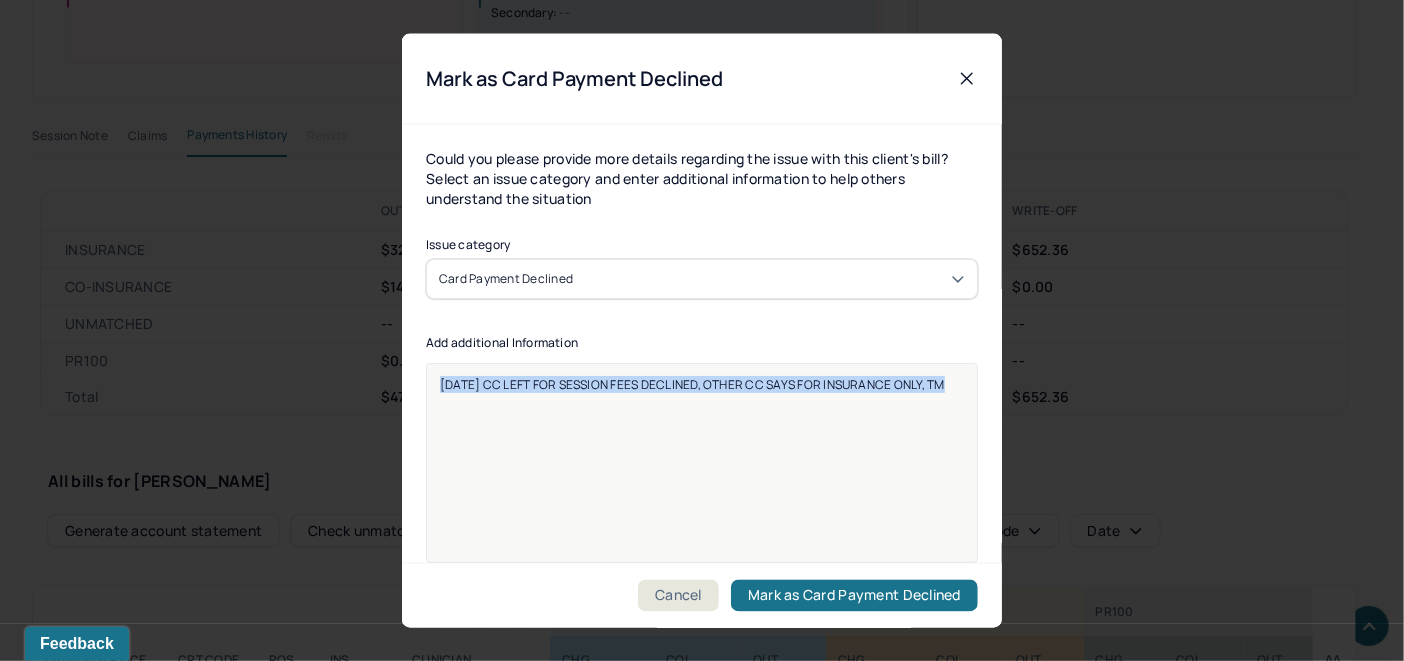 drag, startPoint x: 473, startPoint y: 413, endPoint x: 422, endPoint y: 385, distance: 58.18075 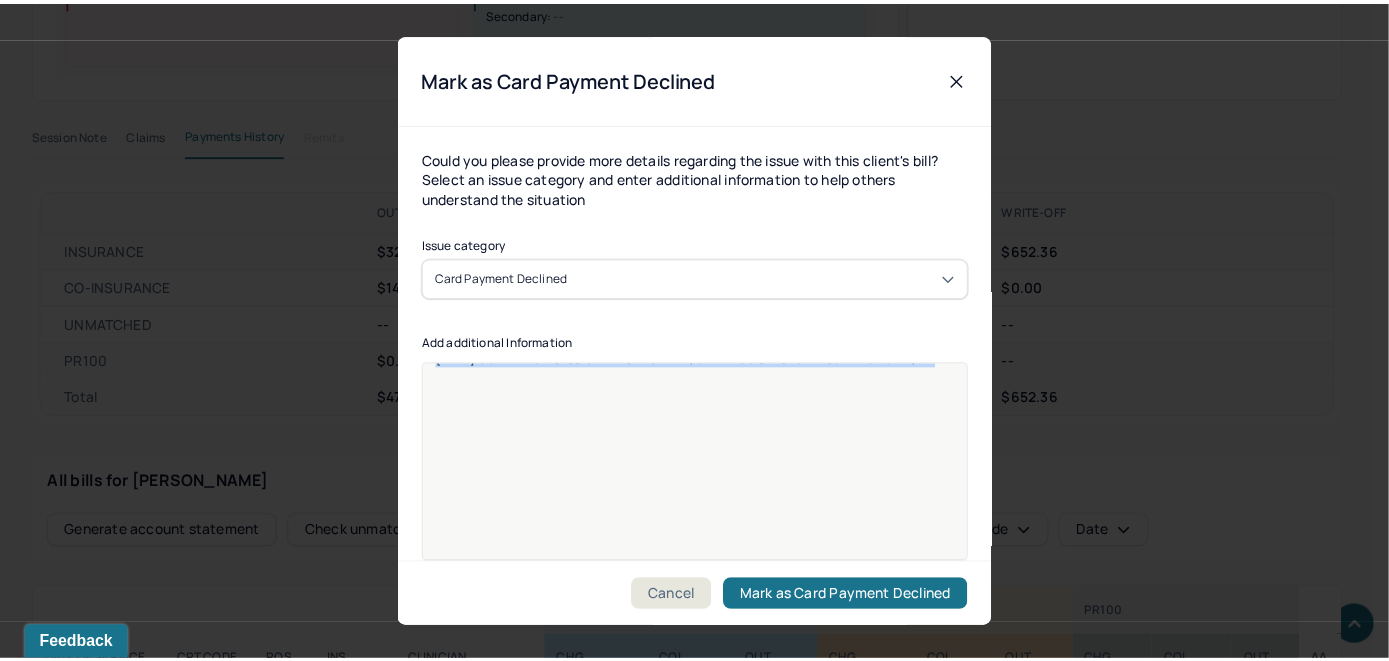 scroll, scrollTop: 109, scrollLeft: 0, axis: vertical 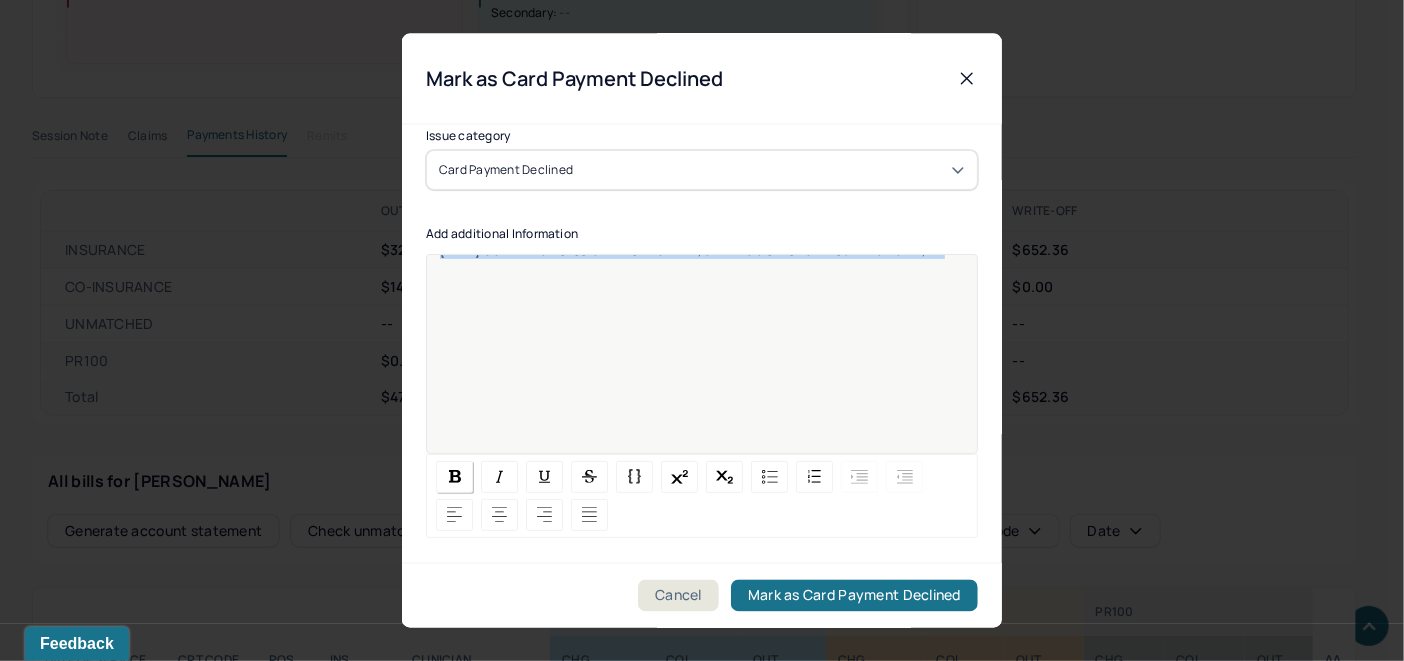 click at bounding box center [455, 476] 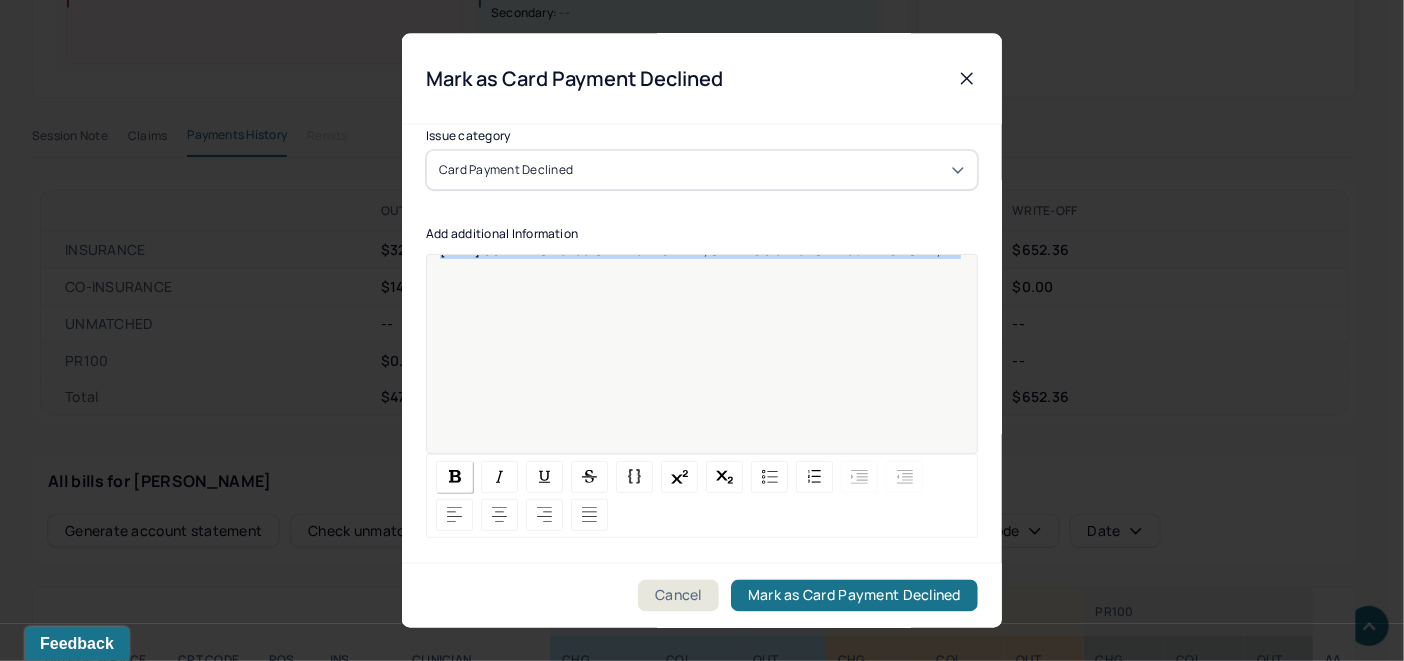 copy on "[DATE] CC LEFT FOR SESSION FEES DECLINED, OTHER CC SAYS FOR INSURANCE ONLY, TM" 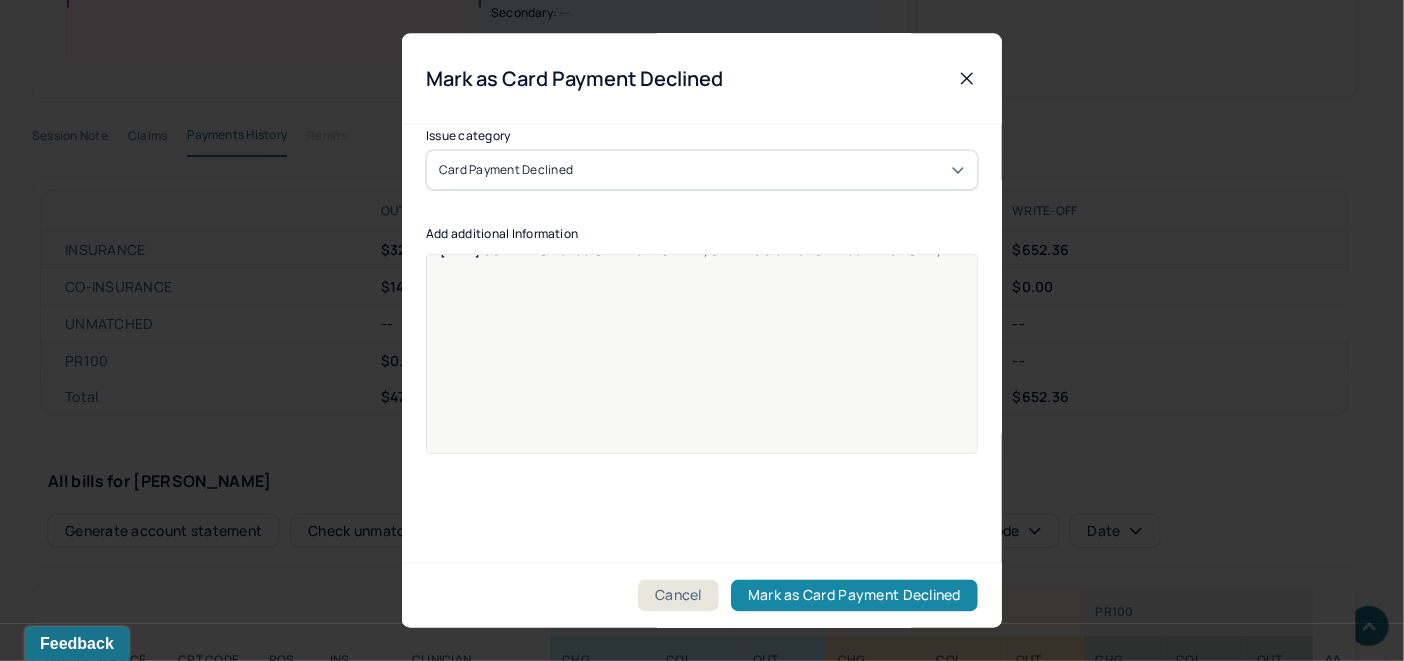 click on "Mark as Card Payment Declined" at bounding box center [854, 596] 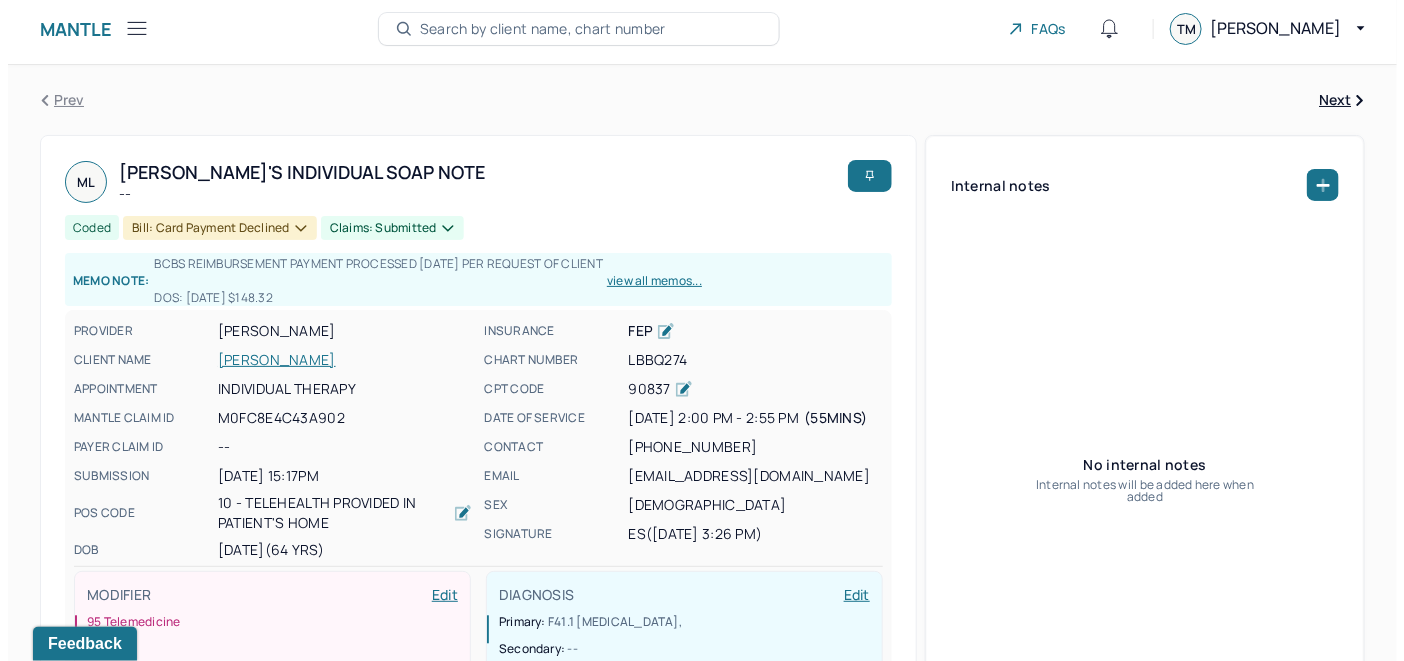scroll, scrollTop: 0, scrollLeft: 0, axis: both 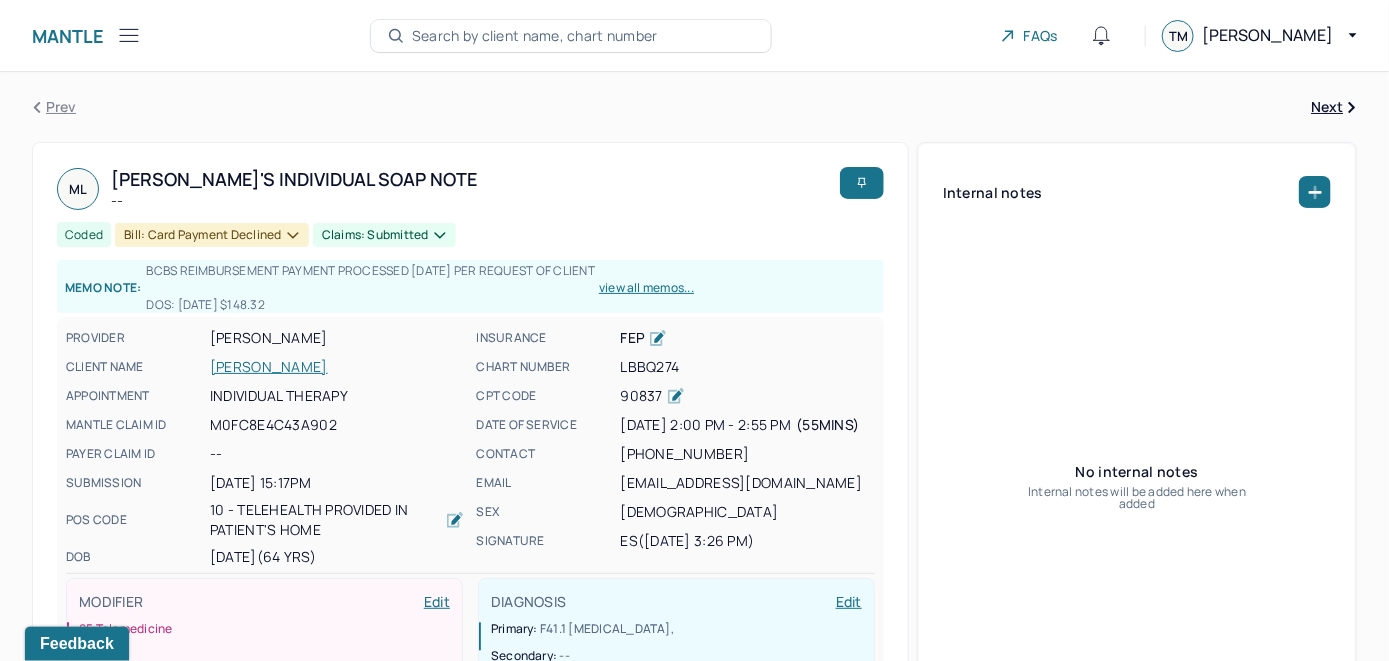 click 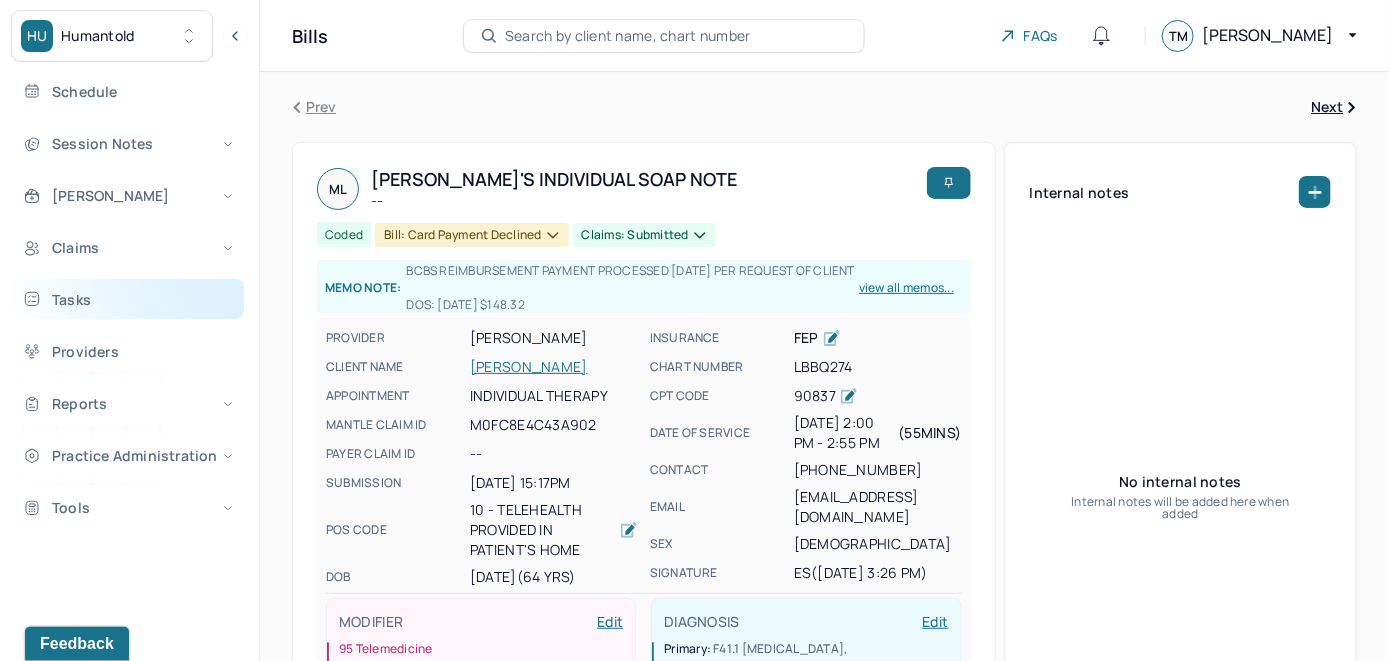 click on "Tasks" at bounding box center [128, 299] 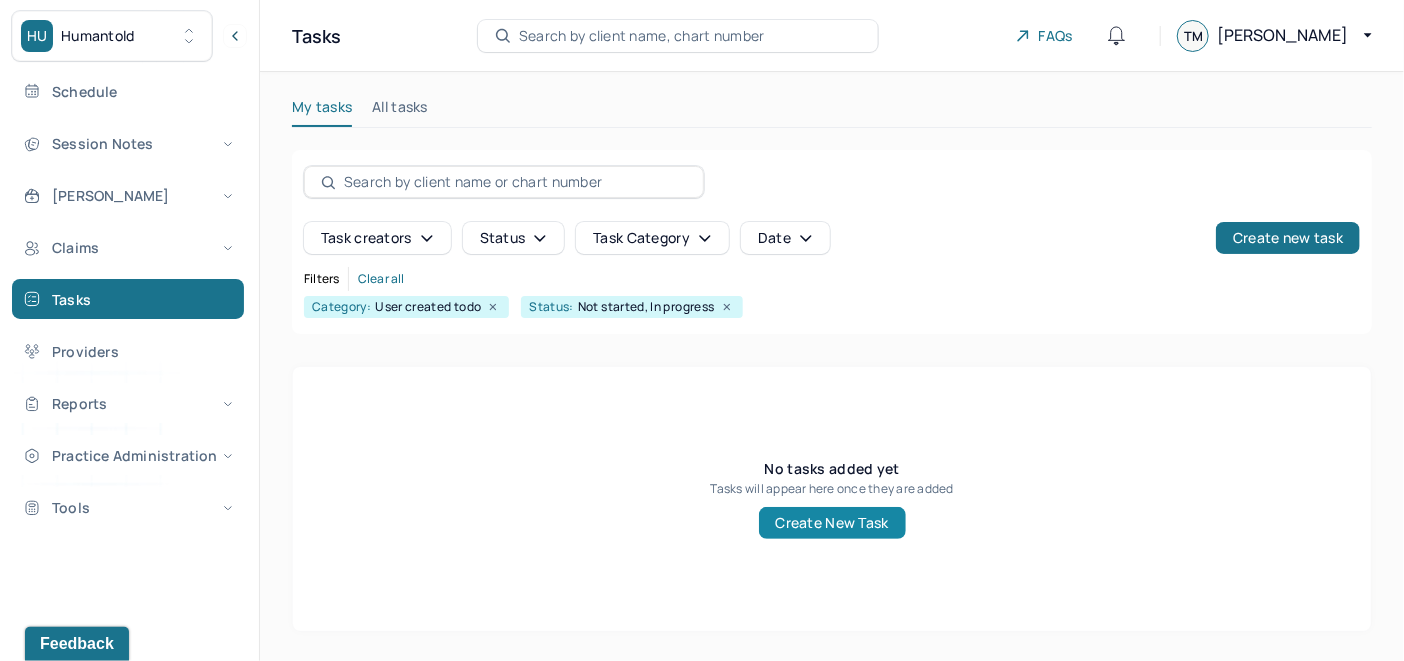 click on "Create New Task" at bounding box center [832, 523] 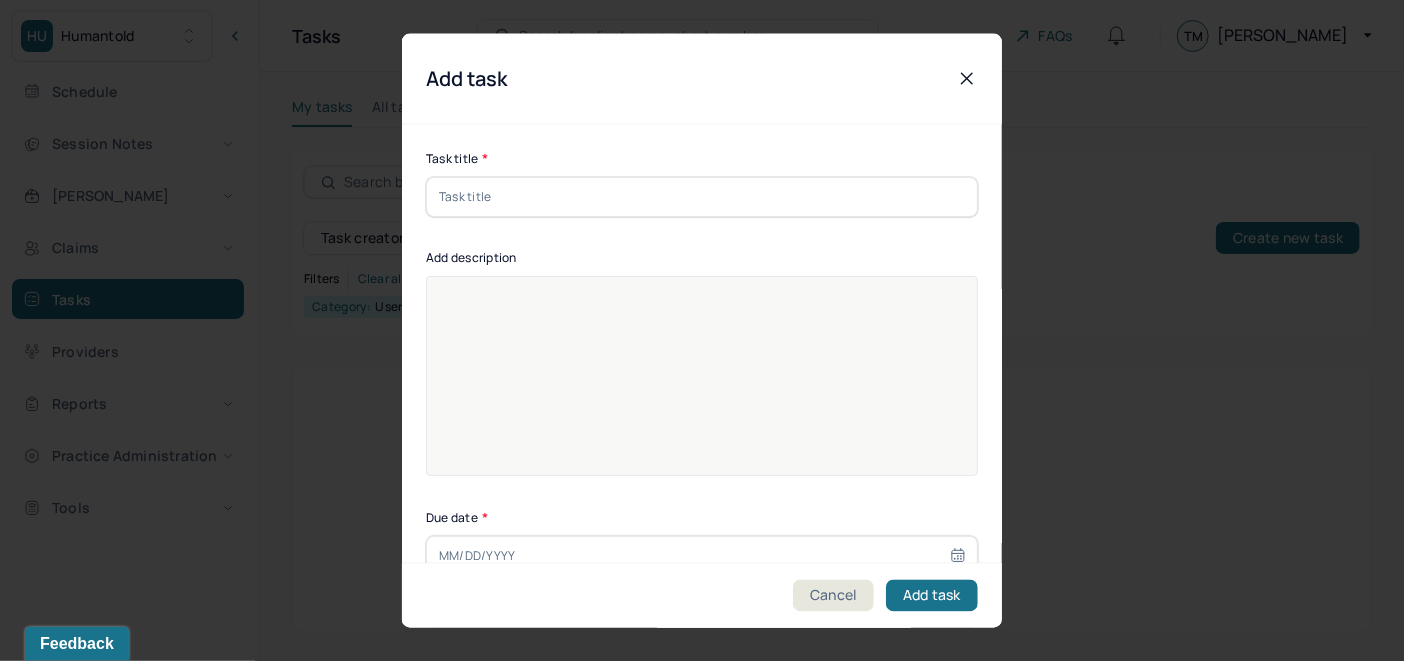 click at bounding box center [702, 196] 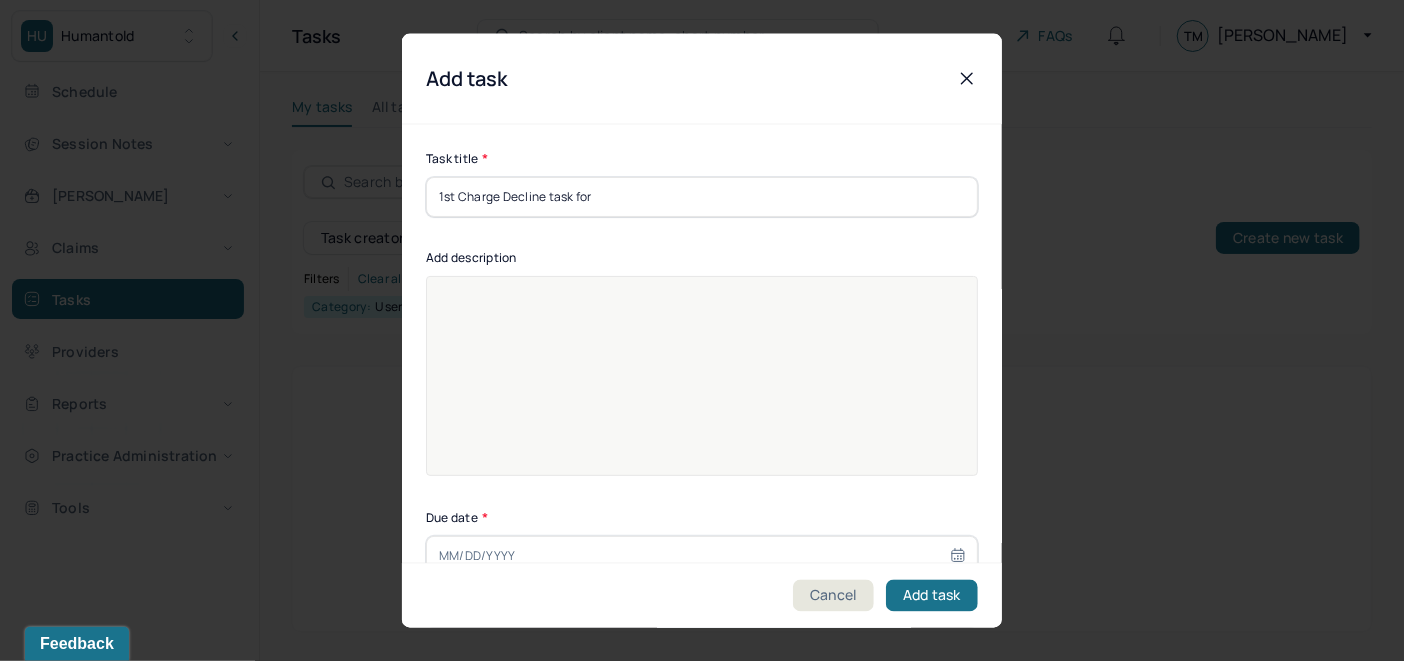 click on "1st Charge Decline task for" at bounding box center [702, 196] 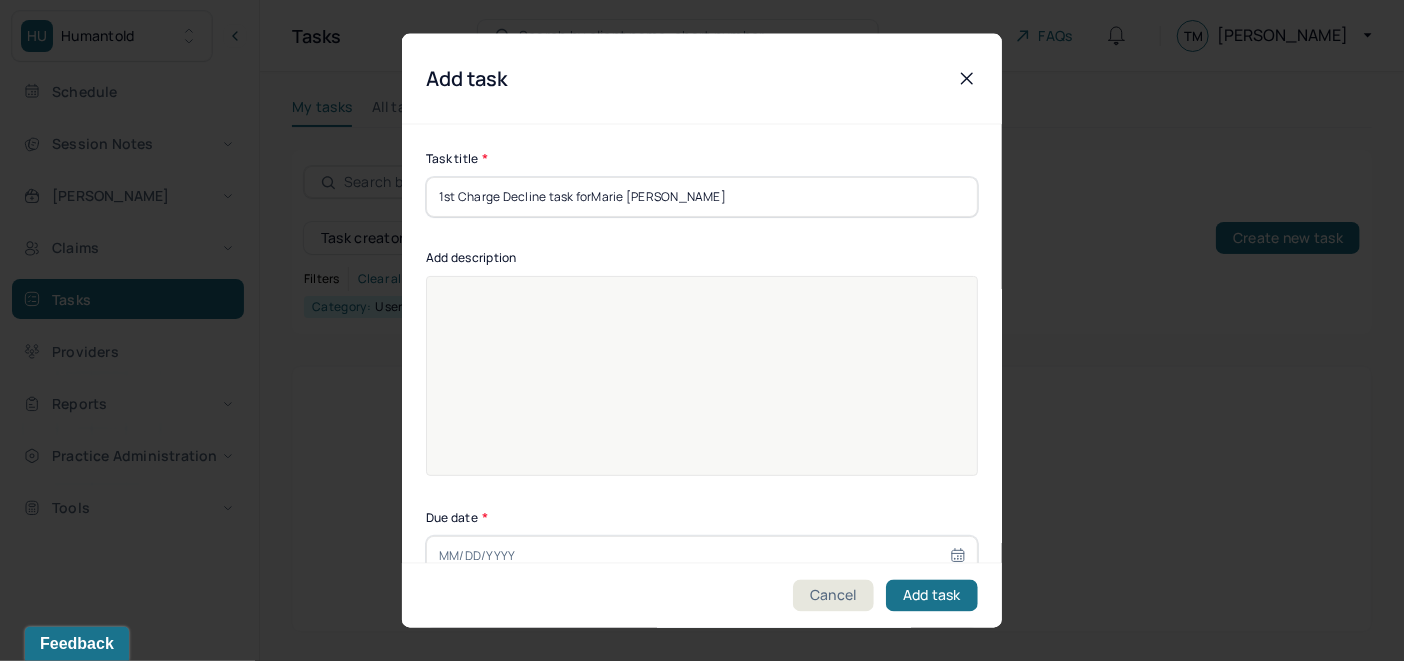 click on "1st Charge Decline task forMarie [PERSON_NAME]" at bounding box center [702, 196] 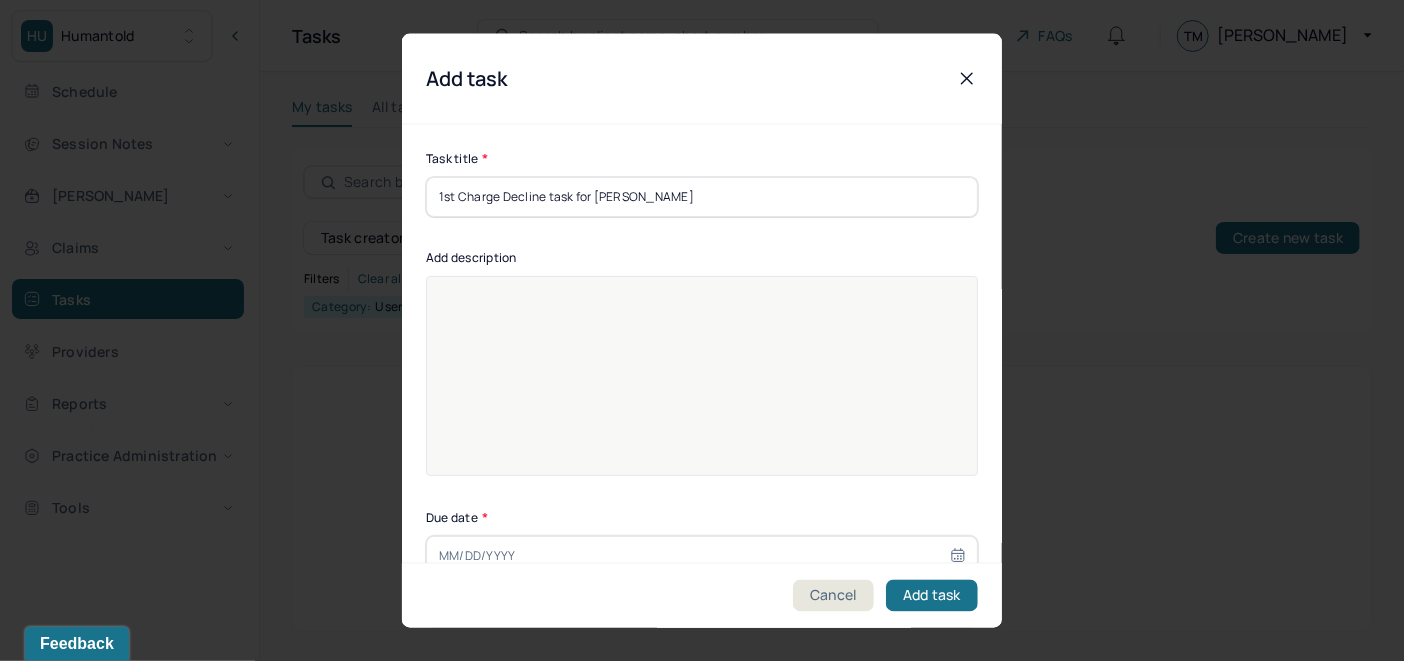 scroll, scrollTop: 25, scrollLeft: 0, axis: vertical 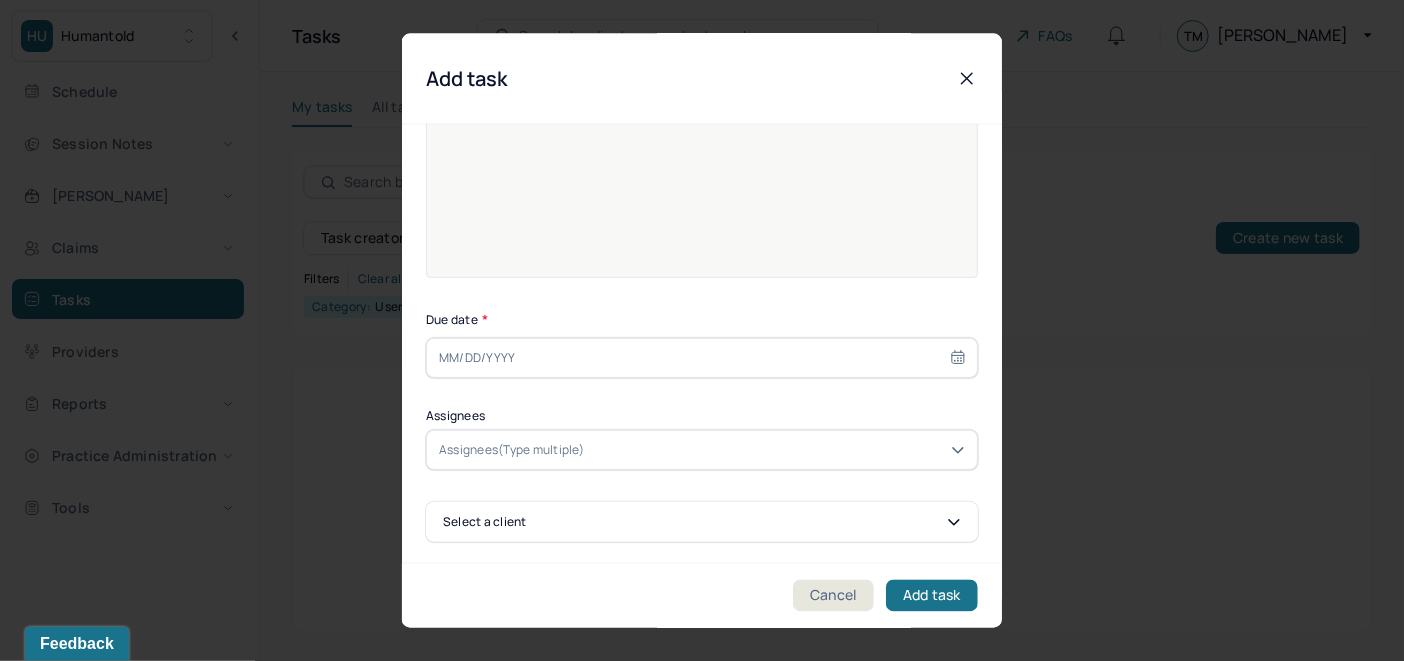 type on "1st Charge Decline task for [PERSON_NAME]" 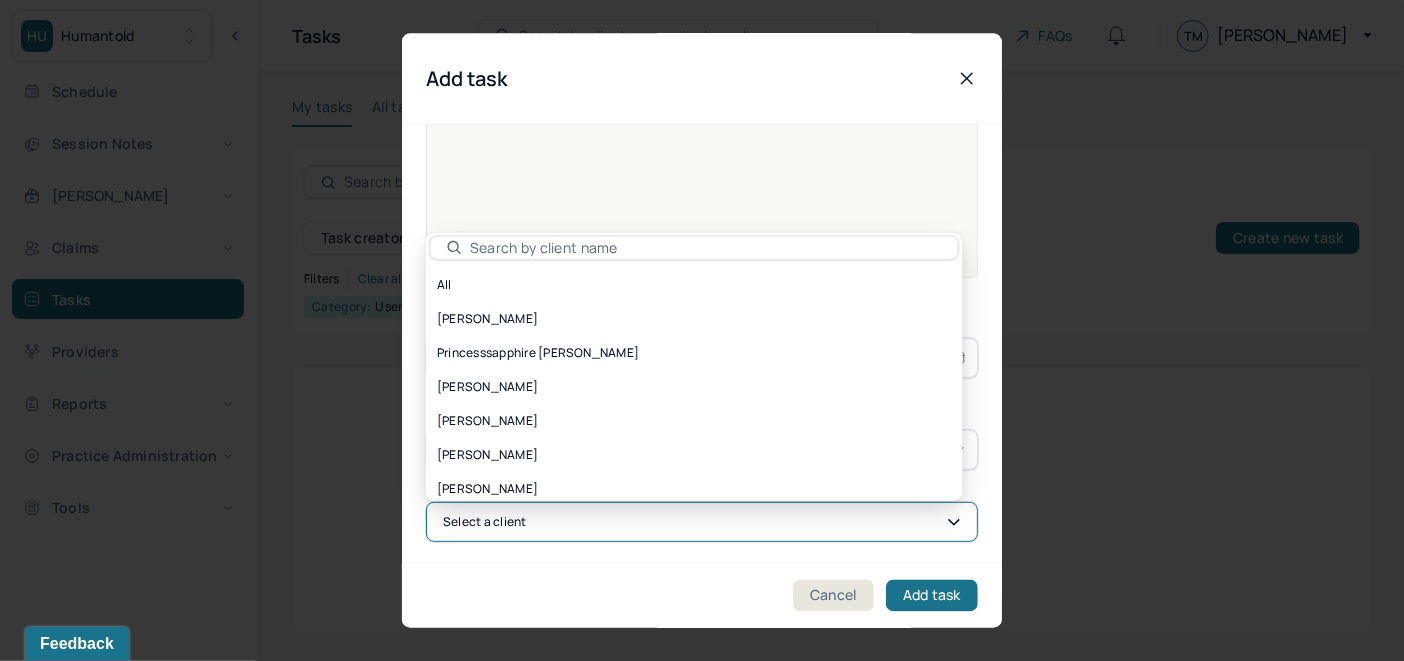 click at bounding box center (706, 247) 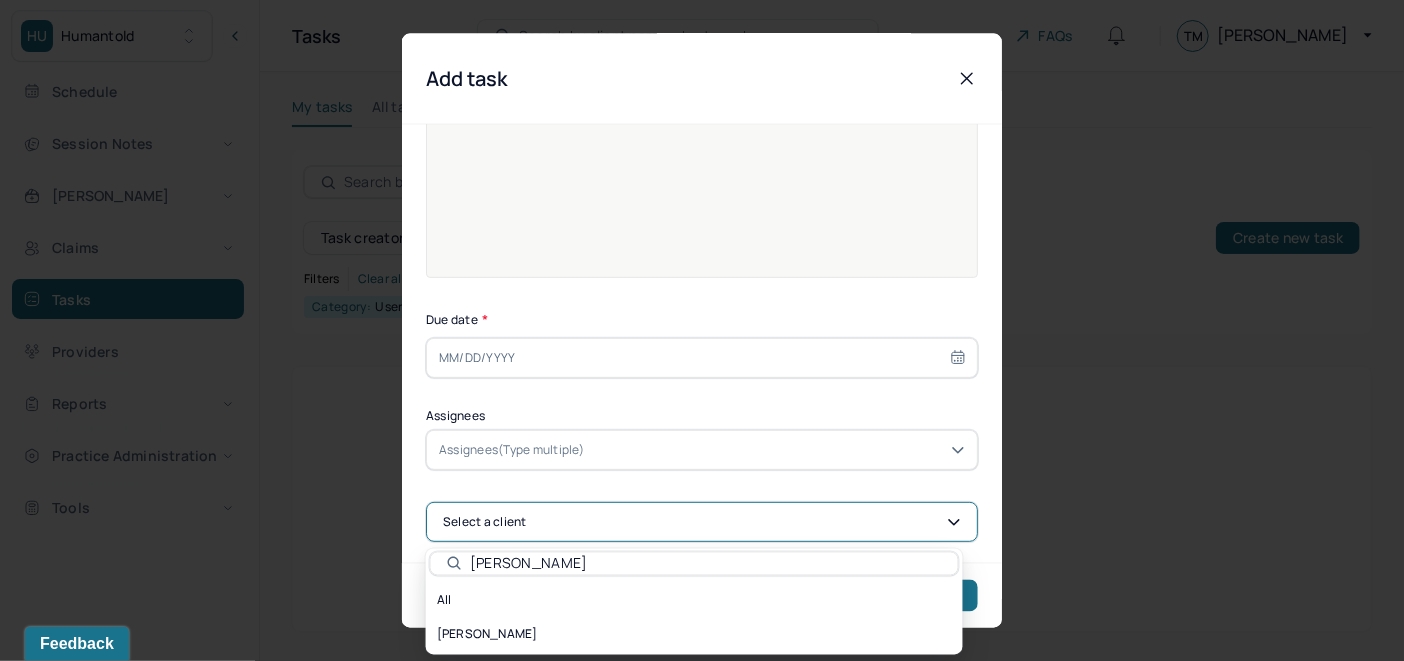 type on "[PERSON_NAME]" 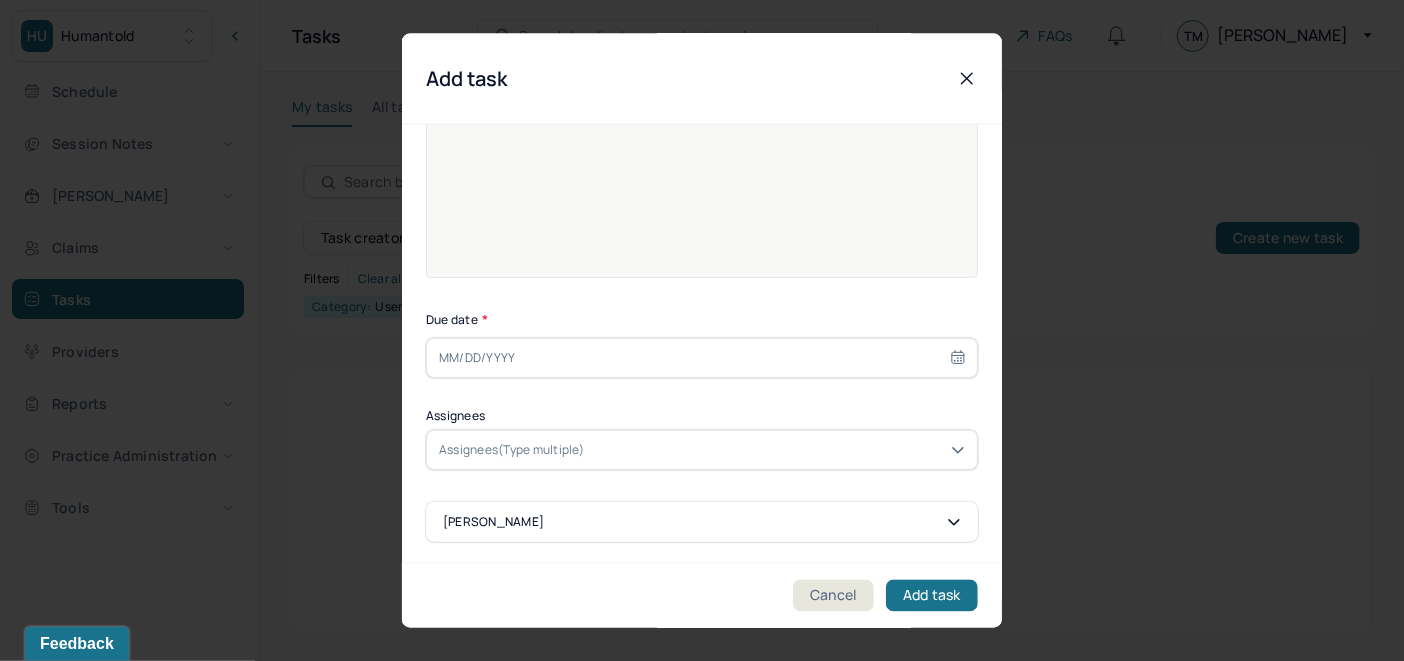 click at bounding box center (702, 165) 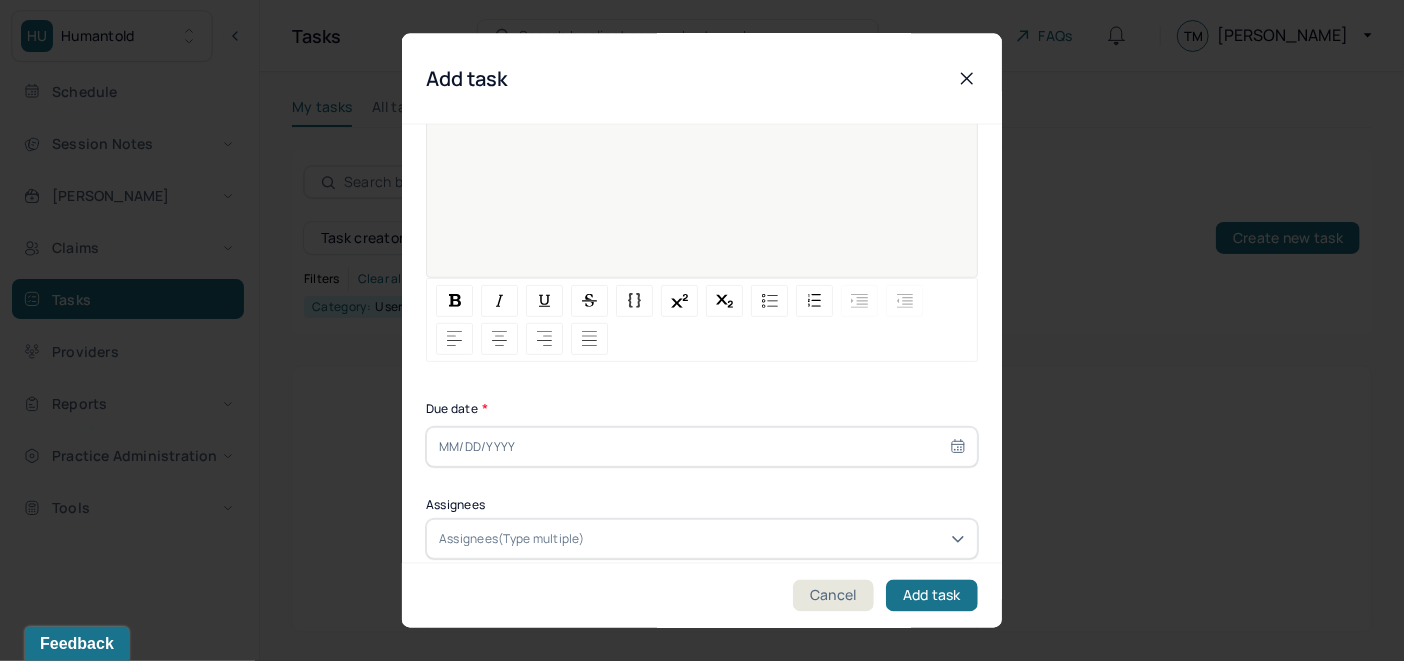 scroll, scrollTop: 0, scrollLeft: 0, axis: both 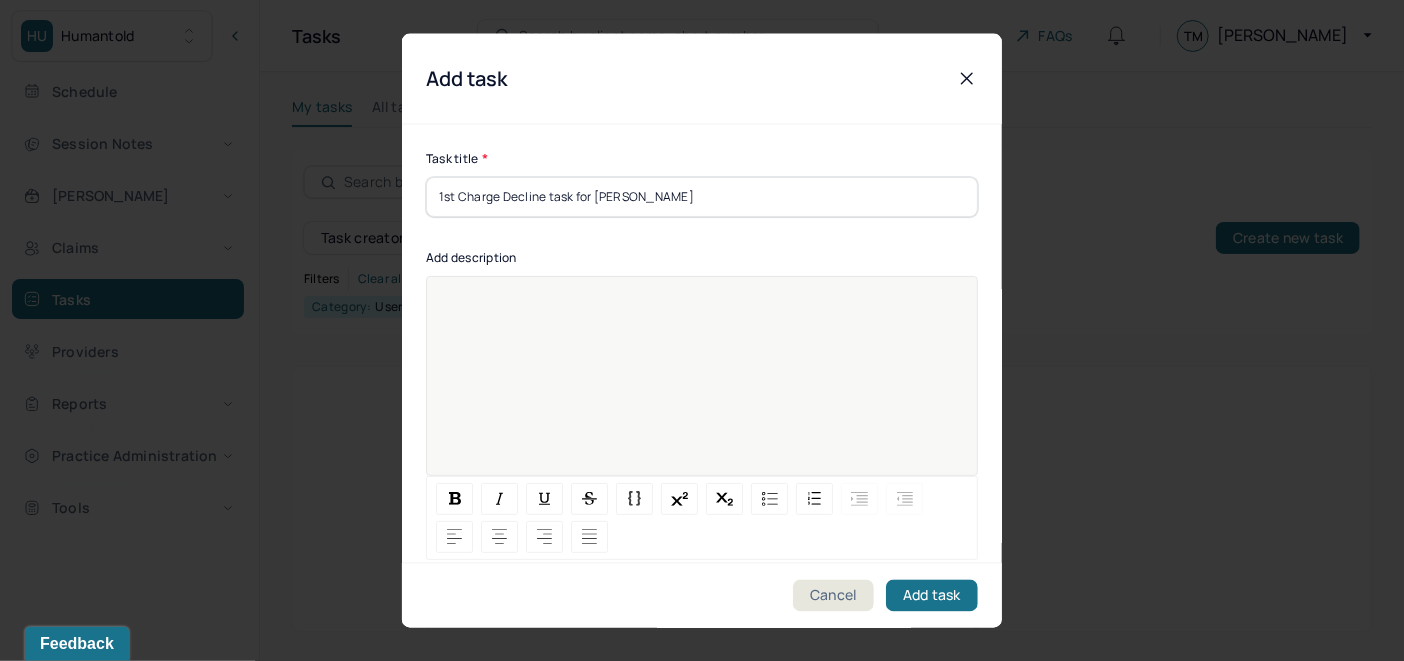 click on "1st Charge Decline task for [PERSON_NAME]" at bounding box center (702, 196) 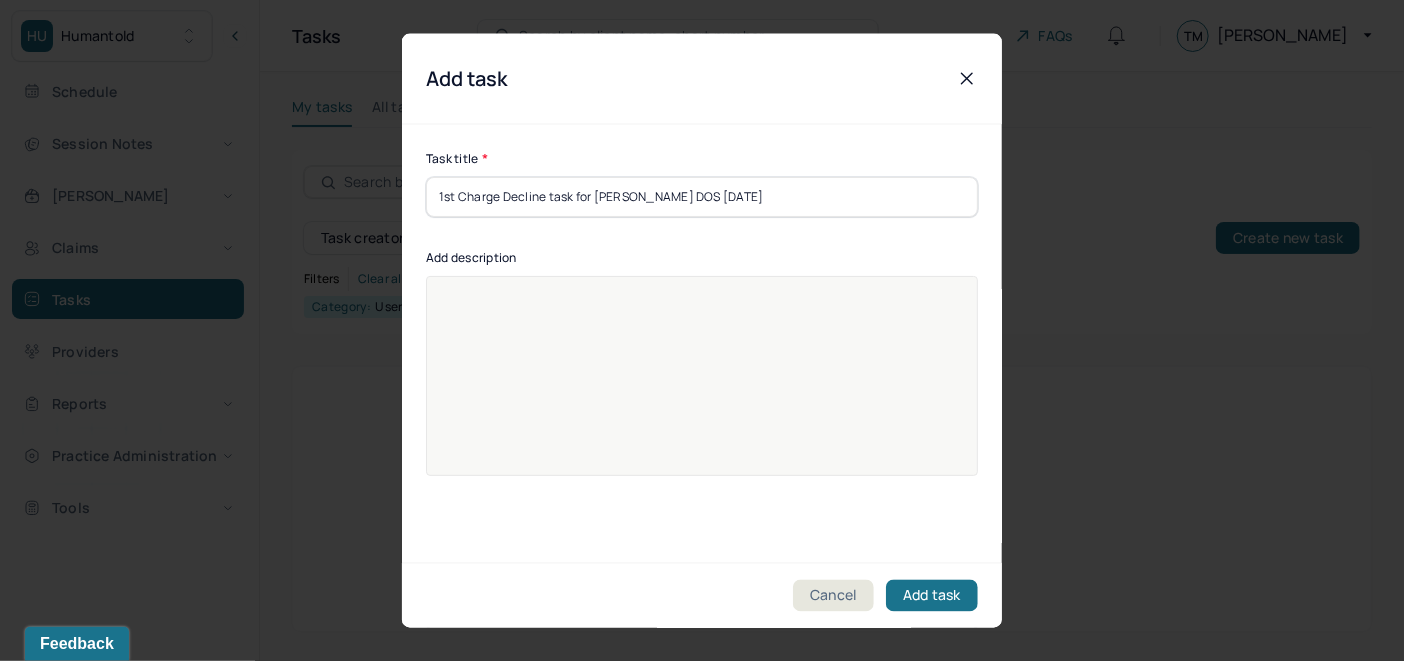 drag, startPoint x: 762, startPoint y: 197, endPoint x: 431, endPoint y: 198, distance: 331.0015 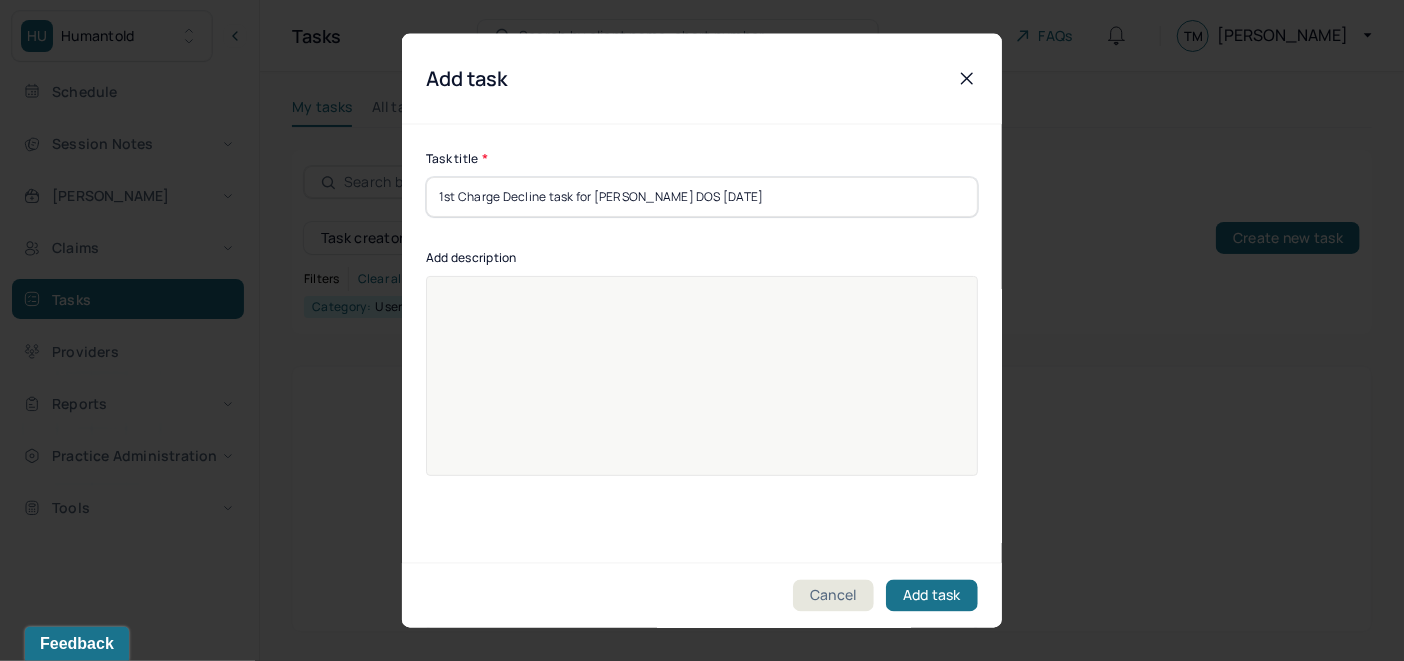 type on "1st Charge Decline task for [PERSON_NAME] DOS [DATE]" 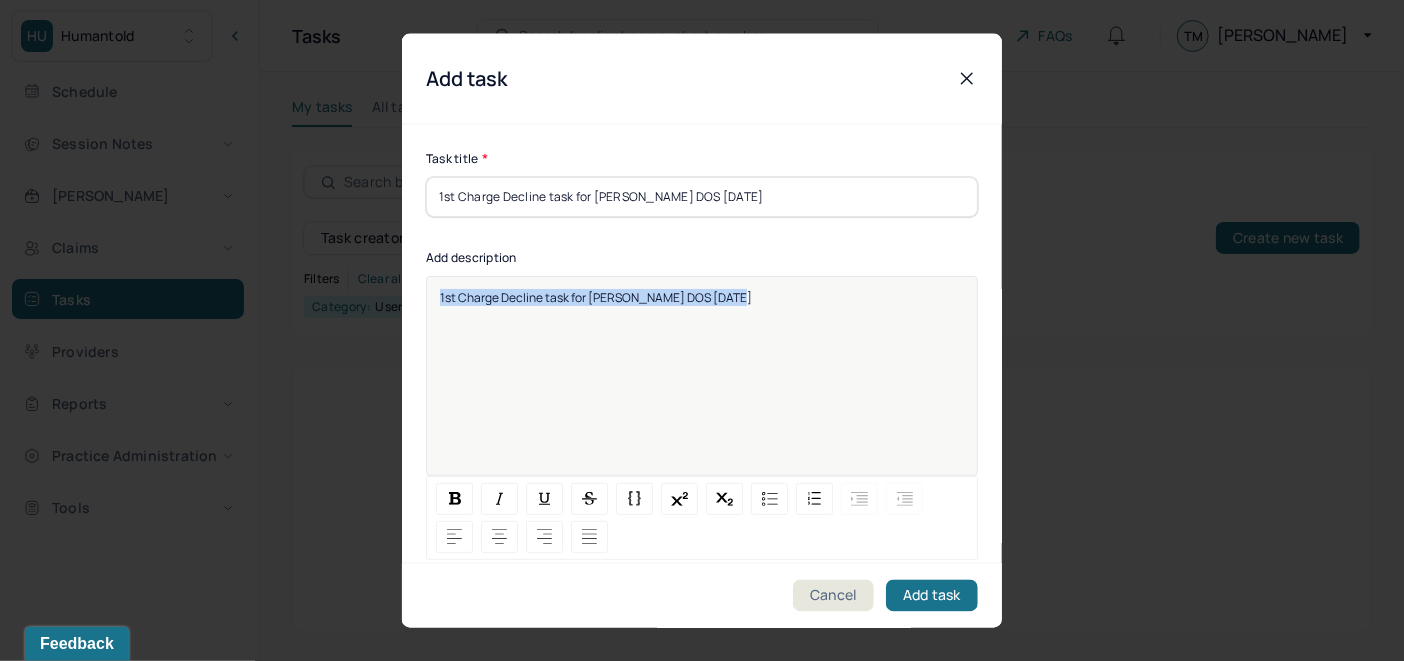 drag, startPoint x: 735, startPoint y: 308, endPoint x: 430, endPoint y: 335, distance: 306.19275 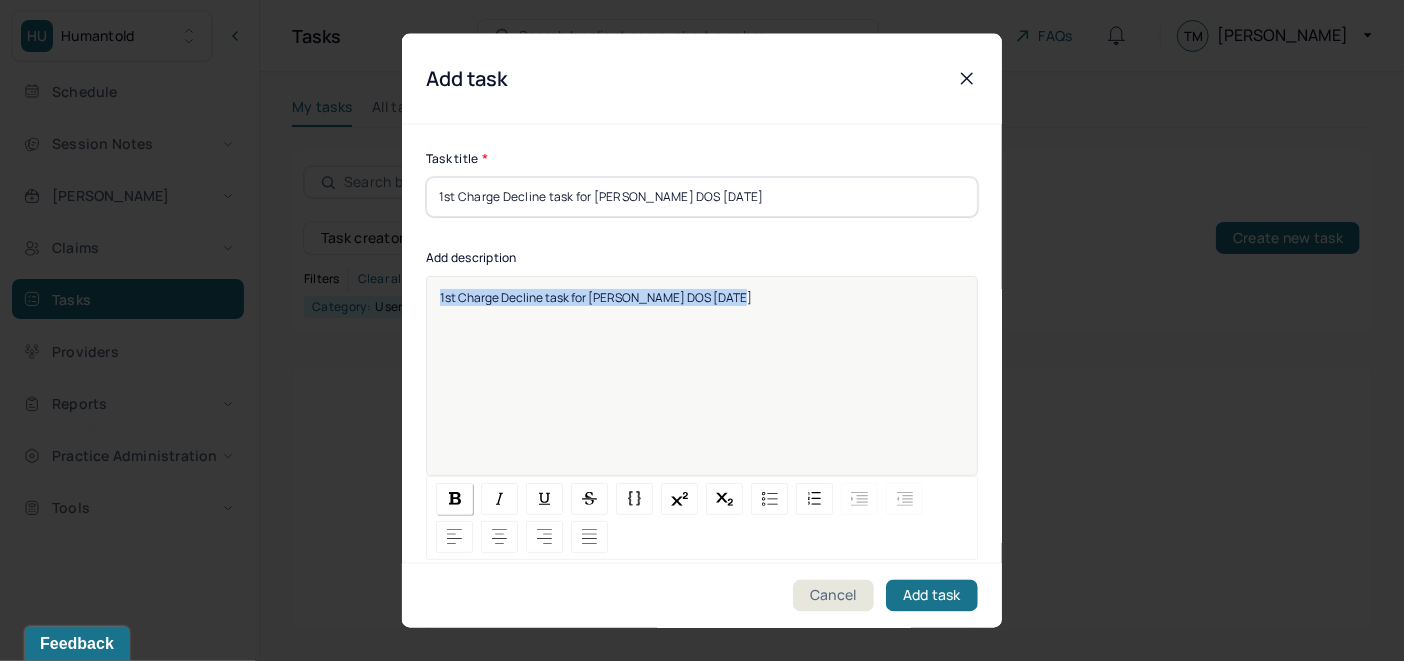 click at bounding box center (455, 498) 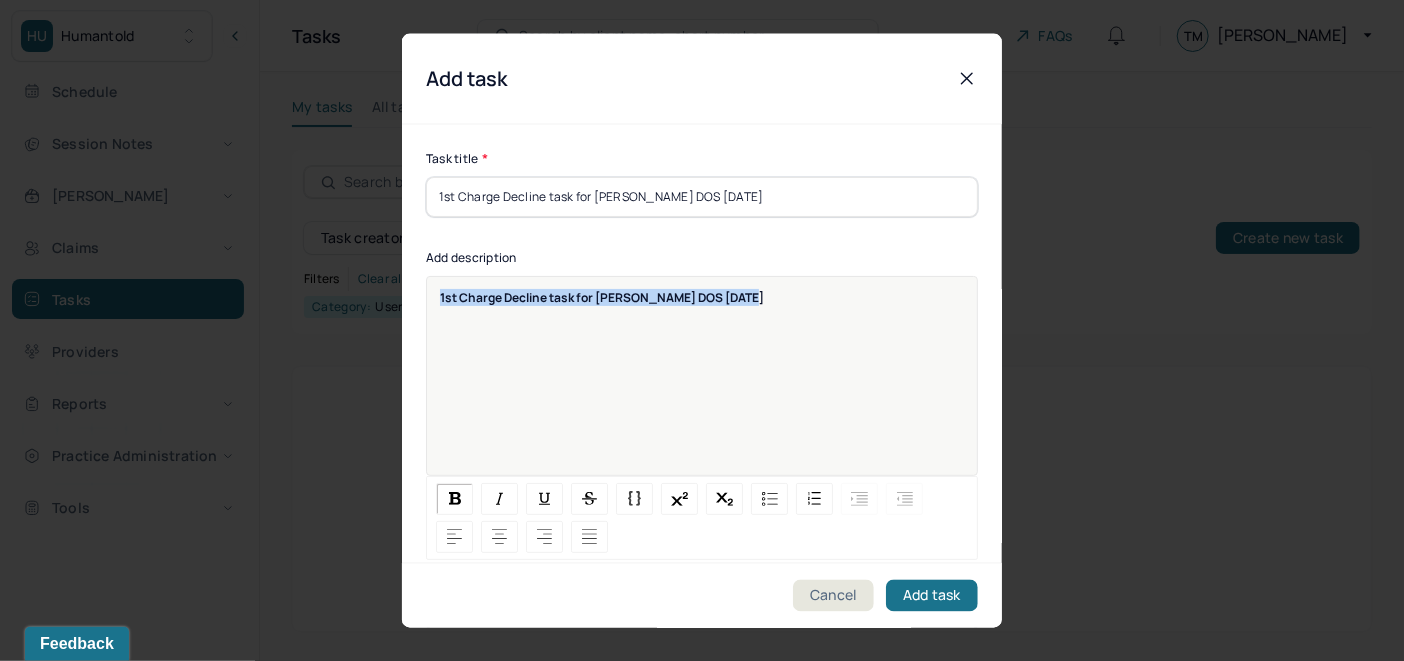 click on "1st Charge Decline task for [PERSON_NAME] DOS [DATE]" at bounding box center (702, 388) 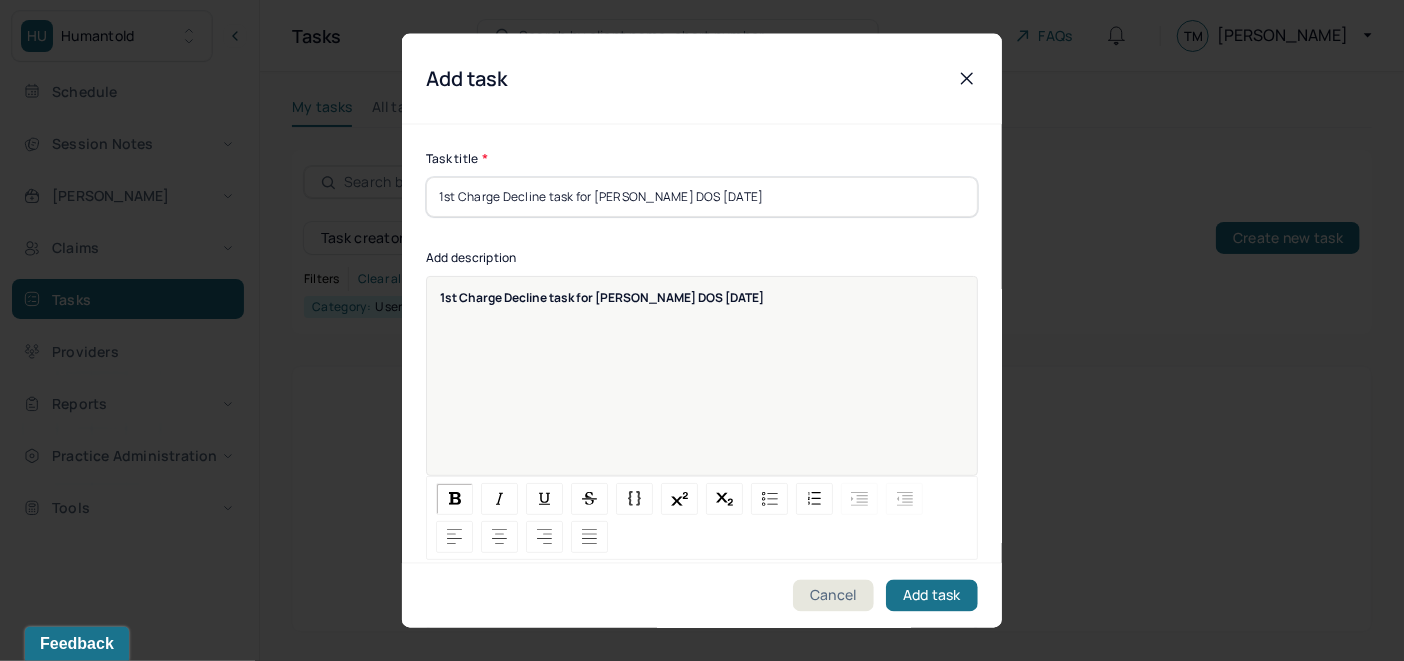 scroll, scrollTop: 25, scrollLeft: 0, axis: vertical 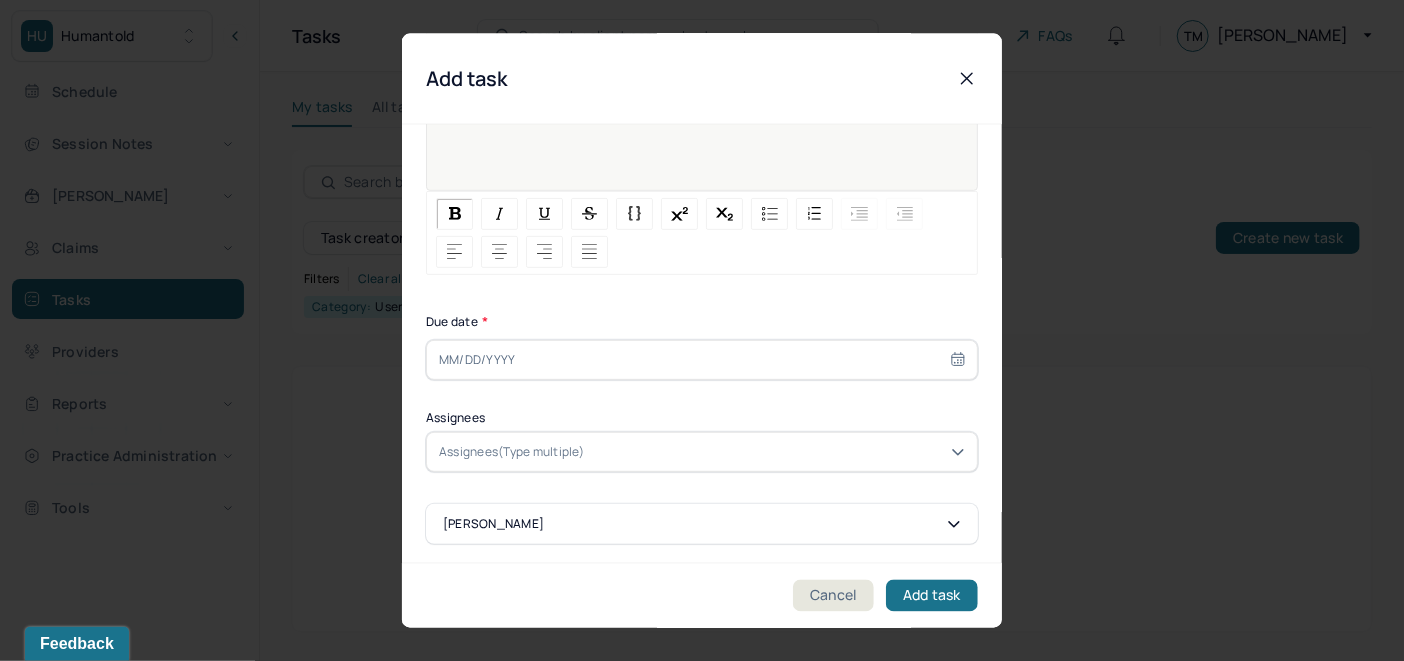 click at bounding box center [702, 359] 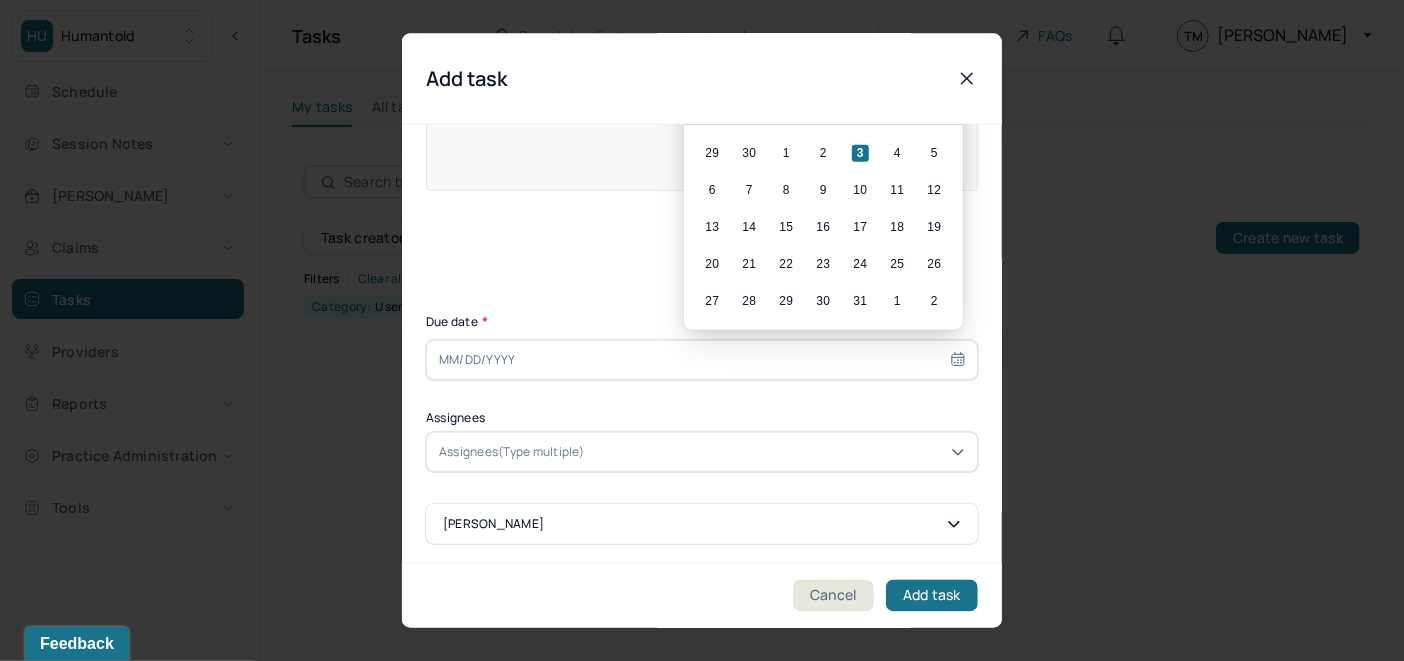 click on "3" at bounding box center [860, 152] 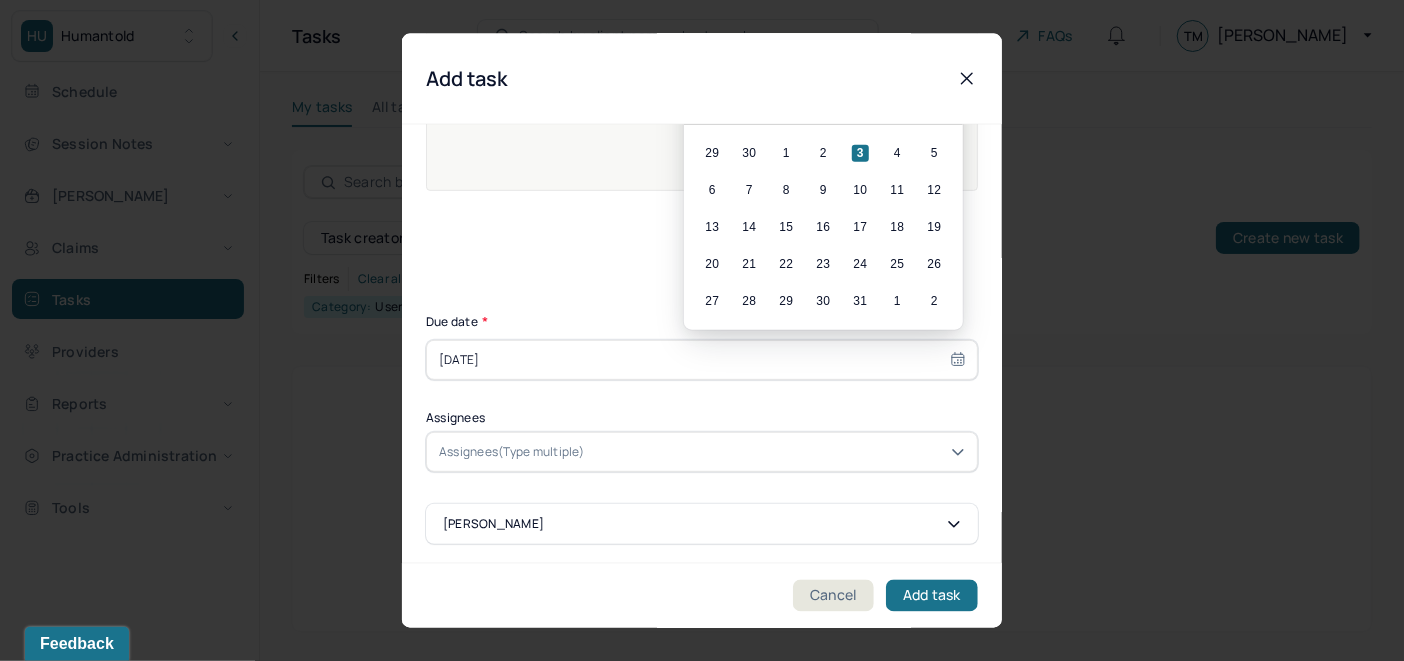 click on "Assignees(Type multiple)" at bounding box center [512, 451] 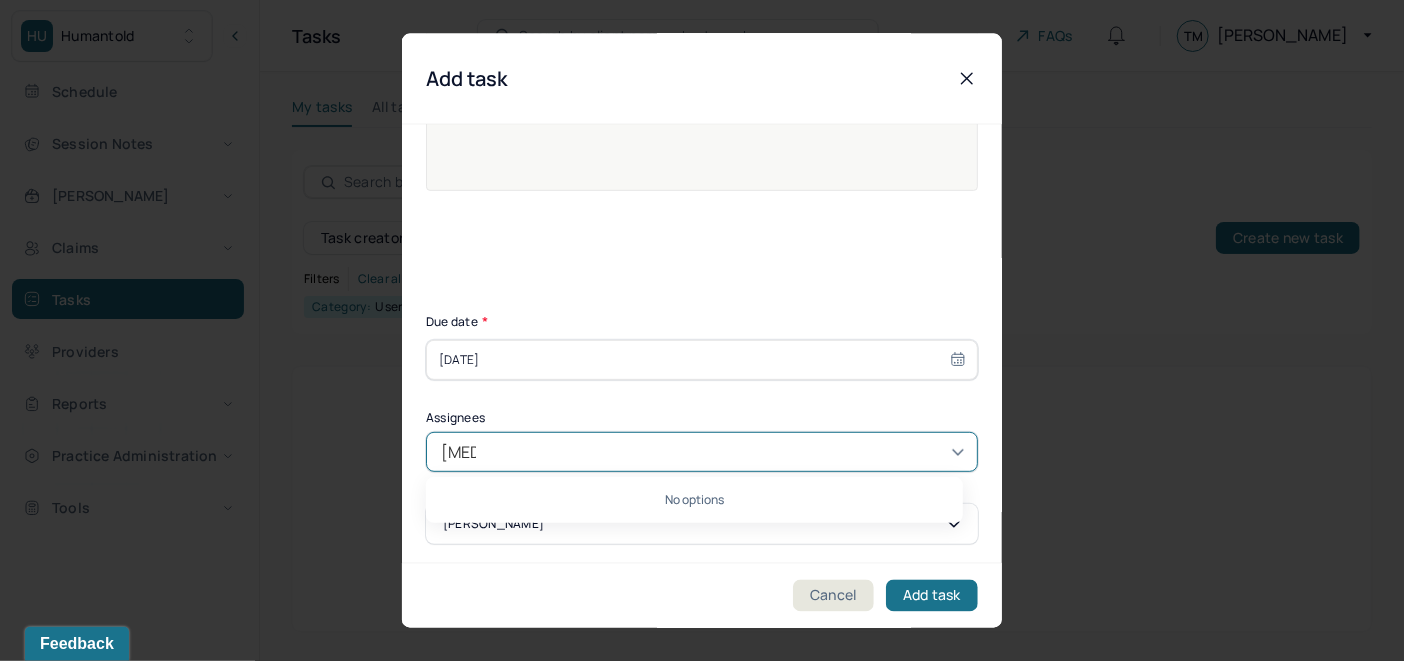 type on "ALLIE" 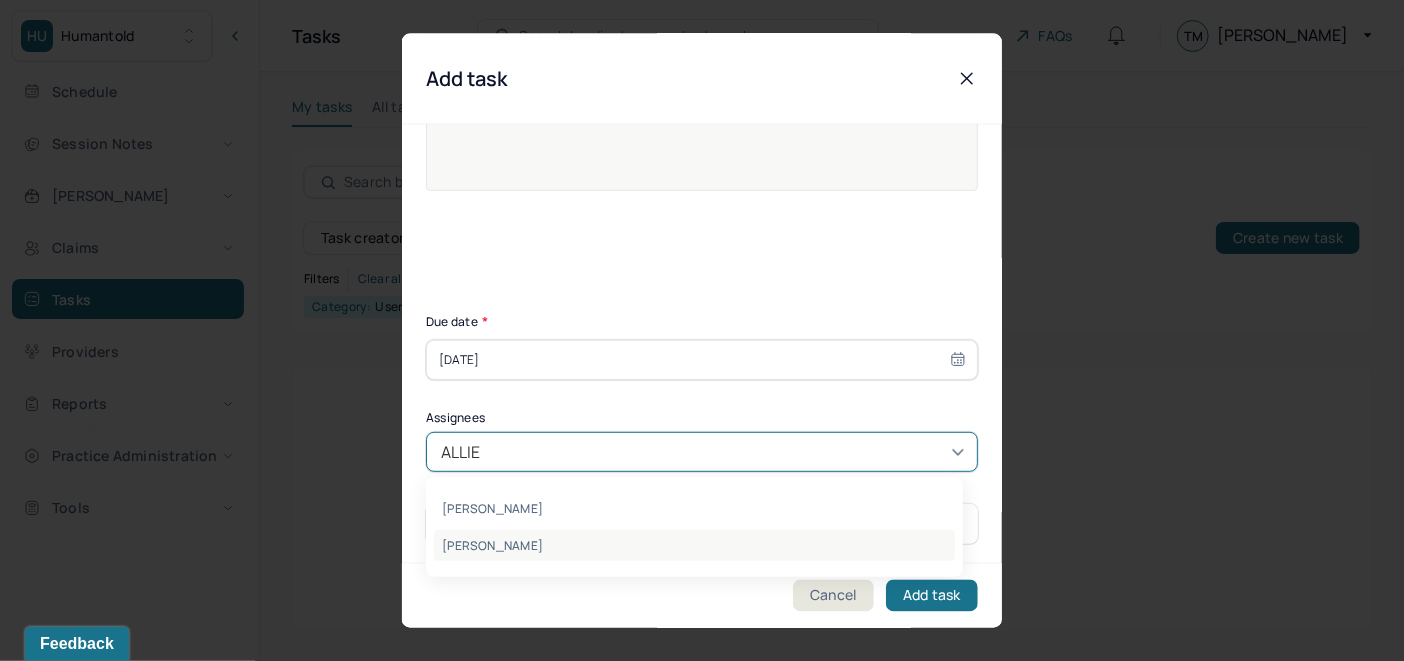 click on "[PERSON_NAME]" at bounding box center [694, 545] 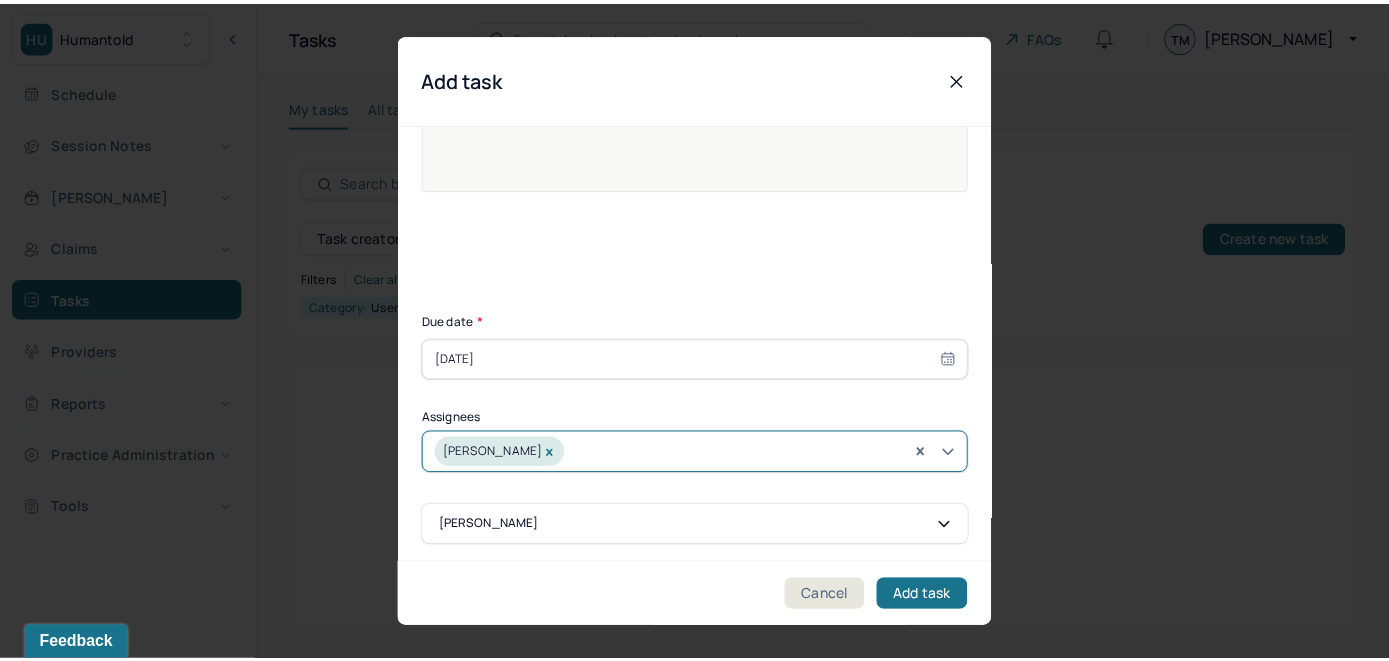 scroll, scrollTop: 287, scrollLeft: 0, axis: vertical 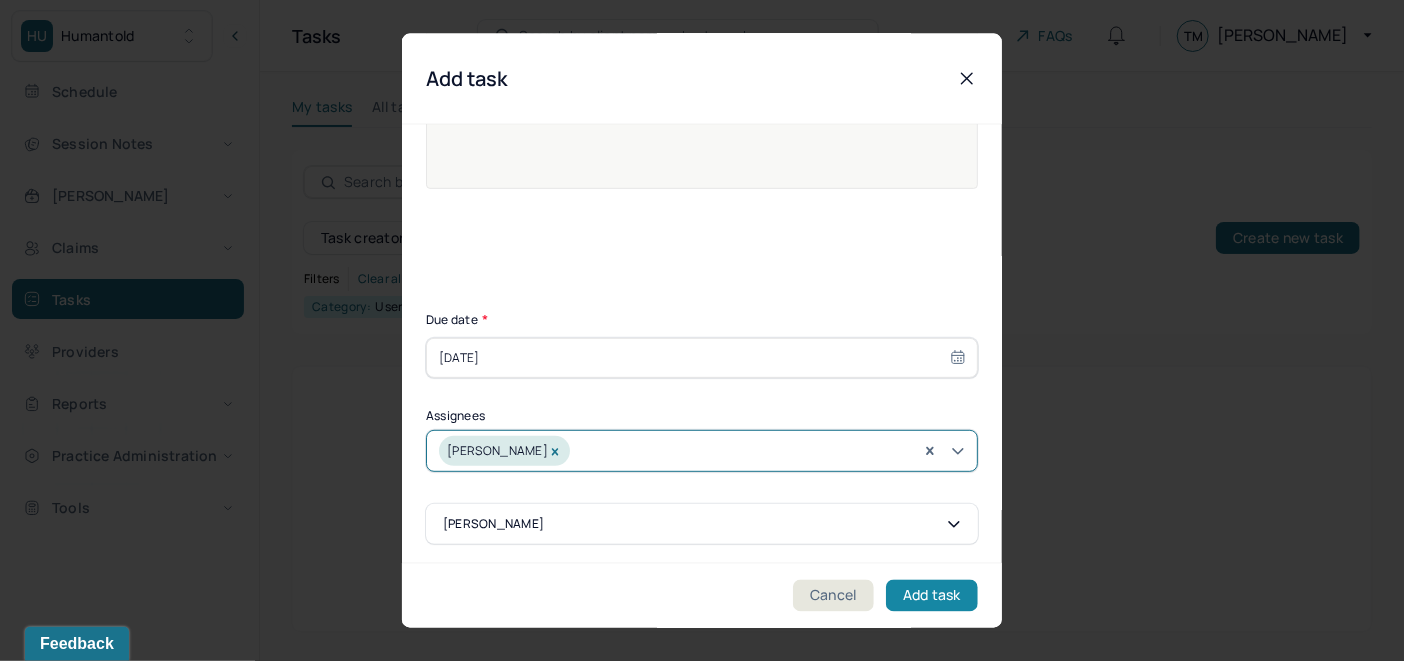 click on "Add task" at bounding box center [932, 596] 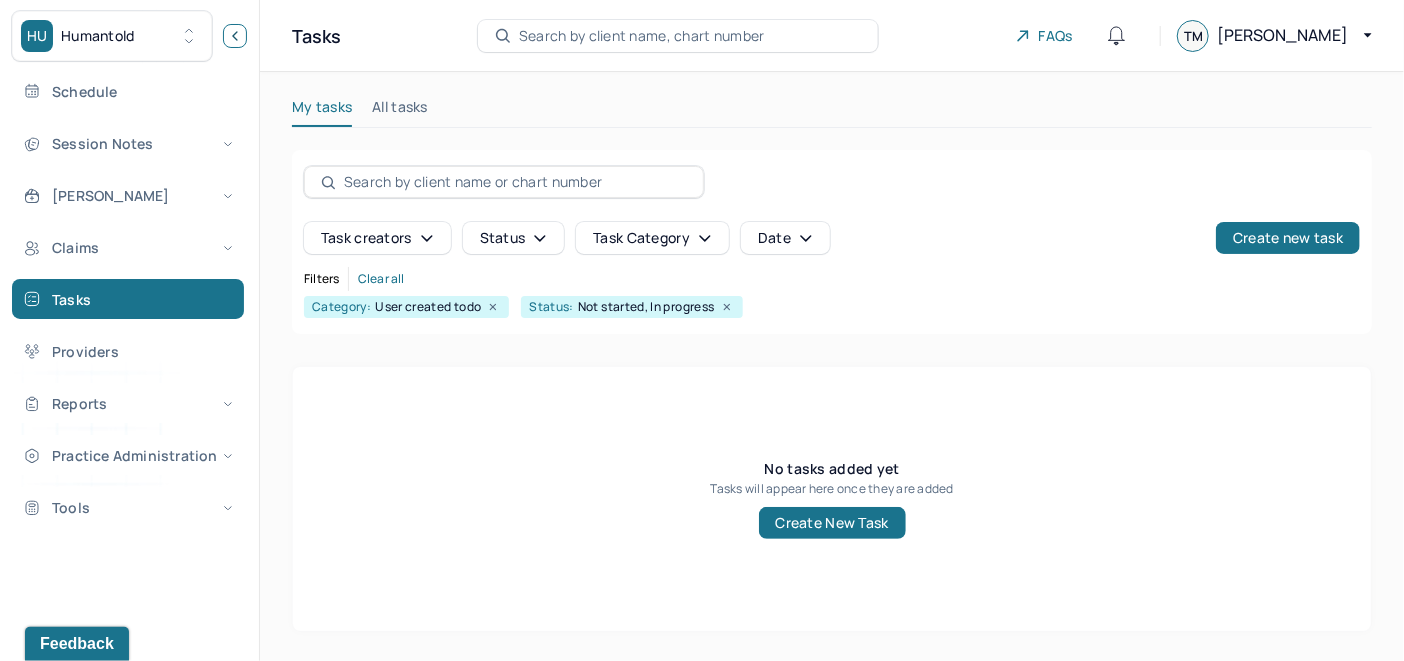 click at bounding box center (235, 36) 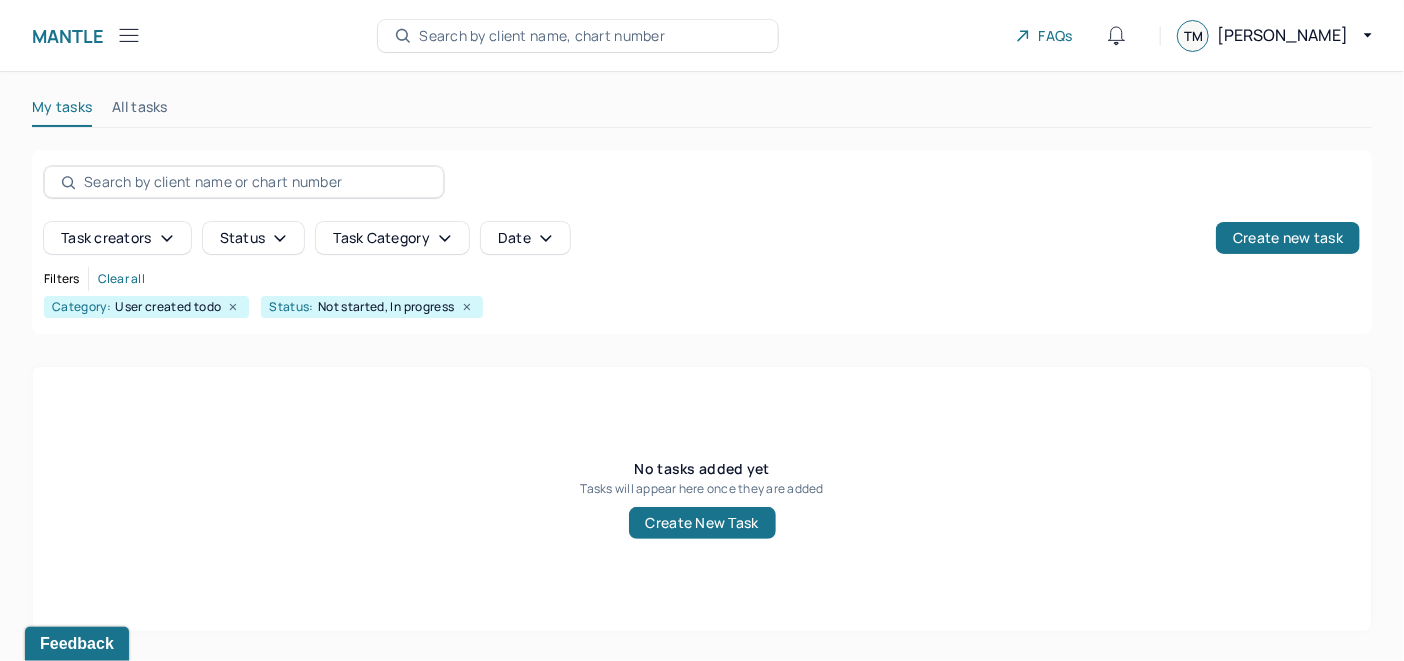 click on "Search by client name, chart number" at bounding box center (542, 36) 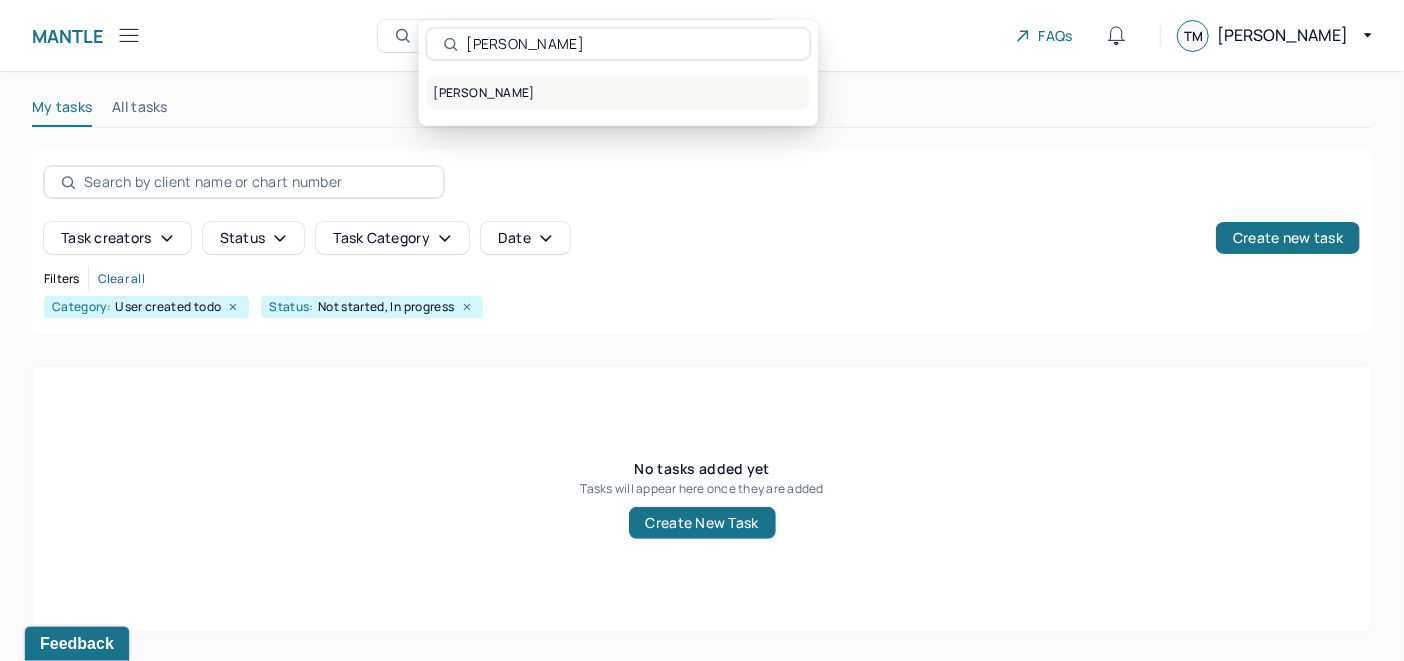 type on "[PERSON_NAME]" 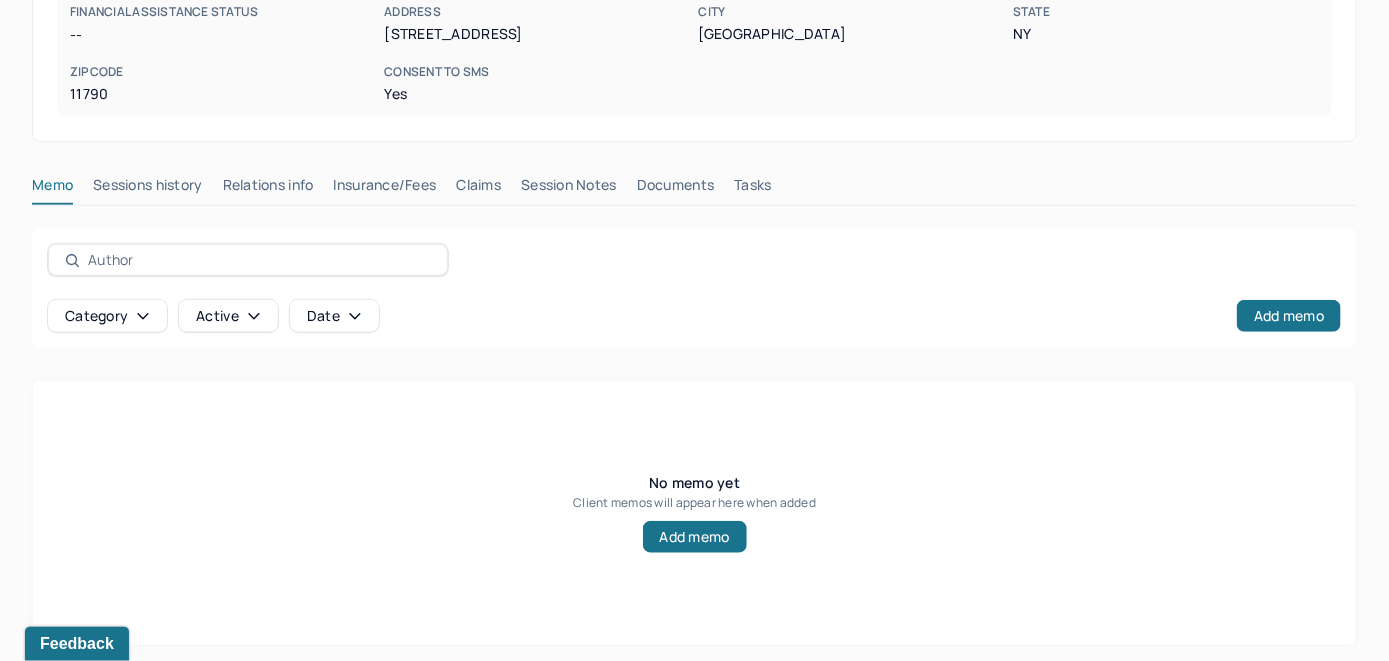 scroll, scrollTop: 393, scrollLeft: 0, axis: vertical 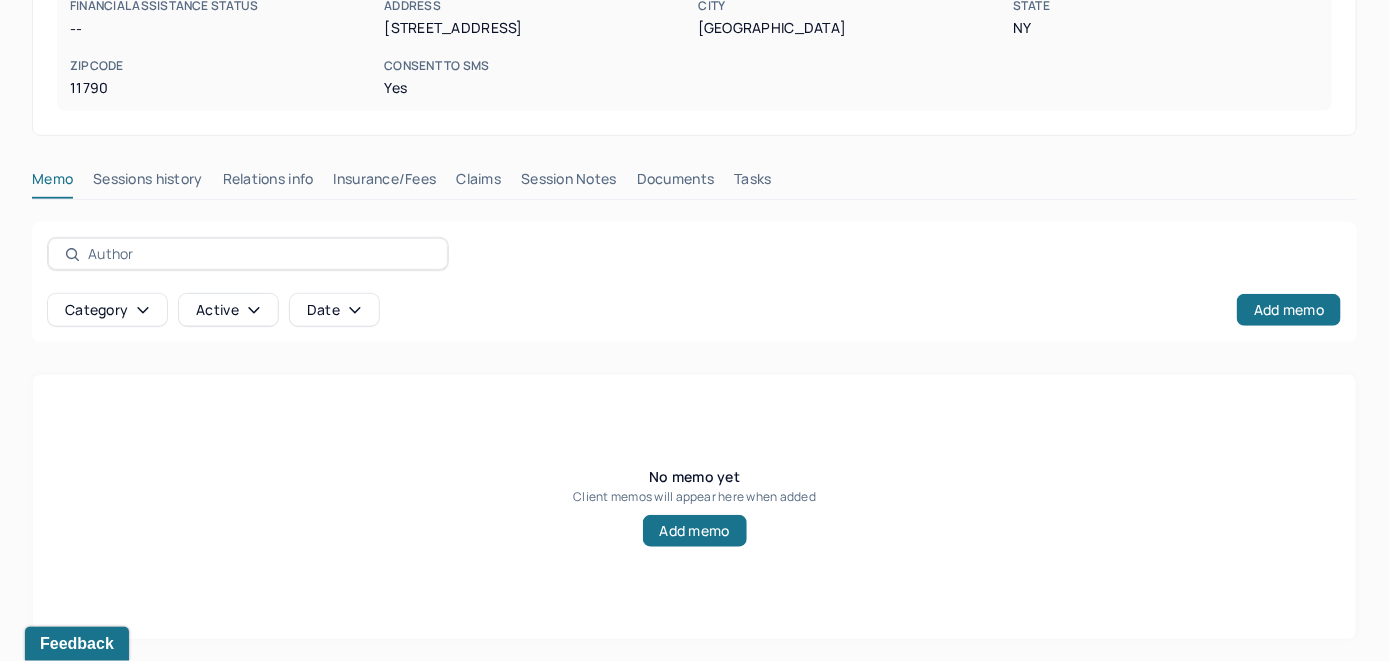 click on "Insurance/Fees" at bounding box center (385, 183) 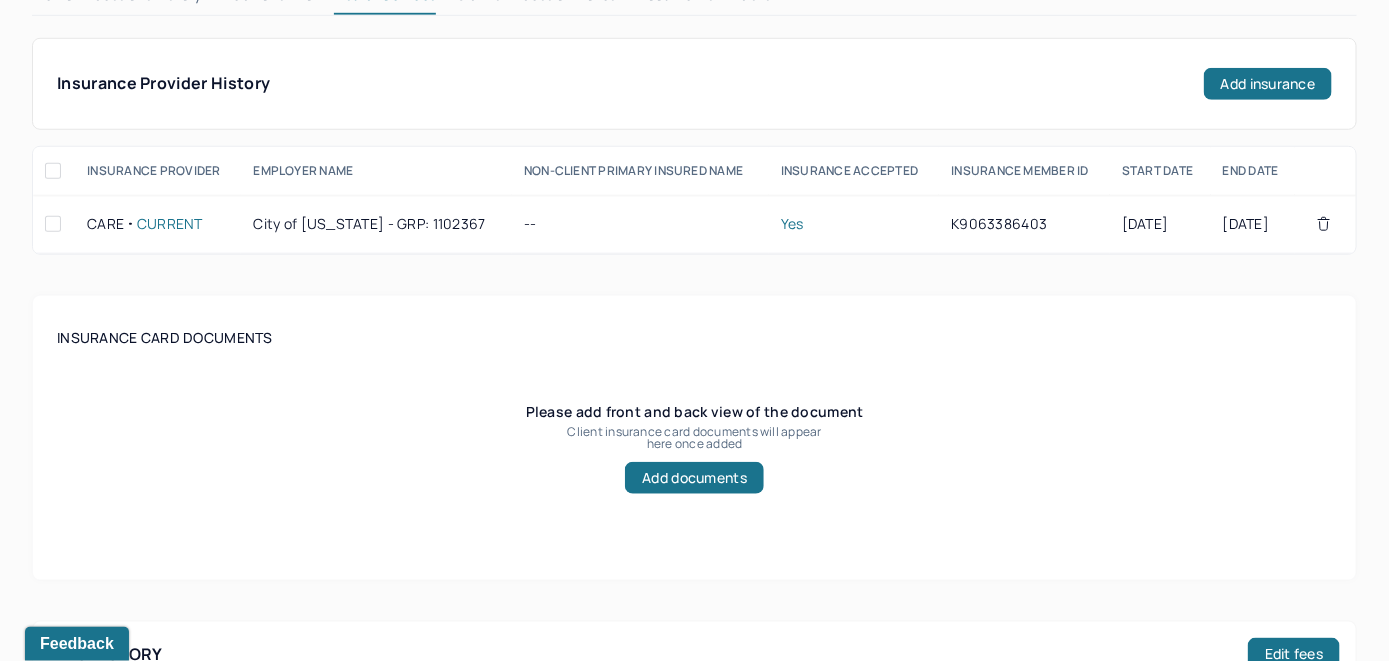 scroll, scrollTop: 493, scrollLeft: 0, axis: vertical 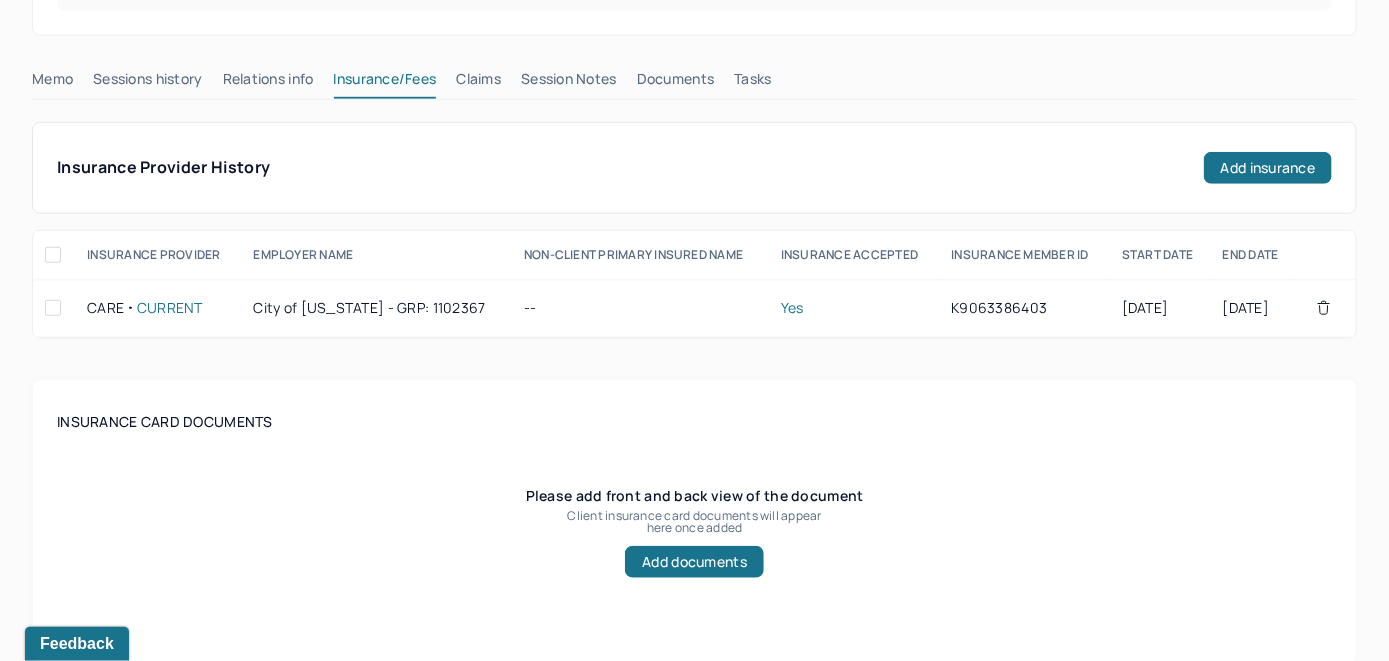 click on "Claims" at bounding box center (478, 83) 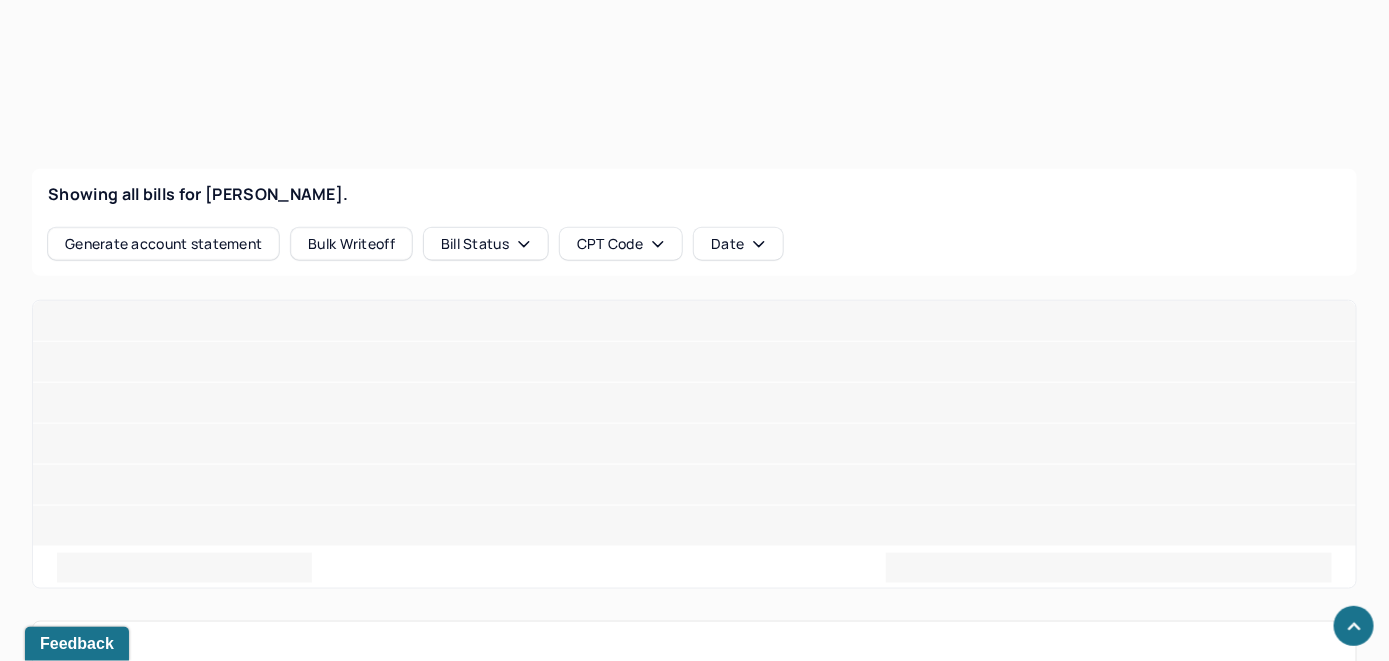 scroll, scrollTop: 793, scrollLeft: 0, axis: vertical 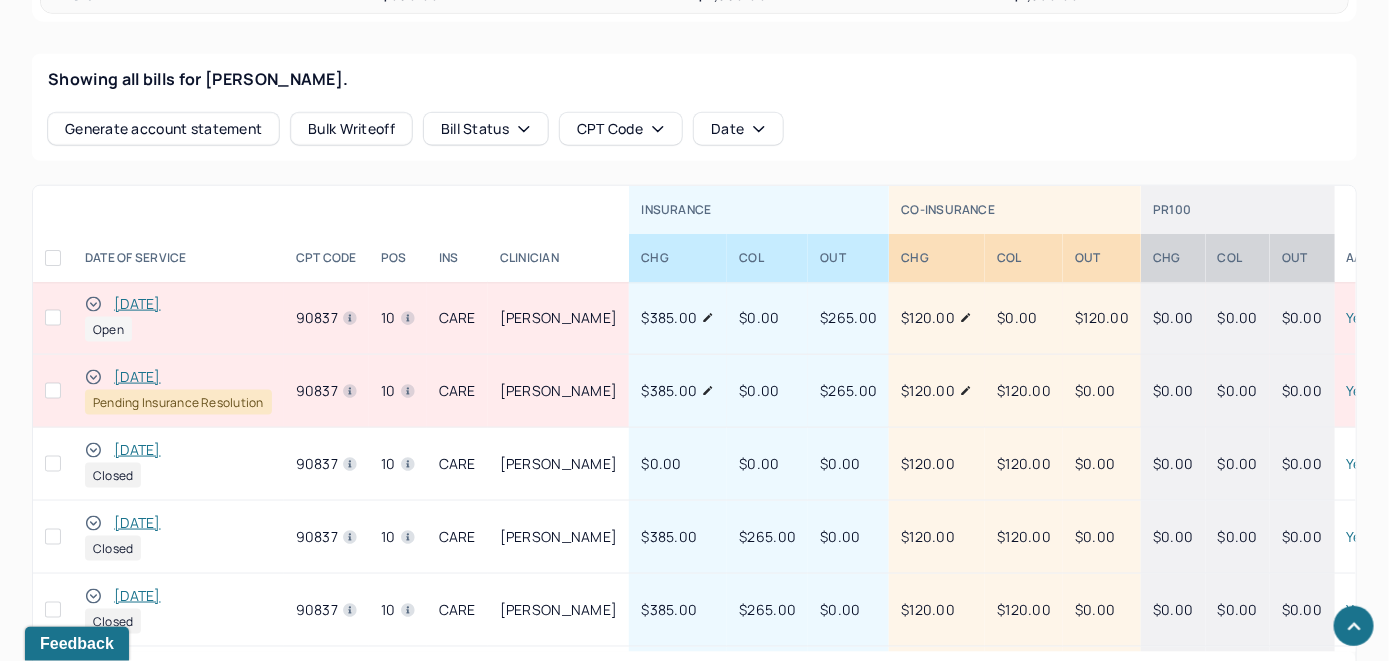 click on "[DATE]" at bounding box center (137, 304) 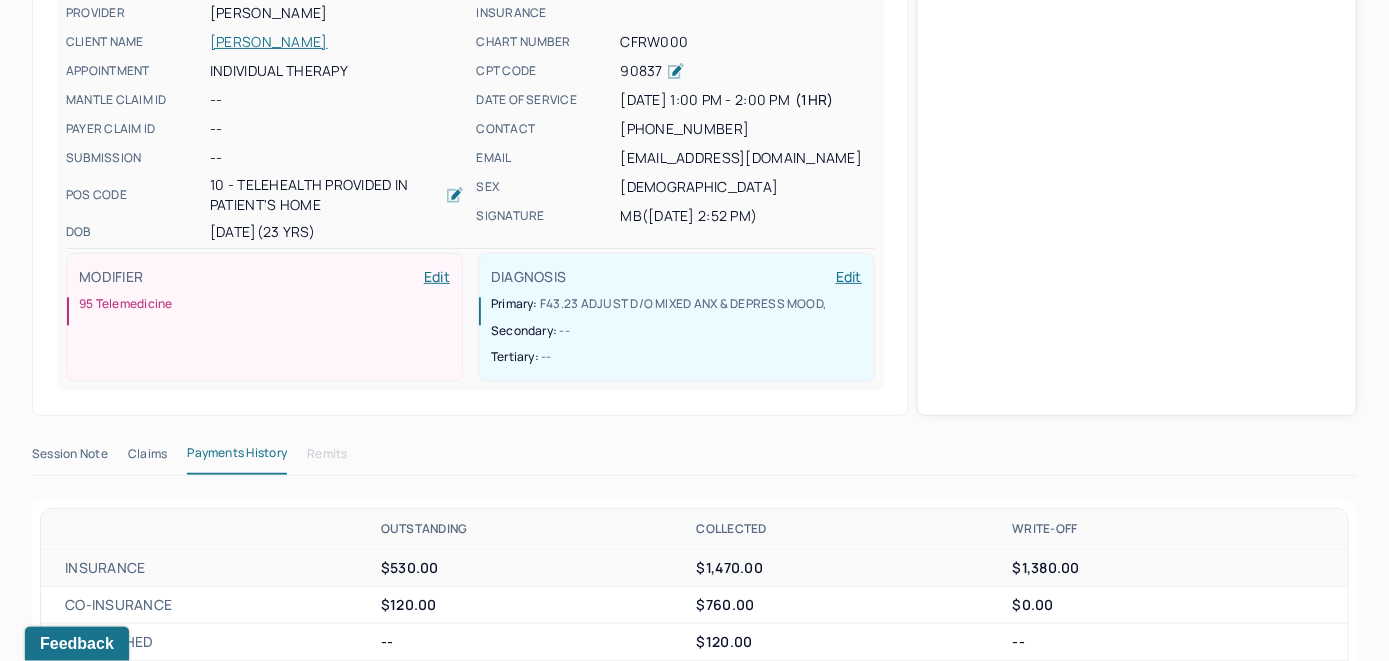 scroll, scrollTop: 763, scrollLeft: 0, axis: vertical 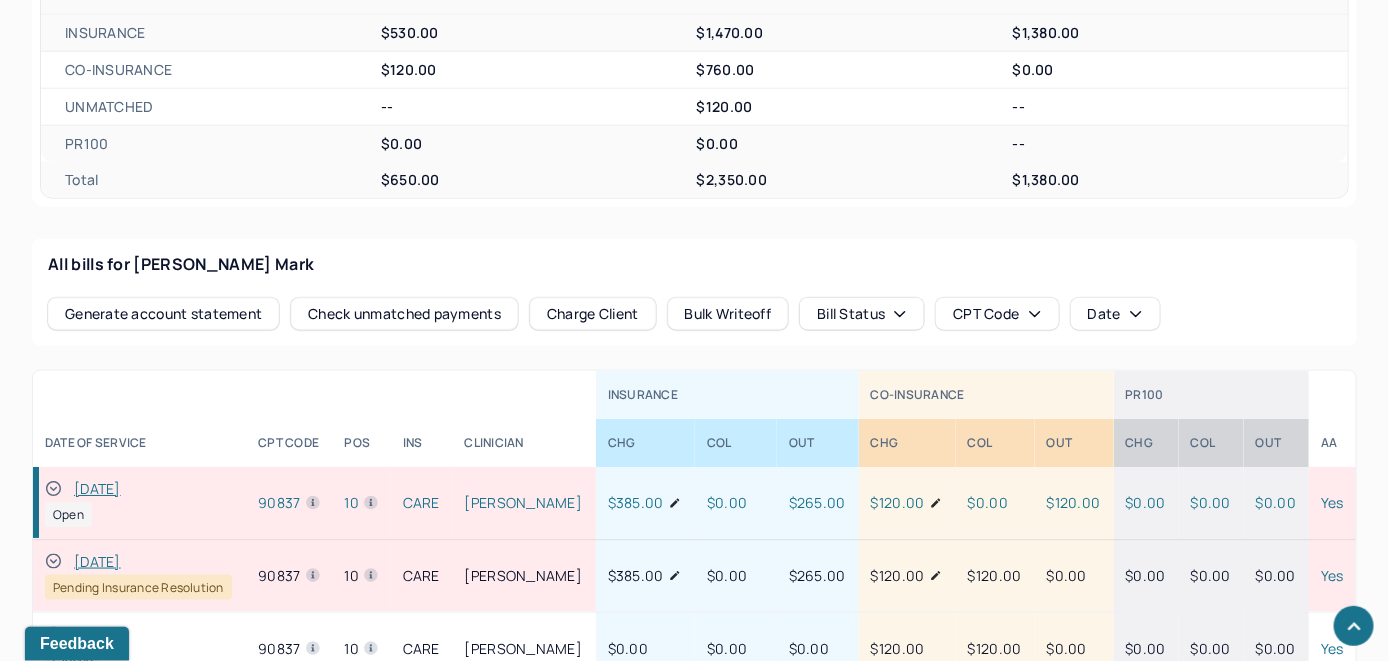 click on "Check unmatched payments" at bounding box center [404, 314] 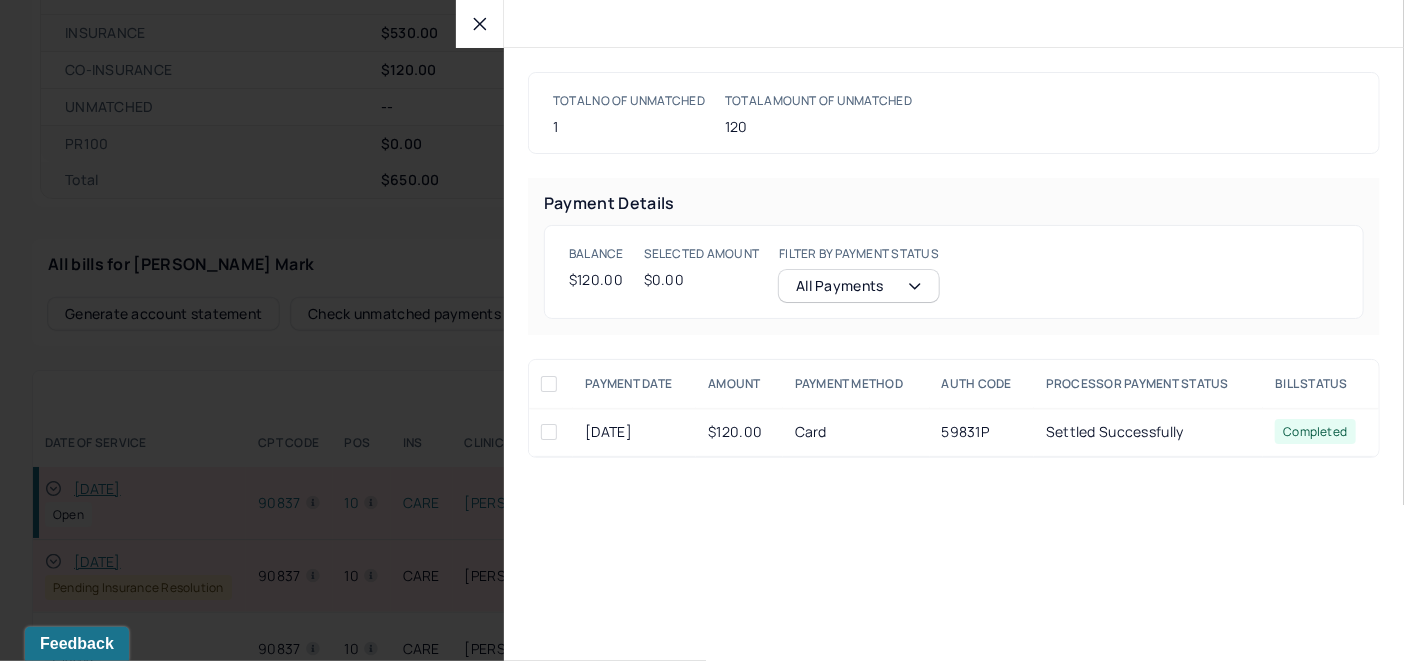click at bounding box center (549, 432) 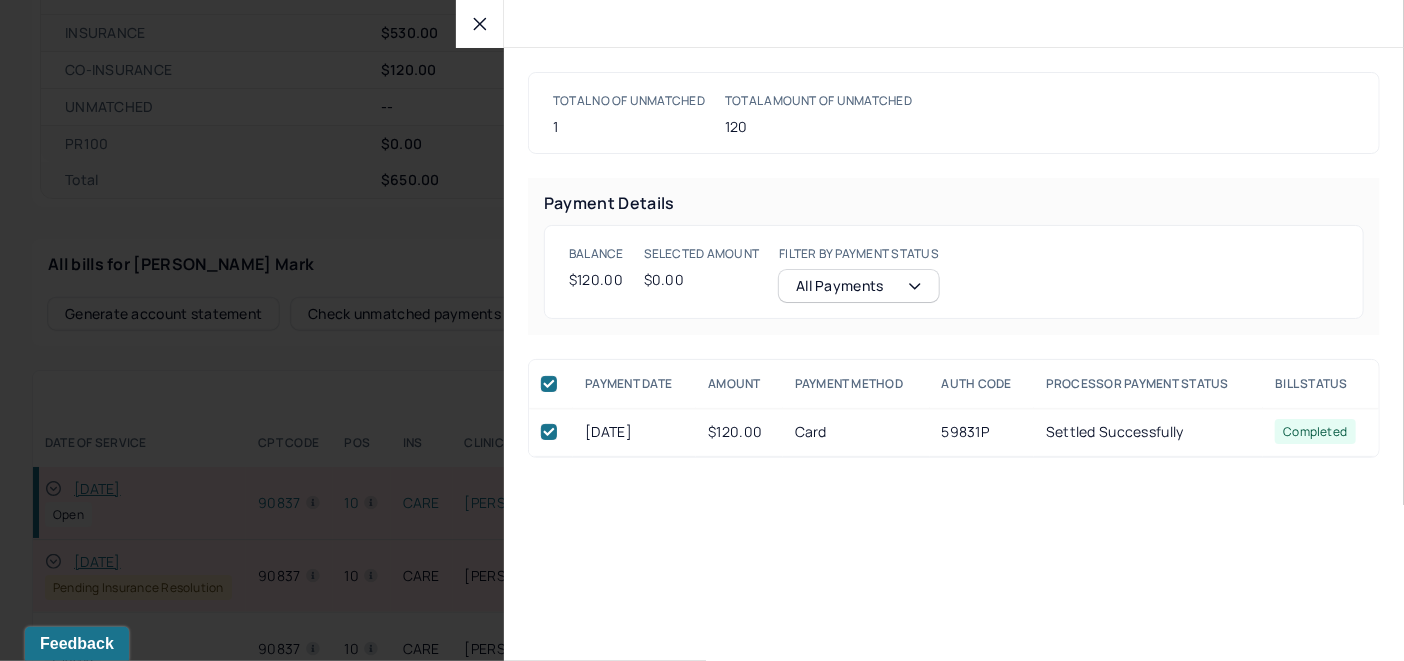 checkbox on "true" 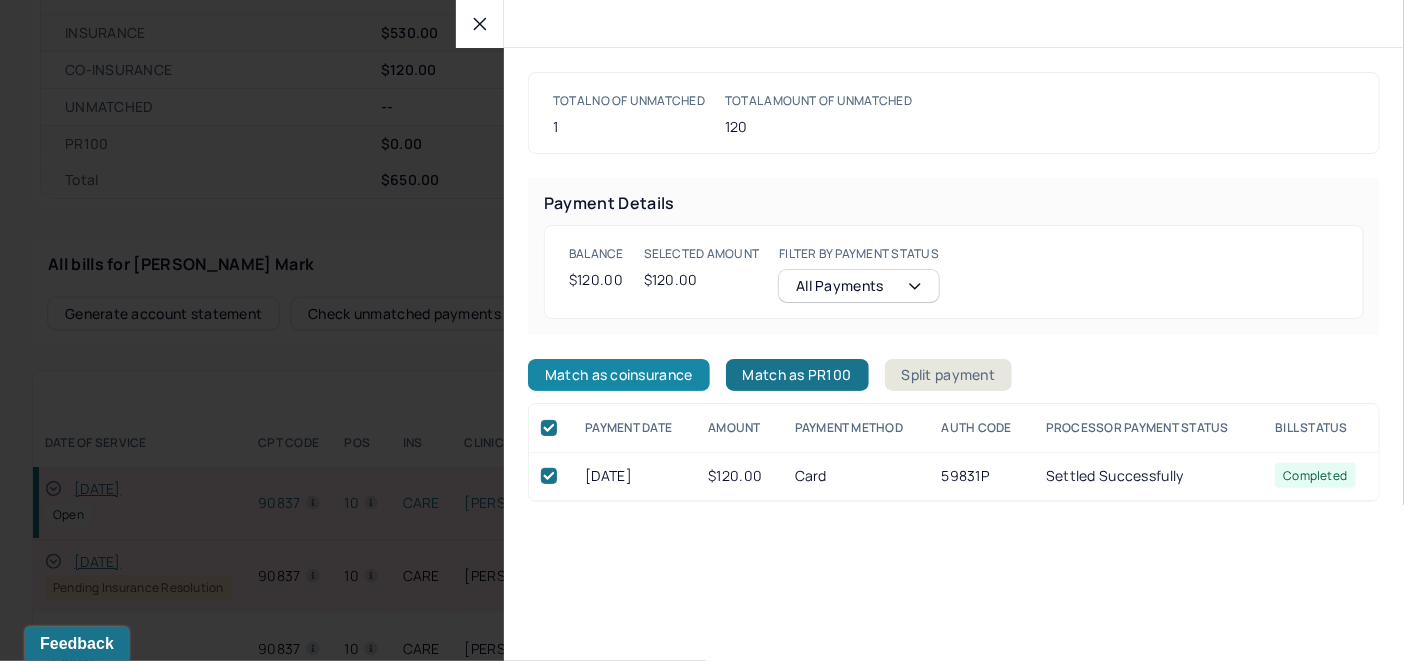 click on "Match as coinsurance" at bounding box center [619, 375] 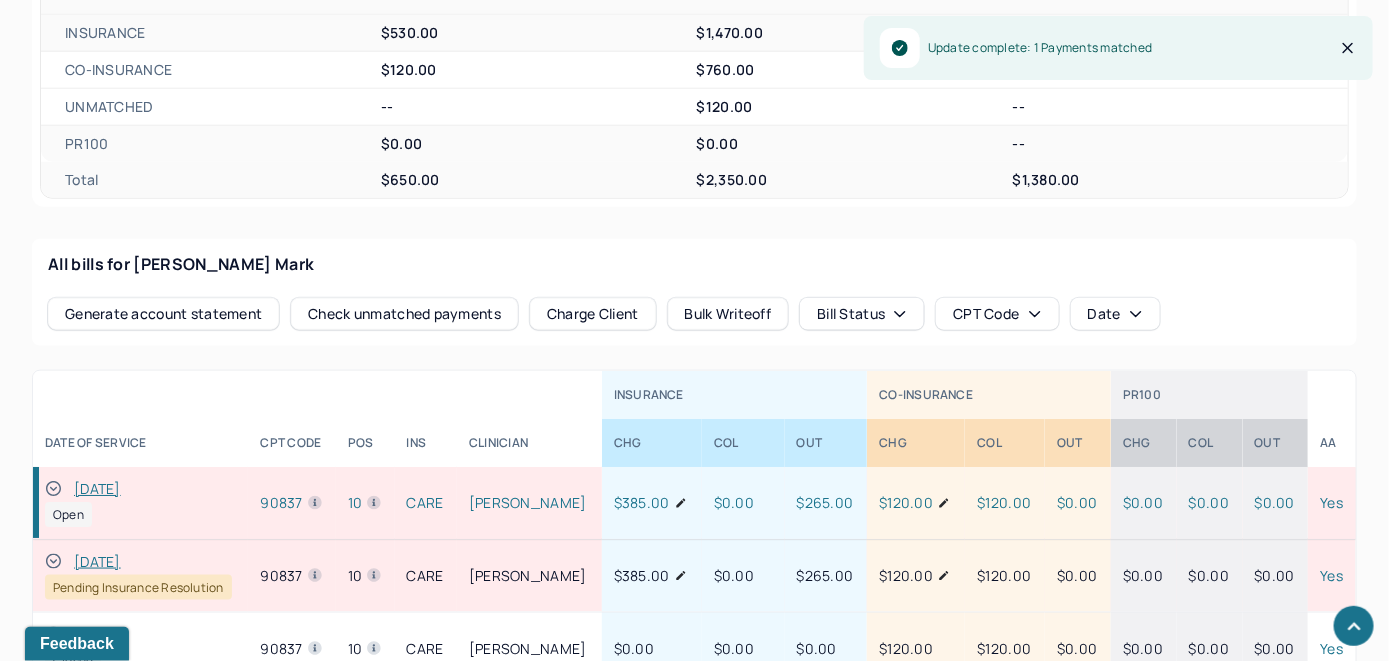 click 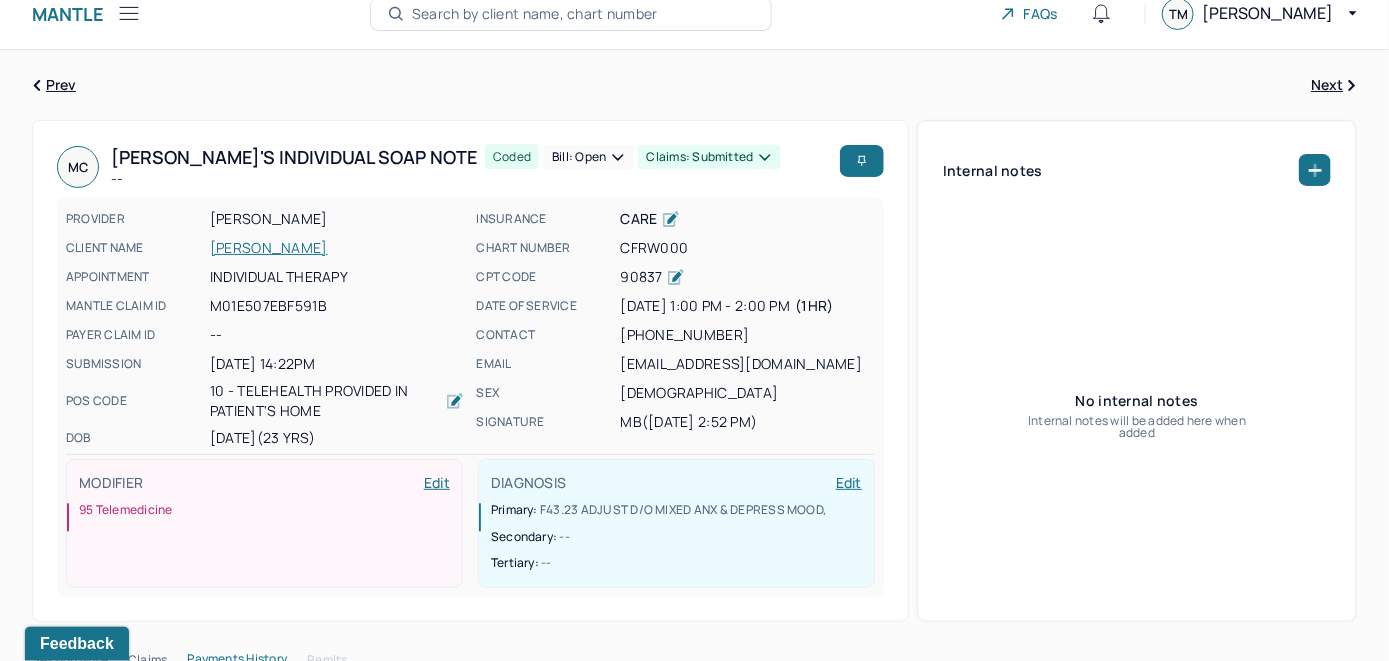 scroll, scrollTop: 0, scrollLeft: 0, axis: both 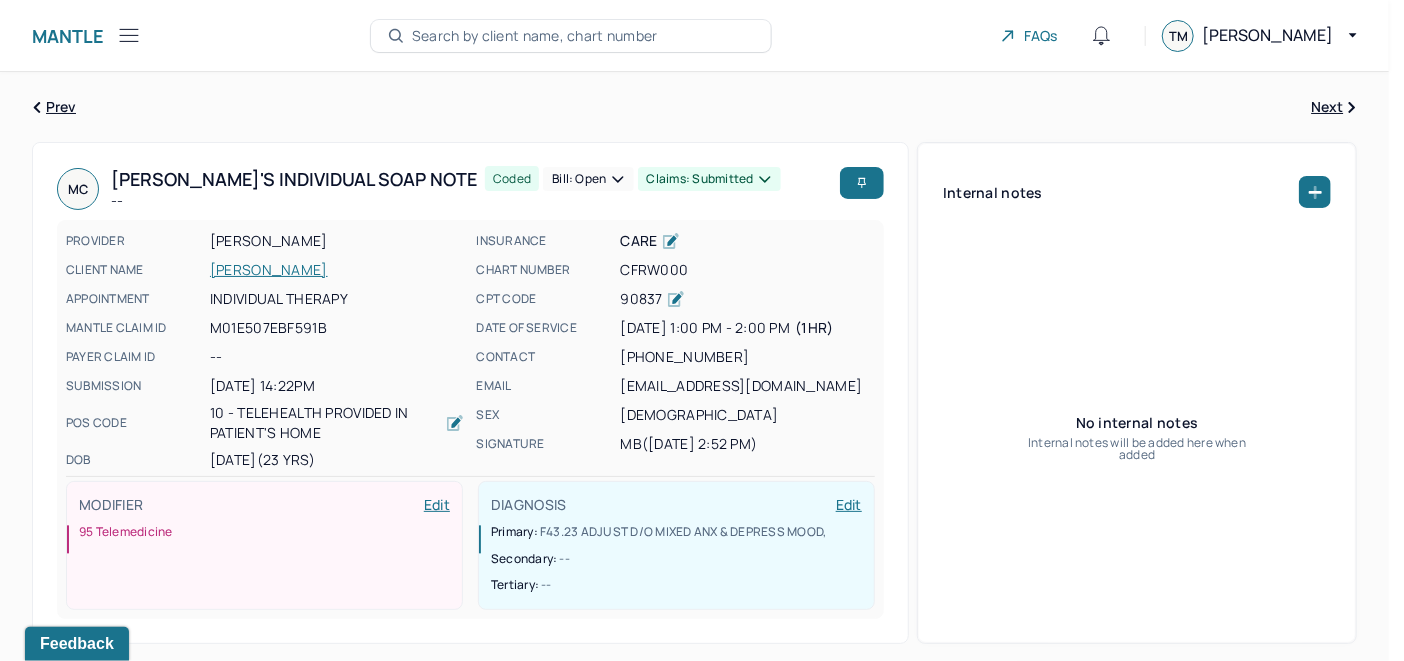click on "Bill: Open" at bounding box center (588, 179) 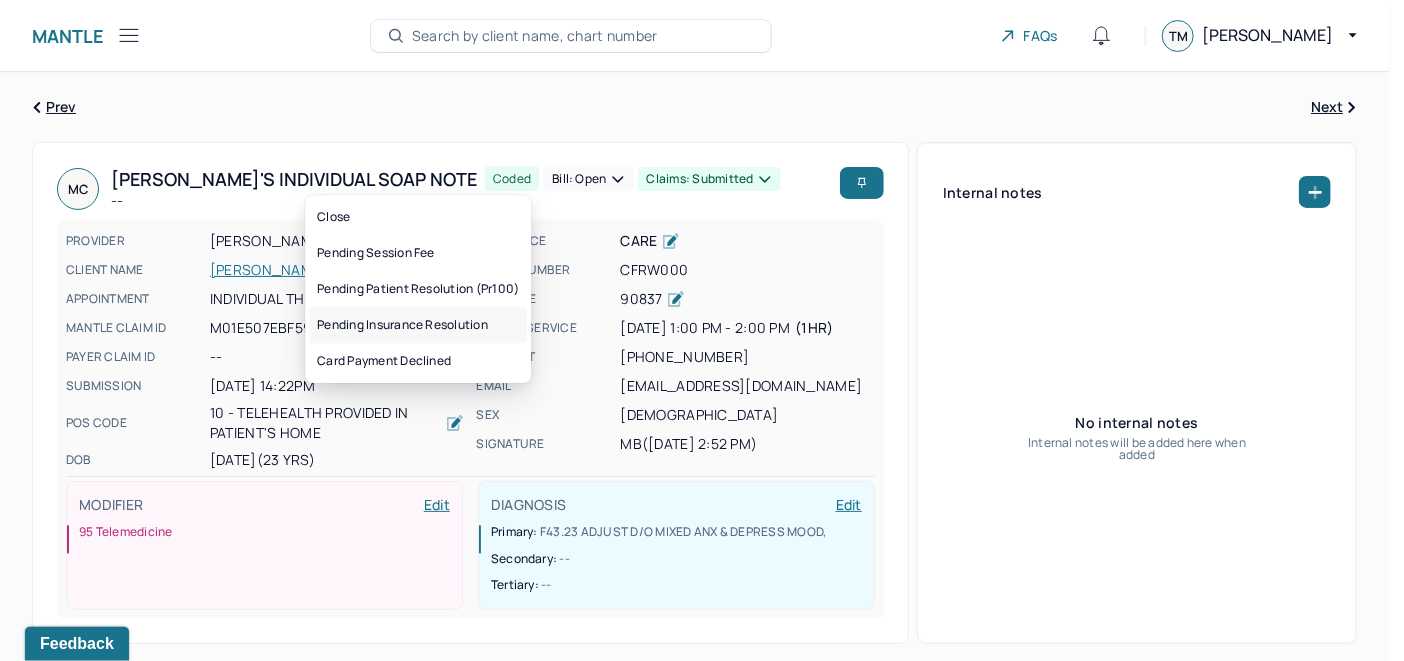 click on "Pending insurance resolution" at bounding box center (418, 325) 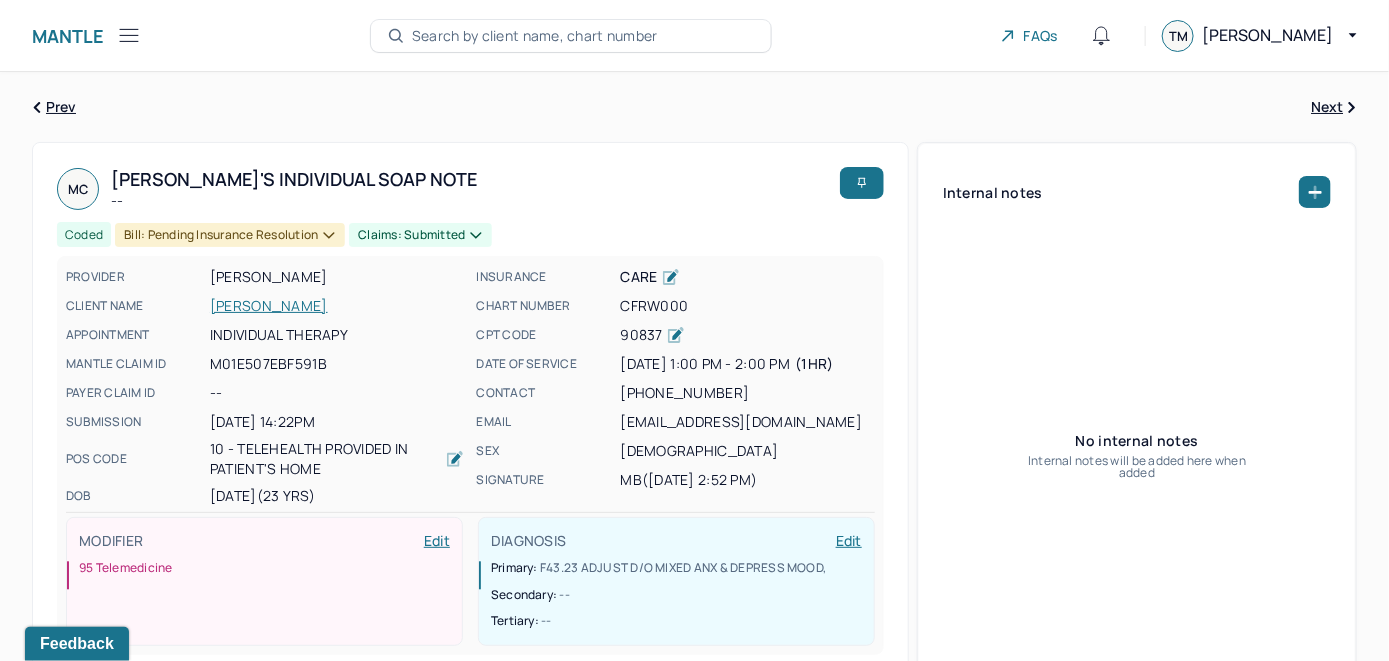 click on "Search by client name, chart number" at bounding box center [535, 36] 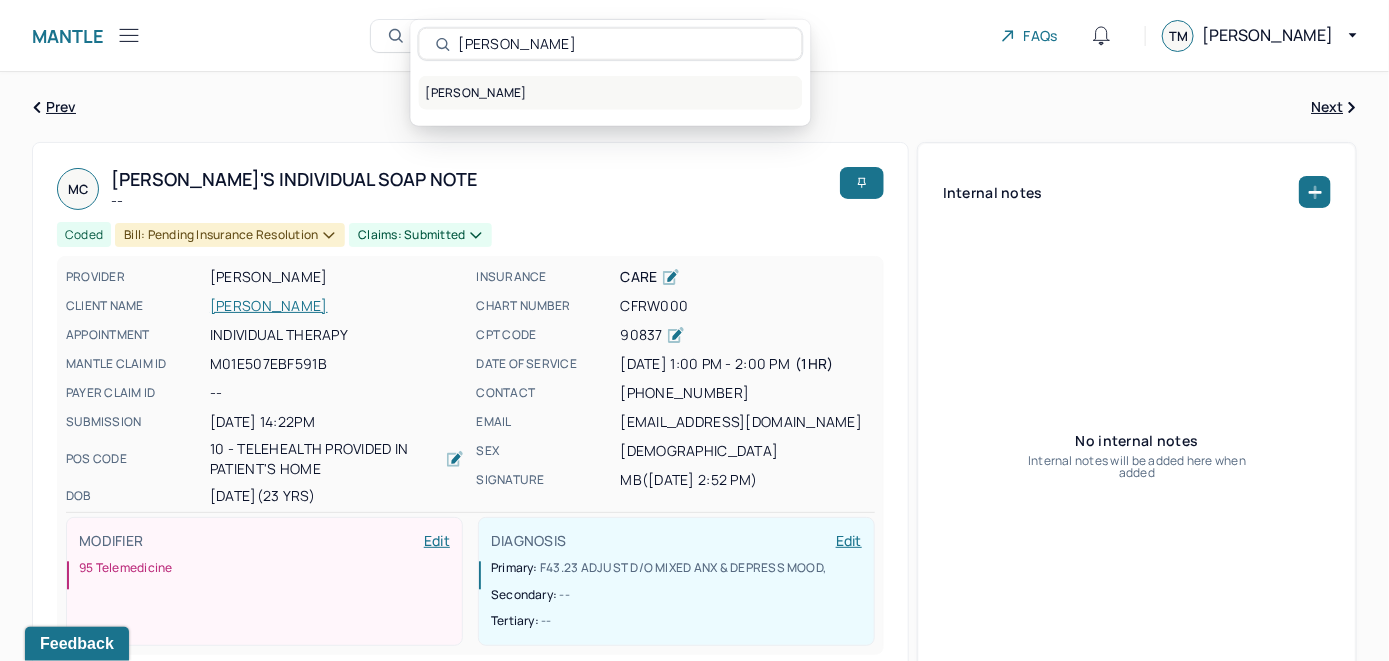 type on "[PERSON_NAME]" 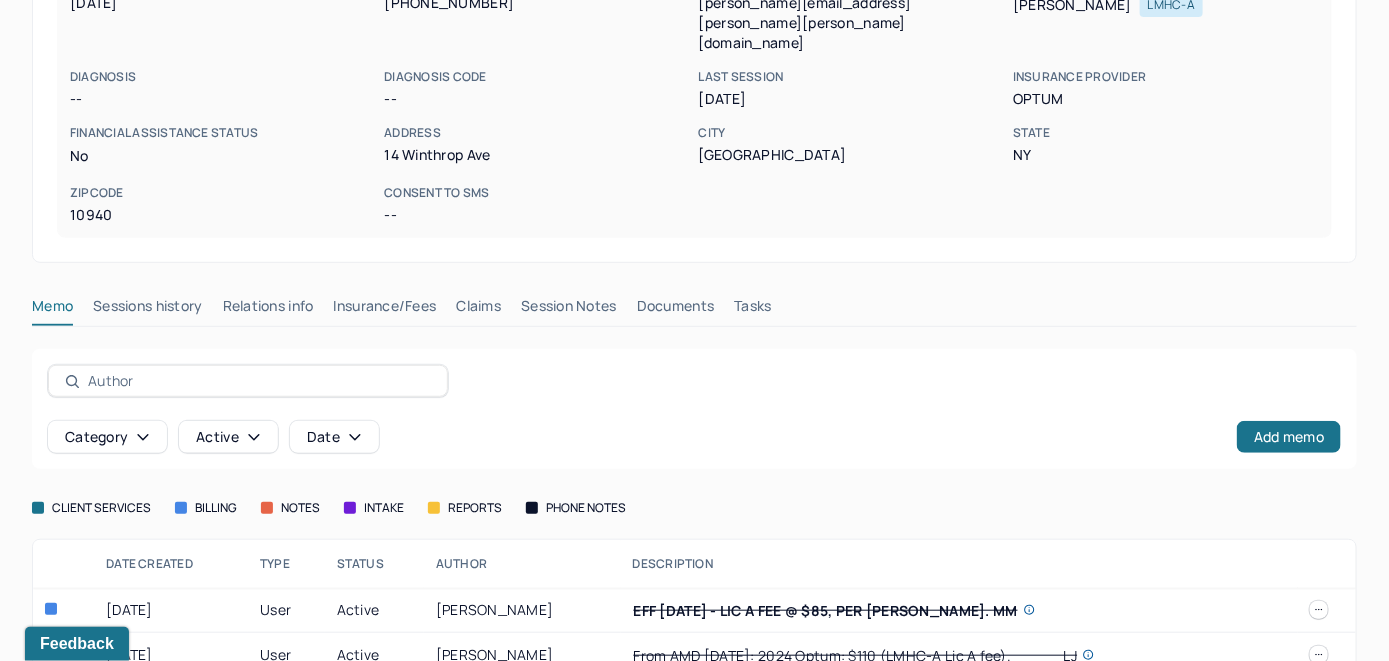 scroll, scrollTop: 306, scrollLeft: 0, axis: vertical 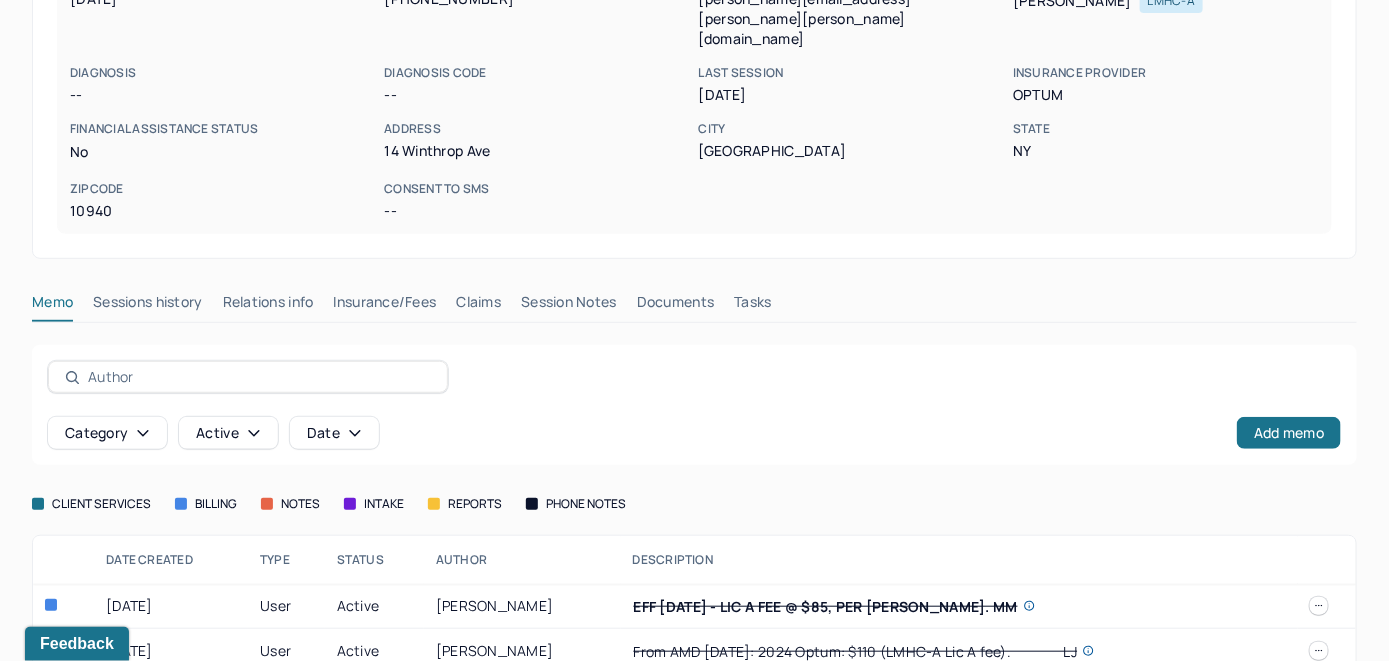 click on "Insurance/Fees" at bounding box center [385, 306] 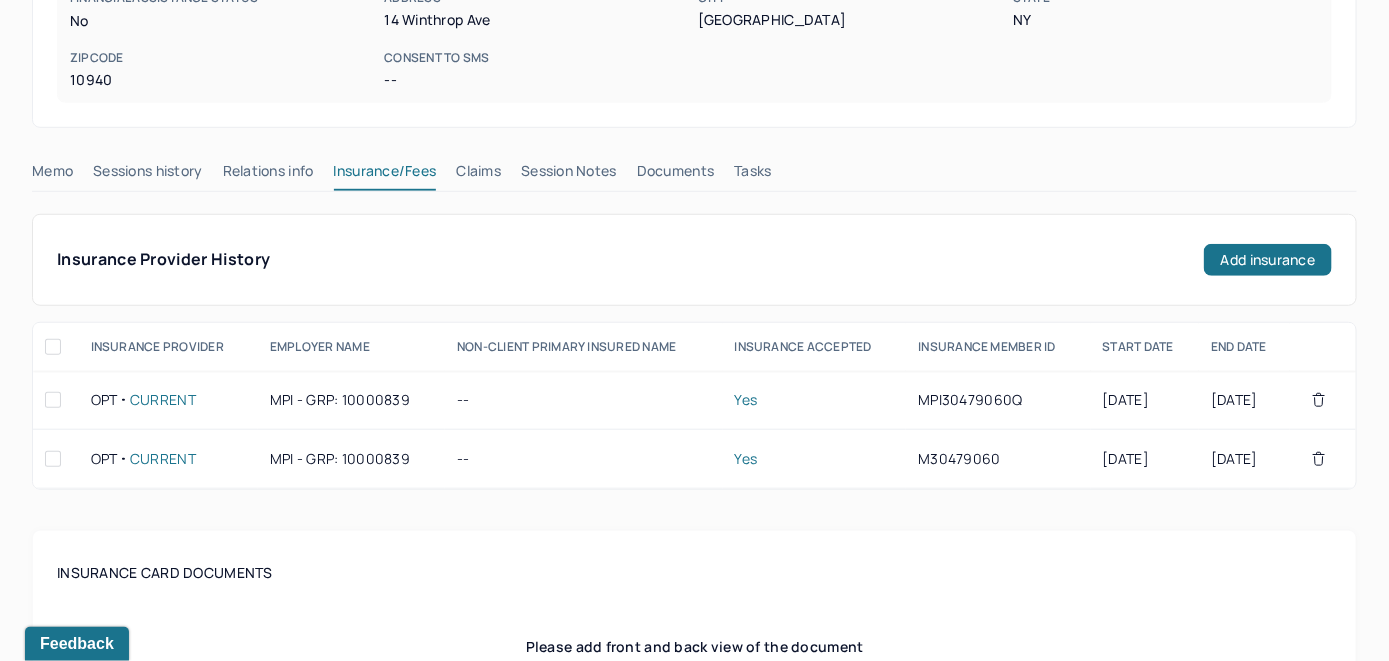 scroll, scrollTop: 406, scrollLeft: 0, axis: vertical 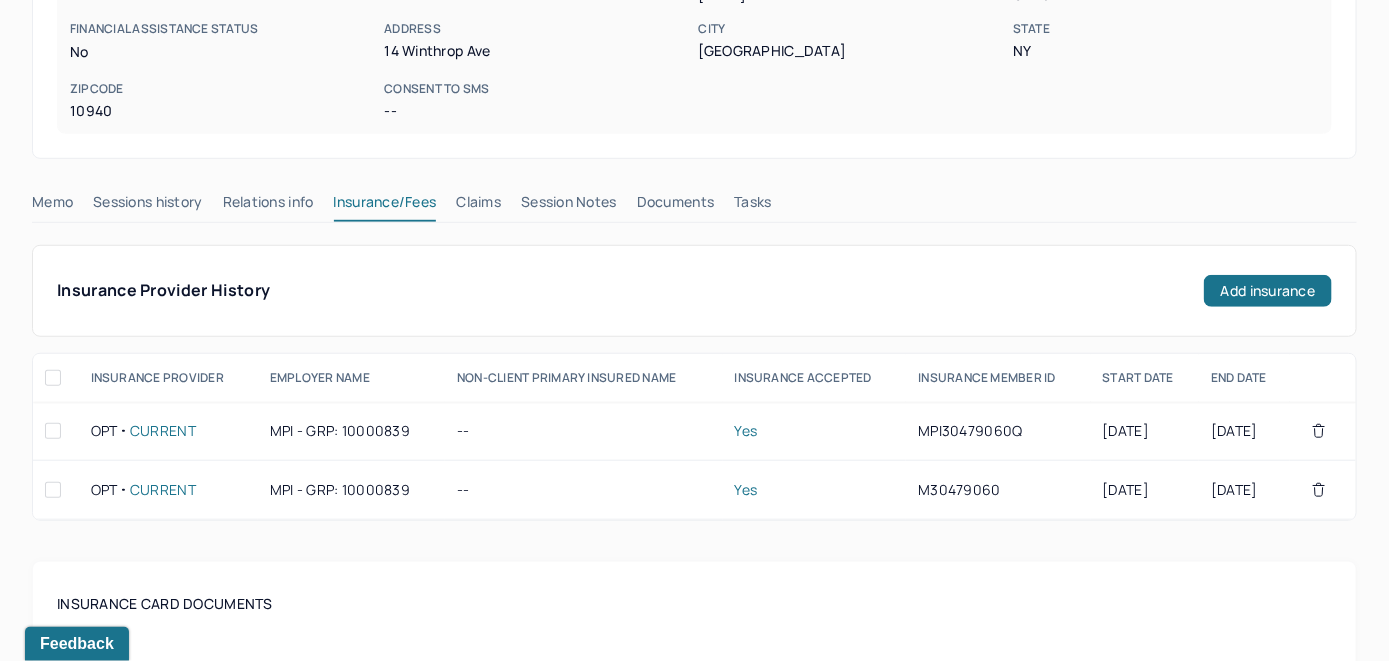 click on "Claims" at bounding box center [478, 206] 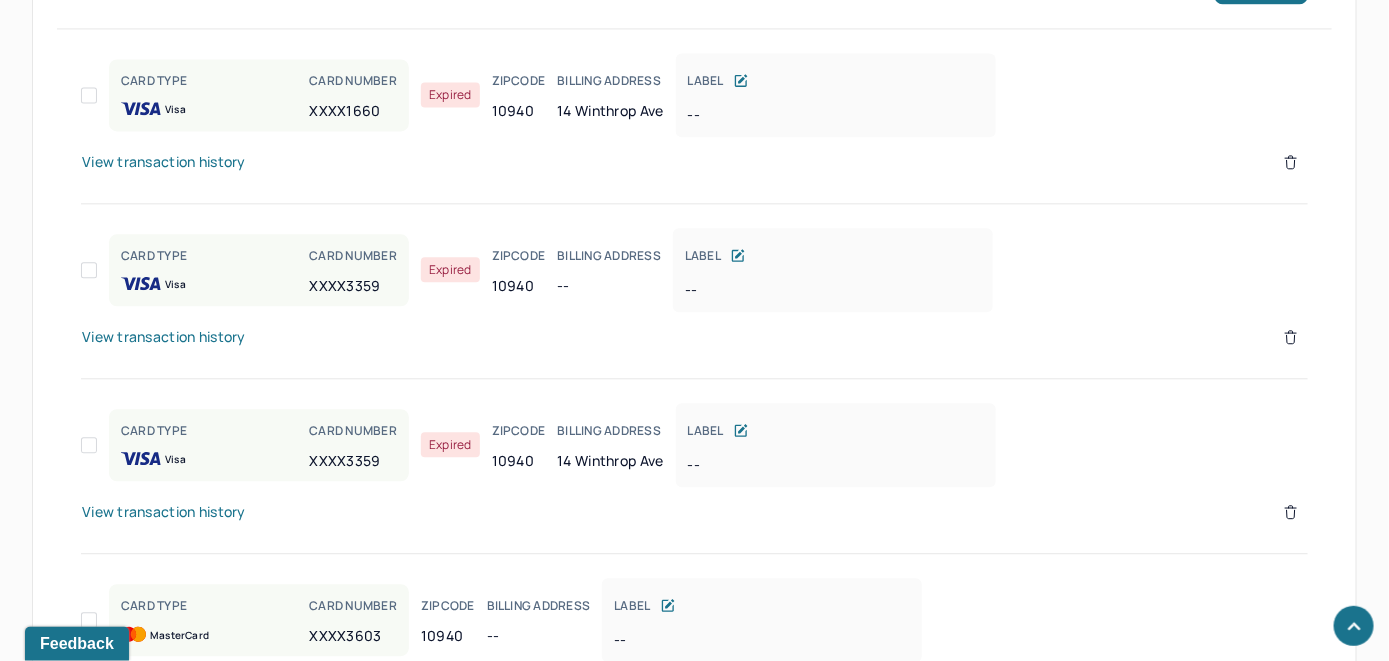 scroll, scrollTop: 1985, scrollLeft: 0, axis: vertical 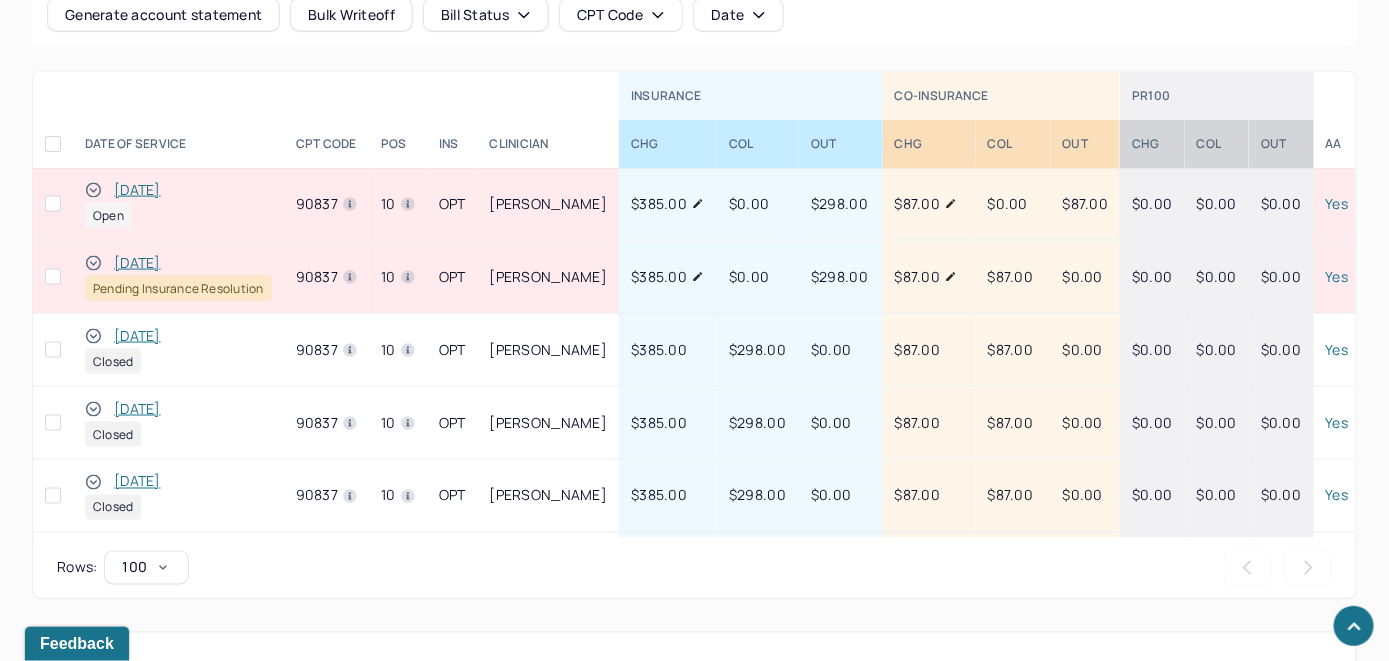 click on "[DATE]" at bounding box center (137, 190) 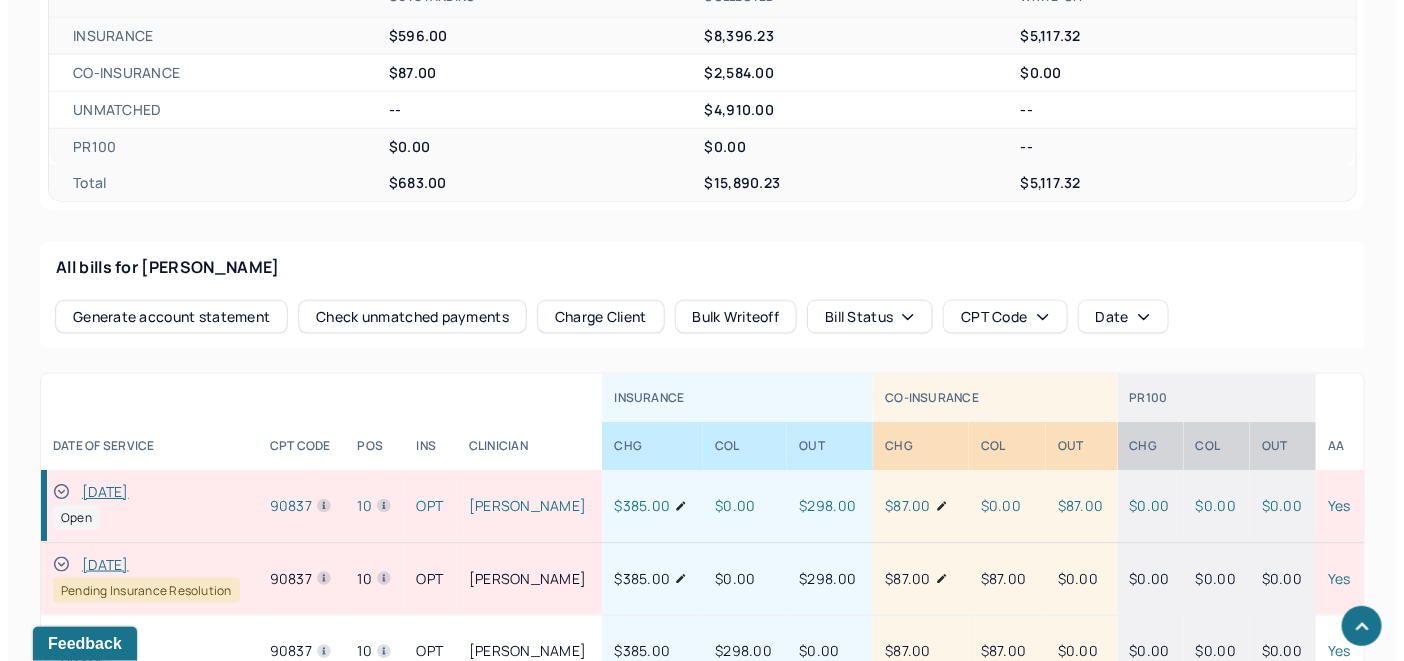 scroll, scrollTop: 913, scrollLeft: 0, axis: vertical 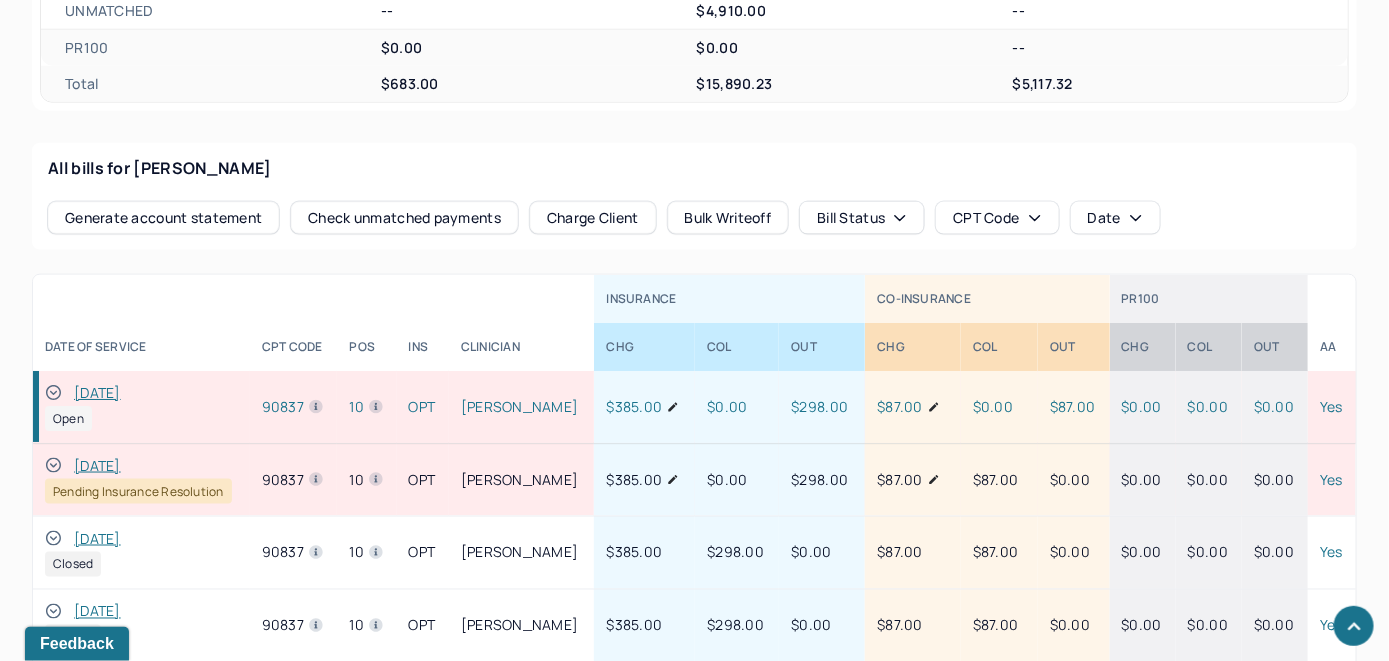 click at bounding box center [423, 299] 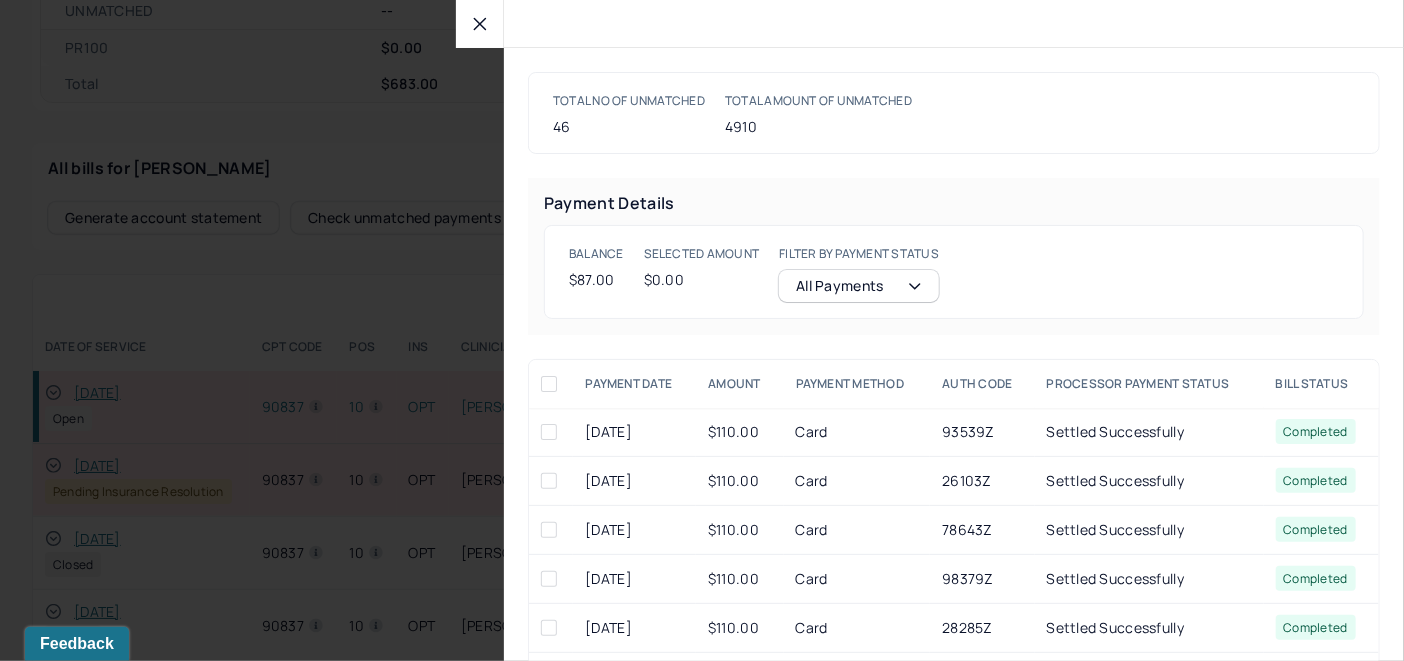 click 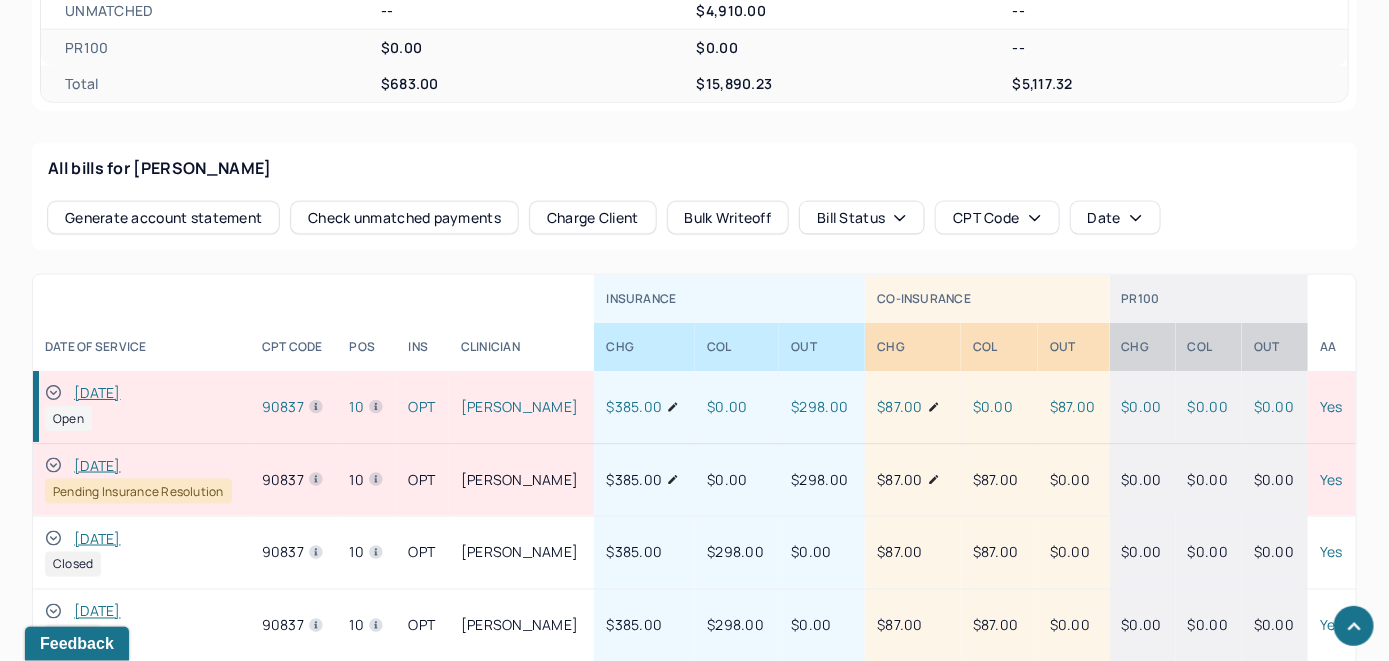 click on "Charge Client" at bounding box center [593, 218] 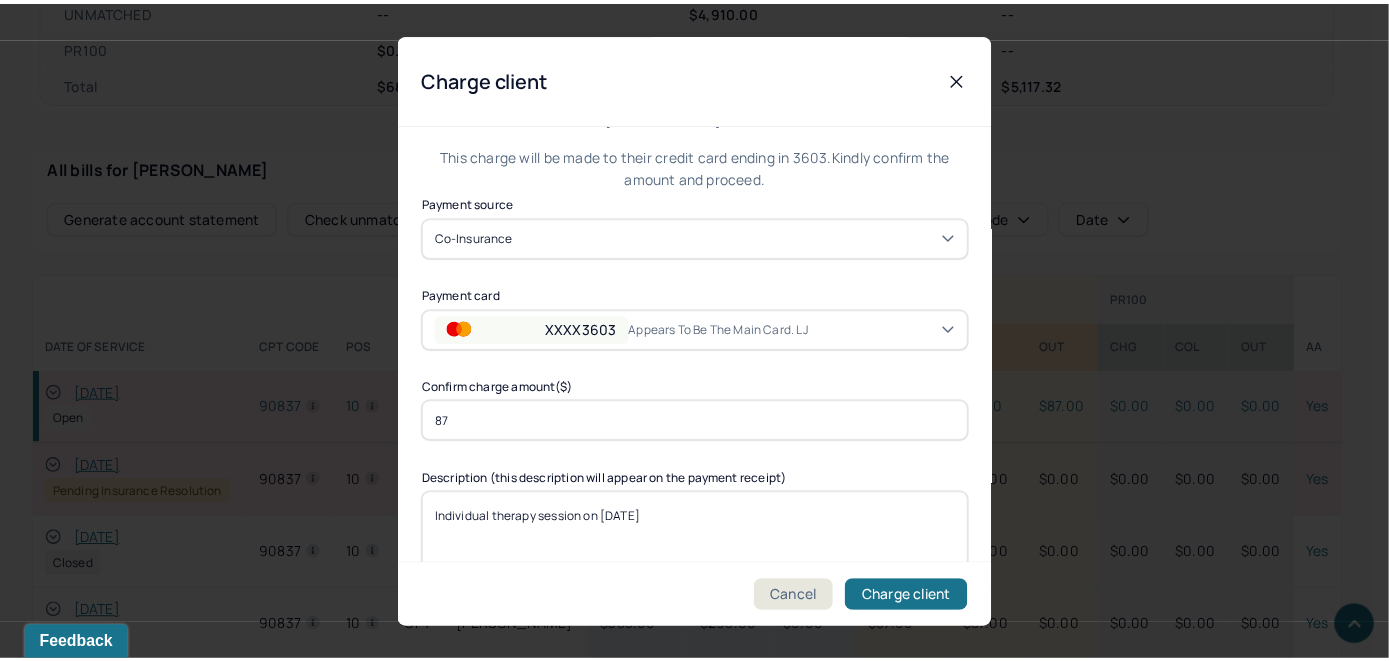scroll, scrollTop: 121, scrollLeft: 0, axis: vertical 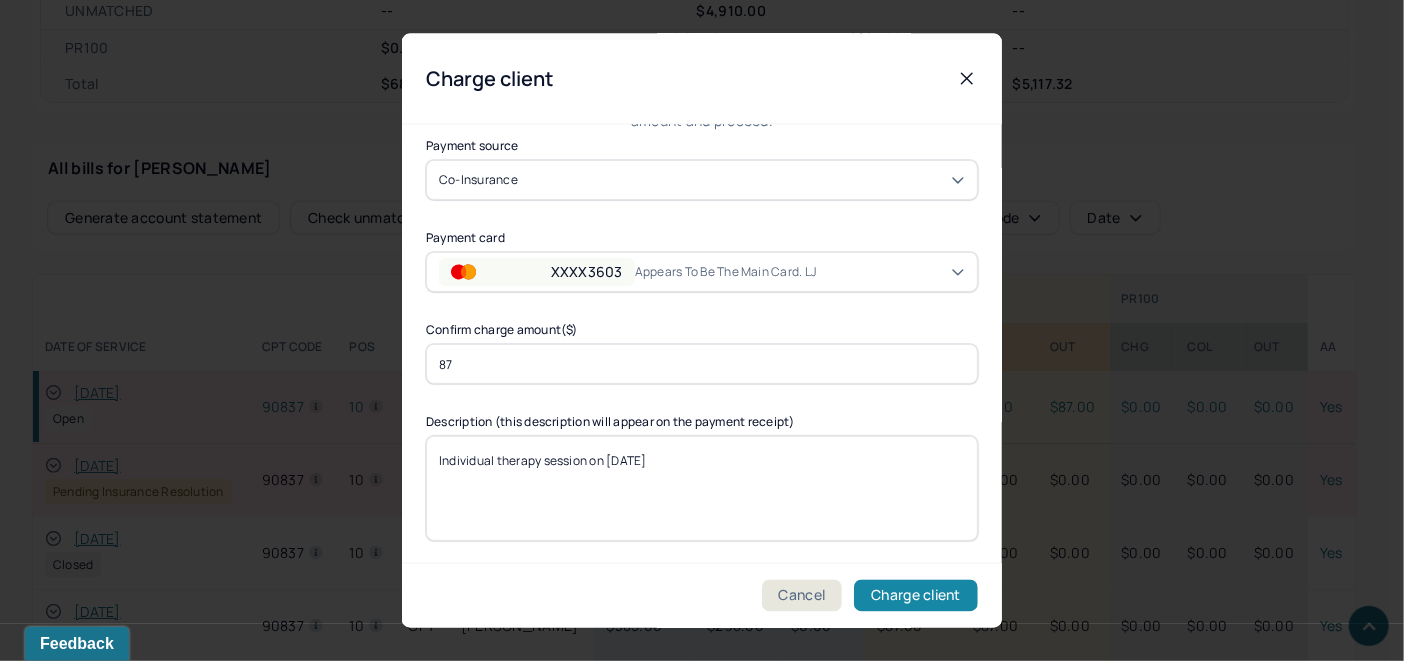click on "Charge client" at bounding box center [916, 596] 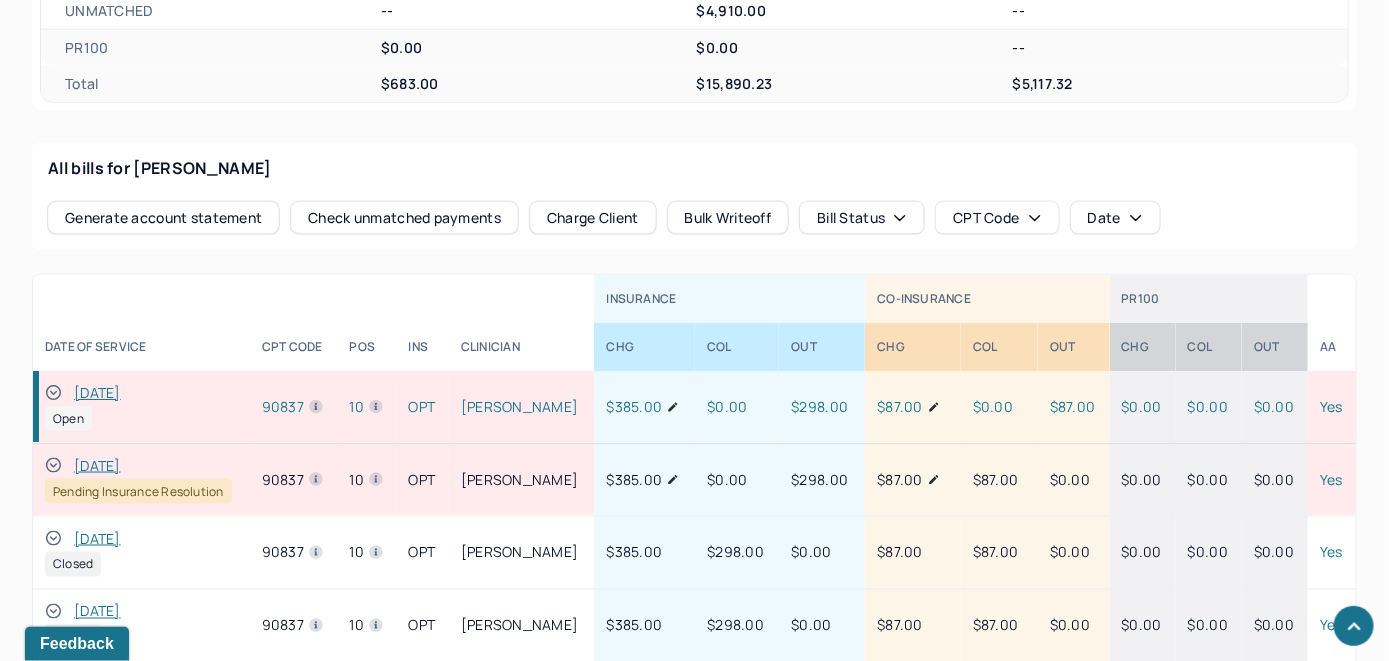 click 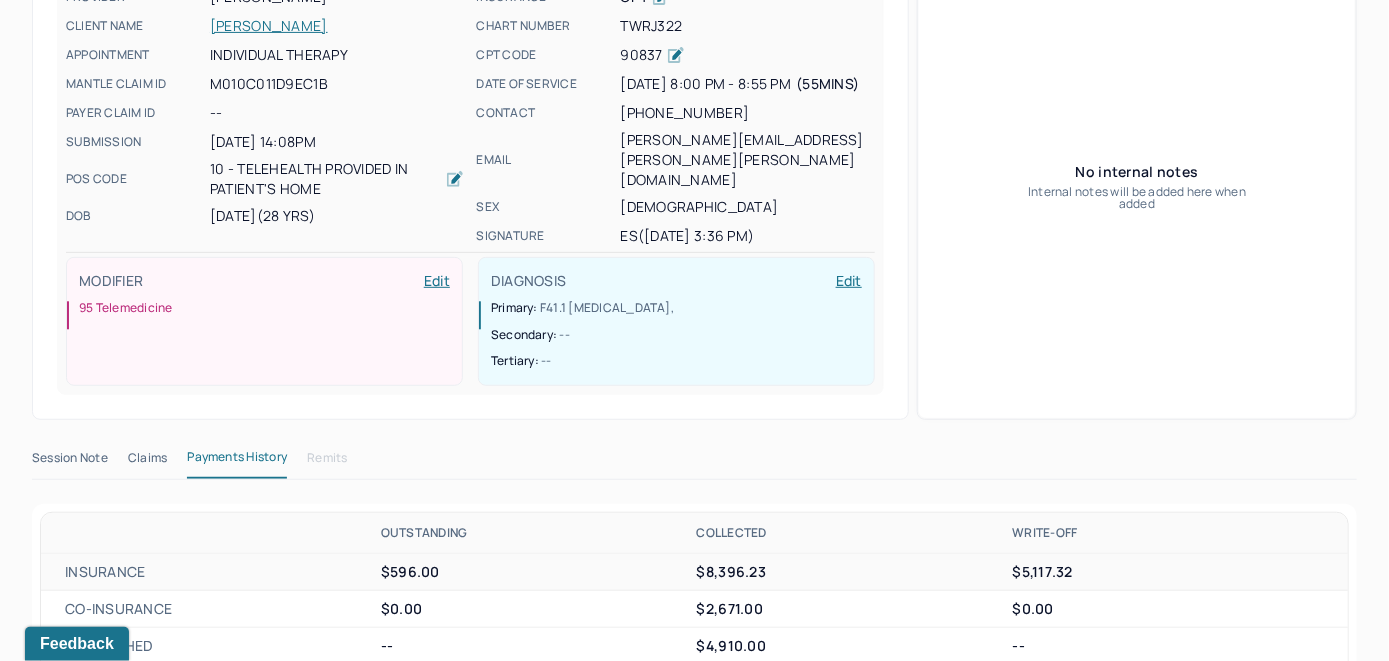 scroll, scrollTop: 0, scrollLeft: 0, axis: both 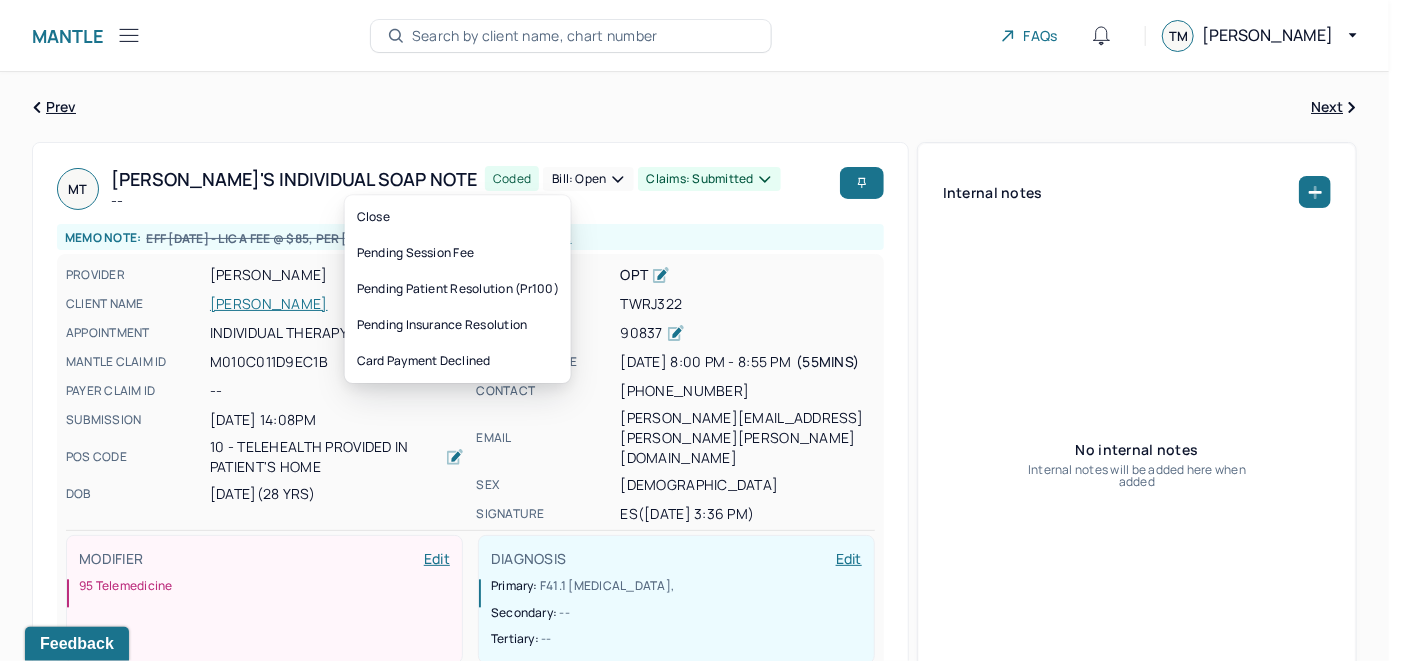 click on "Bill: Open" at bounding box center (588, 179) 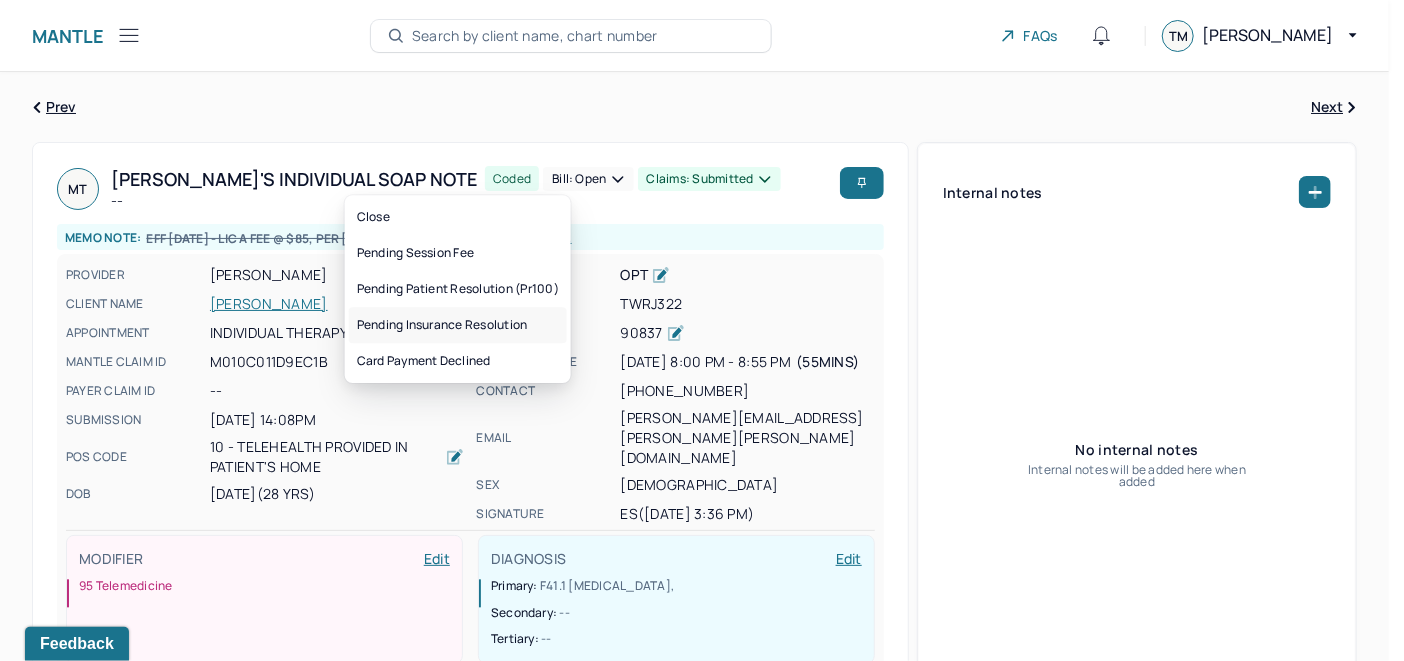 click on "Pending insurance resolution" at bounding box center (458, 325) 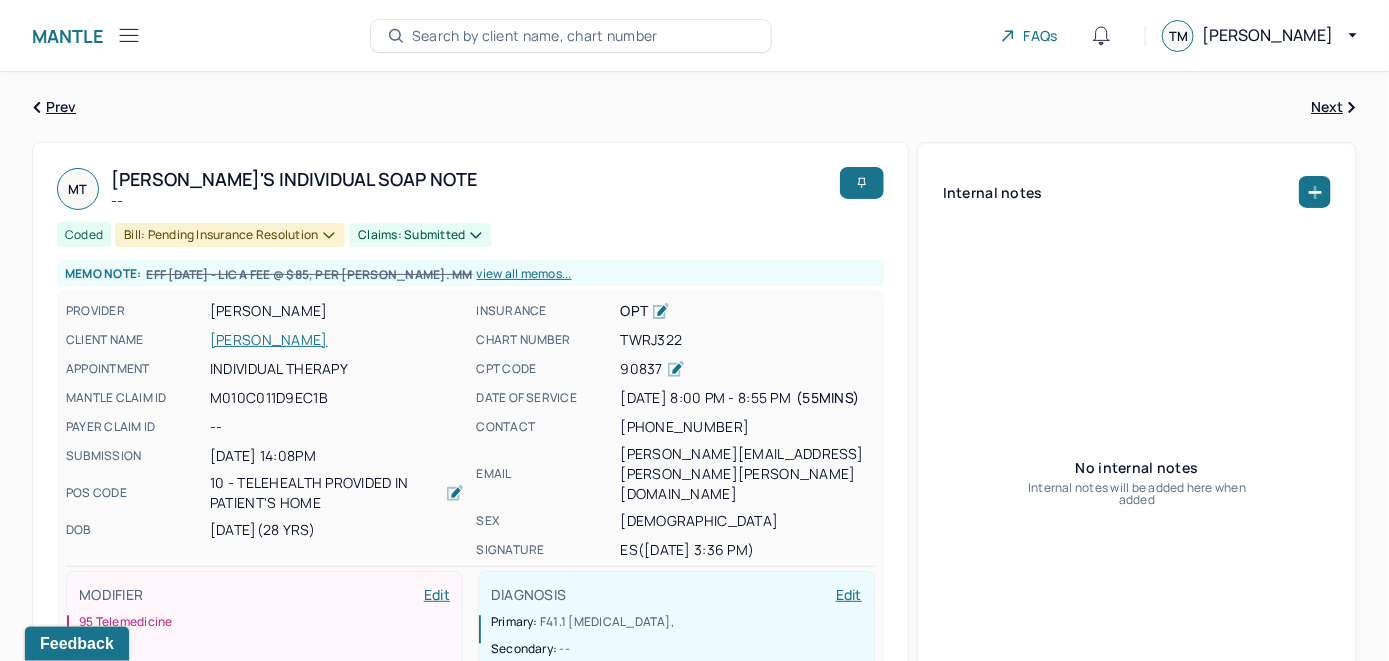 click on "Search by client name, chart number" at bounding box center [535, 36] 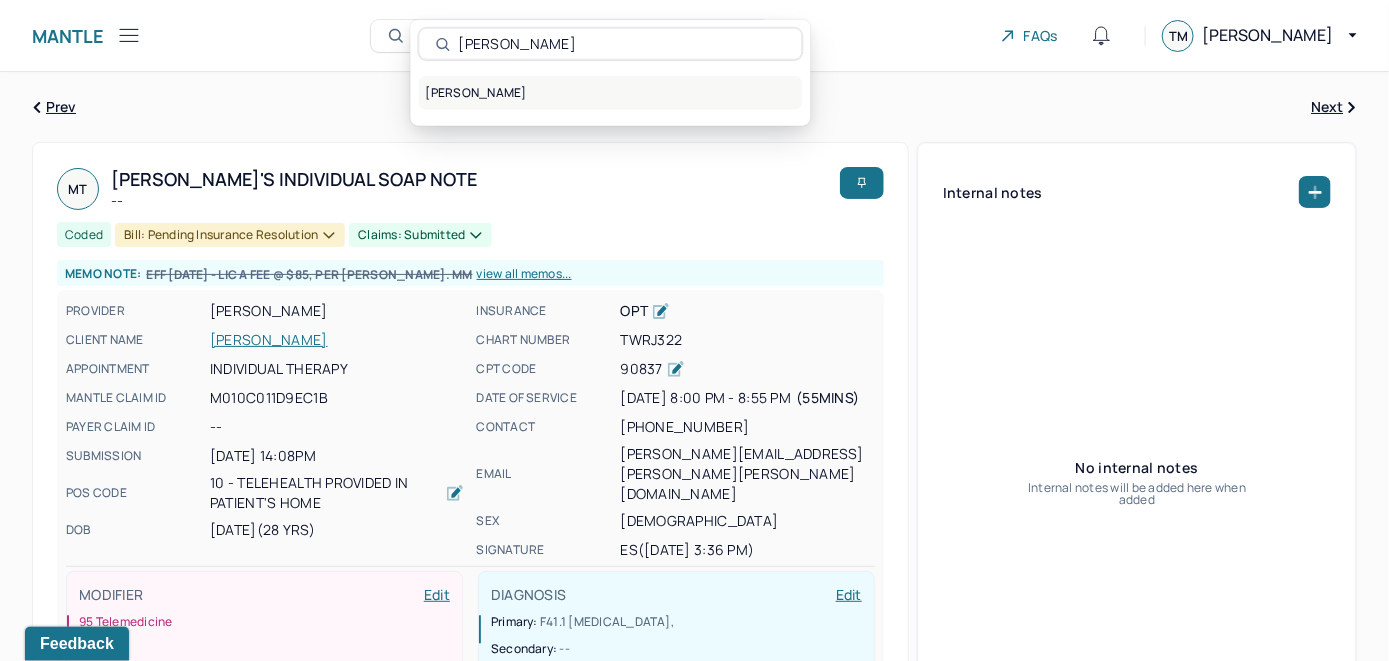type on "[PERSON_NAME]" 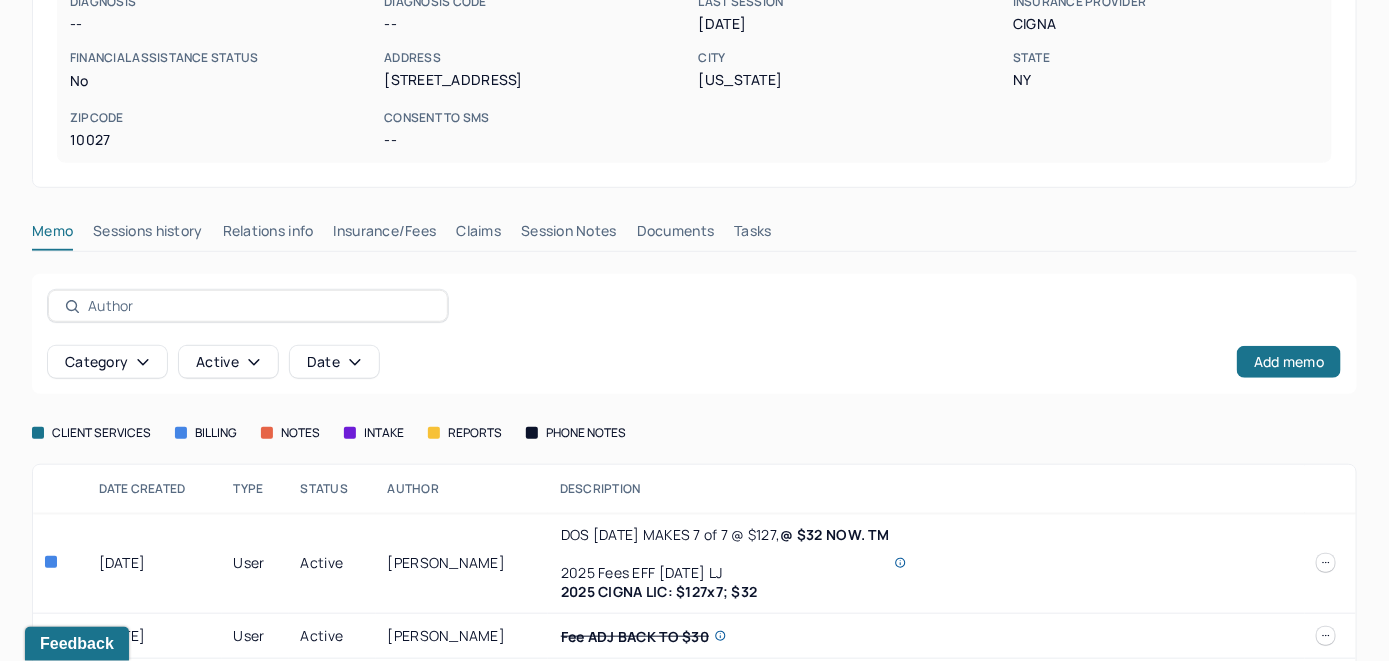scroll, scrollTop: 400, scrollLeft: 0, axis: vertical 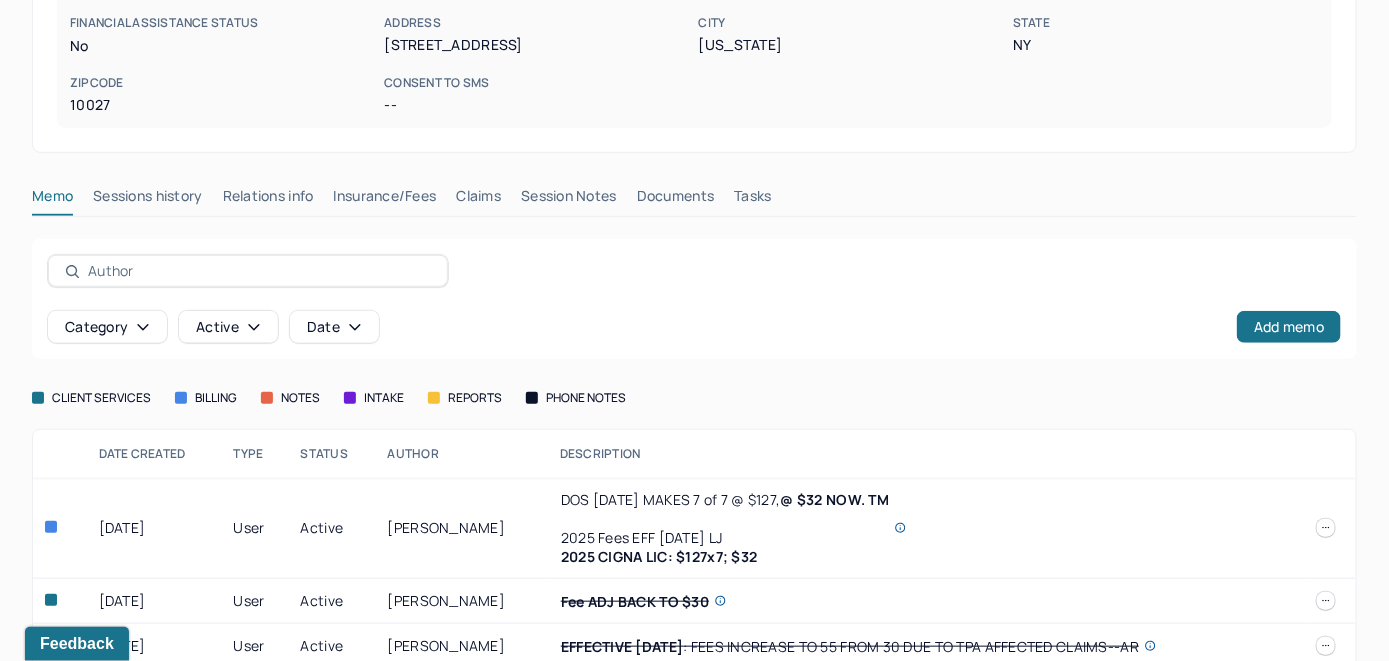 click on "Insurance/Fees" at bounding box center [385, 200] 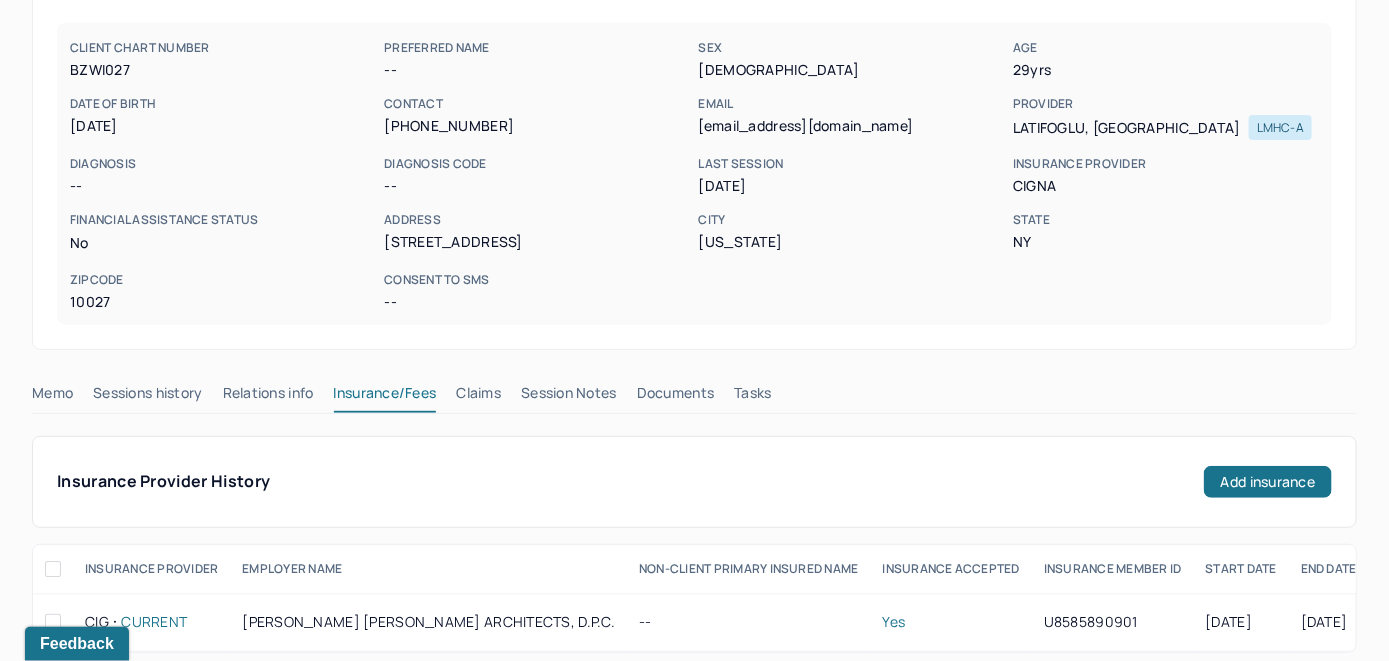 scroll, scrollTop: 200, scrollLeft: 0, axis: vertical 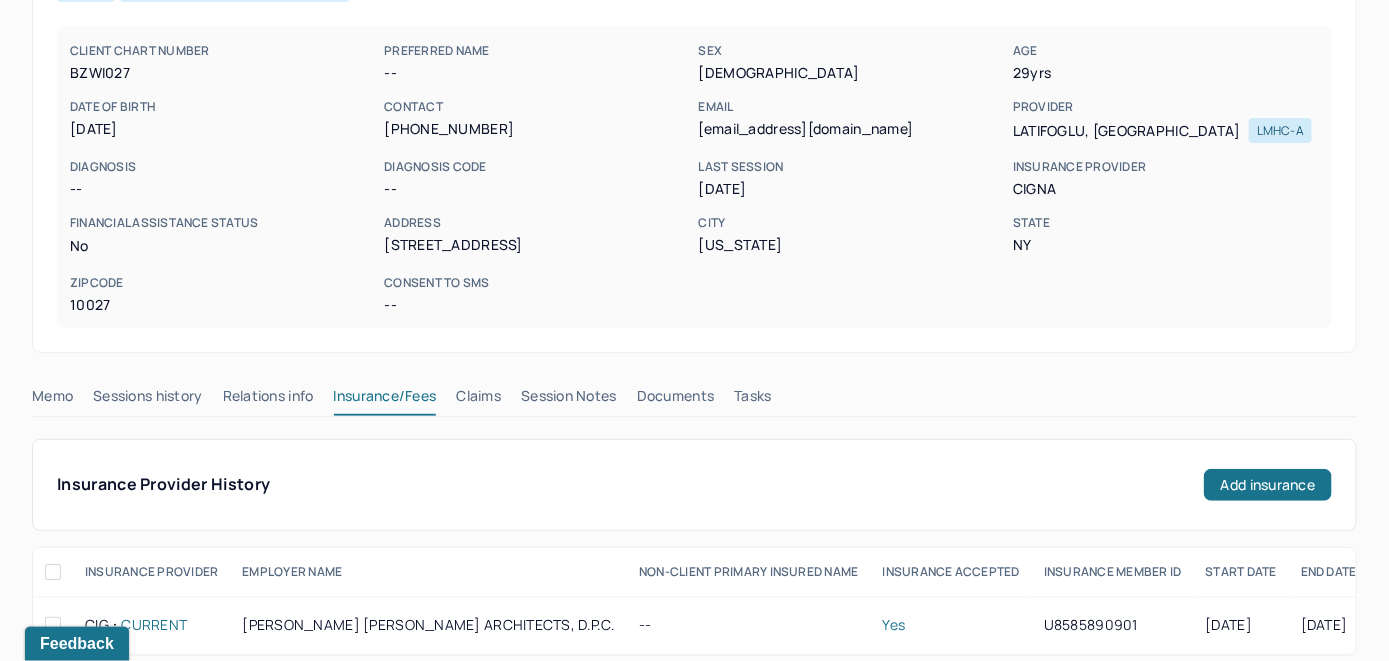 click on "Claims" at bounding box center (478, 400) 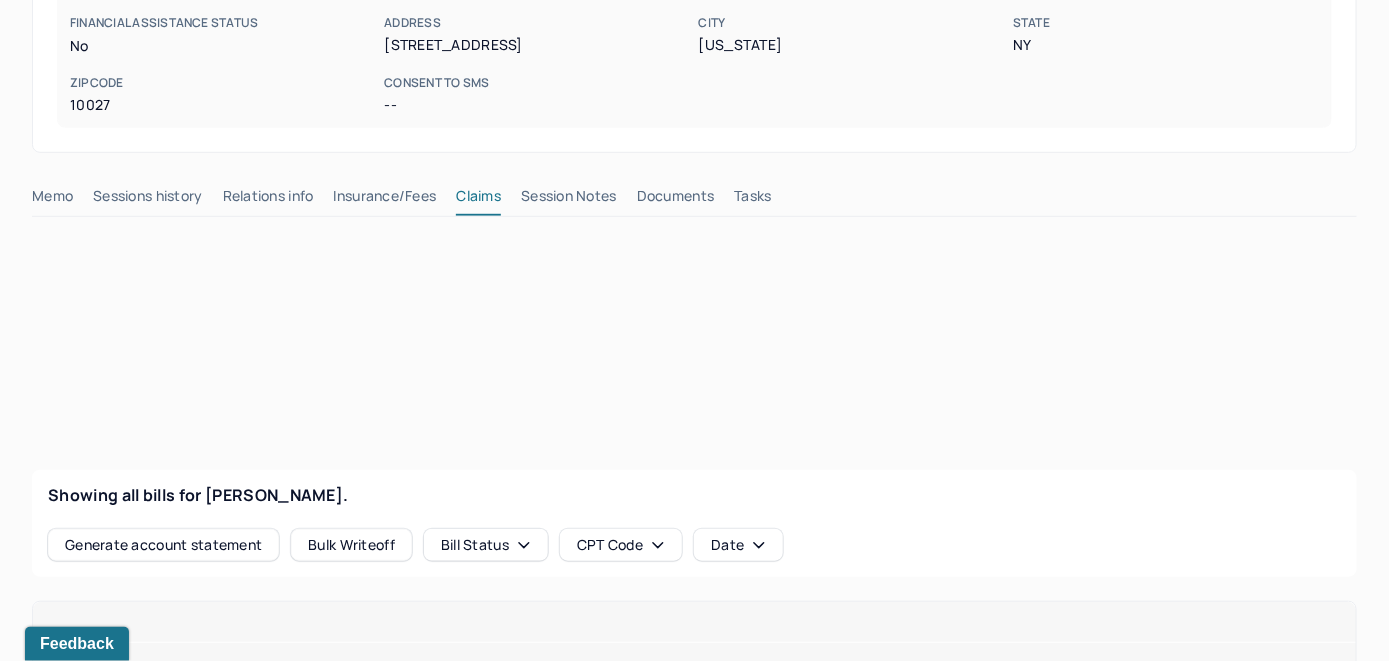 scroll, scrollTop: 600, scrollLeft: 0, axis: vertical 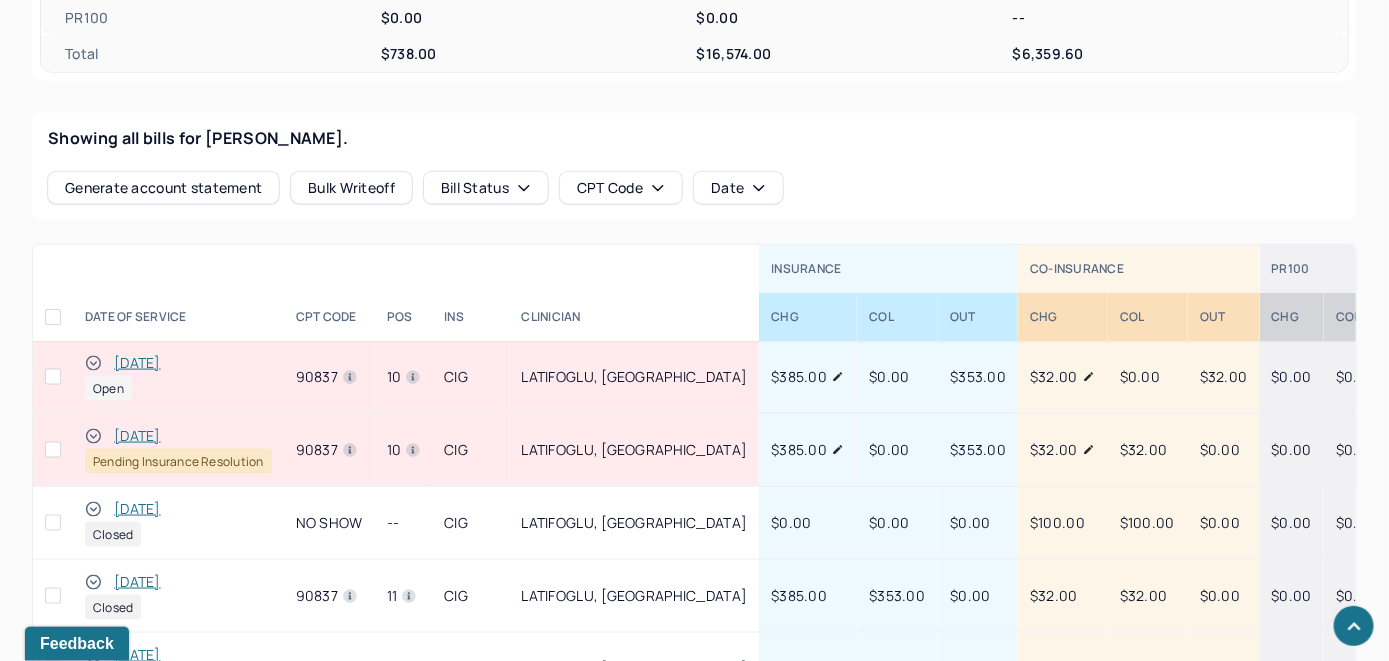 click on "[DATE]" at bounding box center (137, 363) 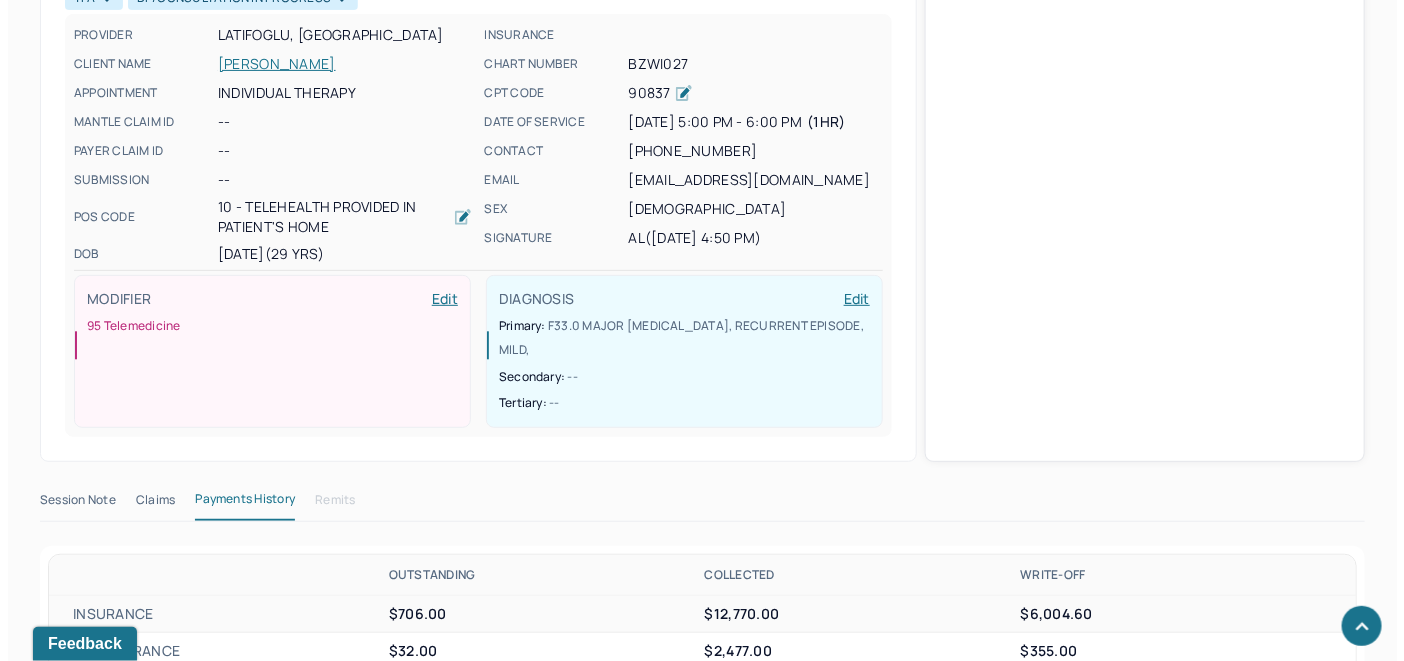 scroll, scrollTop: 728, scrollLeft: 0, axis: vertical 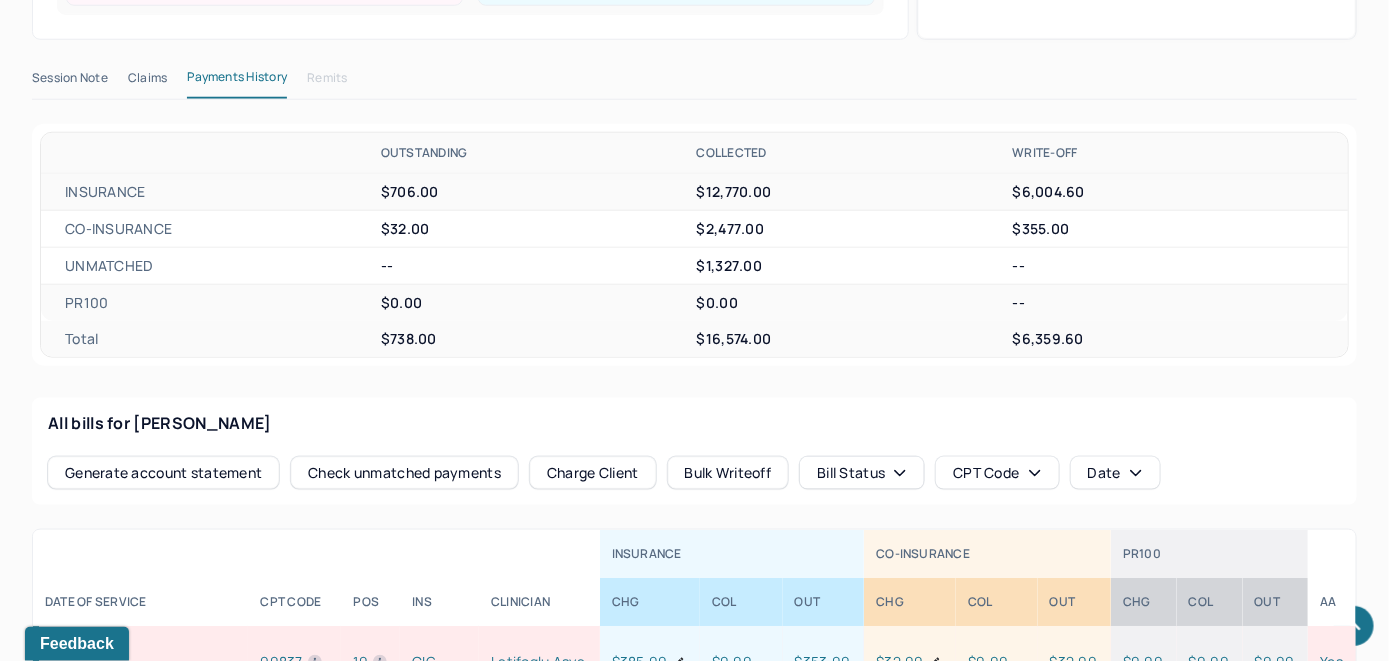 click on "Check unmatched payments" at bounding box center [404, 473] 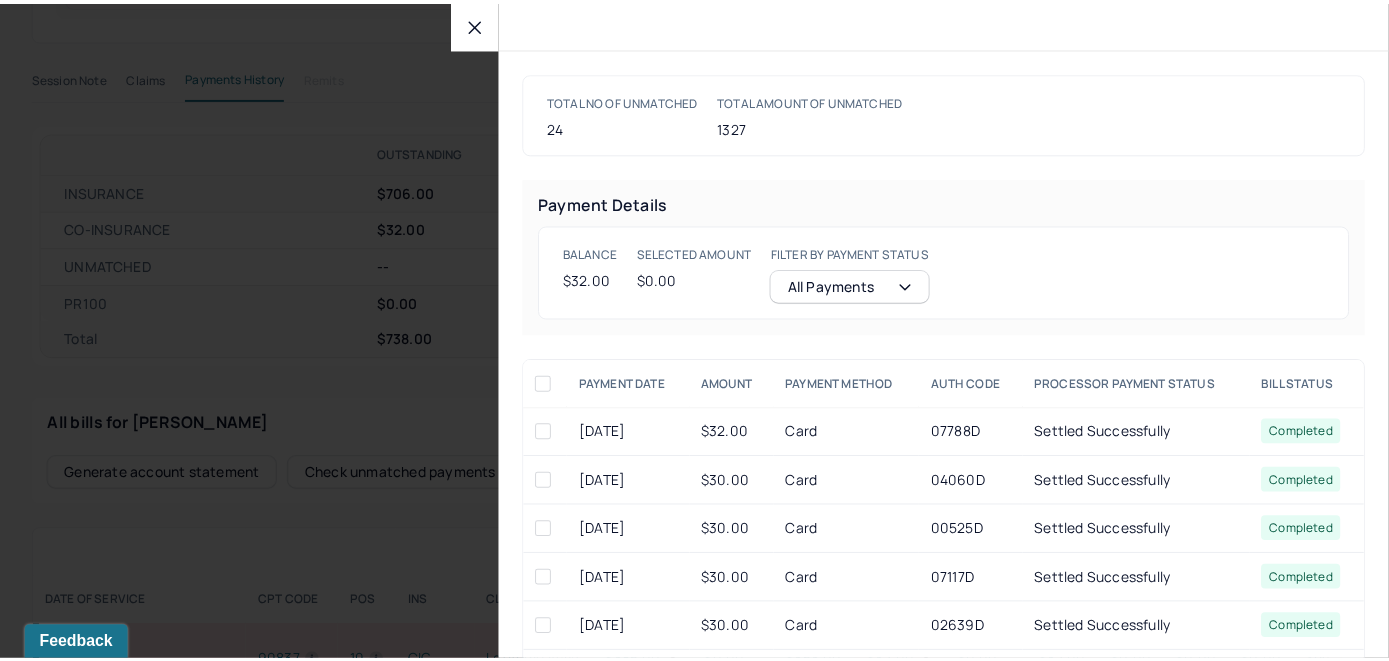 scroll, scrollTop: 729, scrollLeft: 0, axis: vertical 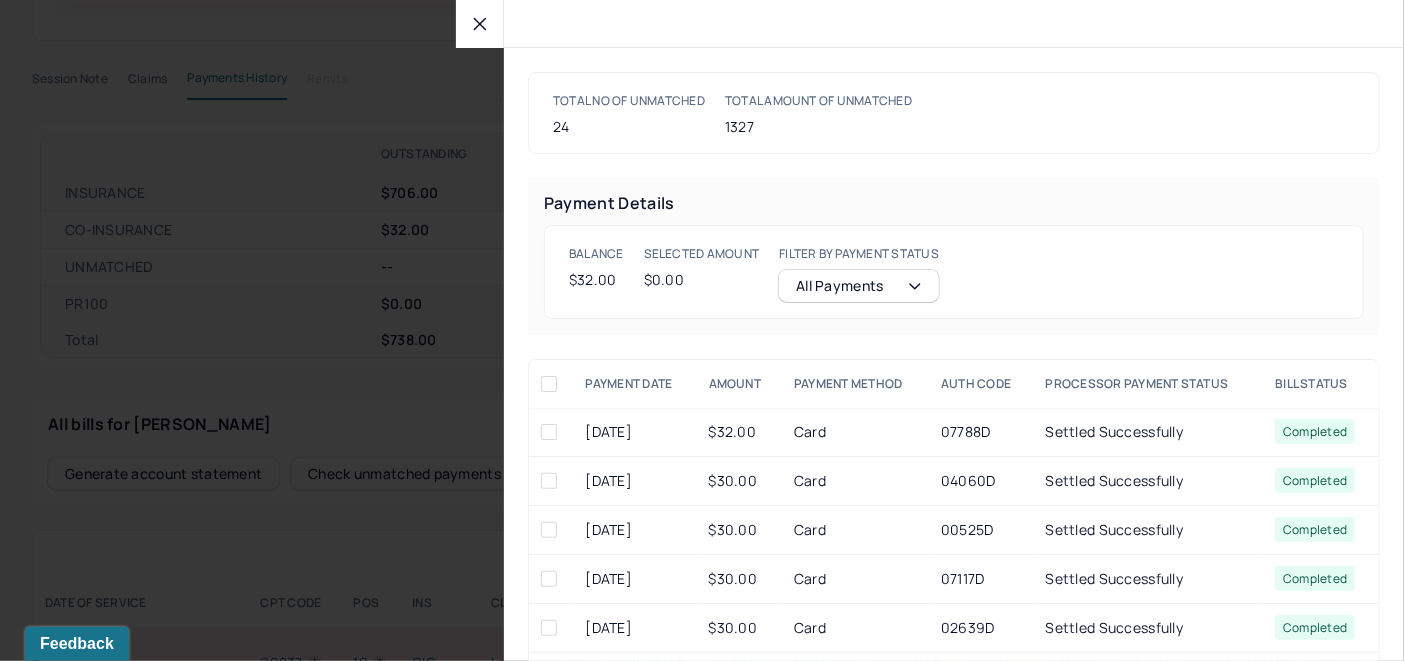 click at bounding box center [549, 432] 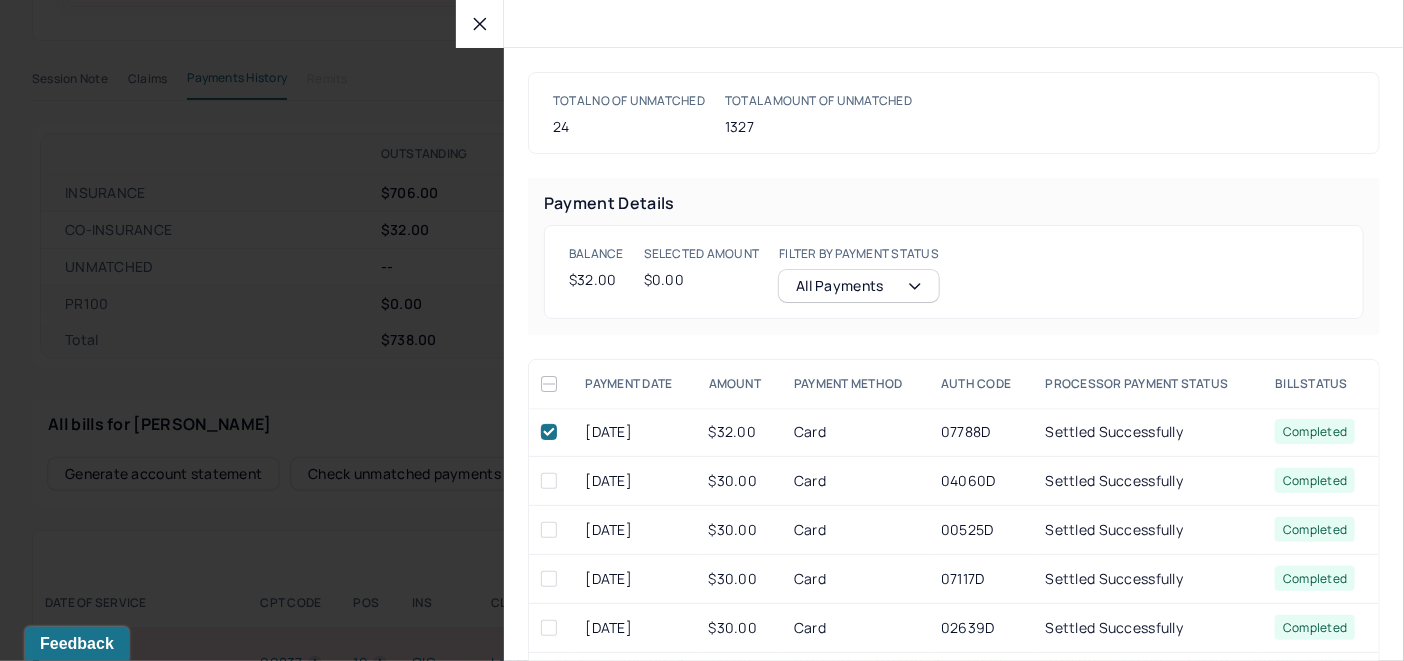 checkbox on "true" 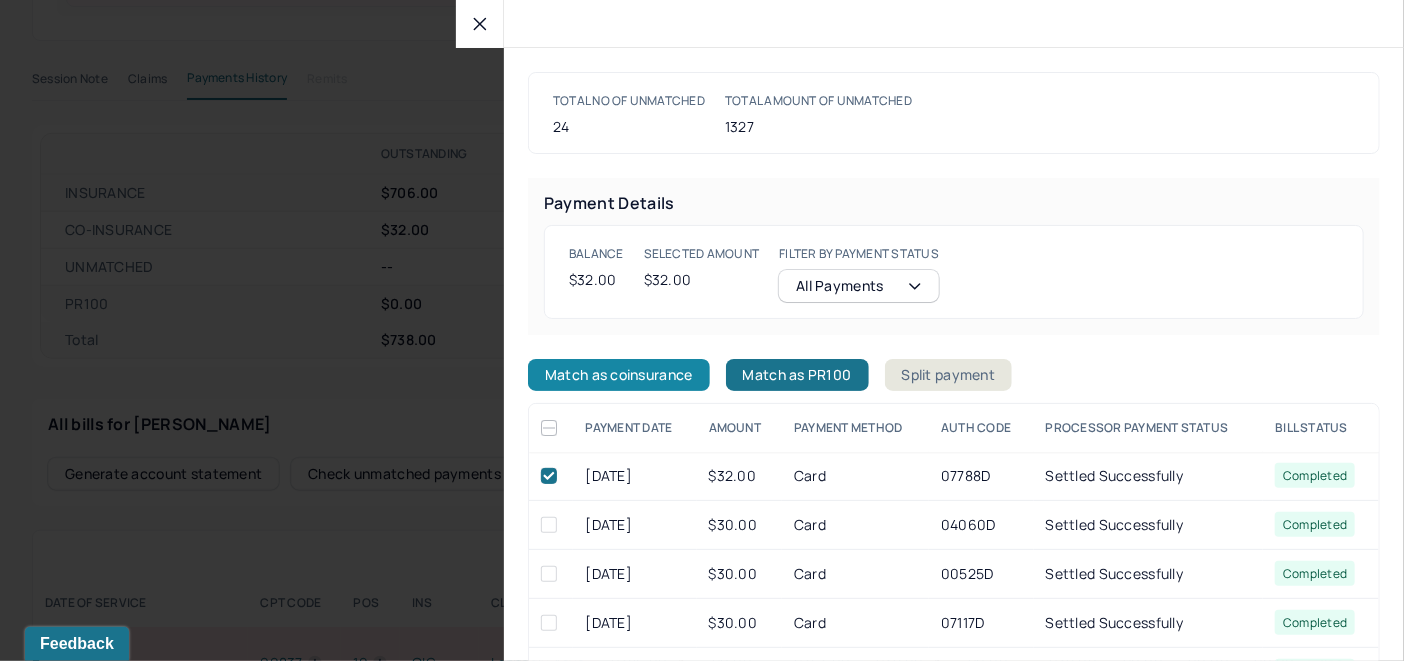 click on "Match as coinsurance" at bounding box center [619, 375] 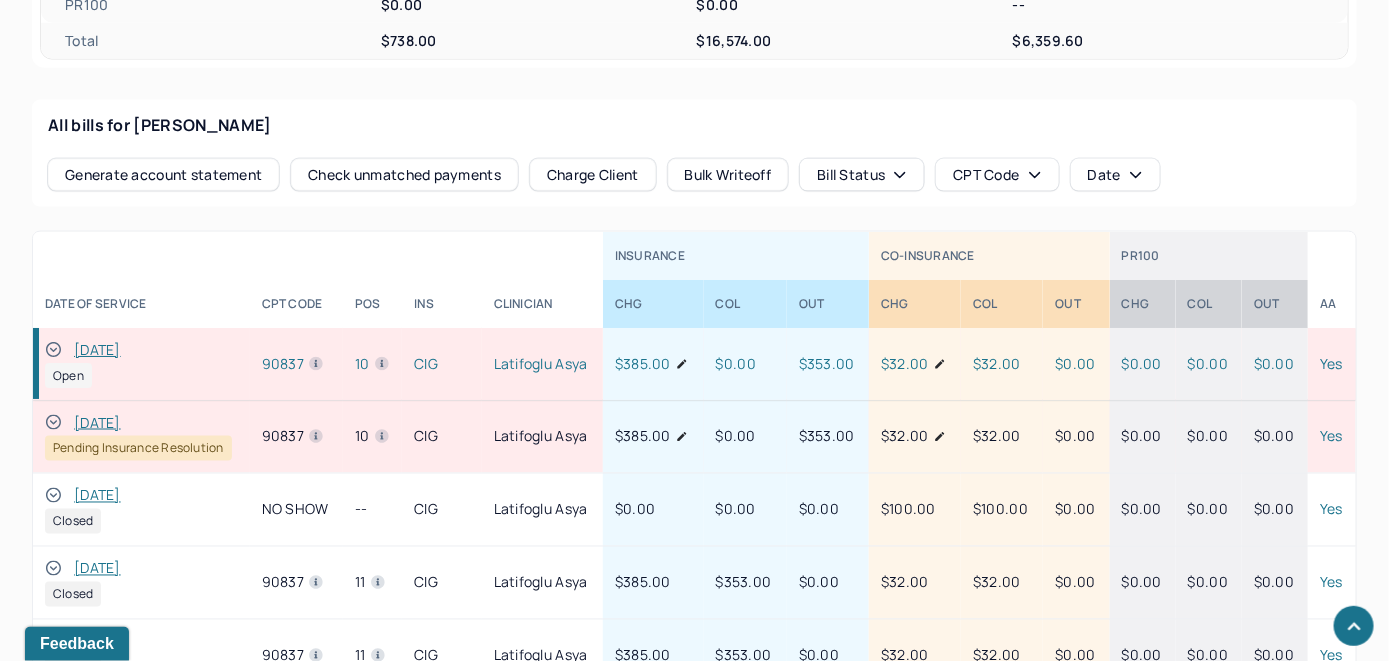 scroll, scrollTop: 1029, scrollLeft: 0, axis: vertical 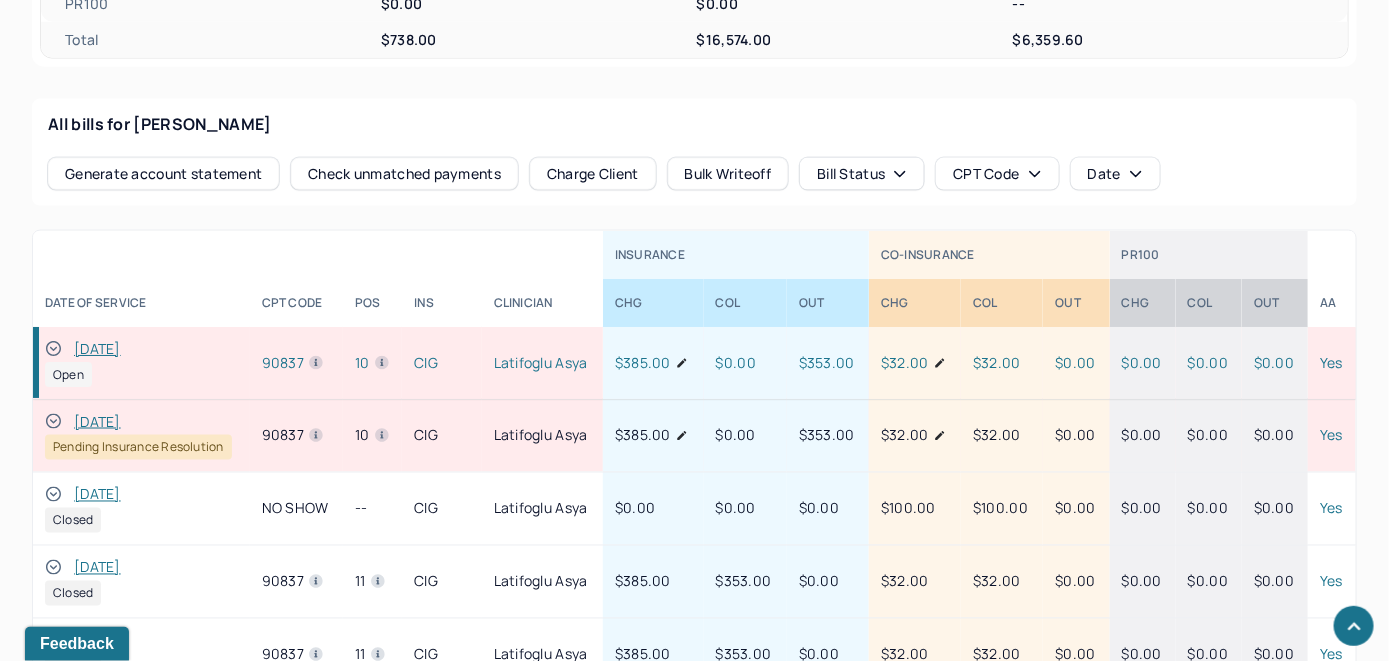 click 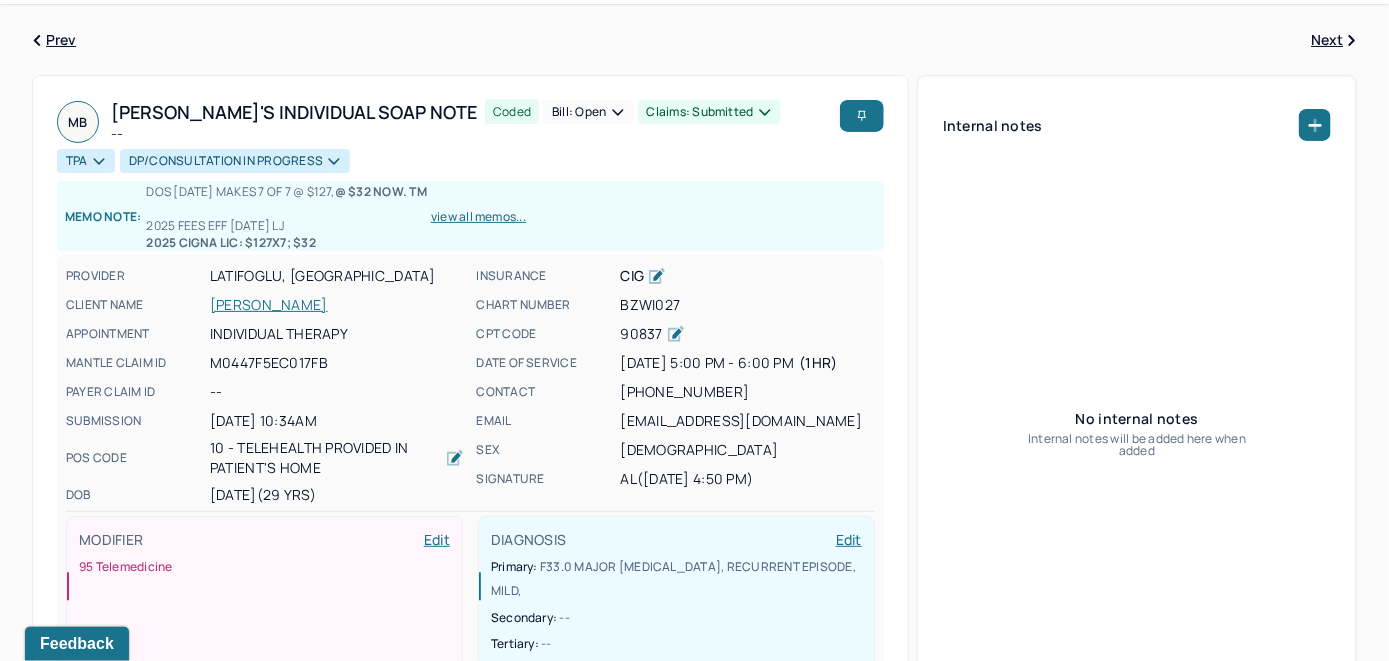scroll, scrollTop: 0, scrollLeft: 0, axis: both 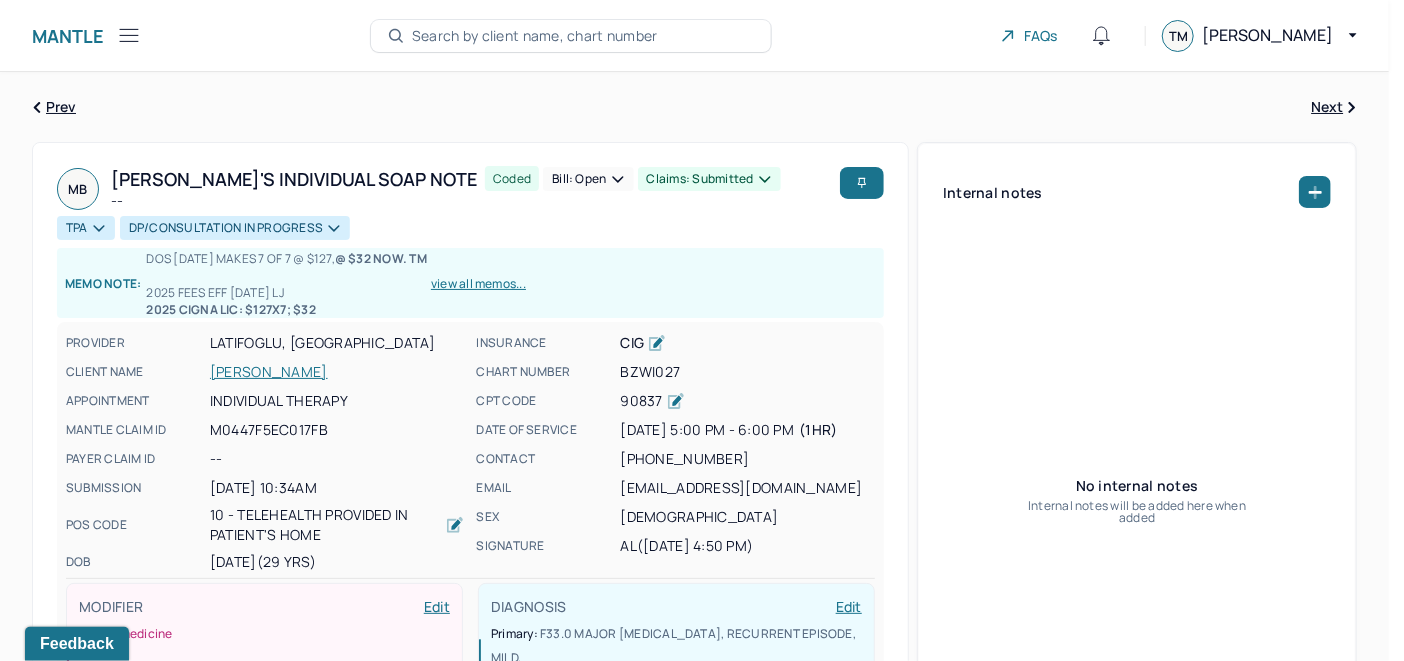 click on "Bill: Open" at bounding box center (588, 179) 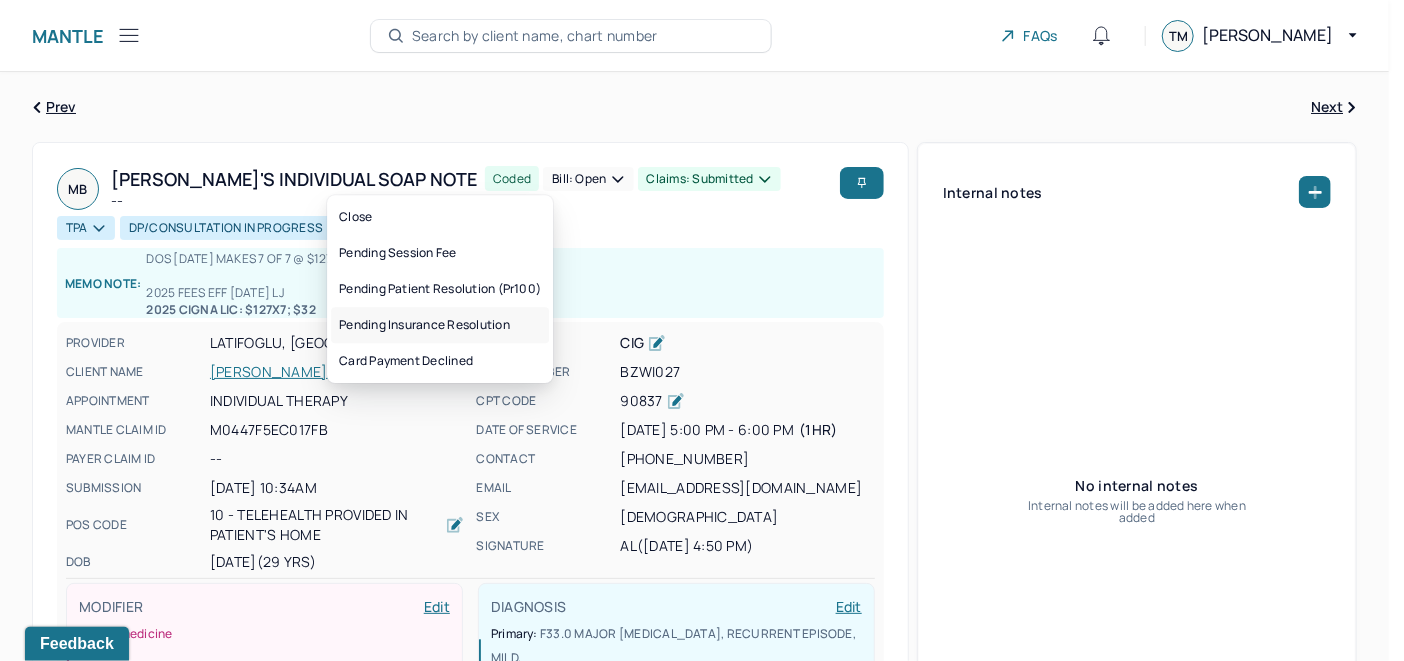 click on "Pending insurance resolution" at bounding box center [440, 325] 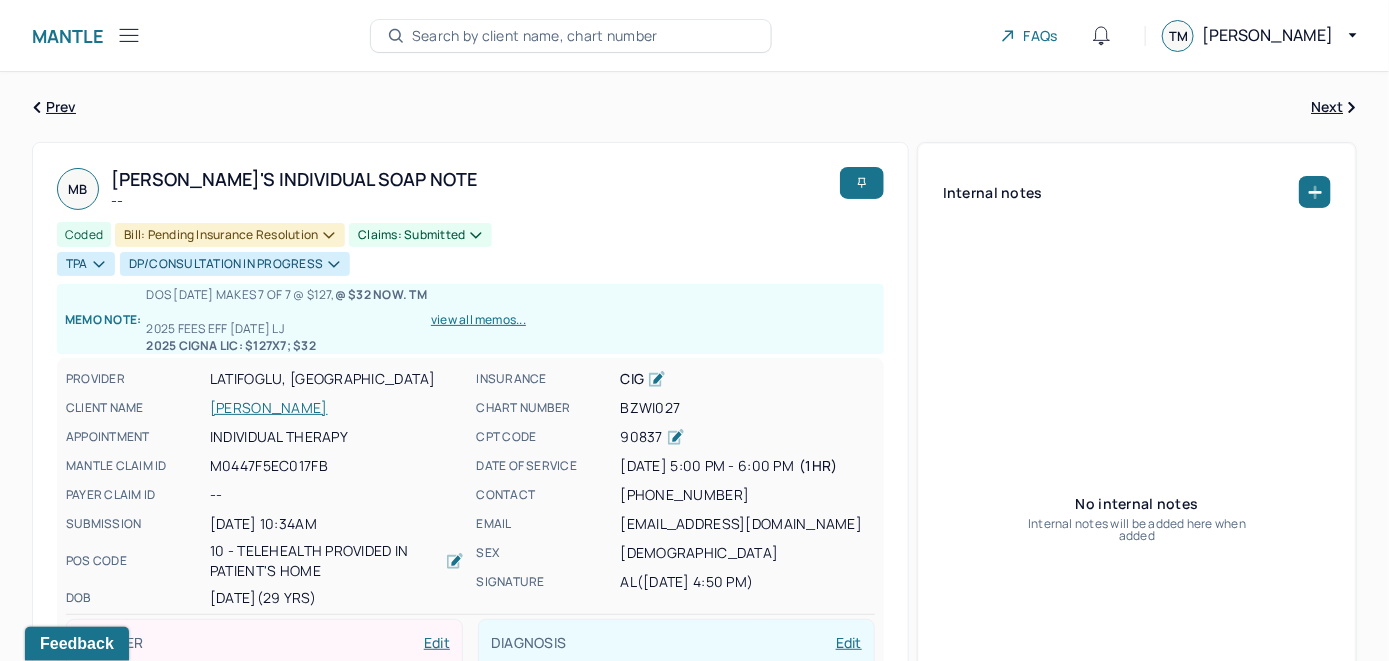 click on "Search by client name, chart number" at bounding box center [535, 36] 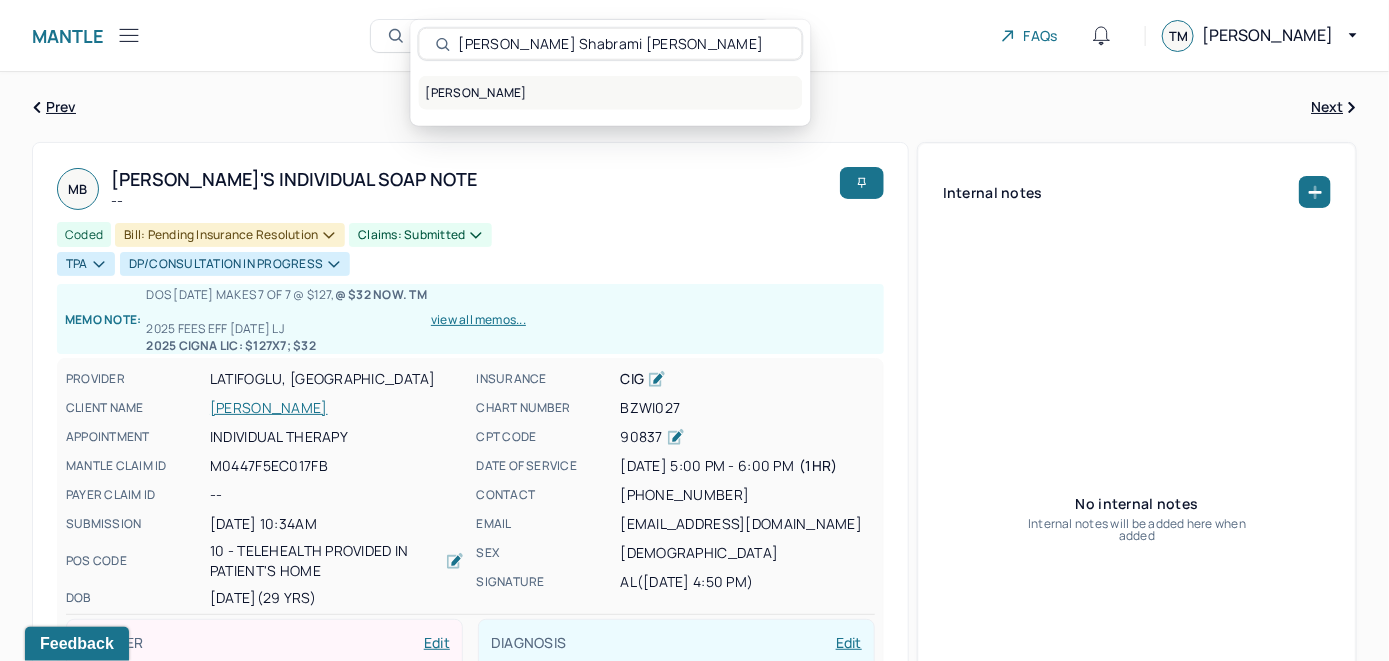 type on "[PERSON_NAME] Shabrami [PERSON_NAME]" 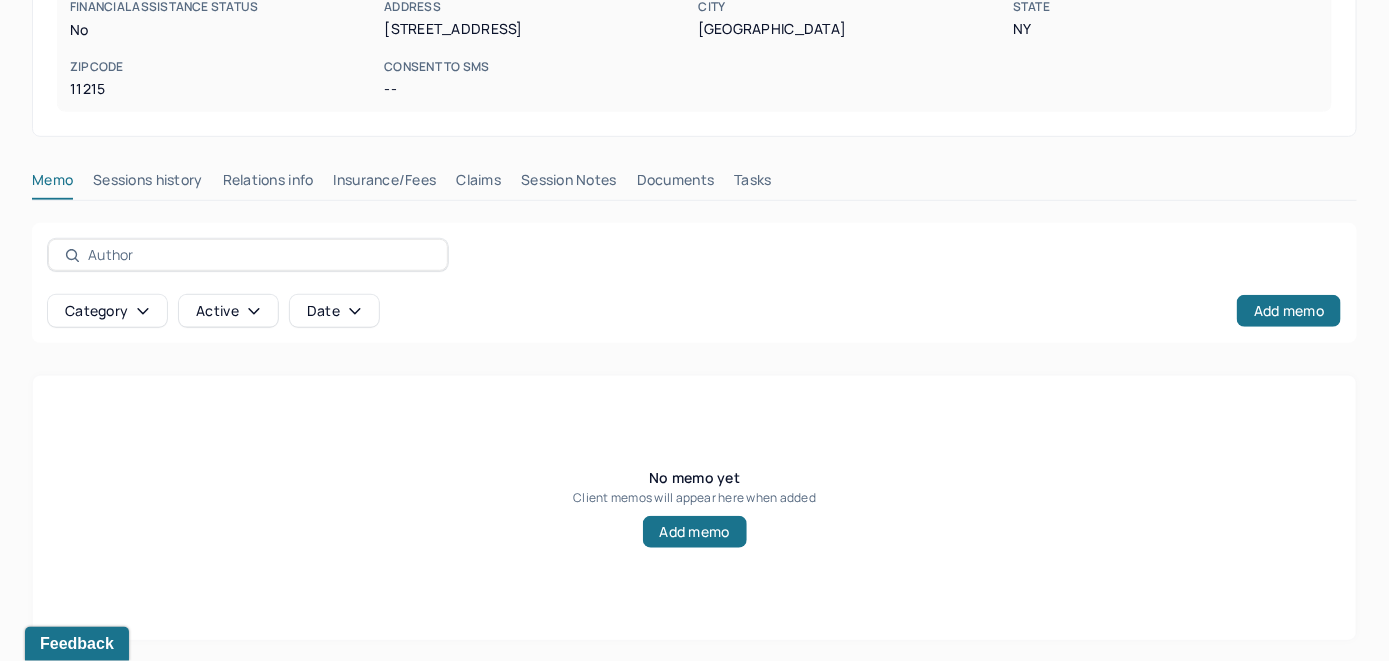 scroll, scrollTop: 393, scrollLeft: 0, axis: vertical 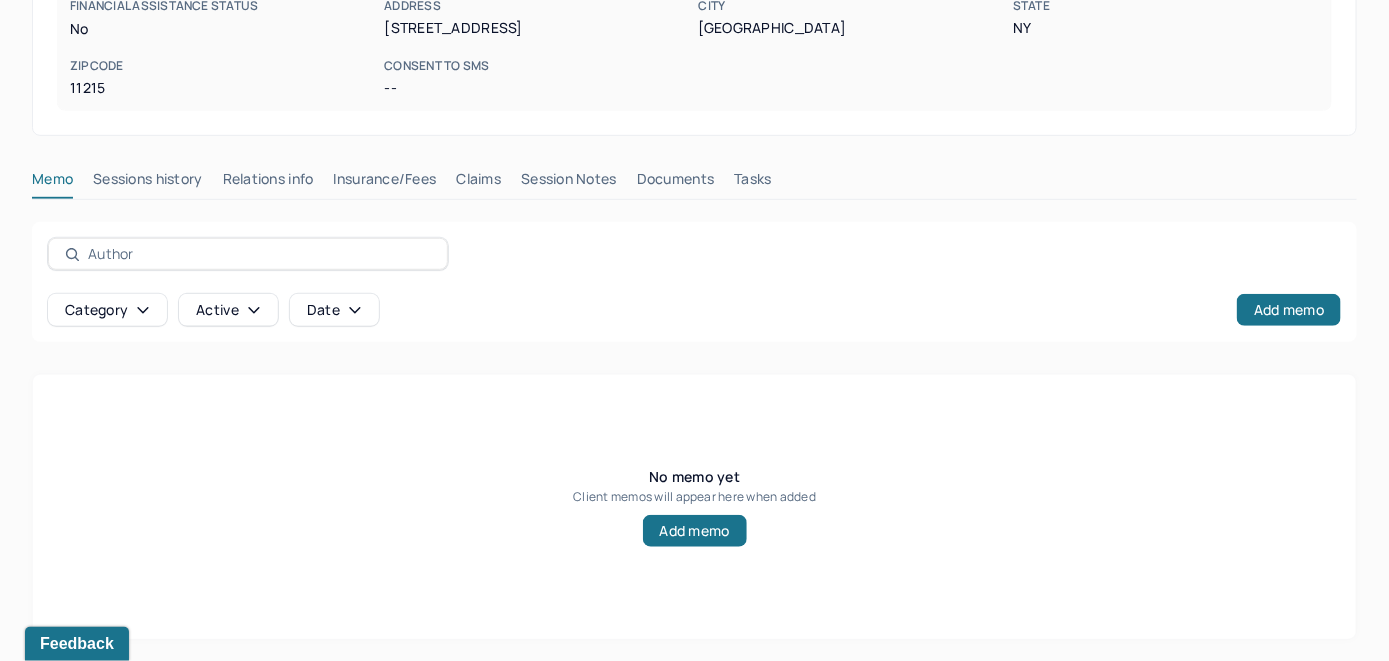 click on "Insurance/Fees" at bounding box center [385, 183] 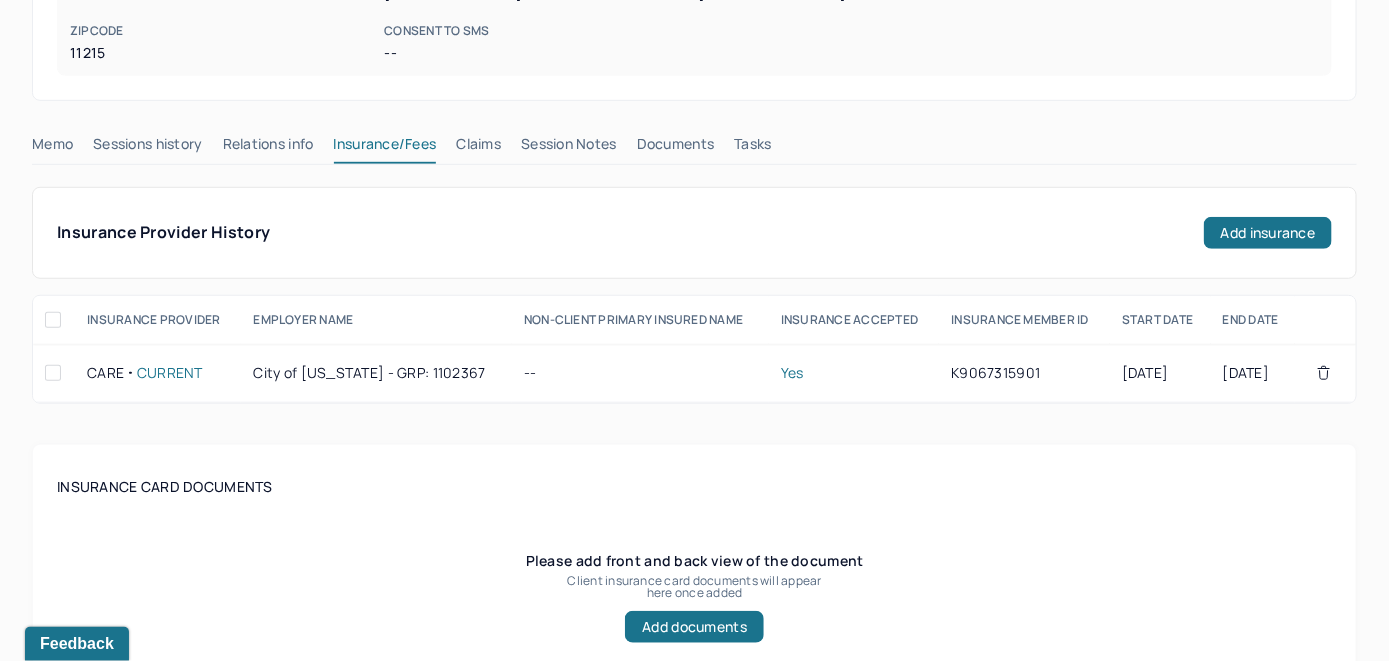 scroll, scrollTop: 393, scrollLeft: 0, axis: vertical 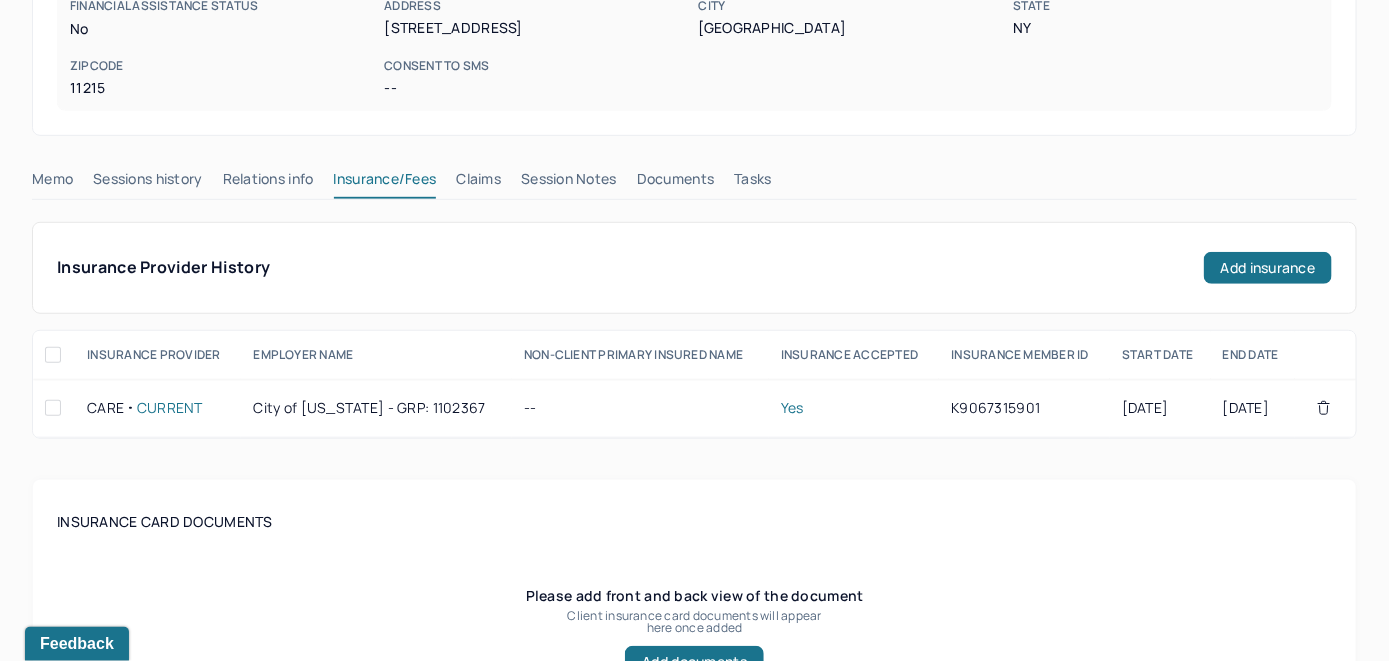 click on "Claims" at bounding box center (478, 183) 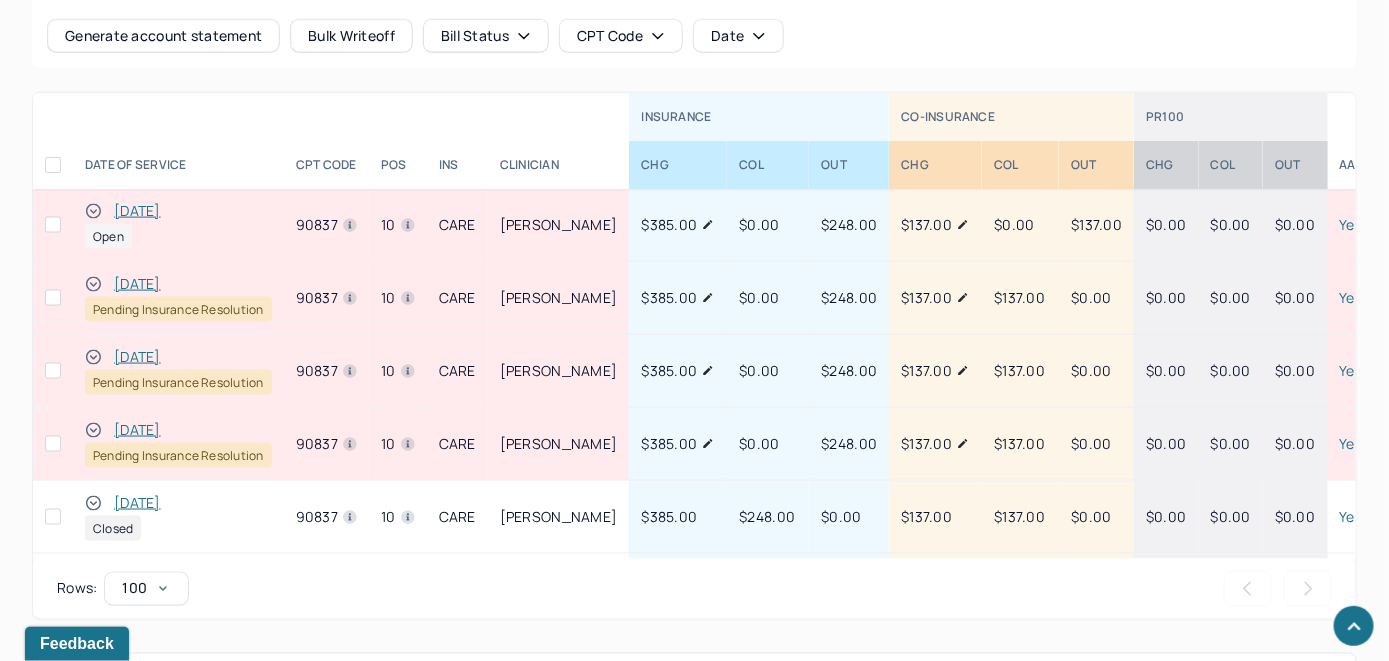 scroll, scrollTop: 779, scrollLeft: 0, axis: vertical 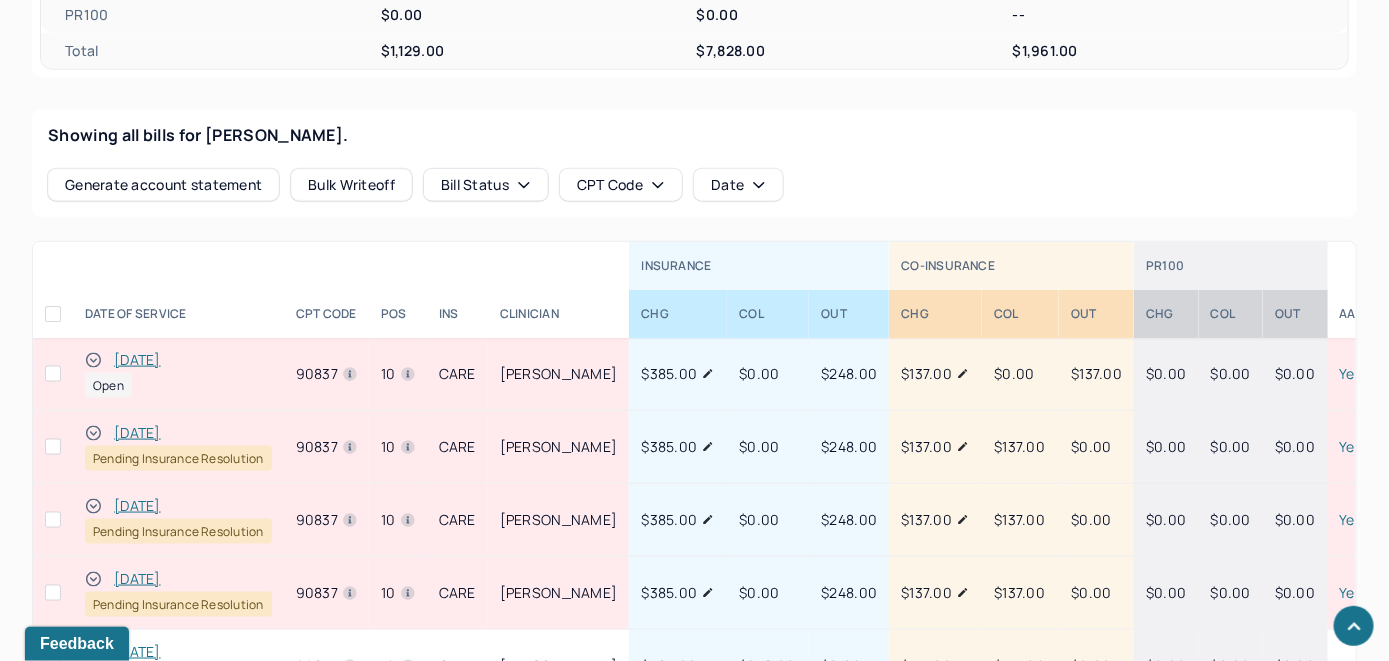 click on "[DATE]" at bounding box center (137, 360) 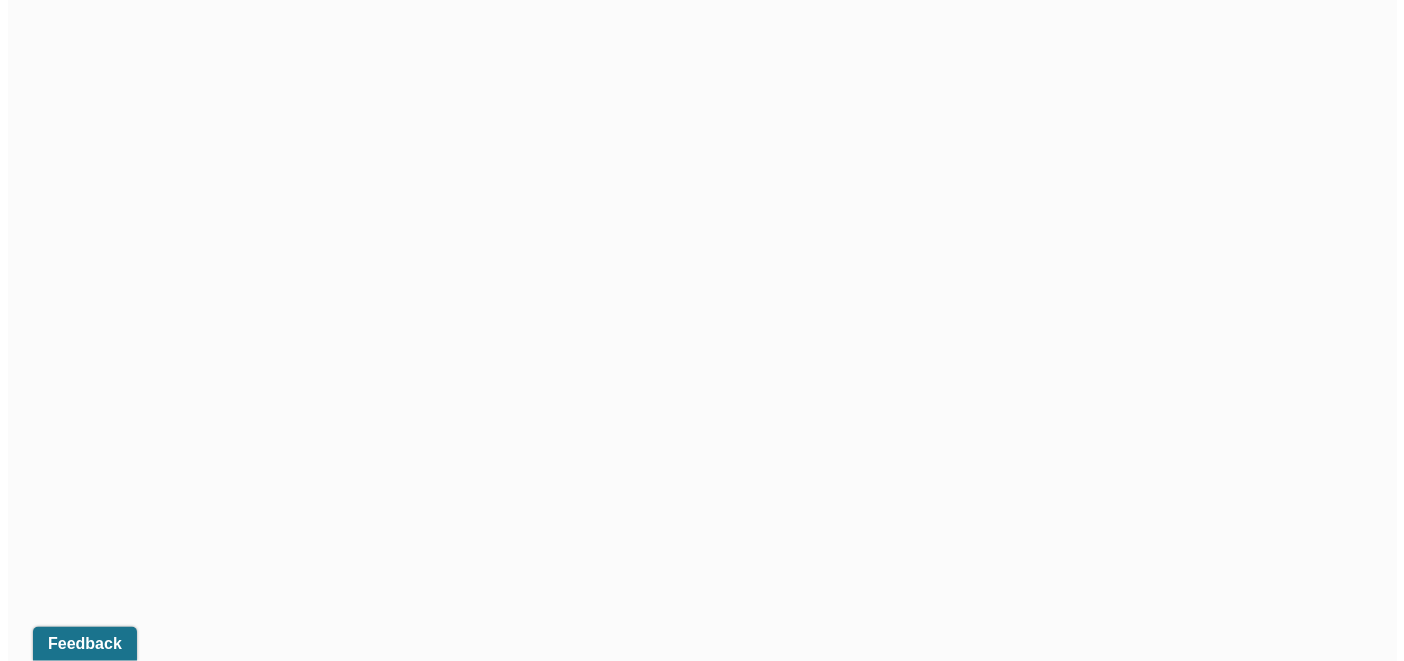 scroll, scrollTop: 707, scrollLeft: 0, axis: vertical 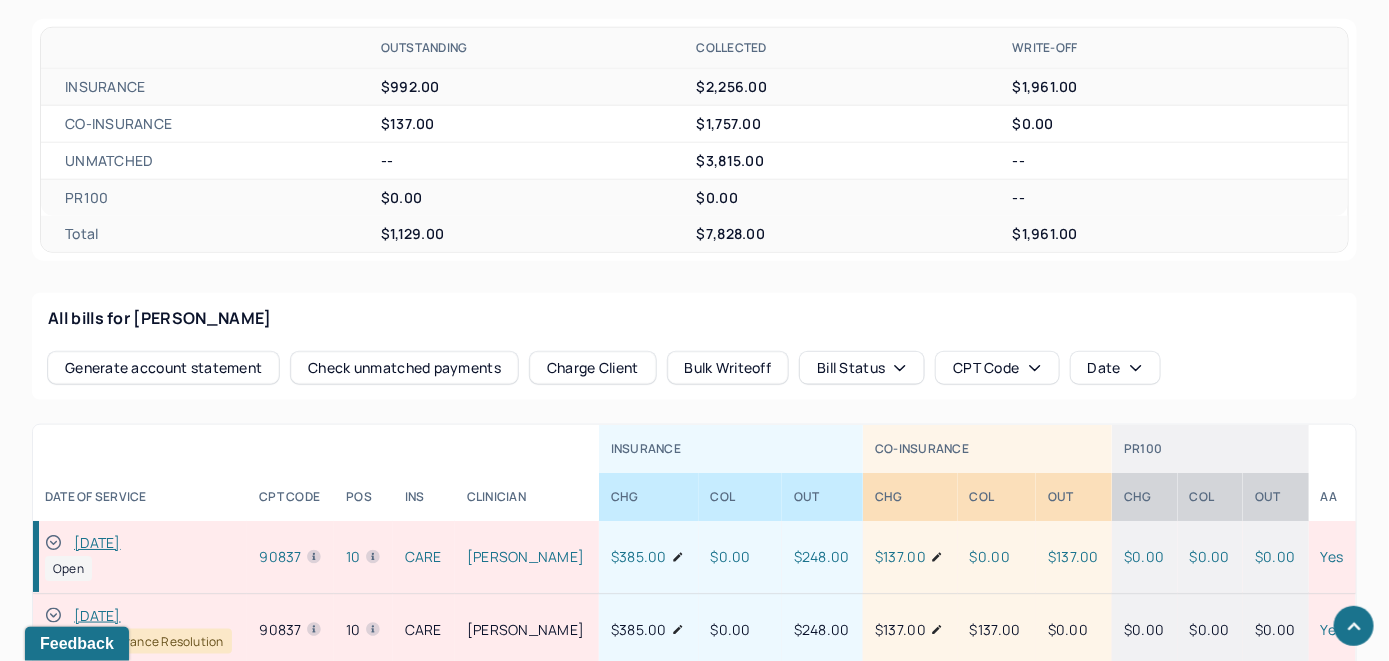 click on "Check unmatched payments" at bounding box center (404, 368) 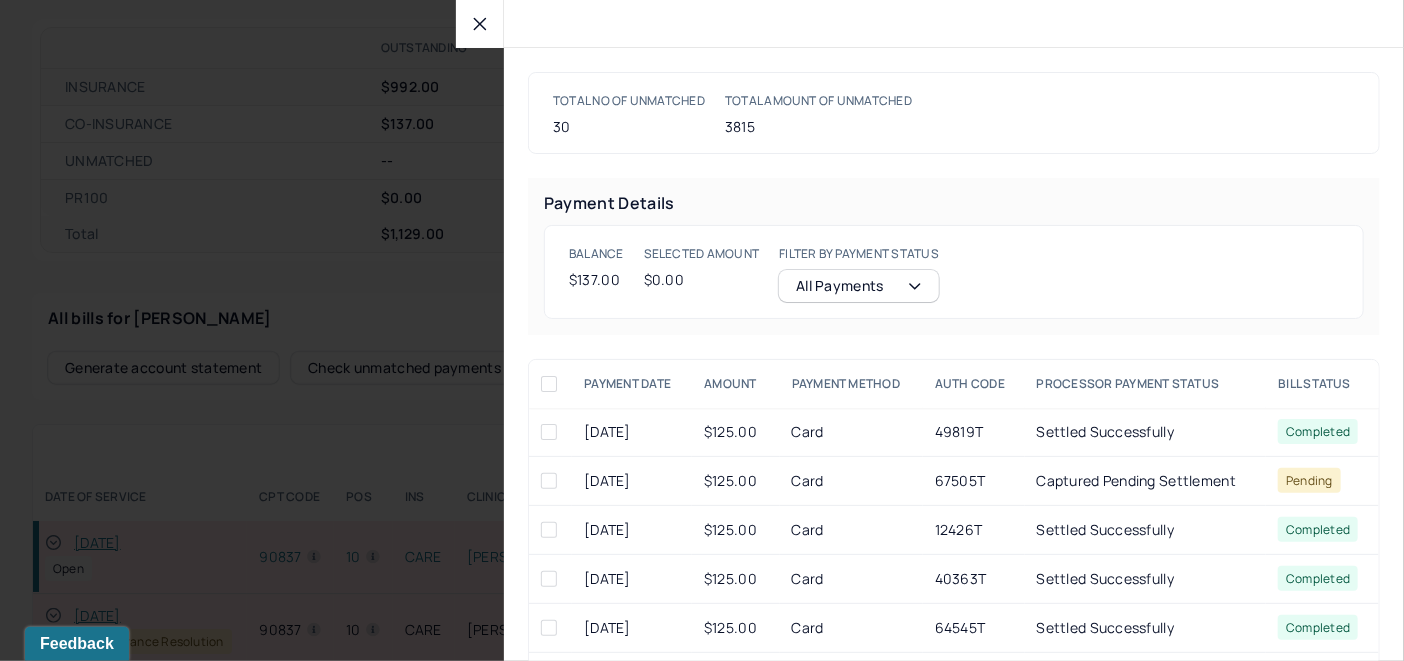 click 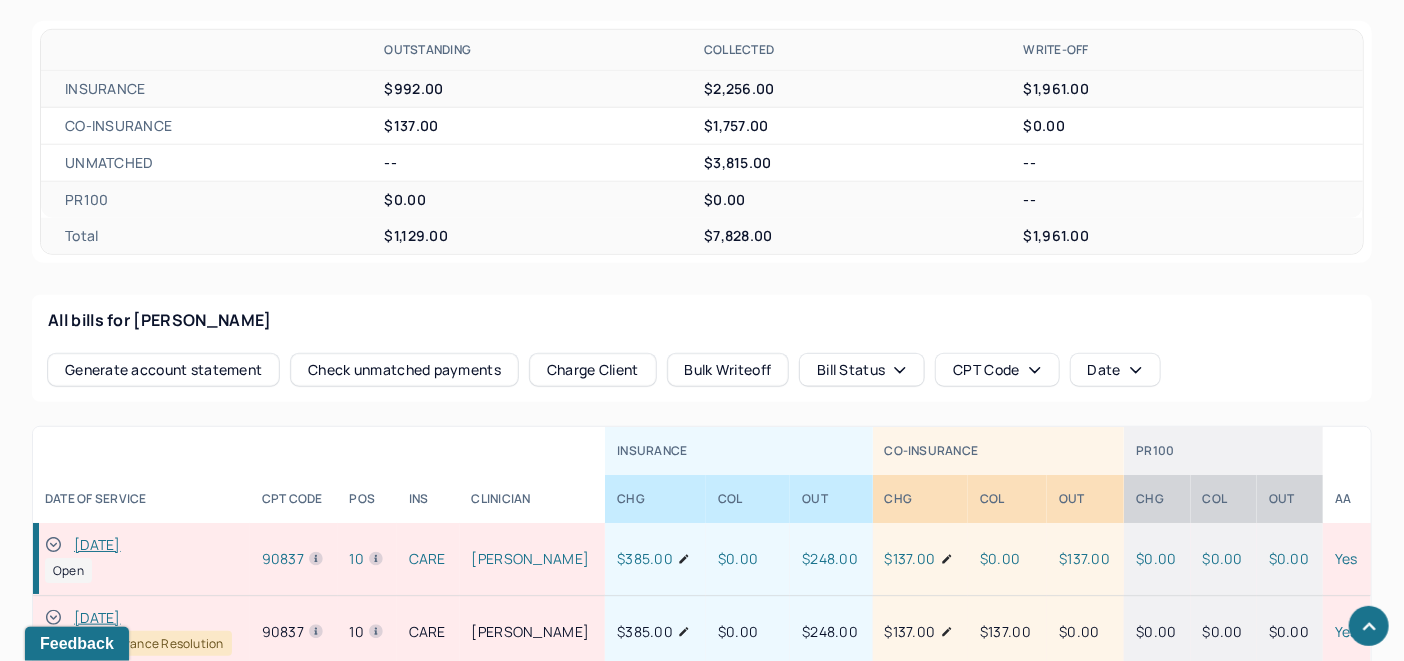 scroll, scrollTop: 709, scrollLeft: 0, axis: vertical 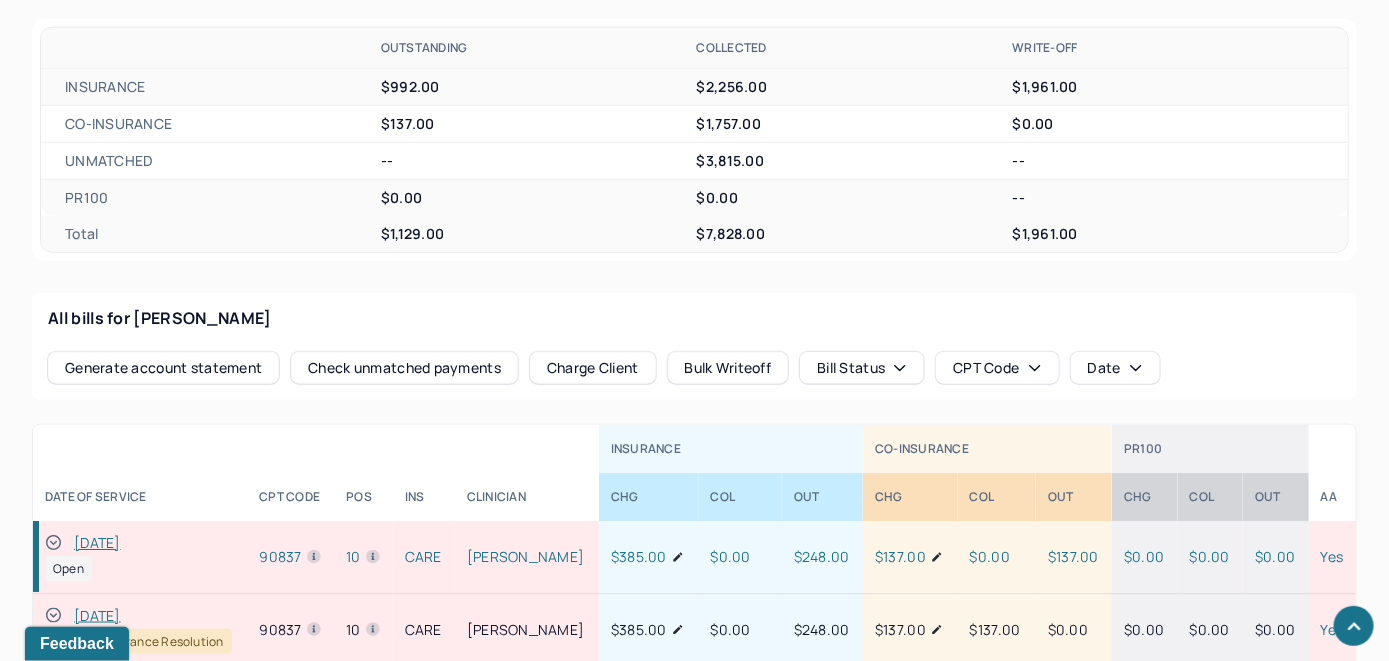 click on "Charge Client" at bounding box center [593, 368] 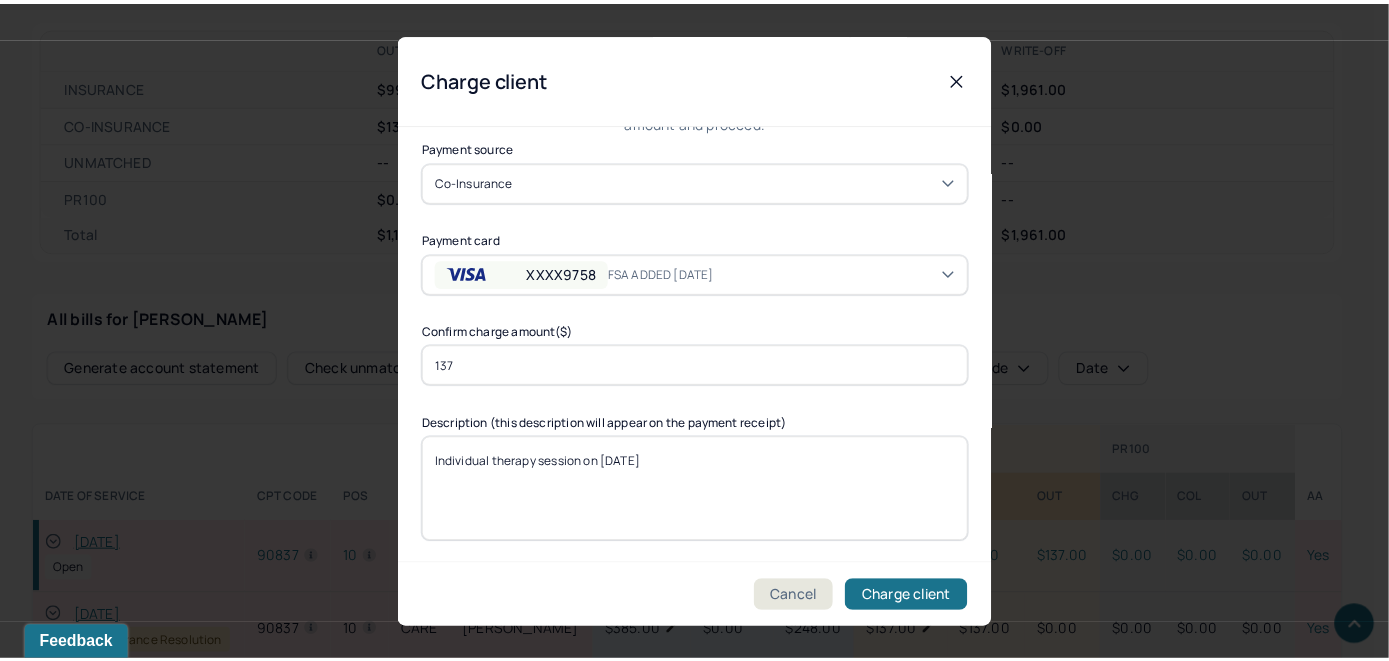 scroll, scrollTop: 121, scrollLeft: 0, axis: vertical 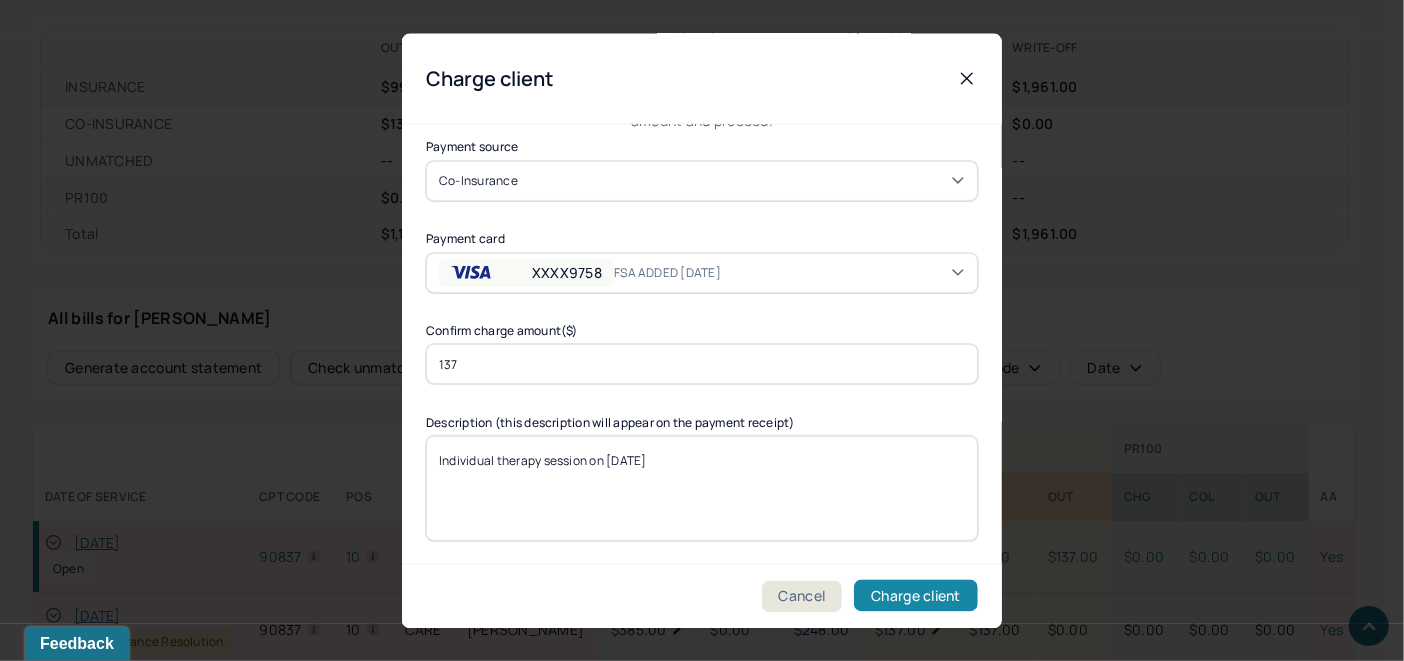 click on "Charge client" at bounding box center [916, 596] 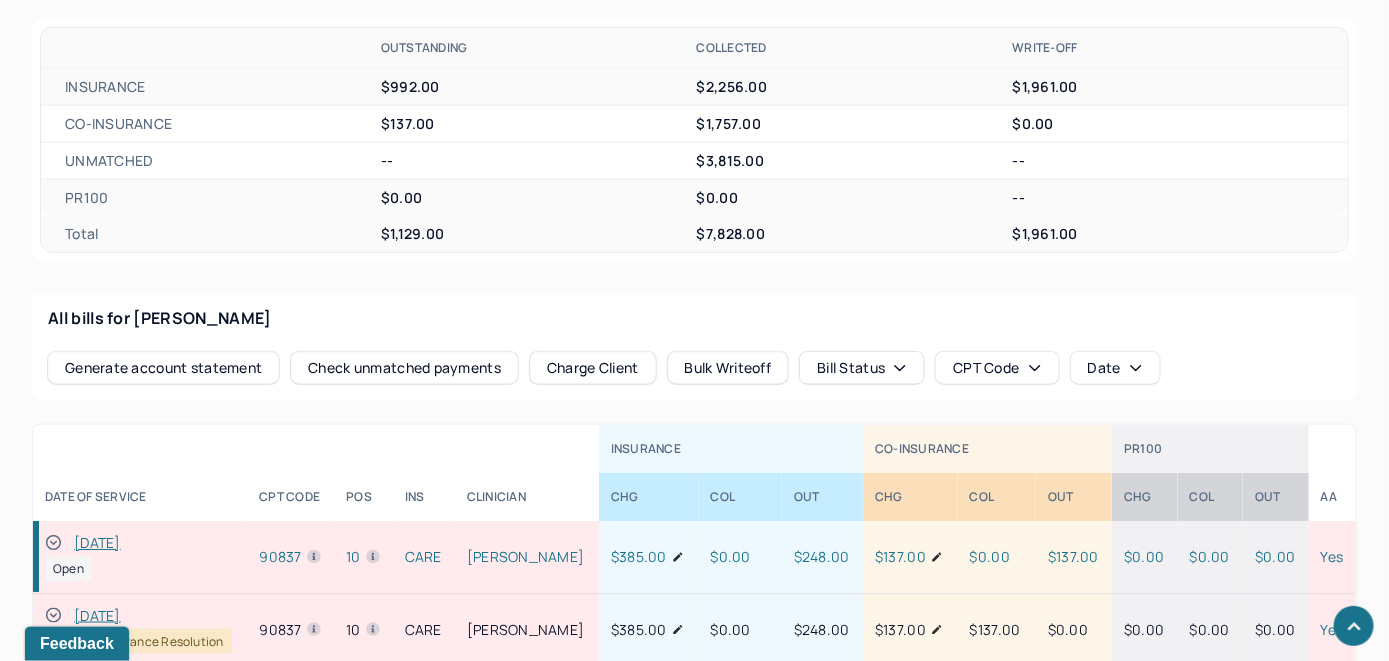 click 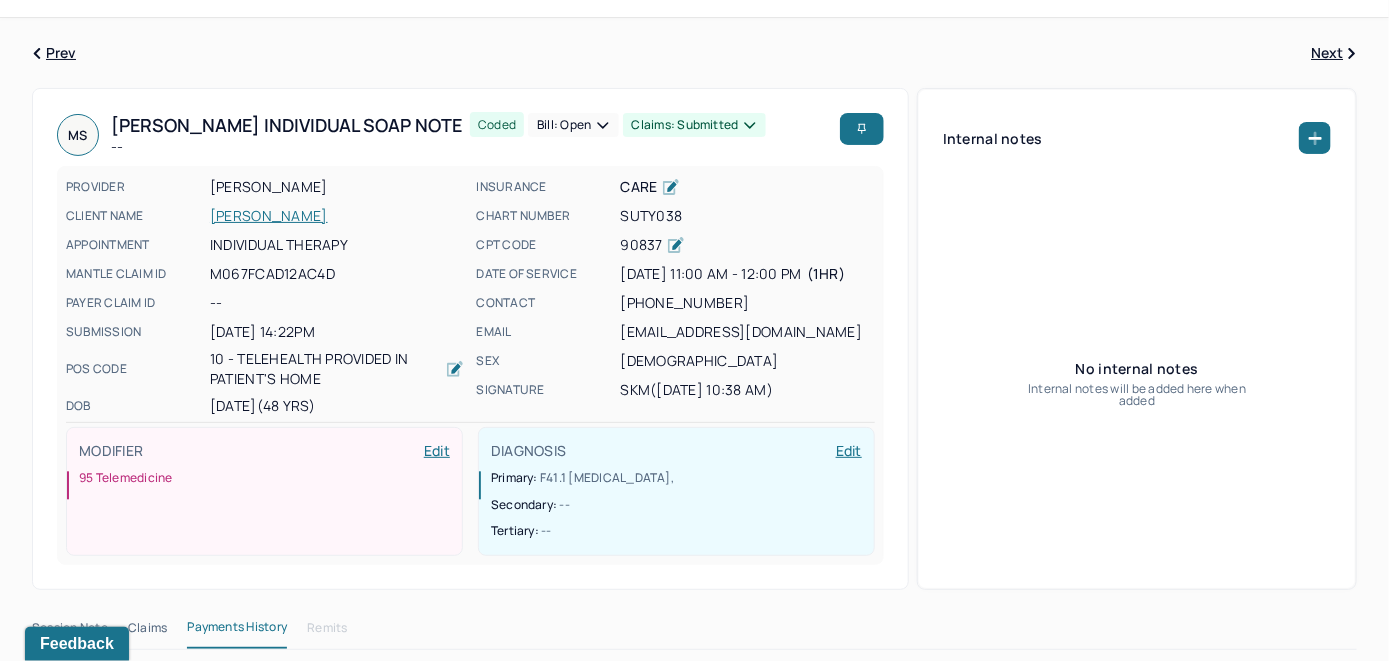 scroll, scrollTop: 0, scrollLeft: 0, axis: both 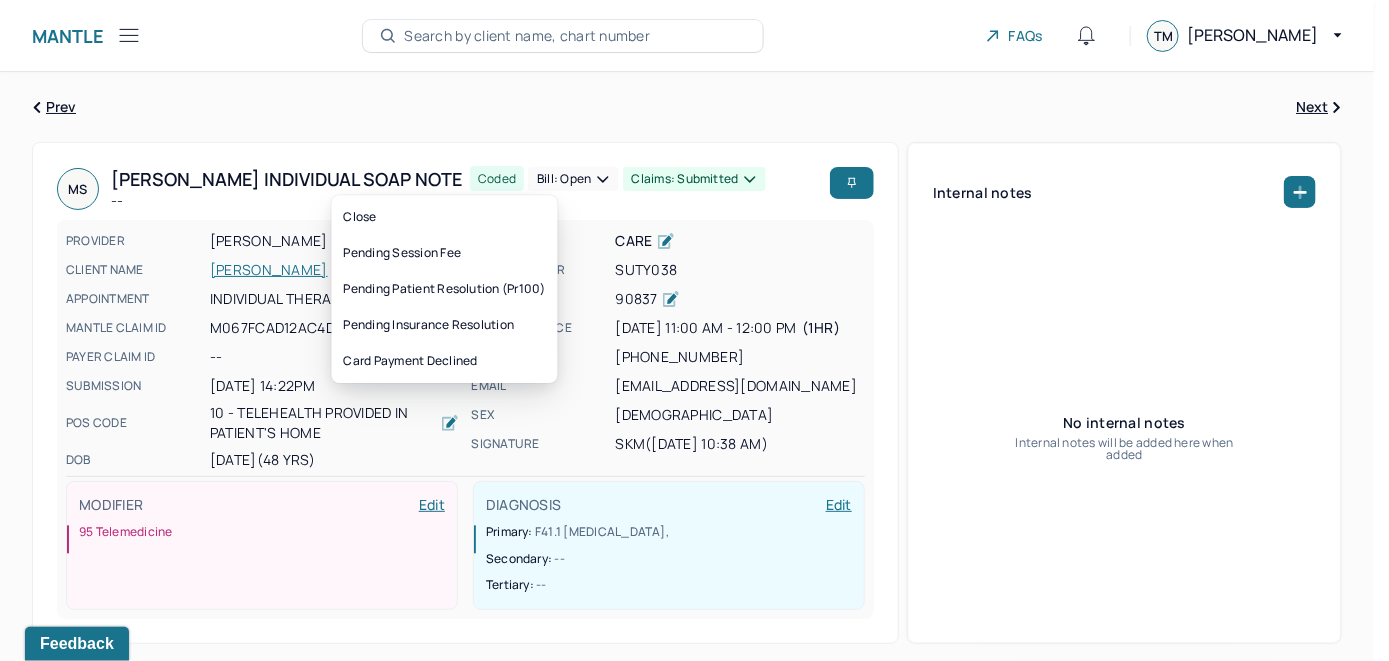 click on "Bill: Open" at bounding box center [573, 179] 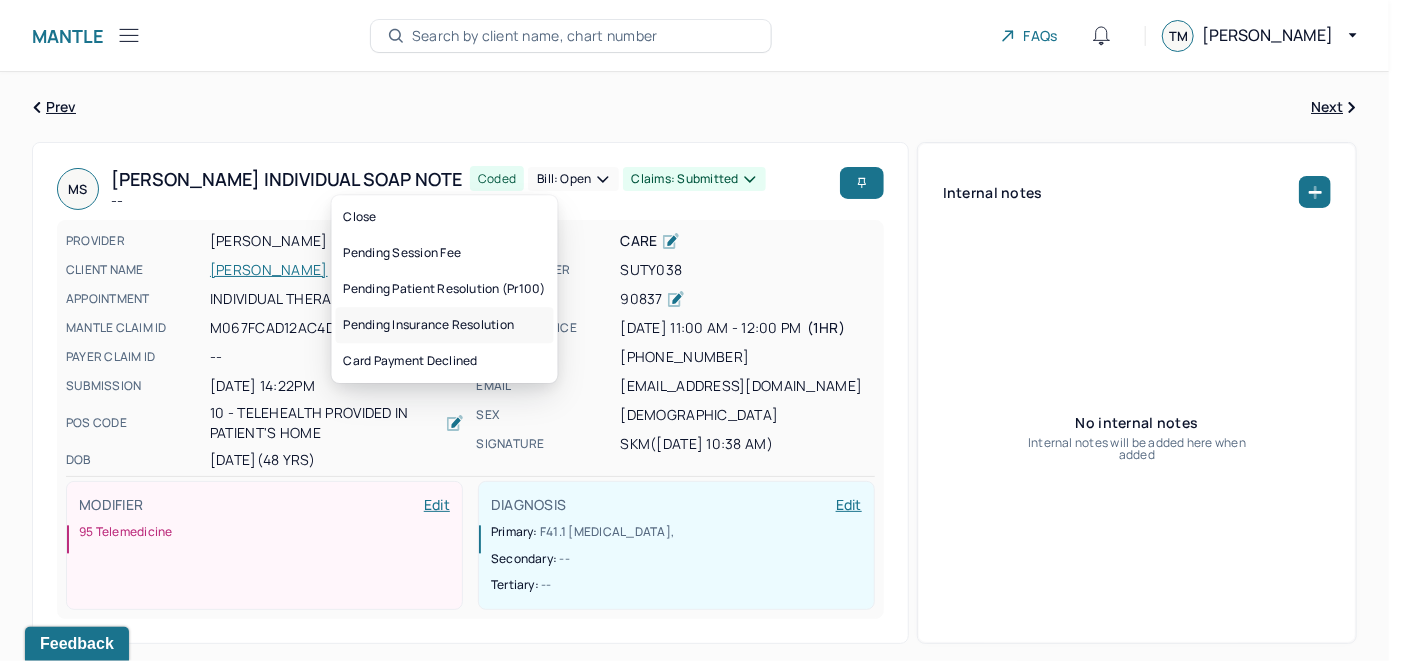 click on "Pending insurance resolution" at bounding box center [445, 325] 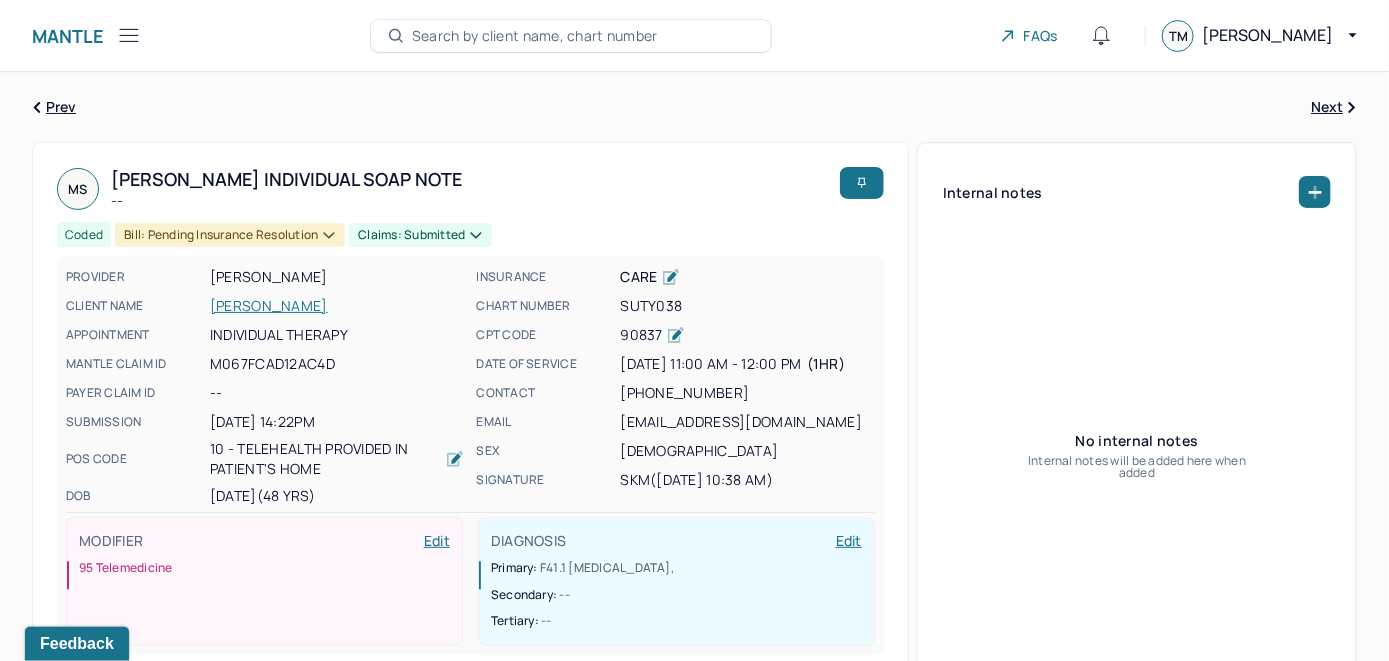 click on "Search by client name, chart number" at bounding box center [535, 36] 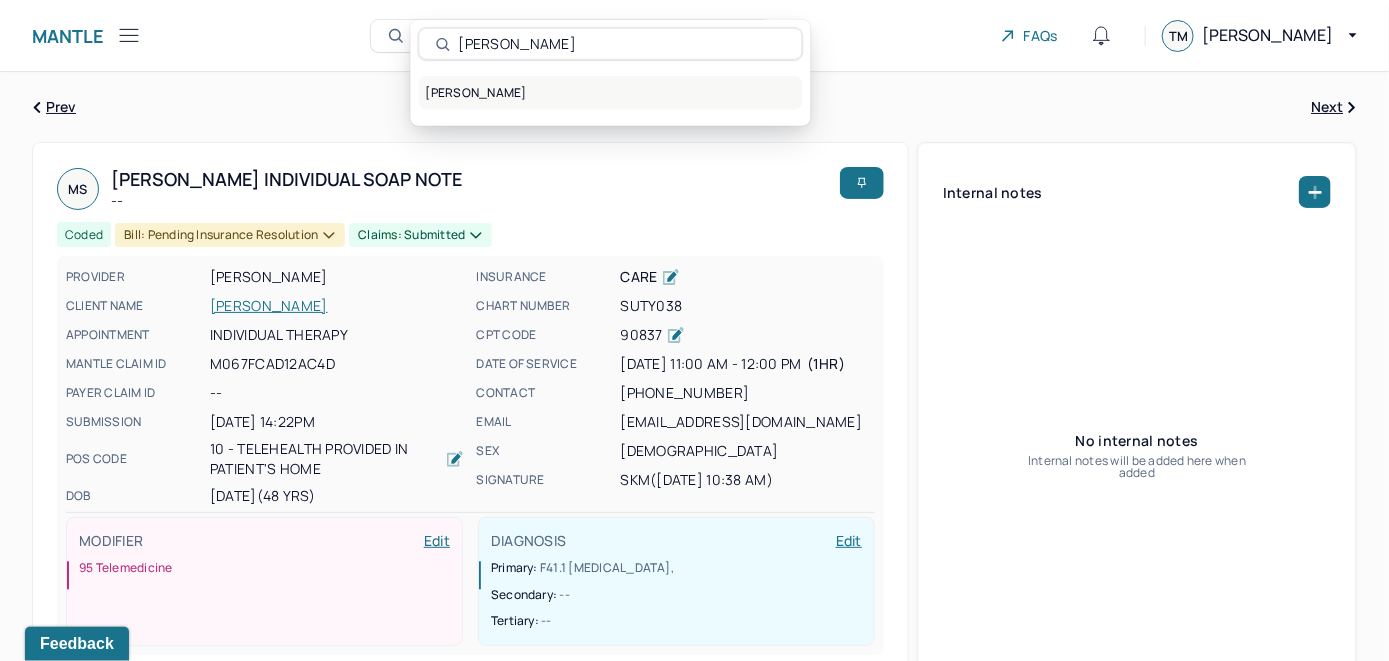 type on "[PERSON_NAME]" 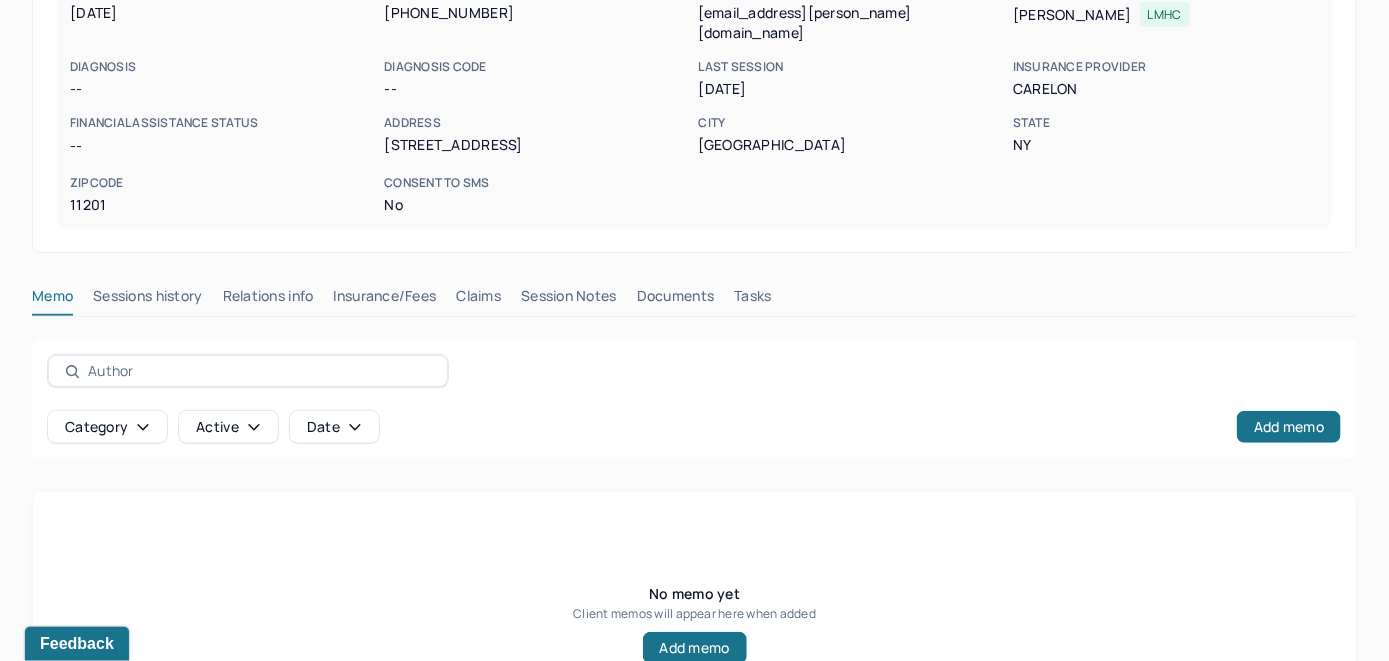 scroll, scrollTop: 393, scrollLeft: 0, axis: vertical 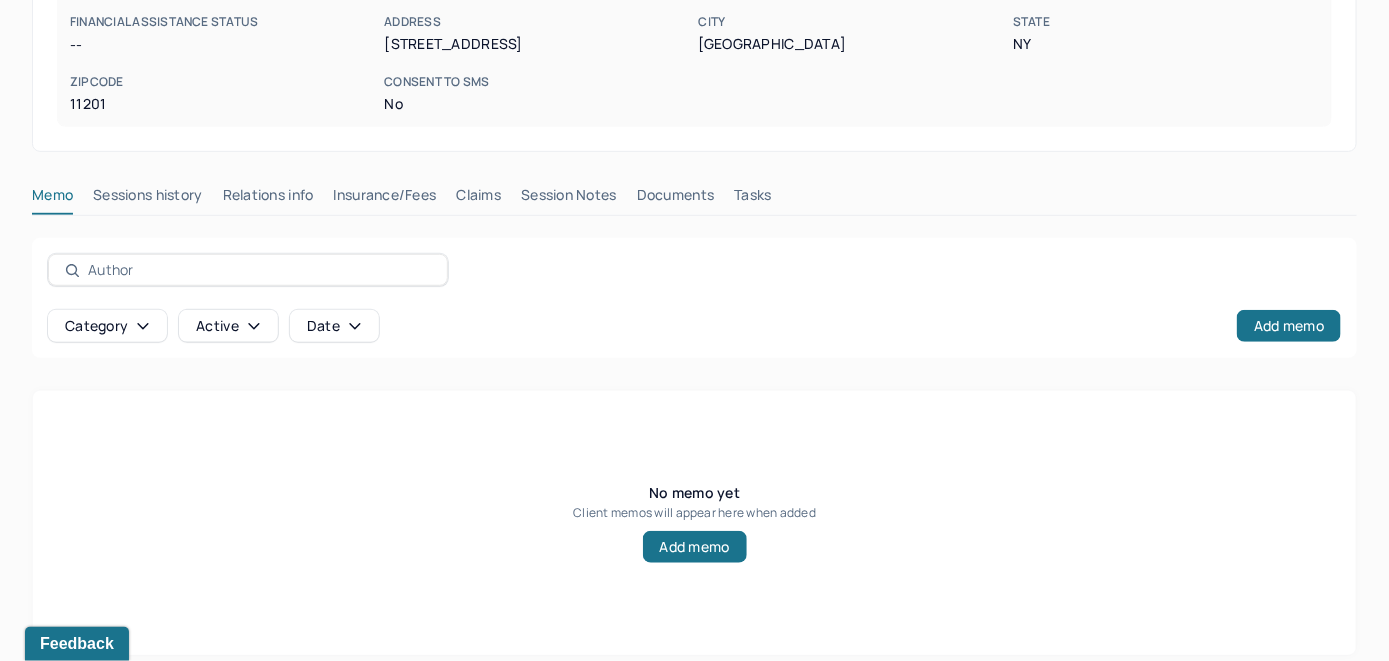 click on "Insurance/Fees" at bounding box center (385, 199) 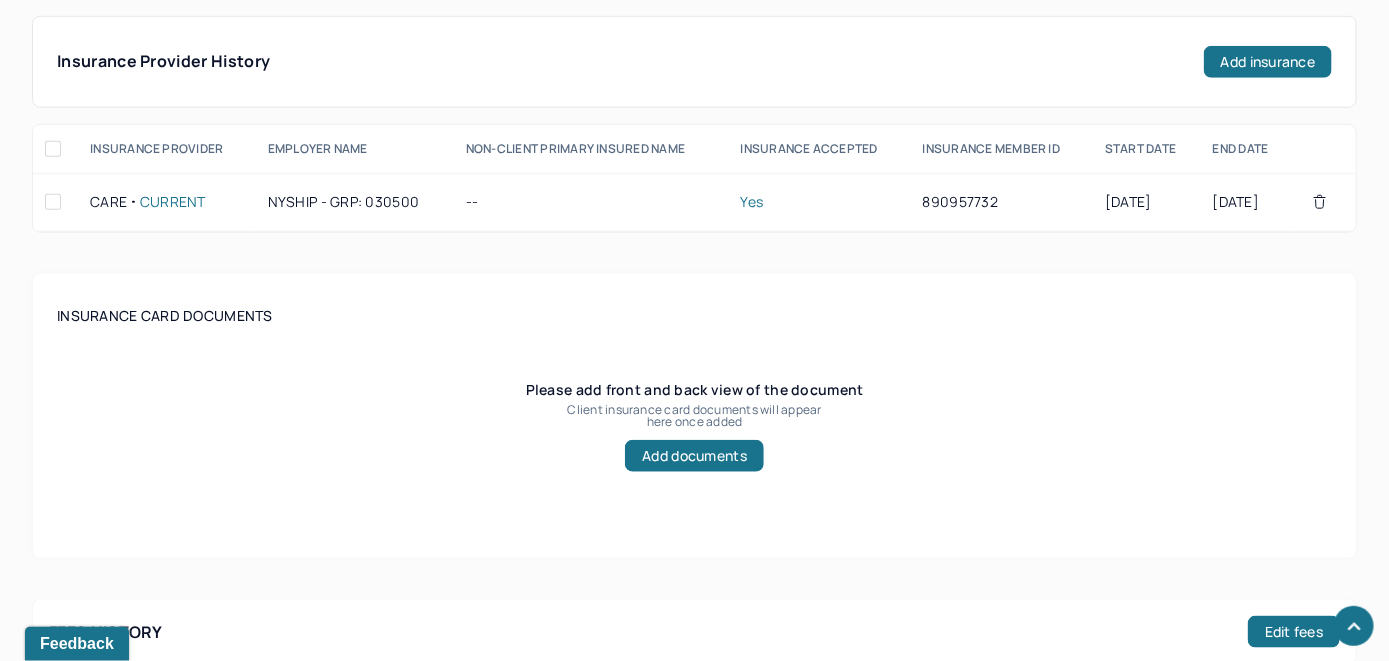 scroll, scrollTop: 493, scrollLeft: 0, axis: vertical 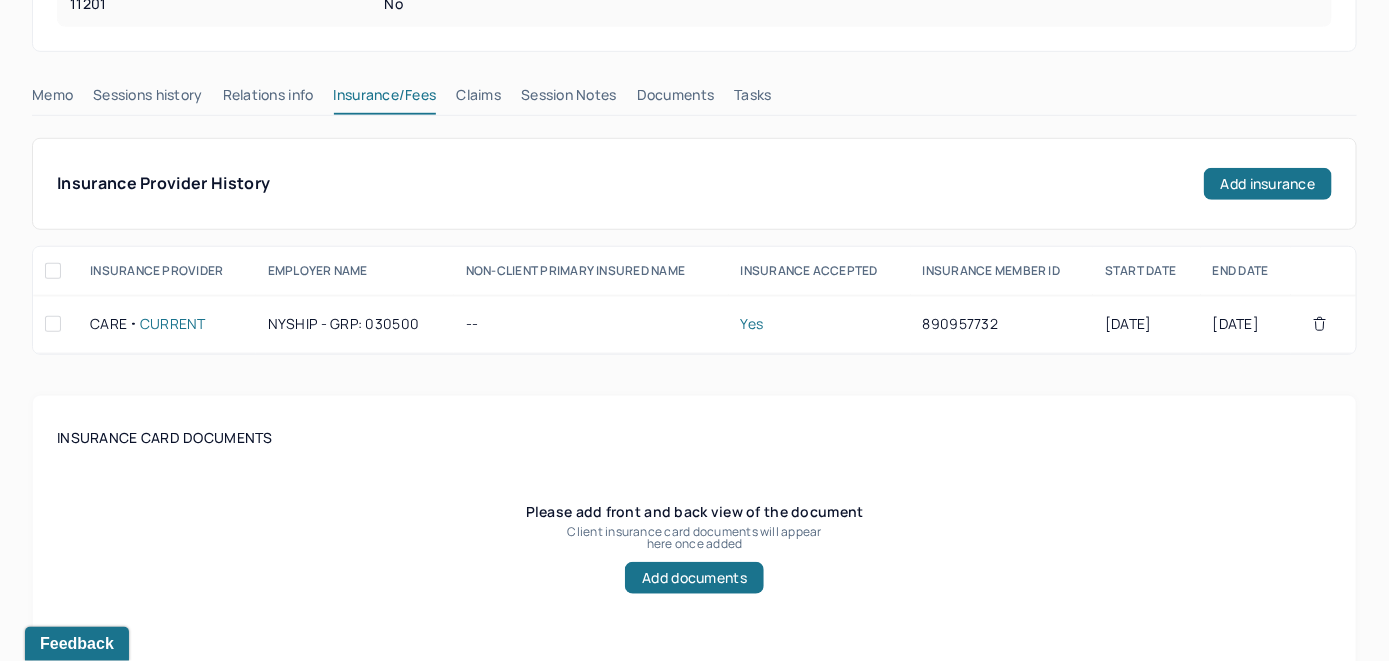 click on "Claims" at bounding box center (478, 99) 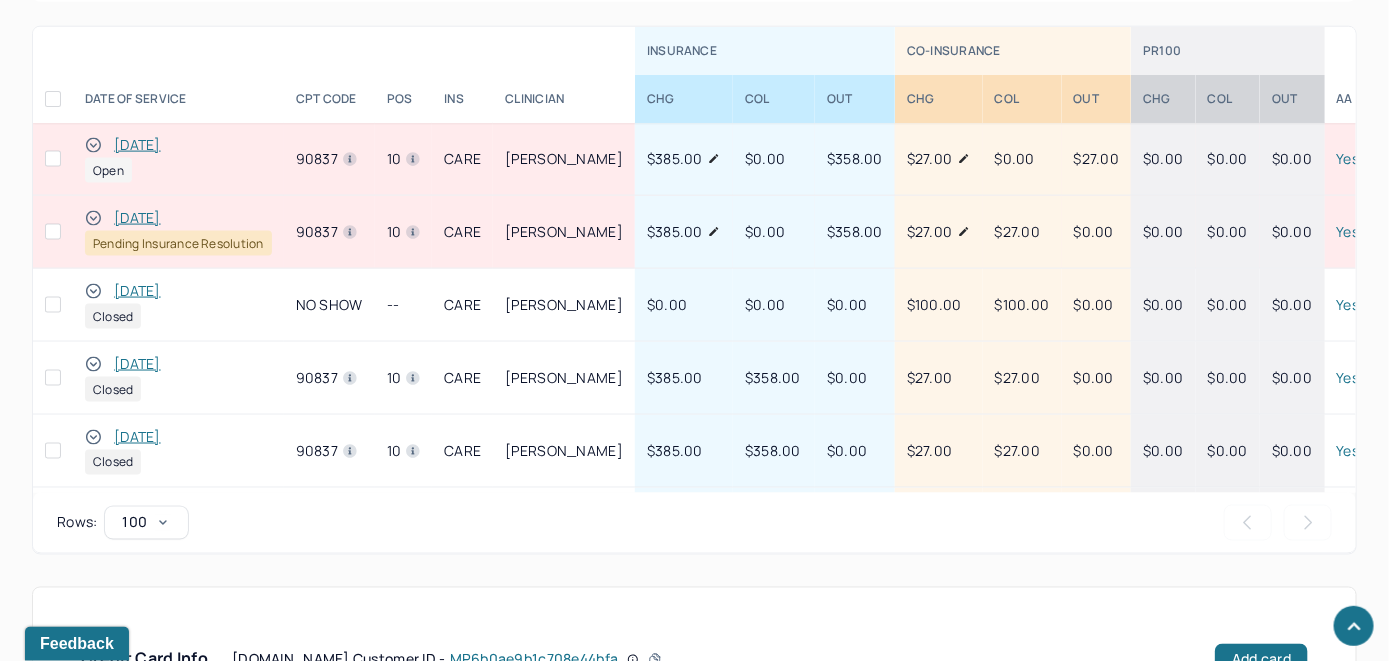scroll, scrollTop: 935, scrollLeft: 0, axis: vertical 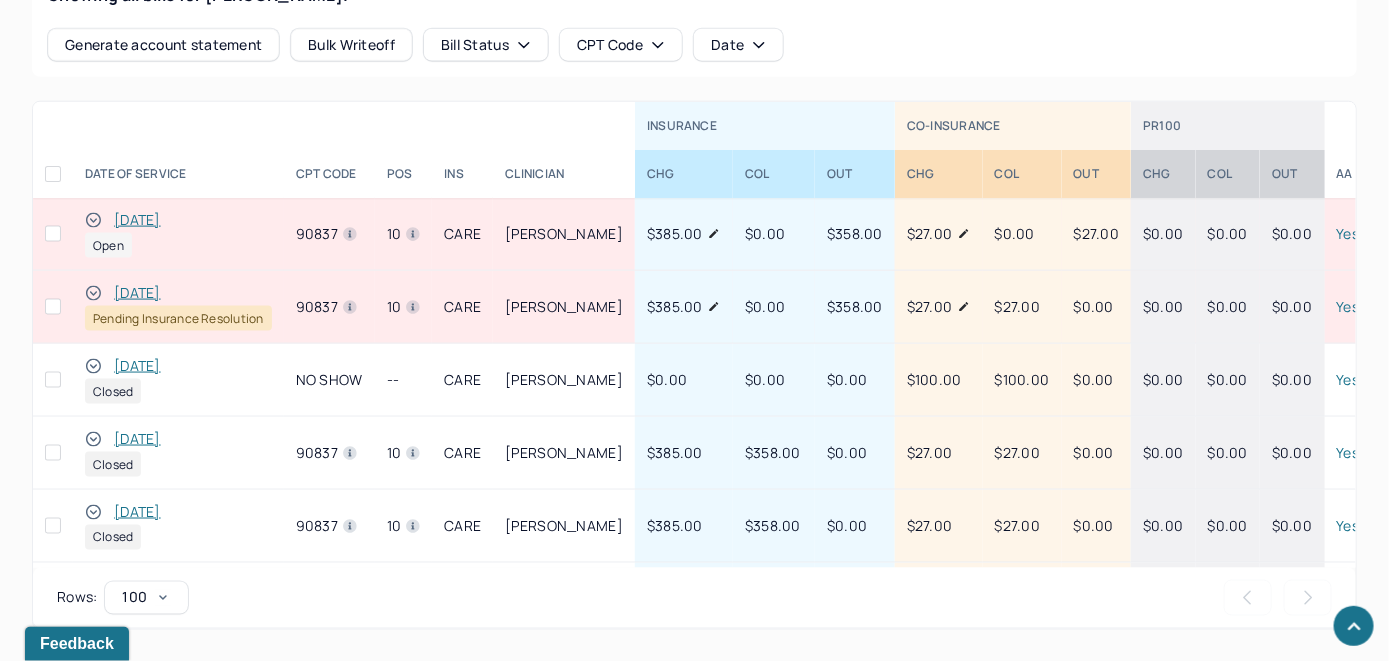 click on "[DATE]" at bounding box center (137, 220) 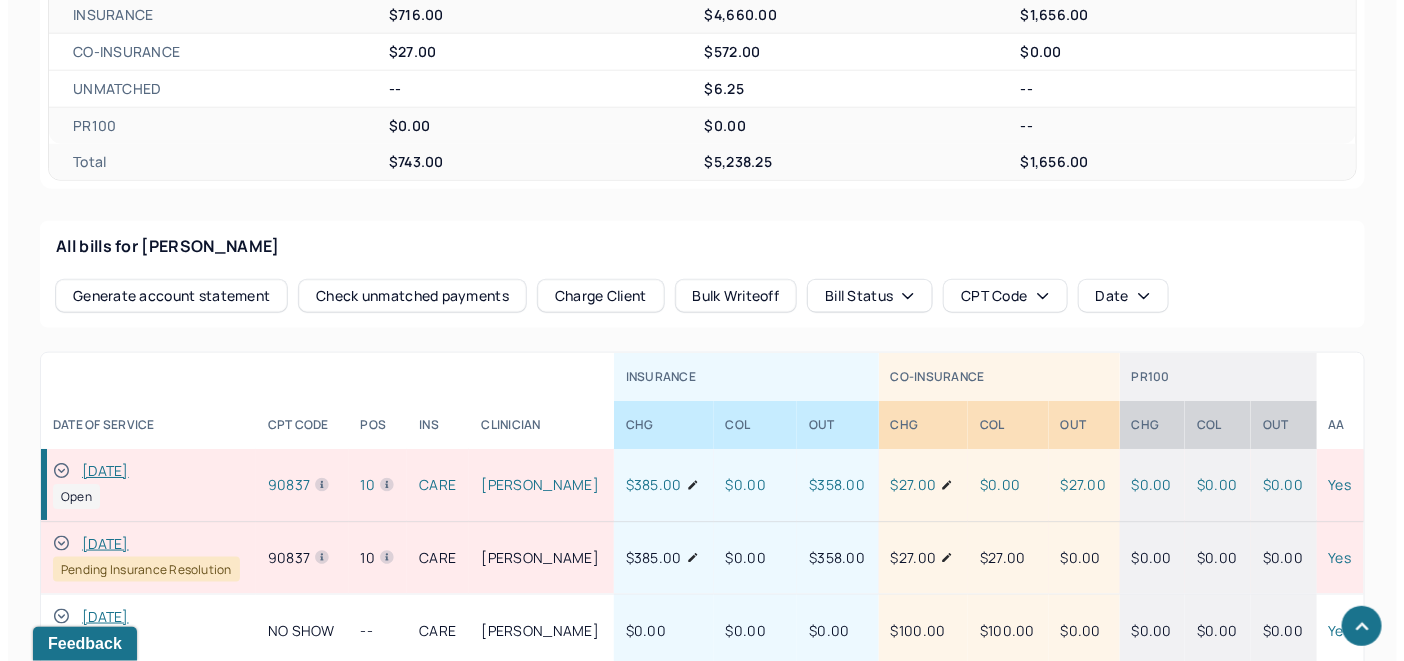 scroll, scrollTop: 864, scrollLeft: 0, axis: vertical 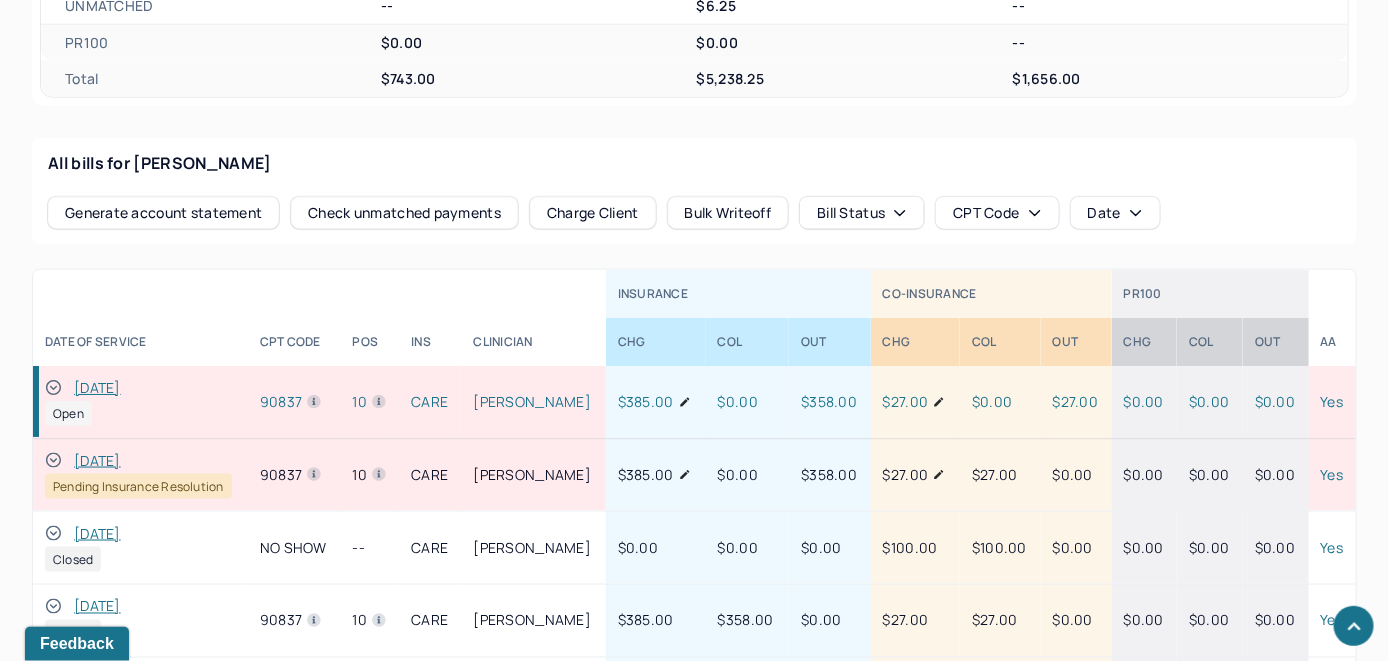 click on "Check unmatched payments" at bounding box center (404, 213) 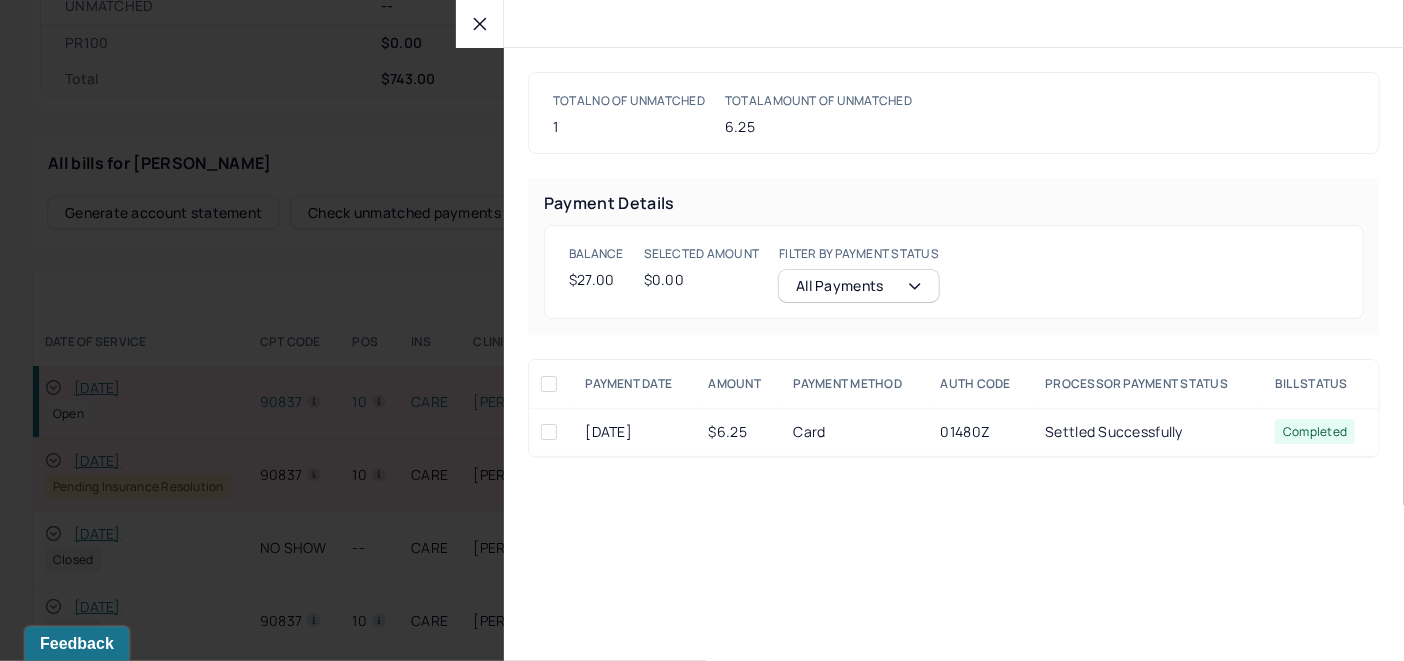 click at bounding box center (480, 24) 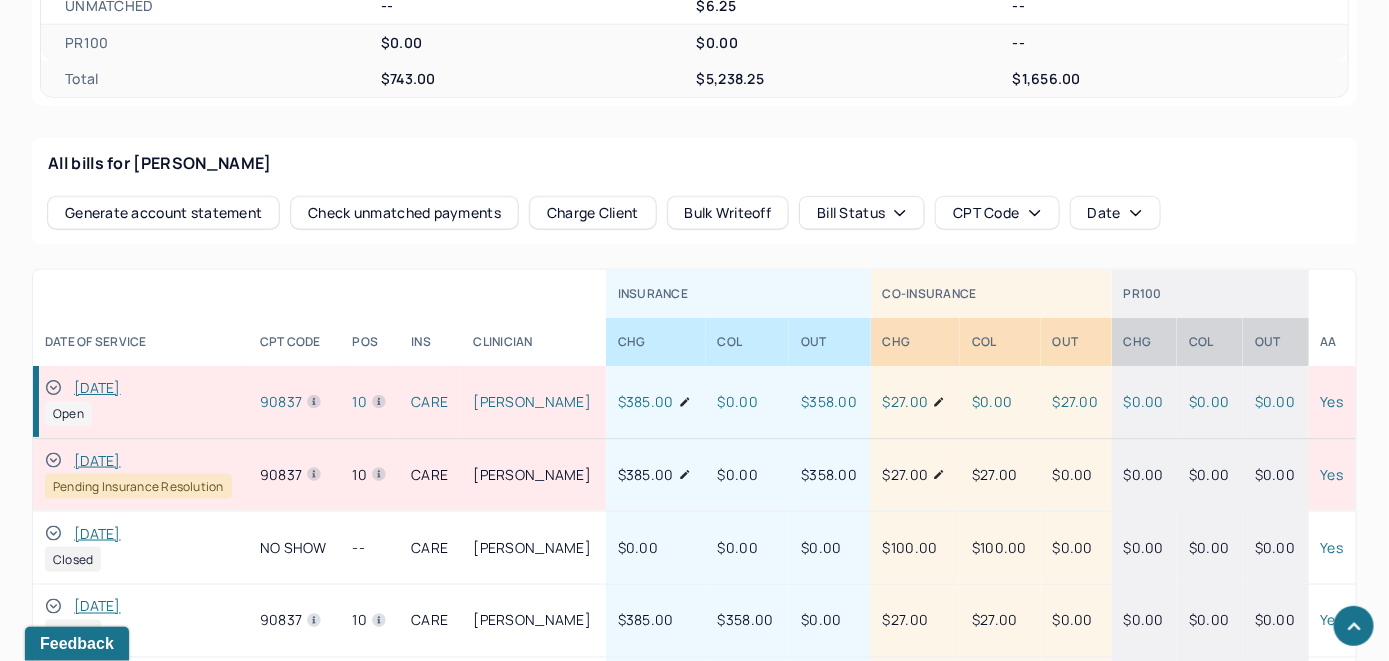 click on "Charge Client" at bounding box center [593, 213] 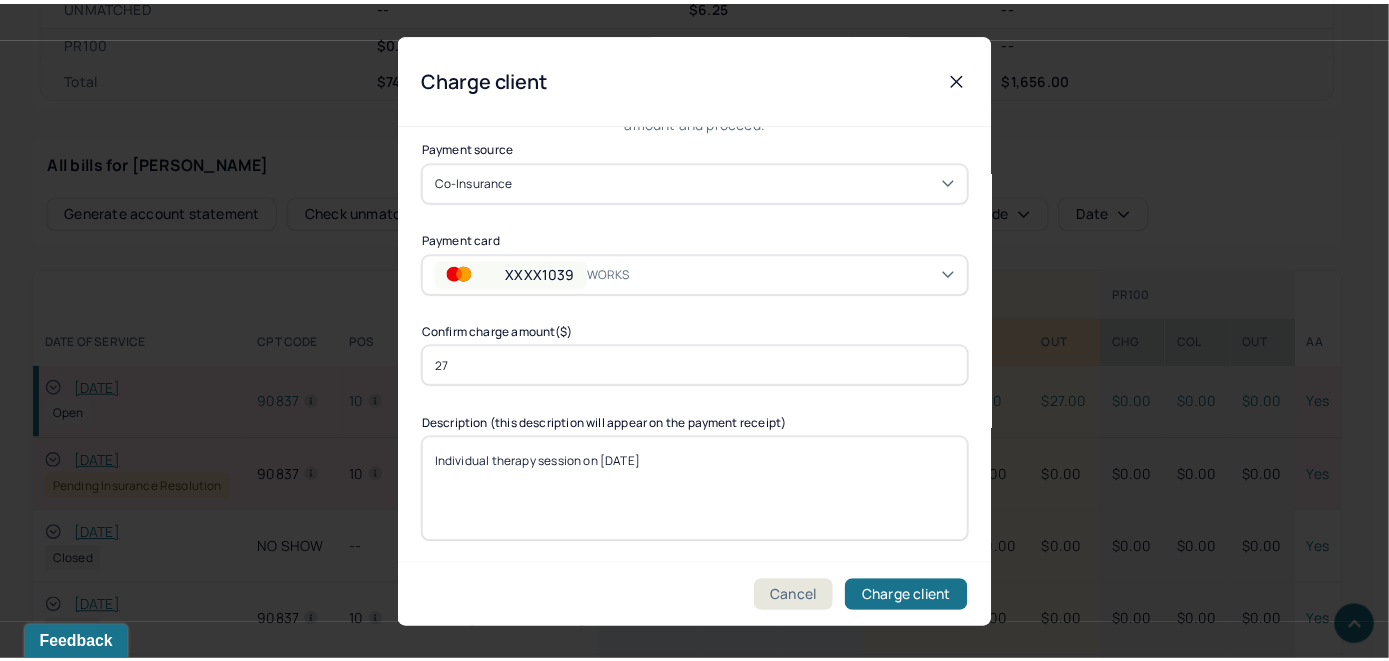 scroll, scrollTop: 121, scrollLeft: 0, axis: vertical 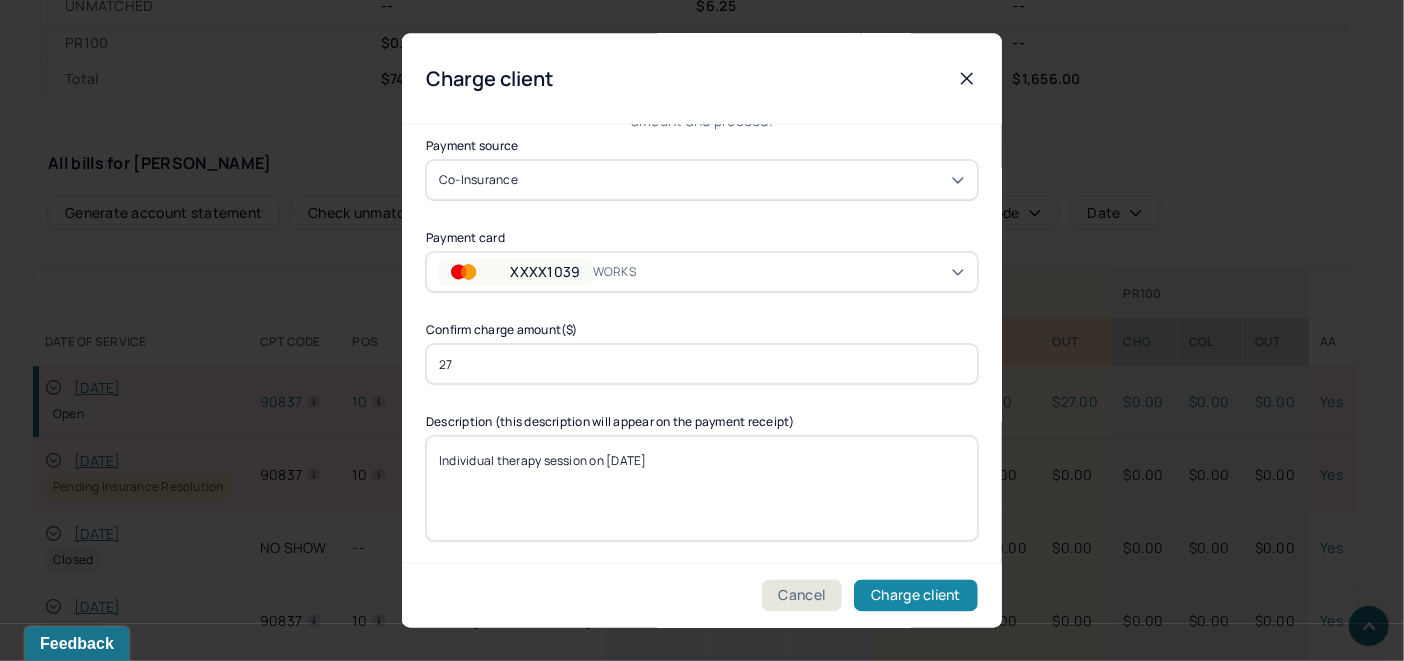 click on "Charge client" at bounding box center [916, 596] 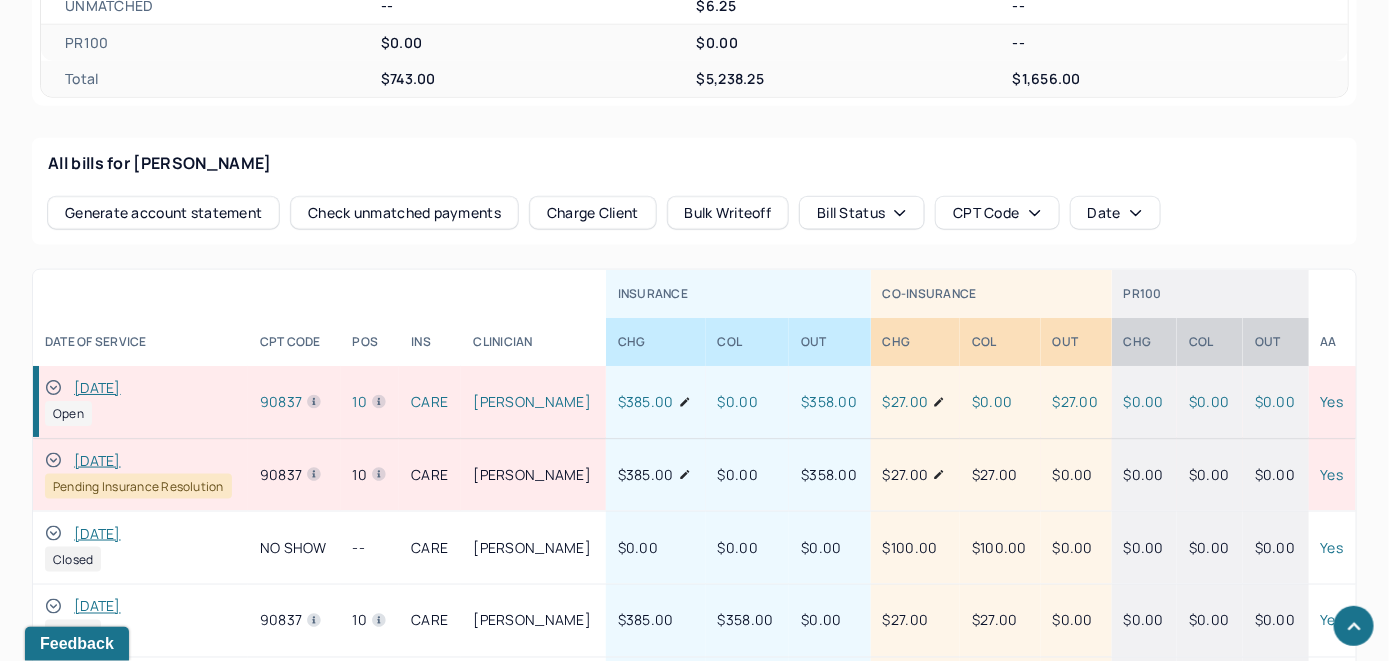 click 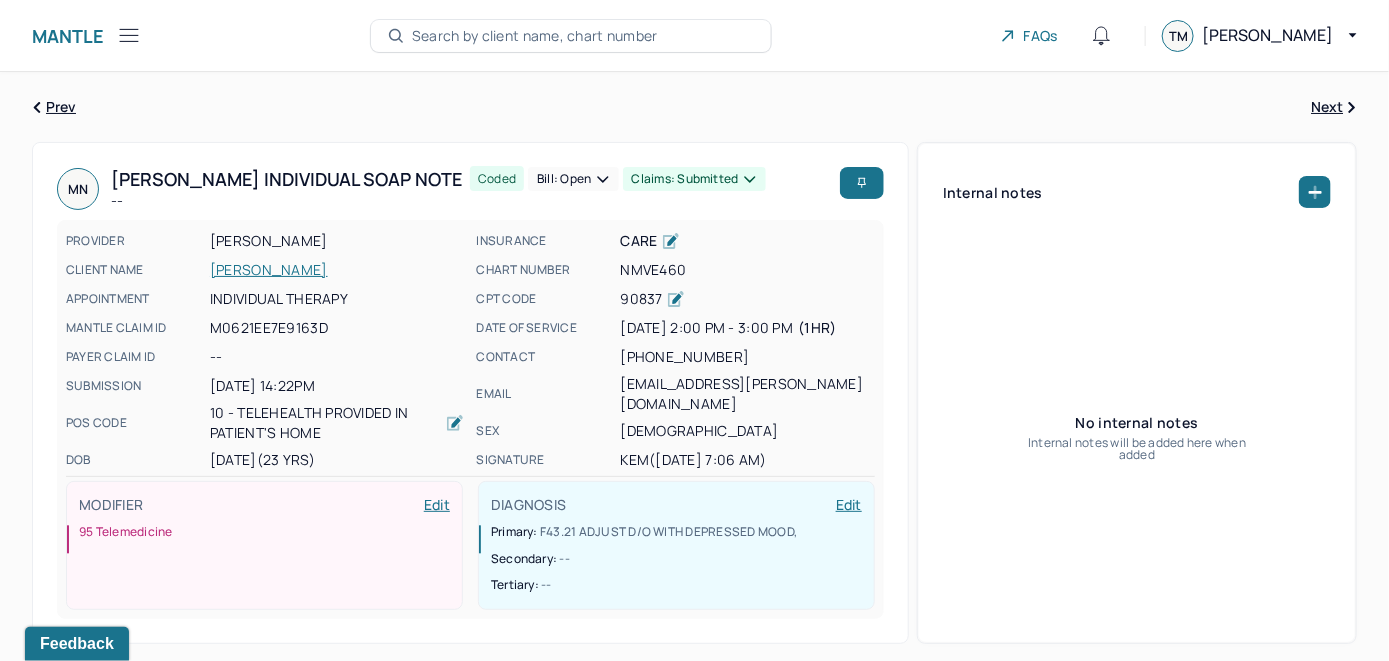 scroll, scrollTop: 0, scrollLeft: 0, axis: both 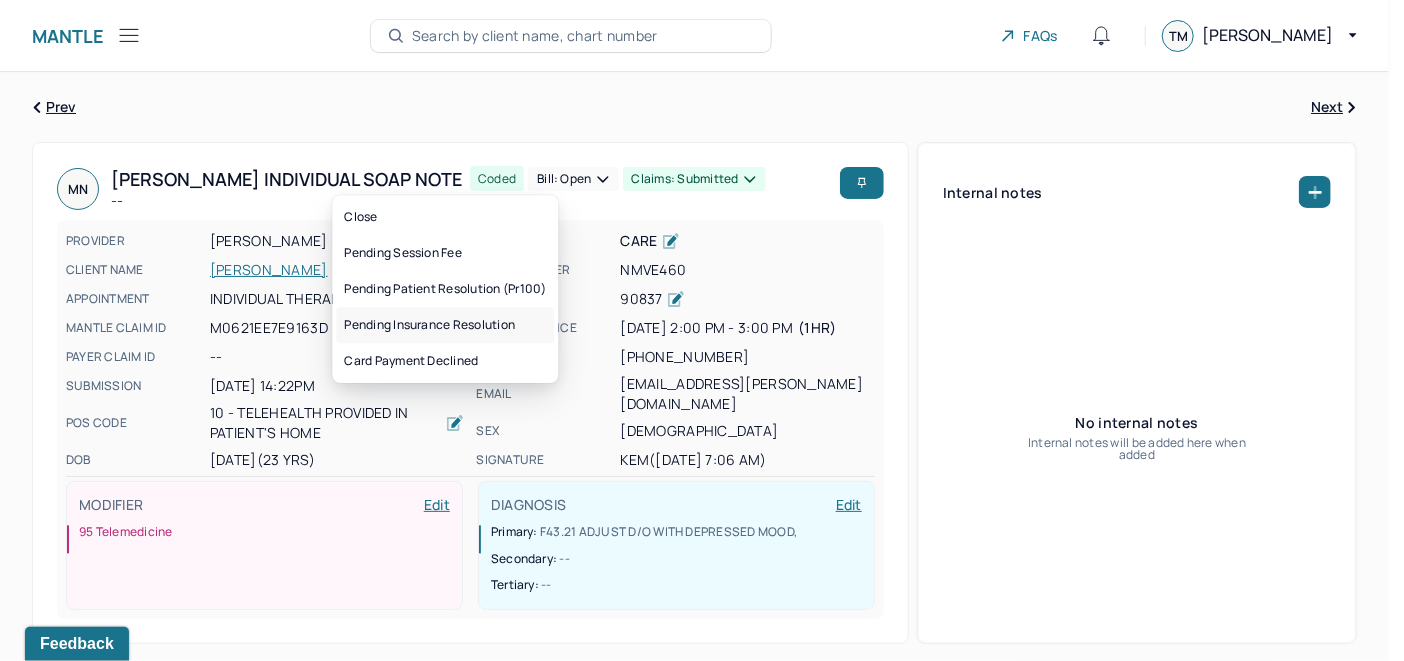 click on "Pending insurance resolution" at bounding box center [445, 325] 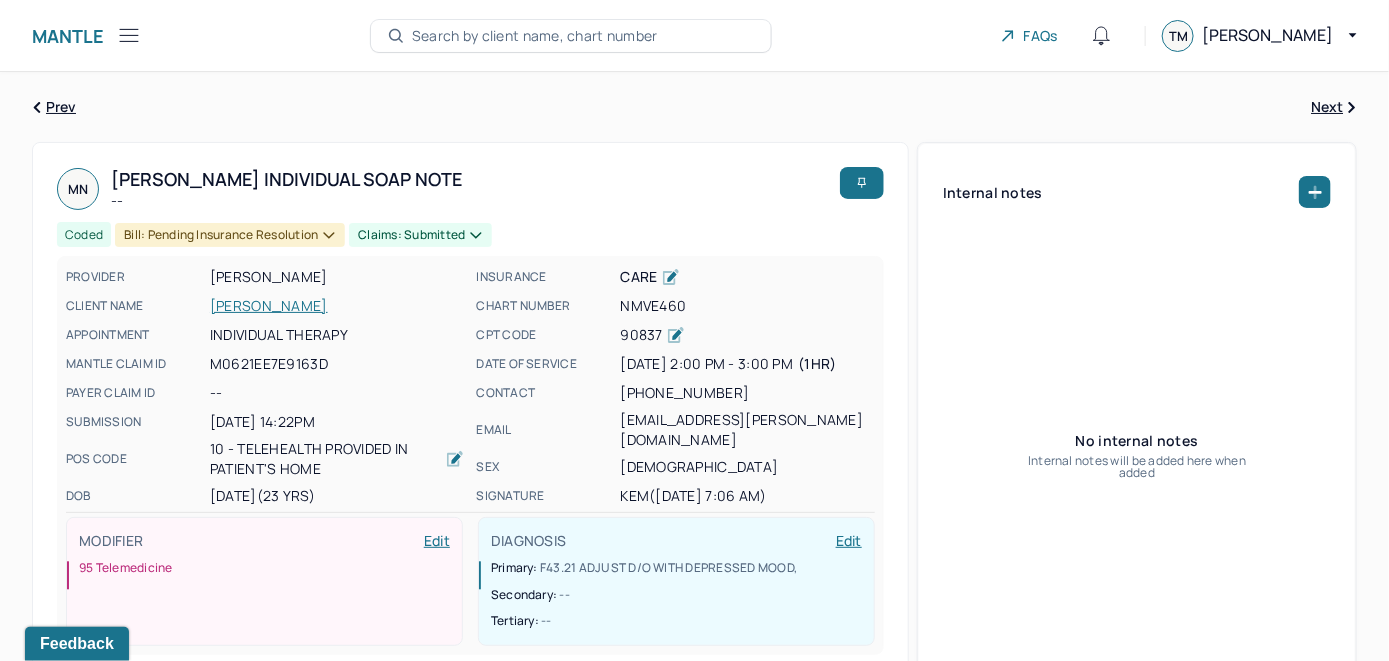 click on "Search by client name, chart number" at bounding box center (535, 36) 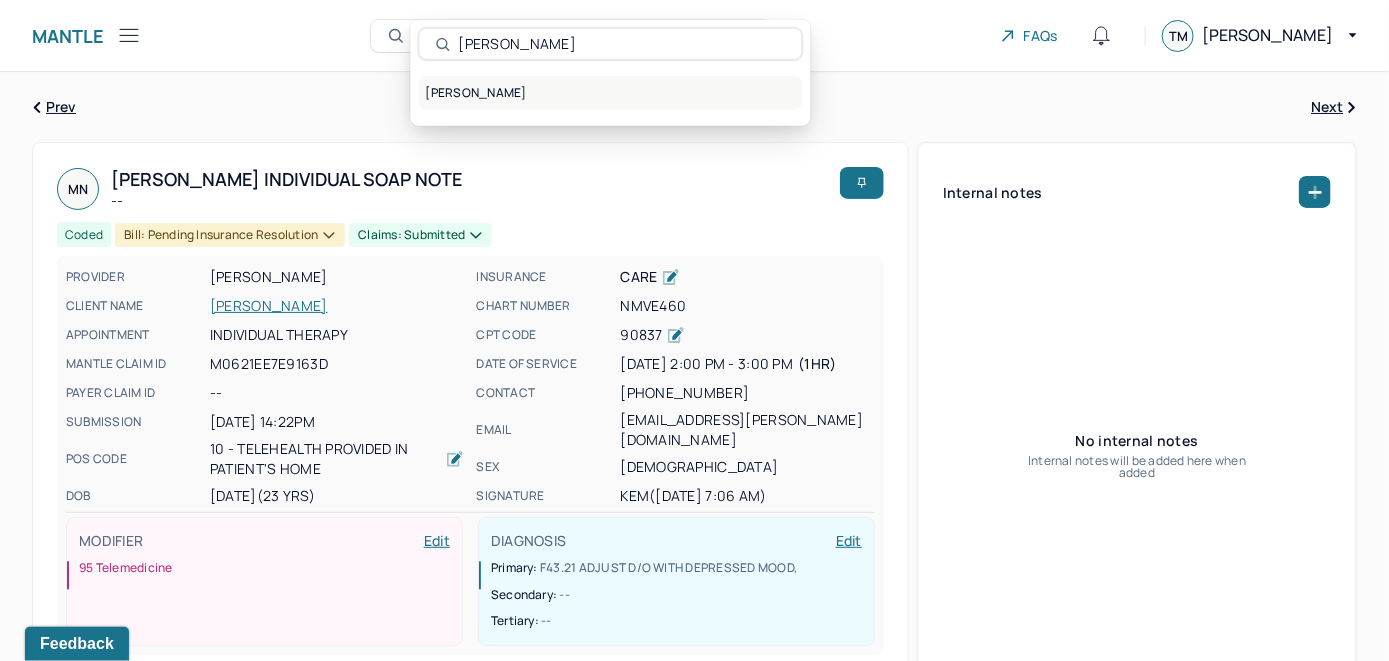 type on "[PERSON_NAME]" 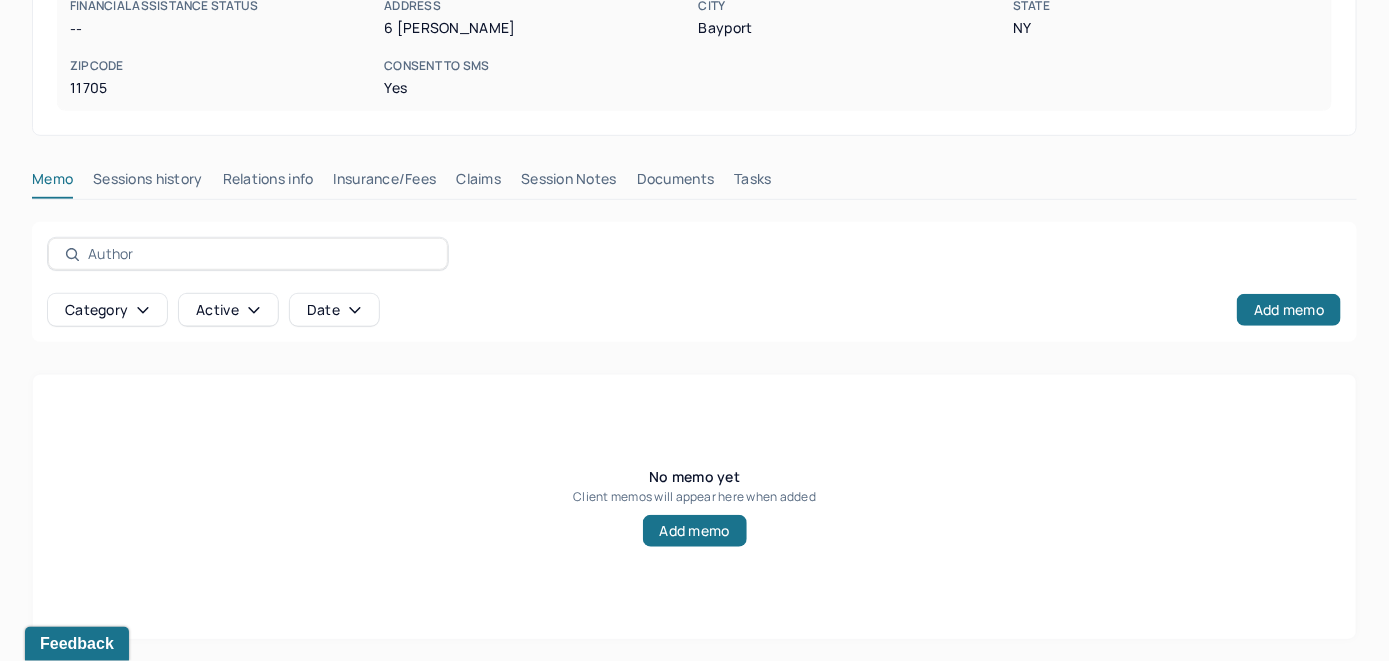 click on "Insurance/Fees" at bounding box center [385, 183] 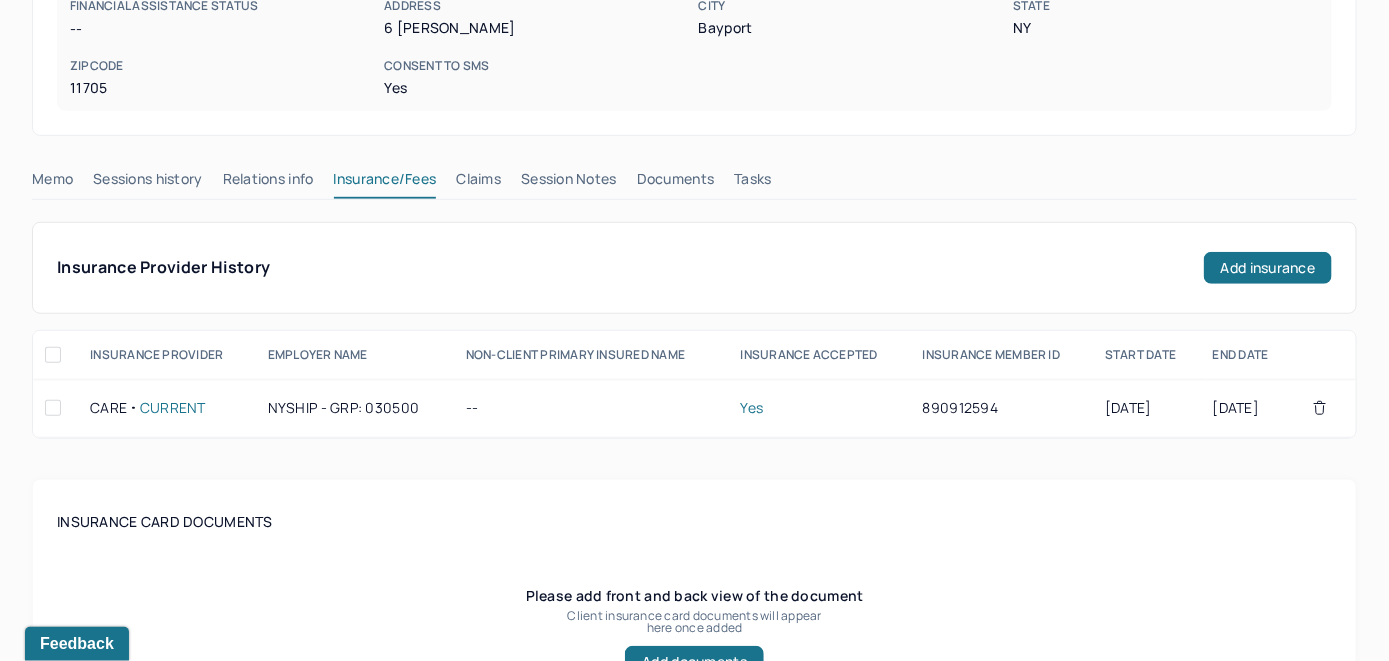 scroll, scrollTop: 193, scrollLeft: 0, axis: vertical 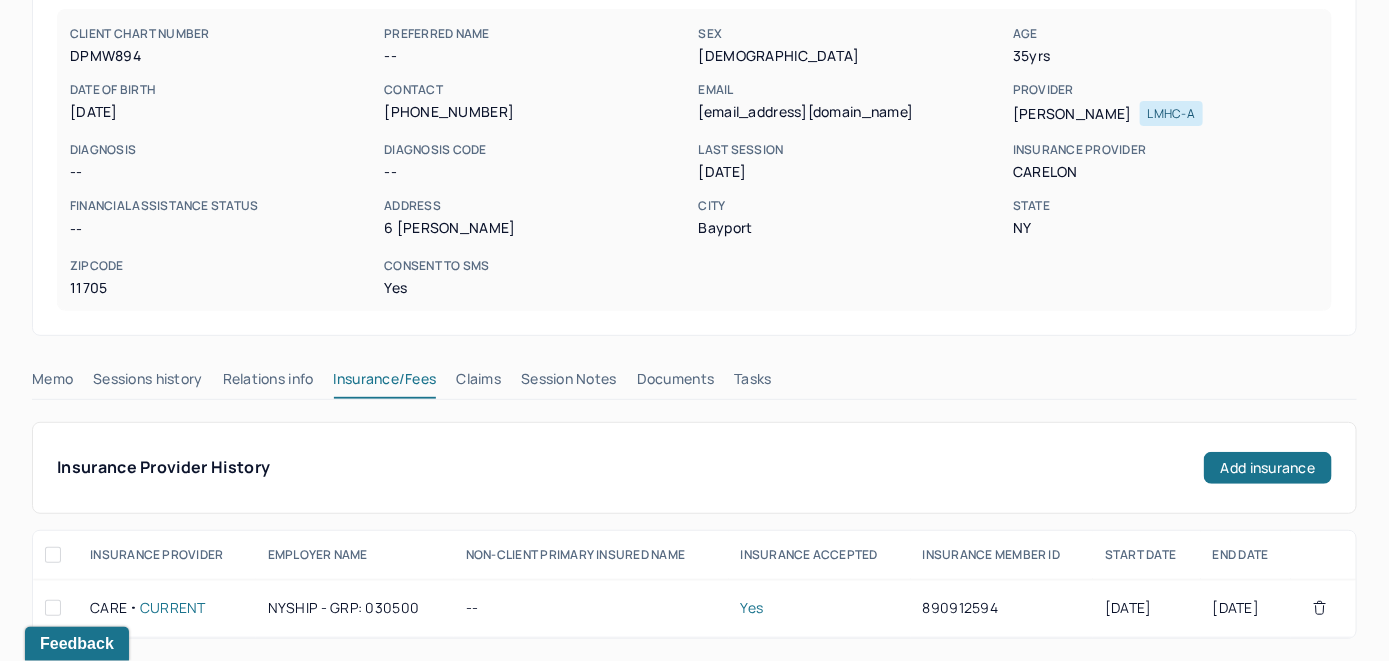 click on "Claims" at bounding box center [478, 383] 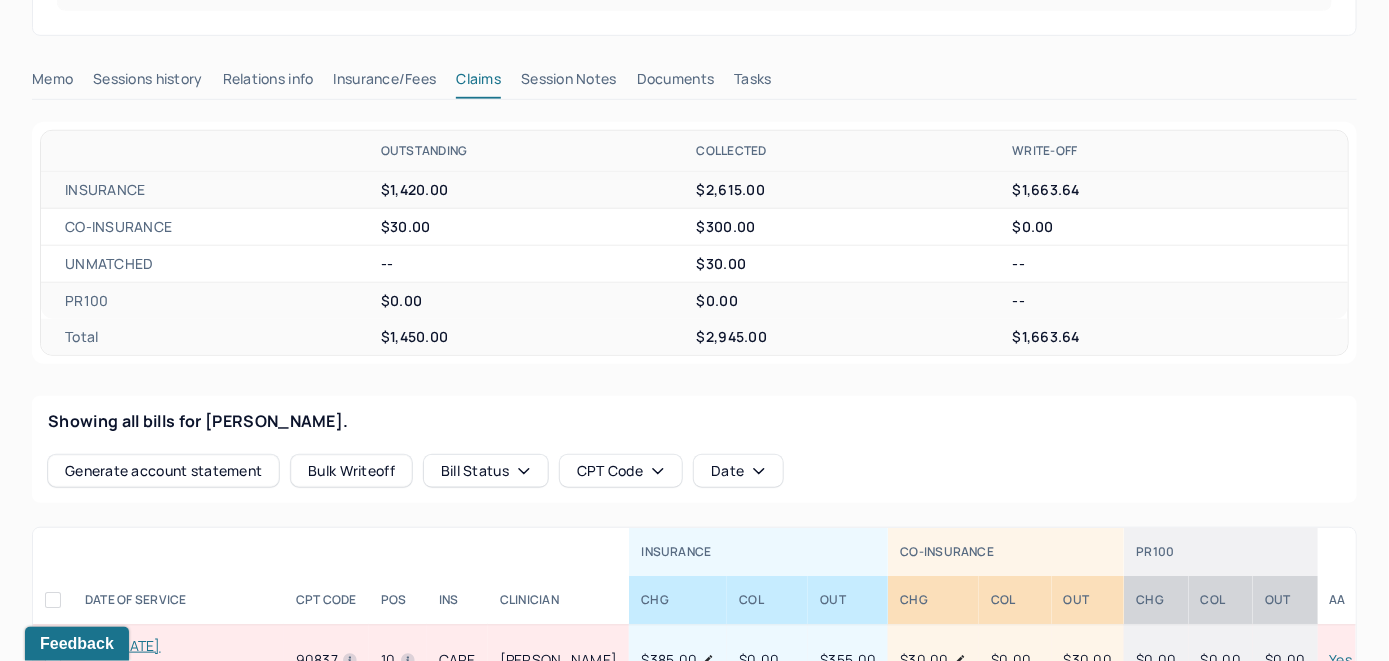 scroll, scrollTop: 693, scrollLeft: 0, axis: vertical 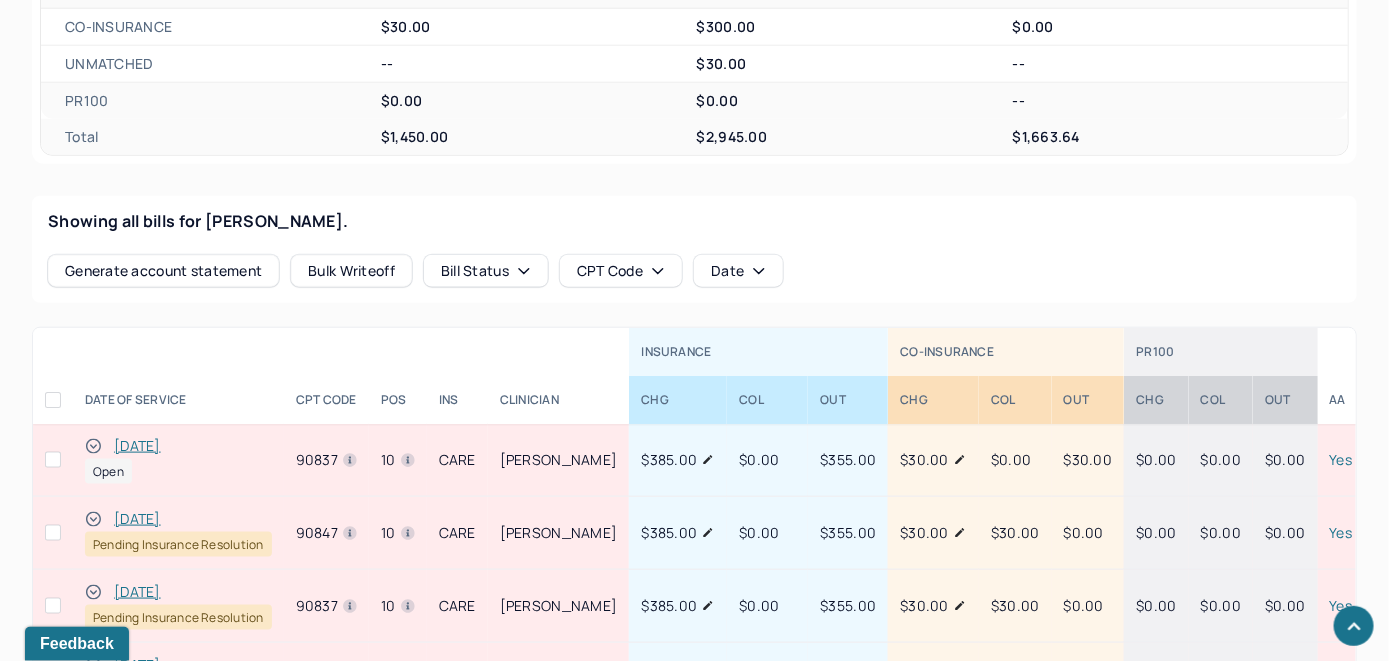 click on "[DATE]" at bounding box center [137, 446] 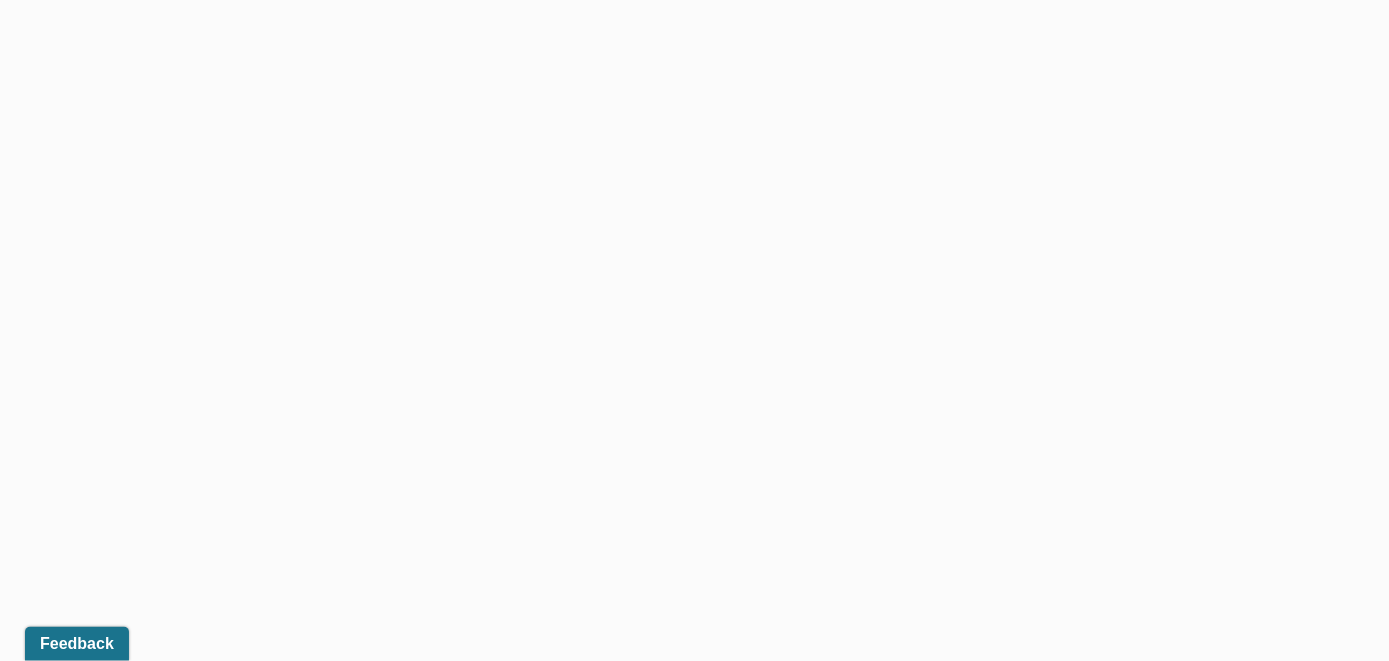 scroll, scrollTop: 621, scrollLeft: 0, axis: vertical 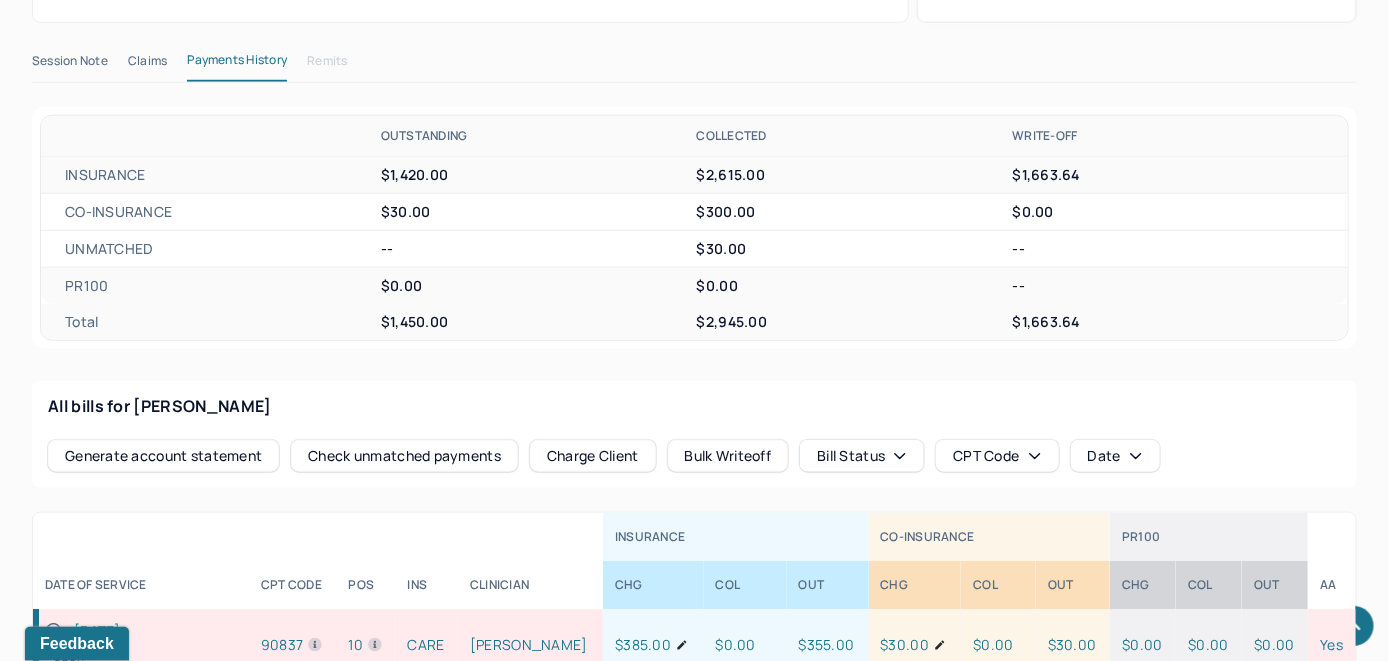 click on "Check unmatched payments" at bounding box center [404, 456] 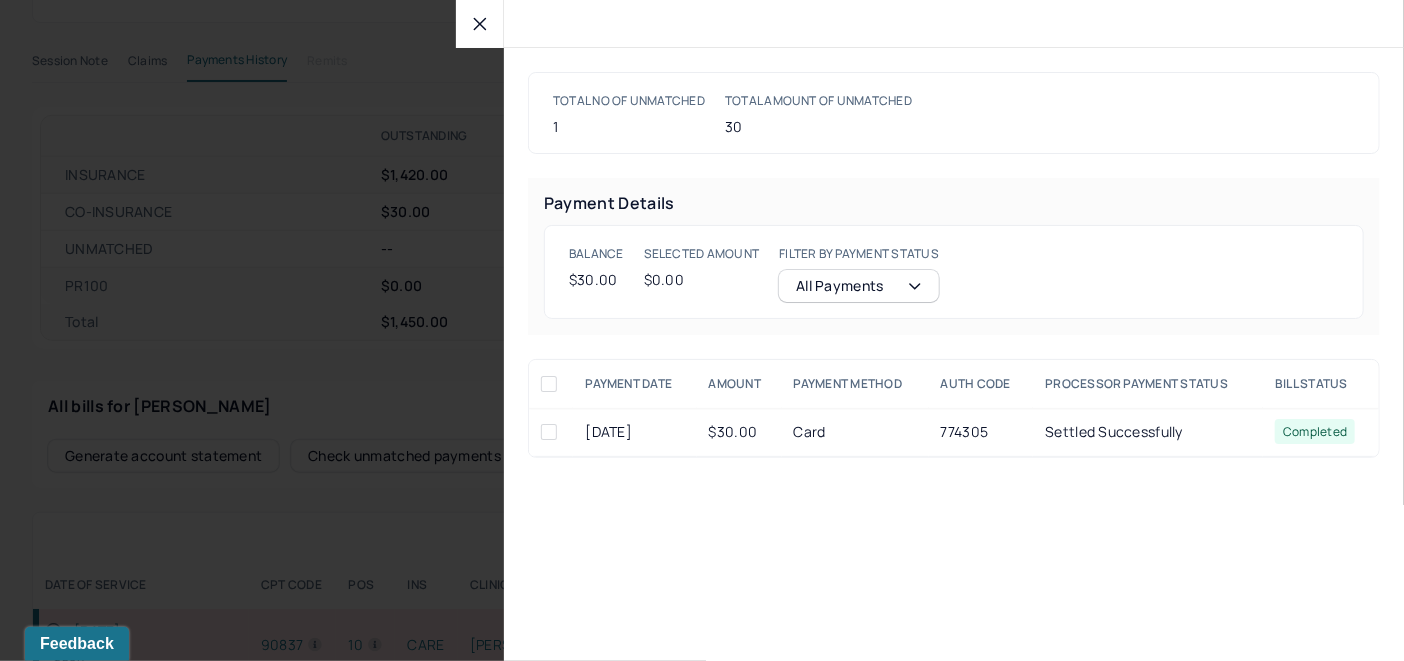 click at bounding box center [549, 432] 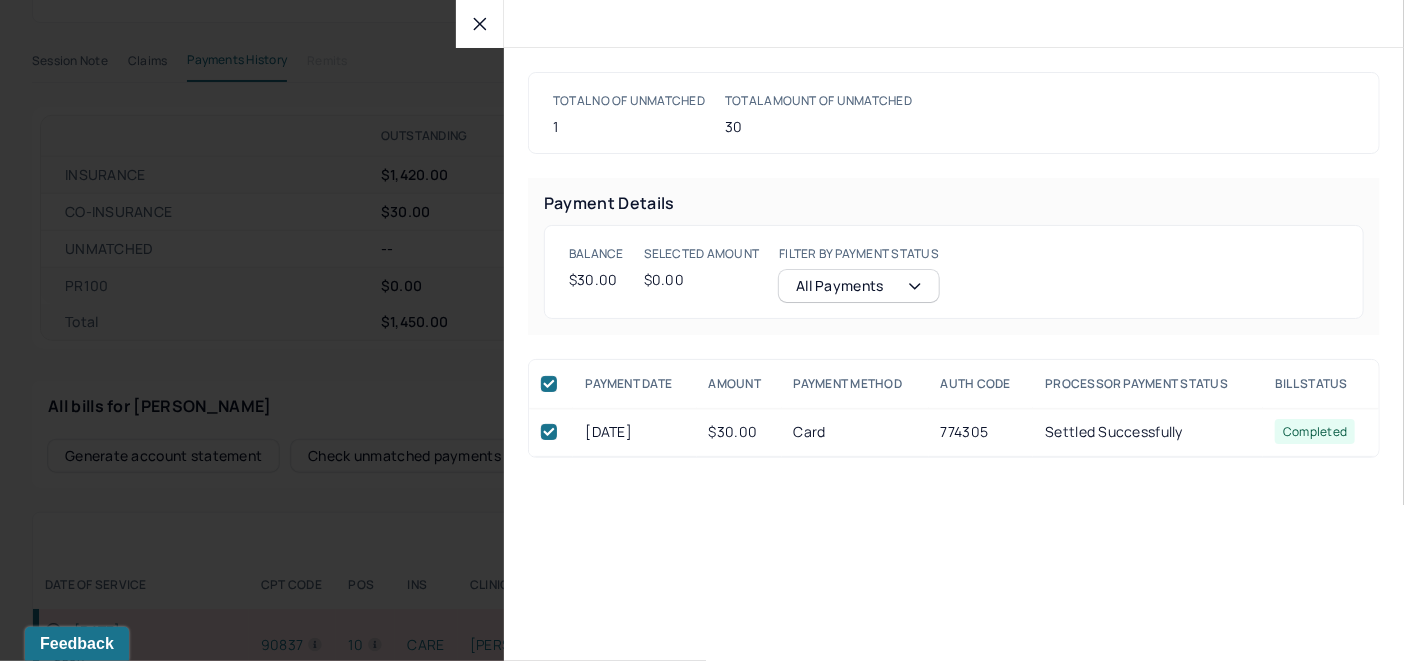 checkbox on "true" 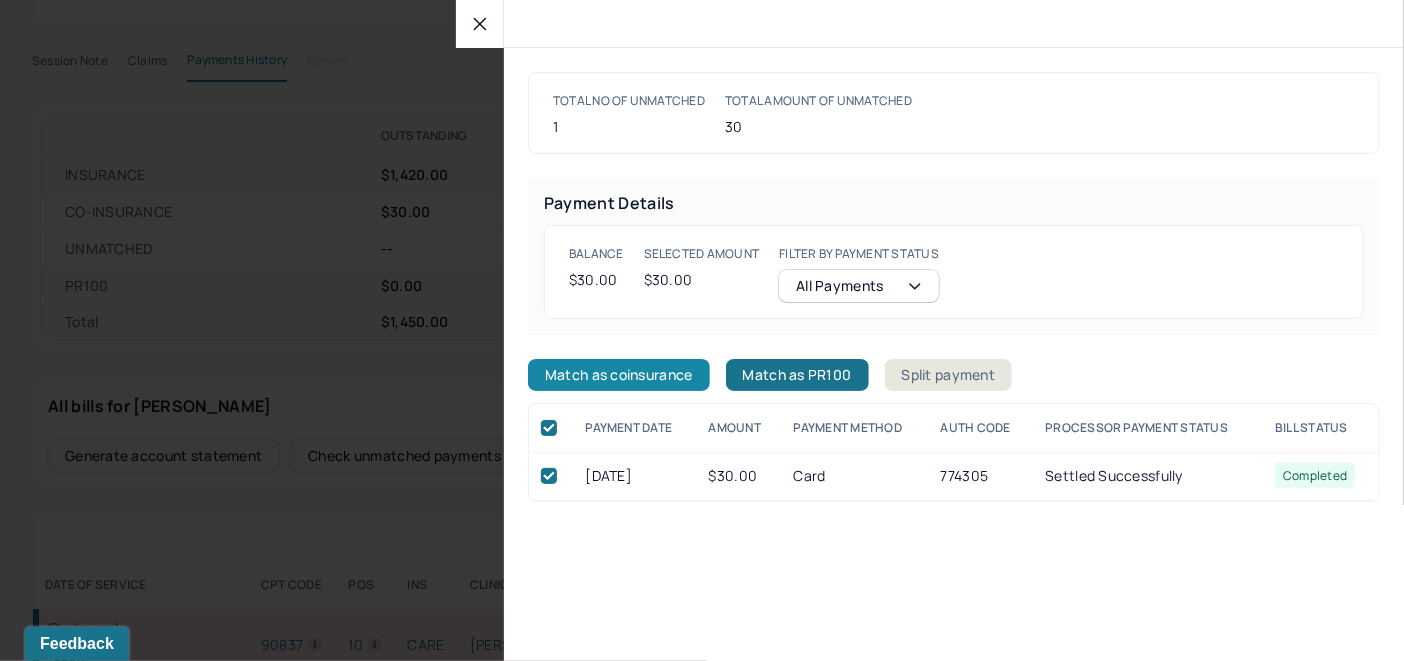 click on "Match as coinsurance" at bounding box center [619, 375] 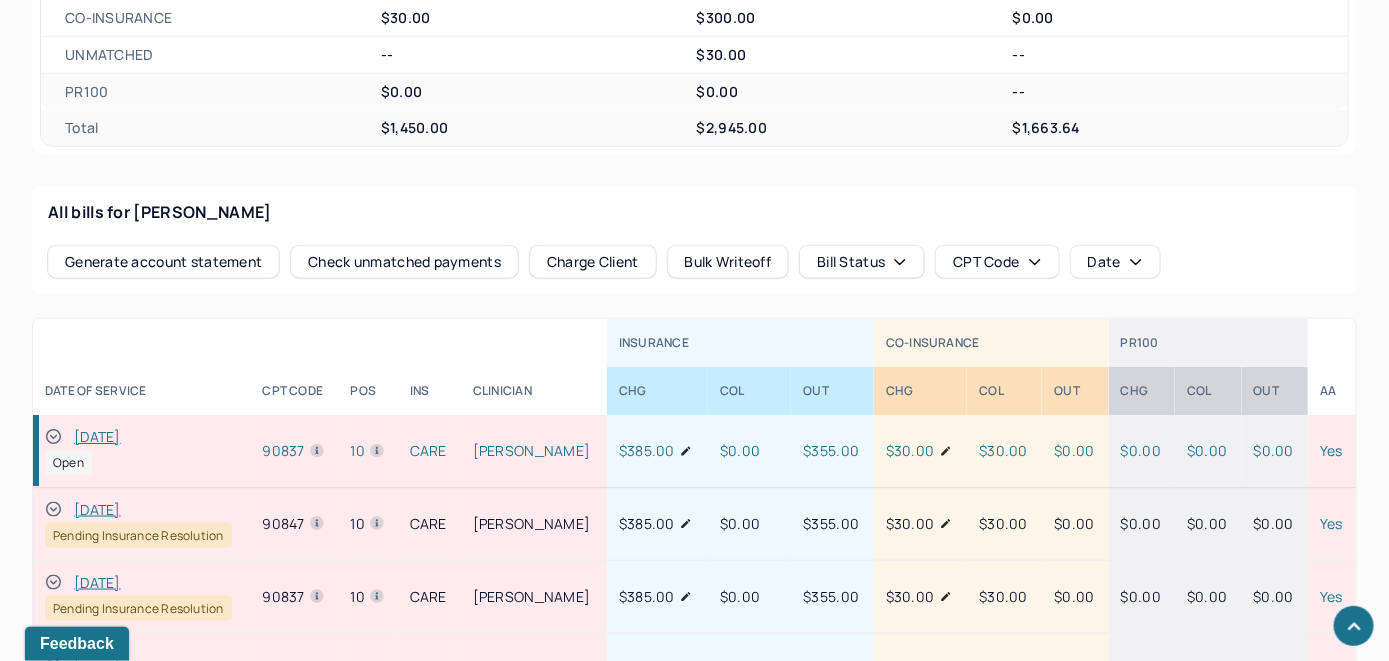 scroll, scrollTop: 821, scrollLeft: 0, axis: vertical 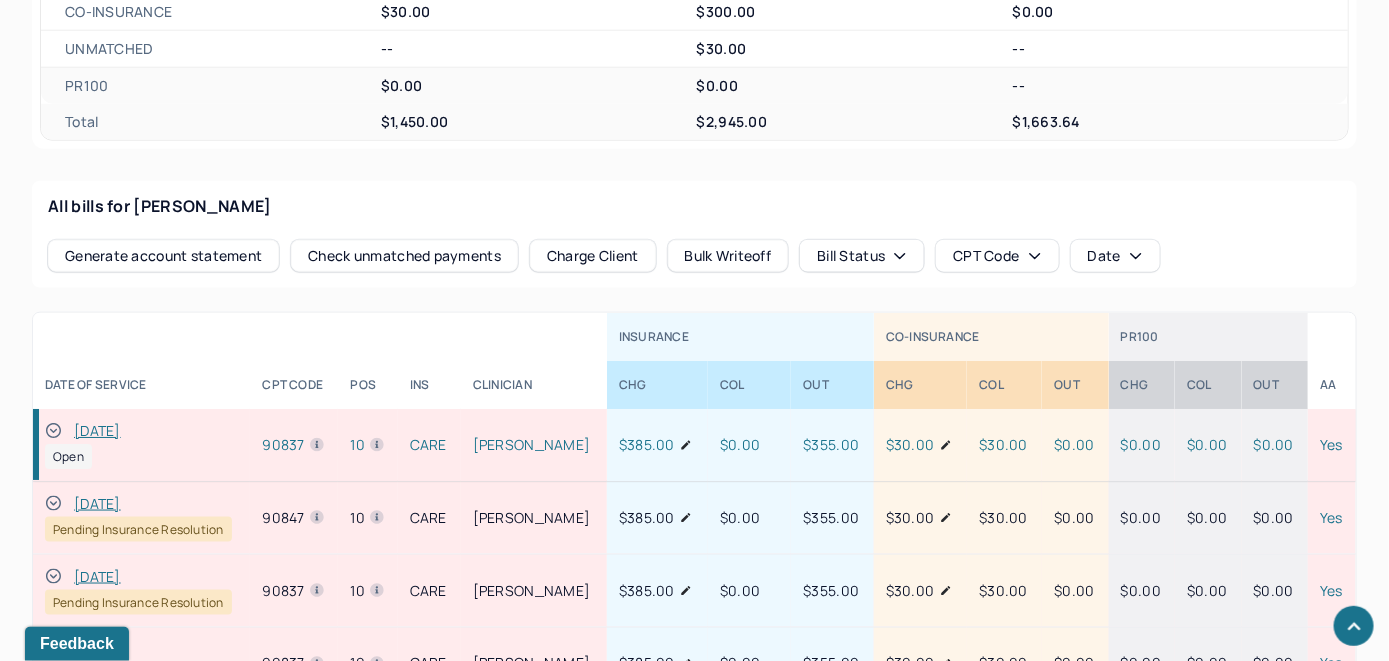 click 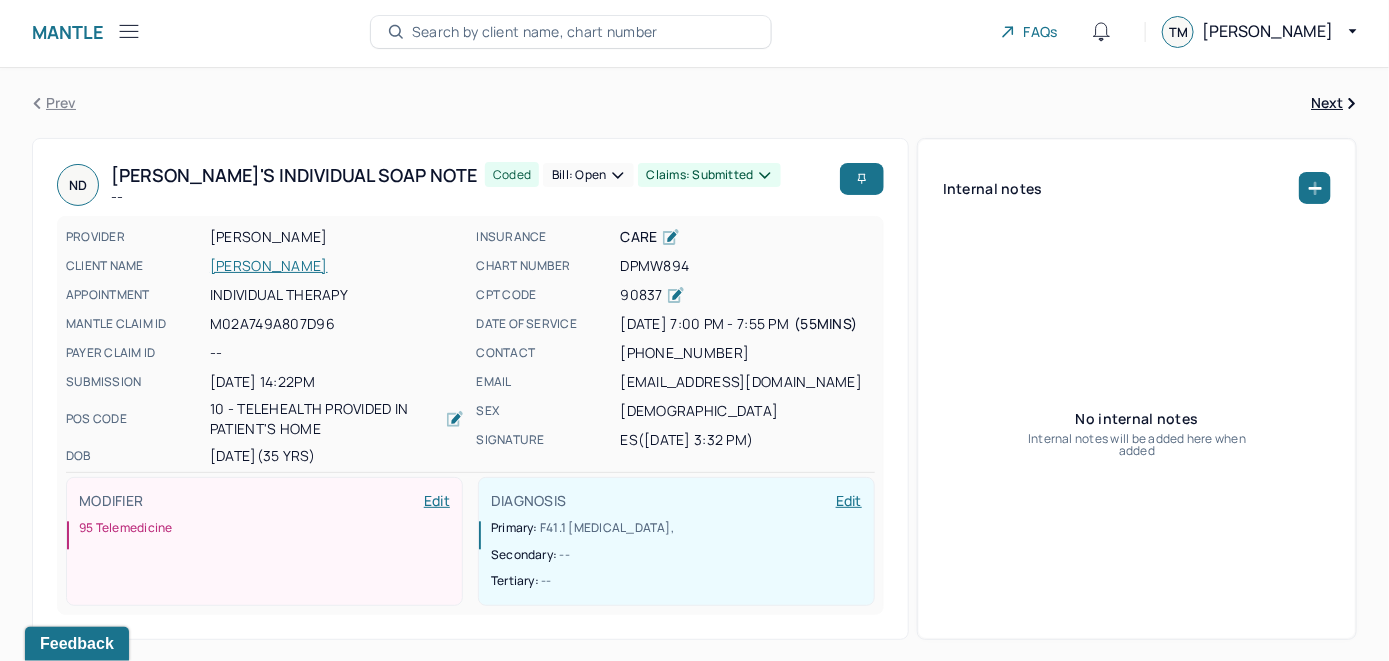 scroll, scrollTop: 0, scrollLeft: 0, axis: both 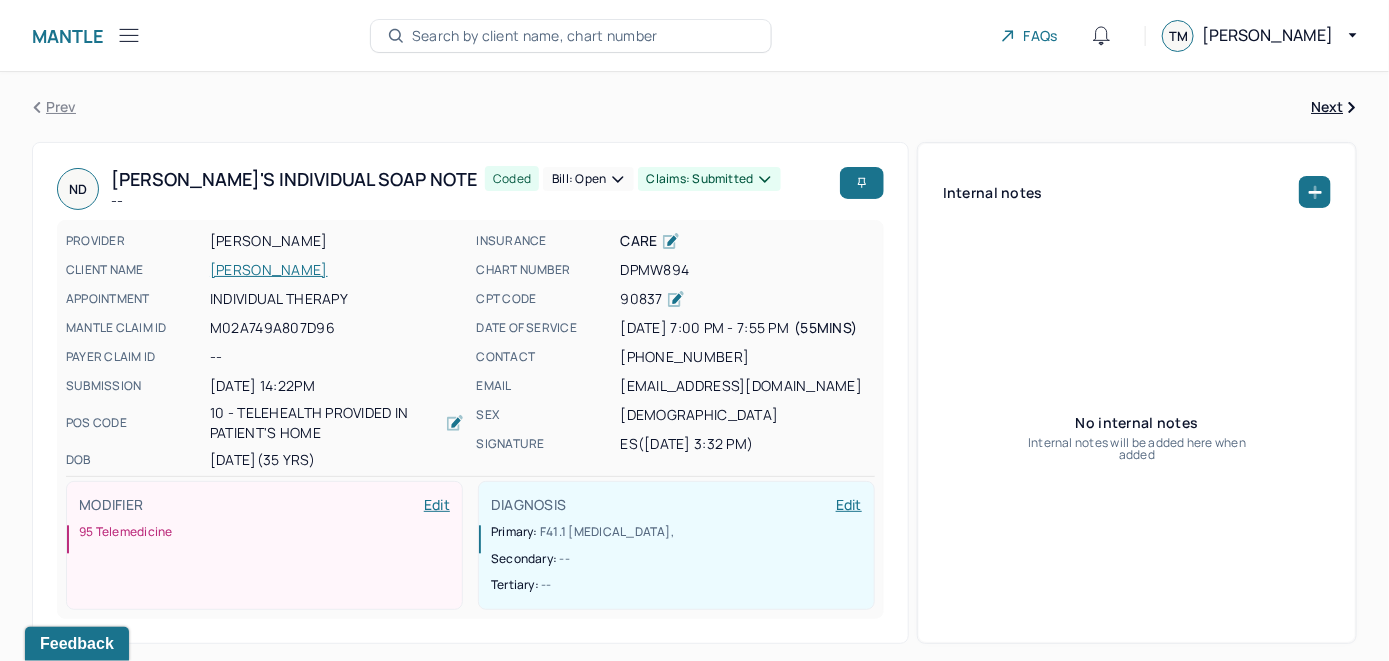 click on "Bill: Open" at bounding box center [588, 179] 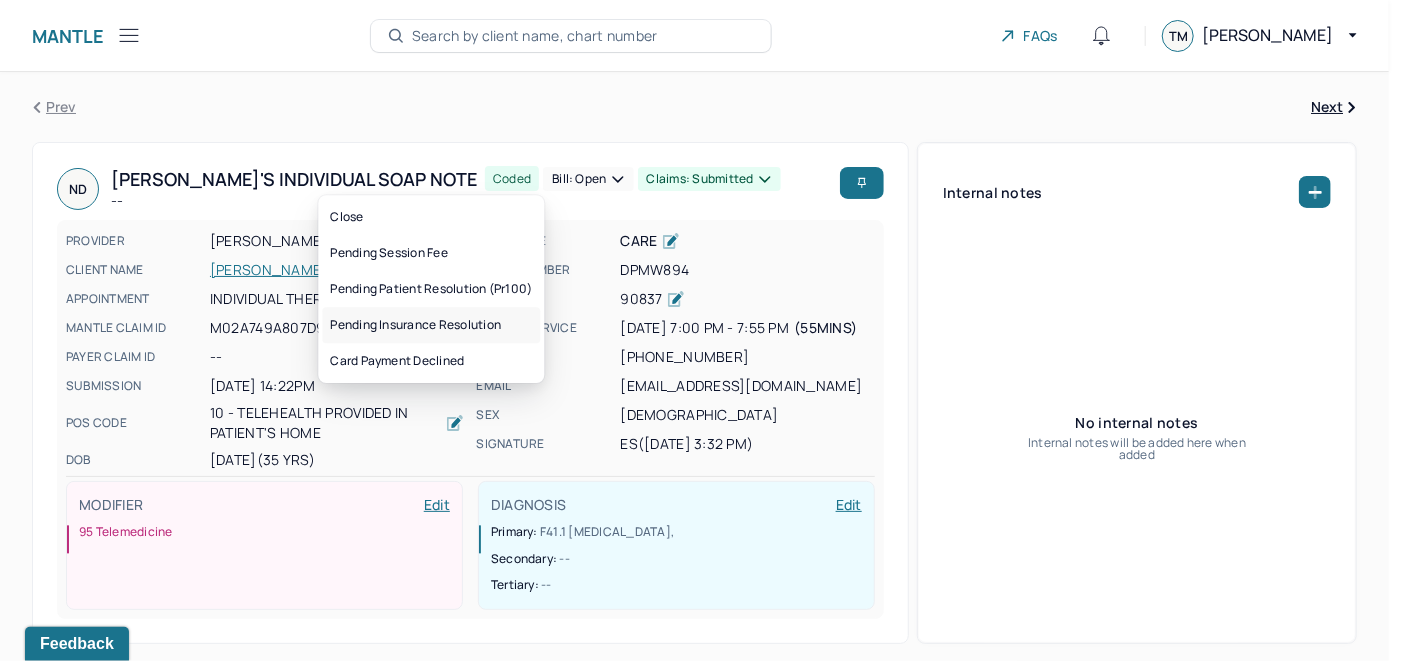 click on "Pending insurance resolution" at bounding box center [431, 325] 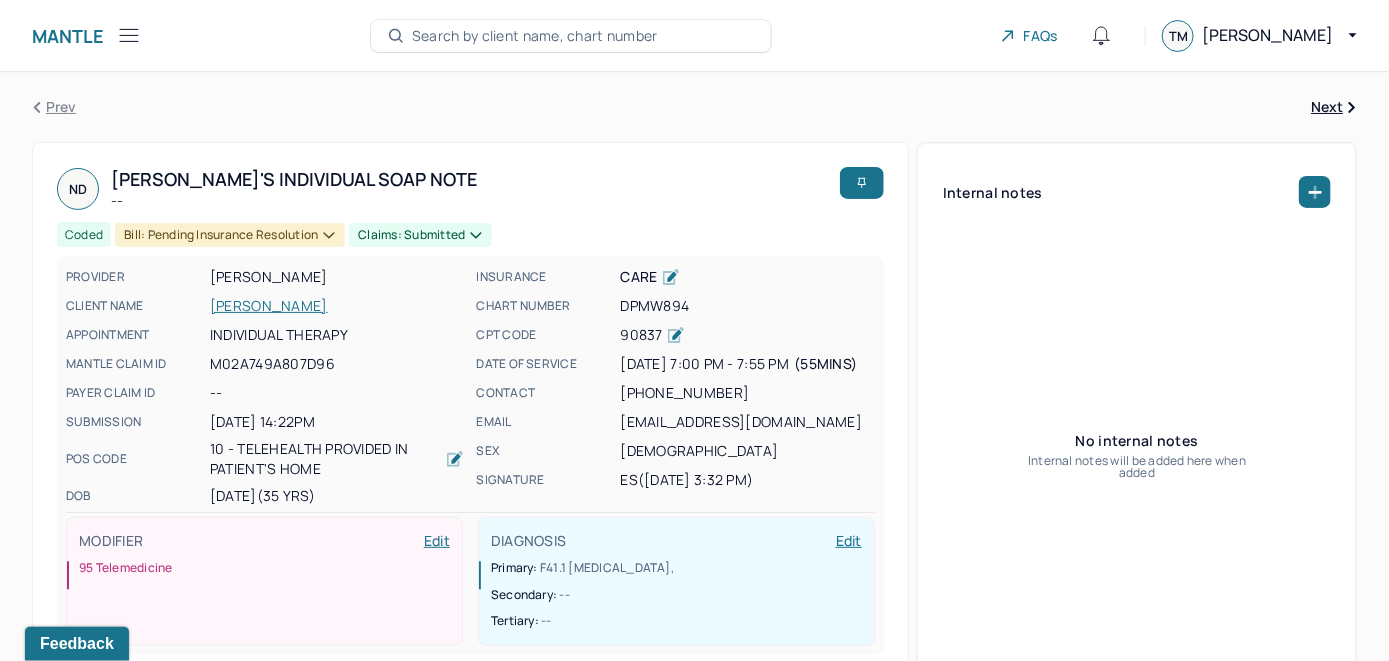 click on "Search by client name, chart number" at bounding box center [535, 36] 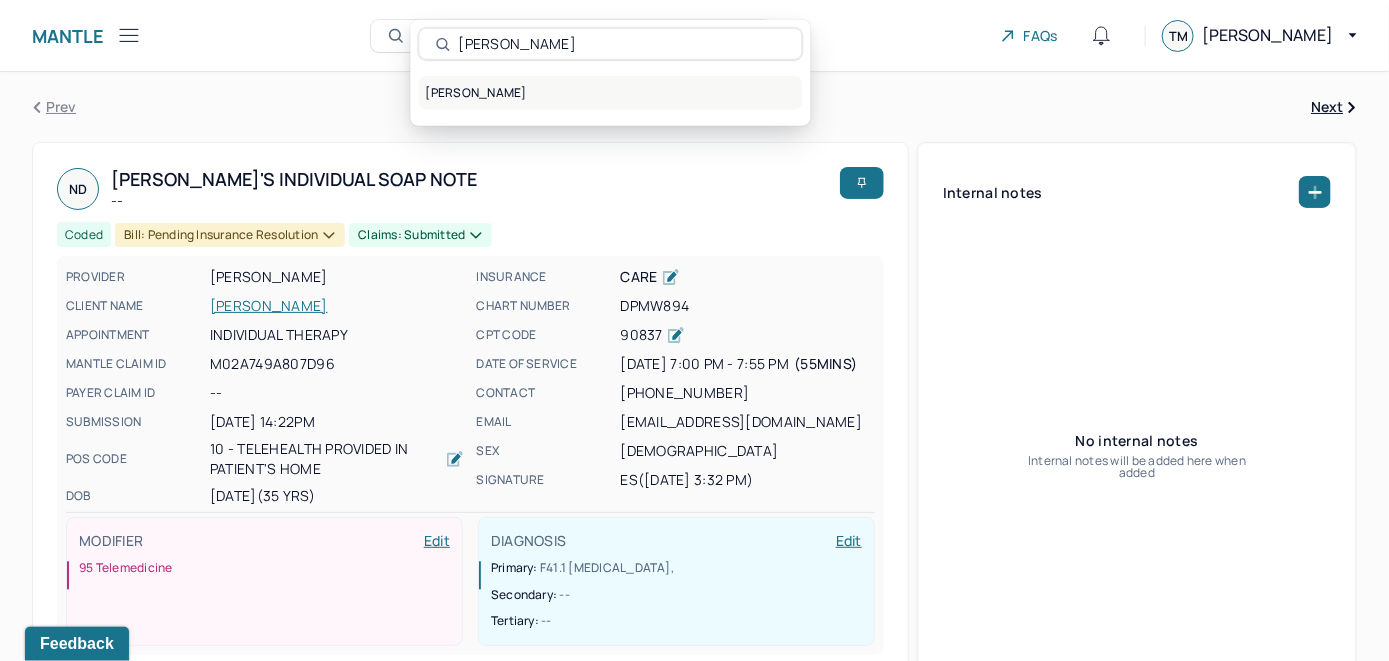 type on "[PERSON_NAME]" 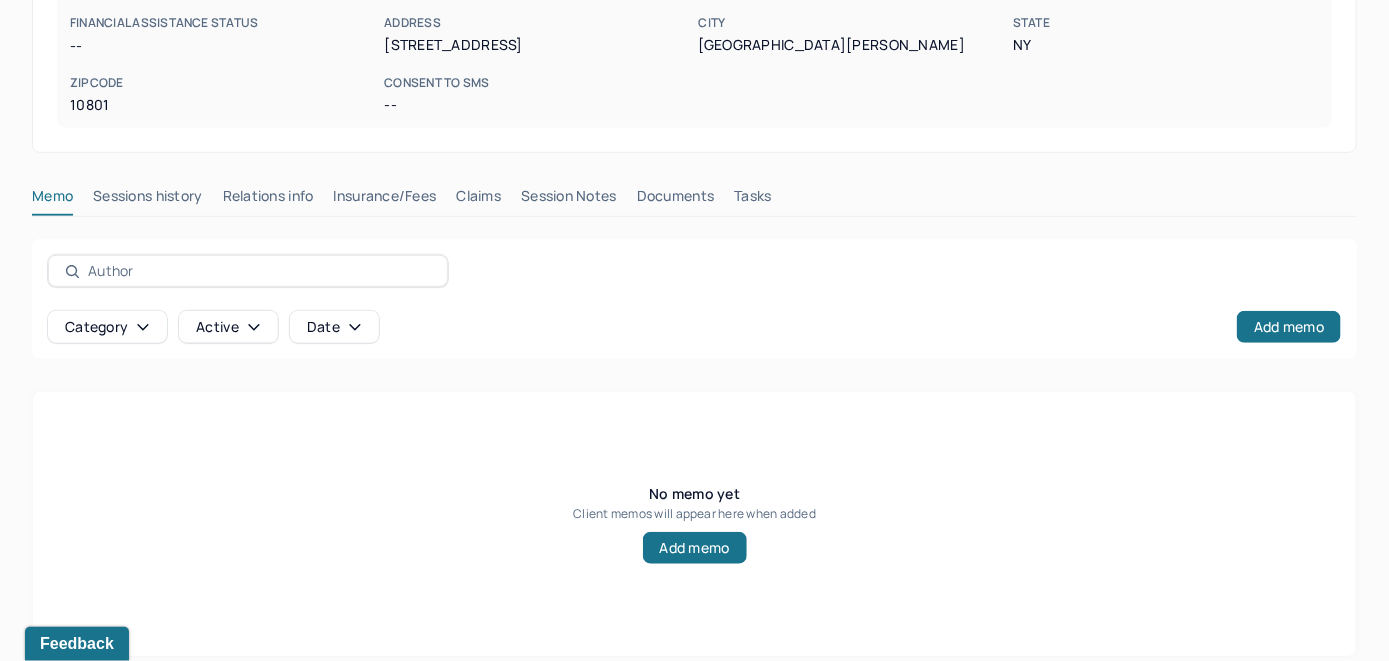 scroll, scrollTop: 393, scrollLeft: 0, axis: vertical 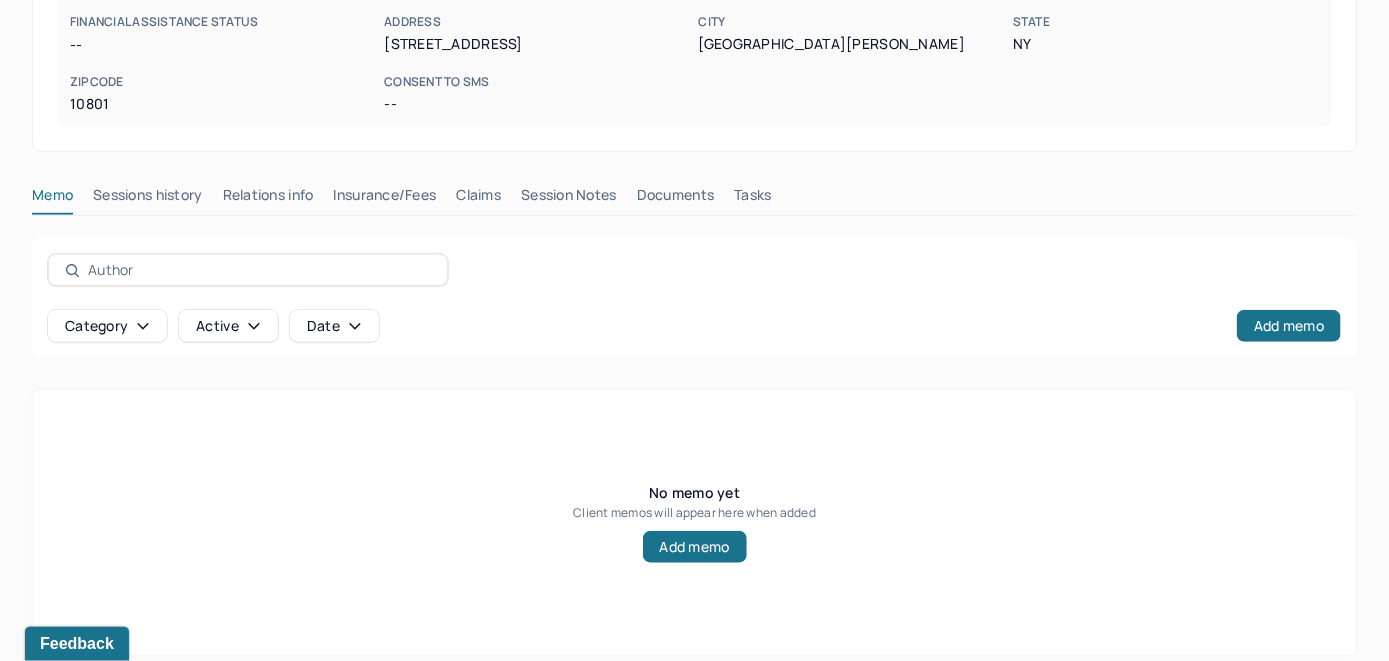 click on "Insurance/Fees" at bounding box center [385, 199] 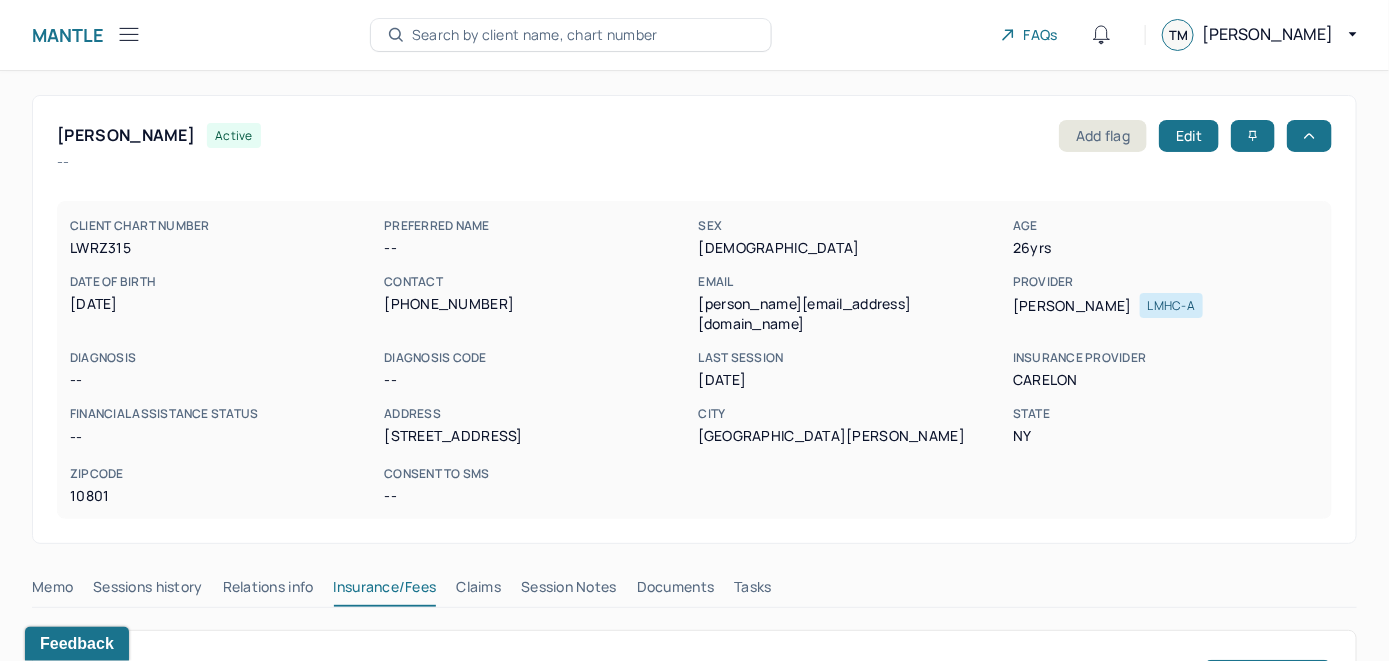 scroll, scrollTop: 0, scrollLeft: 0, axis: both 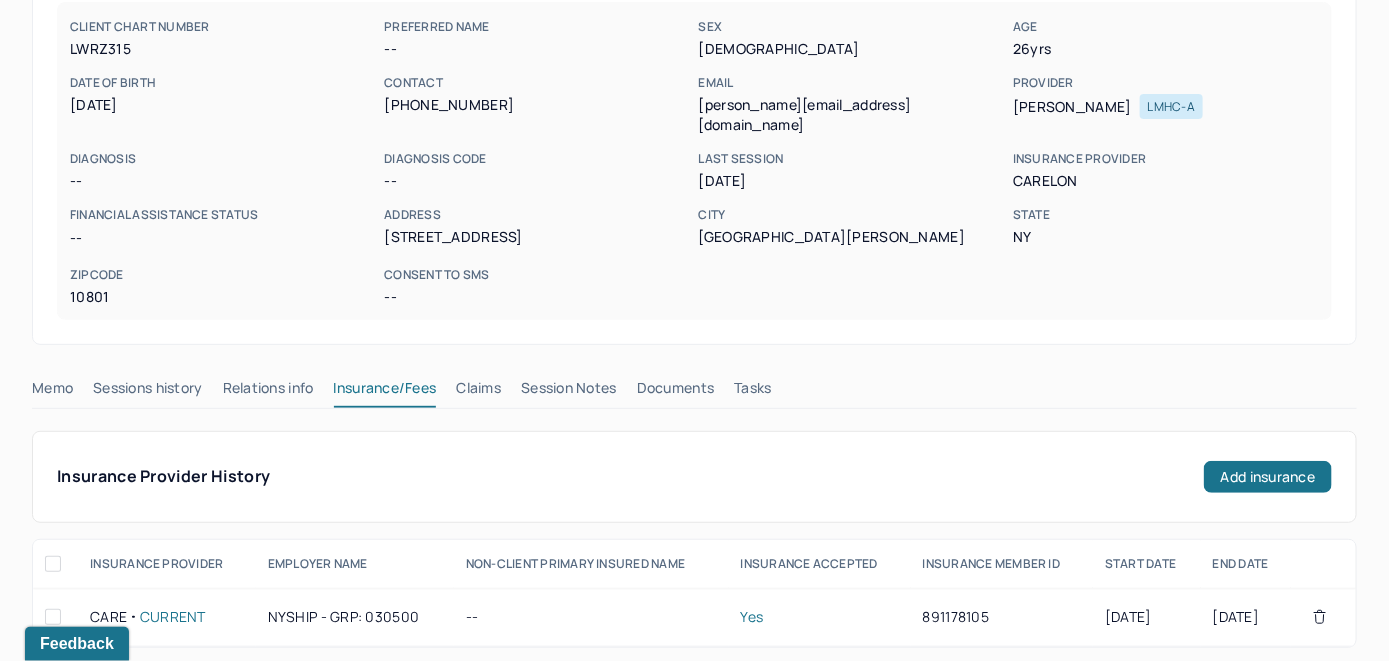 click on "Claims" at bounding box center (478, 392) 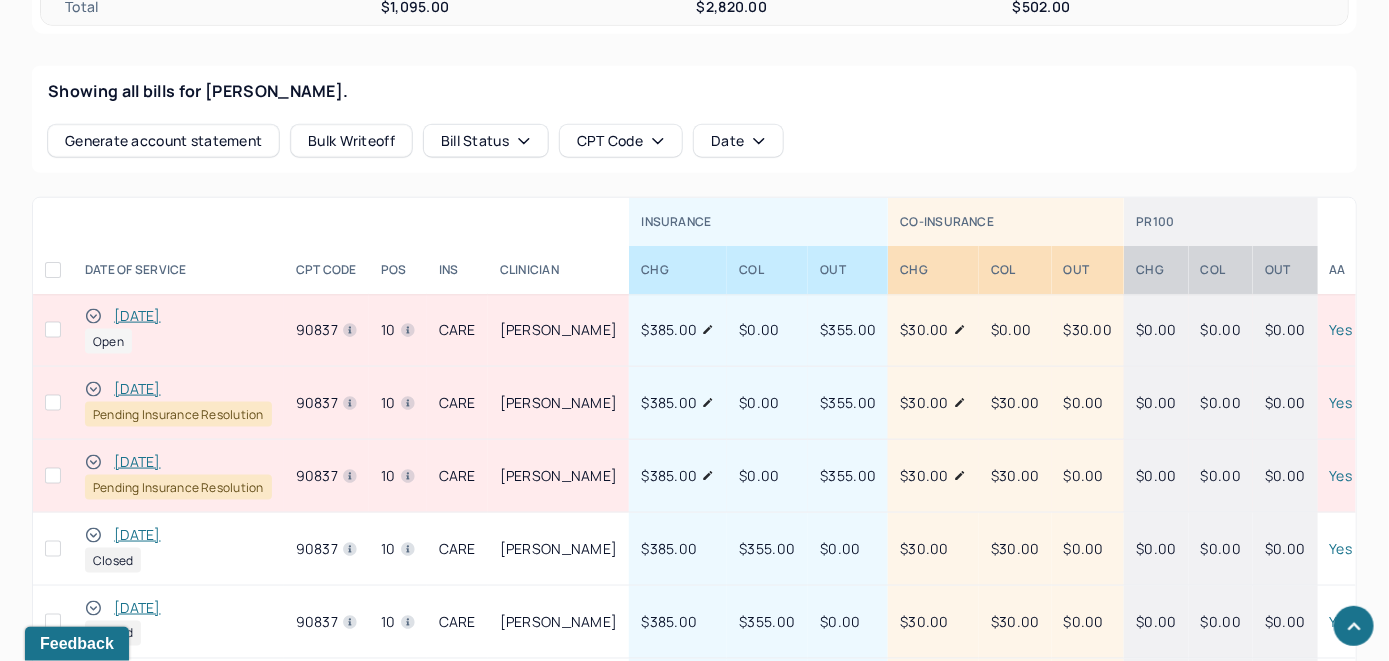 scroll, scrollTop: 835, scrollLeft: 0, axis: vertical 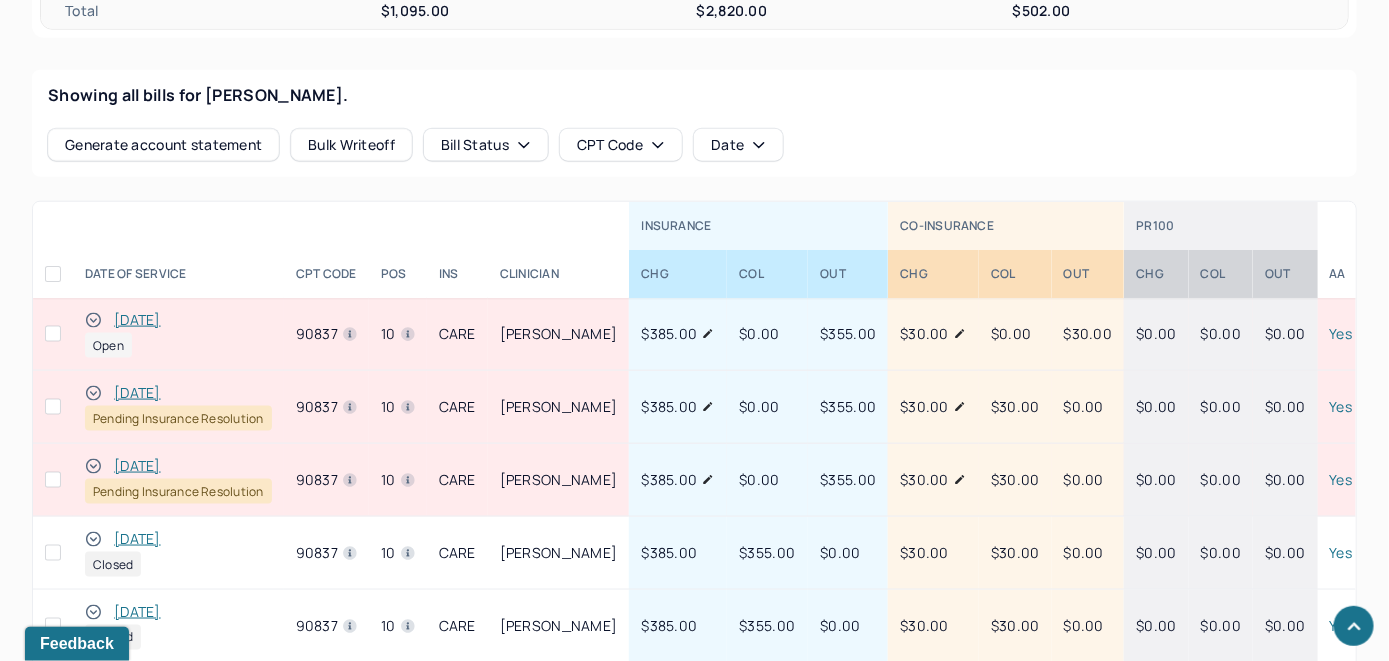 click on "[DATE]" at bounding box center [178, 320] 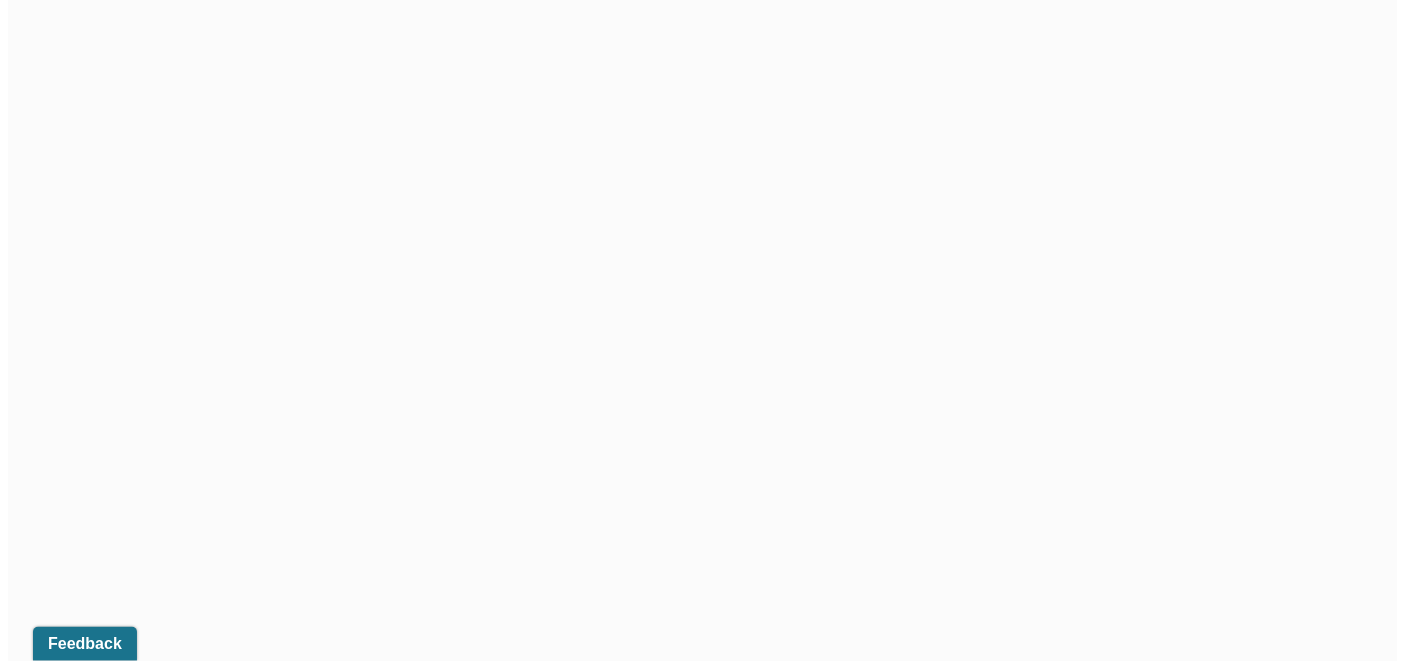 scroll, scrollTop: 764, scrollLeft: 0, axis: vertical 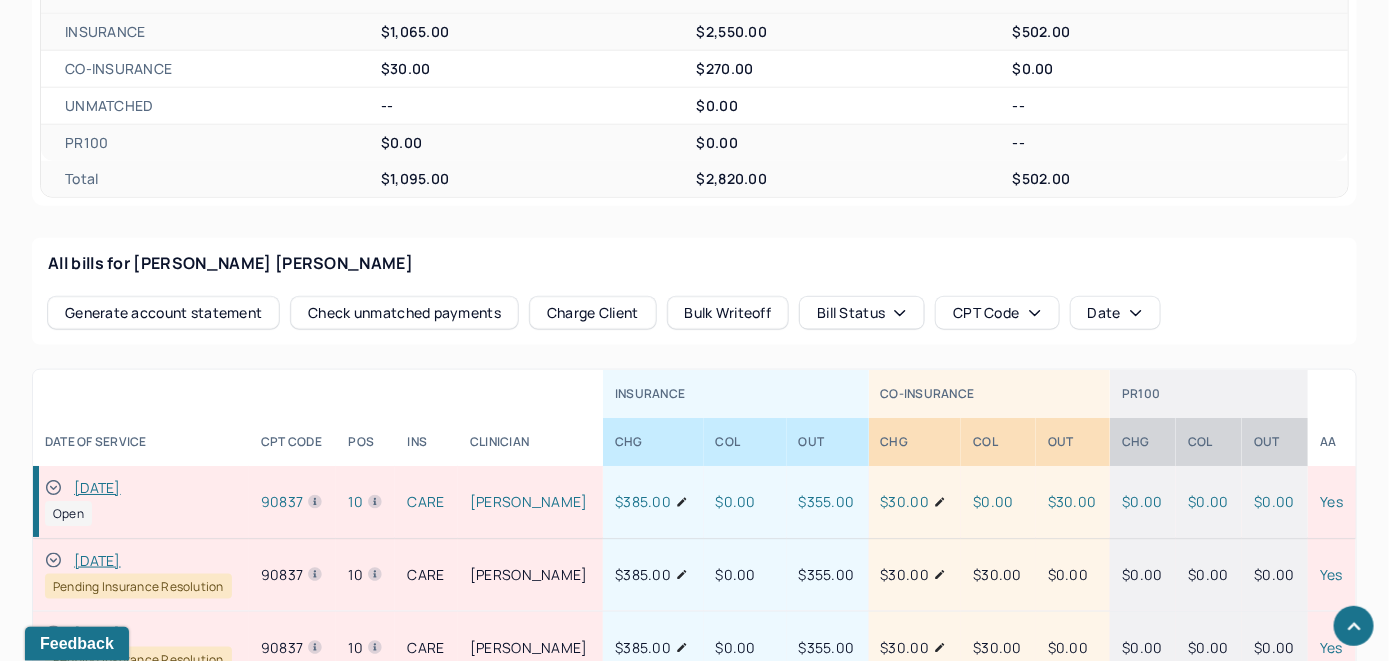 click on "Check unmatched payments" at bounding box center [404, 313] 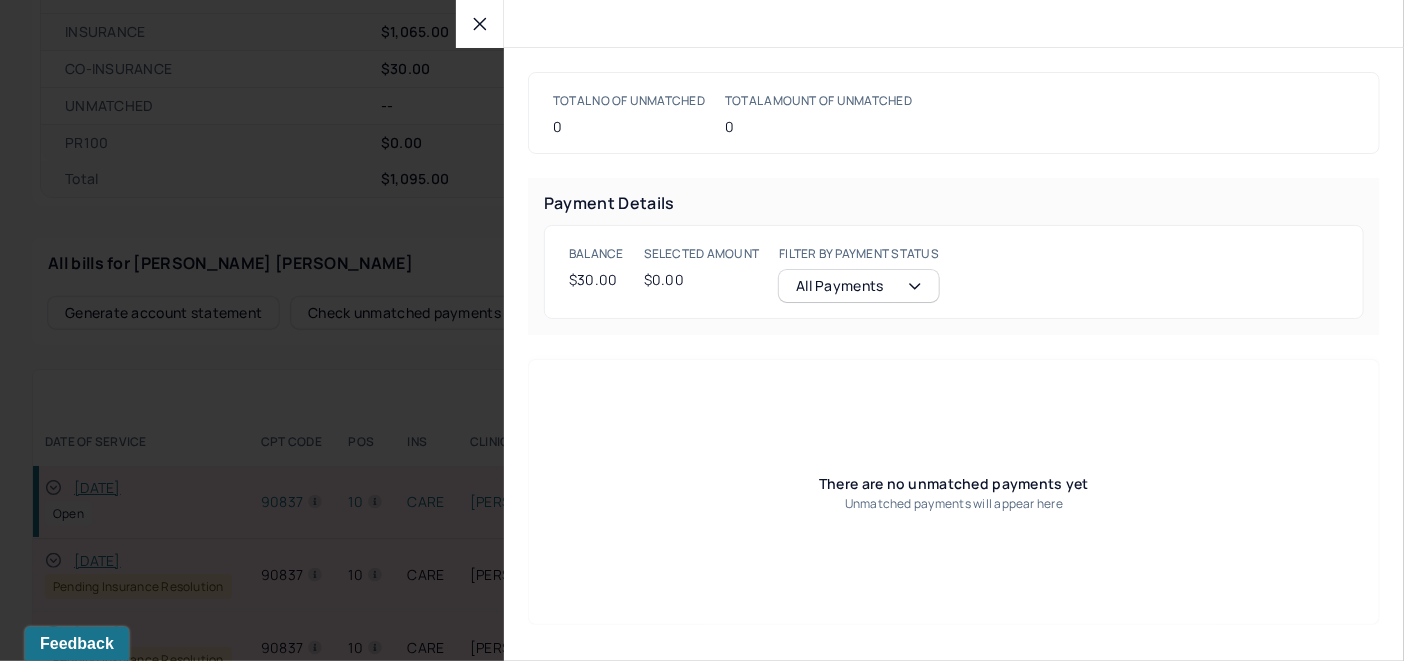 click at bounding box center (480, 24) 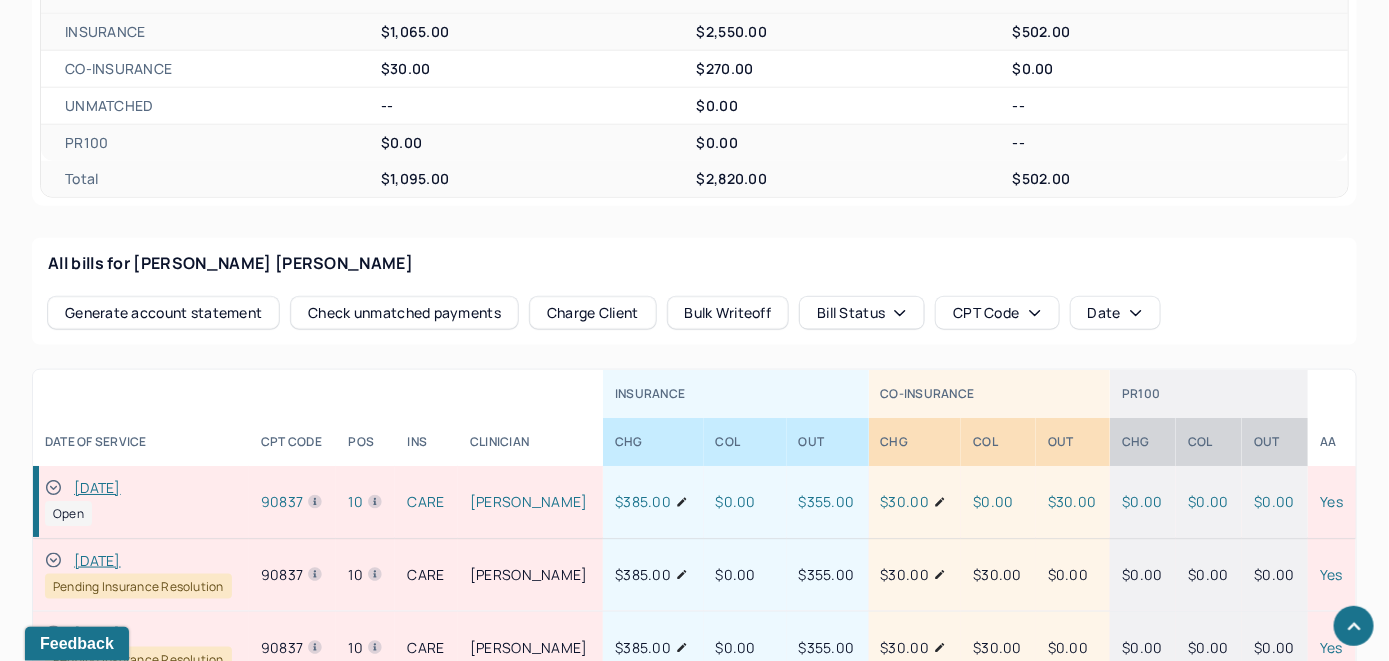 click on "Charge Client" at bounding box center (593, 313) 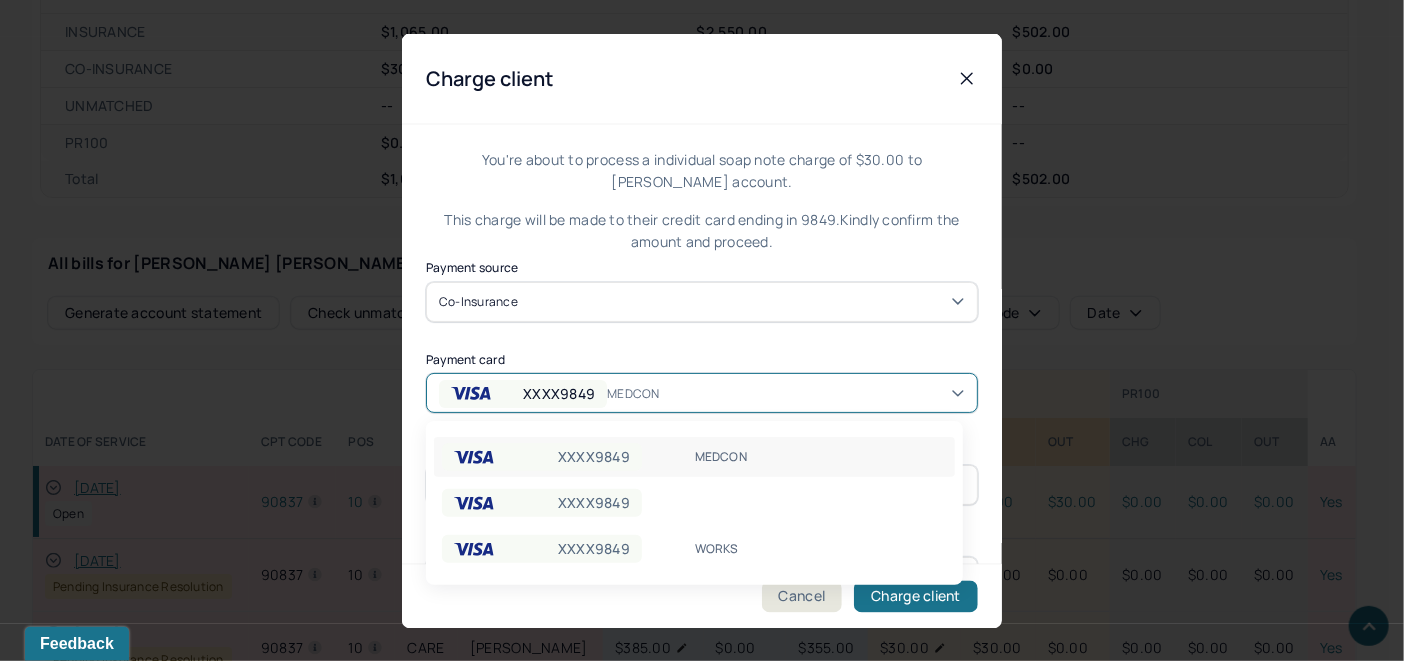 click 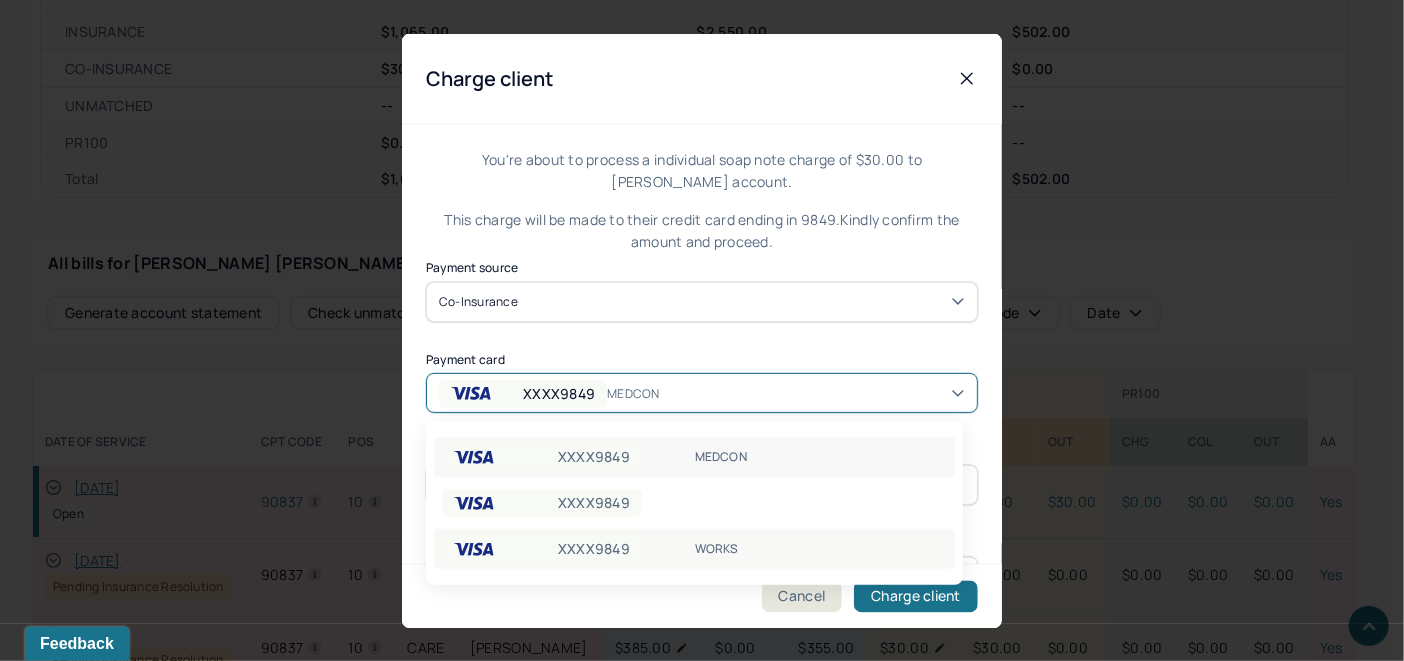 click on "WORKS" at bounding box center (821, 549) 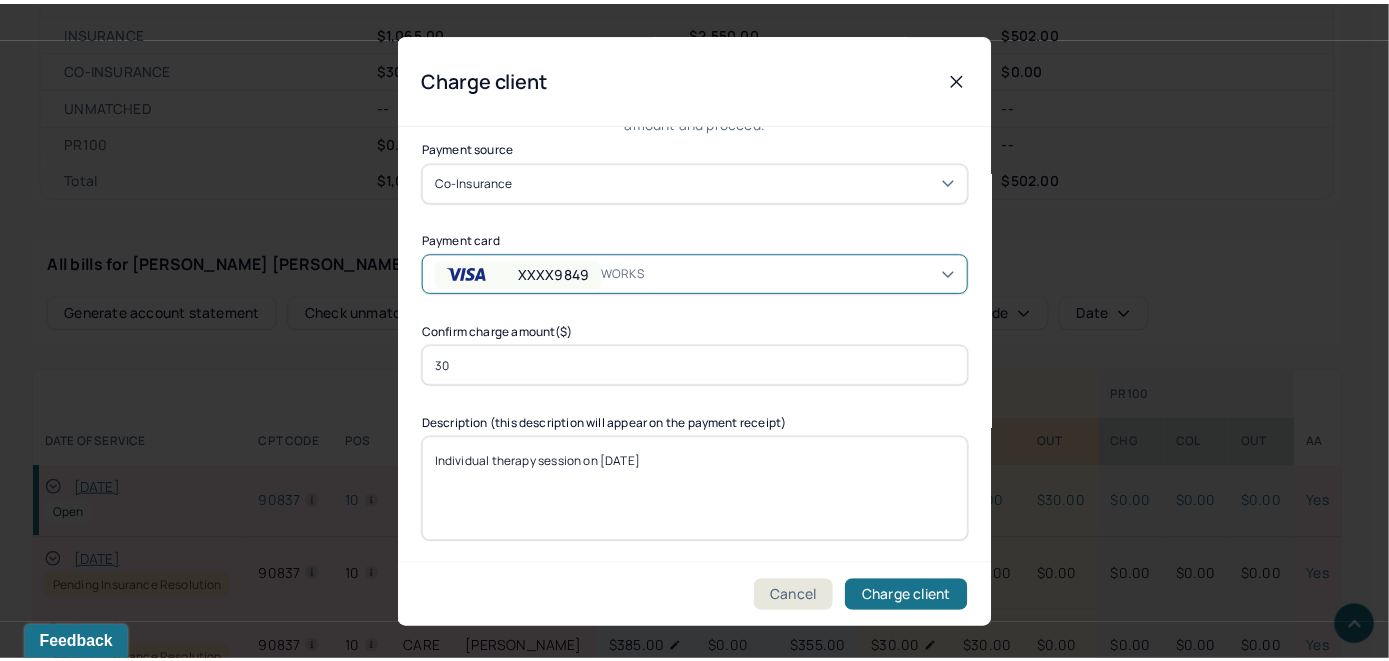 scroll, scrollTop: 121, scrollLeft: 0, axis: vertical 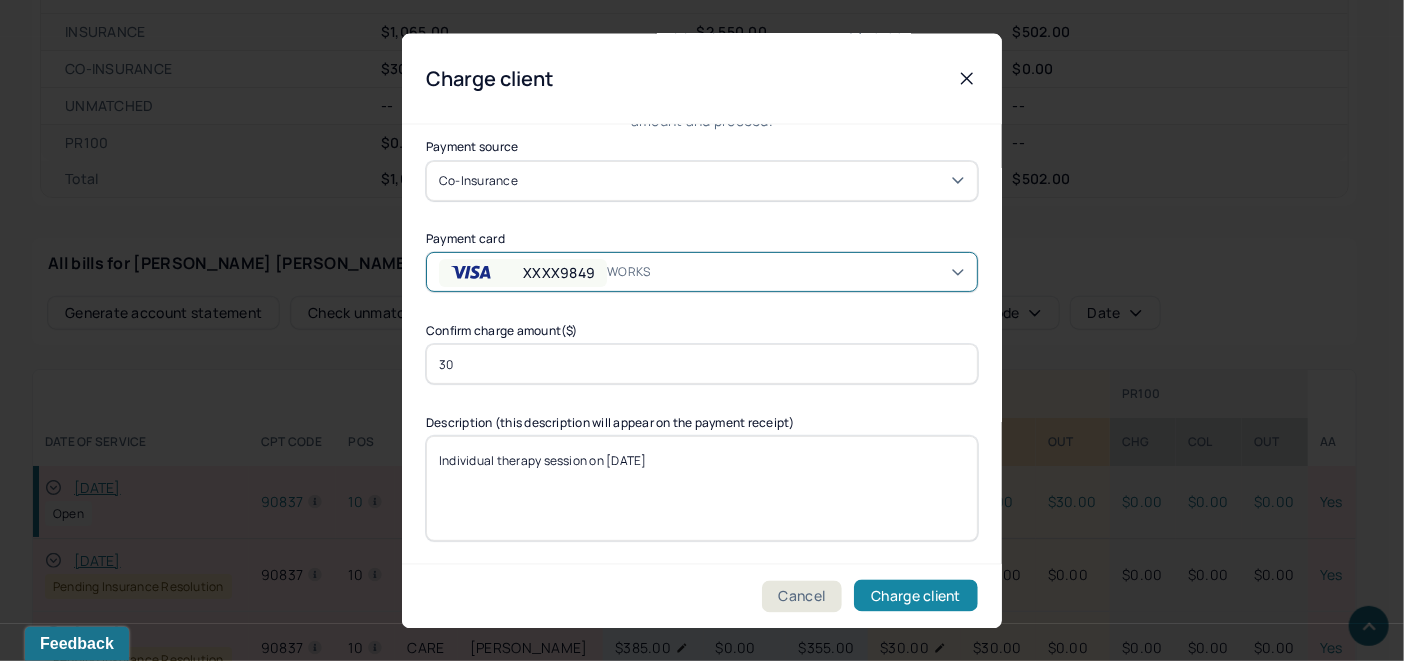 click on "Charge client" at bounding box center [916, 596] 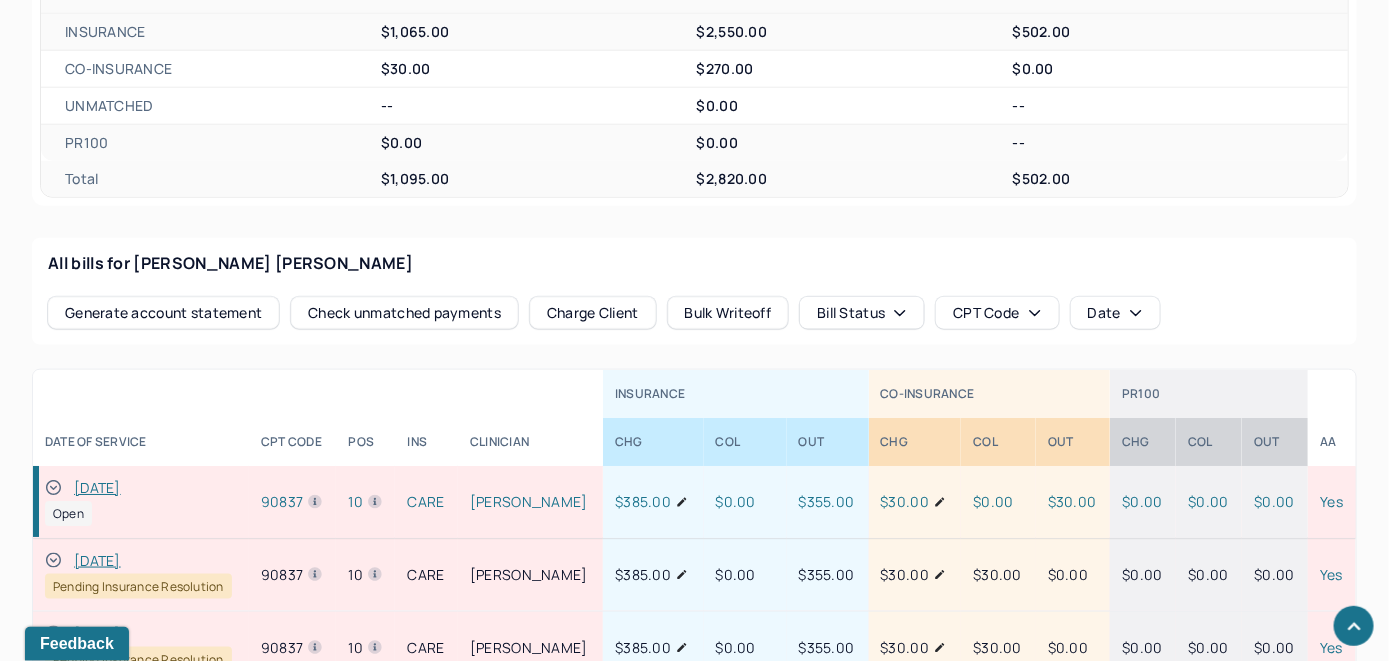 click 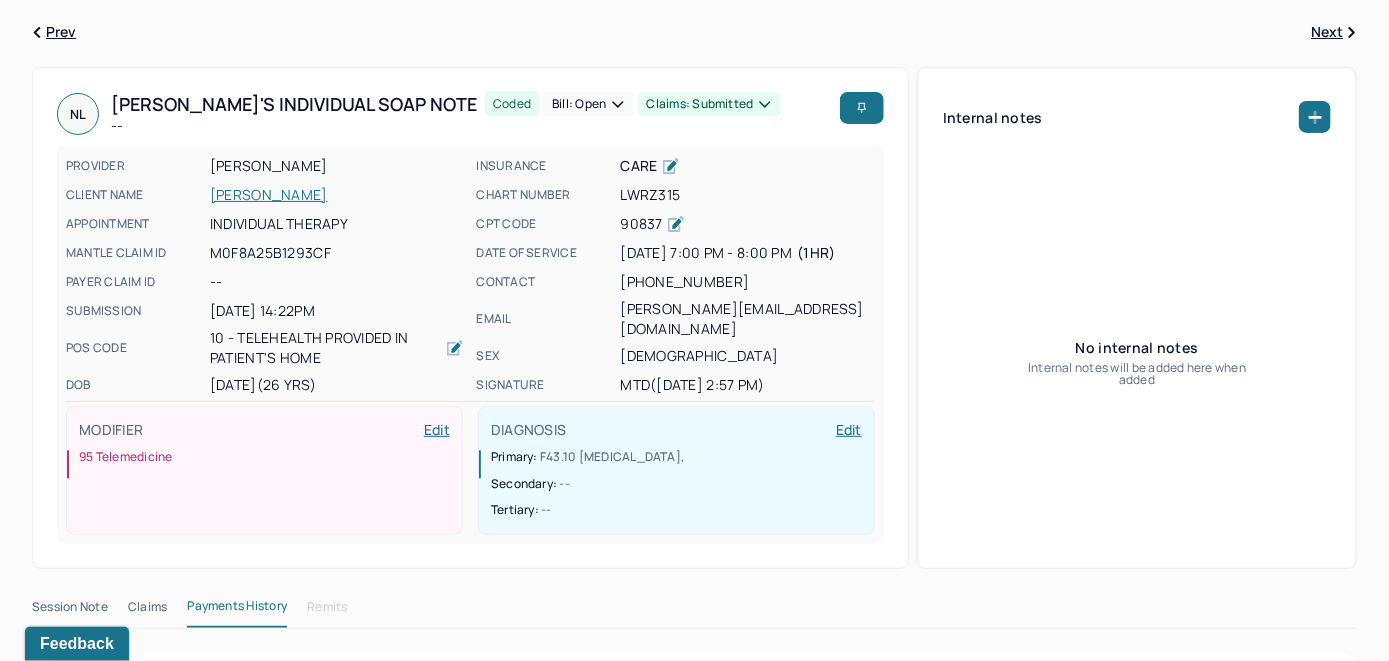 scroll, scrollTop: 0, scrollLeft: 0, axis: both 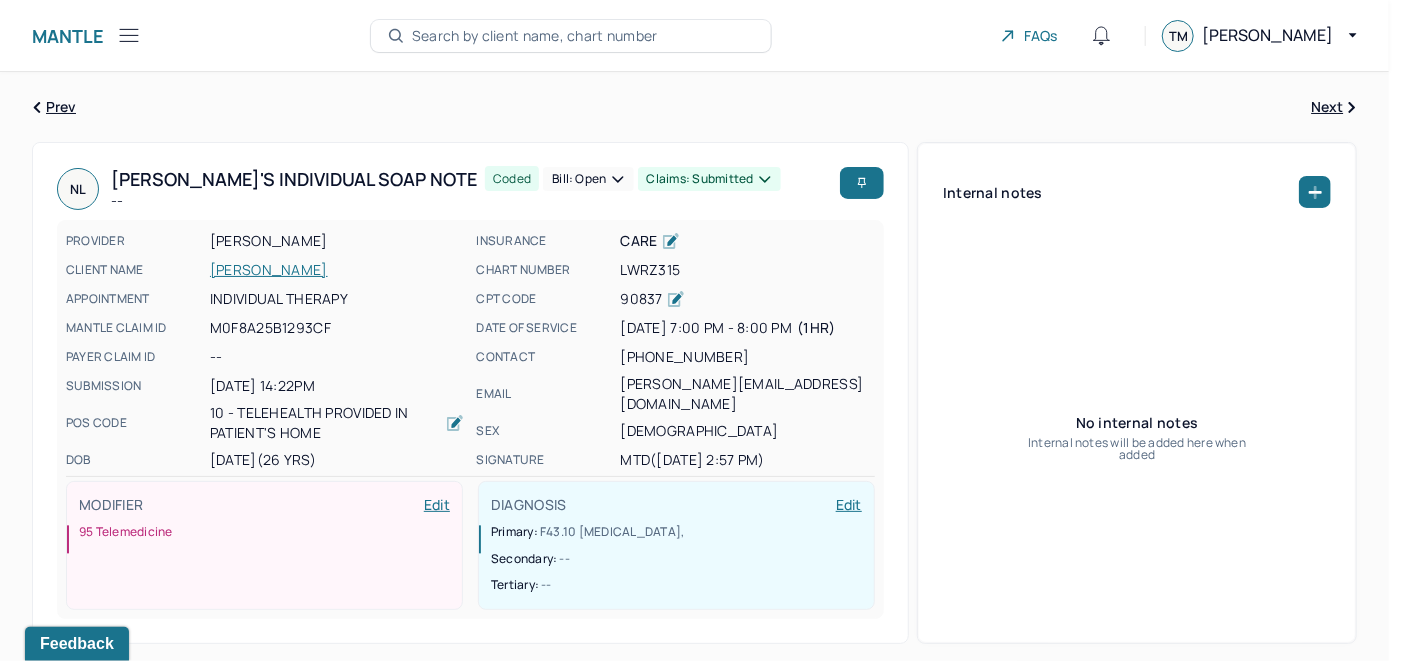 click on "Bill: Open" at bounding box center (588, 179) 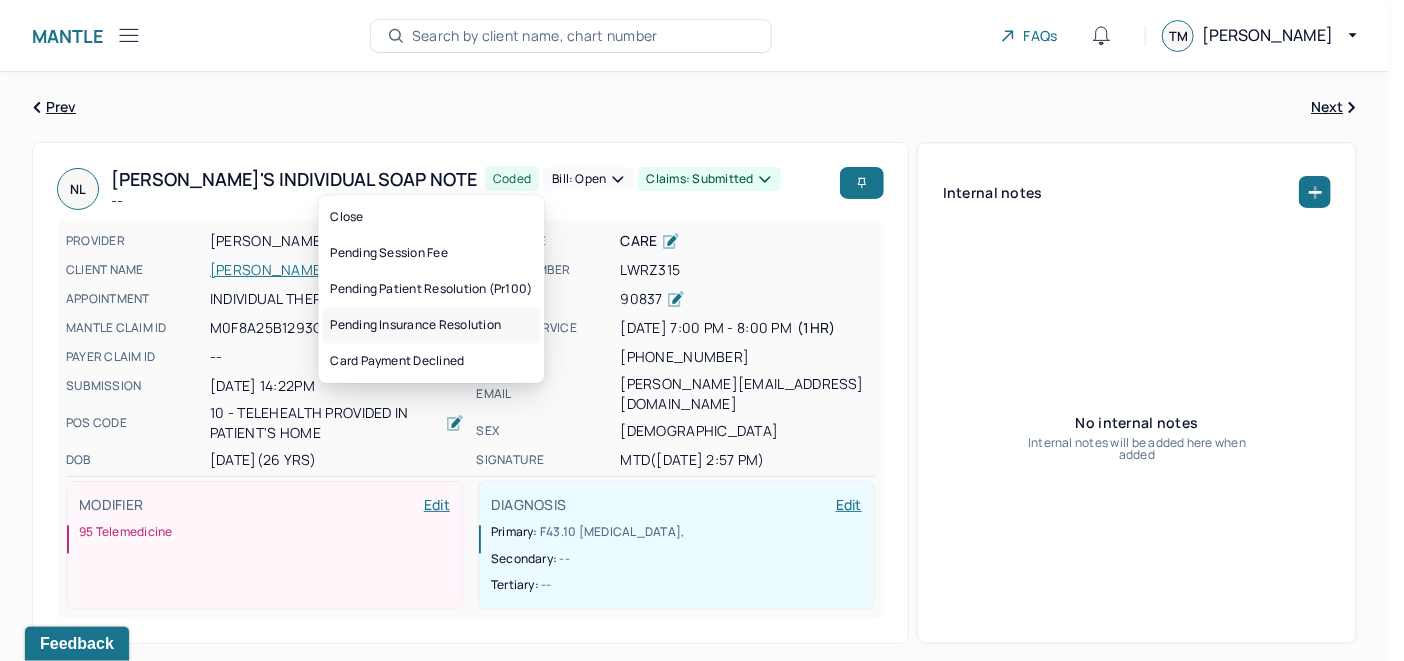 click on "Pending insurance resolution" at bounding box center [431, 325] 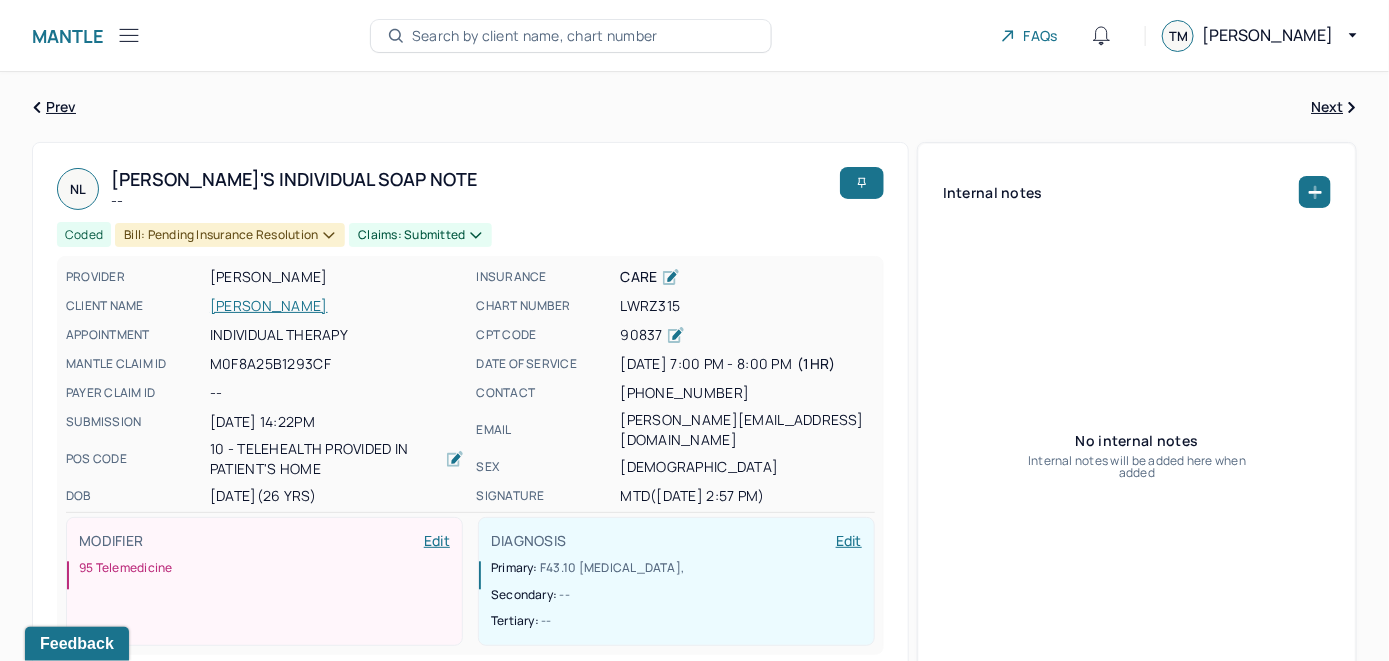 click on "Search by client name, chart number" at bounding box center (571, 36) 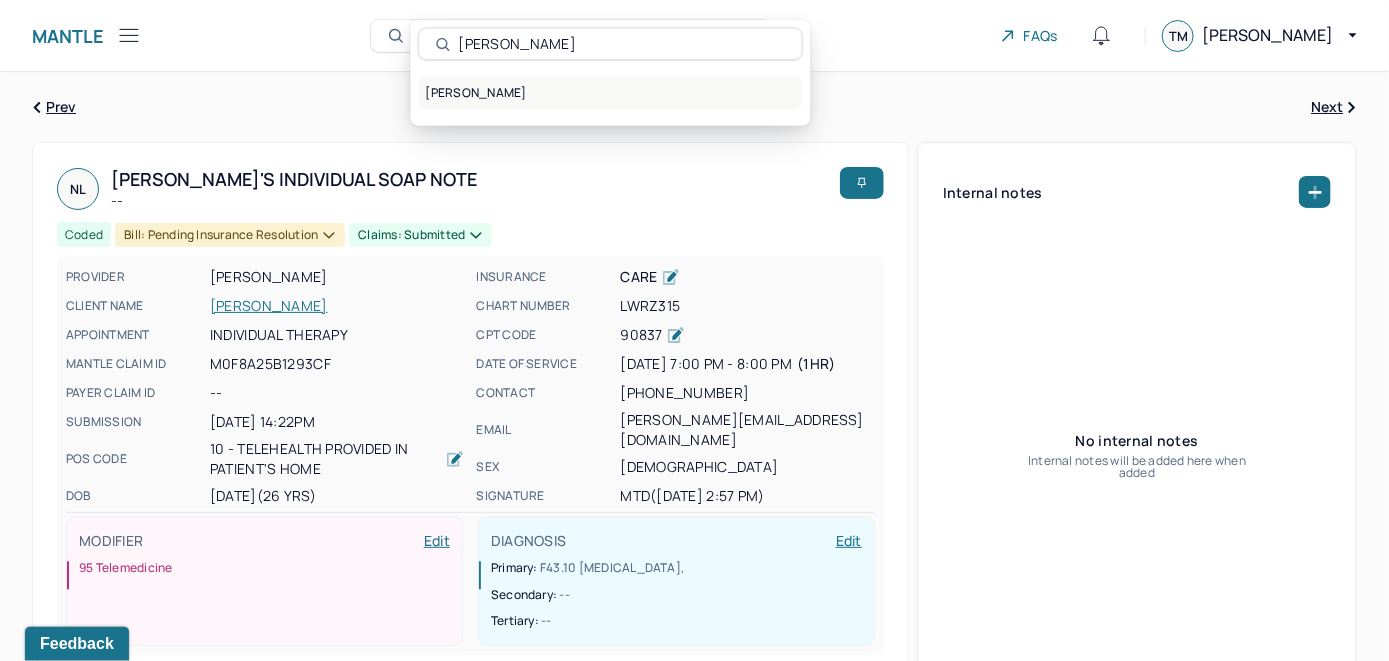 type on "[PERSON_NAME]" 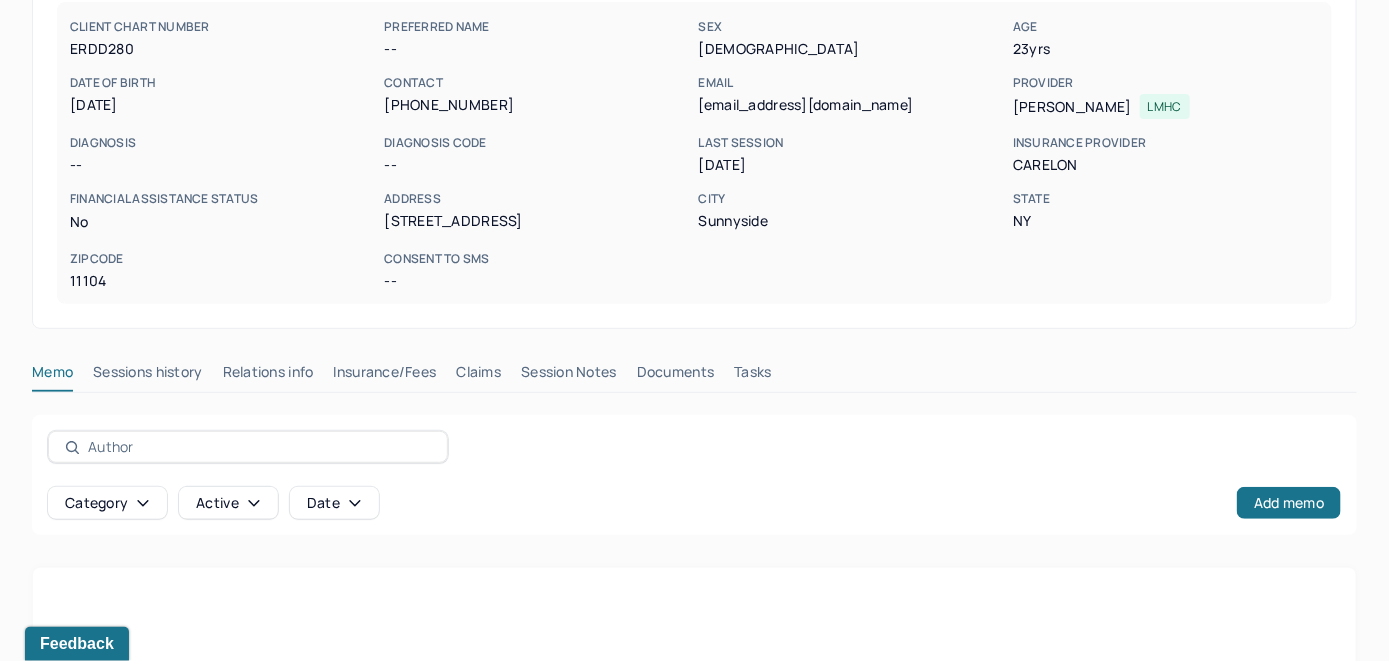scroll, scrollTop: 393, scrollLeft: 0, axis: vertical 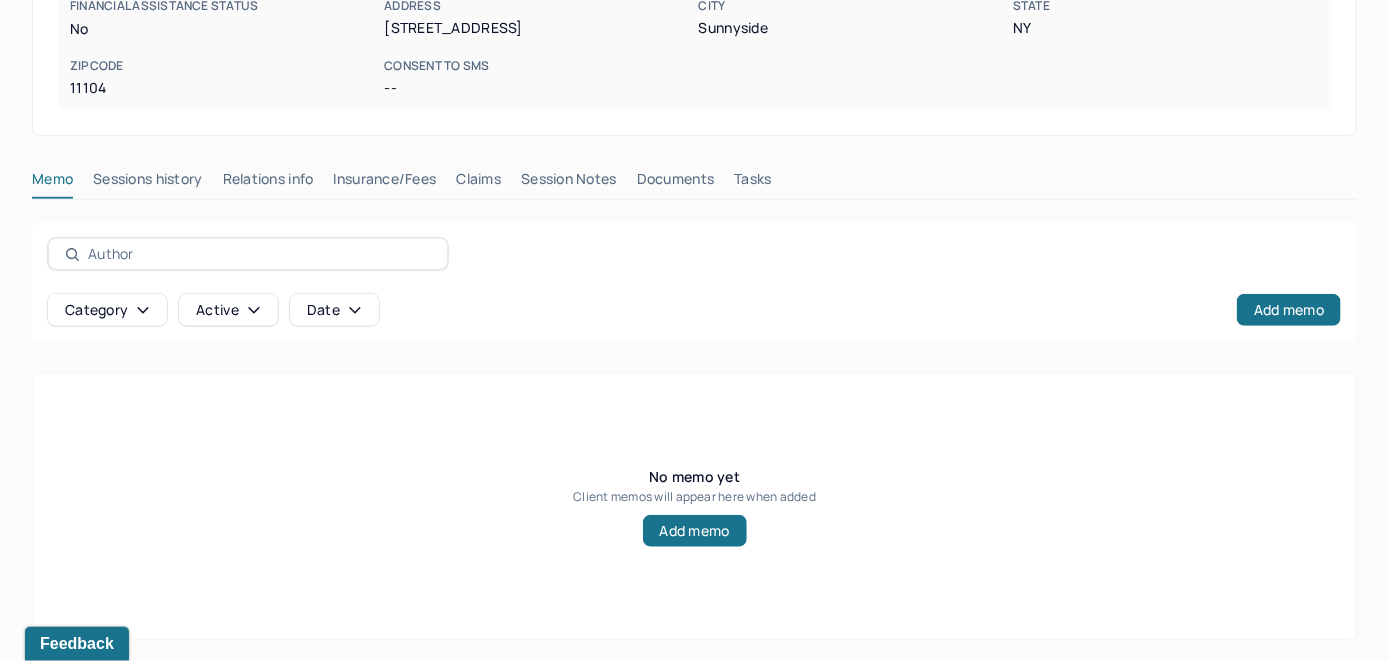 click on "Insurance/Fees" at bounding box center [385, 183] 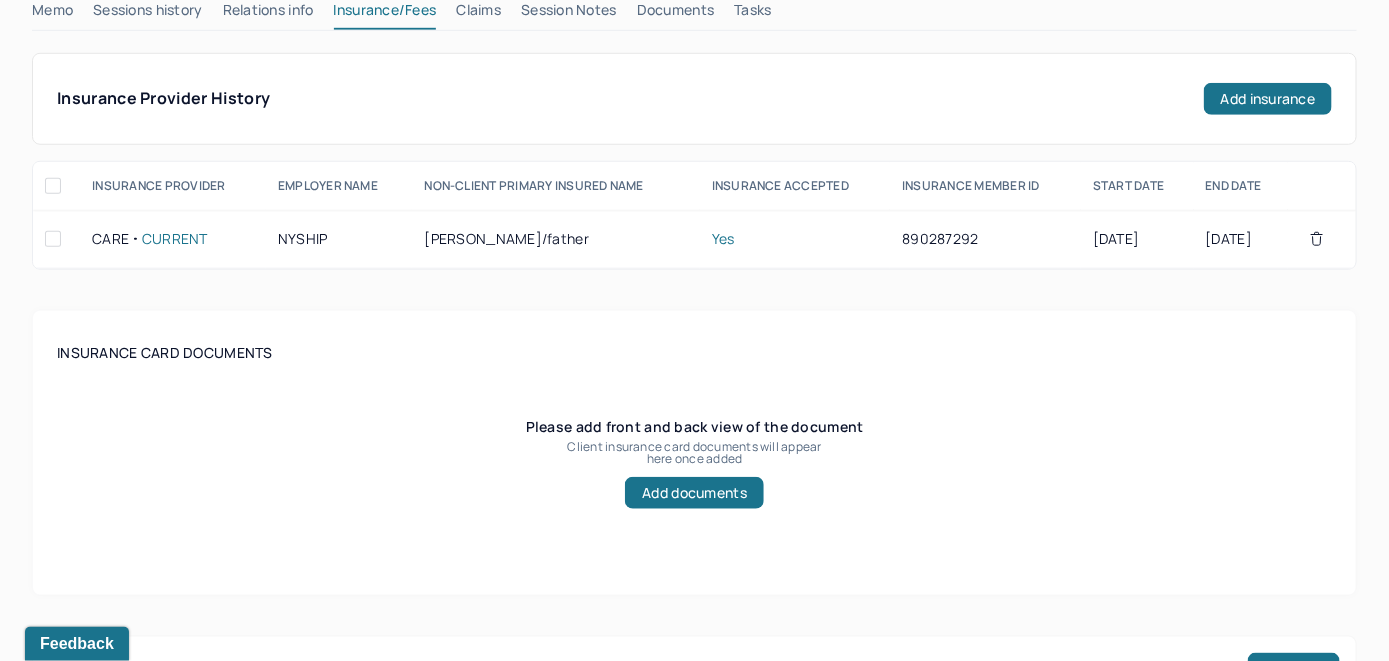 scroll, scrollTop: 493, scrollLeft: 0, axis: vertical 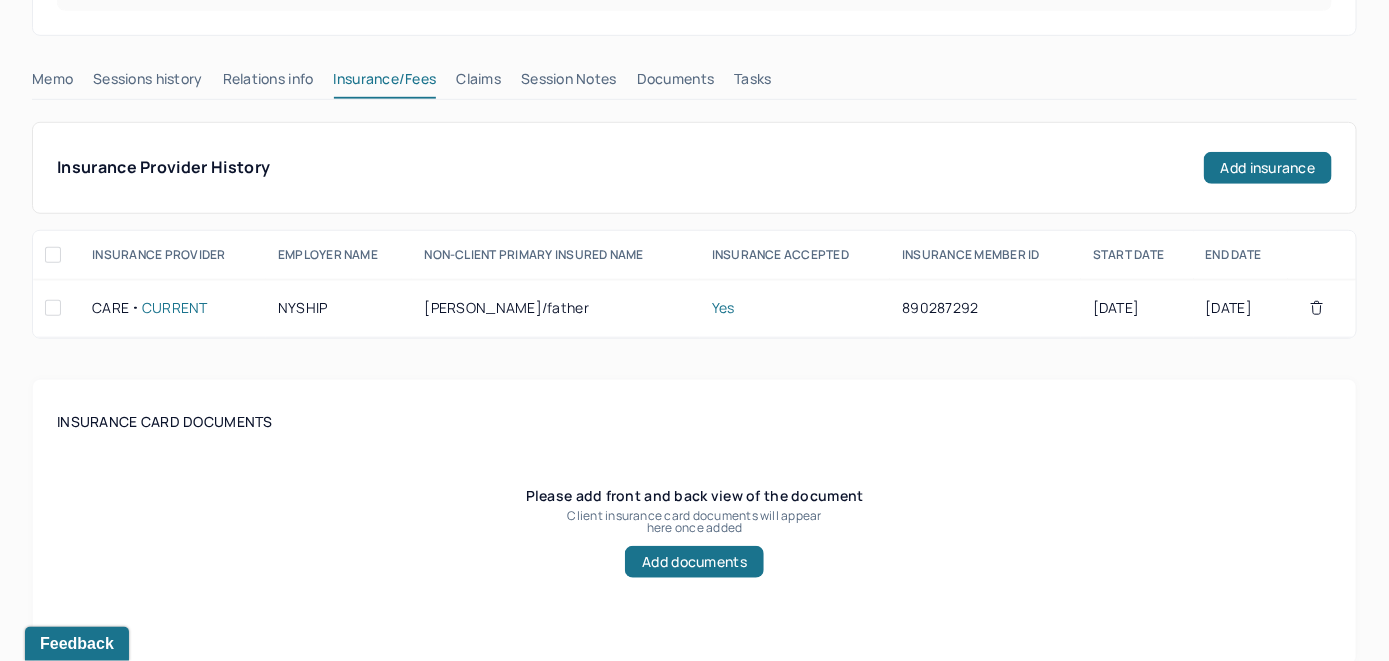 click on "Claims" at bounding box center [478, 83] 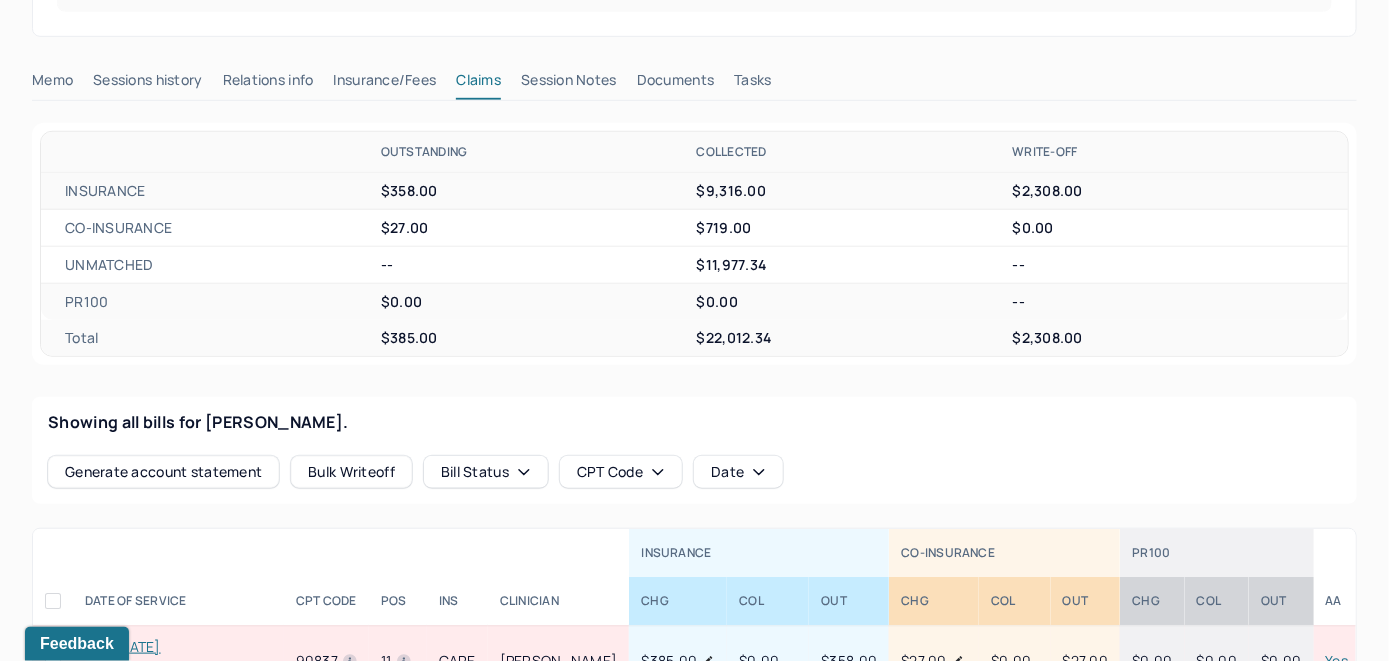 scroll, scrollTop: 604, scrollLeft: 0, axis: vertical 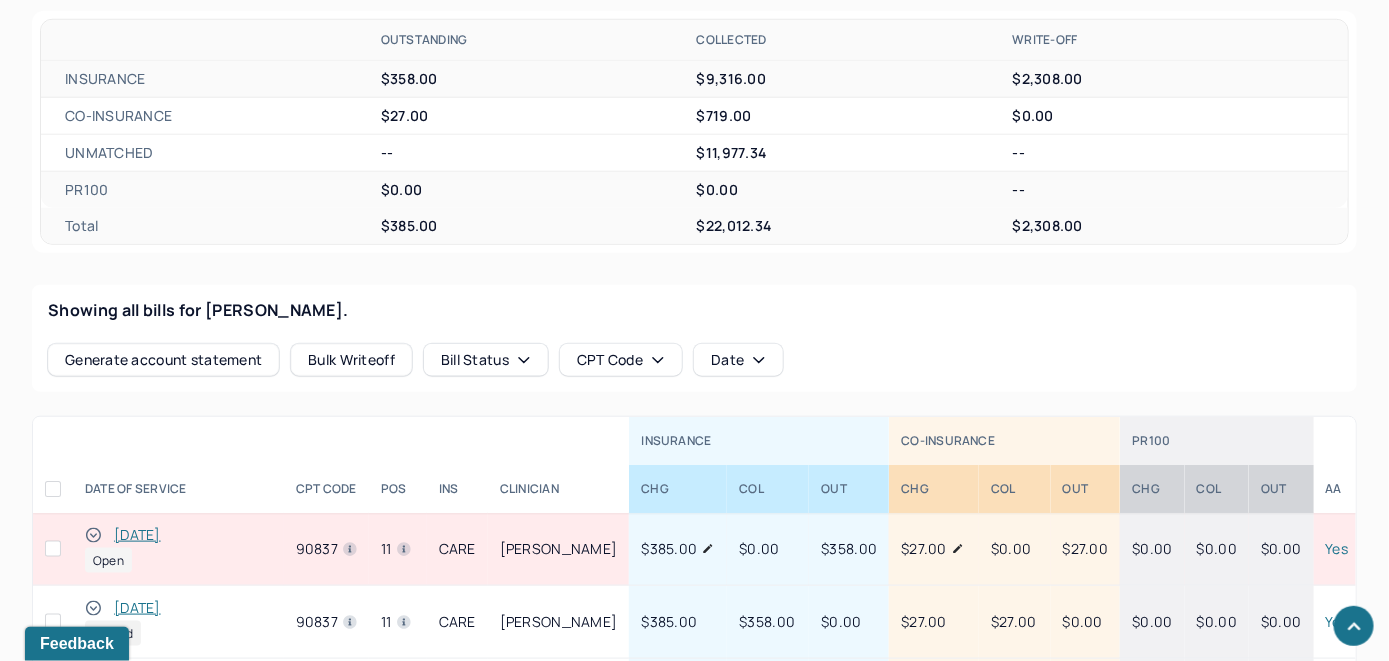 click on "[DATE]" at bounding box center (137, 535) 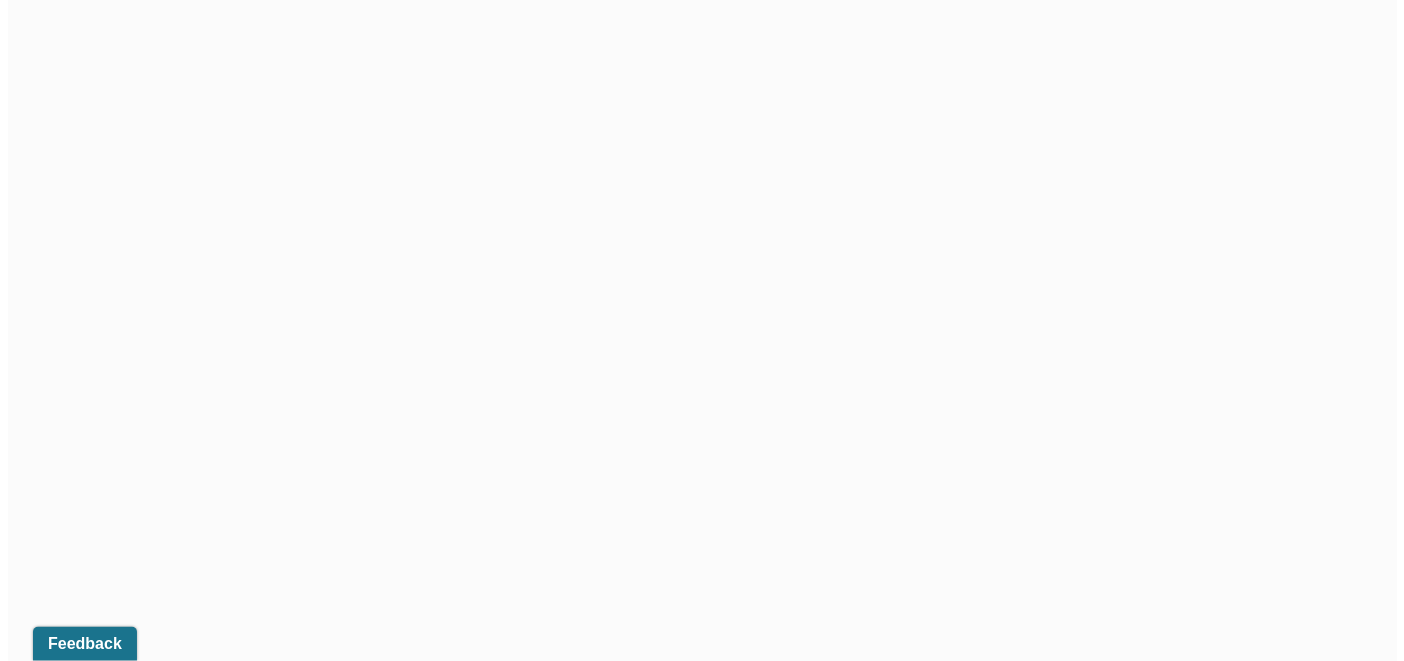 scroll, scrollTop: 532, scrollLeft: 0, axis: vertical 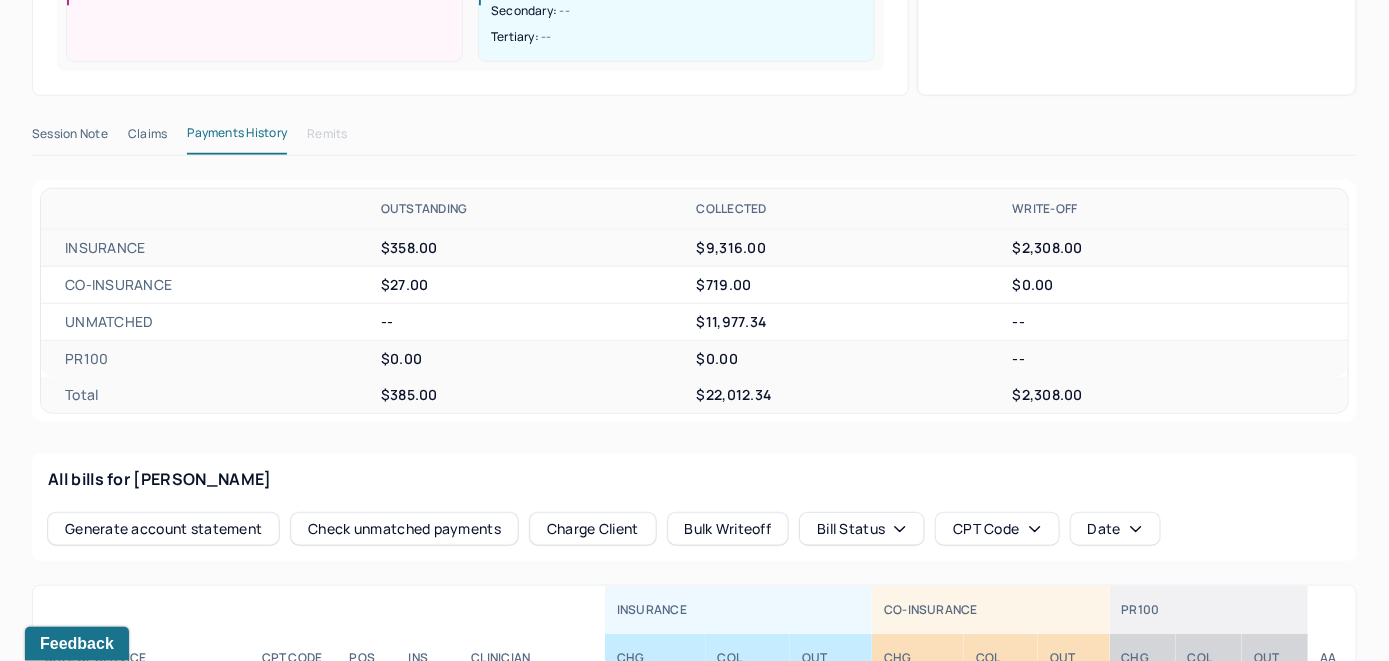 click on "Check unmatched payments" at bounding box center [404, 529] 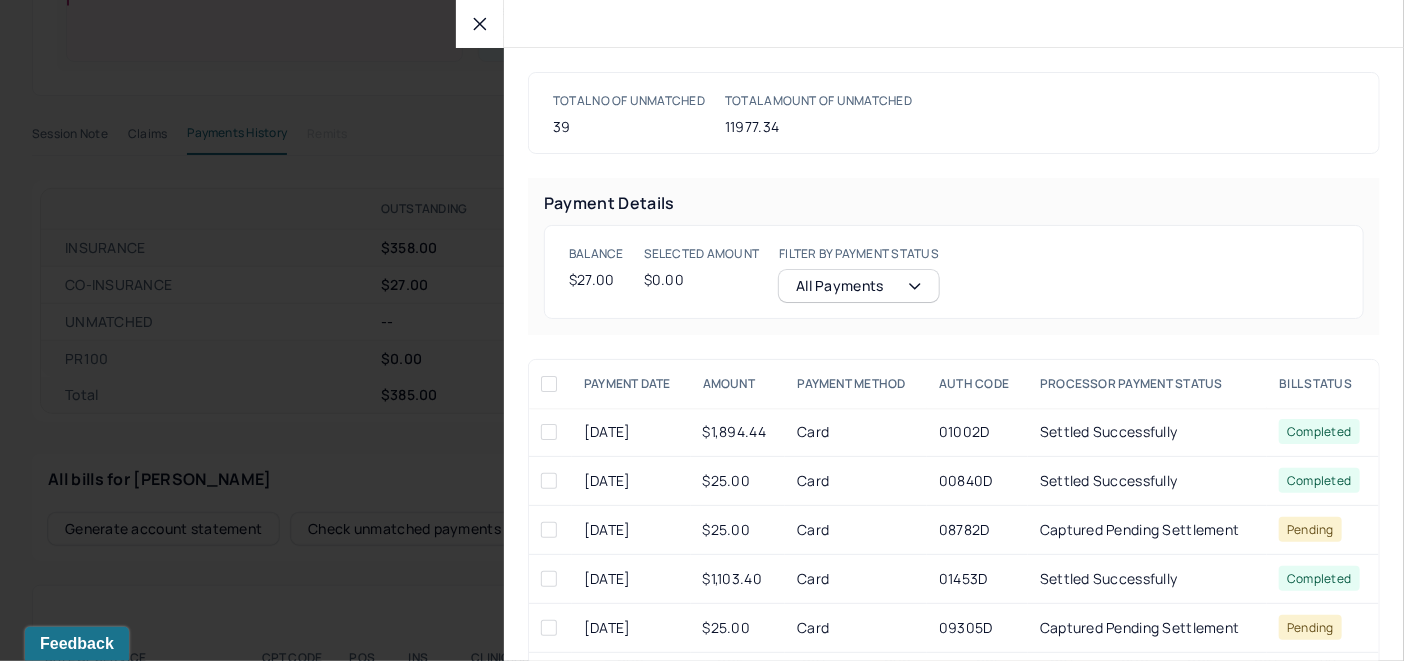 click at bounding box center [480, 24] 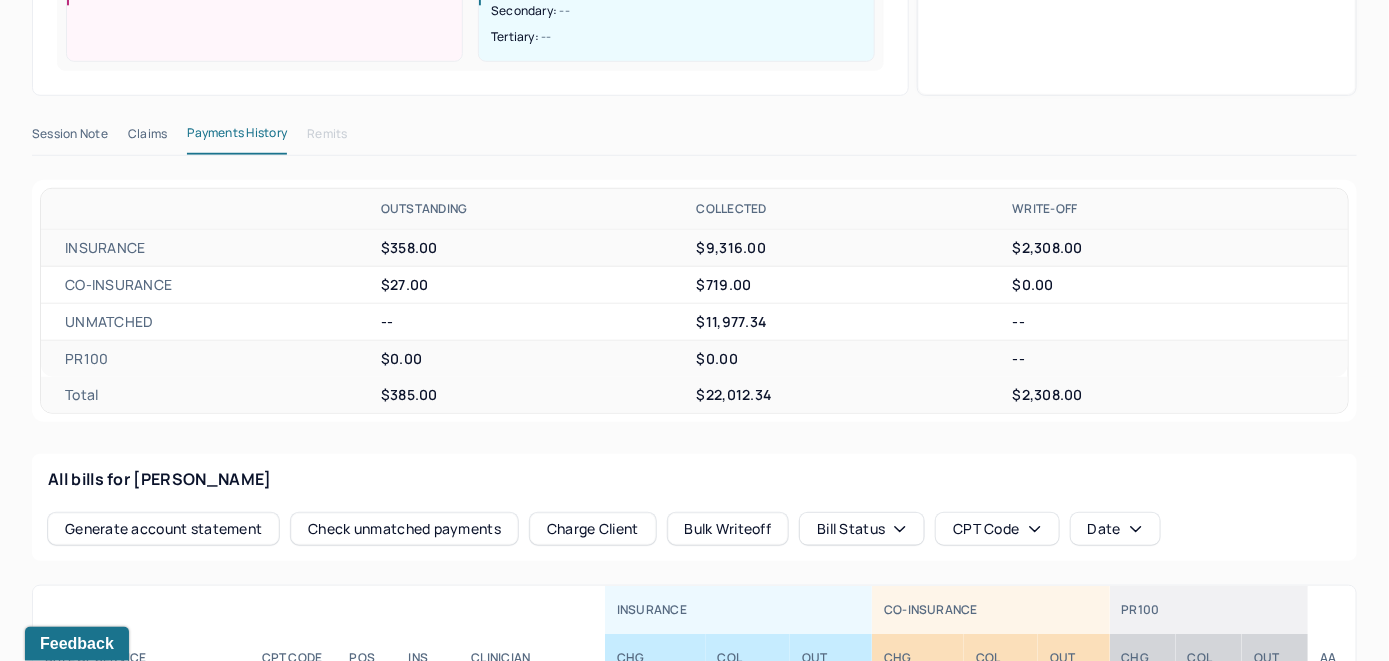 click on "Charge Client" at bounding box center (593, 529) 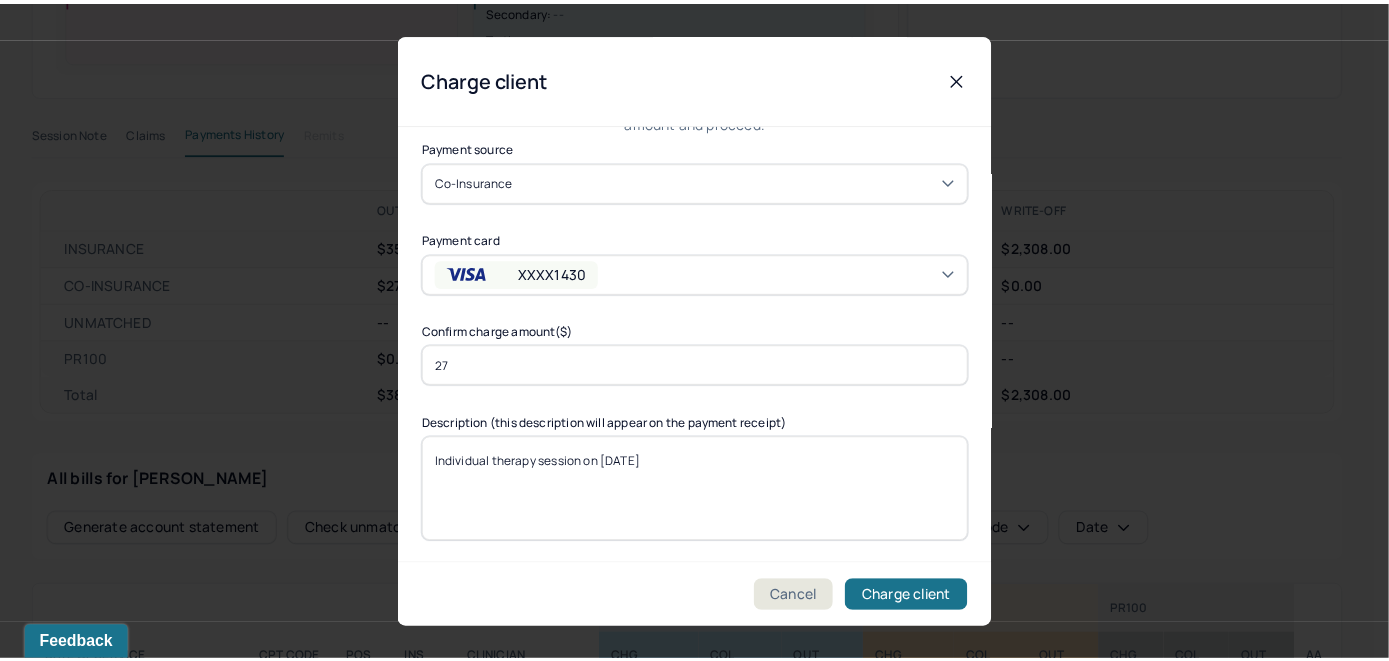 scroll, scrollTop: 121, scrollLeft: 0, axis: vertical 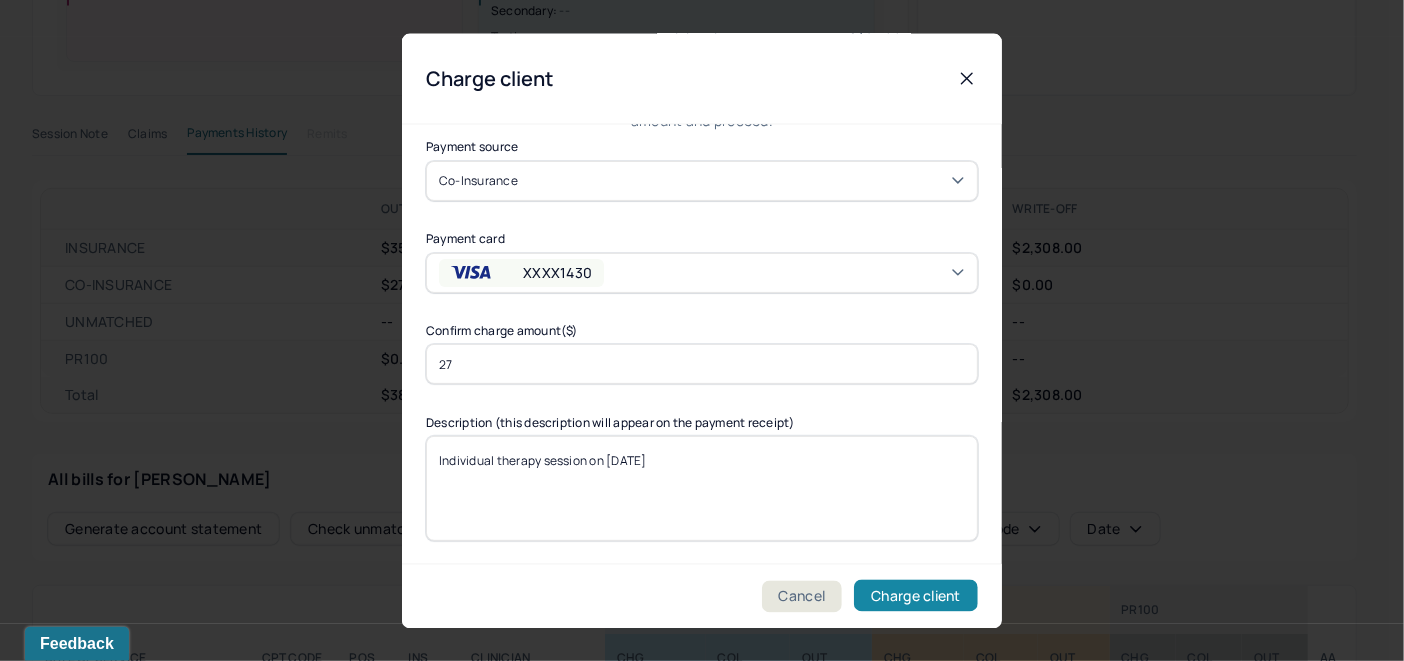 click on "Charge client" at bounding box center [916, 596] 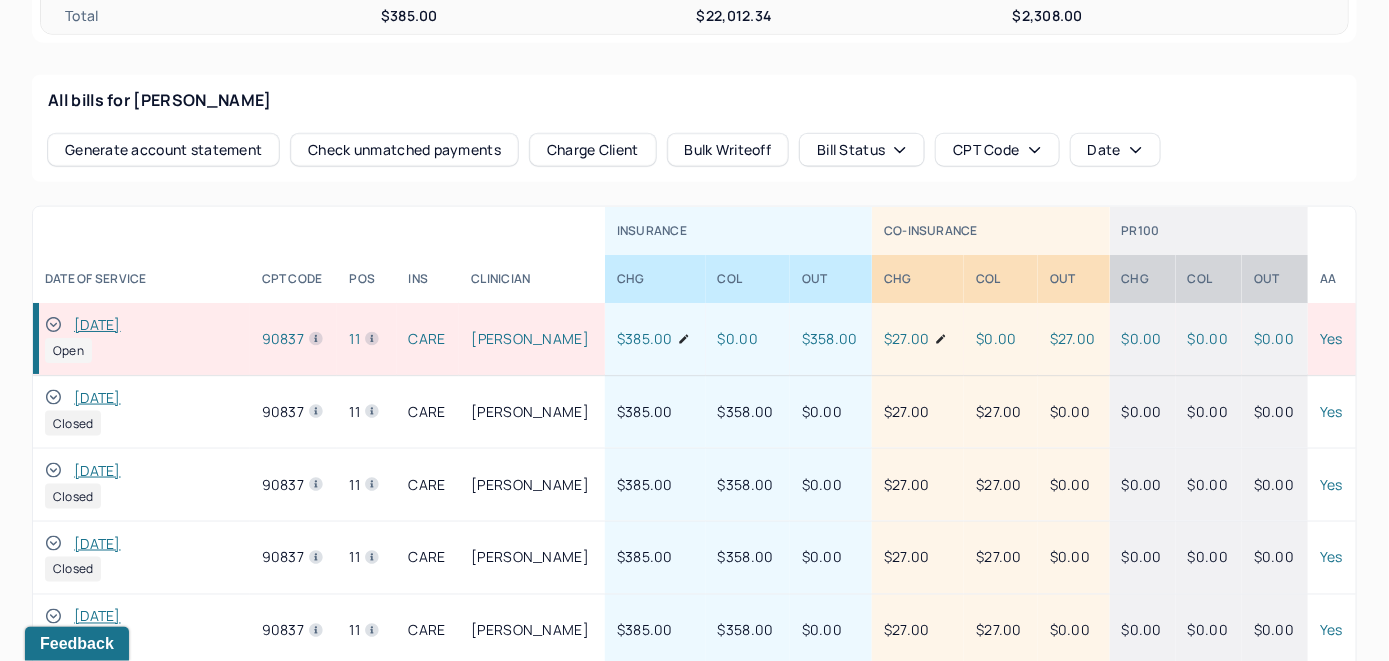 scroll, scrollTop: 932, scrollLeft: 0, axis: vertical 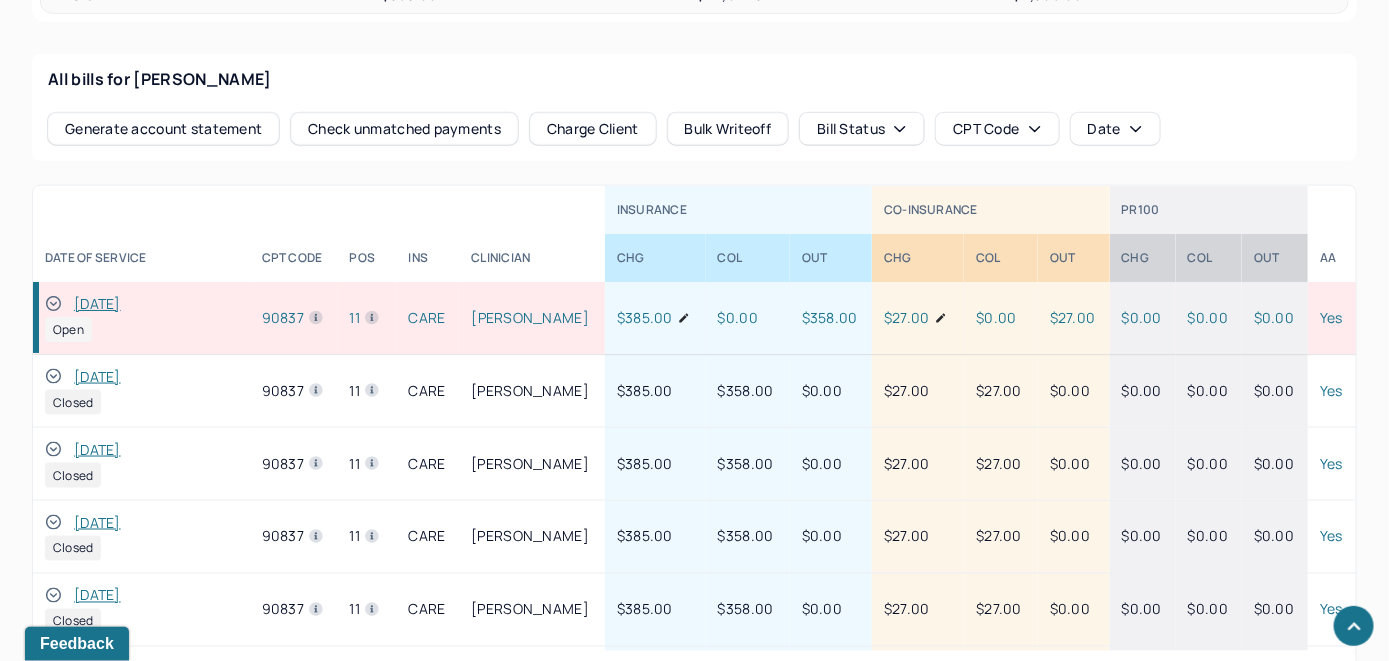 click 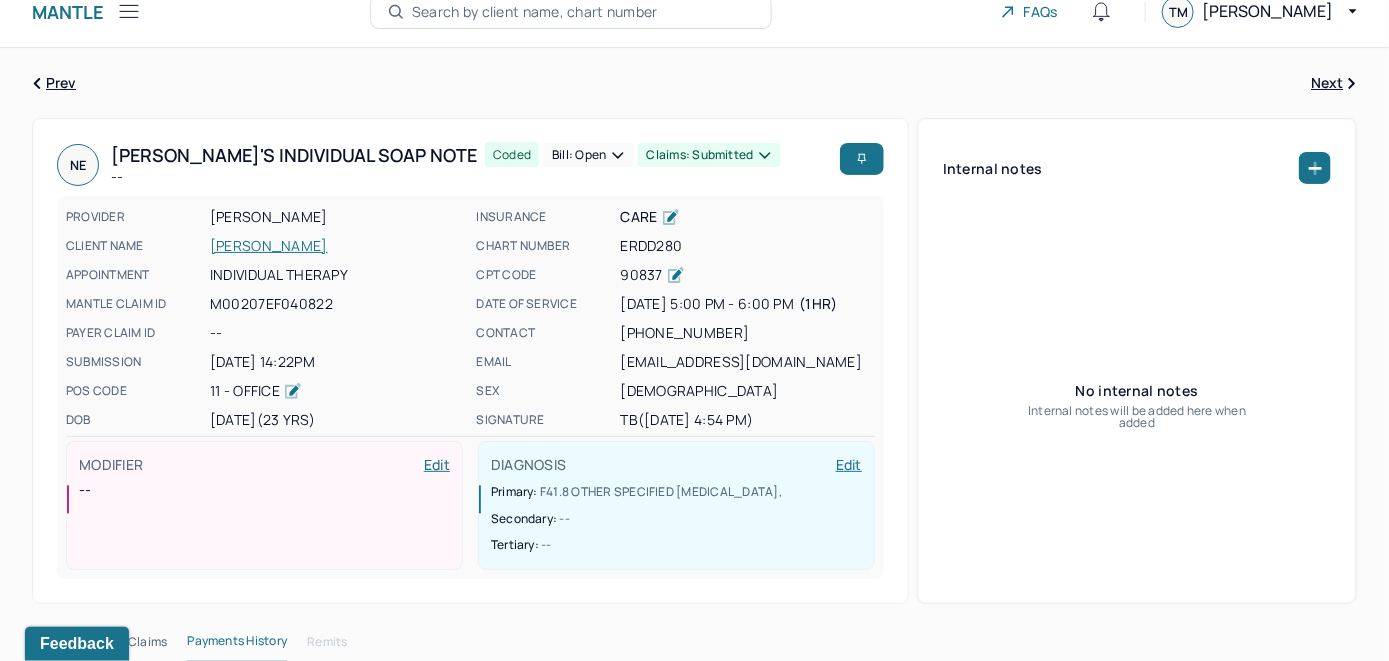 scroll, scrollTop: 0, scrollLeft: 0, axis: both 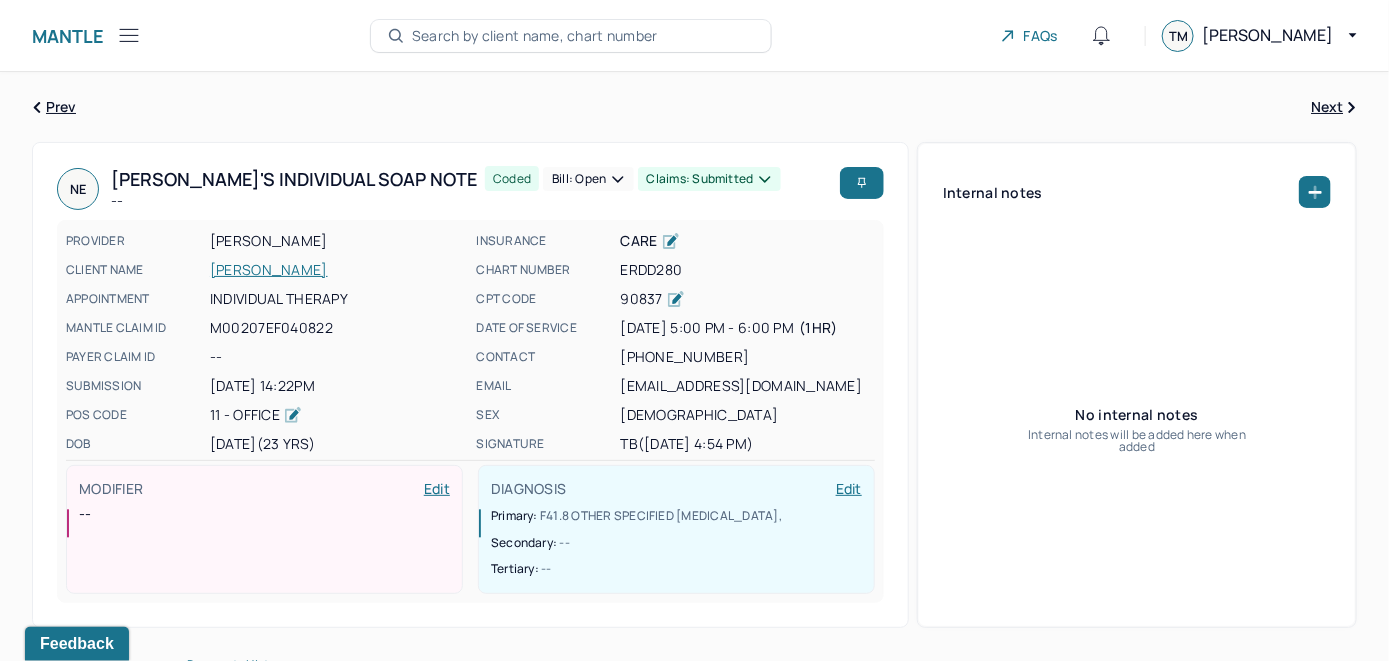 click on "Bill: Open" at bounding box center (588, 179) 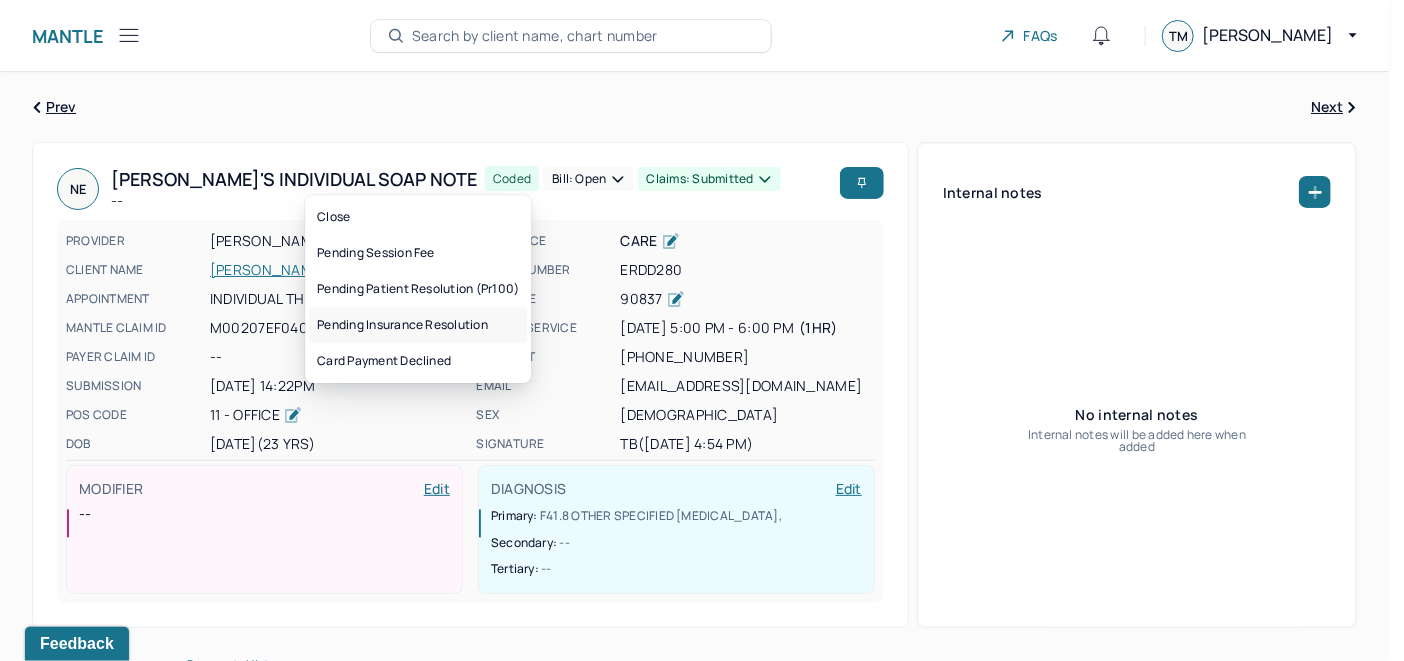 click on "Pending insurance resolution" at bounding box center [418, 325] 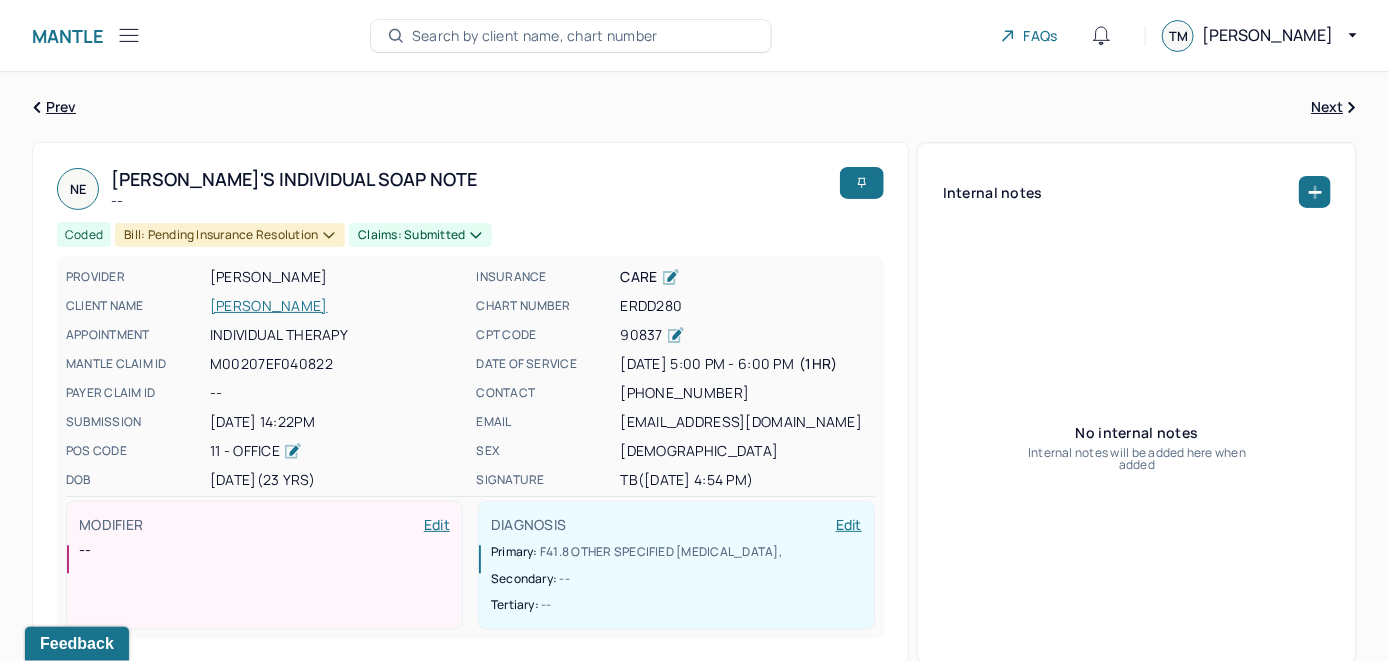 click on "Search by client name, chart number" at bounding box center (535, 36) 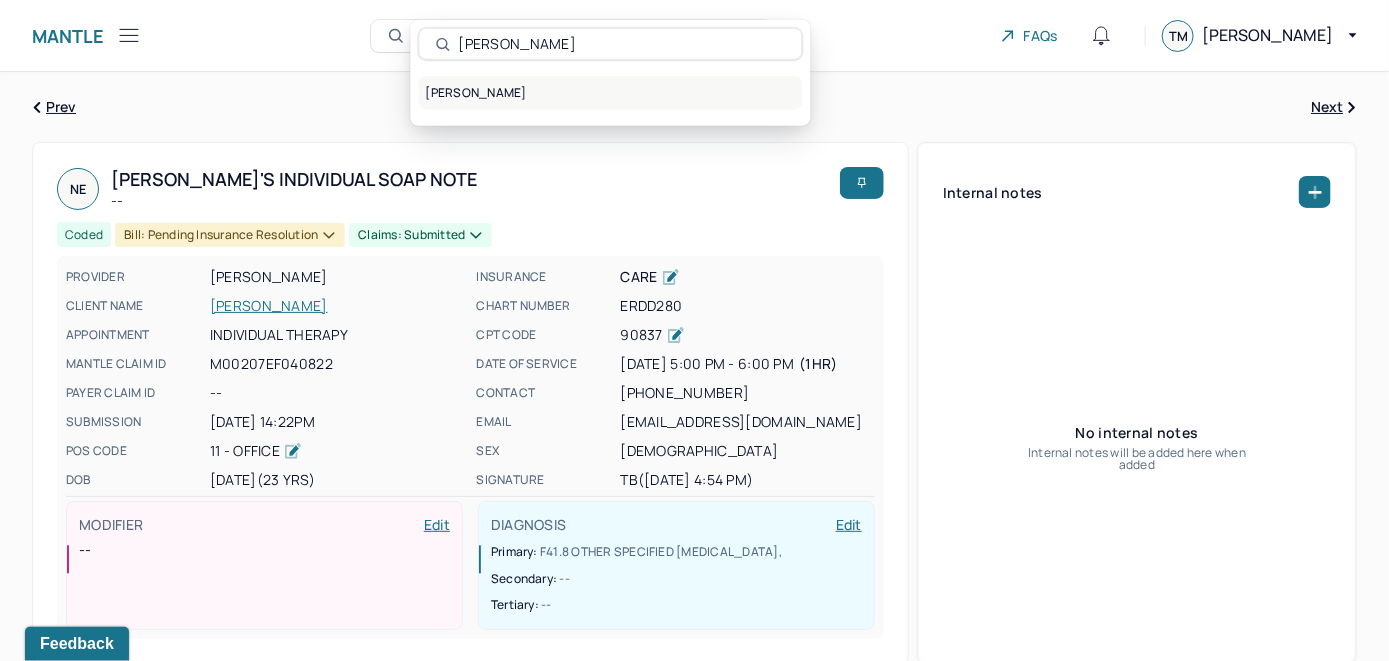 type on "[PERSON_NAME]" 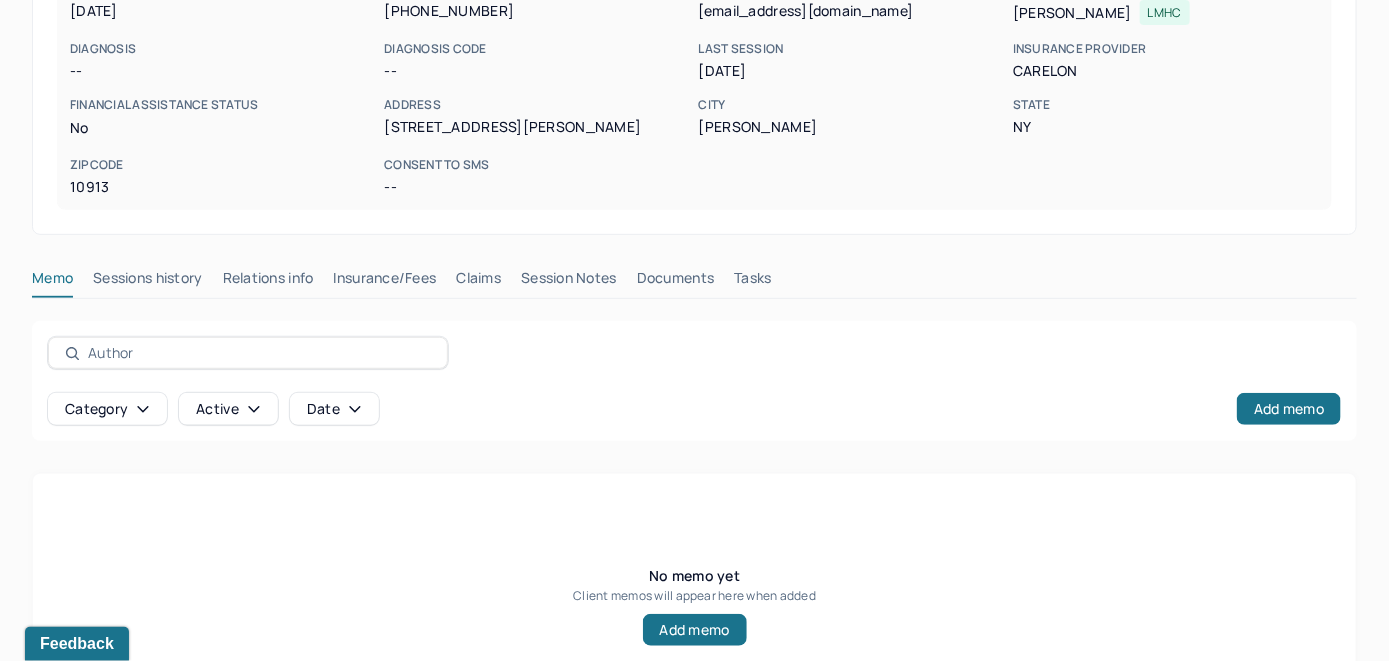 scroll, scrollTop: 300, scrollLeft: 0, axis: vertical 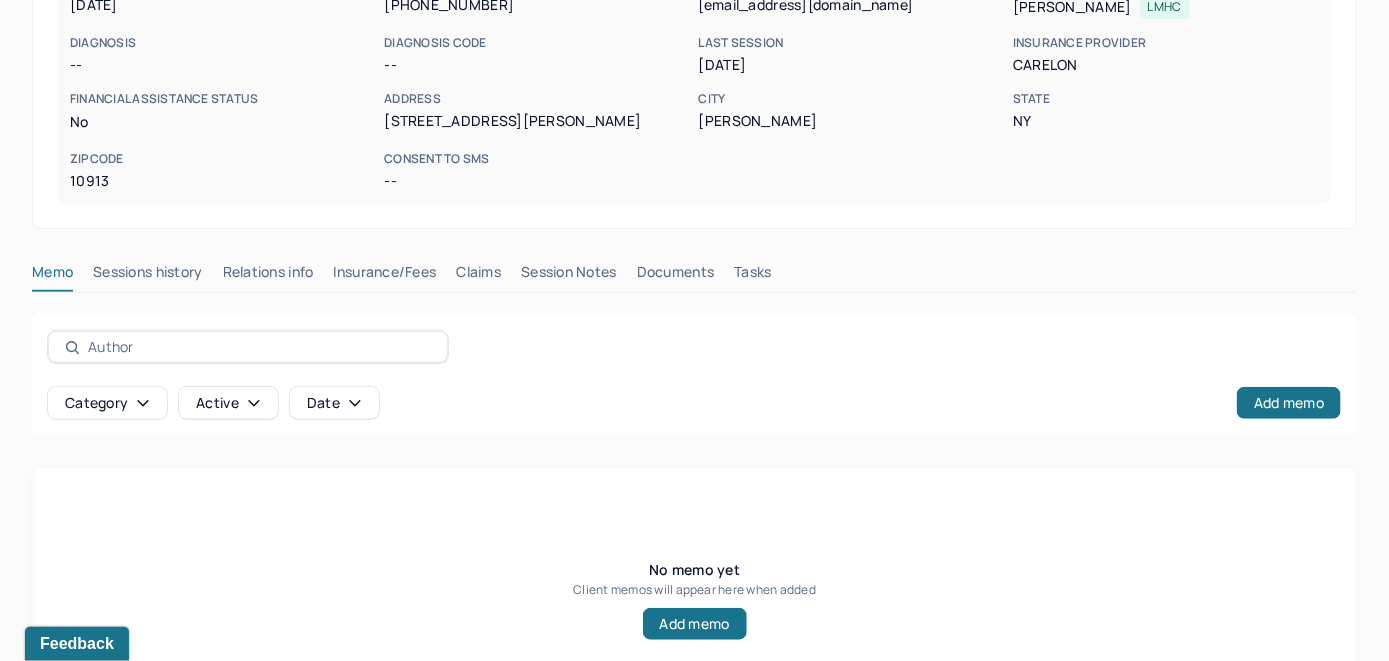 click on "Insurance/Fees" at bounding box center [385, 276] 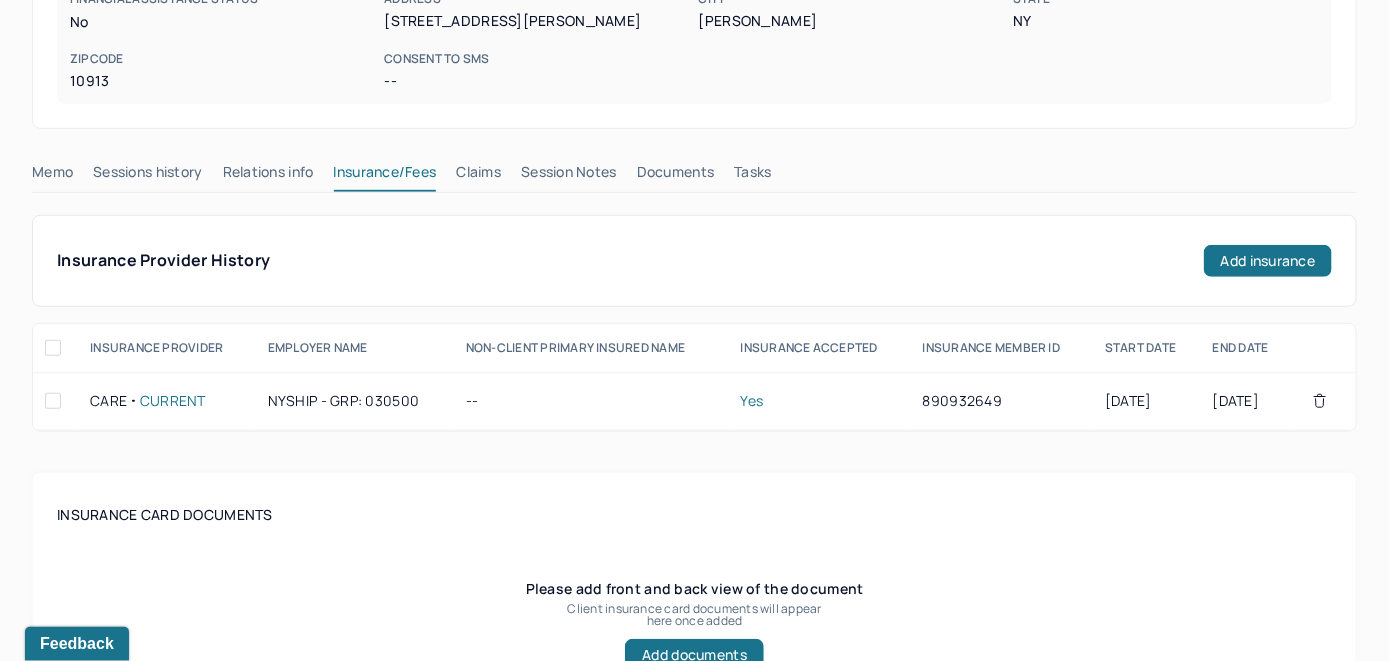 scroll, scrollTop: 400, scrollLeft: 0, axis: vertical 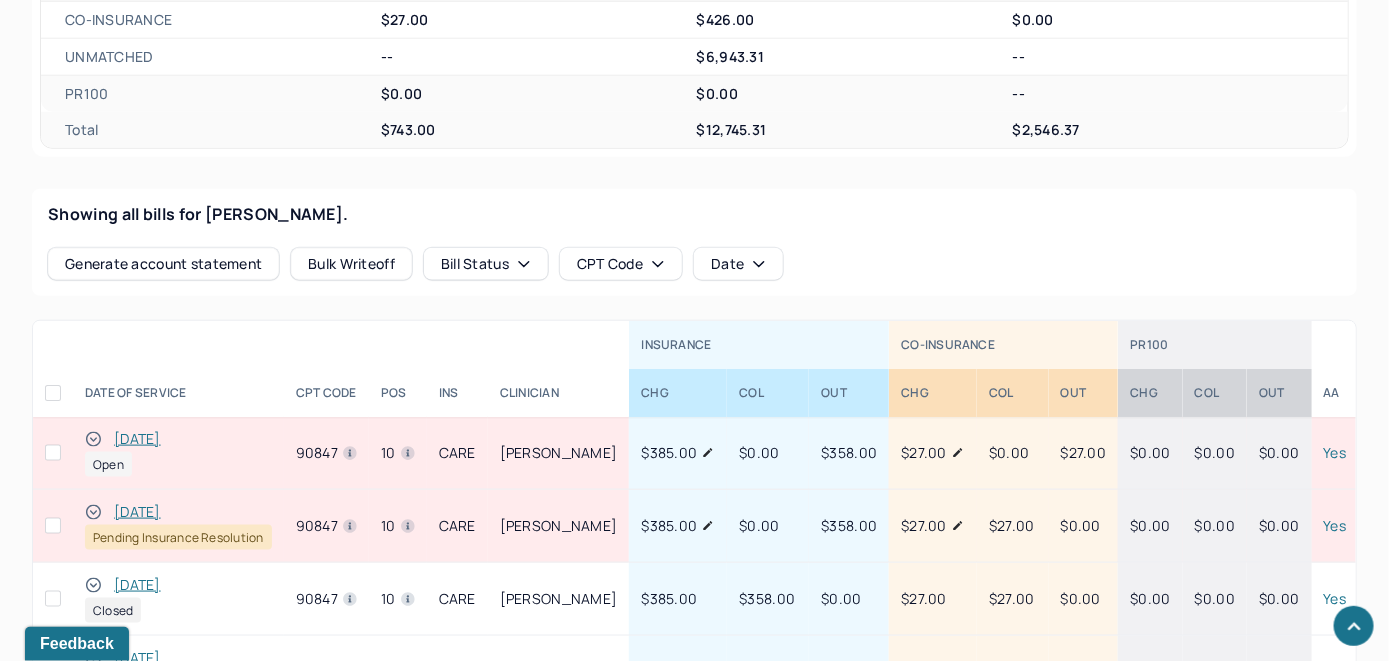 click on "[DATE]" at bounding box center [137, 439] 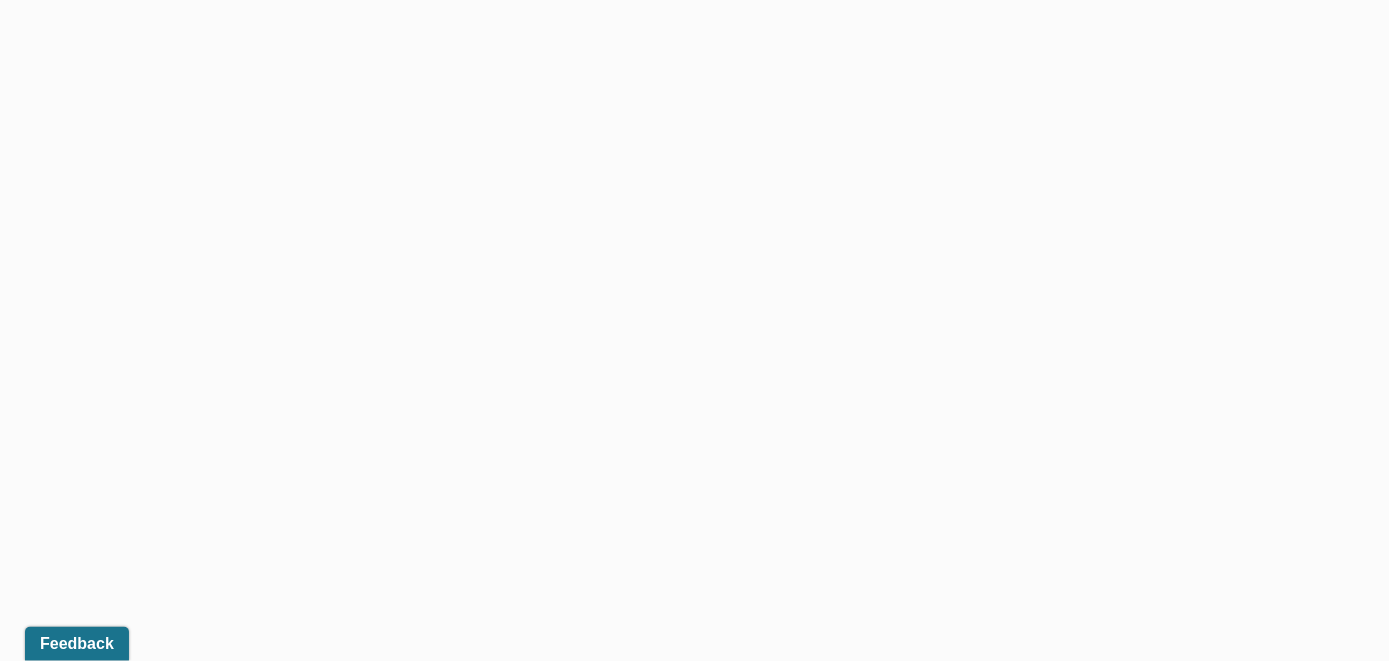 scroll, scrollTop: 627, scrollLeft: 0, axis: vertical 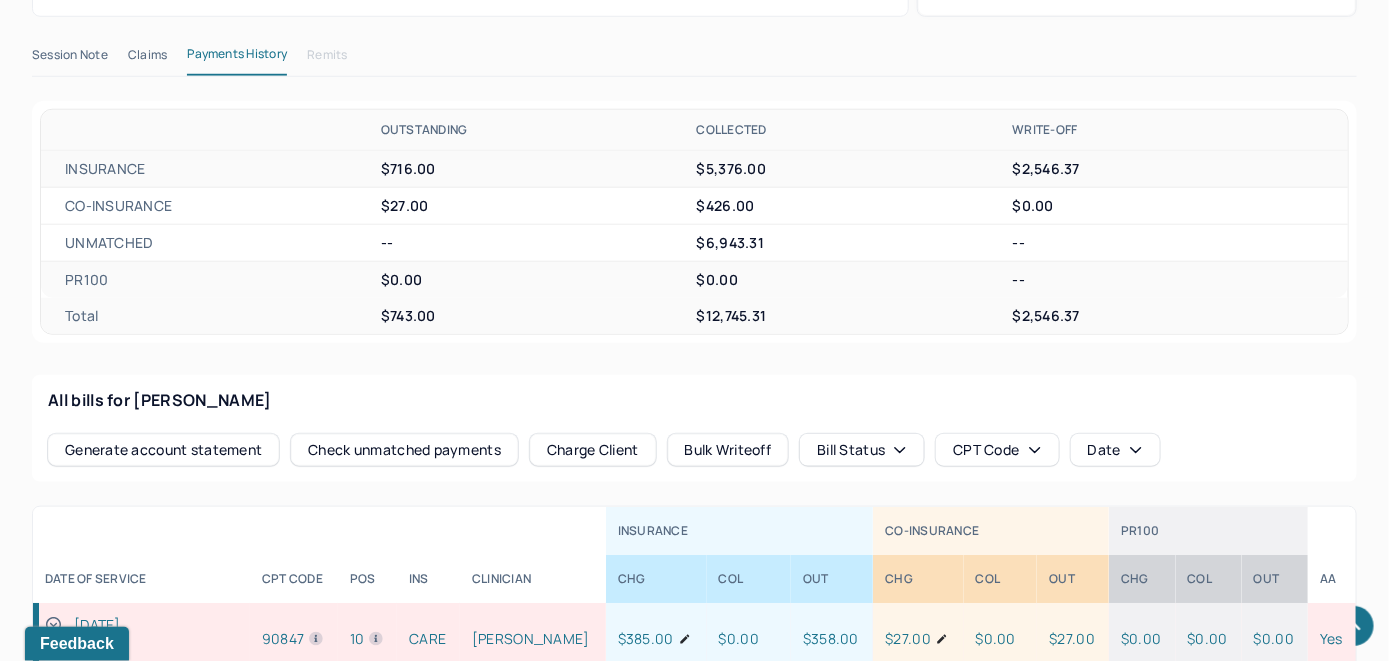 click on "Check unmatched payments" at bounding box center (404, 450) 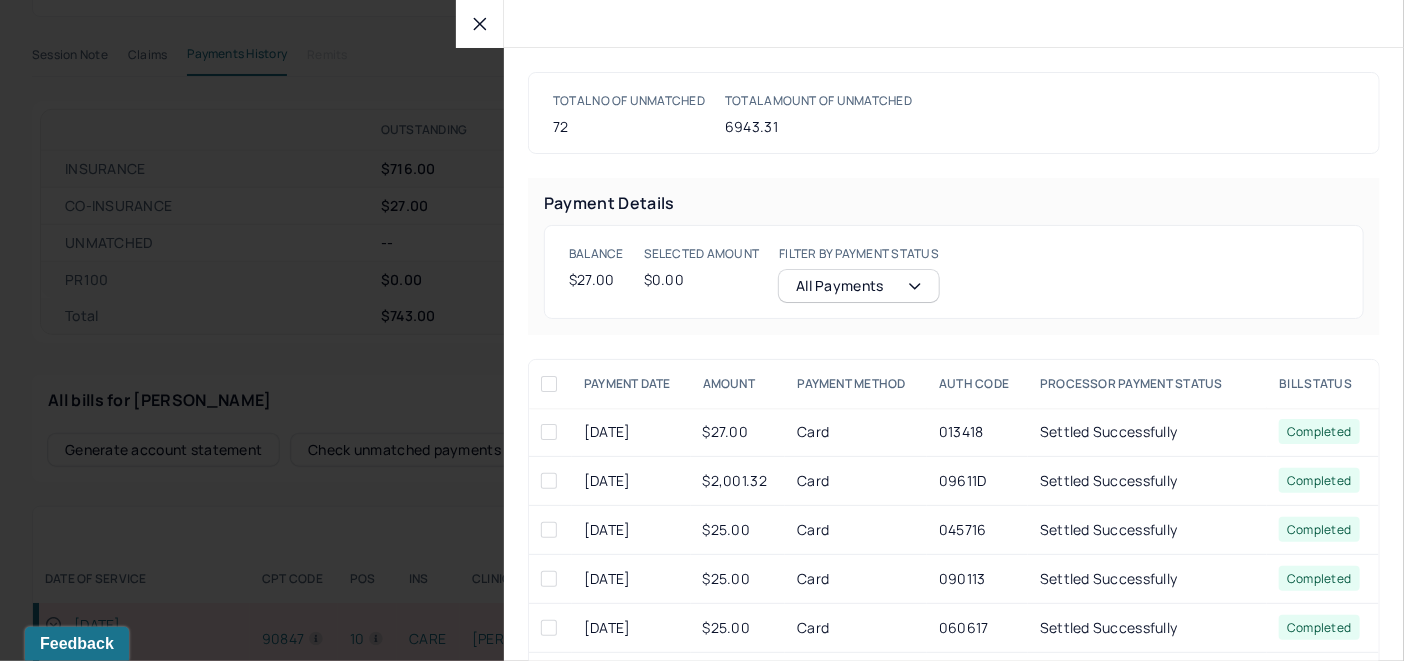 click at bounding box center [549, 432] 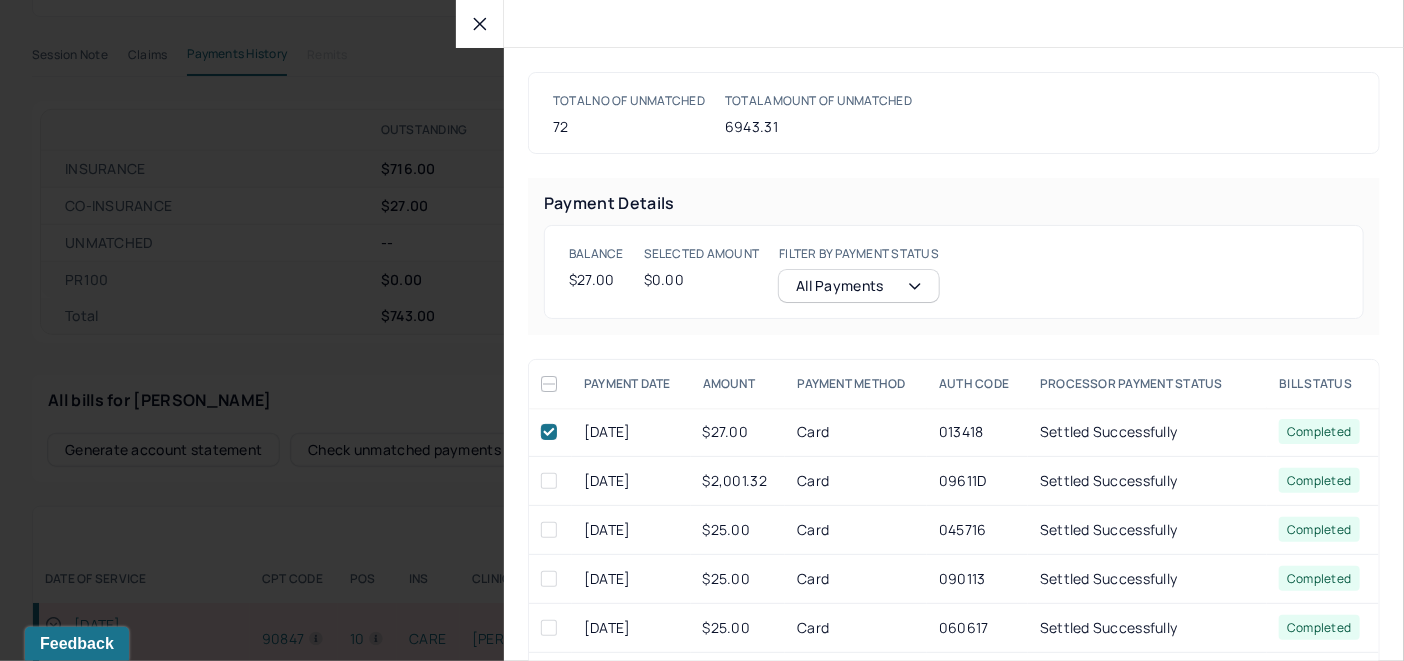 checkbox on "true" 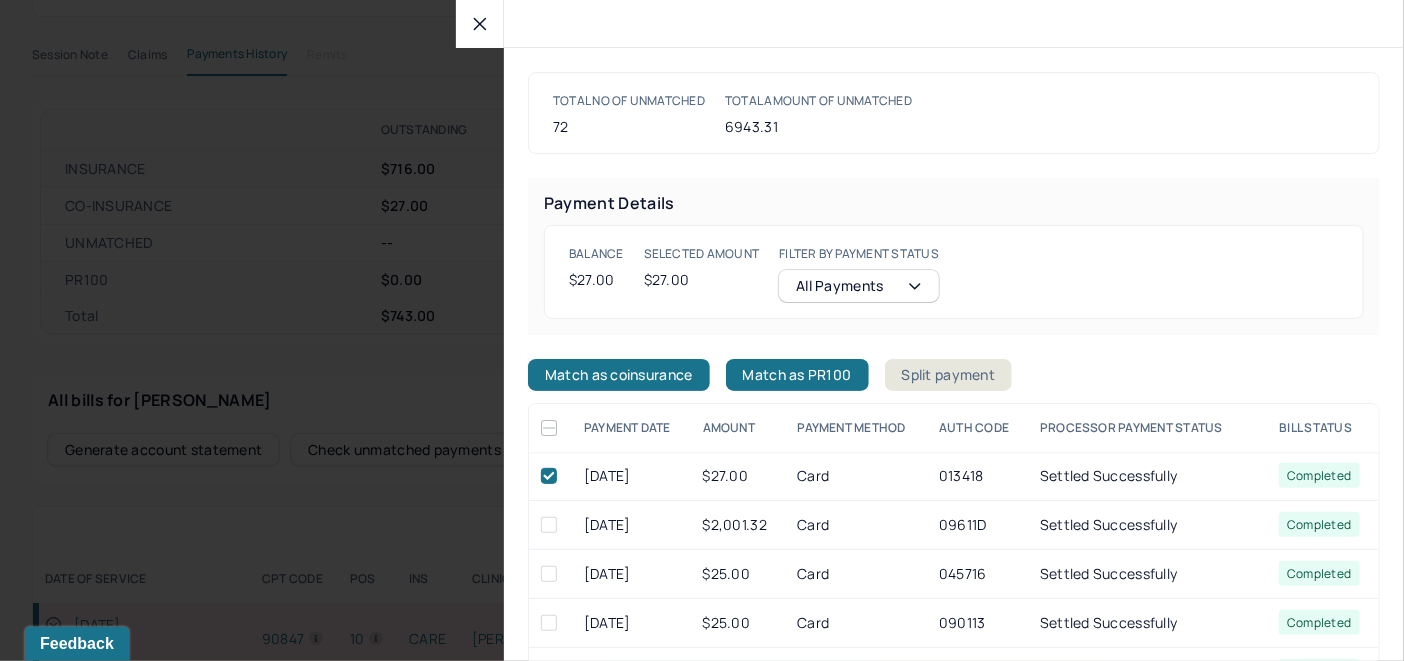 click on "Match as coinsurance" at bounding box center (619, 375) 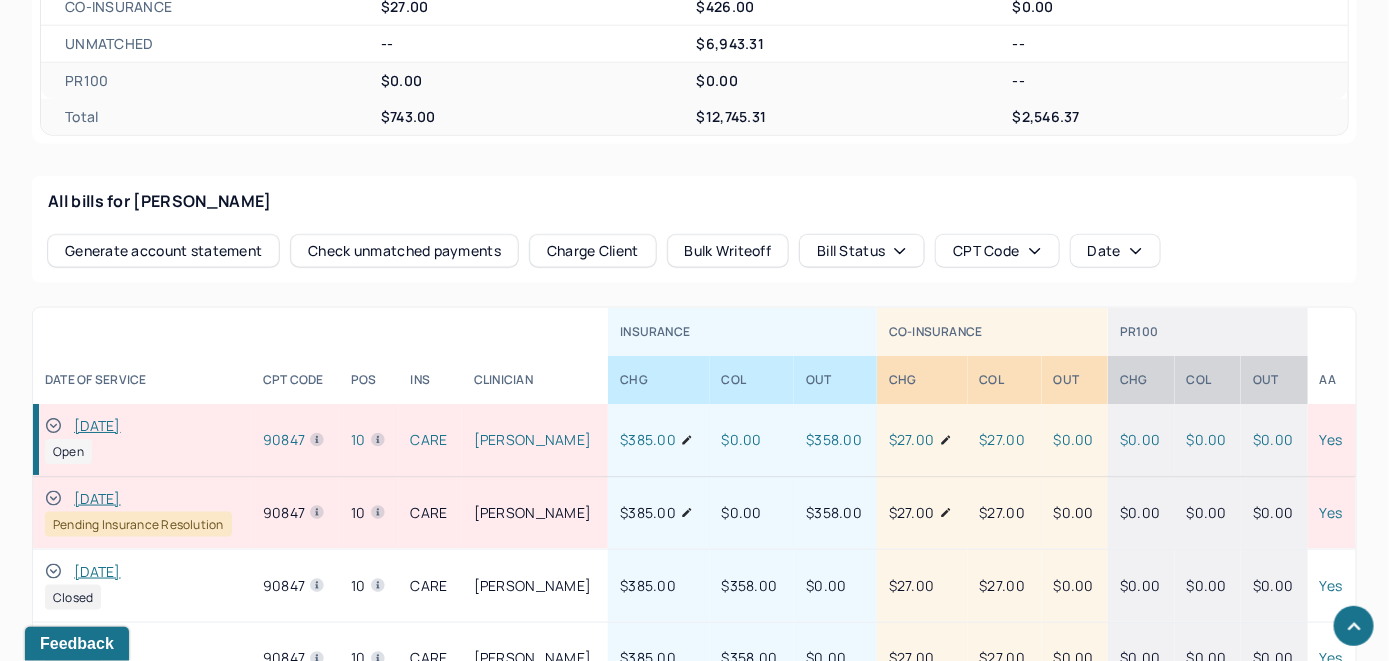 scroll, scrollTop: 827, scrollLeft: 0, axis: vertical 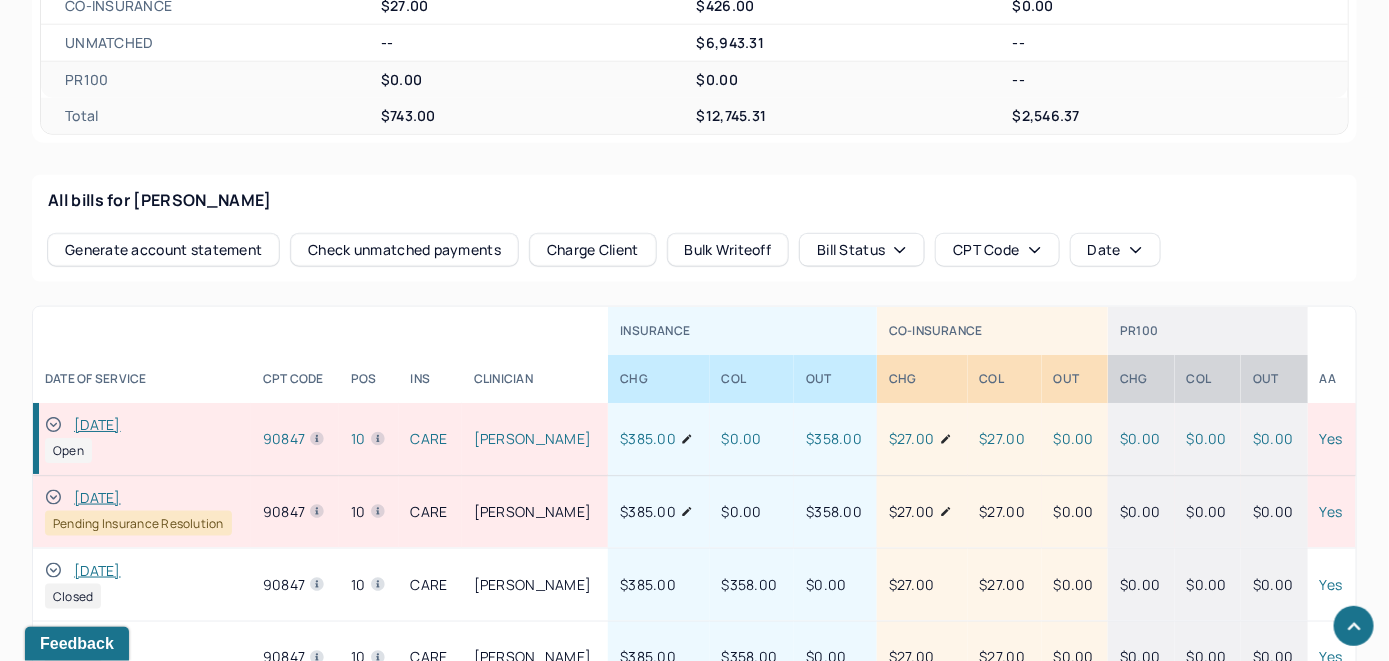 click 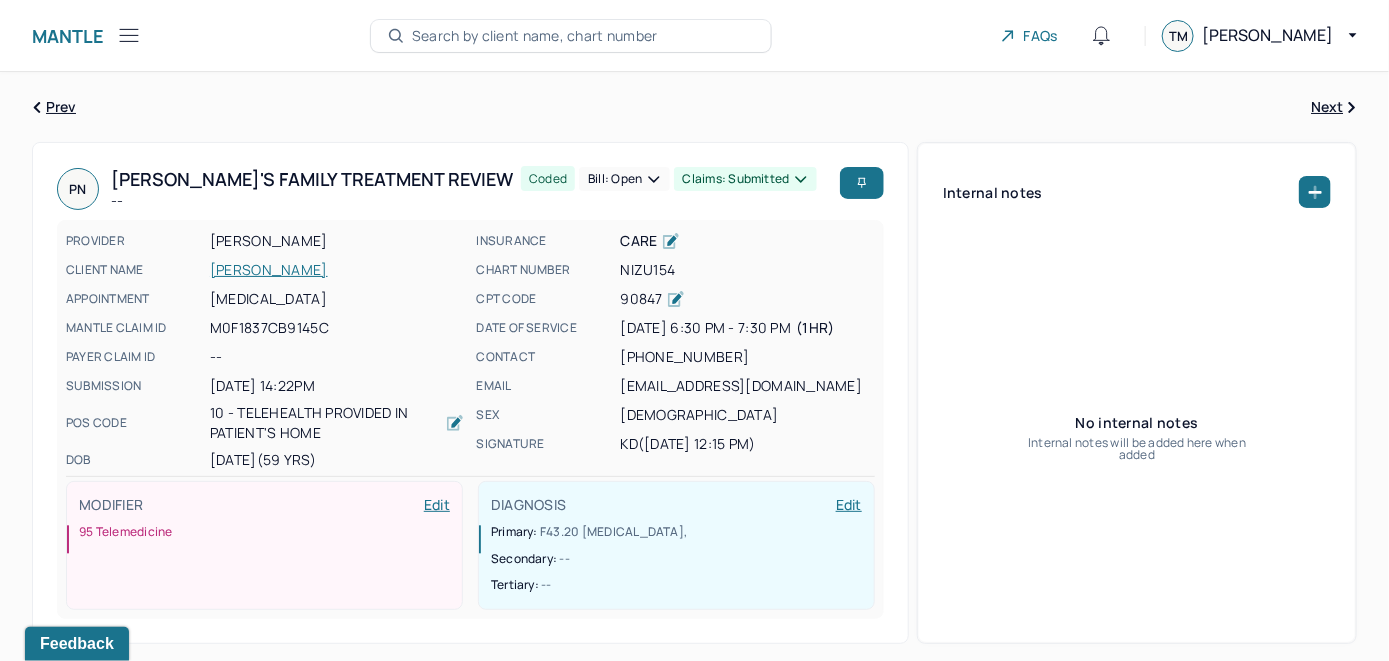 scroll, scrollTop: 0, scrollLeft: 0, axis: both 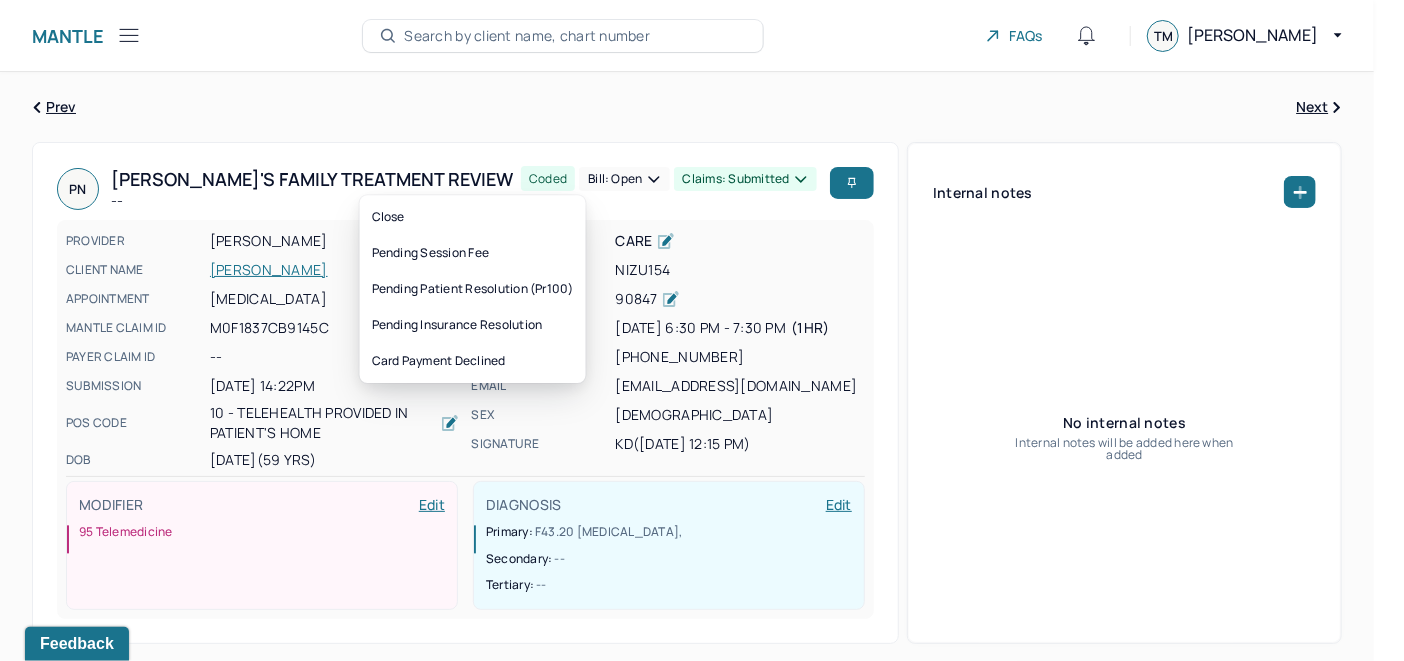 click on "Bill: Open" at bounding box center (624, 179) 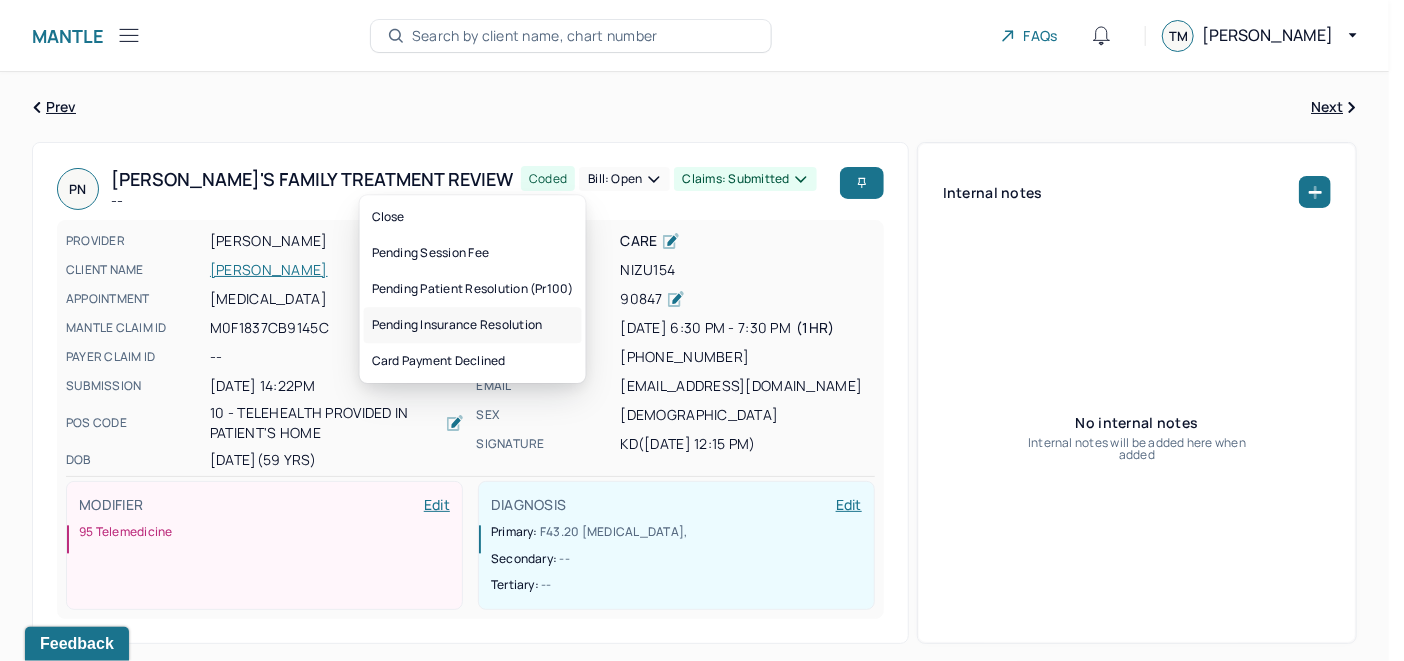 click on "Pending insurance resolution" at bounding box center [473, 325] 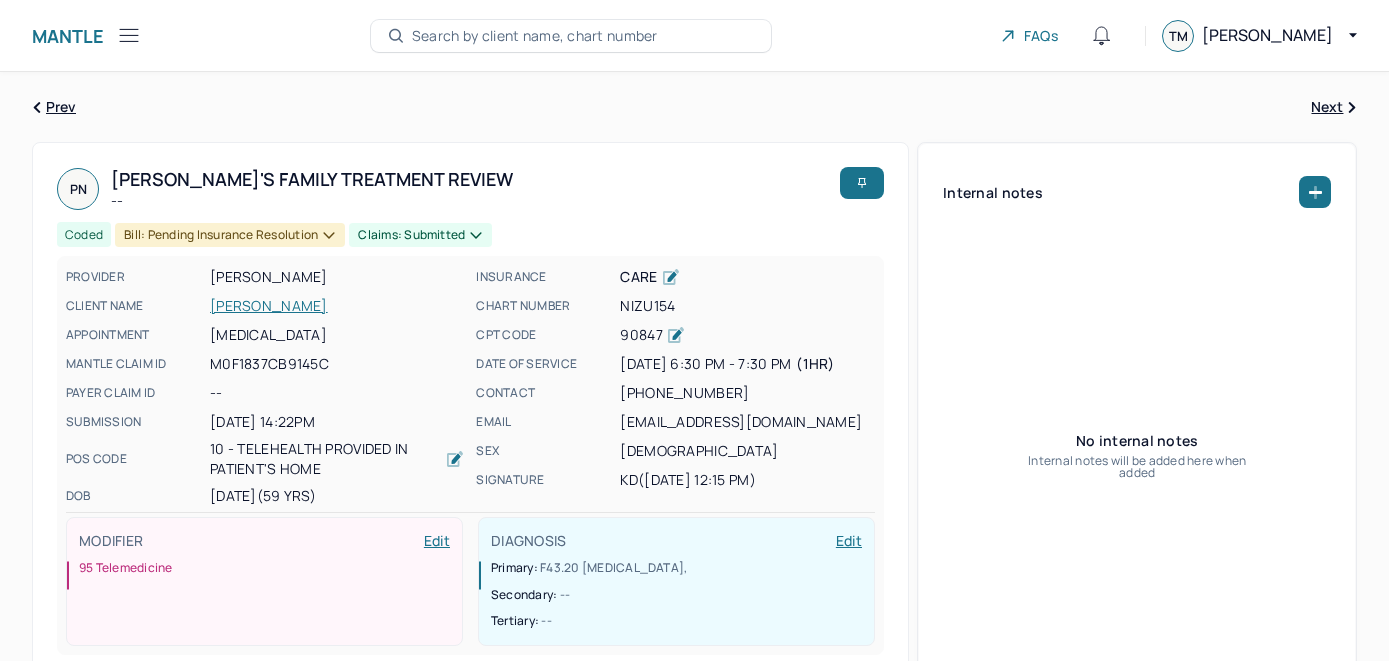 scroll, scrollTop: 0, scrollLeft: 0, axis: both 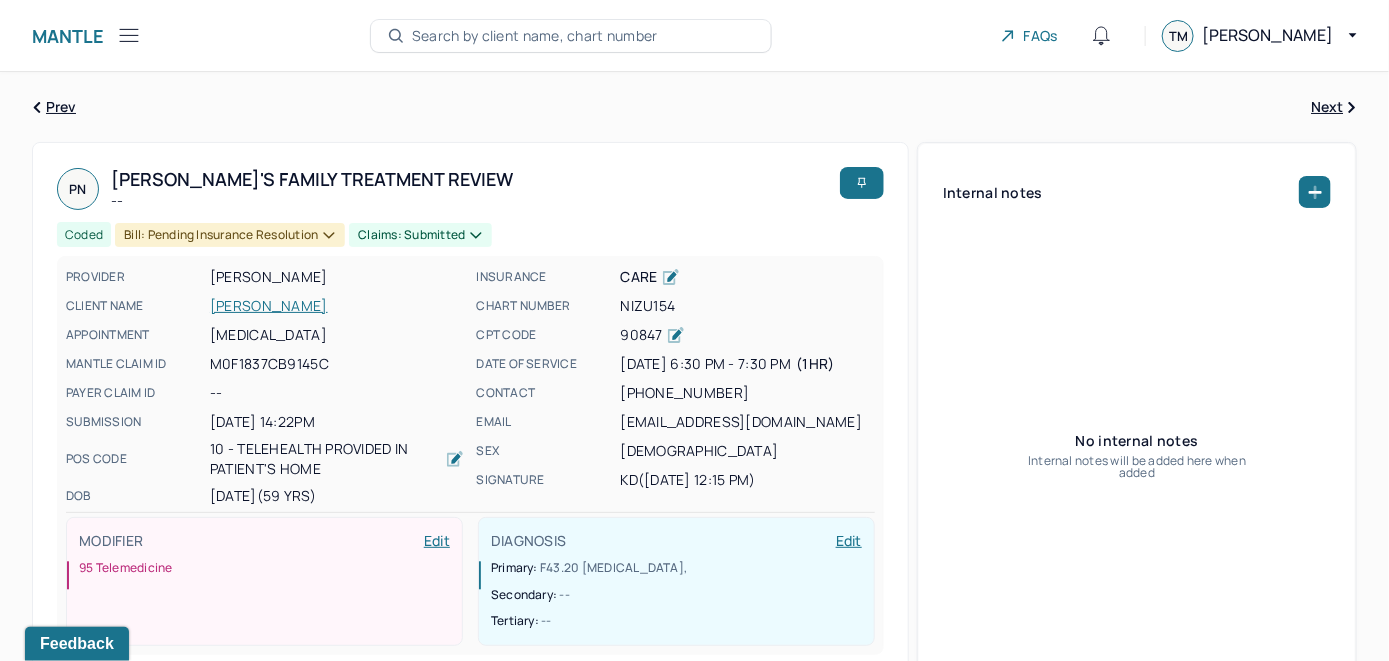 click on "Search by client name, chart number" at bounding box center (535, 36) 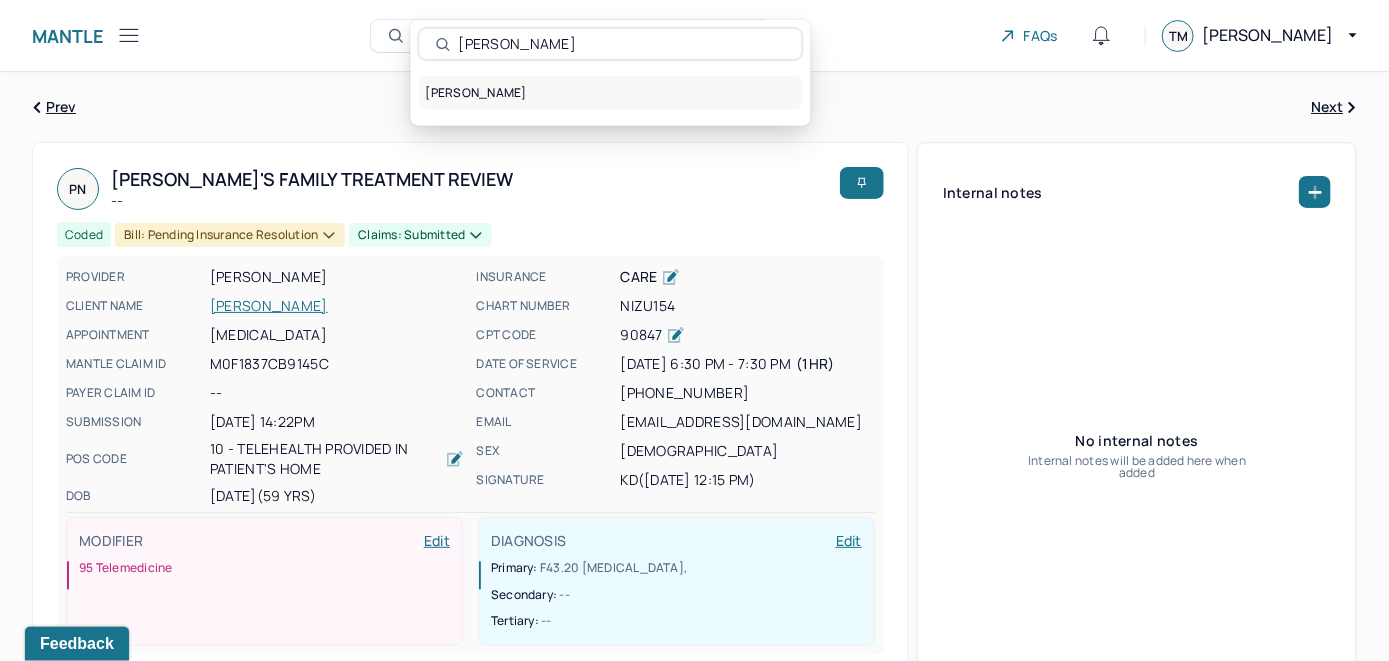 type on "Priscila Galambos-Gramling" 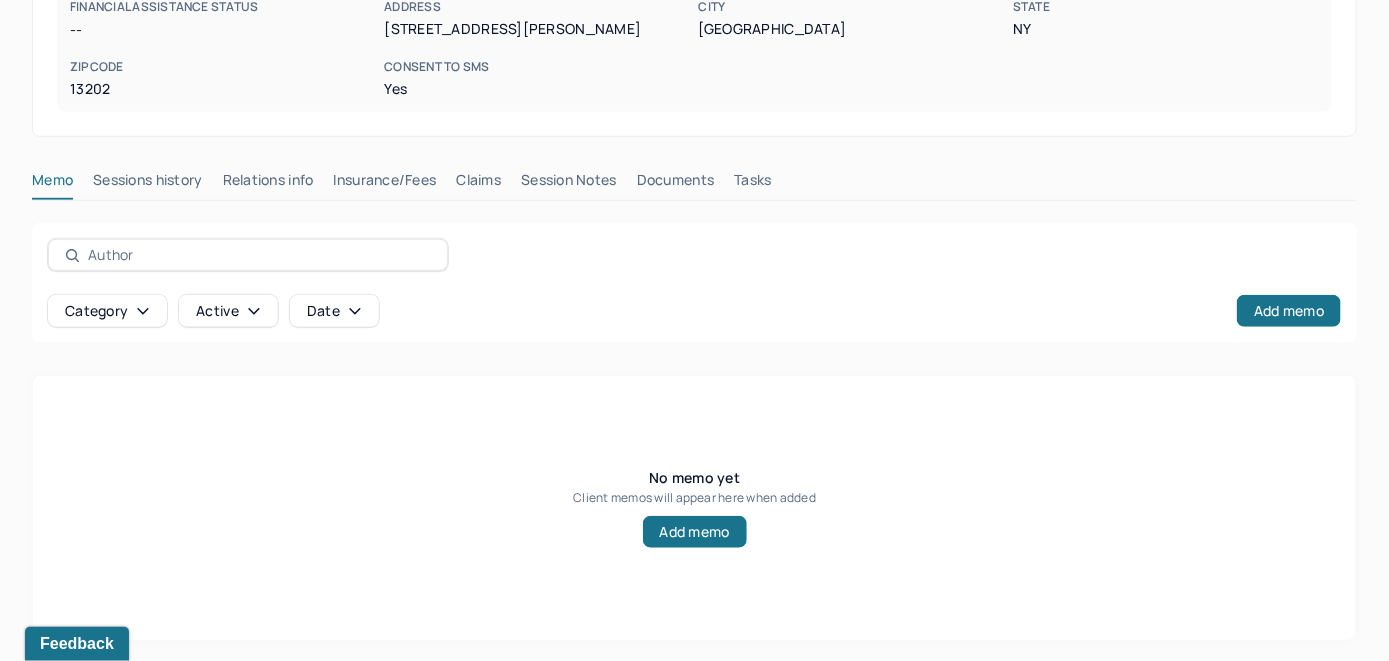 scroll, scrollTop: 393, scrollLeft: 0, axis: vertical 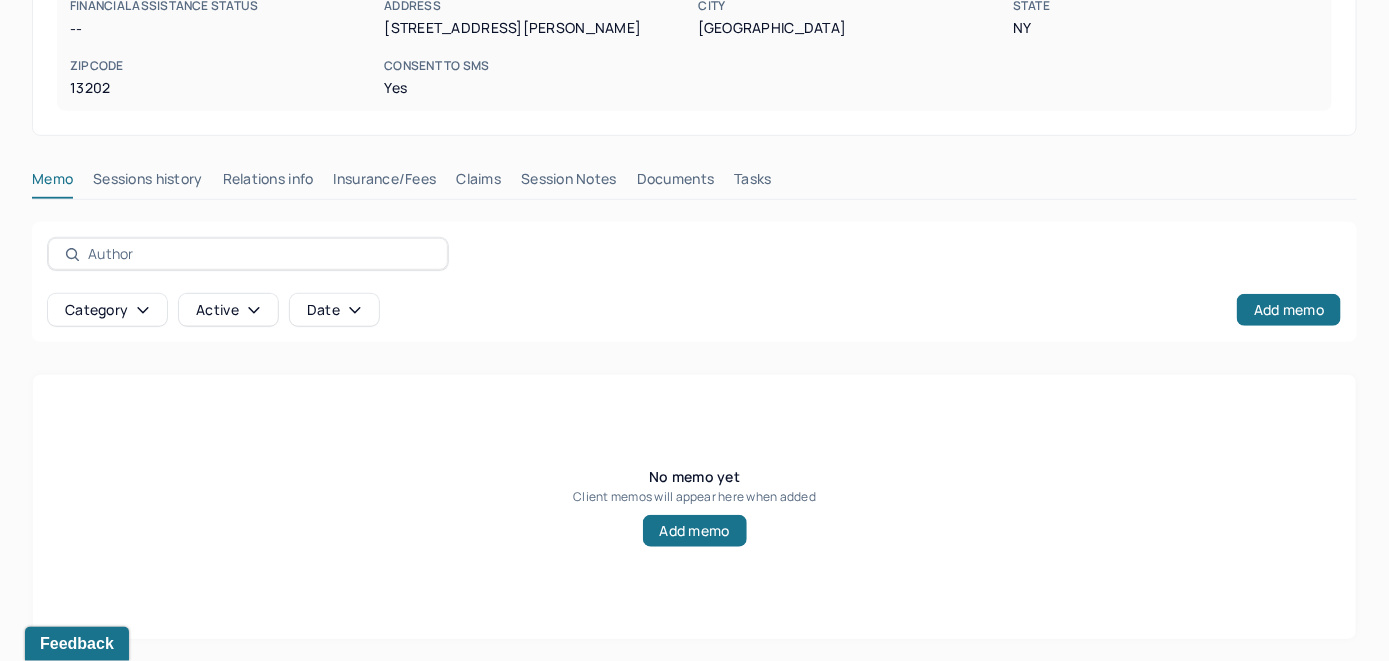 click on "Insurance/Fees" at bounding box center (385, 183) 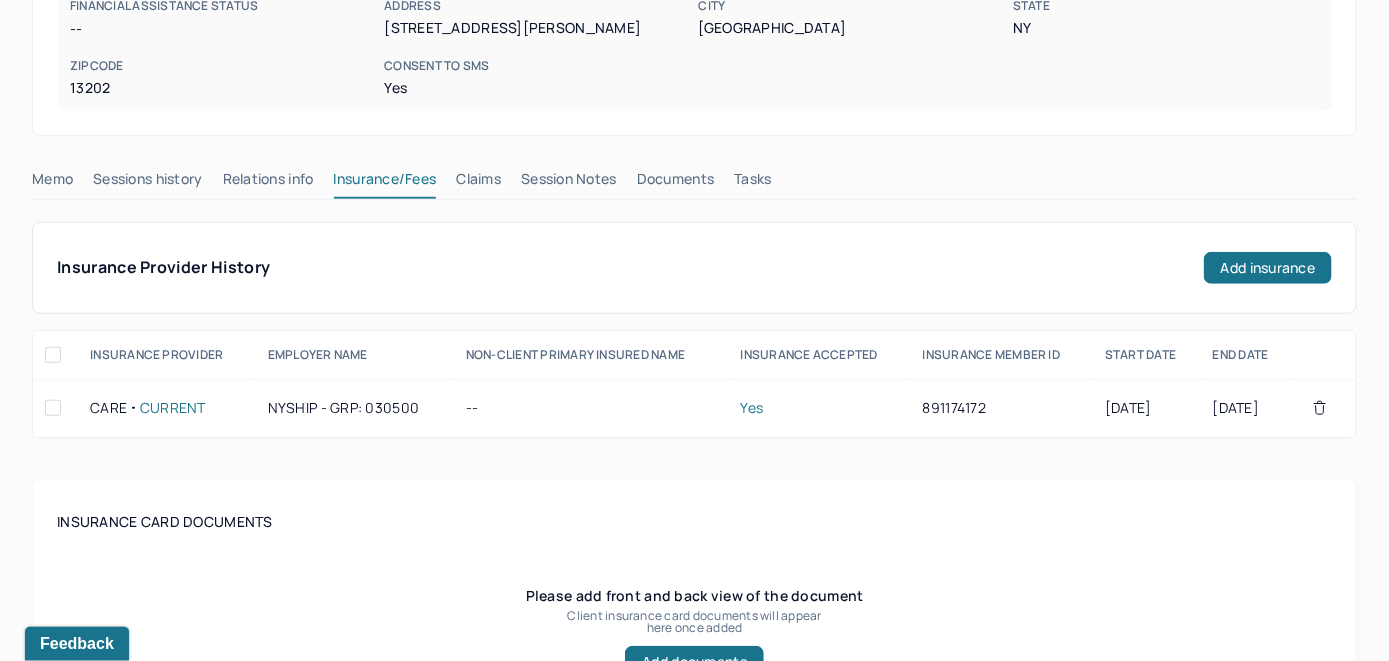 click on "Claims" at bounding box center (478, 183) 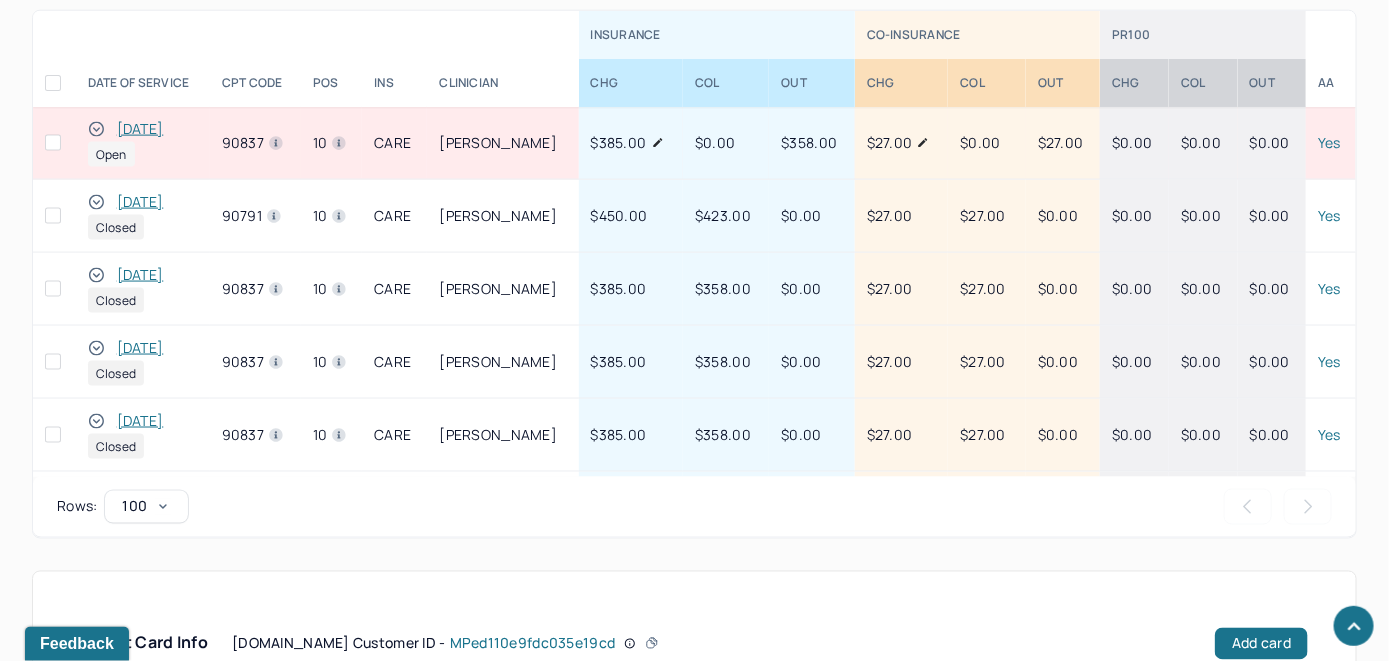 click on "[DATE]" at bounding box center (140, 129) 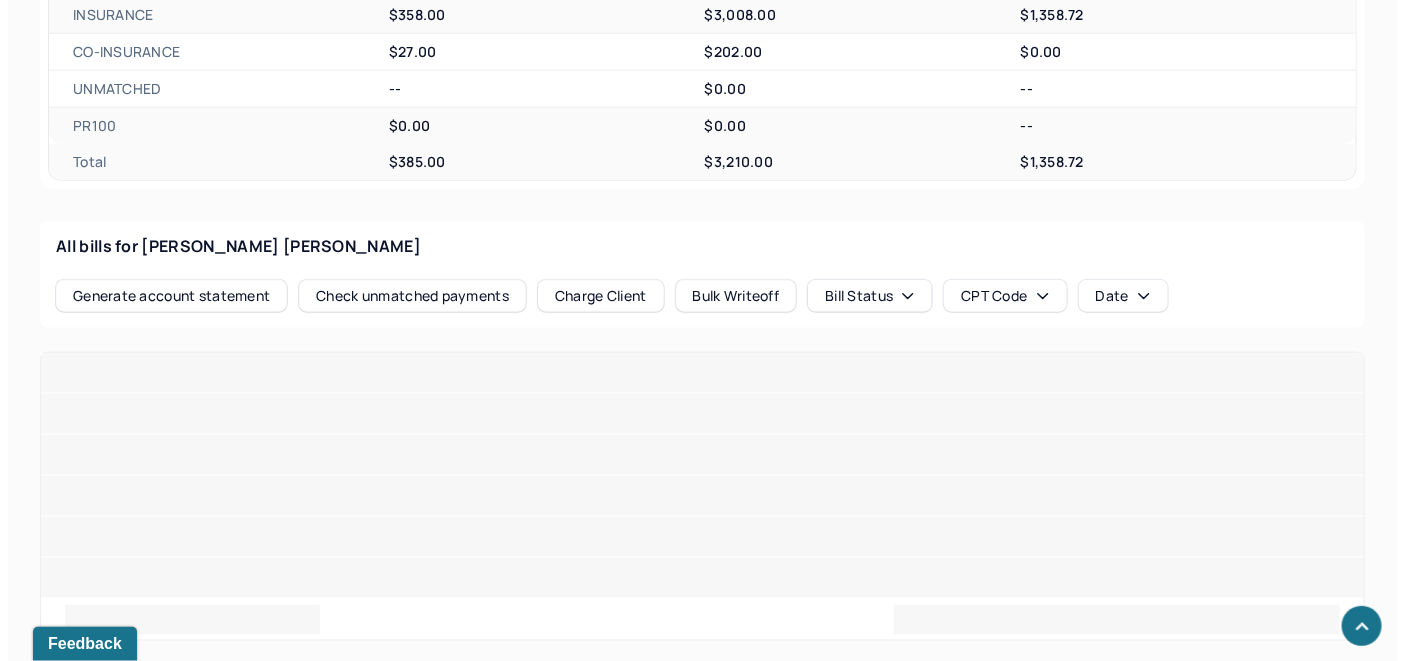 scroll, scrollTop: 938, scrollLeft: 0, axis: vertical 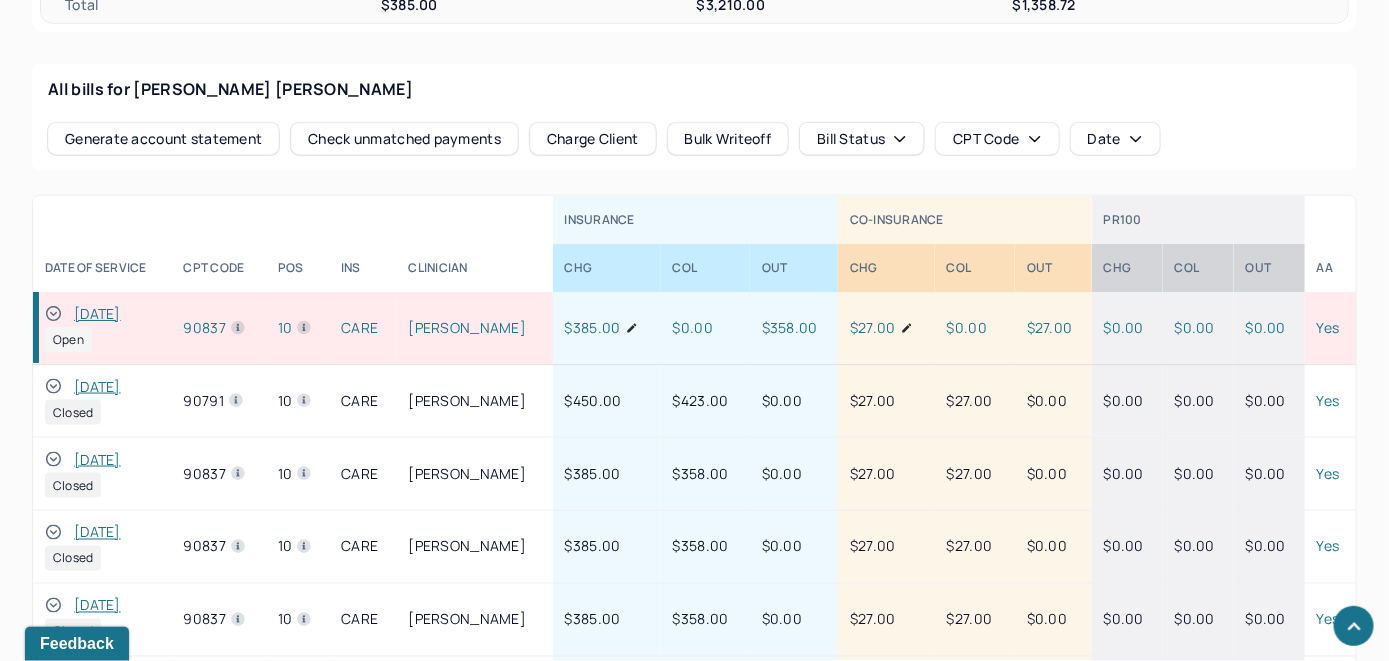 click on "Check unmatched payments" at bounding box center [404, 139] 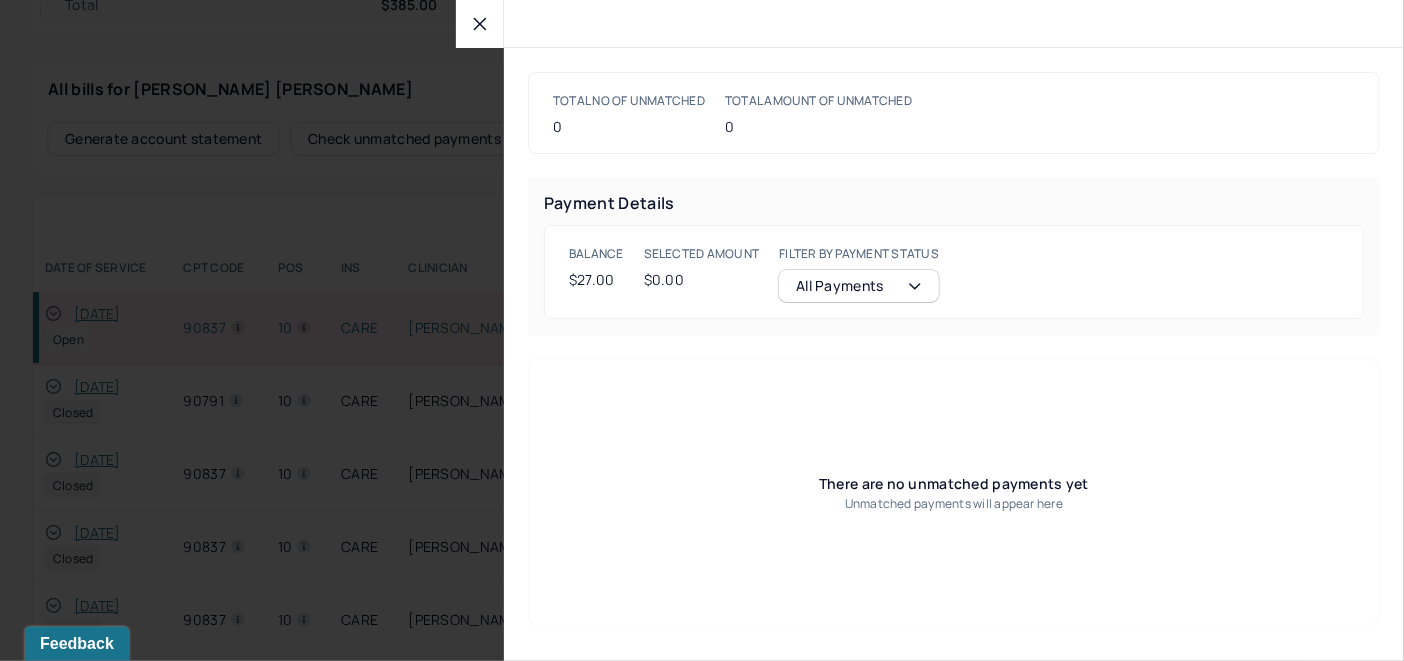 click 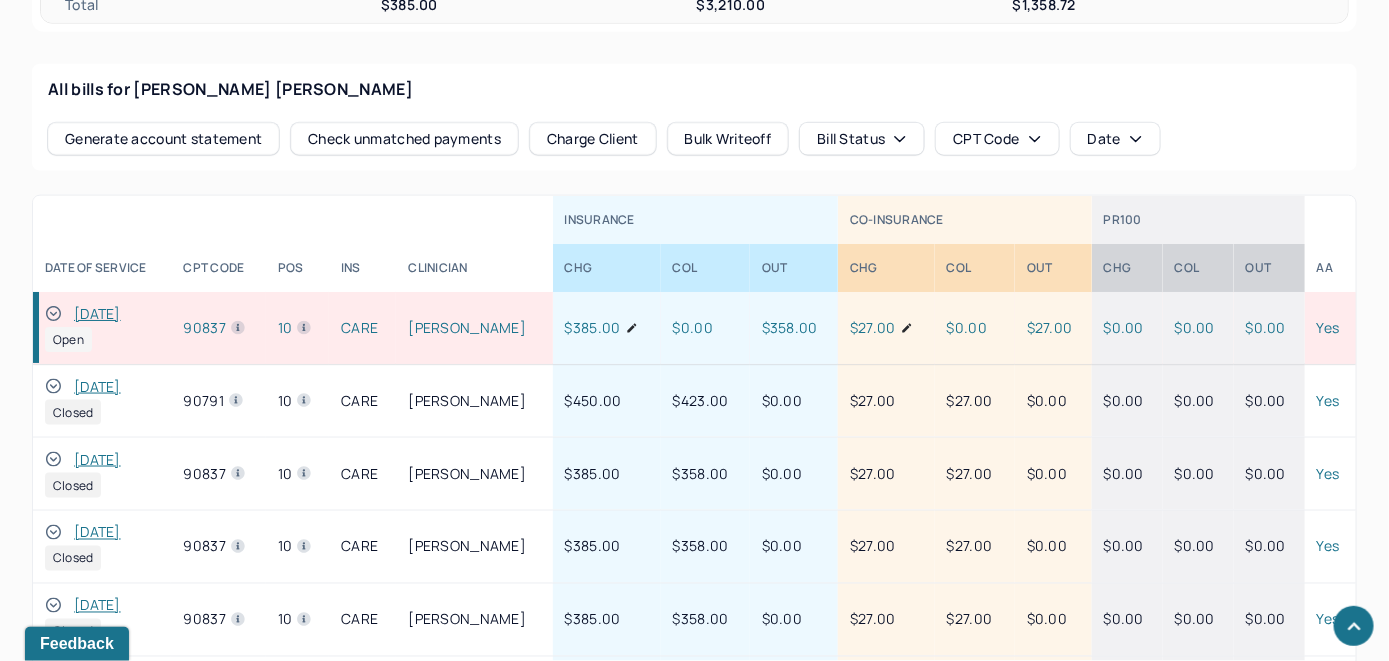 click on "Charge Client" at bounding box center (593, 139) 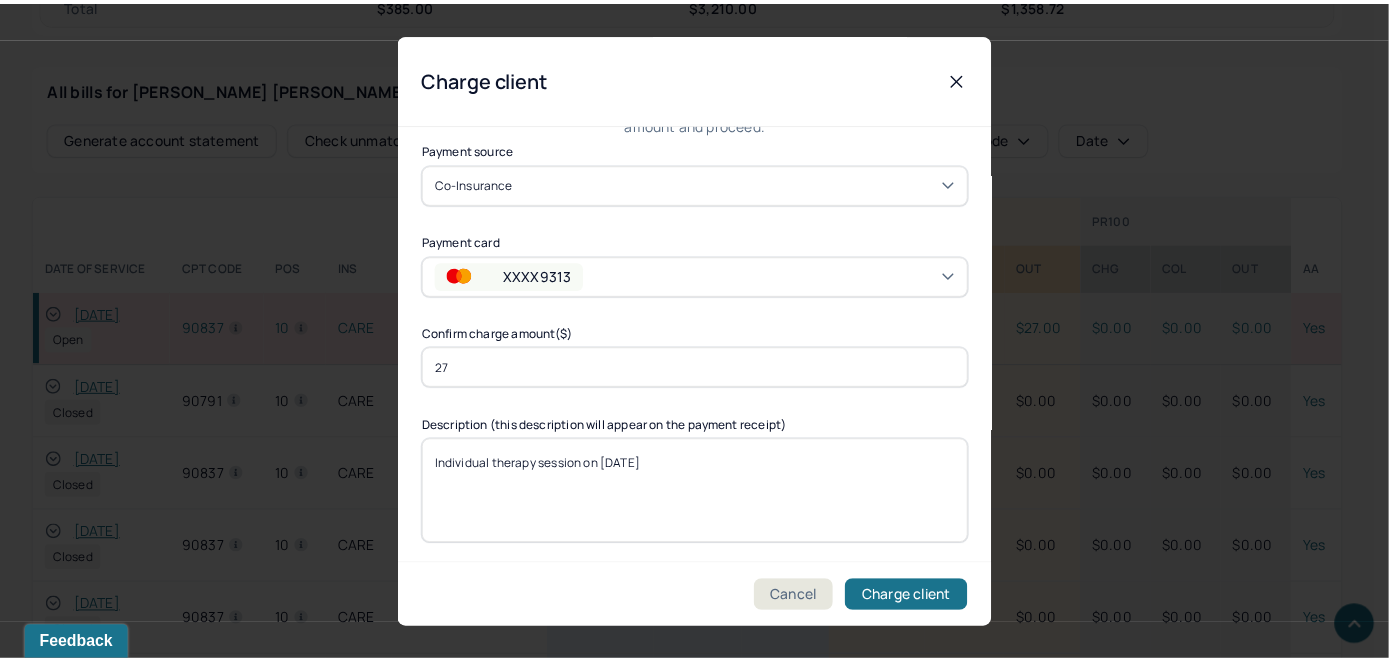scroll, scrollTop: 121, scrollLeft: 0, axis: vertical 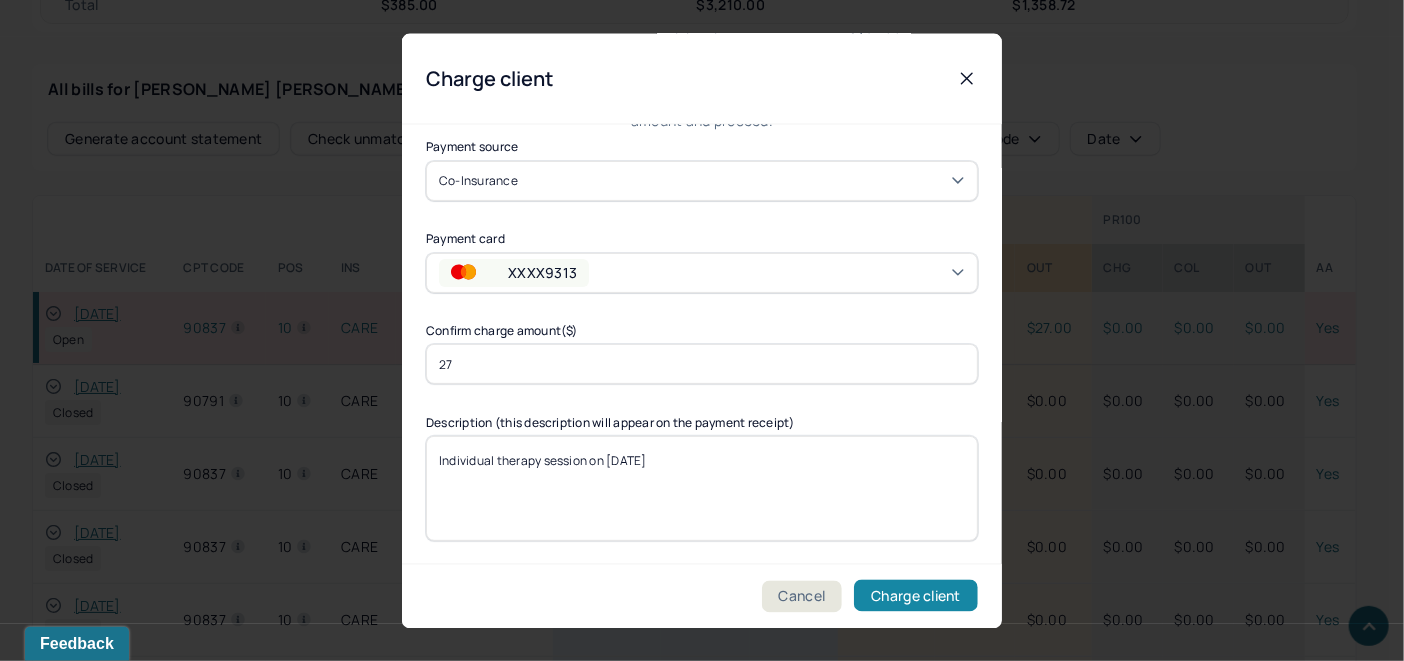 click on "Charge client" at bounding box center (916, 596) 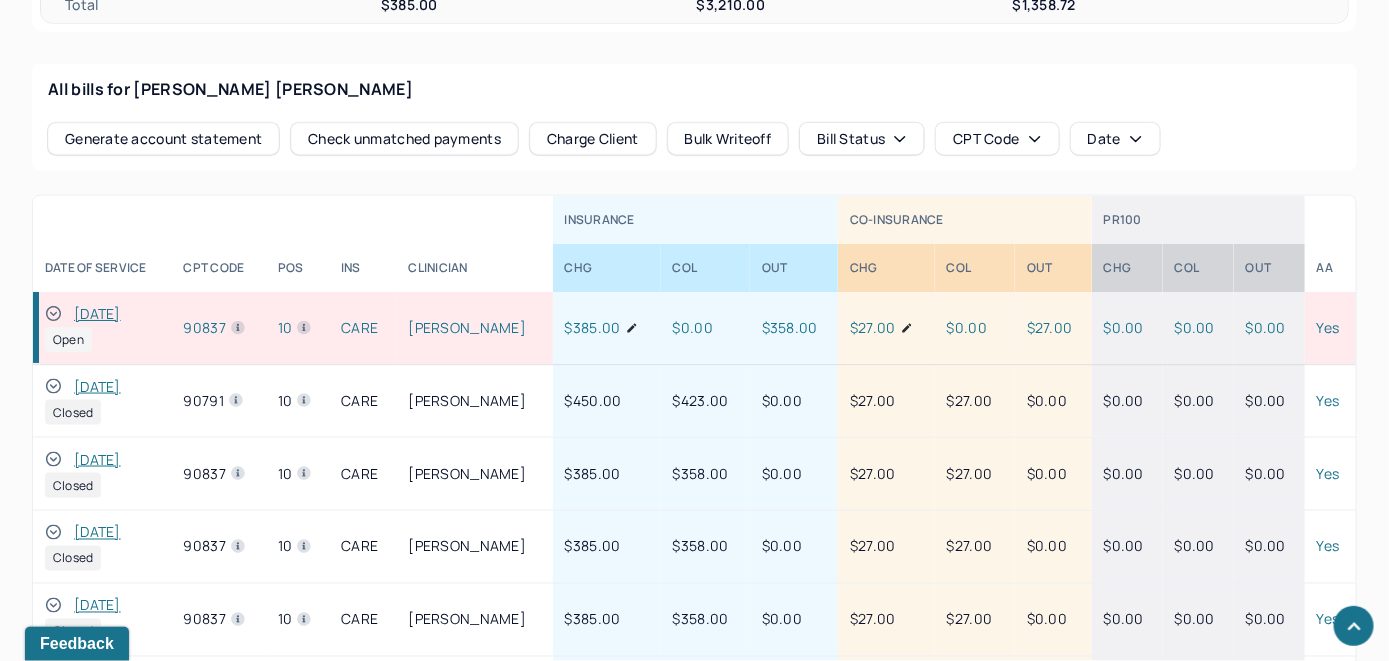 click 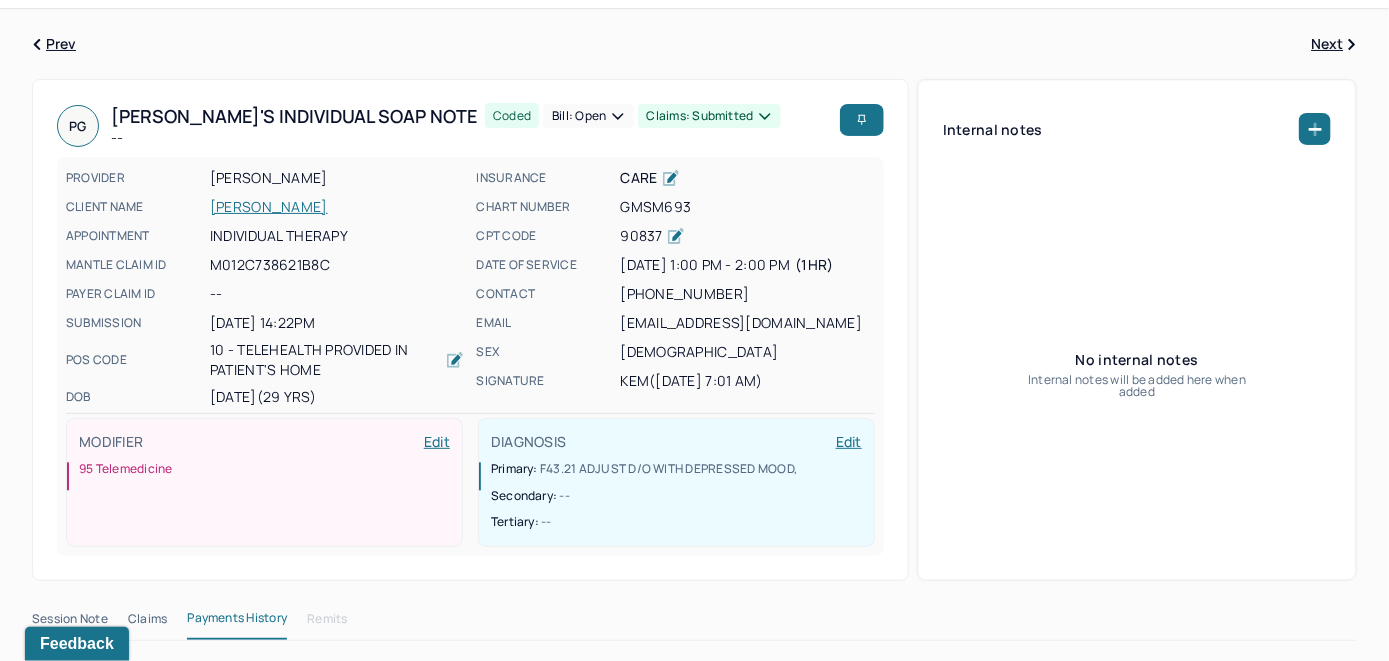 scroll, scrollTop: 0, scrollLeft: 0, axis: both 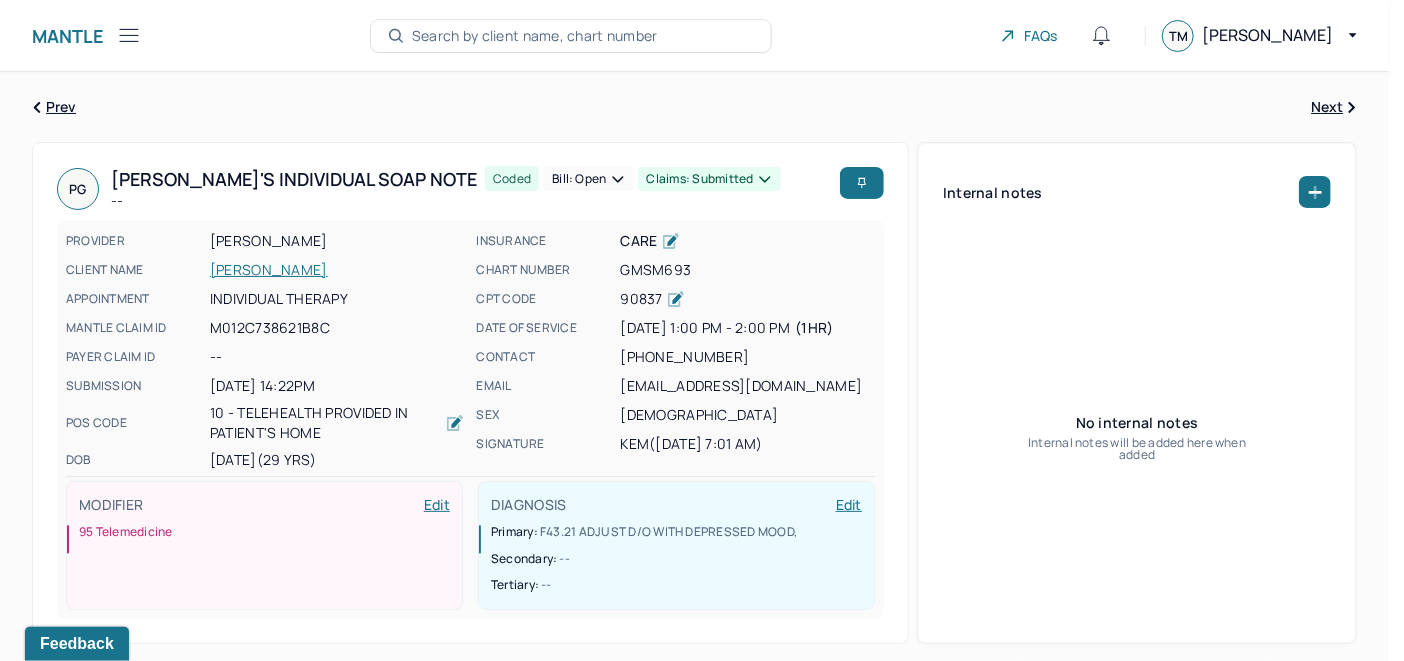 click on "Bill: Open" at bounding box center (588, 179) 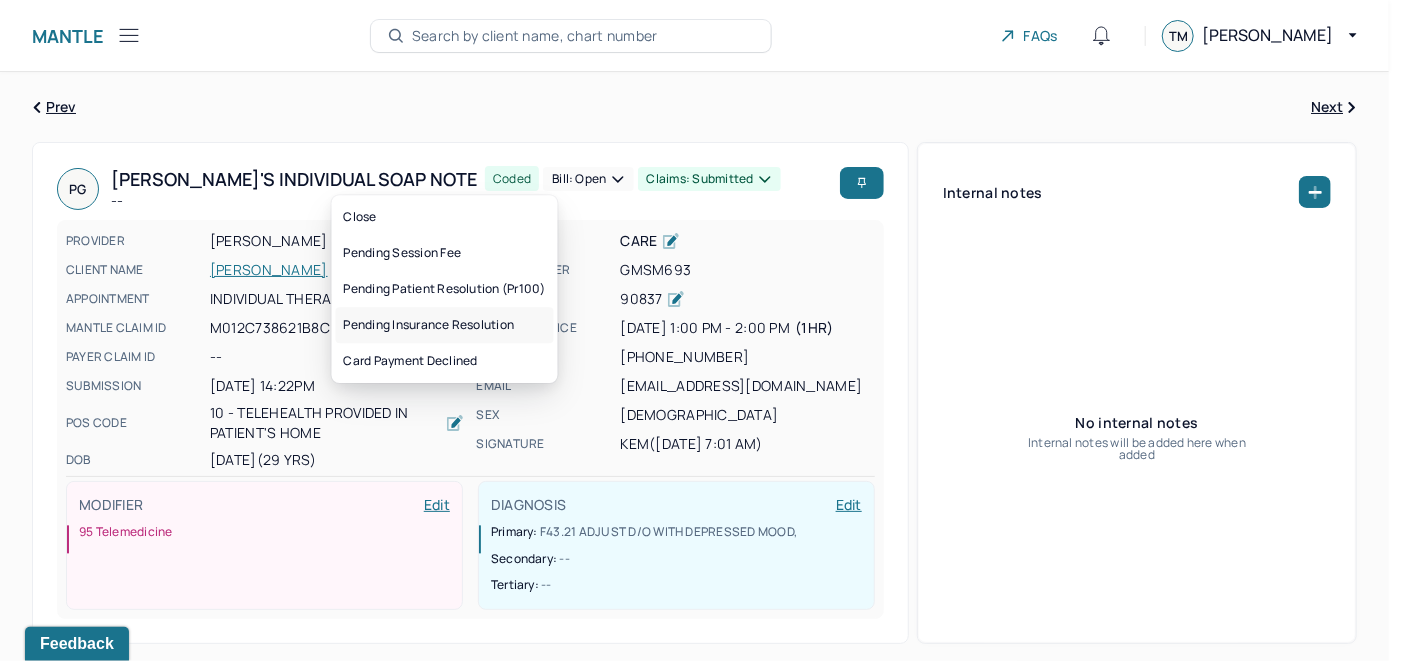 click on "Pending insurance resolution" at bounding box center (445, 325) 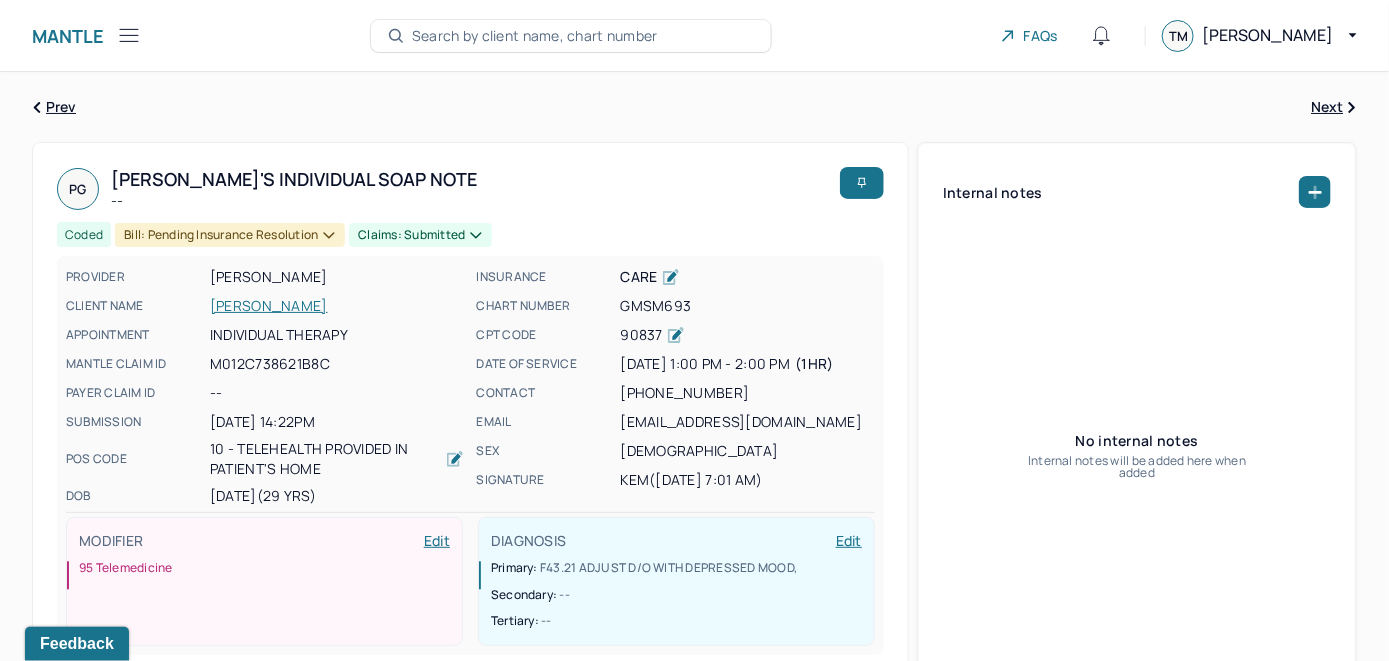 click on "Search by client name, chart number" at bounding box center [535, 36] 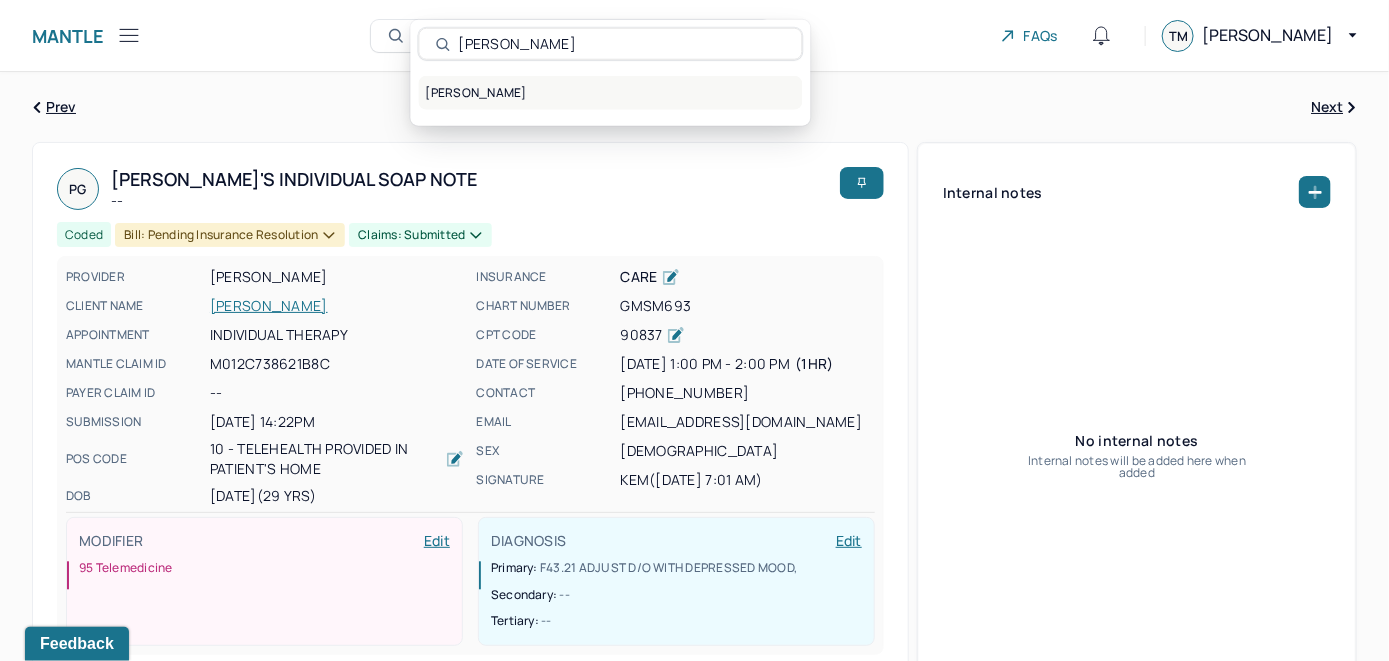 type on "Rachel Heyman" 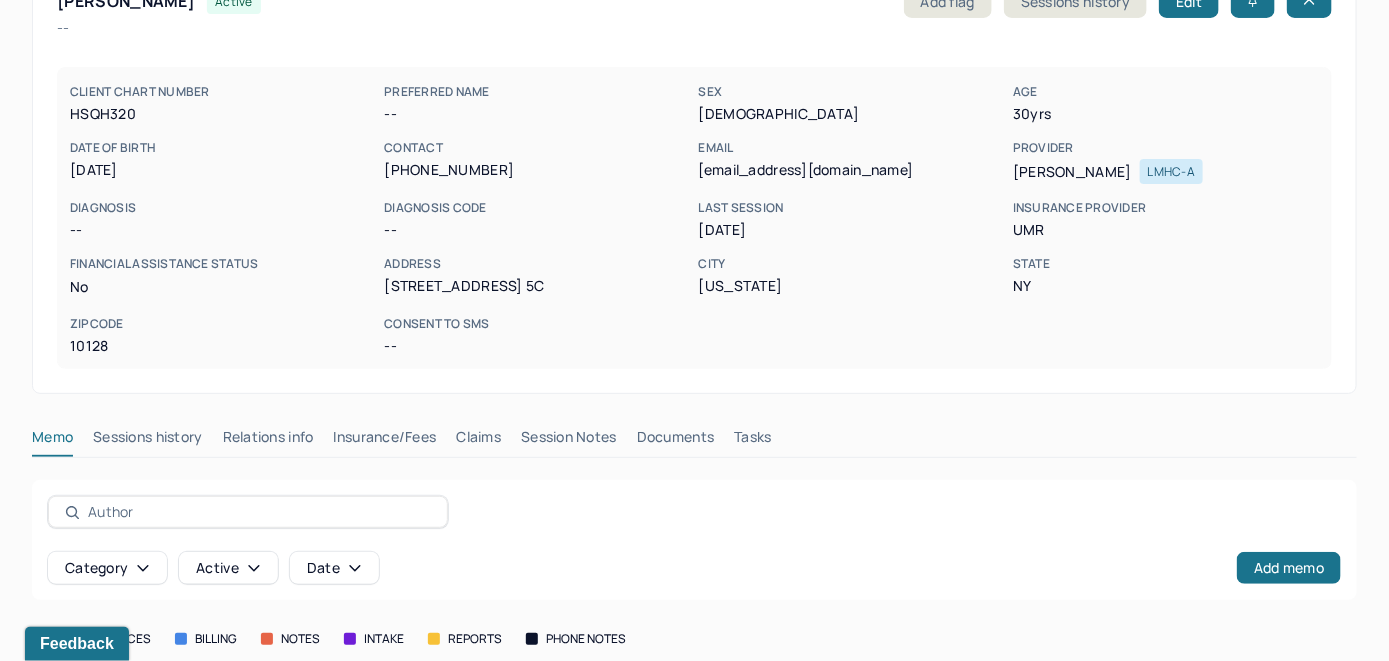 scroll, scrollTop: 299, scrollLeft: 0, axis: vertical 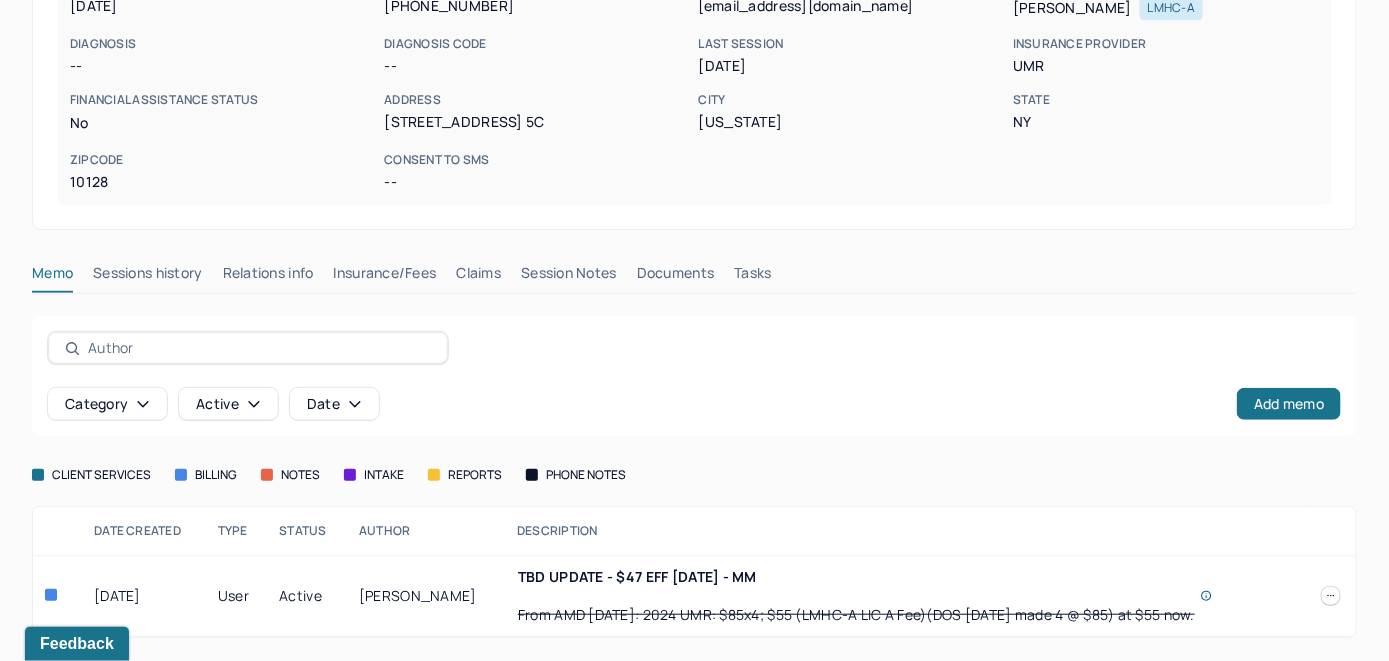 click on "Insurance/Fees" at bounding box center [385, 277] 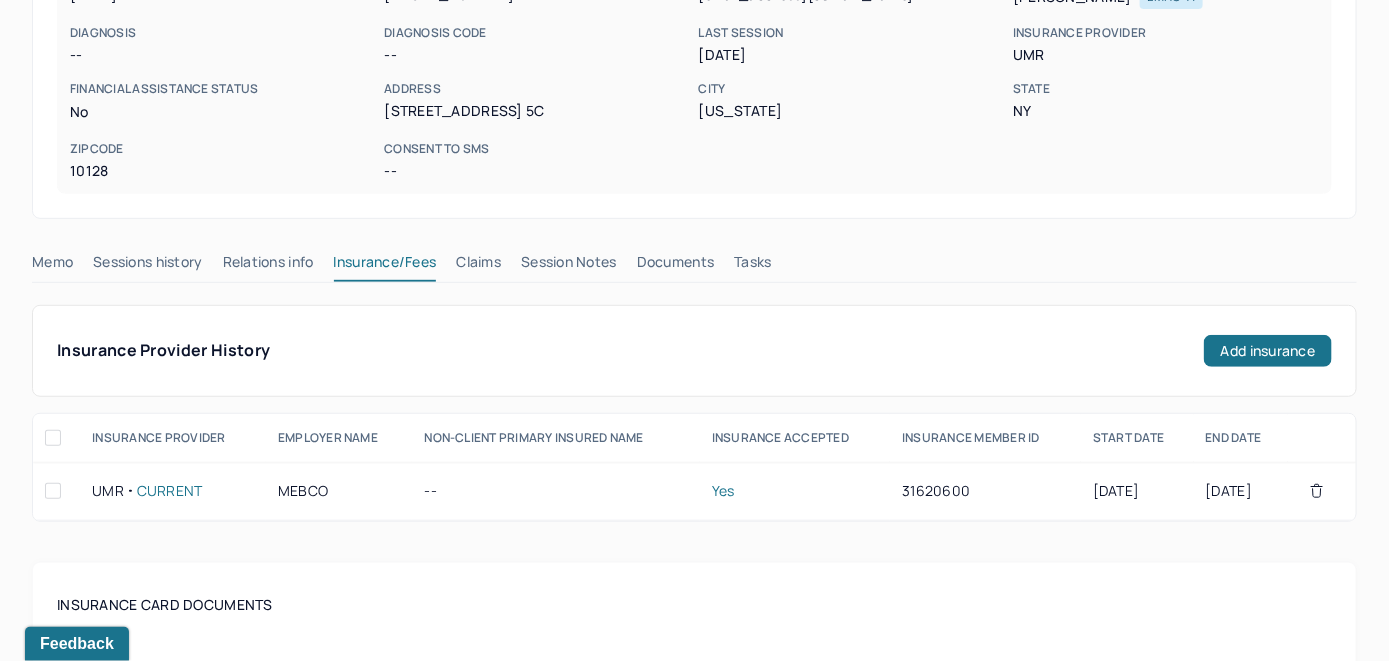 scroll, scrollTop: 199, scrollLeft: 0, axis: vertical 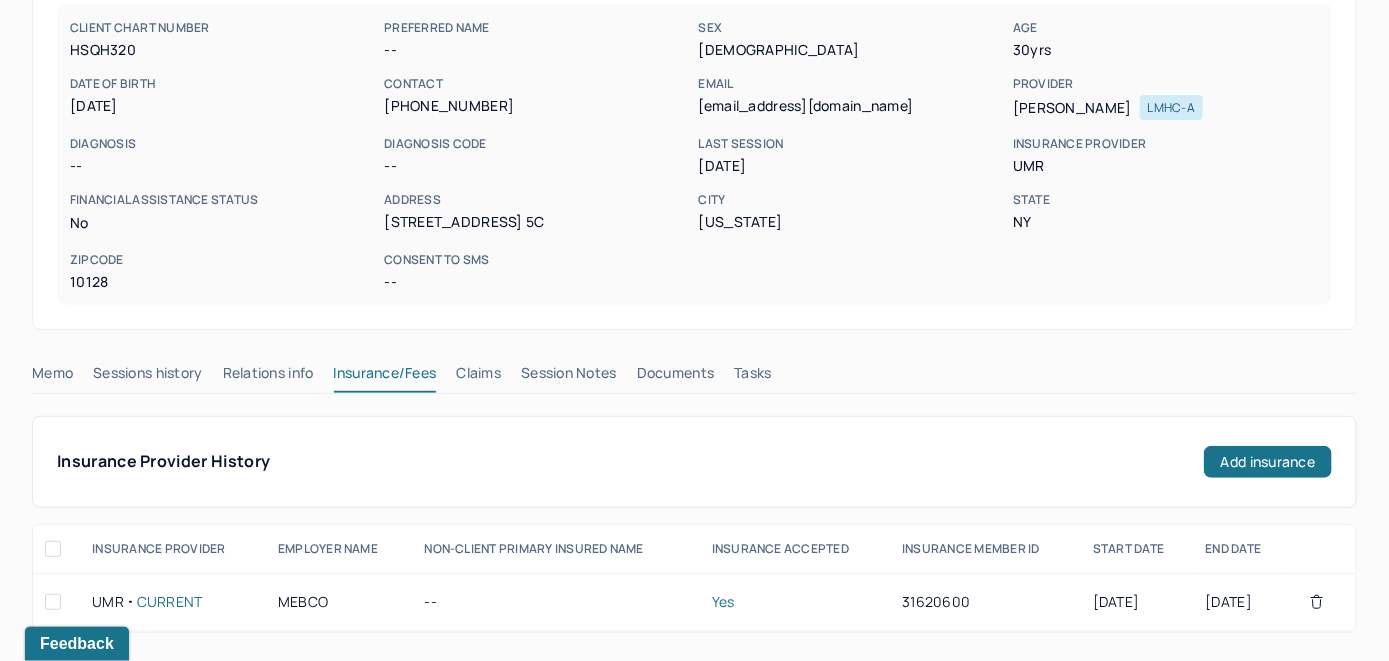 click on "Claims" at bounding box center [478, 377] 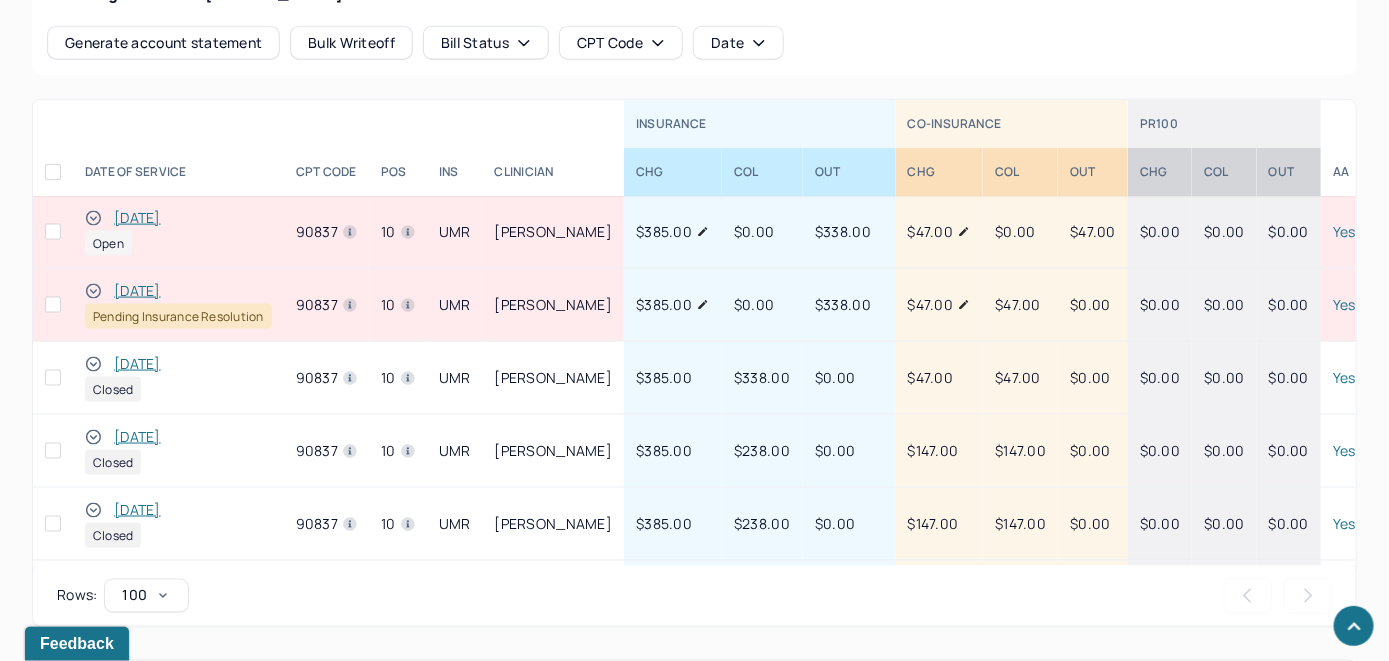 scroll, scrollTop: 910, scrollLeft: 0, axis: vertical 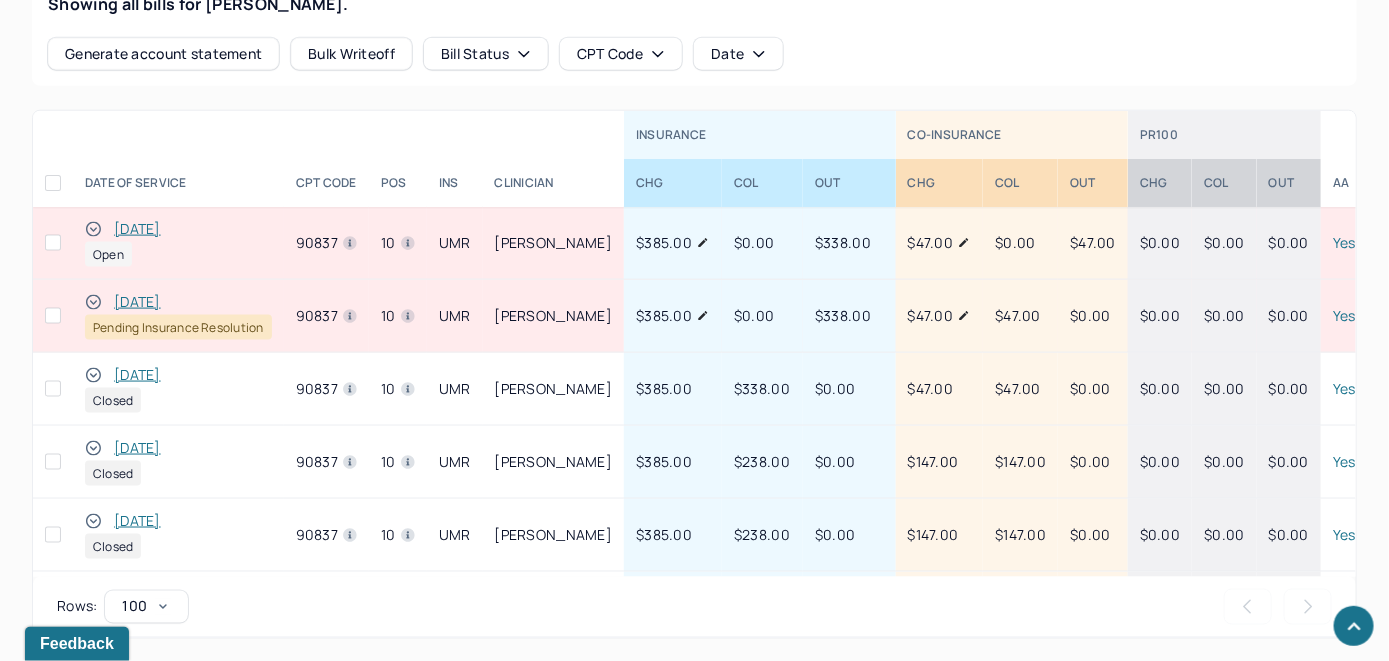 click on "[DATE]" at bounding box center (137, 229) 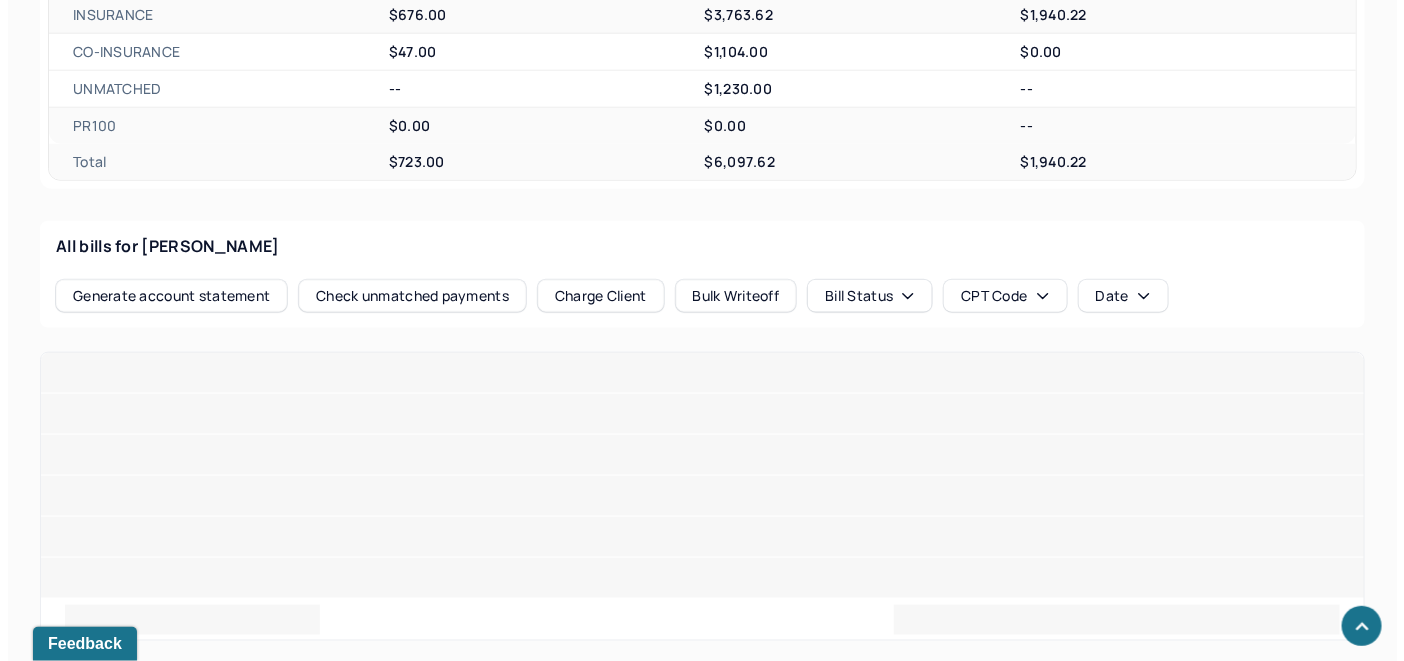 scroll, scrollTop: 838, scrollLeft: 0, axis: vertical 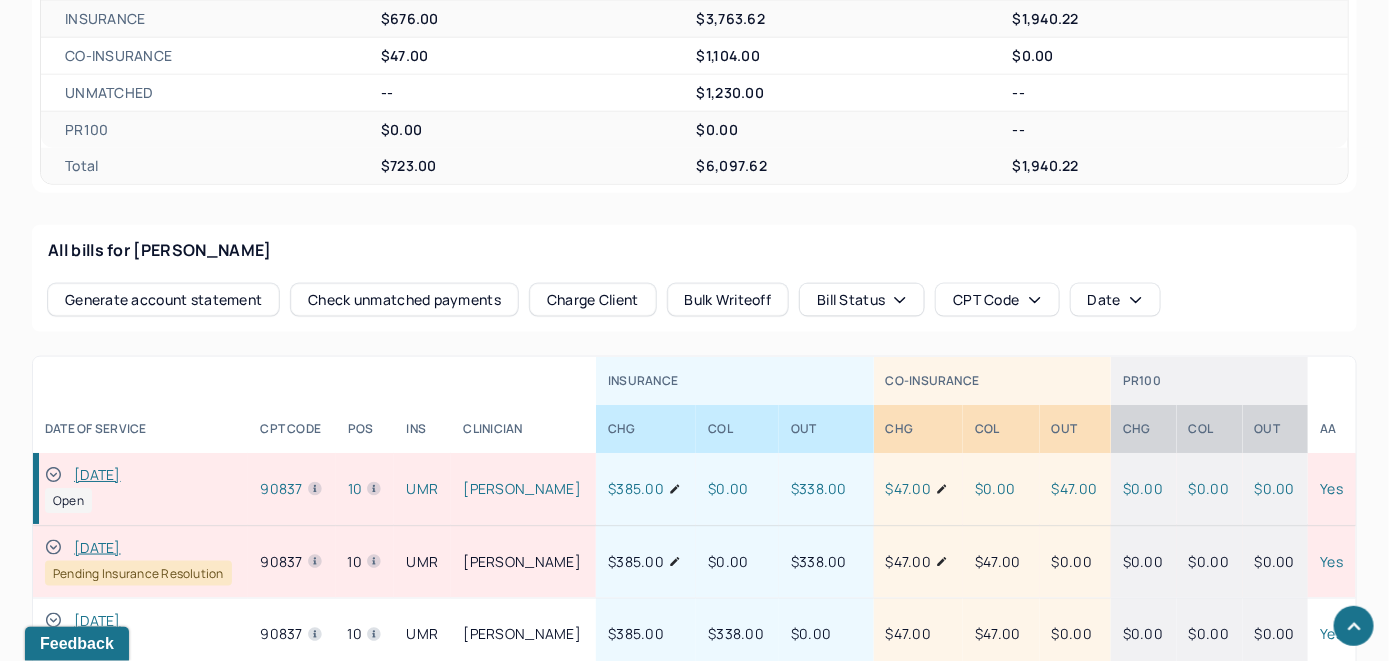 click on "Check unmatched payments" at bounding box center [404, 300] 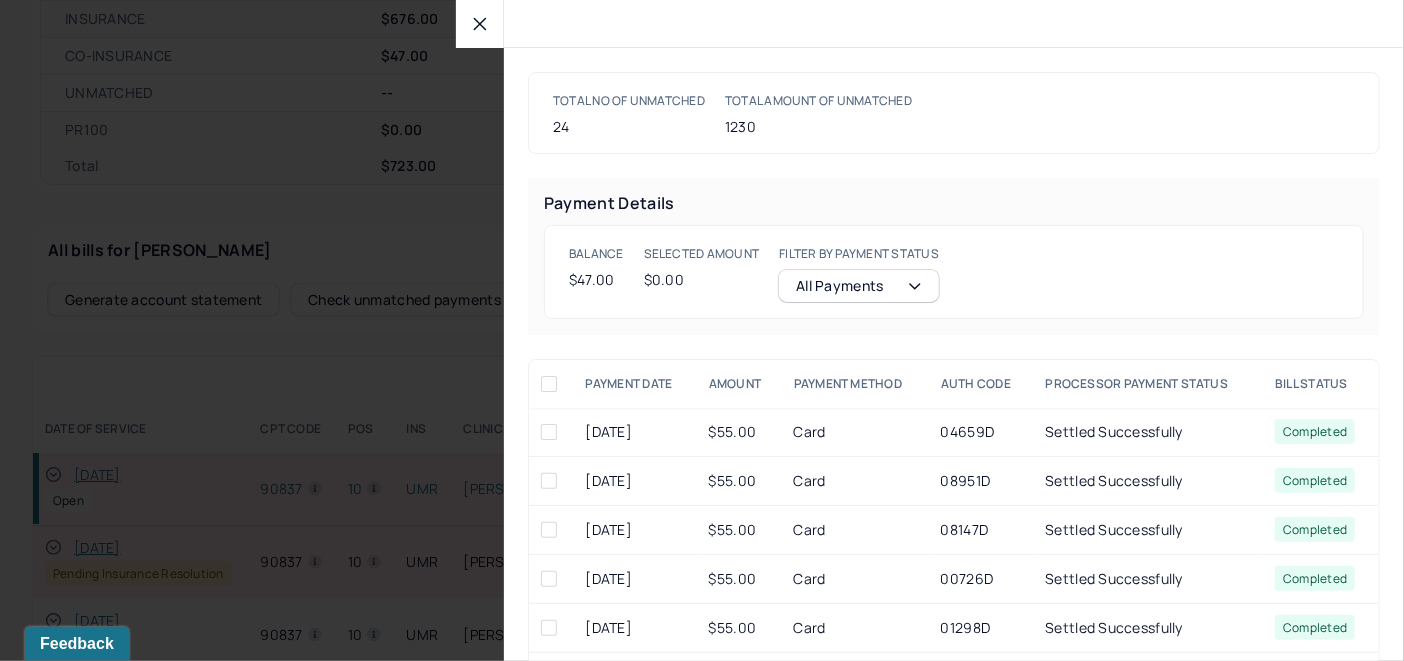 click 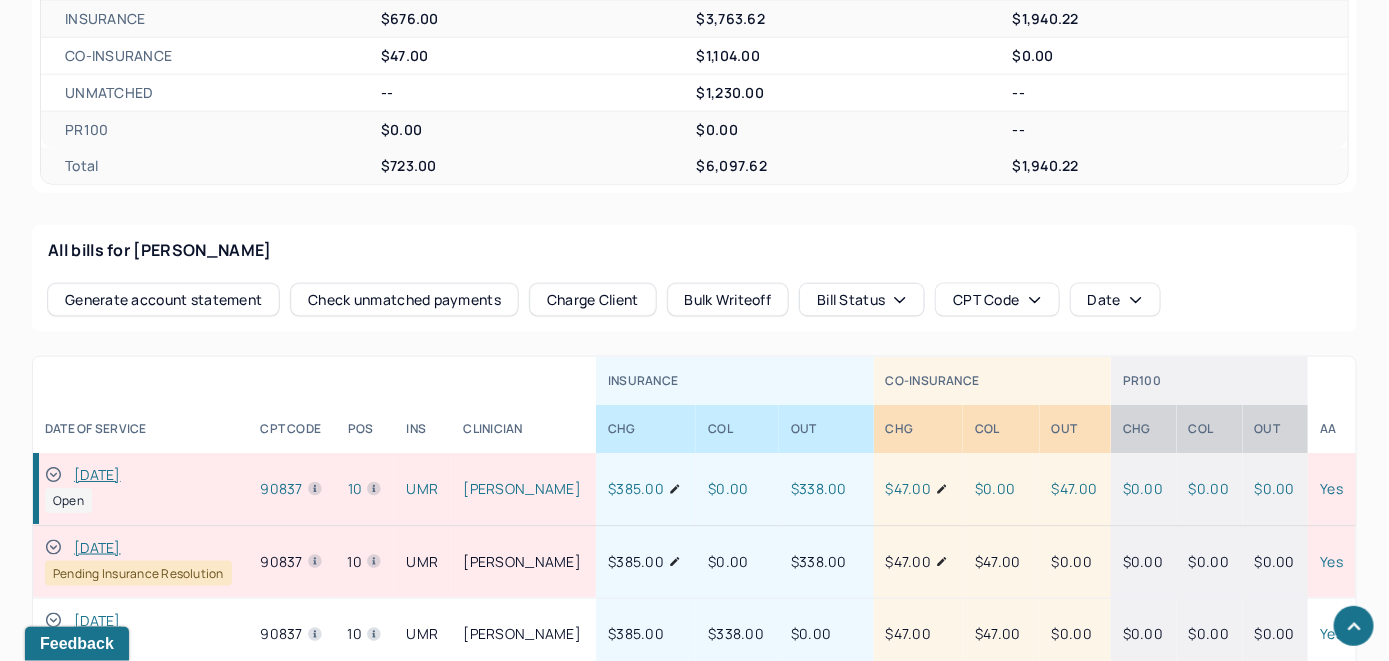 click on "Charge Client" at bounding box center [593, 300] 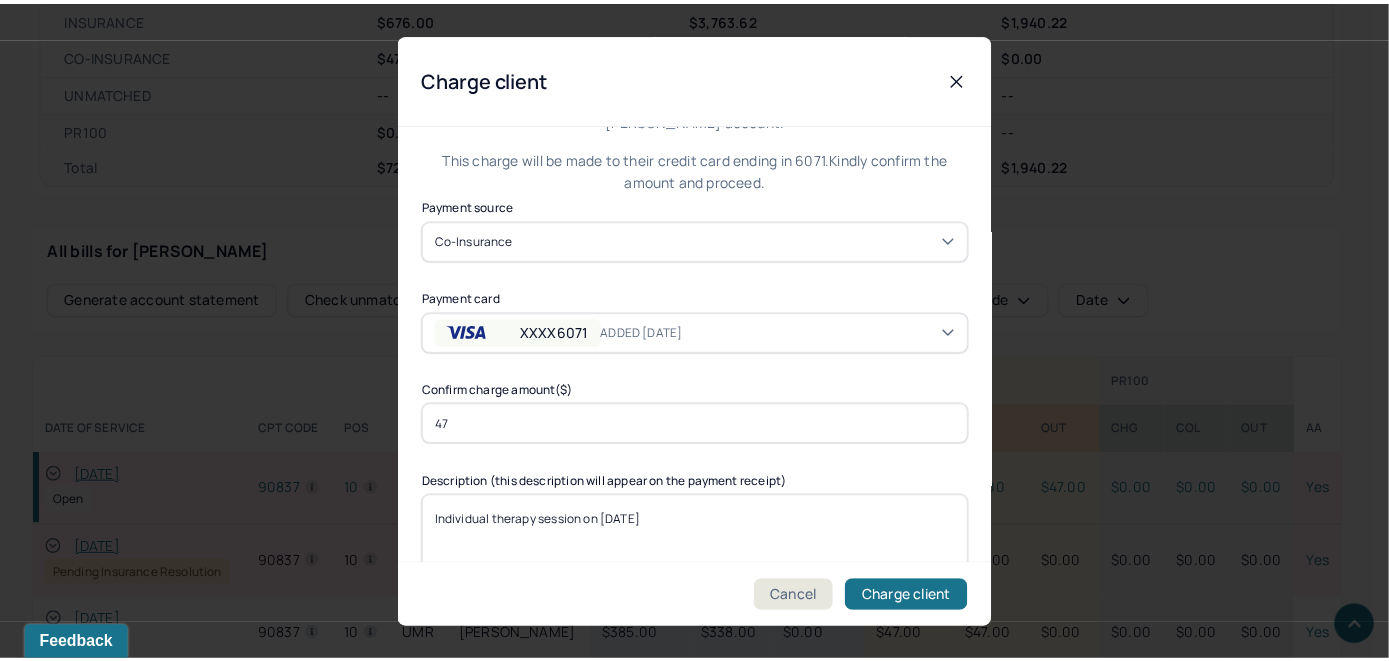 scroll, scrollTop: 121, scrollLeft: 0, axis: vertical 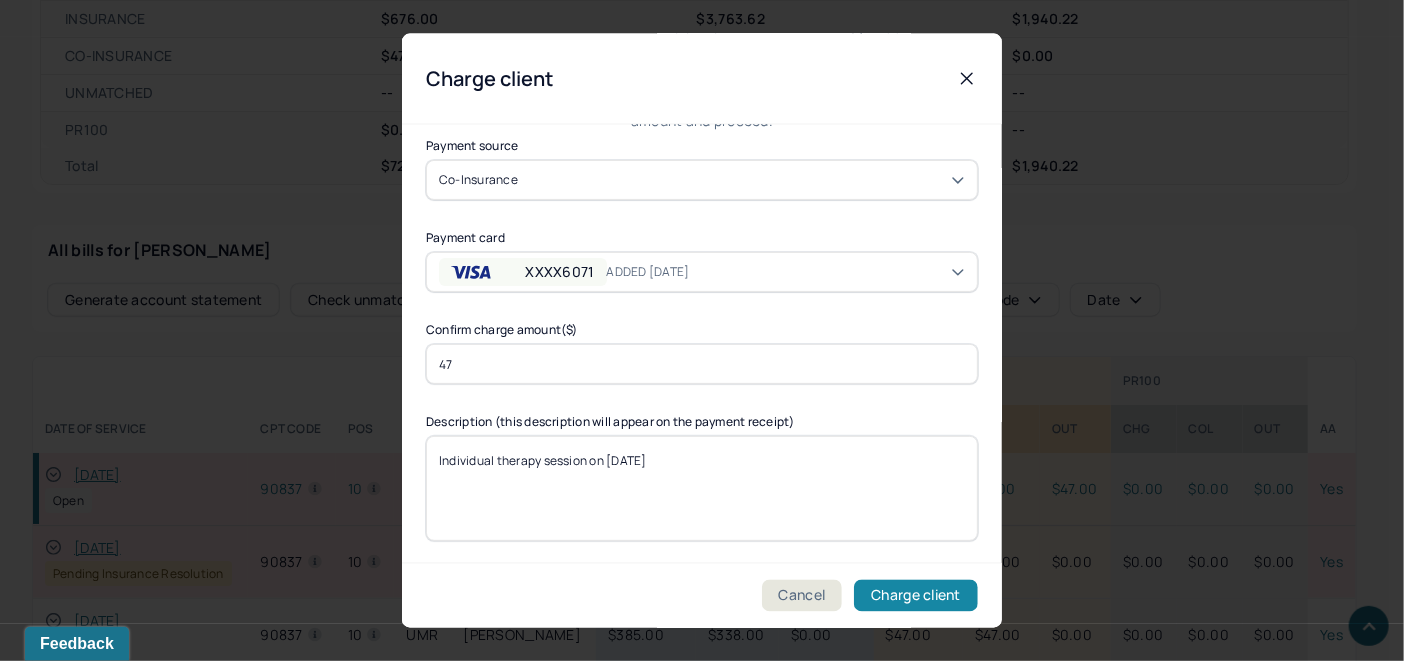 click on "Charge client" at bounding box center (916, 596) 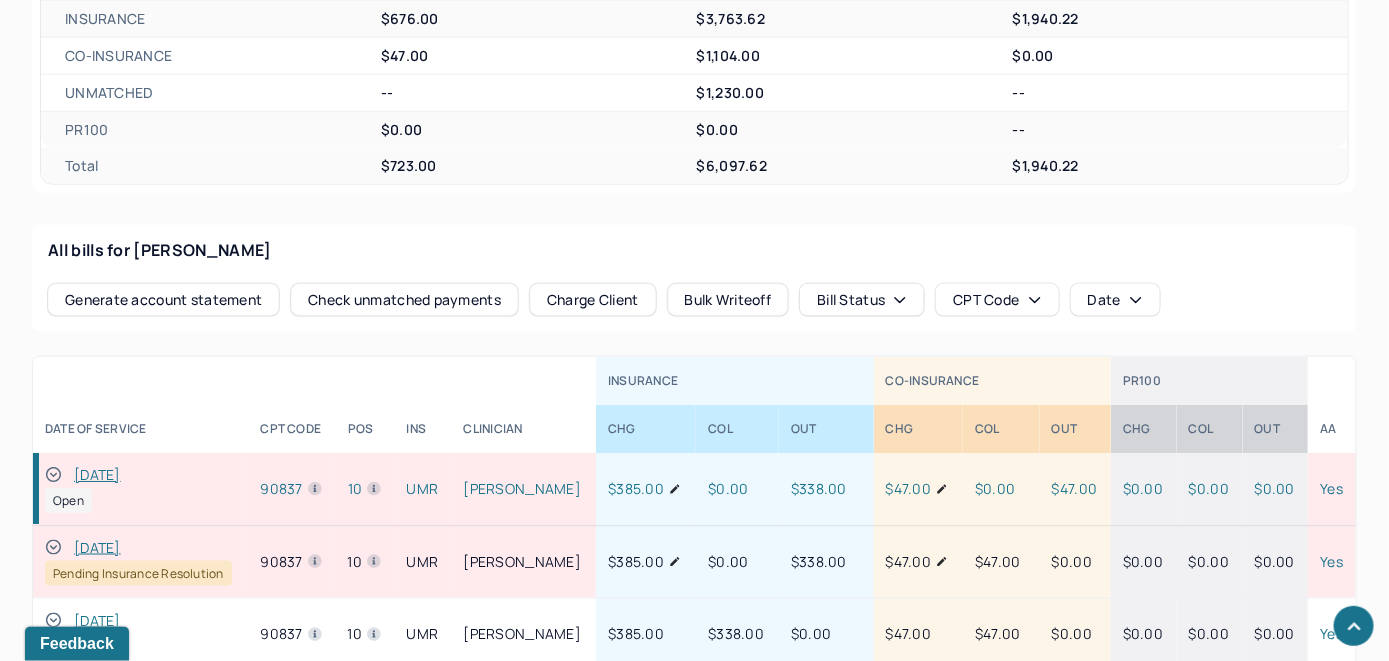click 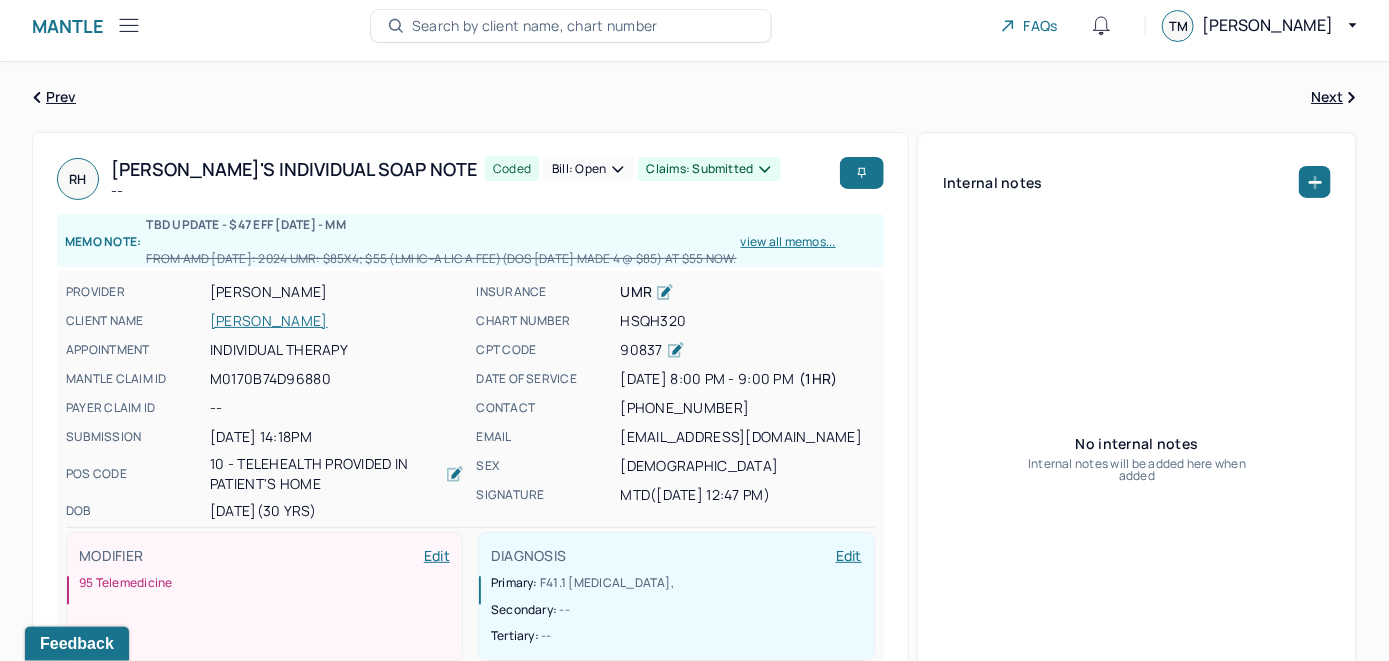 scroll, scrollTop: 0, scrollLeft: 0, axis: both 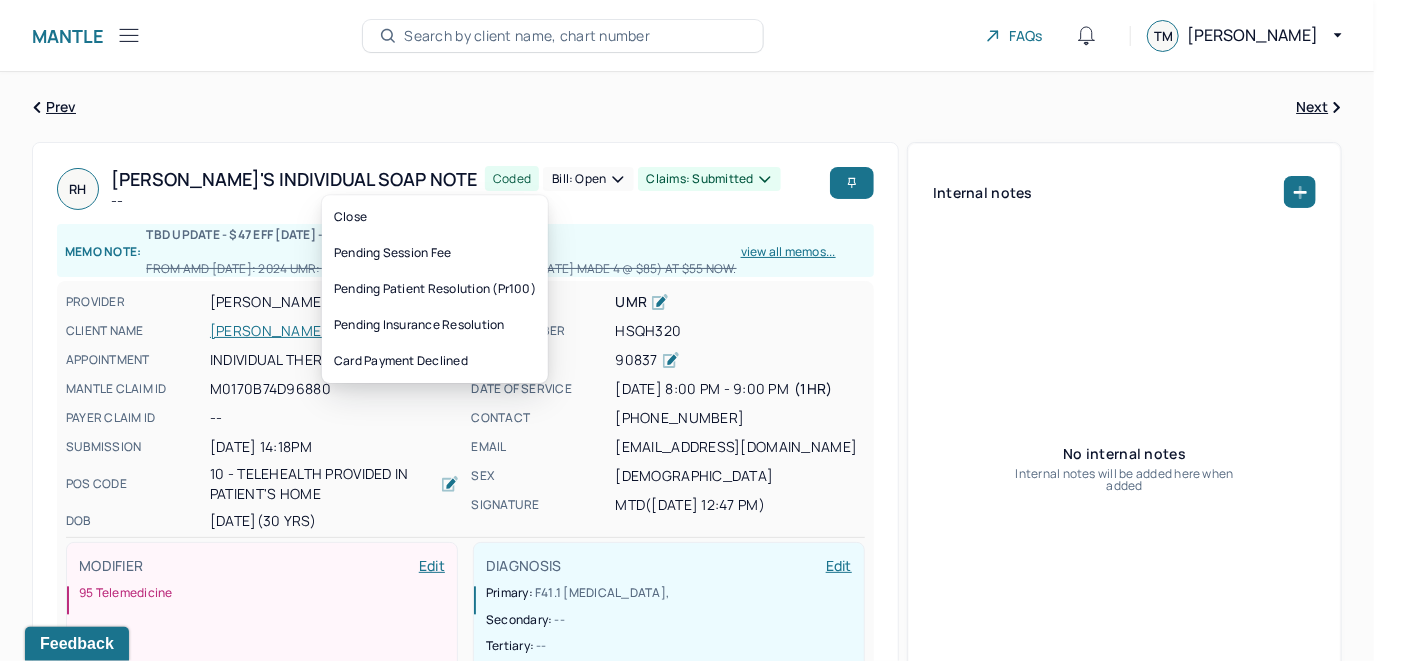 click on "Bill: Open" at bounding box center (588, 179) 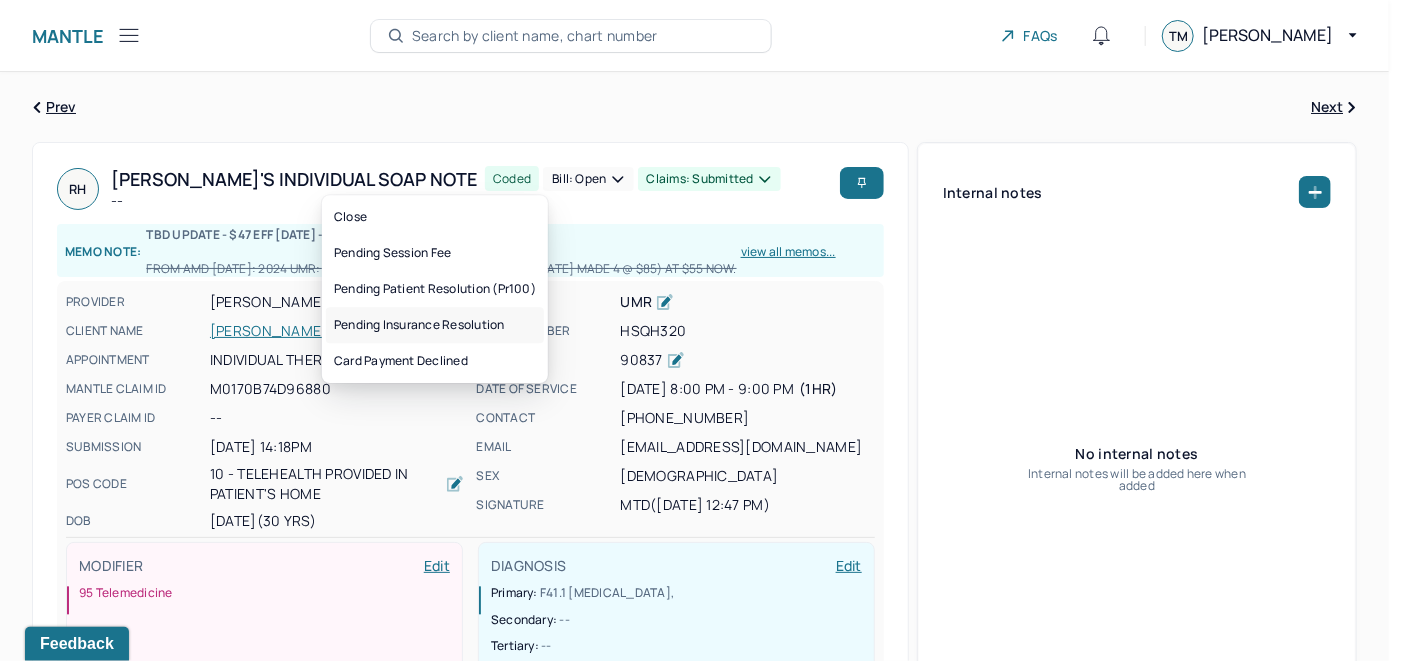 click on "Pending insurance resolution" at bounding box center (435, 325) 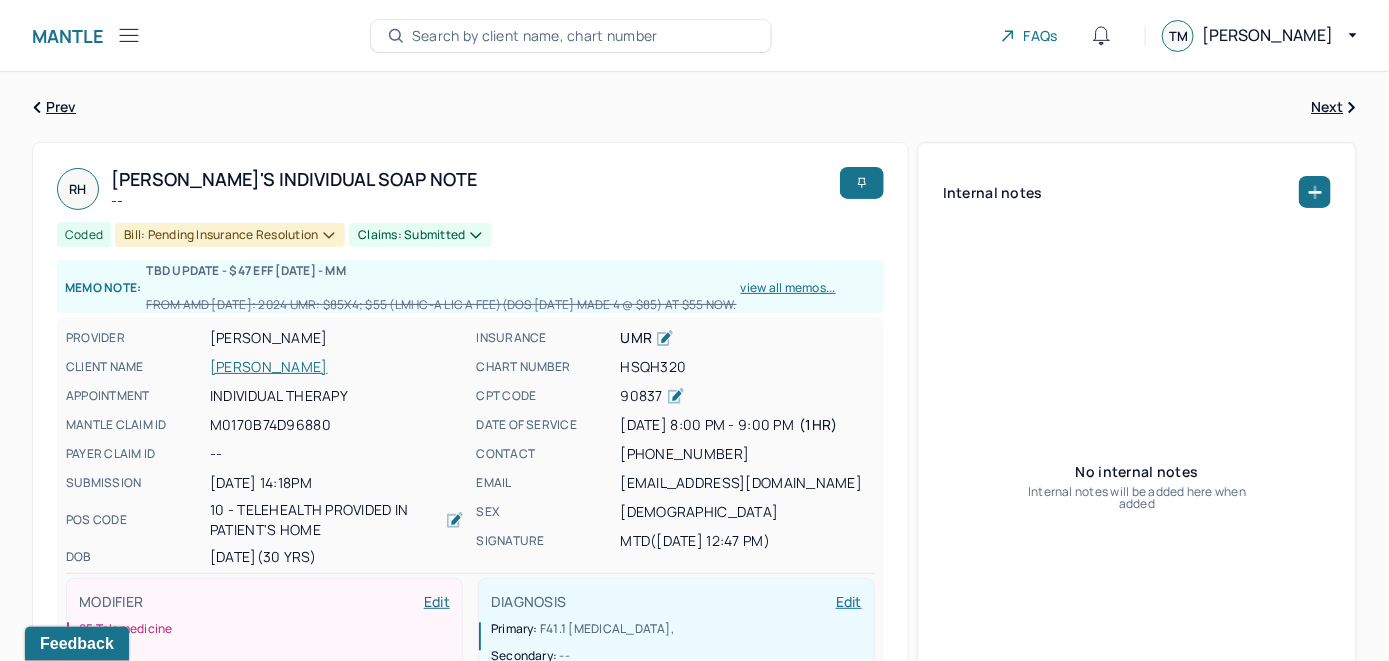 click on "Search by client name, chart number" at bounding box center [571, 36] 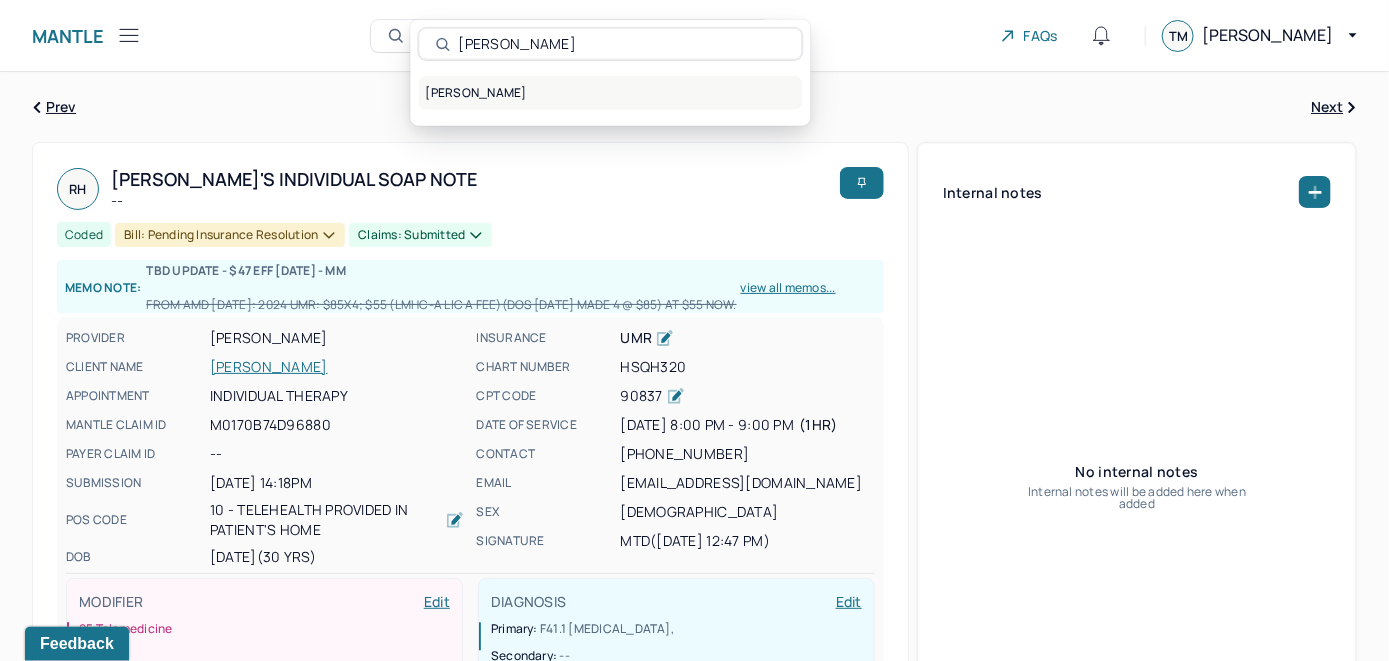 type on "Racquel Chambers" 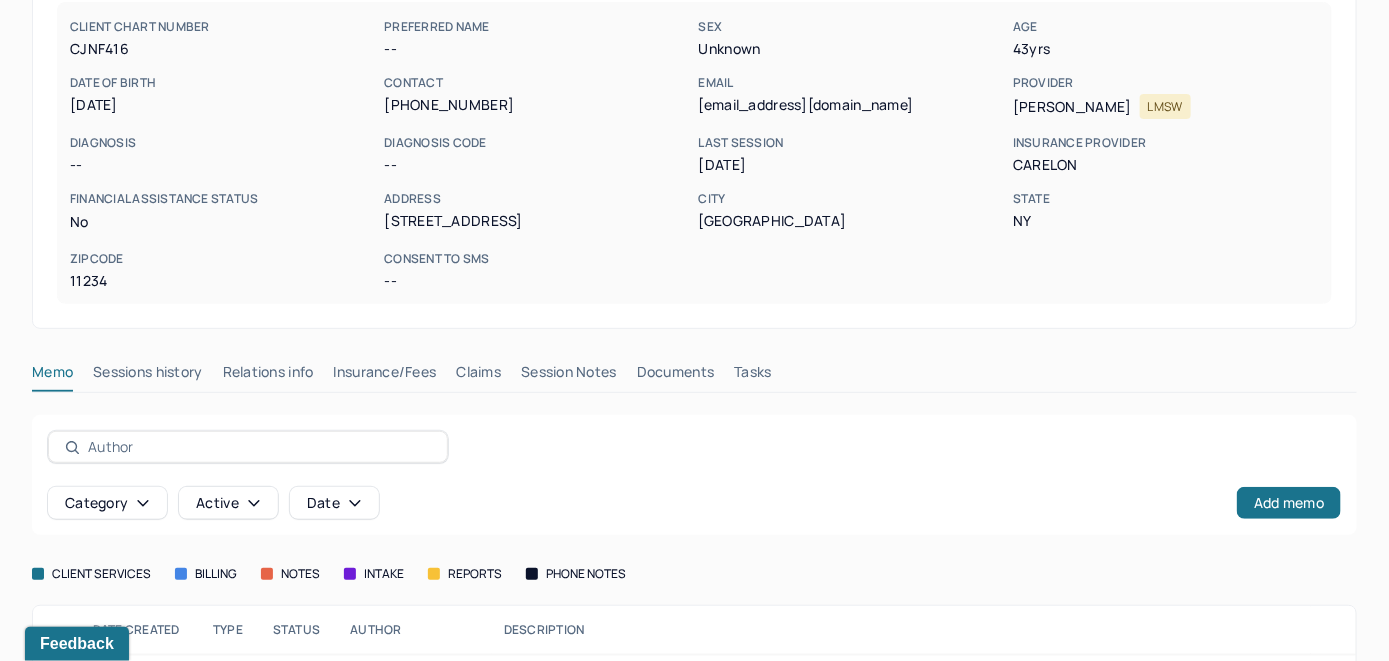 scroll, scrollTop: 261, scrollLeft: 0, axis: vertical 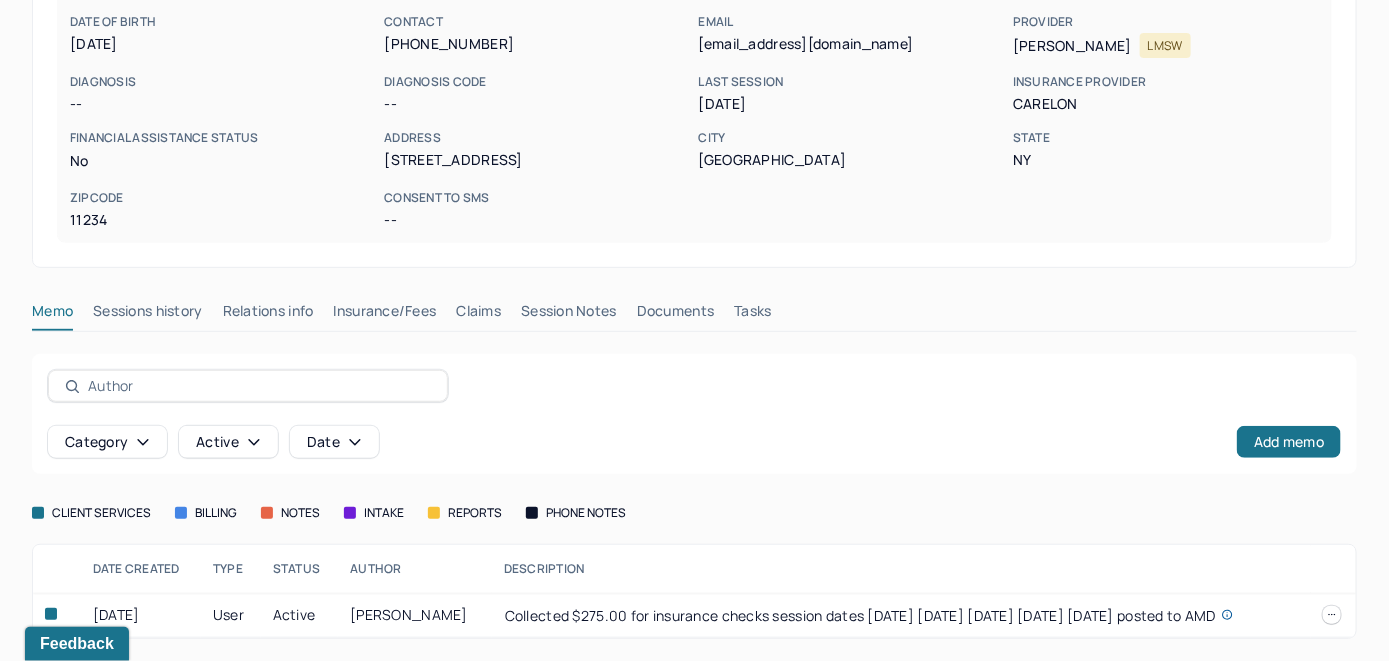 click on "Insurance/Fees" at bounding box center (385, 315) 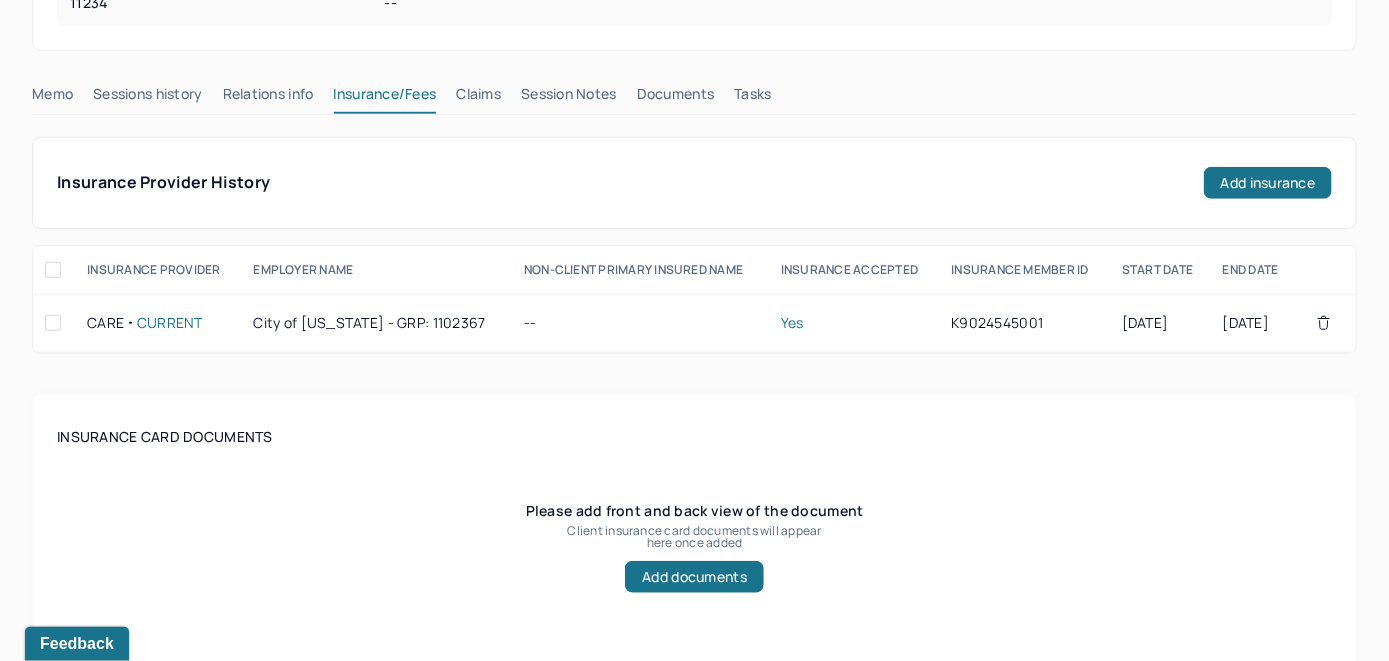 scroll, scrollTop: 461, scrollLeft: 0, axis: vertical 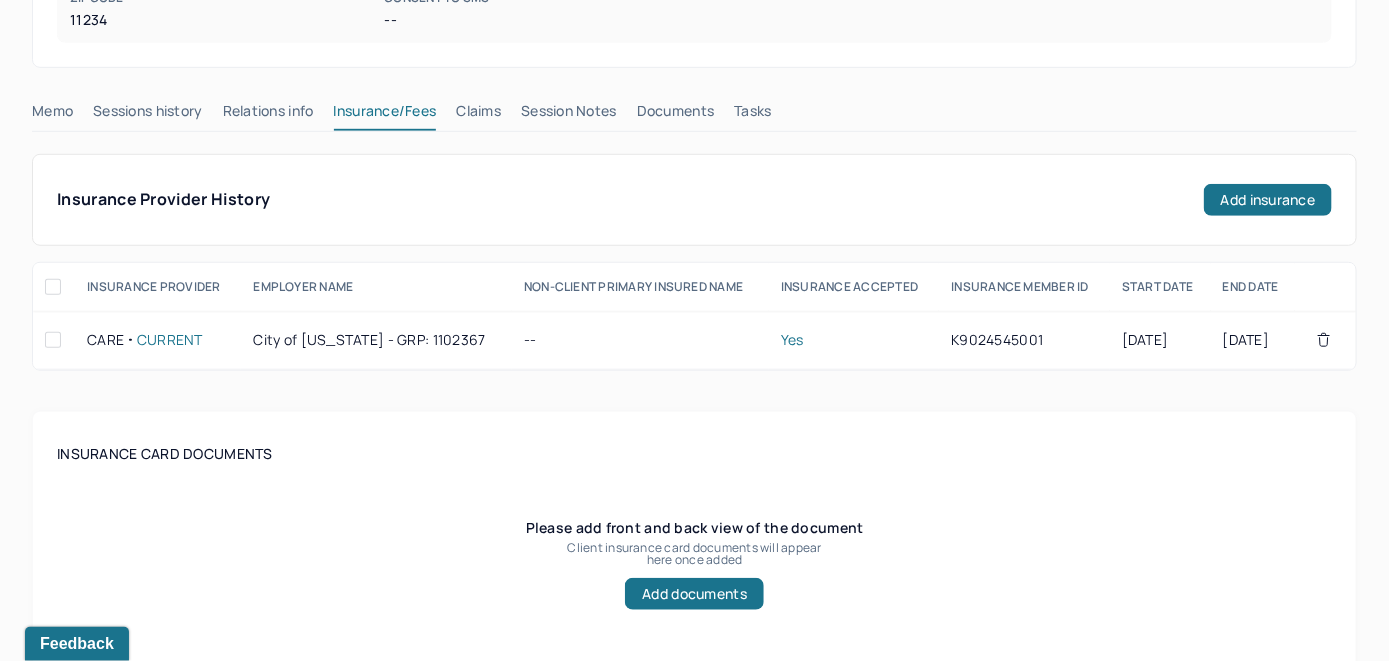 click on "Claims" at bounding box center (478, 115) 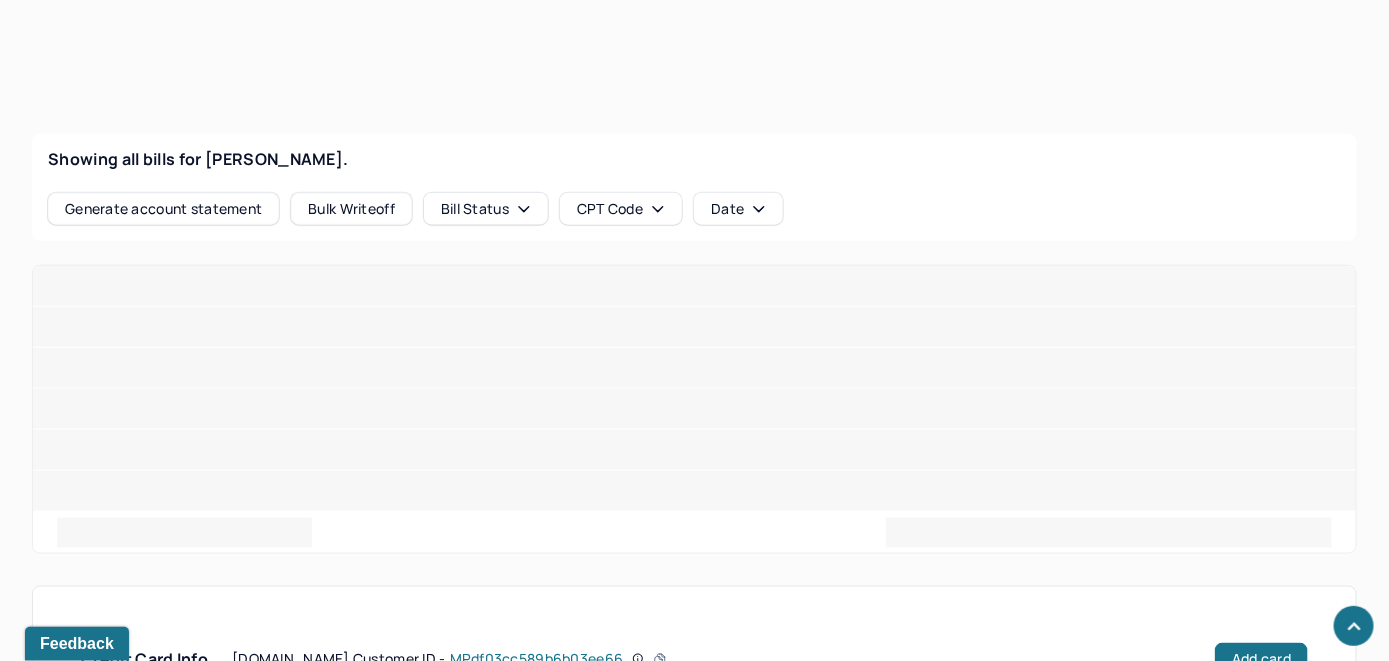 scroll, scrollTop: 604, scrollLeft: 0, axis: vertical 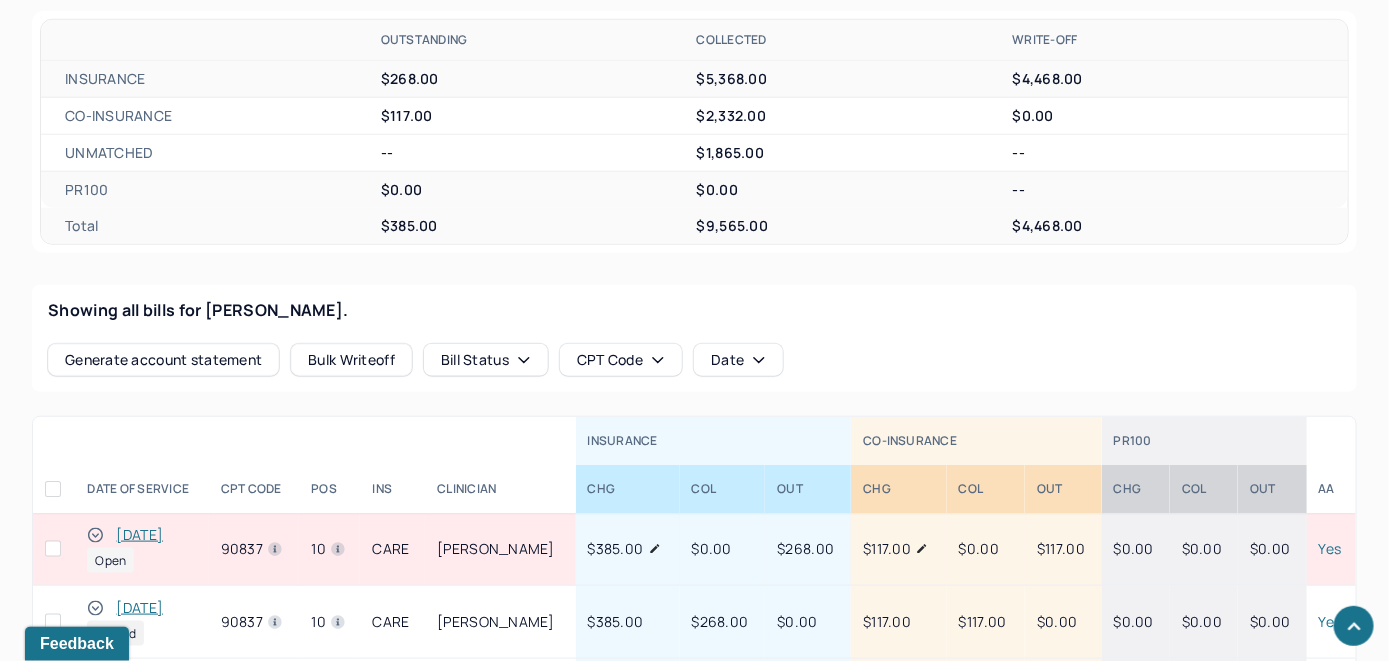 click on "[DATE]" at bounding box center [139, 535] 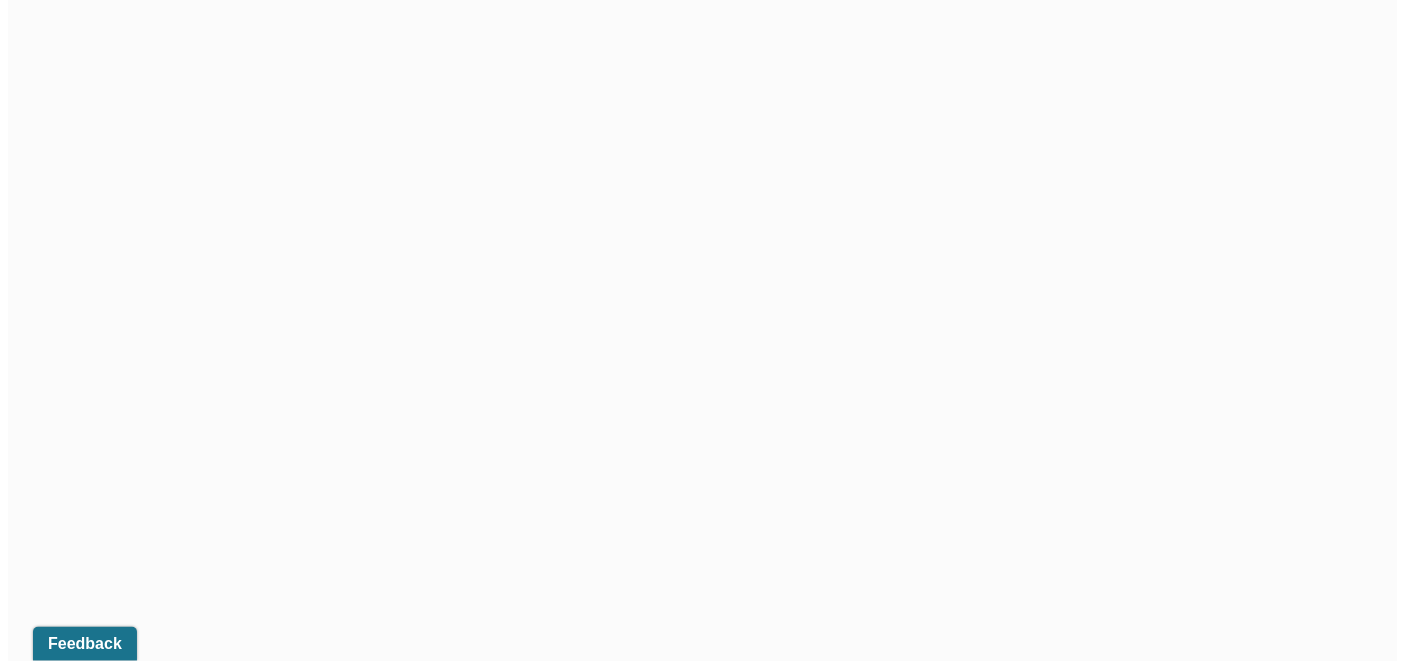 scroll, scrollTop: 532, scrollLeft: 0, axis: vertical 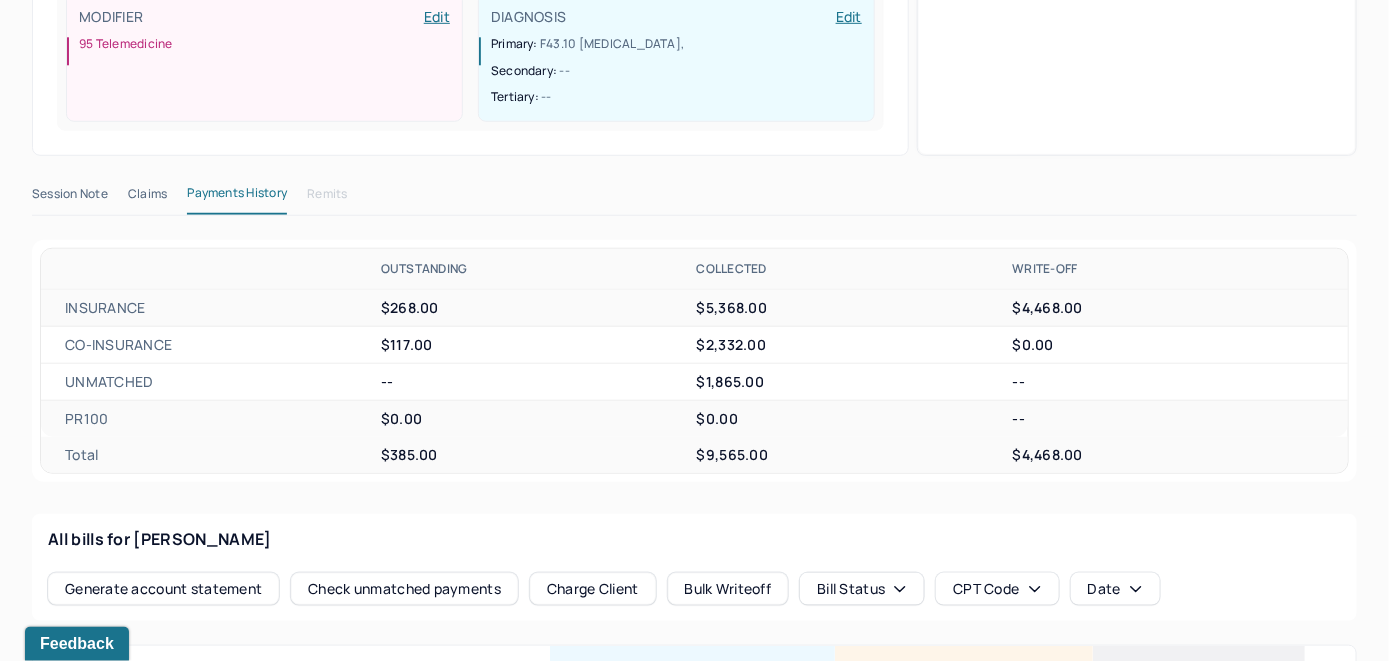 click on "Check unmatched payments" at bounding box center [404, 589] 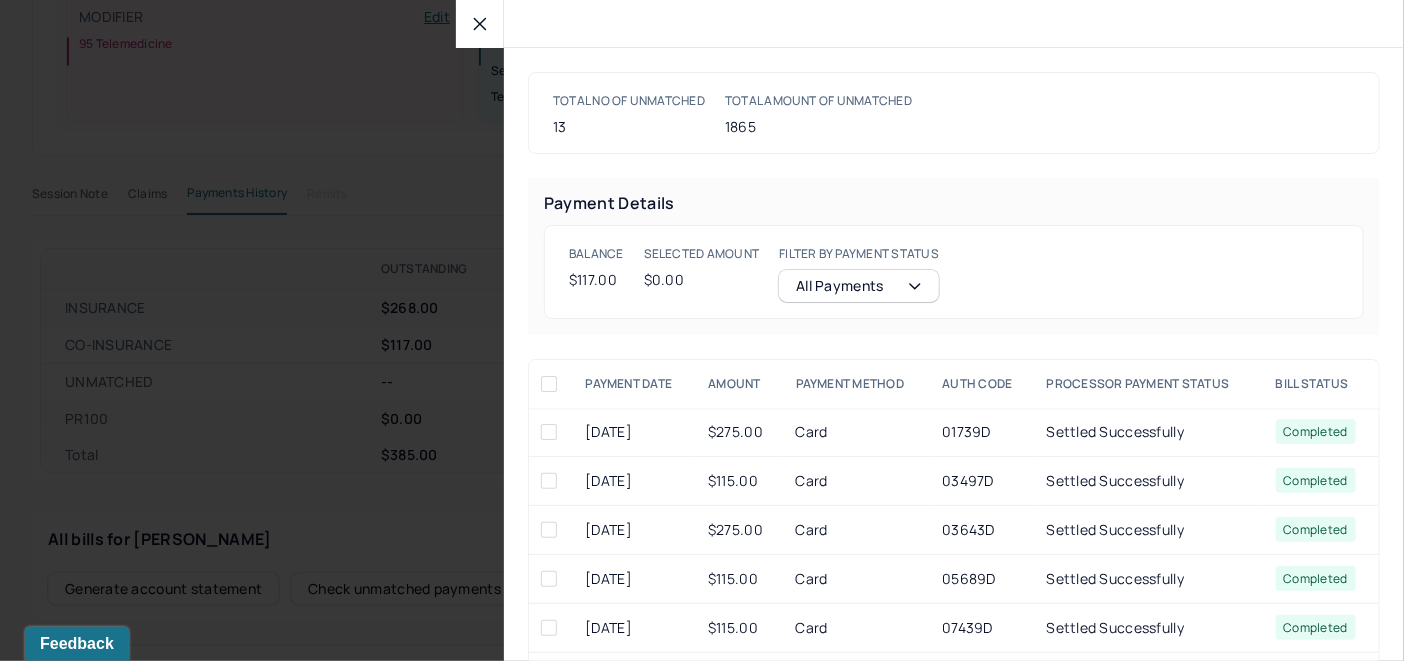 click at bounding box center (480, 24) 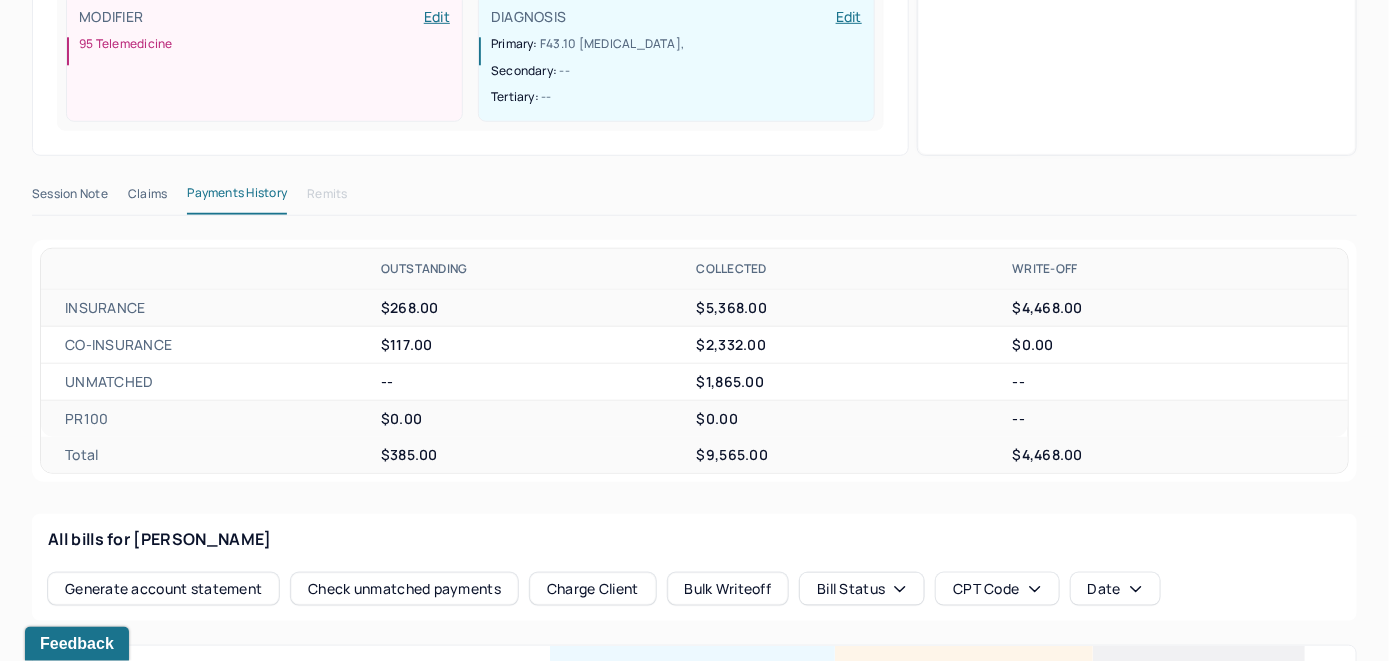 click on "Charge Client" at bounding box center [593, 589] 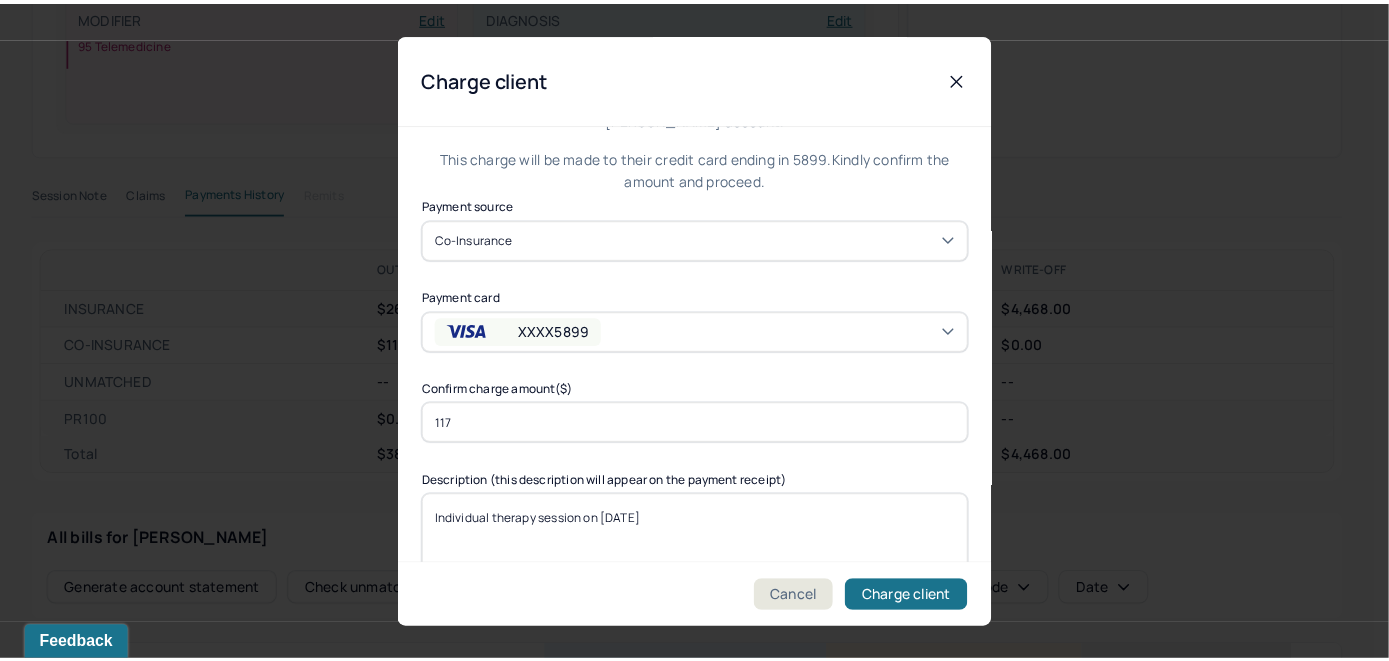 scroll, scrollTop: 121, scrollLeft: 0, axis: vertical 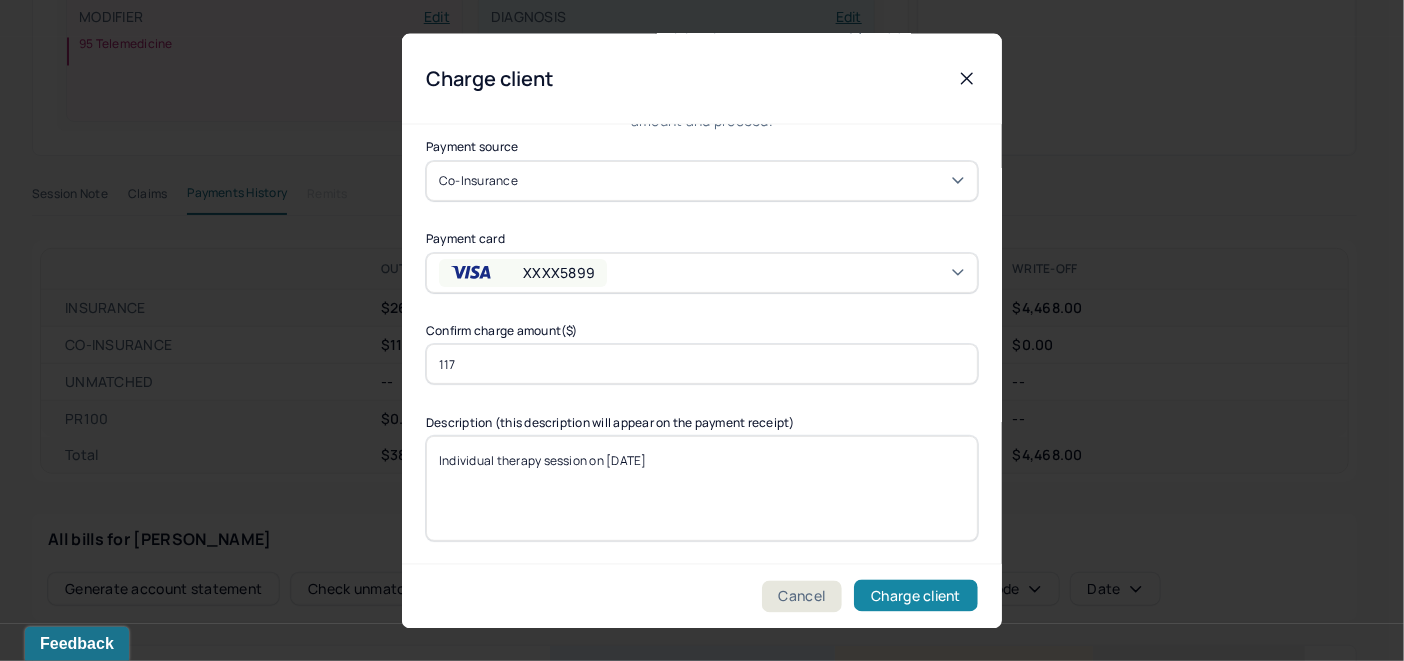 click on "Charge client" at bounding box center [916, 596] 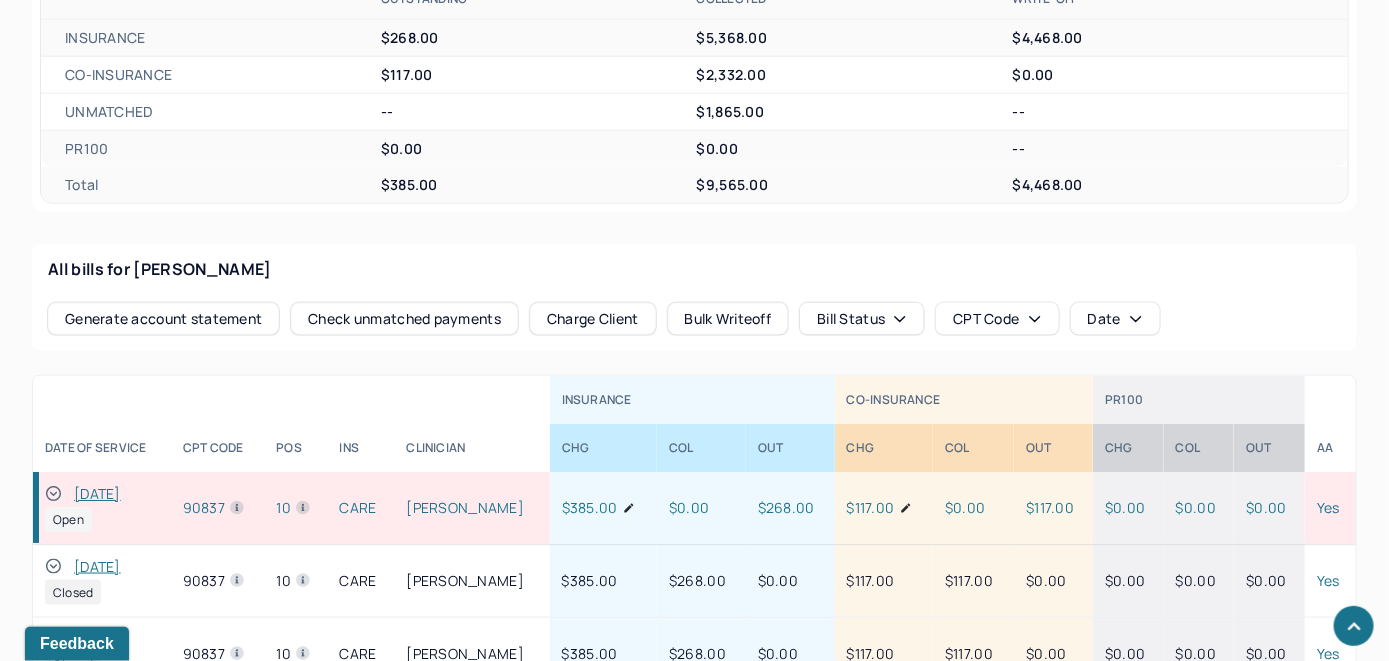 scroll, scrollTop: 832, scrollLeft: 0, axis: vertical 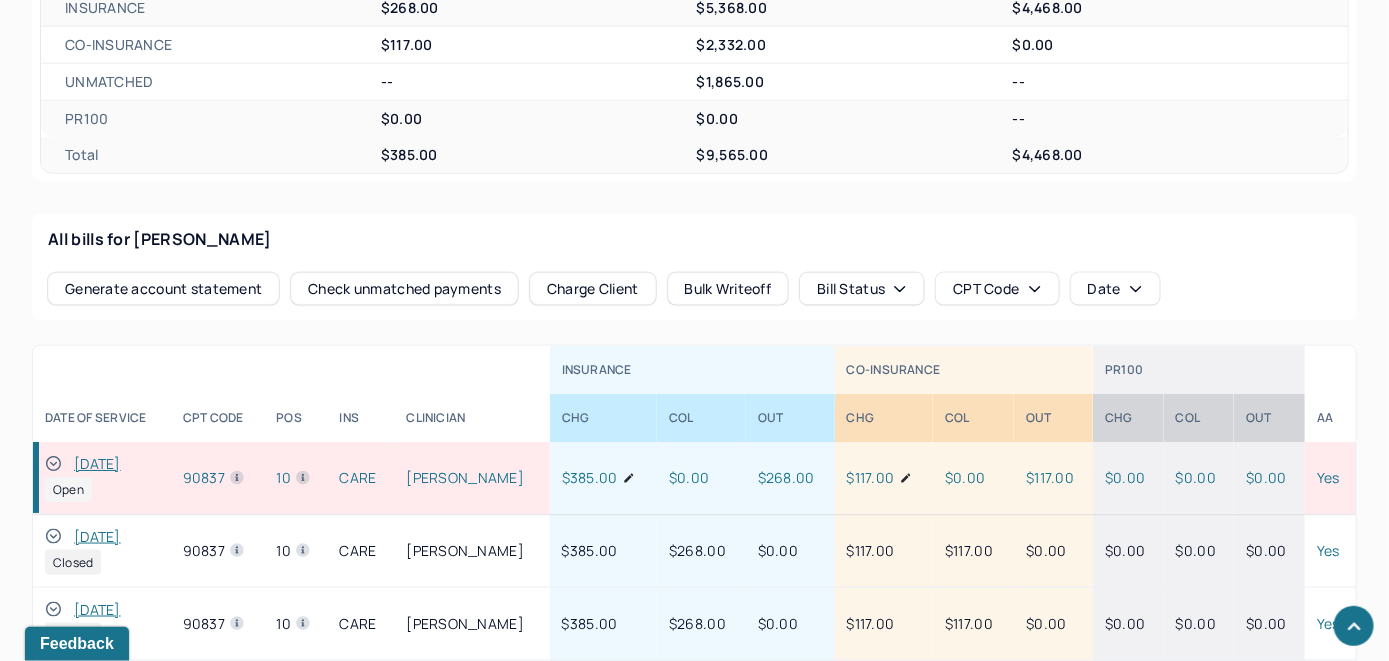 click 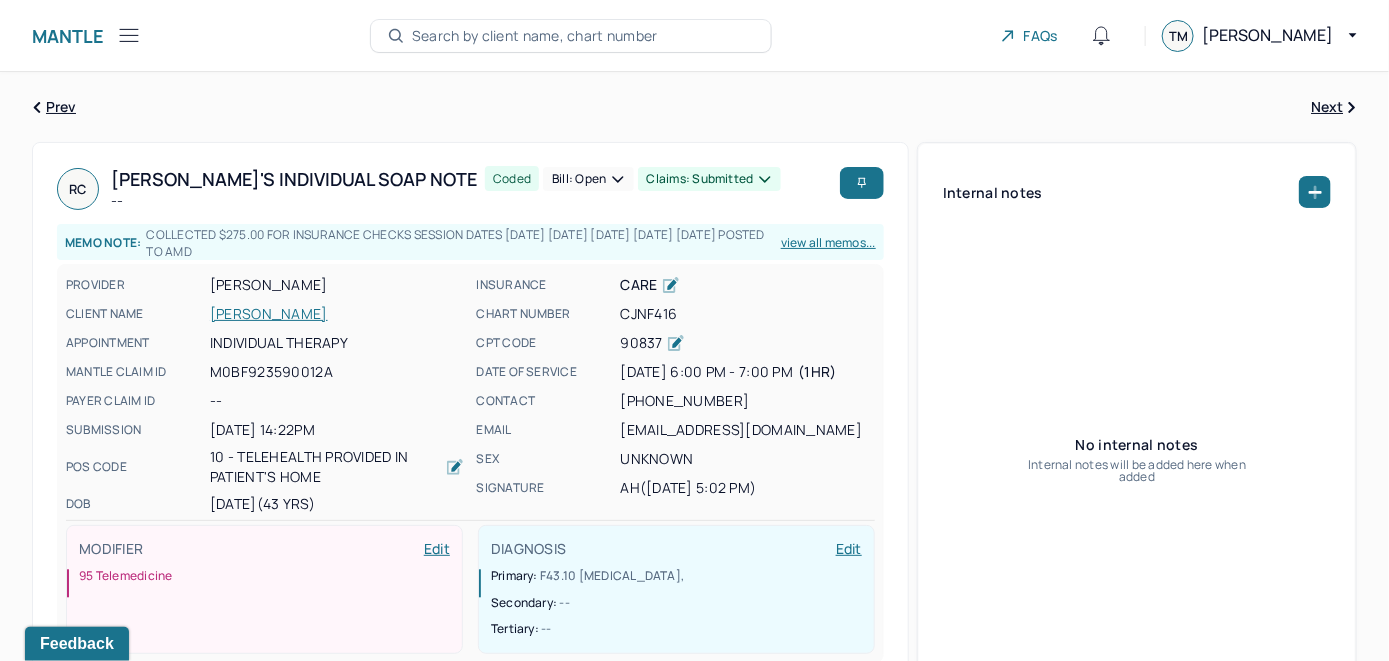 scroll, scrollTop: 0, scrollLeft: 0, axis: both 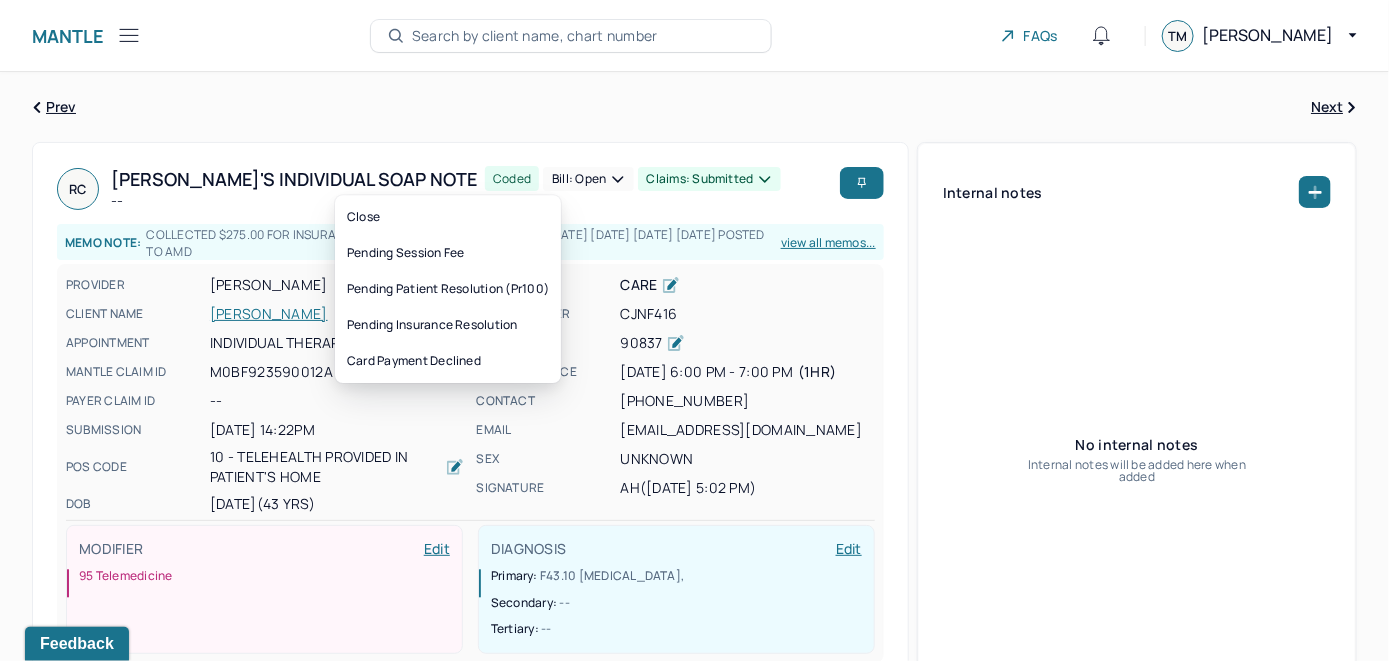 click on "Bill: Open" at bounding box center (588, 179) 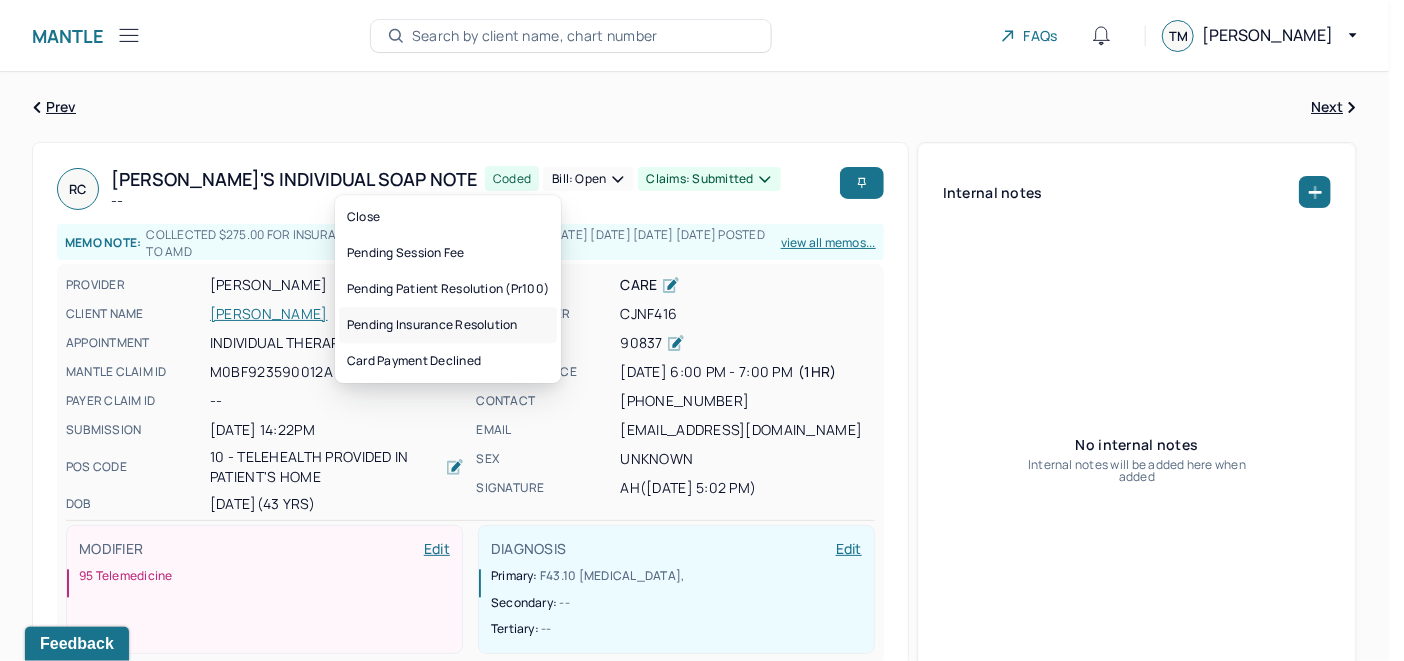 click on "Pending insurance resolution" at bounding box center [448, 325] 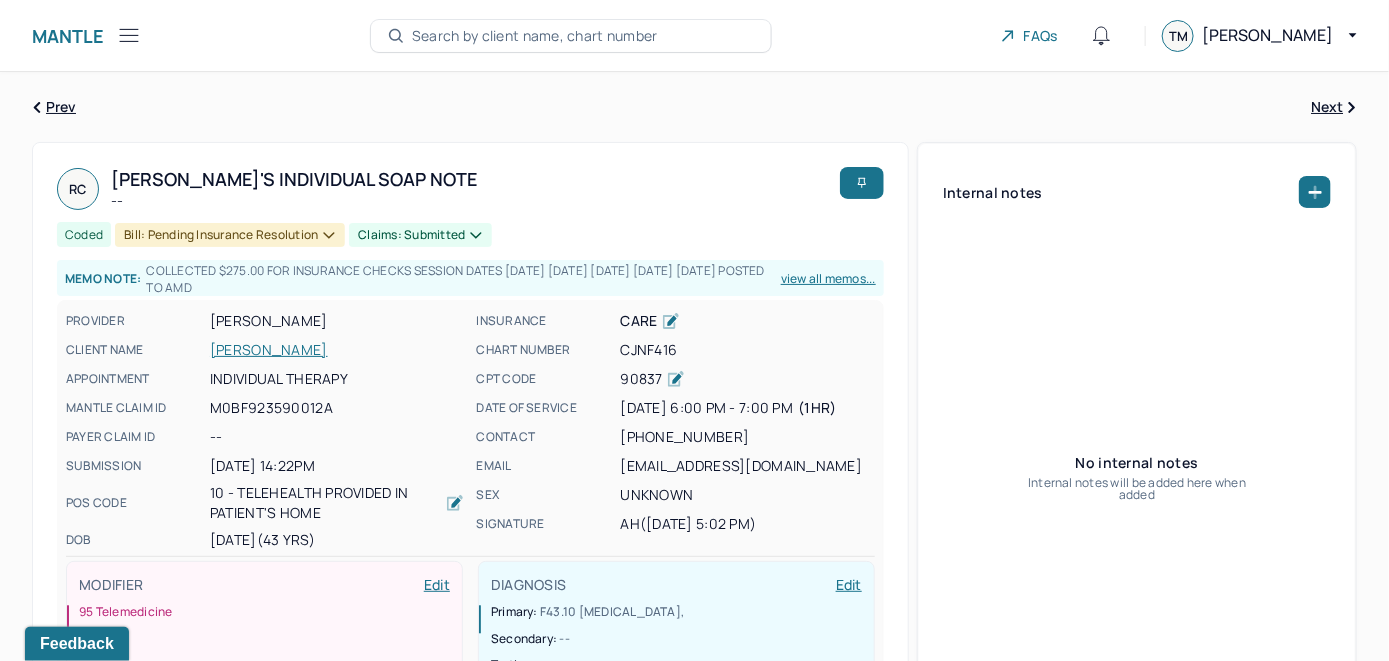 click on "Search by client name, chart number" at bounding box center [535, 36] 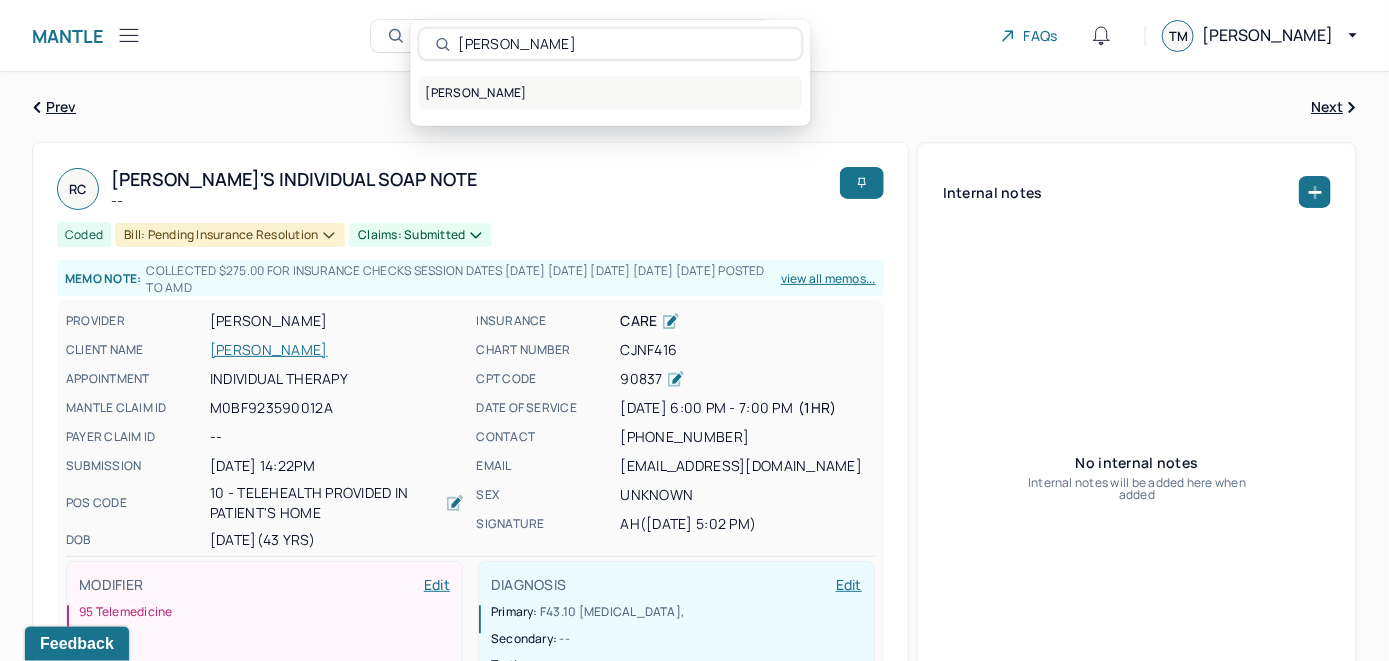 type on "Richard Lattanzi" 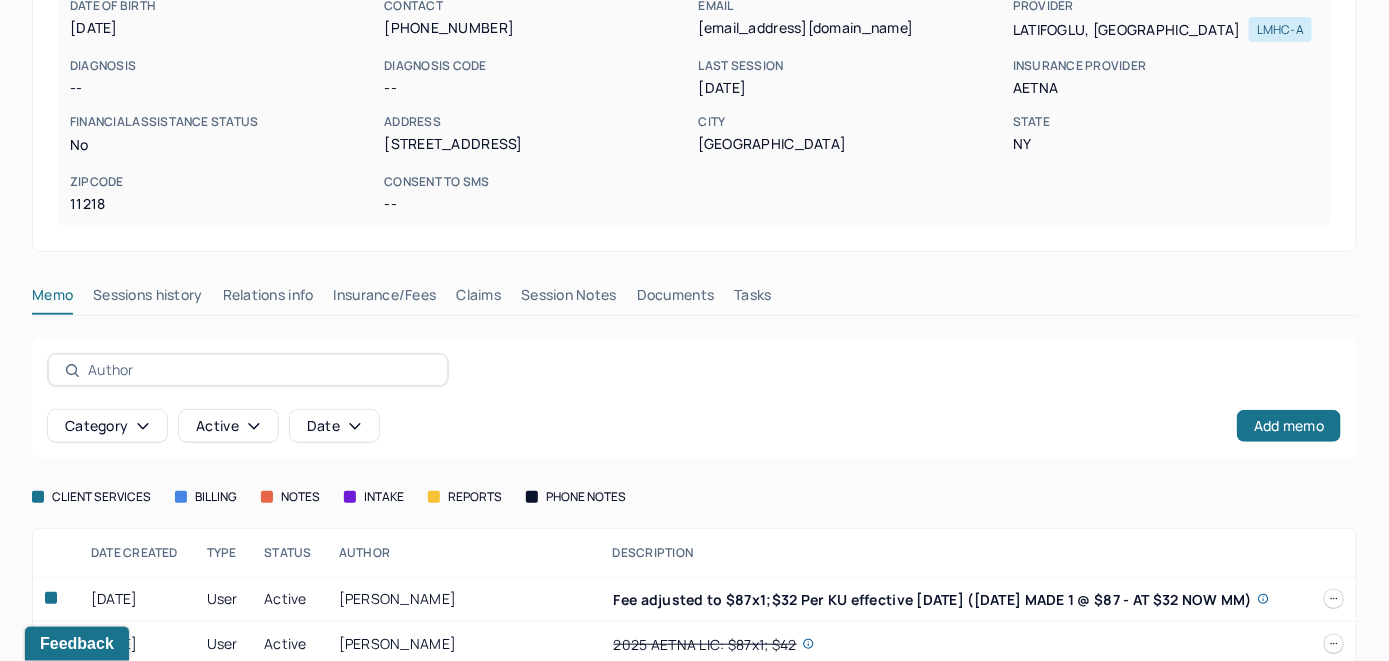 scroll, scrollTop: 350, scrollLeft: 0, axis: vertical 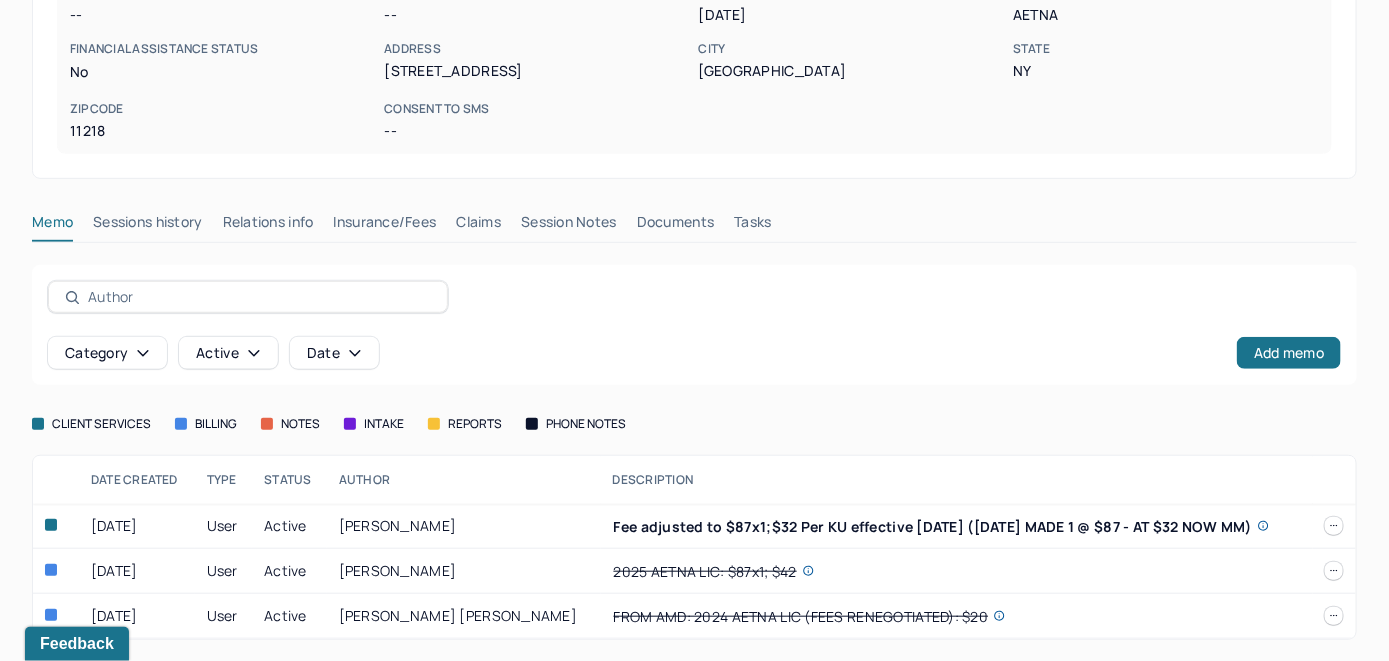 click on "Insurance/Fees" at bounding box center [385, 226] 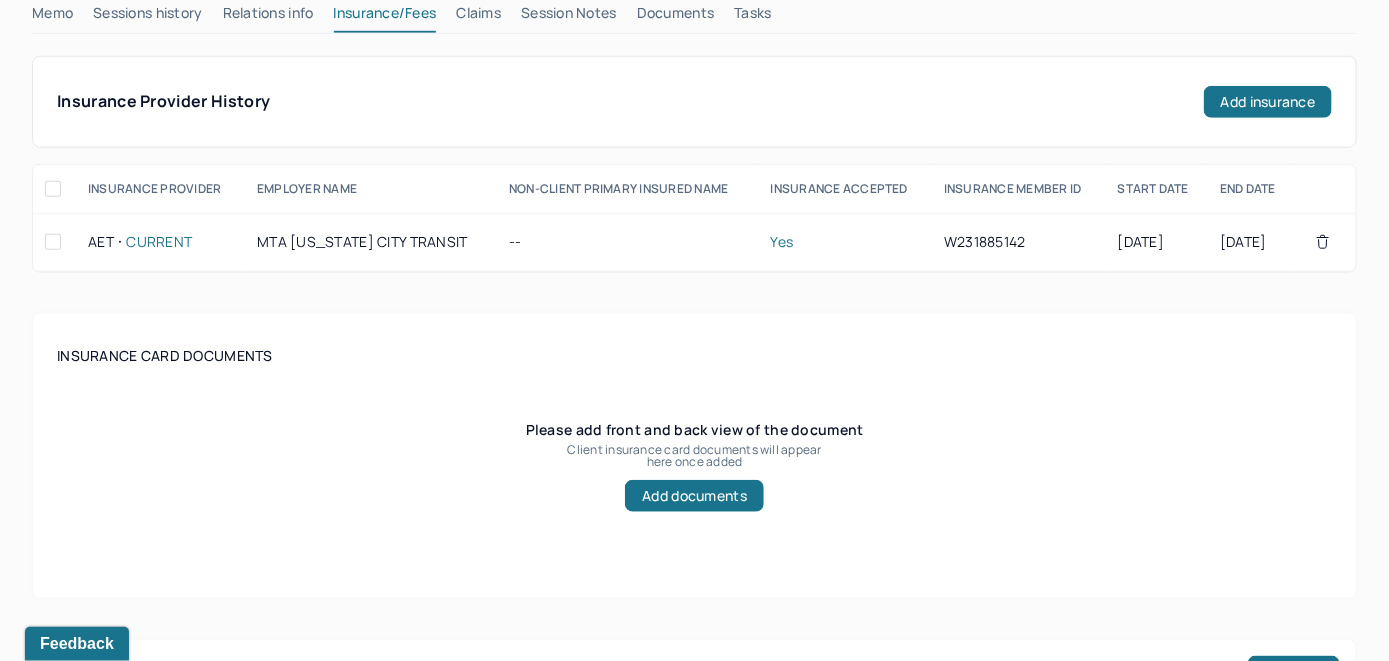 scroll, scrollTop: 450, scrollLeft: 0, axis: vertical 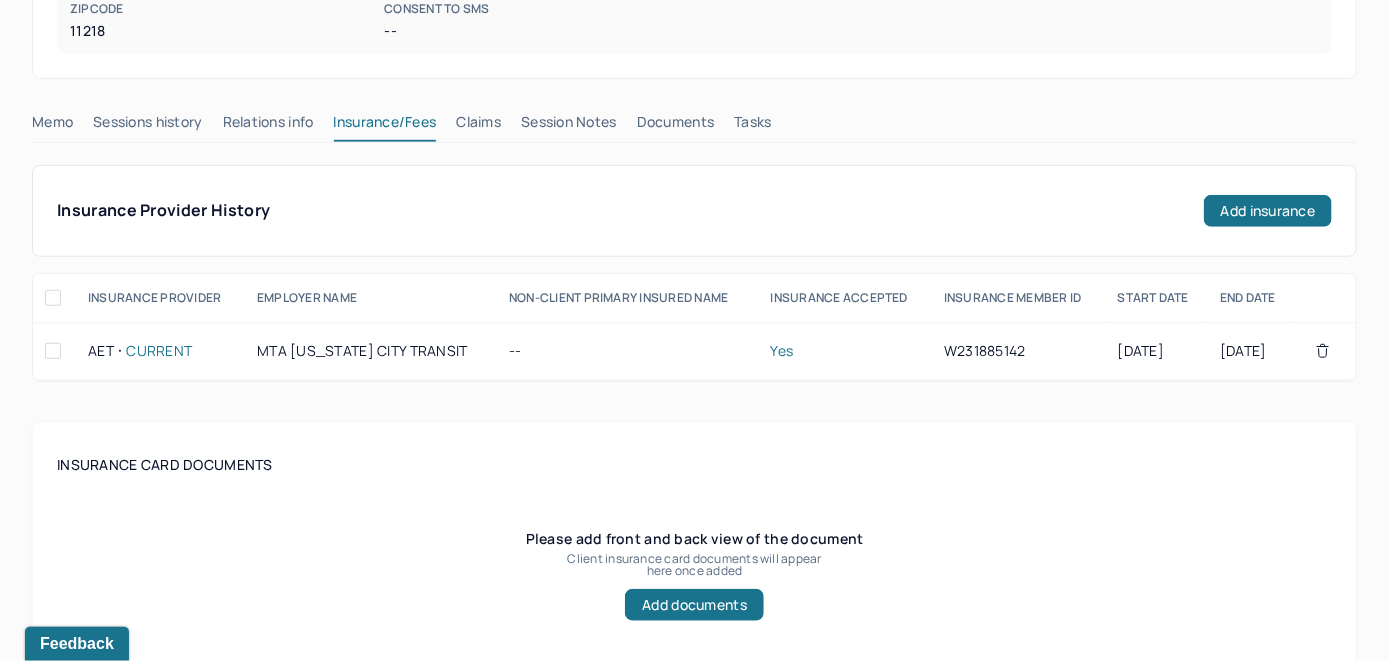 click on "Claims" at bounding box center (478, 126) 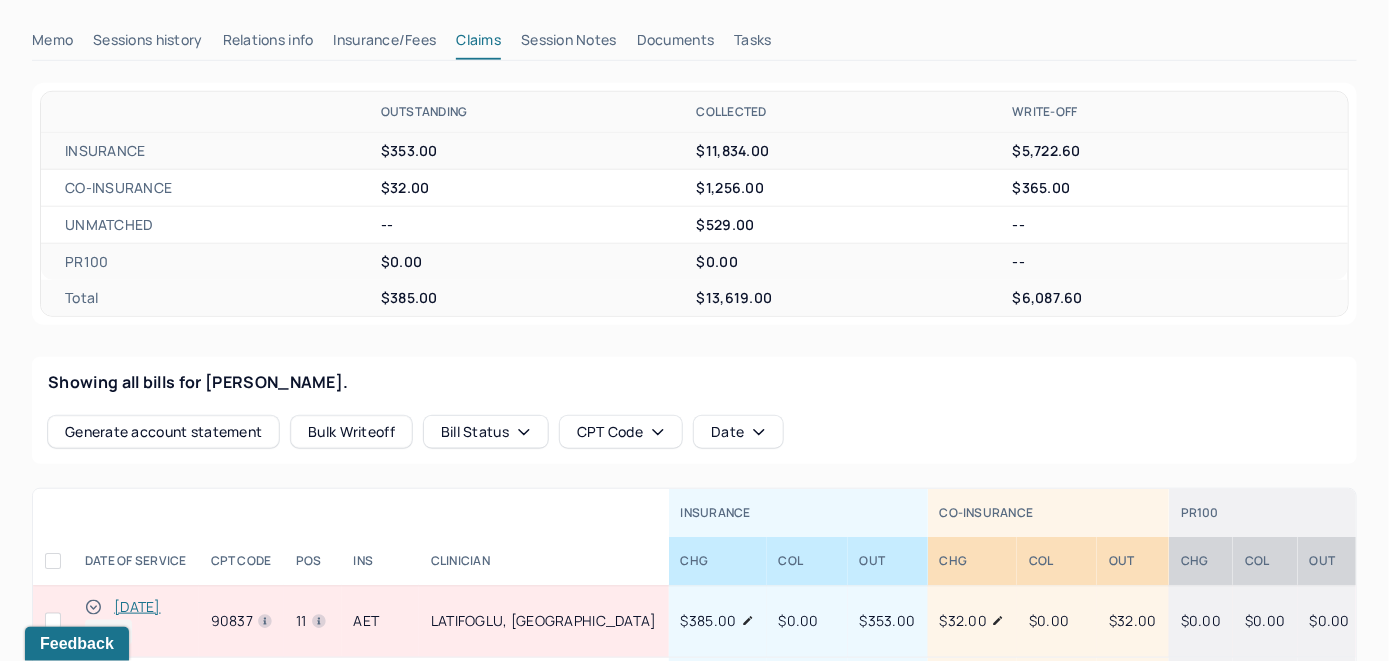 scroll, scrollTop: 650, scrollLeft: 0, axis: vertical 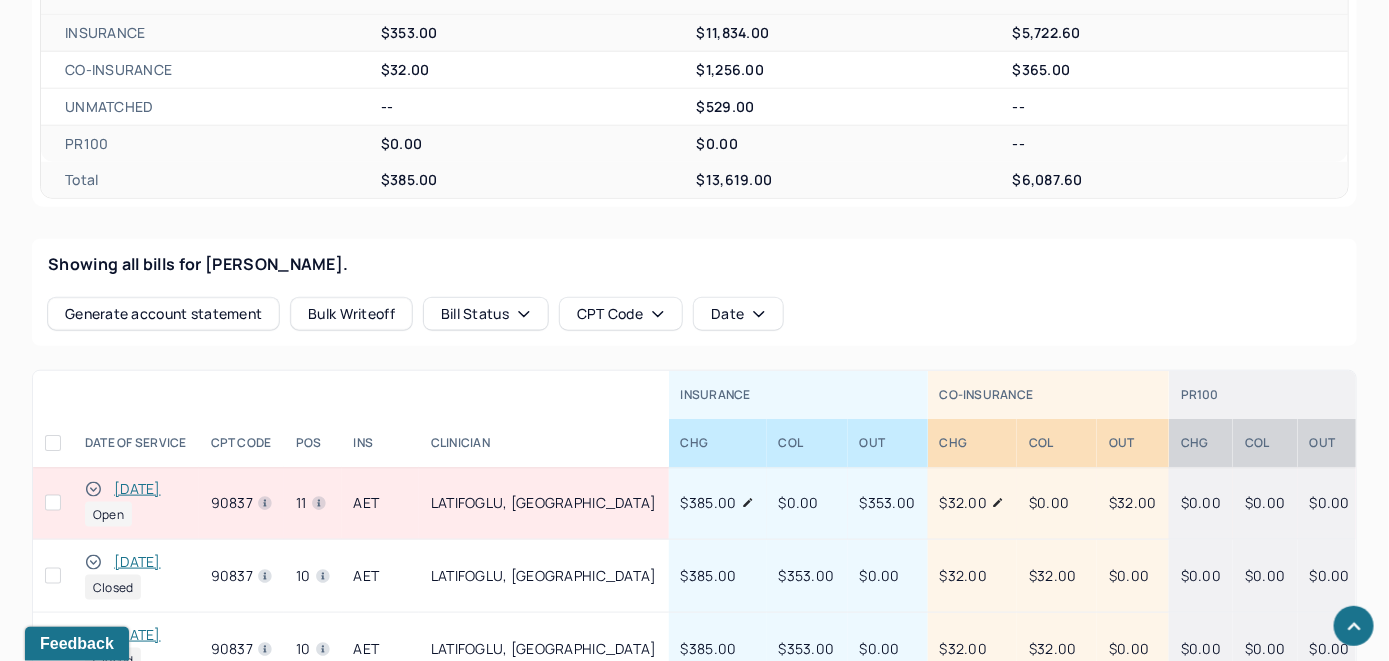 click on "[DATE]" at bounding box center [137, 489] 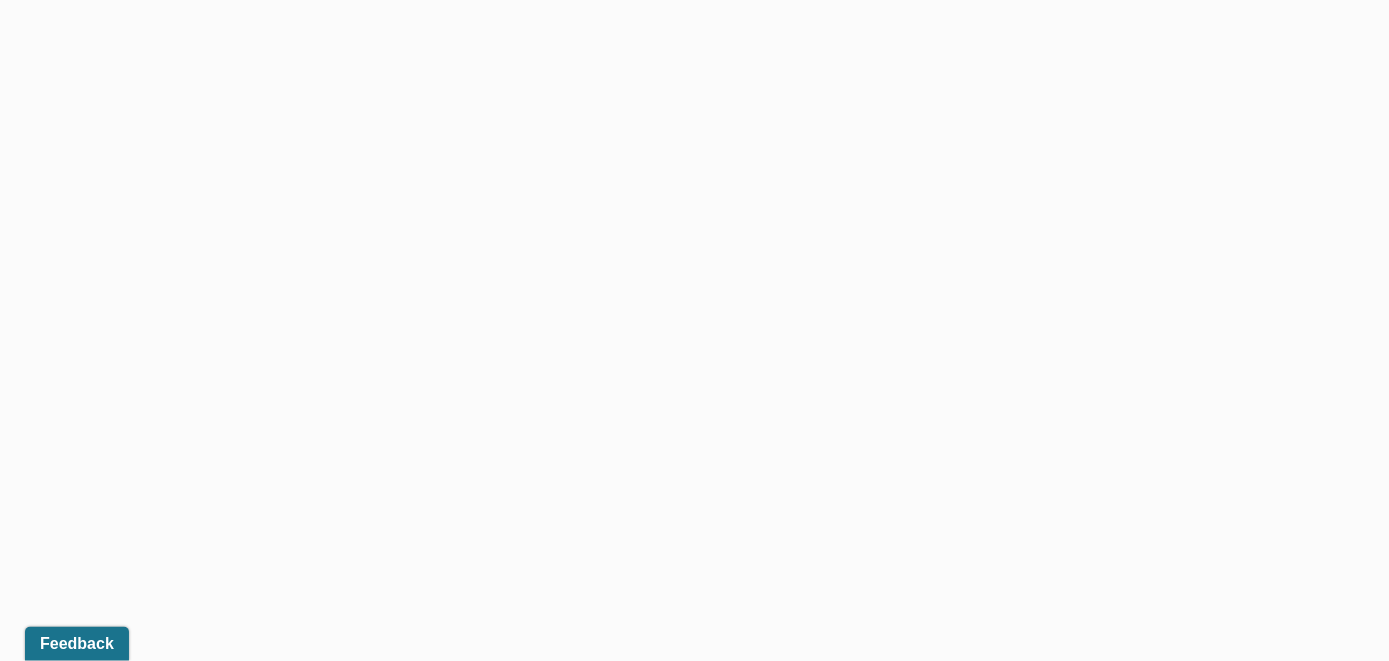 scroll, scrollTop: 578, scrollLeft: 0, axis: vertical 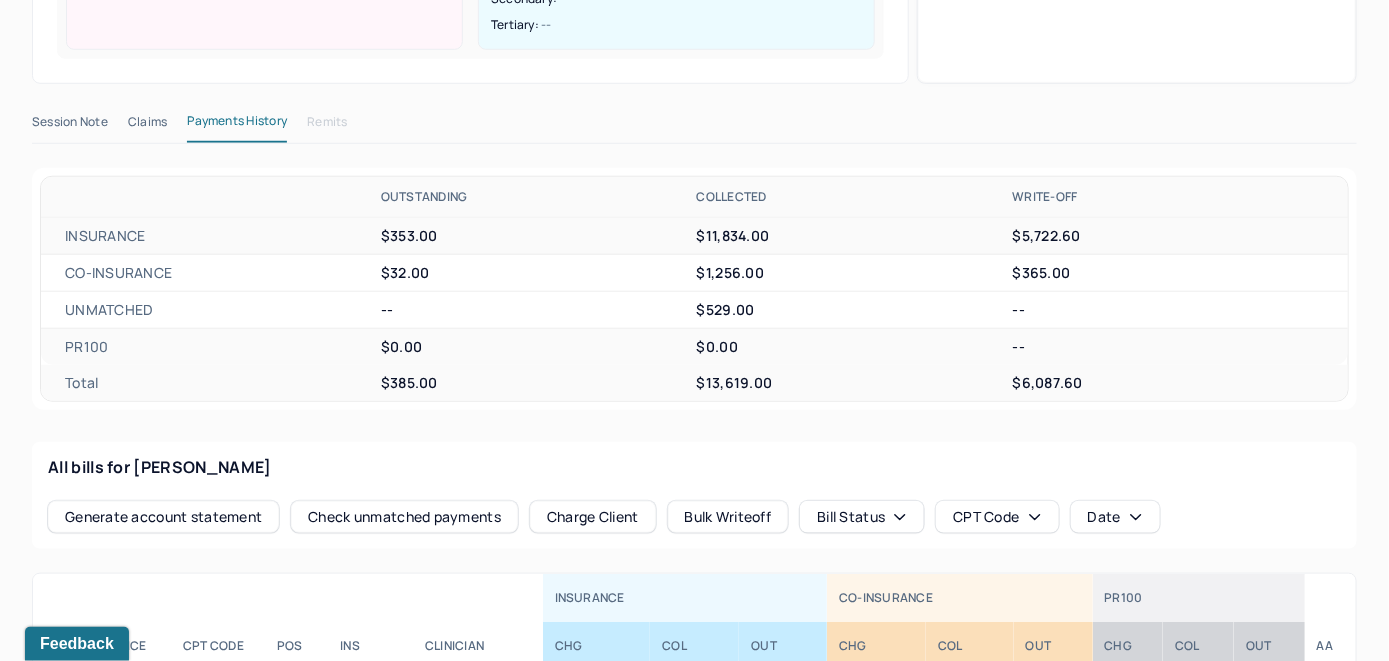 click on "Check unmatched payments" at bounding box center [404, 517] 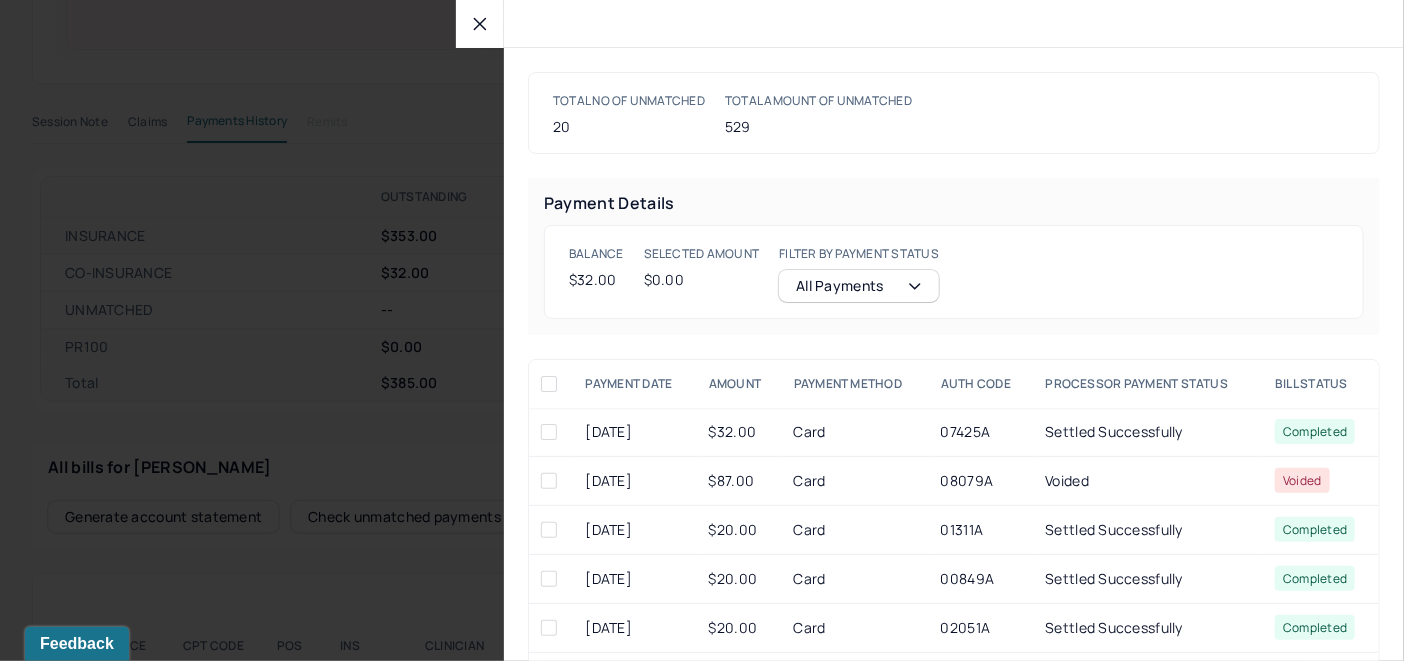 click at bounding box center [549, 432] 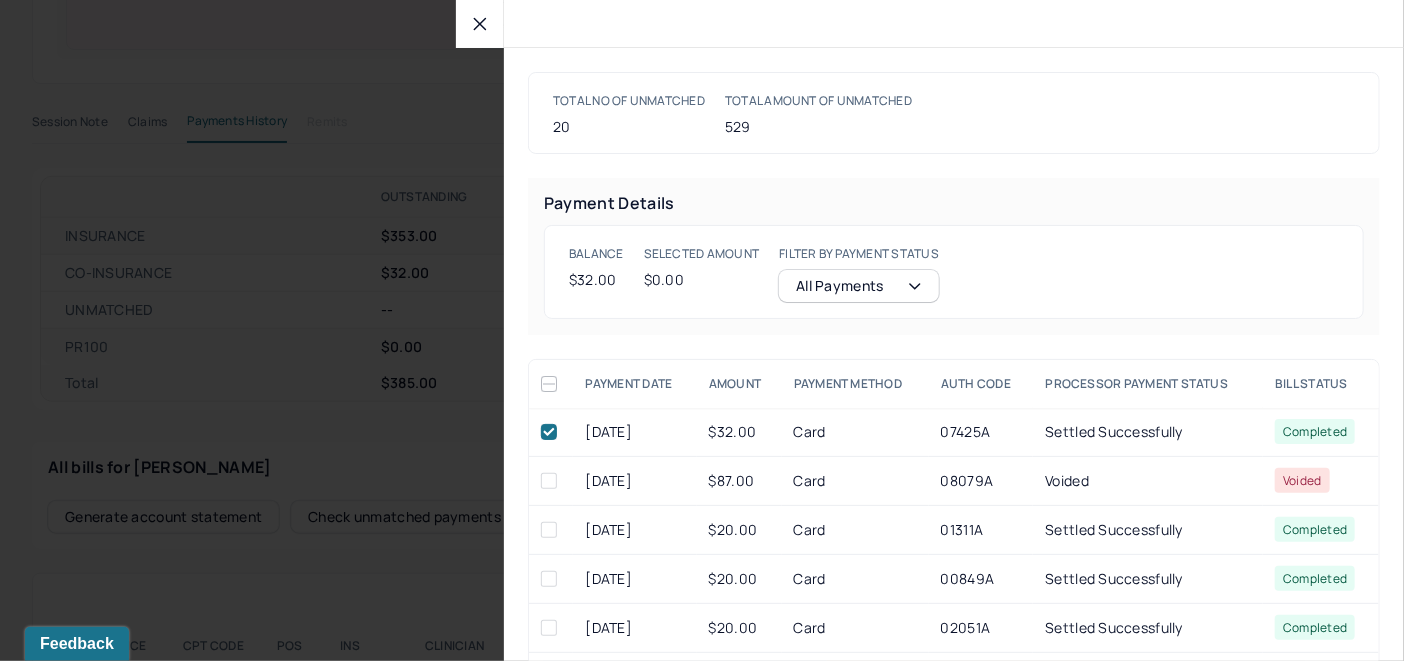checkbox on "true" 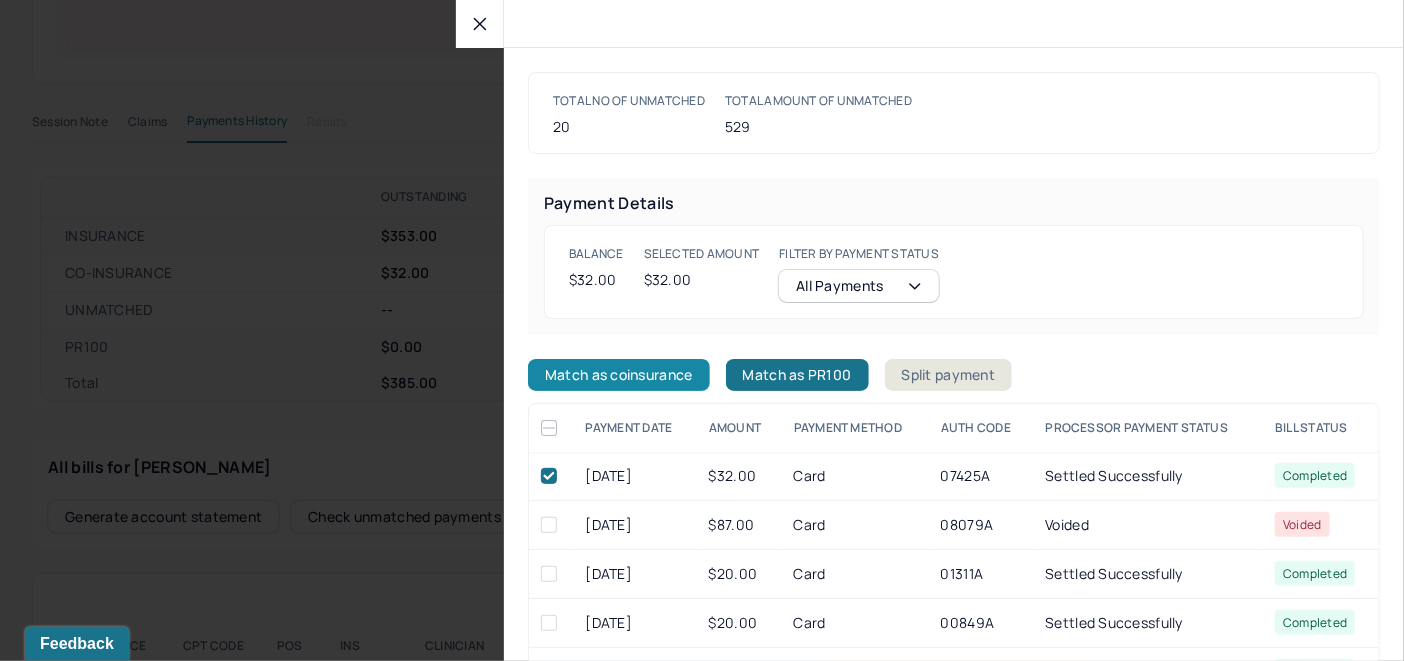 click on "Match as coinsurance" at bounding box center (619, 375) 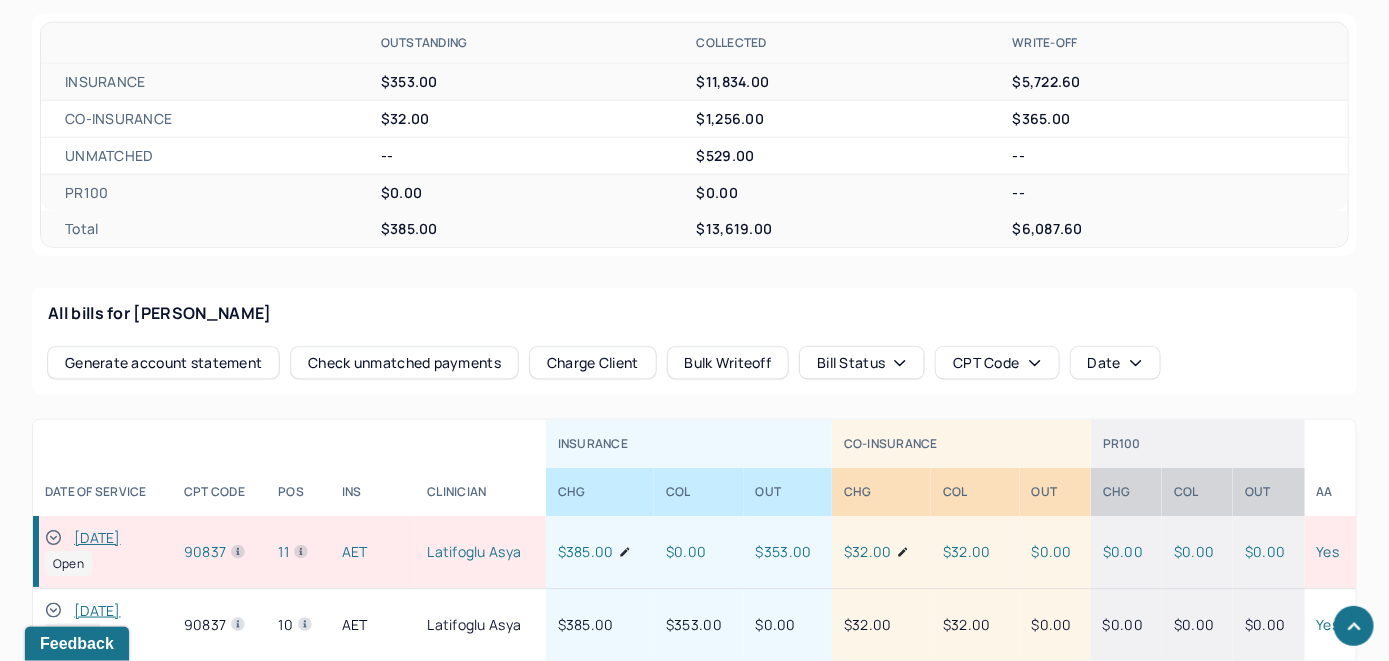 scroll, scrollTop: 878, scrollLeft: 0, axis: vertical 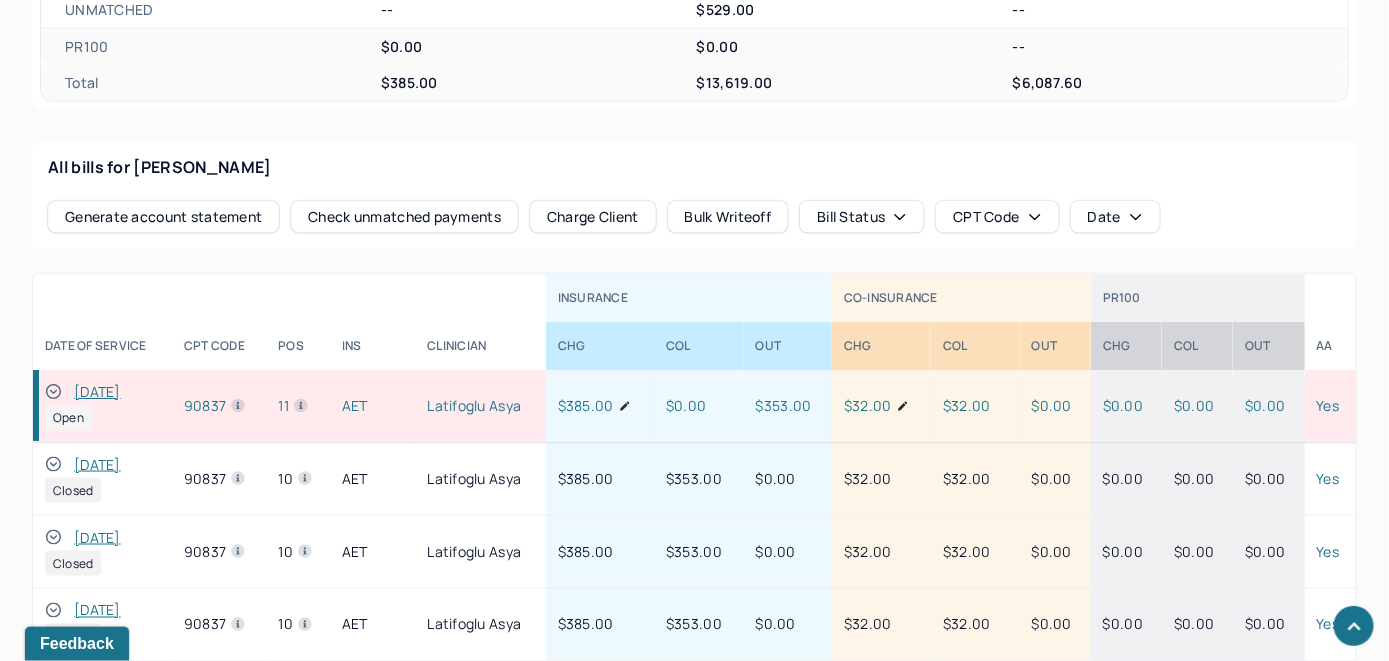 drag, startPoint x: 60, startPoint y: 384, endPoint x: 336, endPoint y: 278, distance: 295.6552 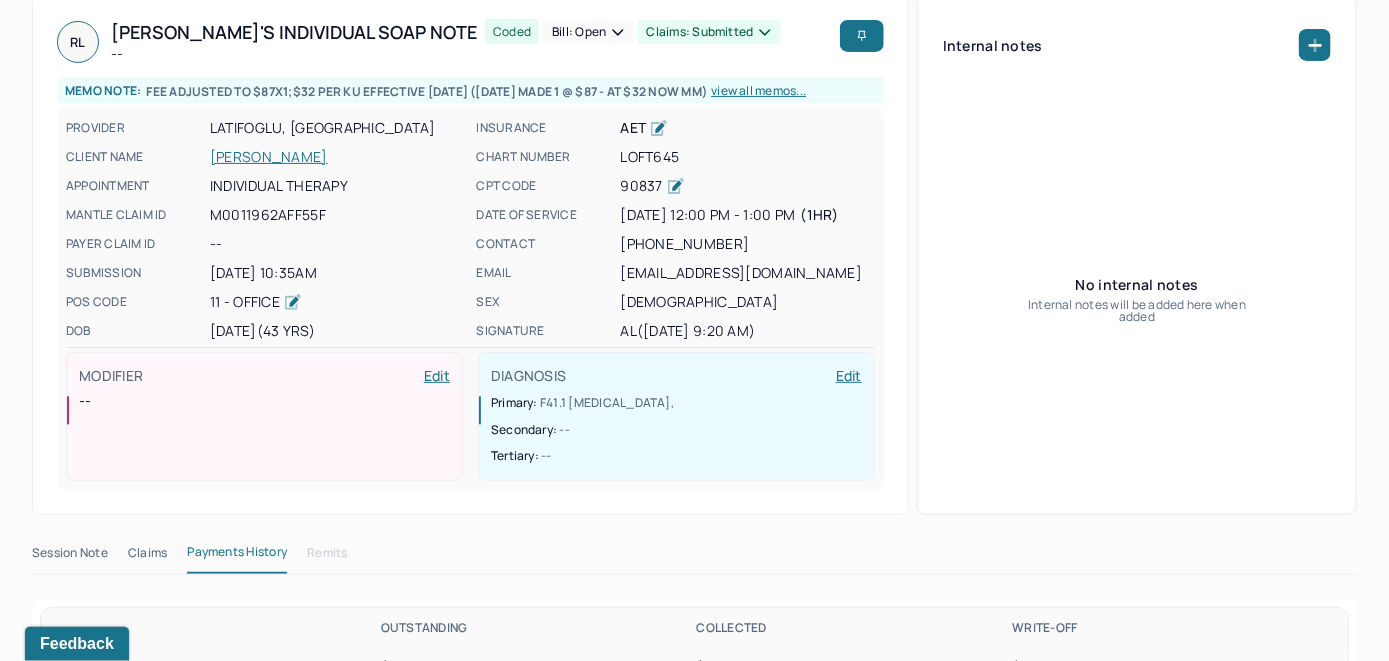 scroll, scrollTop: 0, scrollLeft: 0, axis: both 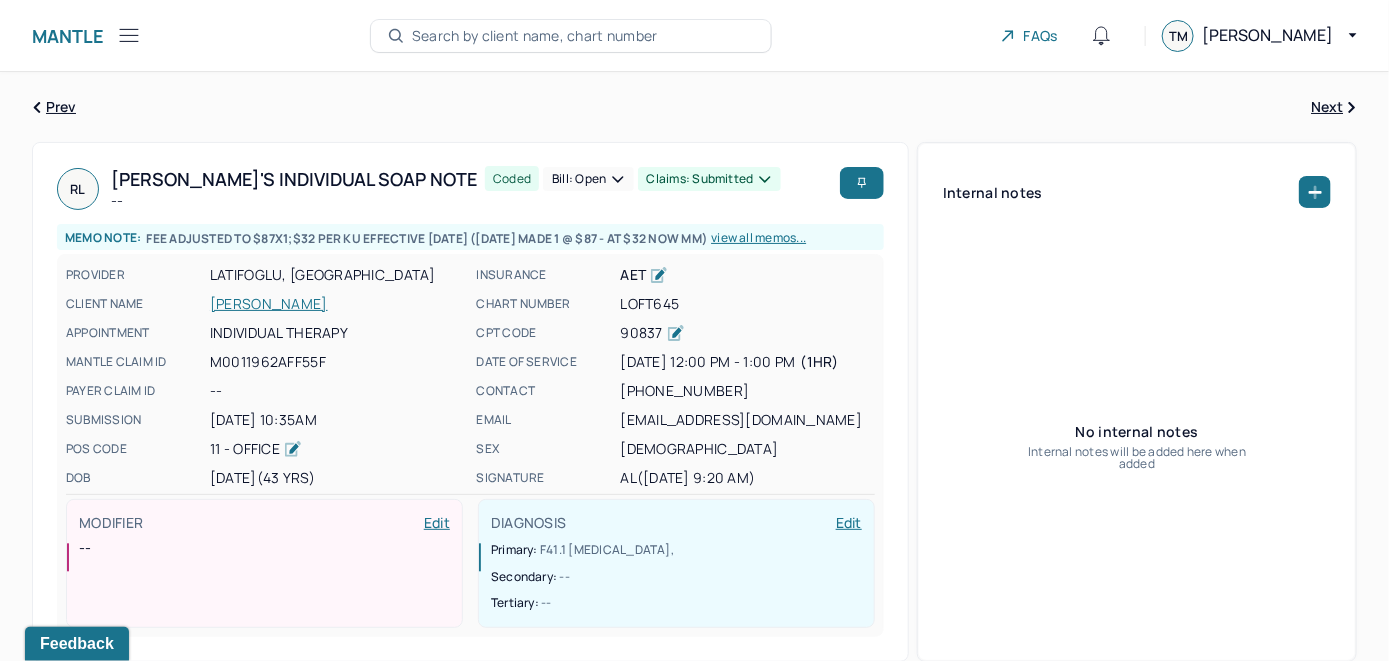 click 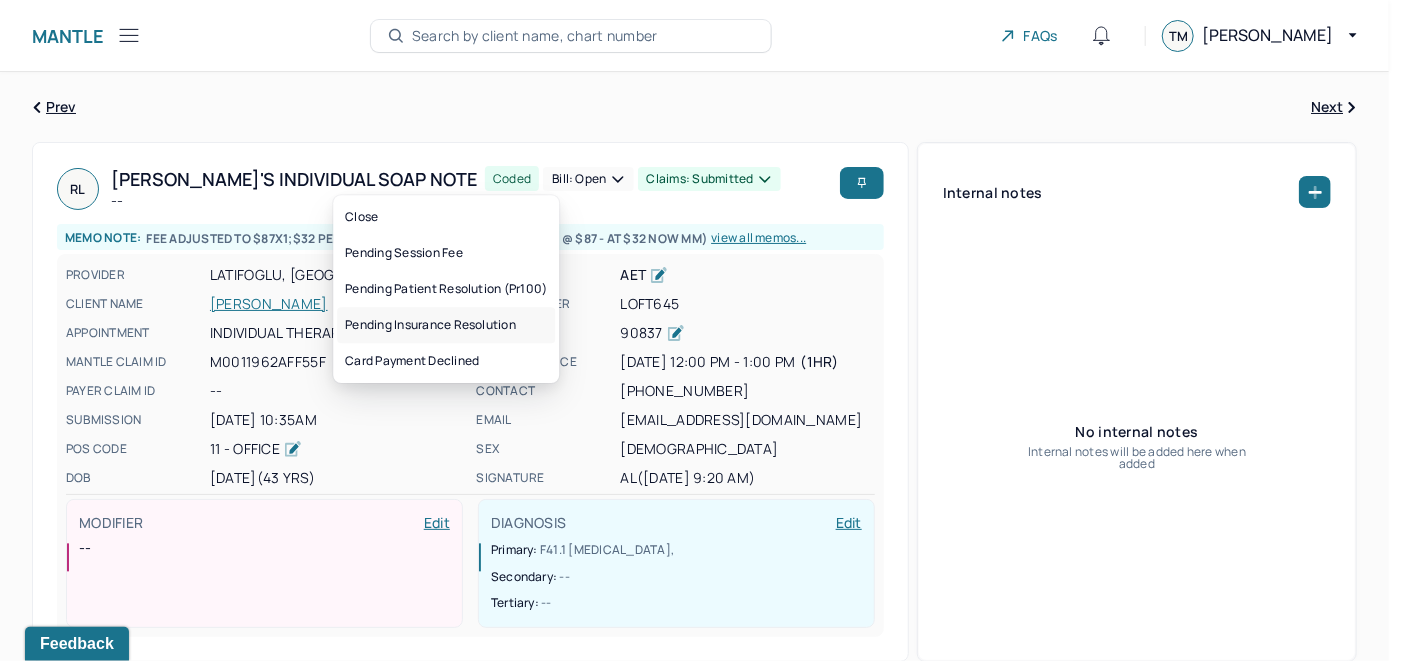 click on "Pending insurance resolution" at bounding box center (446, 325) 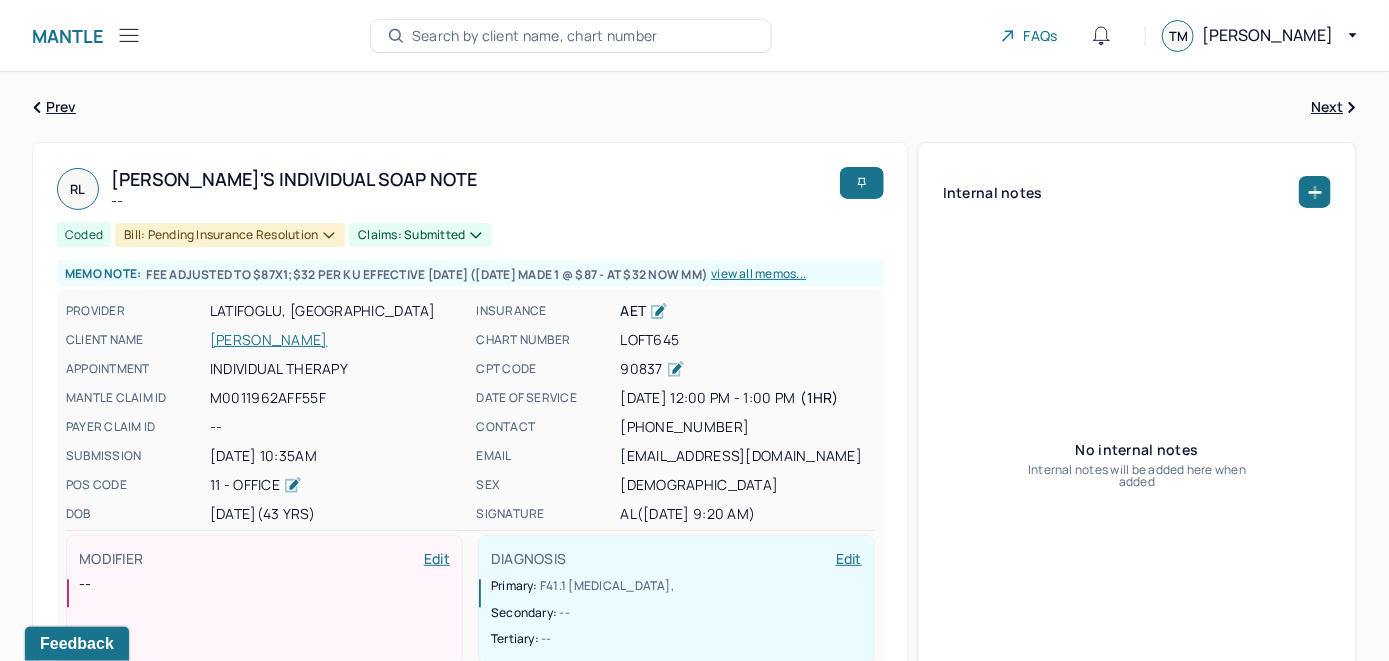 click on "Search by client name, chart number" at bounding box center (535, 36) 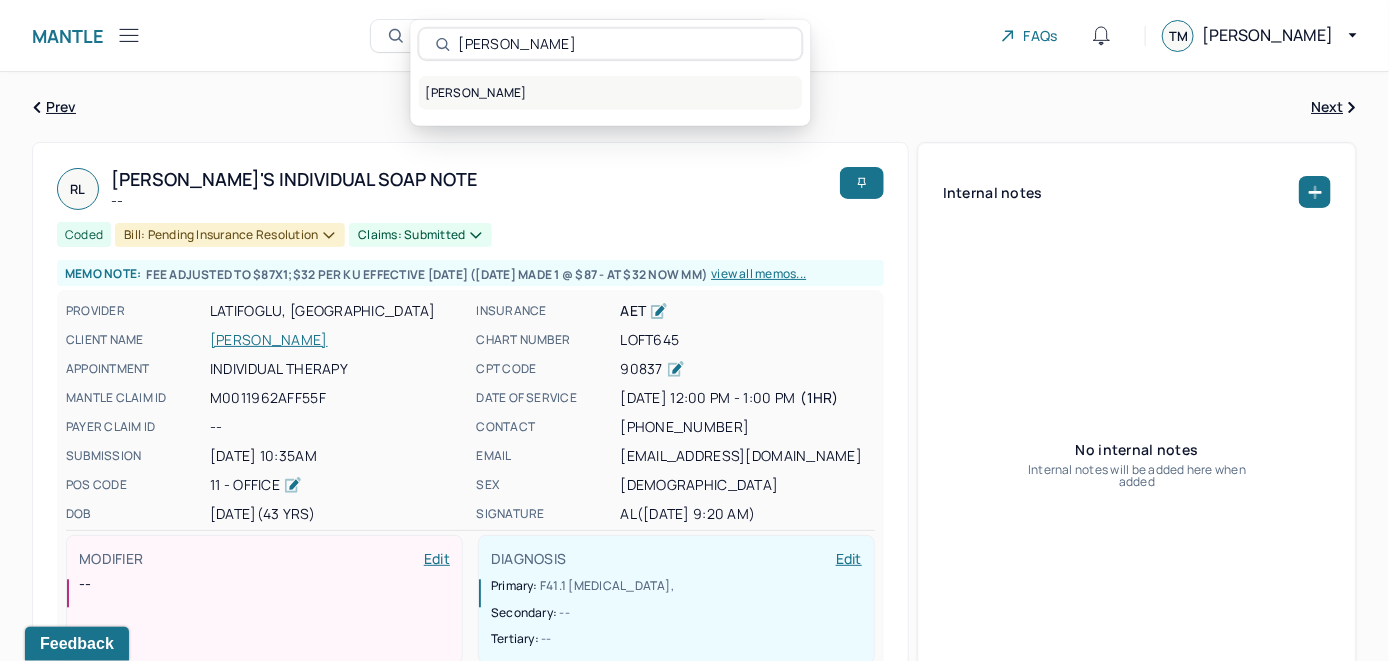 type on "Samuel Daly" 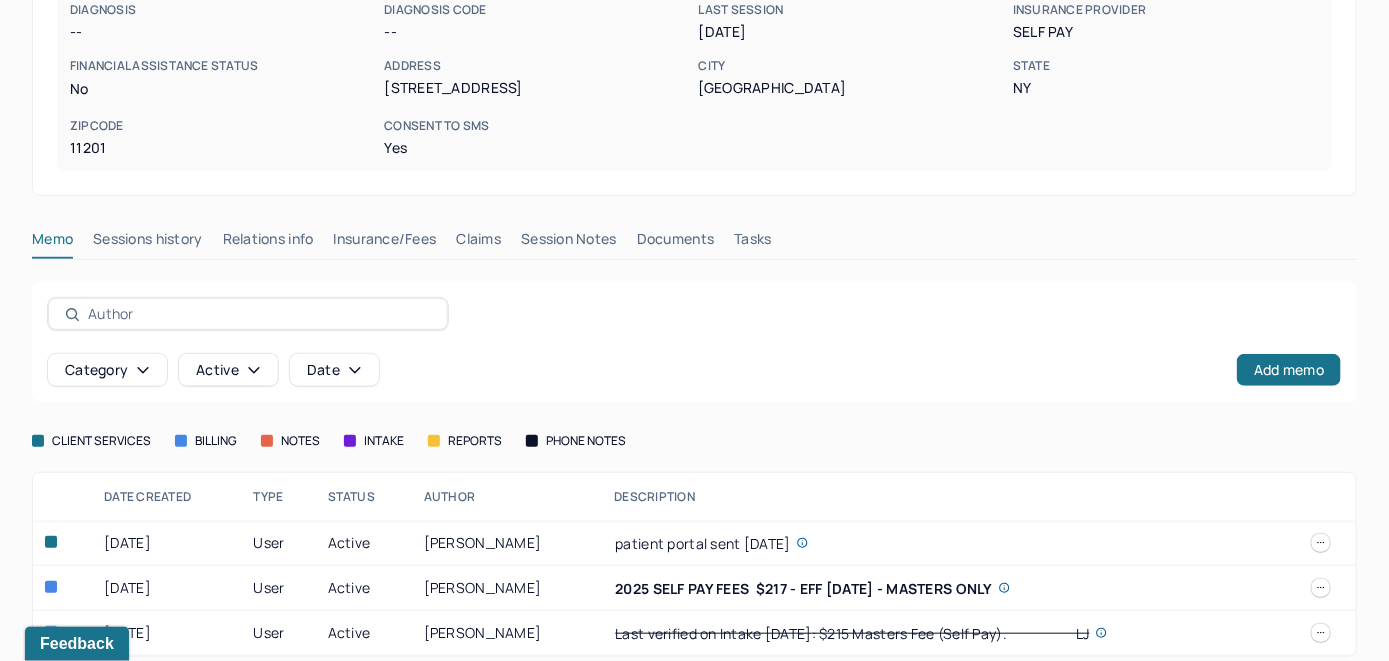 scroll, scrollTop: 350, scrollLeft: 0, axis: vertical 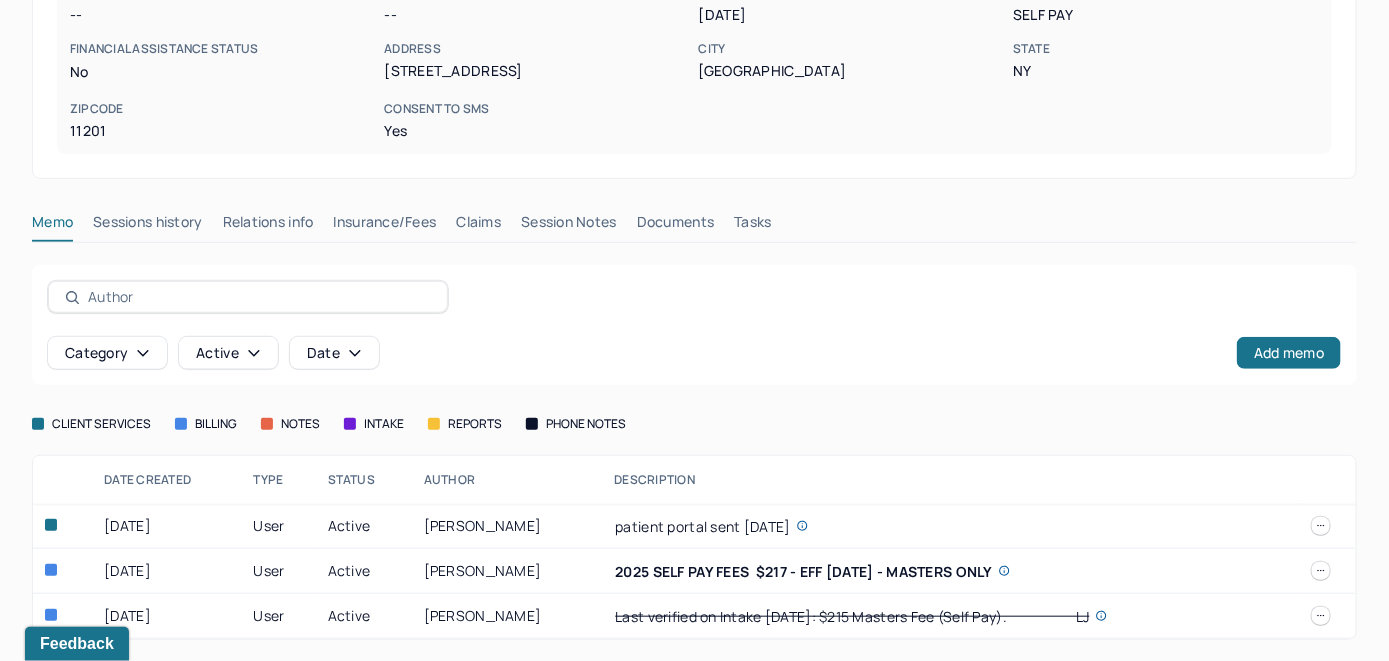 click on "Insurance/Fees" at bounding box center [385, 226] 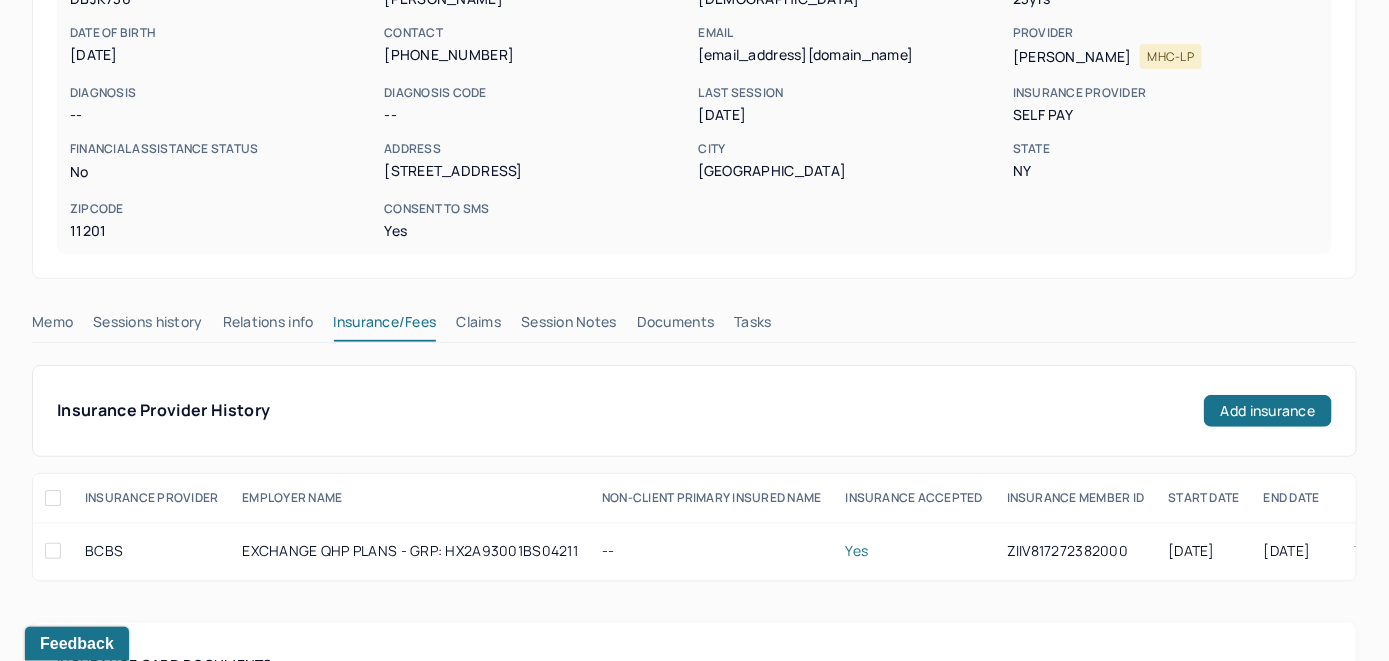 click on "Claims" at bounding box center [478, 326] 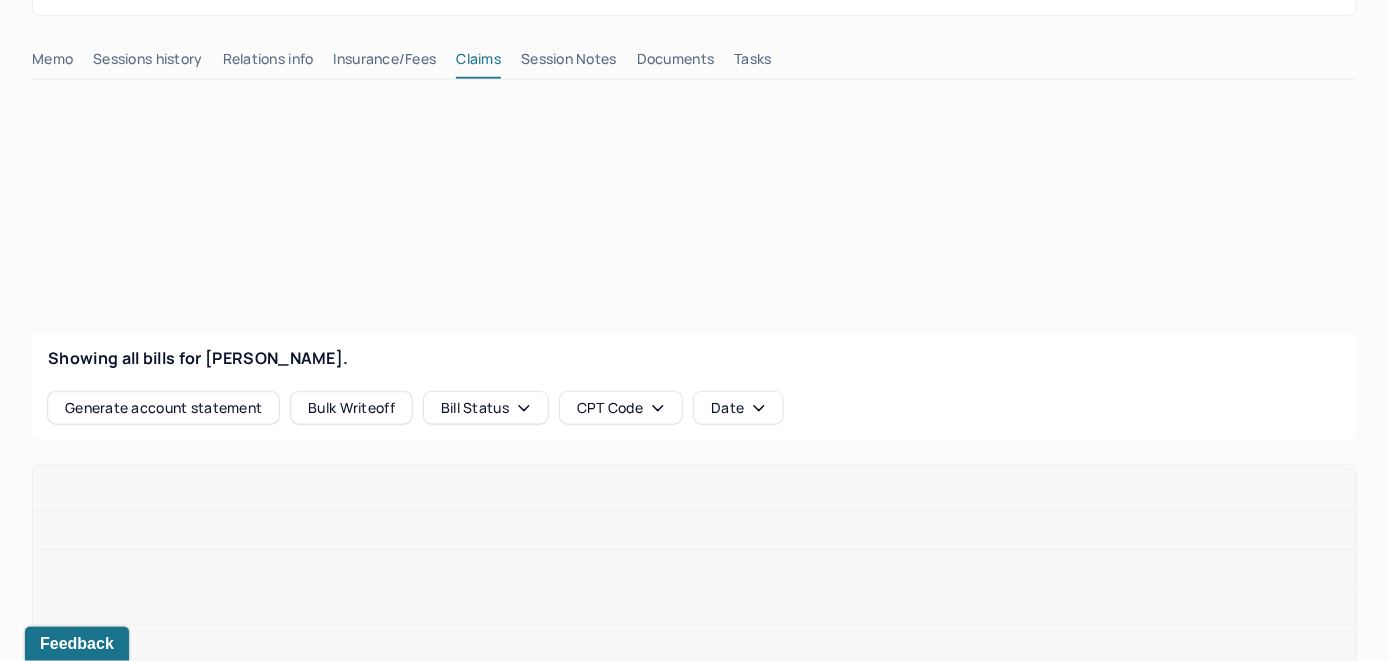 scroll, scrollTop: 504, scrollLeft: 0, axis: vertical 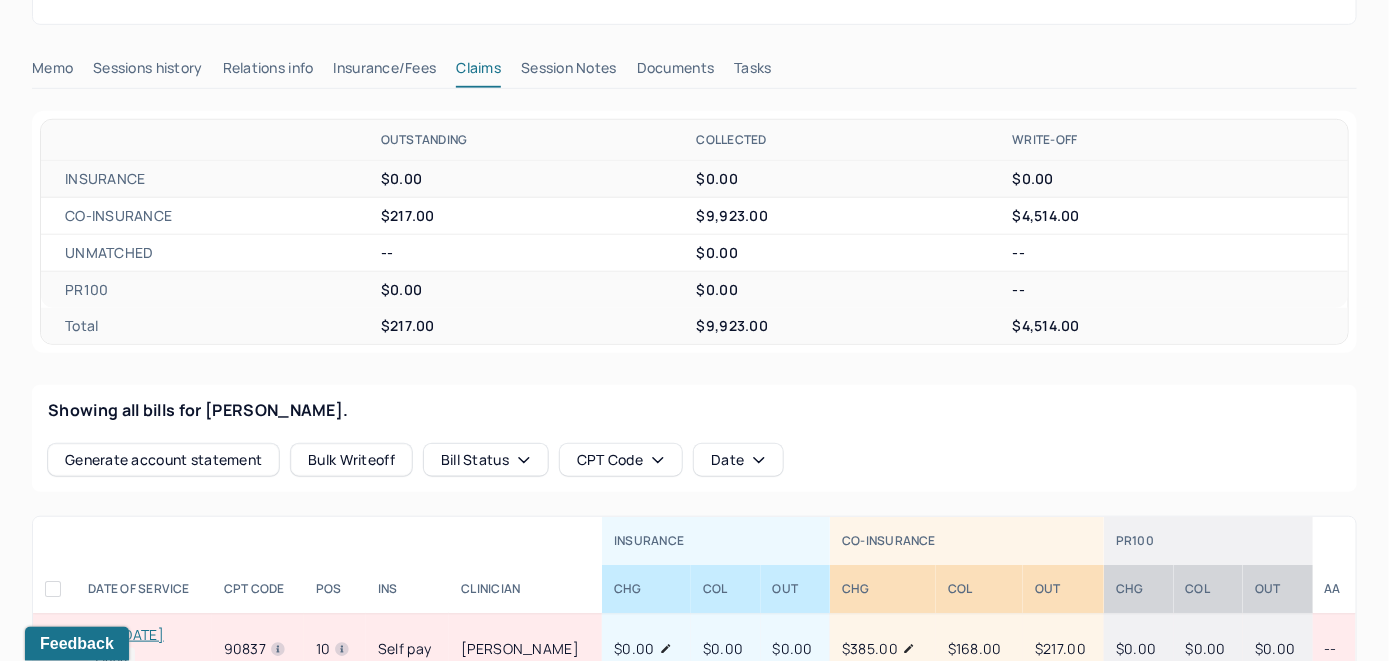 click on "[DATE]" at bounding box center (140, 635) 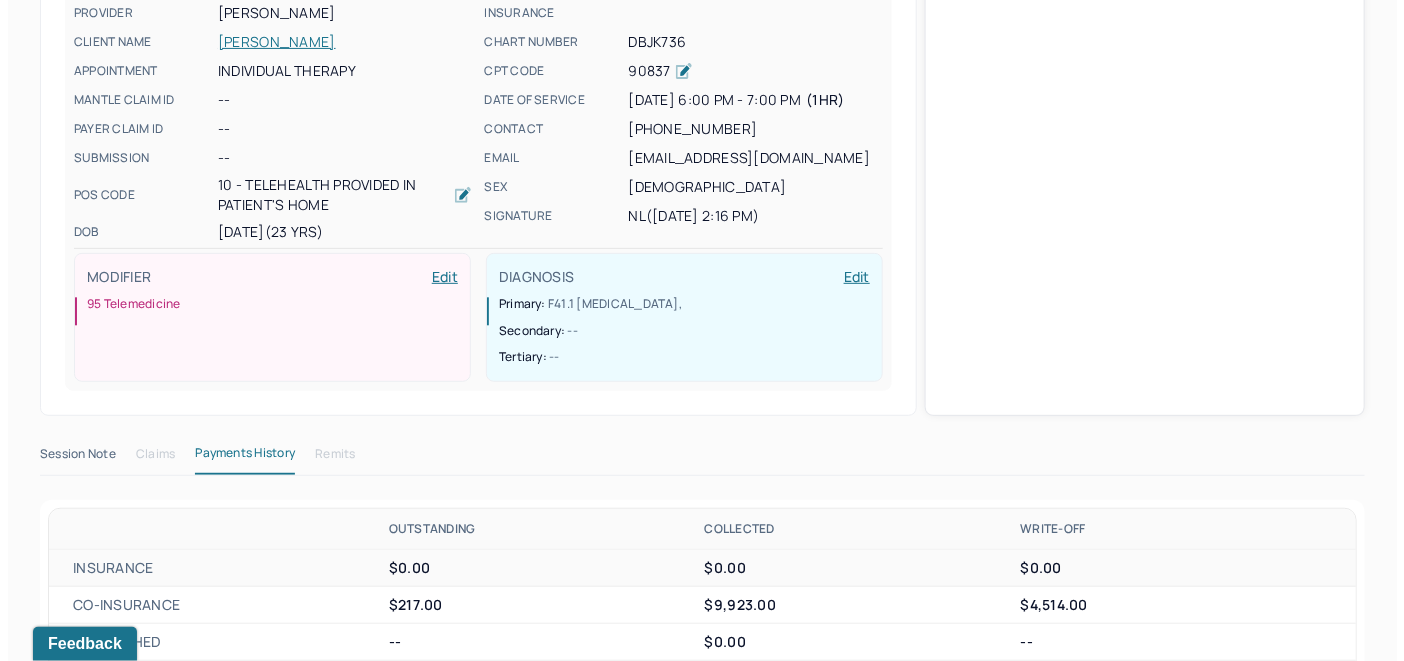 scroll, scrollTop: 566, scrollLeft: 0, axis: vertical 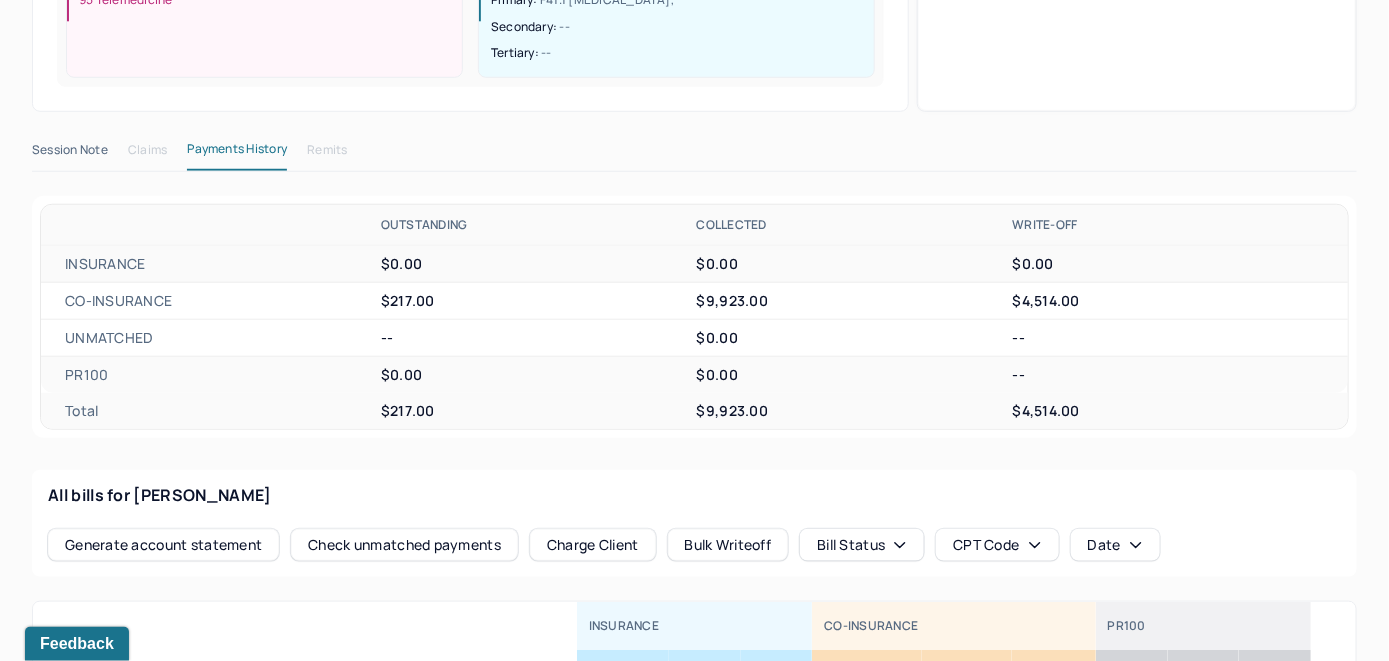 click on "Check unmatched payments" at bounding box center [404, 545] 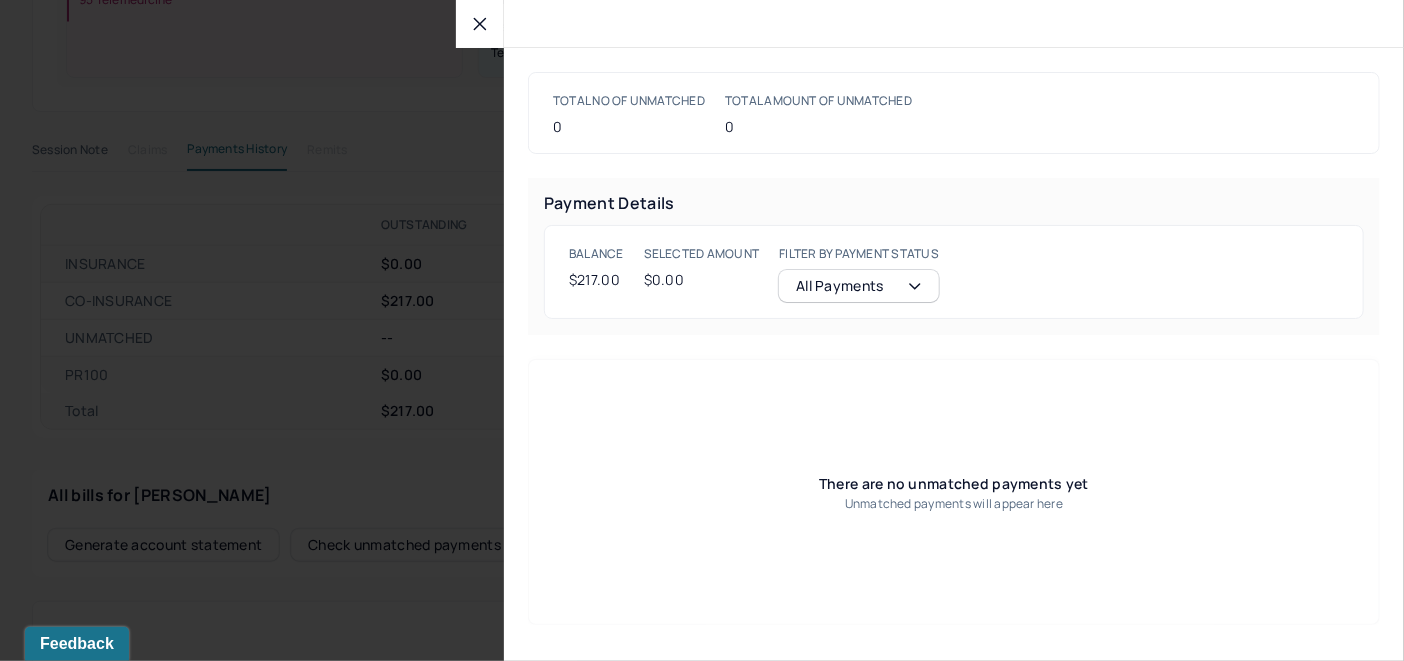 drag, startPoint x: 471, startPoint y: 27, endPoint x: 556, endPoint y: 368, distance: 351.4342 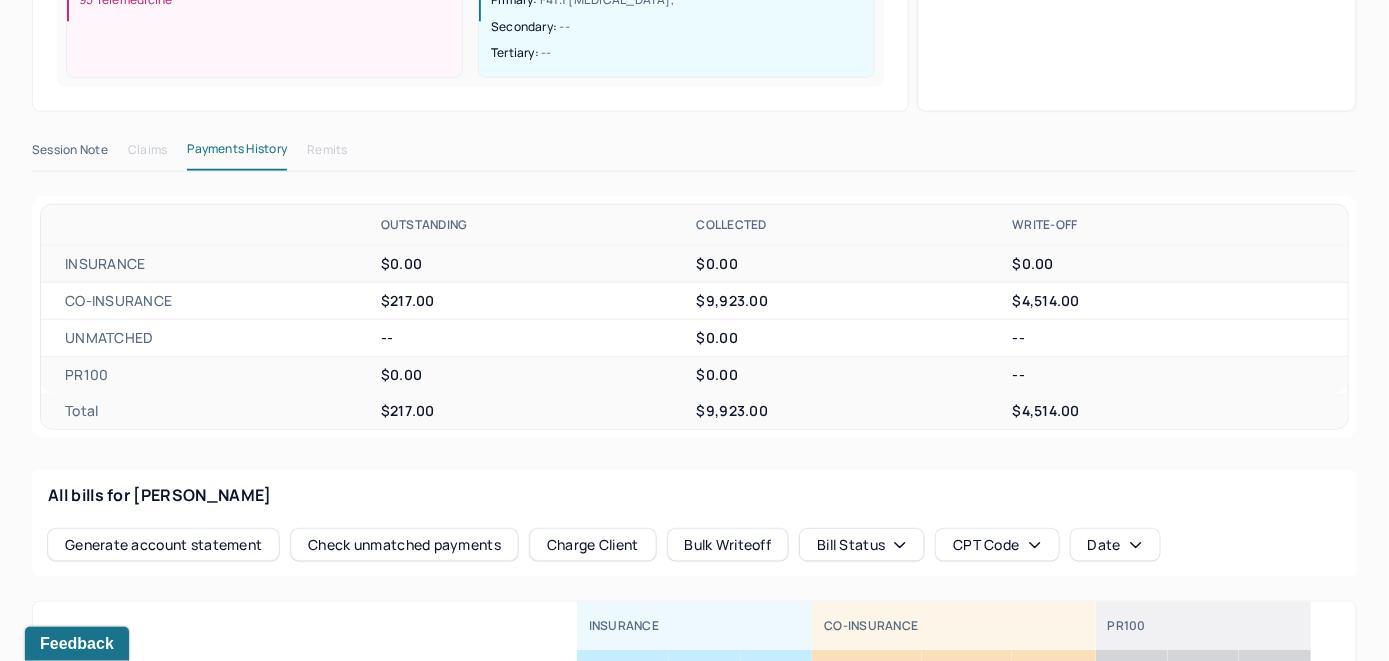 click on "Charge Client" at bounding box center [593, 545] 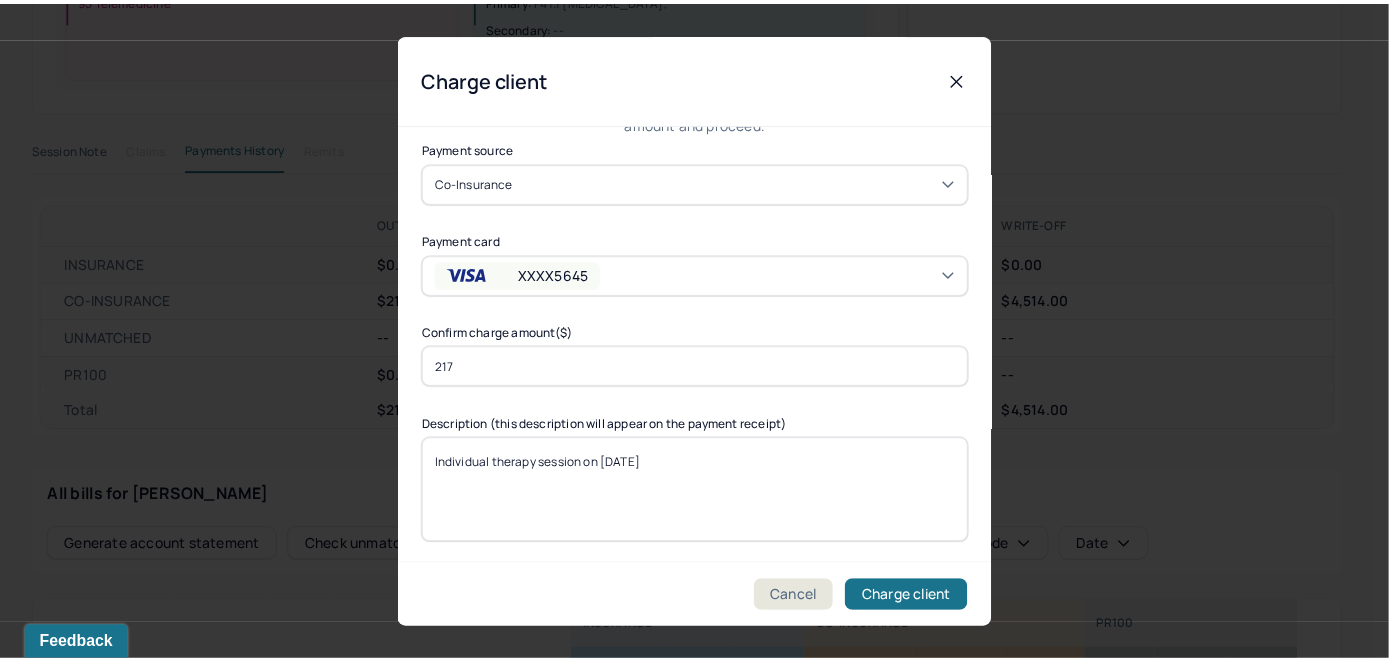 scroll, scrollTop: 121, scrollLeft: 0, axis: vertical 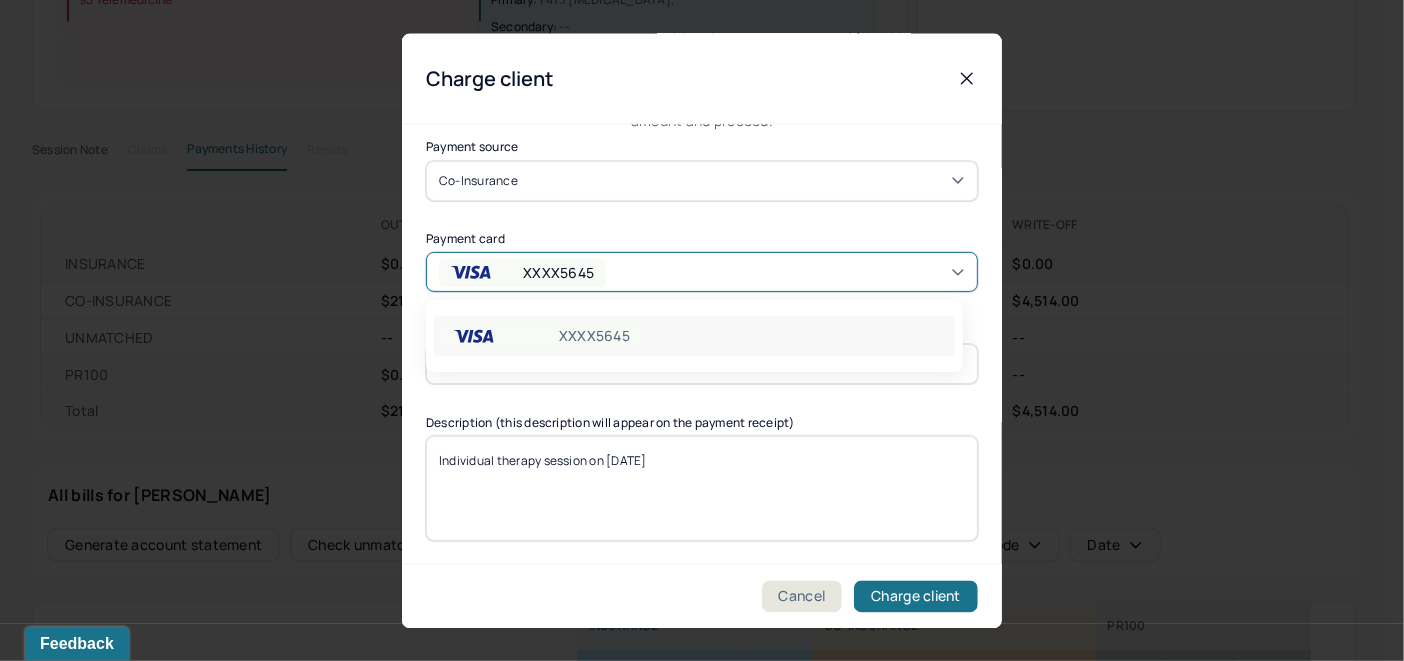 click on "XXXX5645" at bounding box center [702, 272] 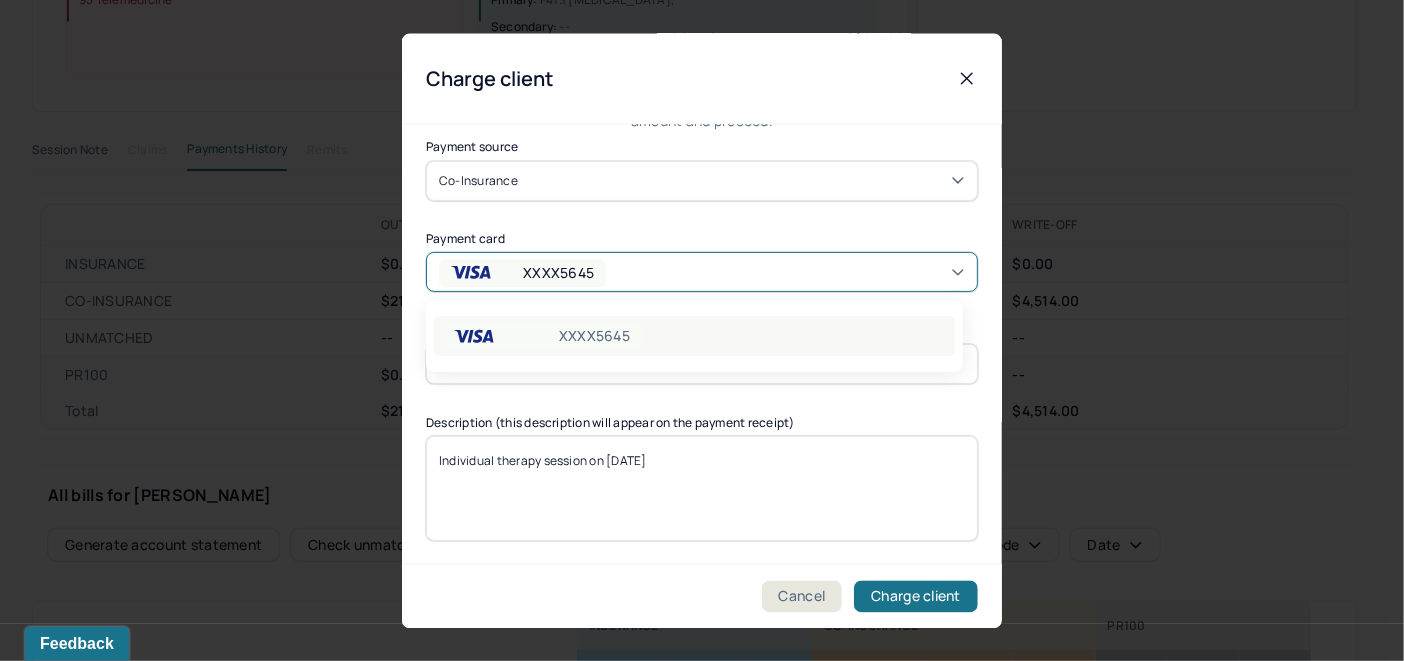 click on "XXXX5645" at bounding box center [694, 336] 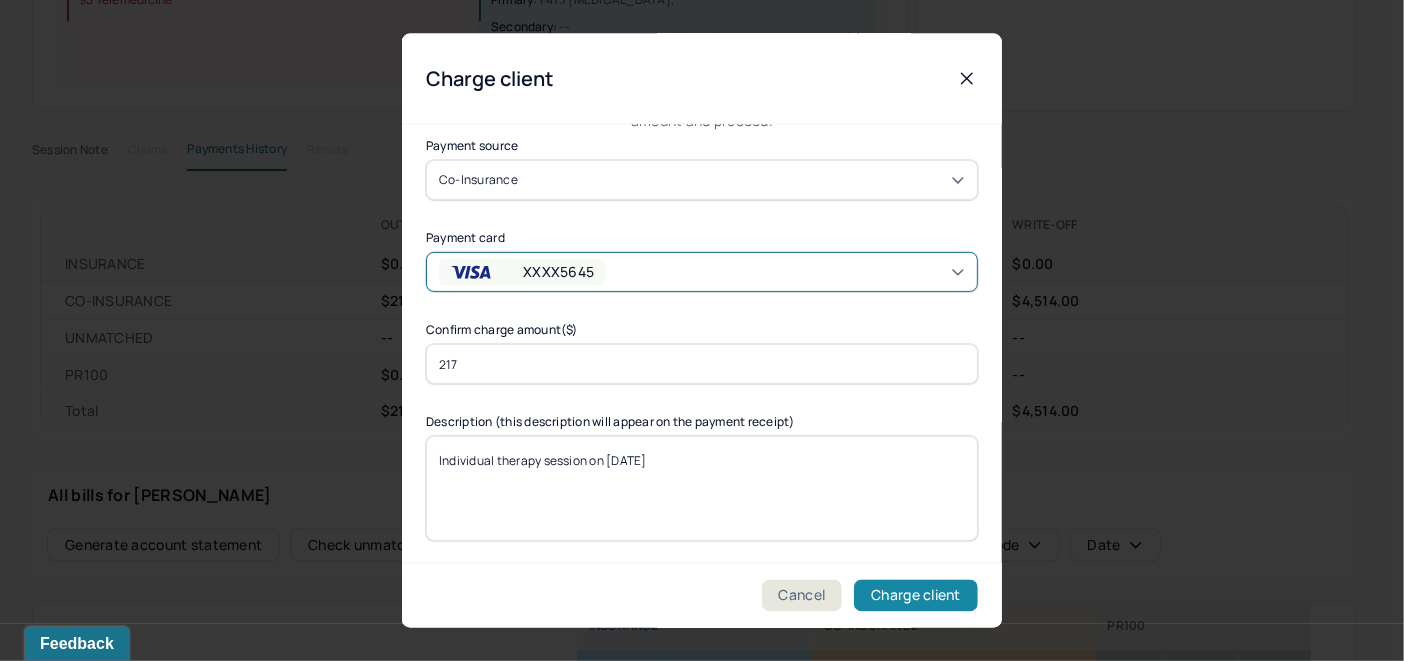 click on "Charge client" at bounding box center [916, 596] 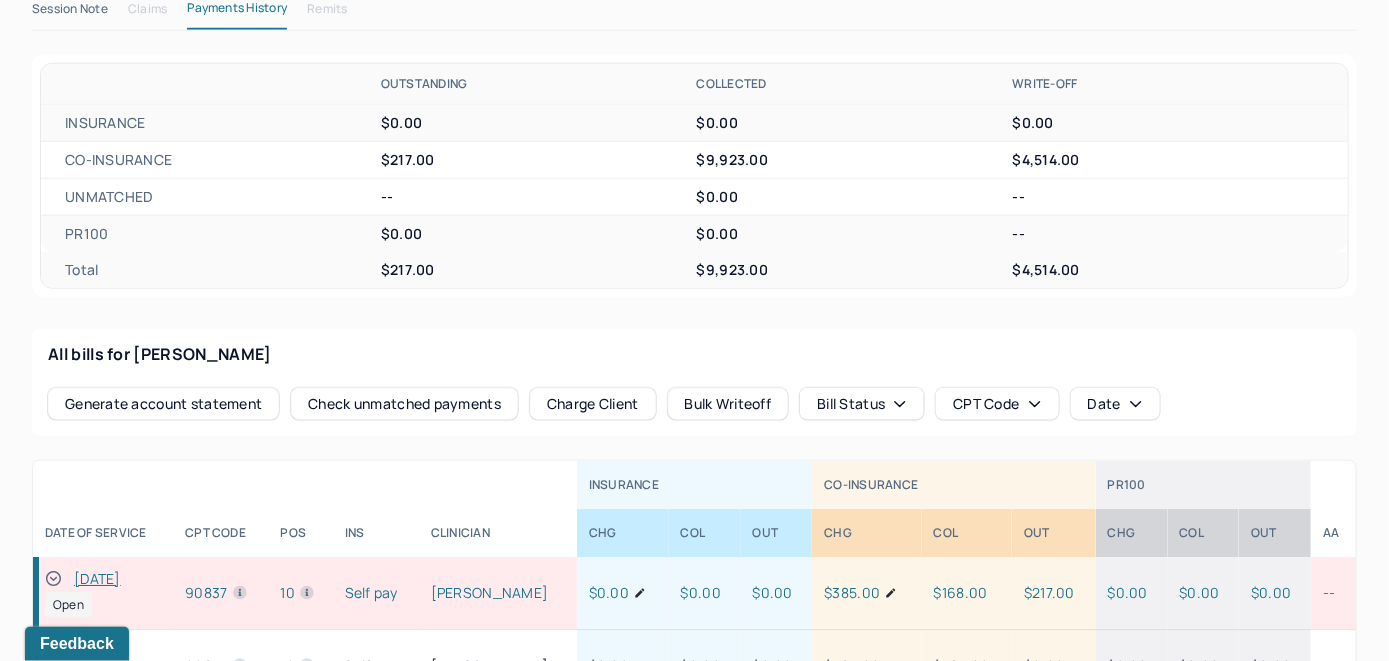 scroll, scrollTop: 866, scrollLeft: 0, axis: vertical 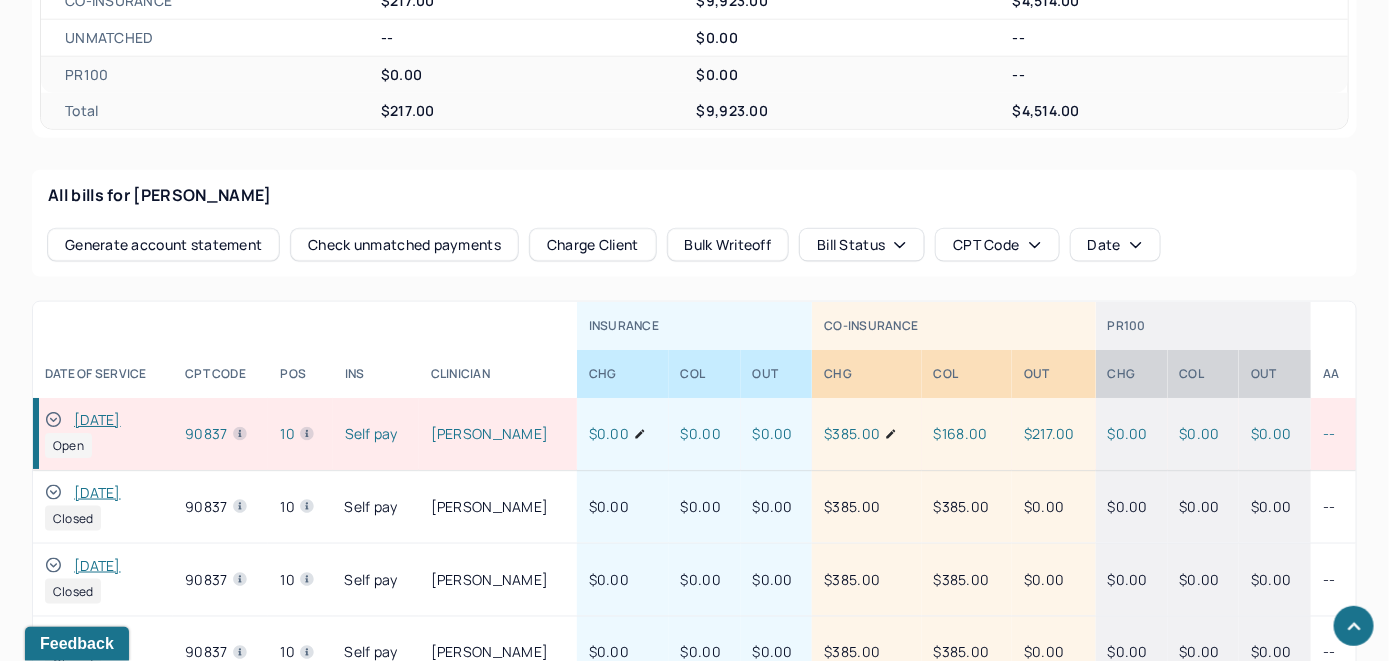 drag, startPoint x: 55, startPoint y: 420, endPoint x: 134, endPoint y: 389, distance: 84.8646 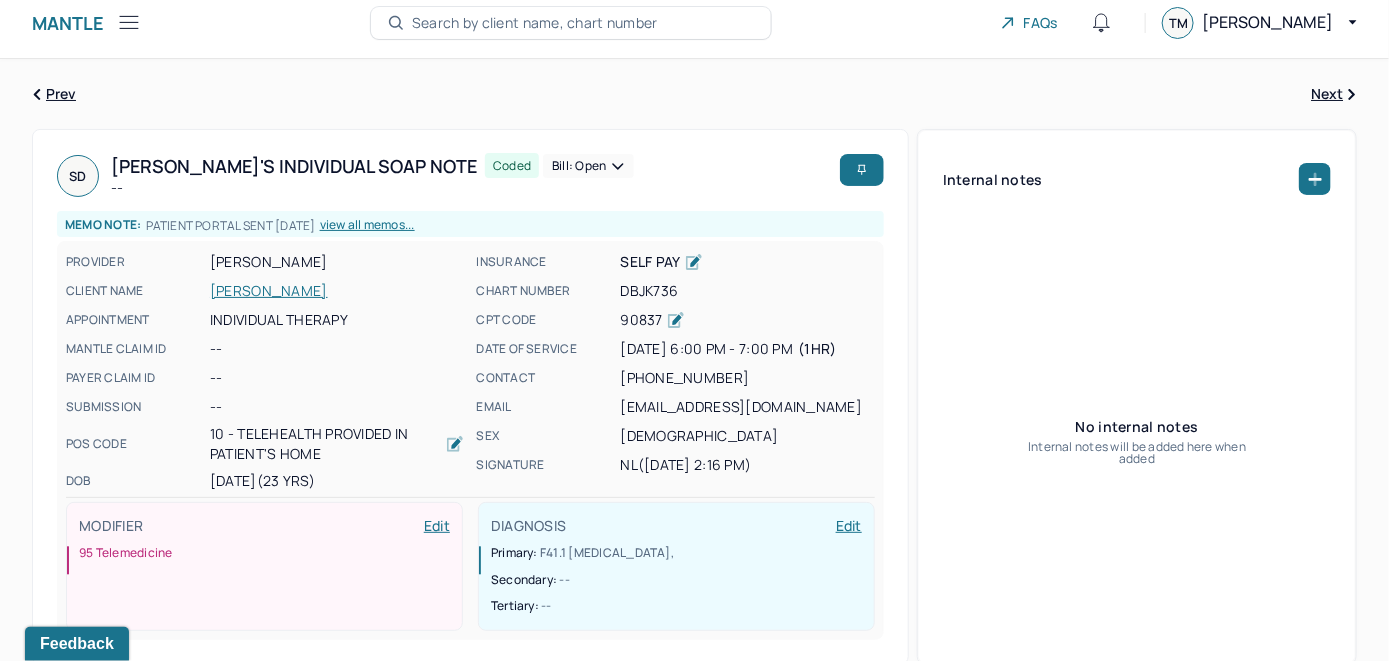 scroll, scrollTop: 0, scrollLeft: 0, axis: both 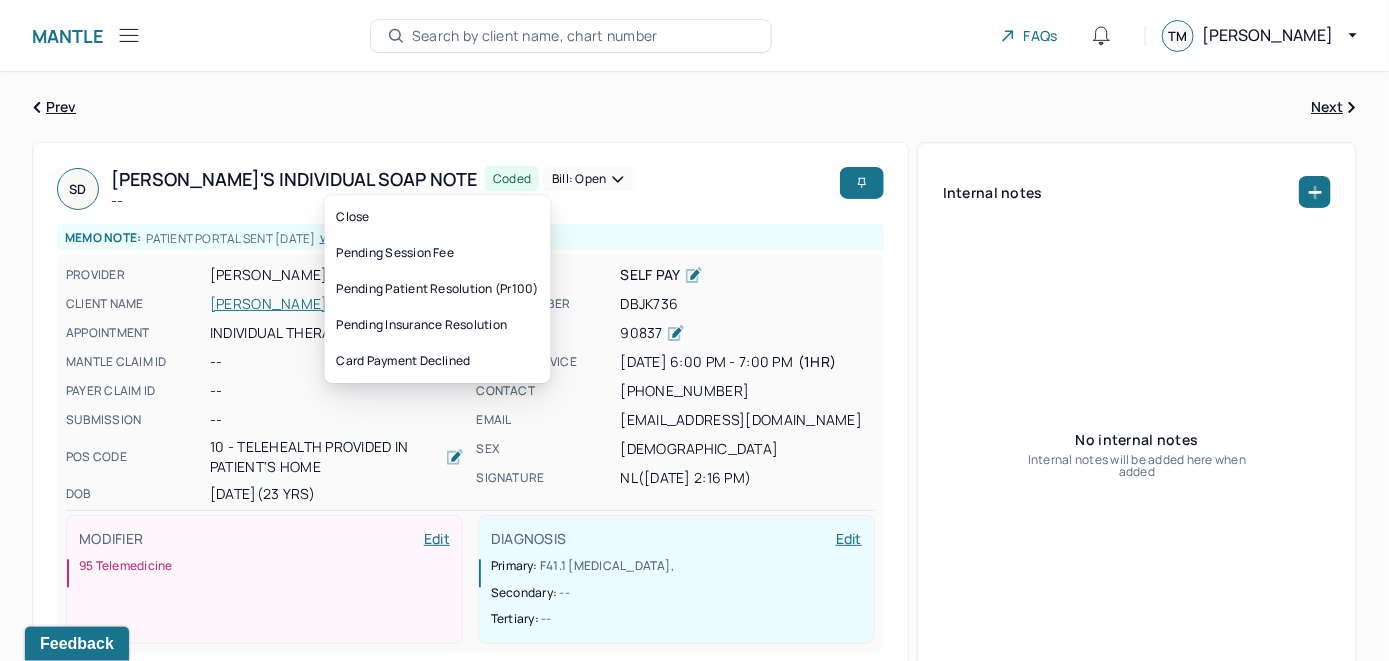 click on "Bill: Open" at bounding box center (588, 179) 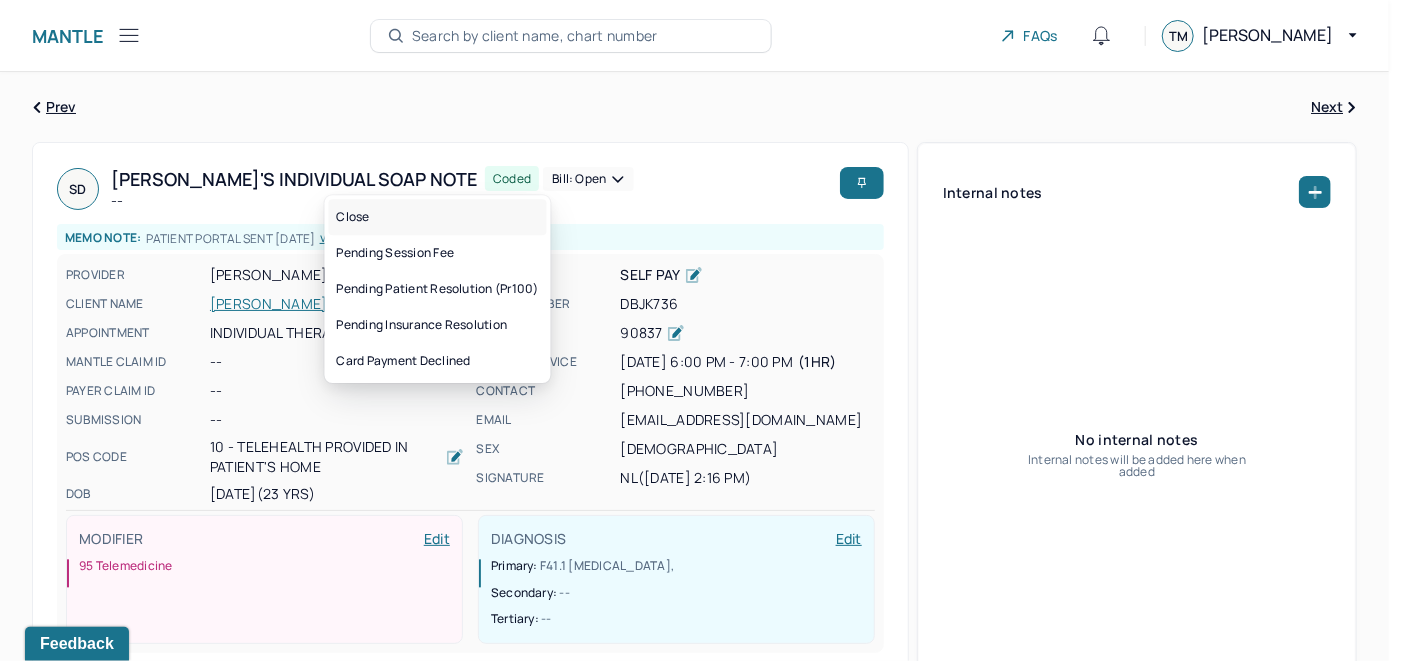 click on "Close" at bounding box center (438, 217) 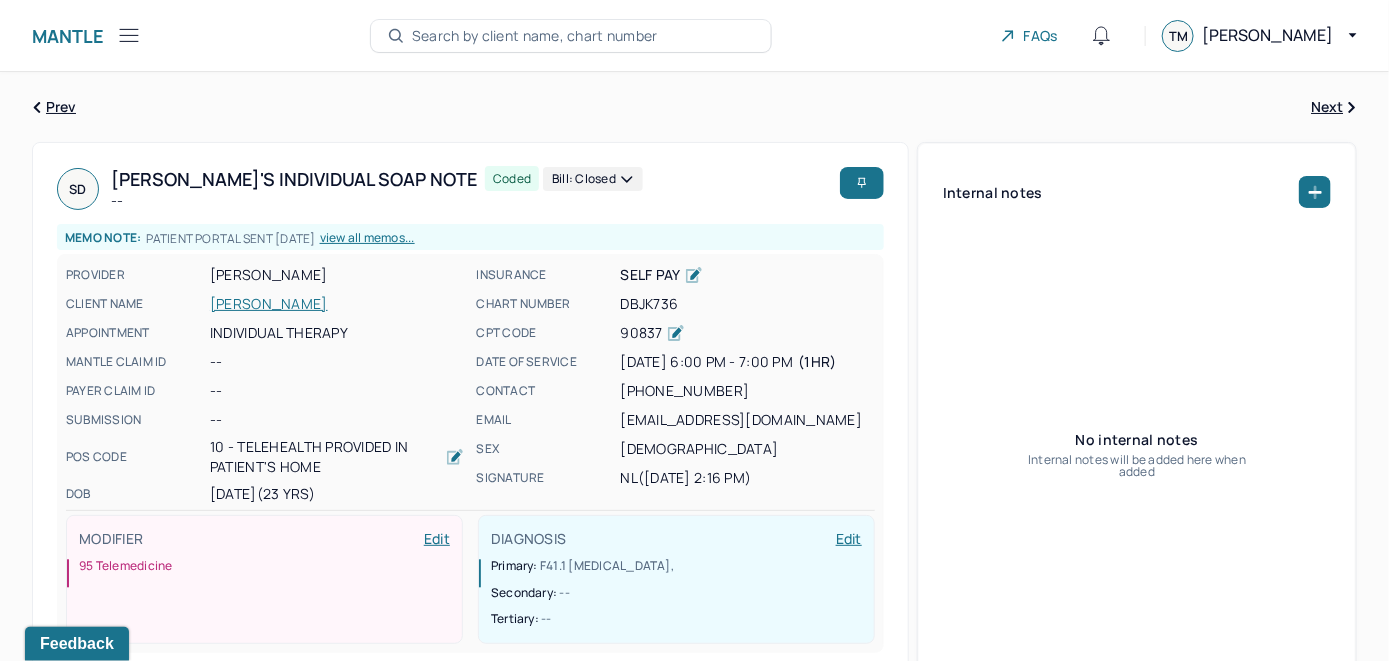 click on "Search by client name, chart number" at bounding box center (535, 36) 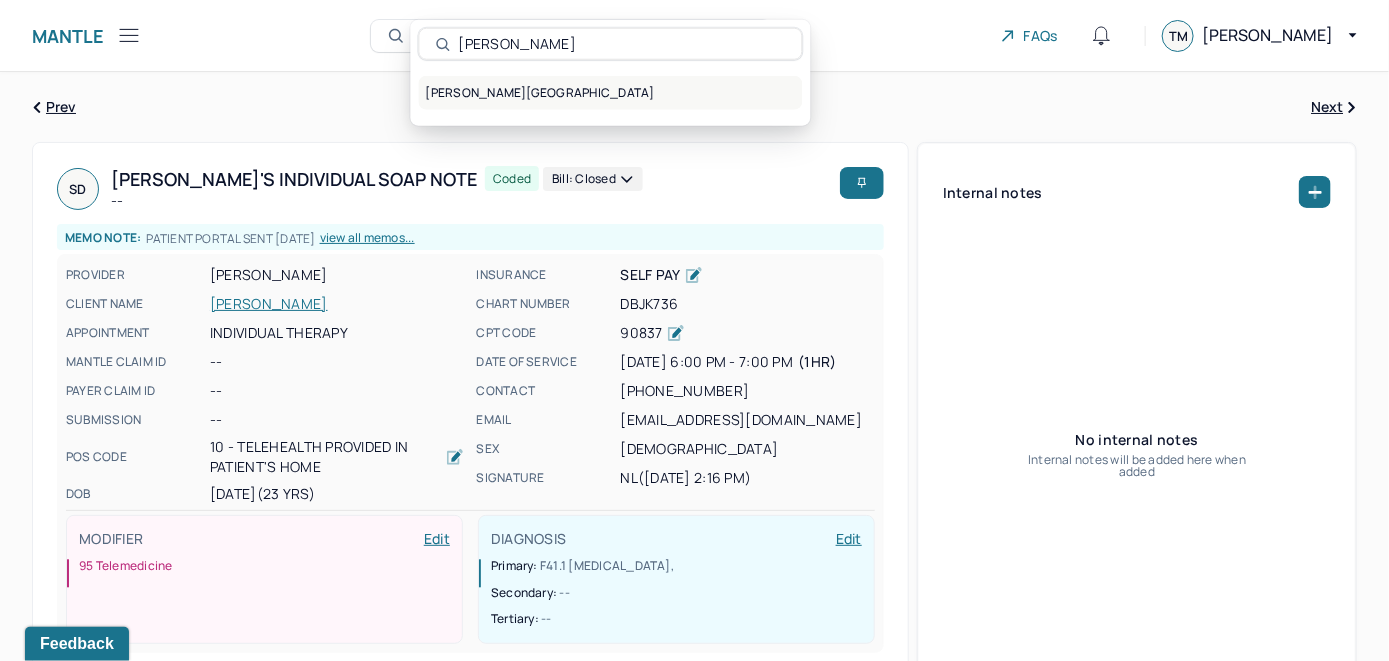 type on "Sanju Ebanks" 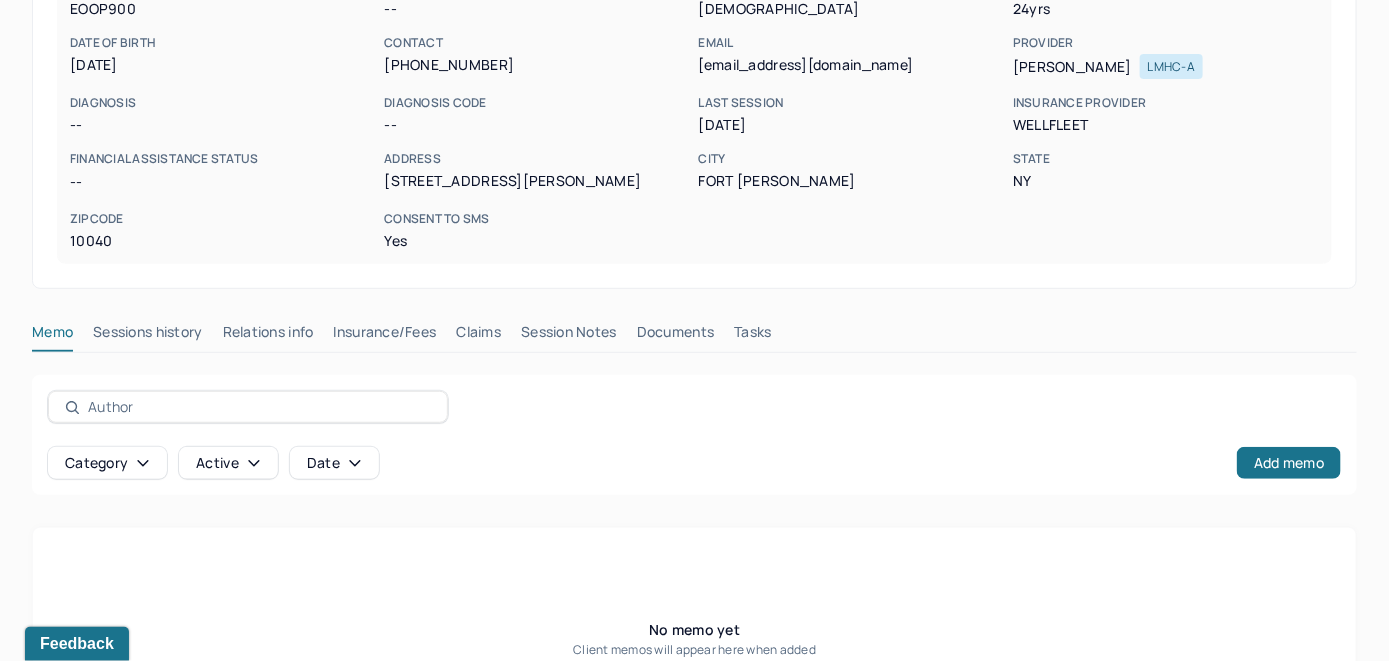 scroll, scrollTop: 300, scrollLeft: 0, axis: vertical 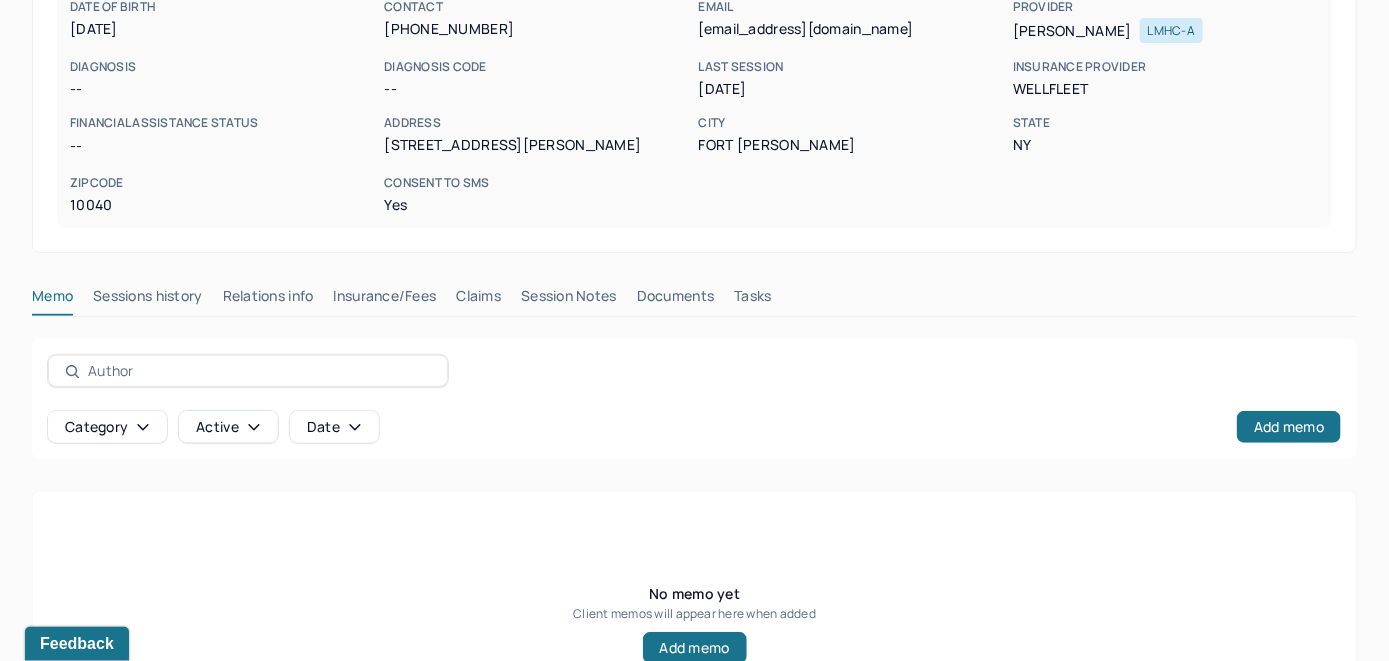 click on "Insurance/Fees" at bounding box center (385, 300) 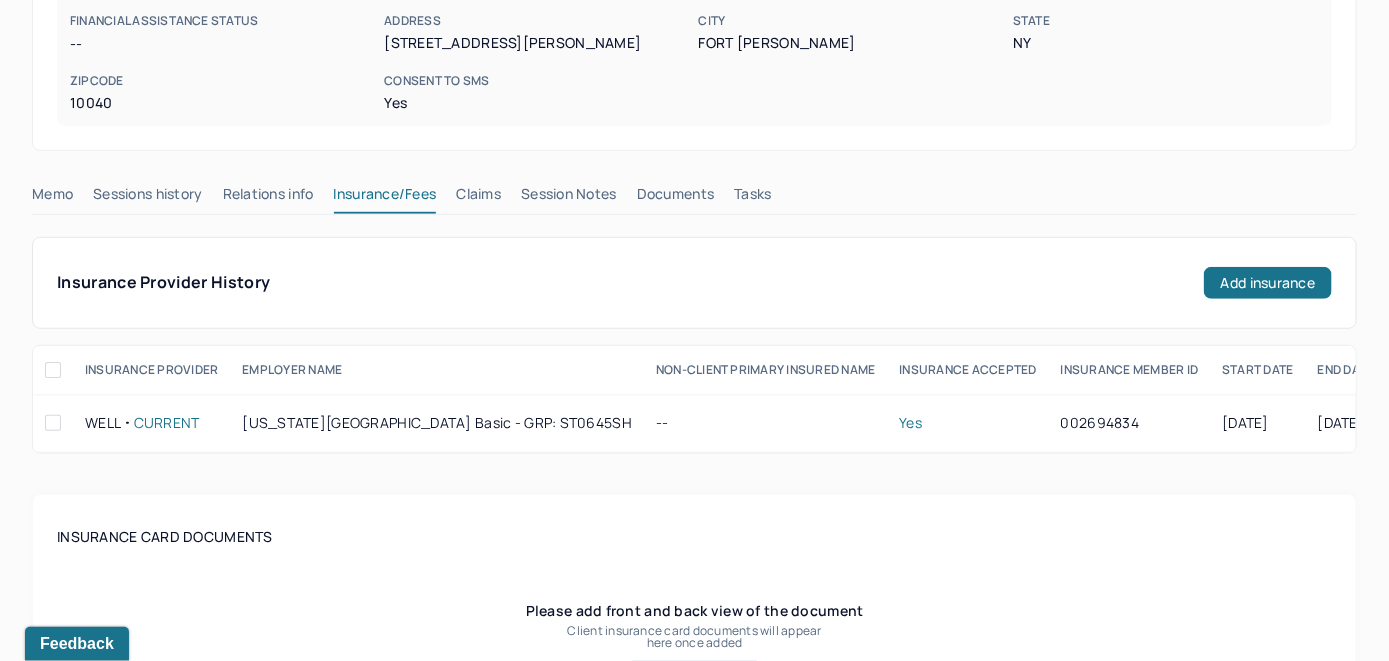 scroll, scrollTop: 400, scrollLeft: 0, axis: vertical 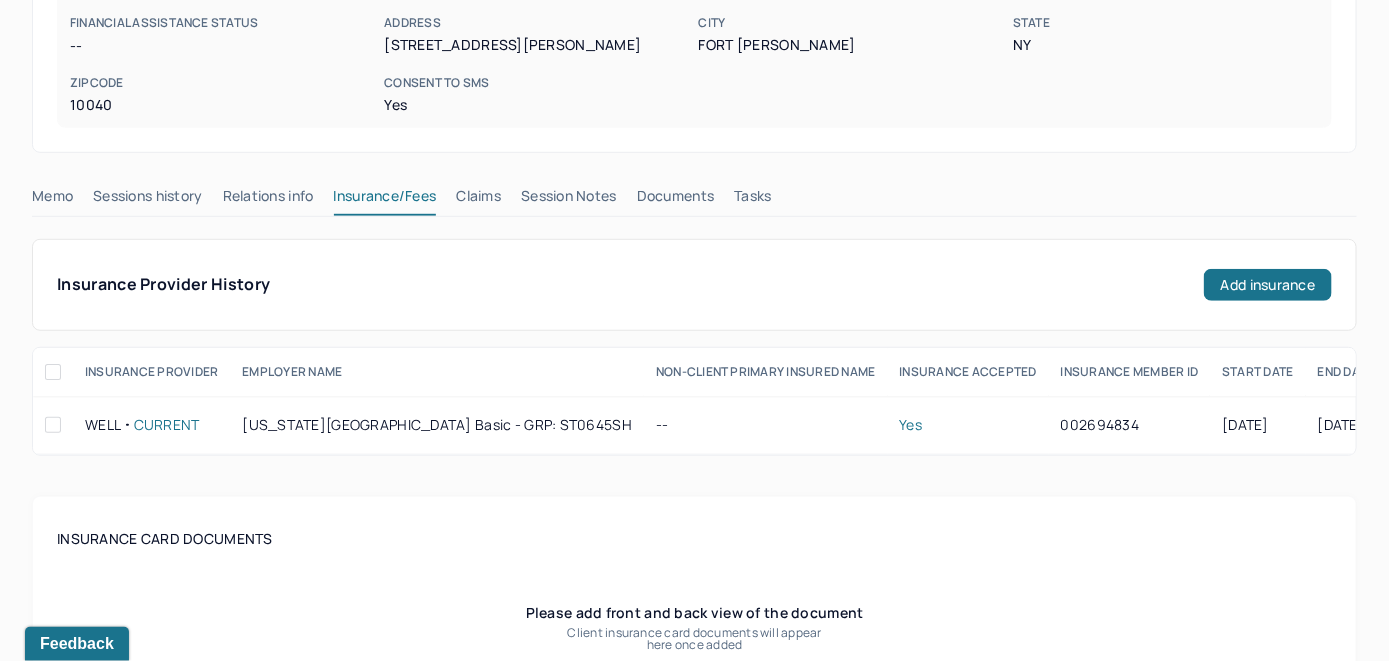 click on "Claims" at bounding box center (478, 200) 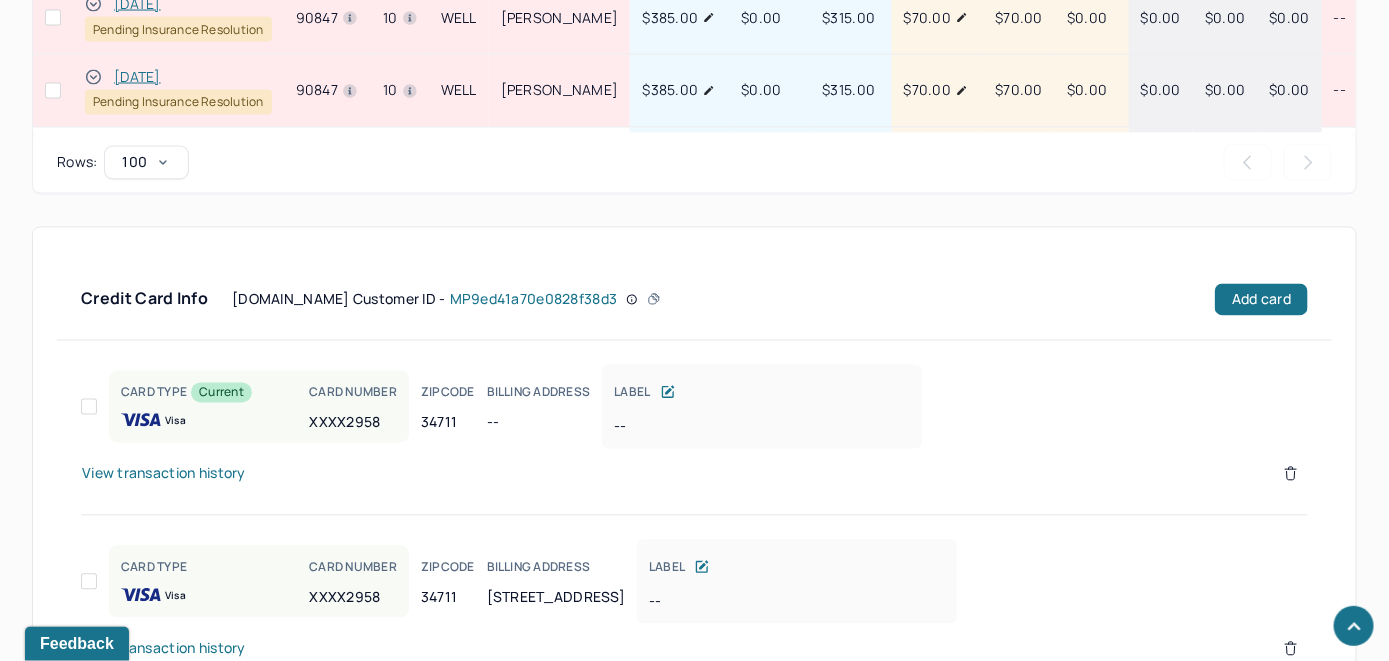 scroll, scrollTop: 1660, scrollLeft: 0, axis: vertical 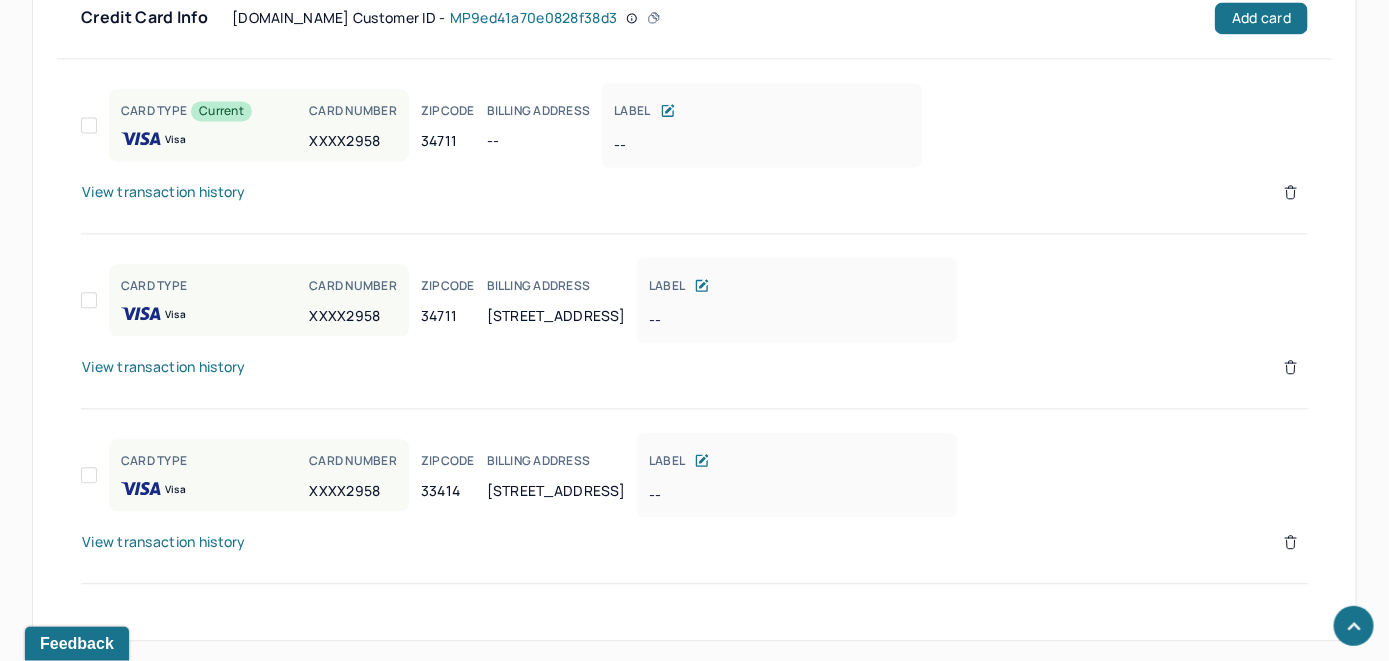 click on "View transaction history" at bounding box center [164, 192] 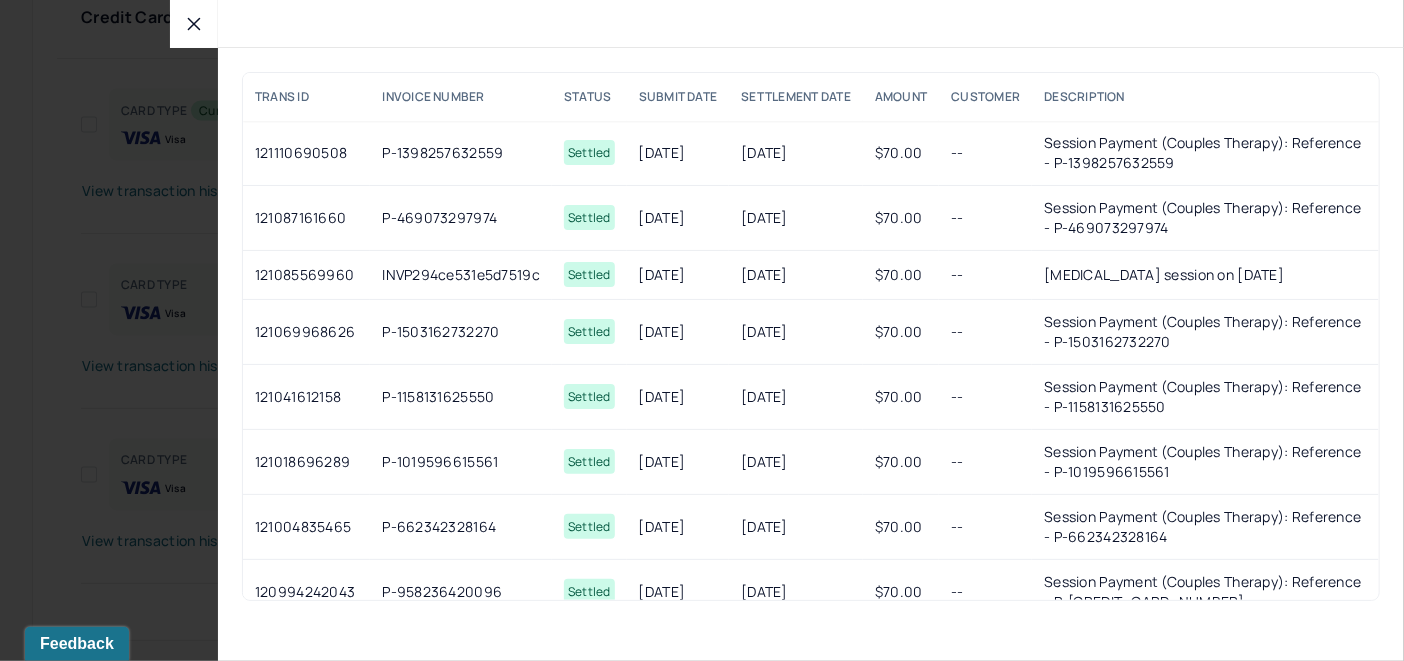 click at bounding box center [194, 24] 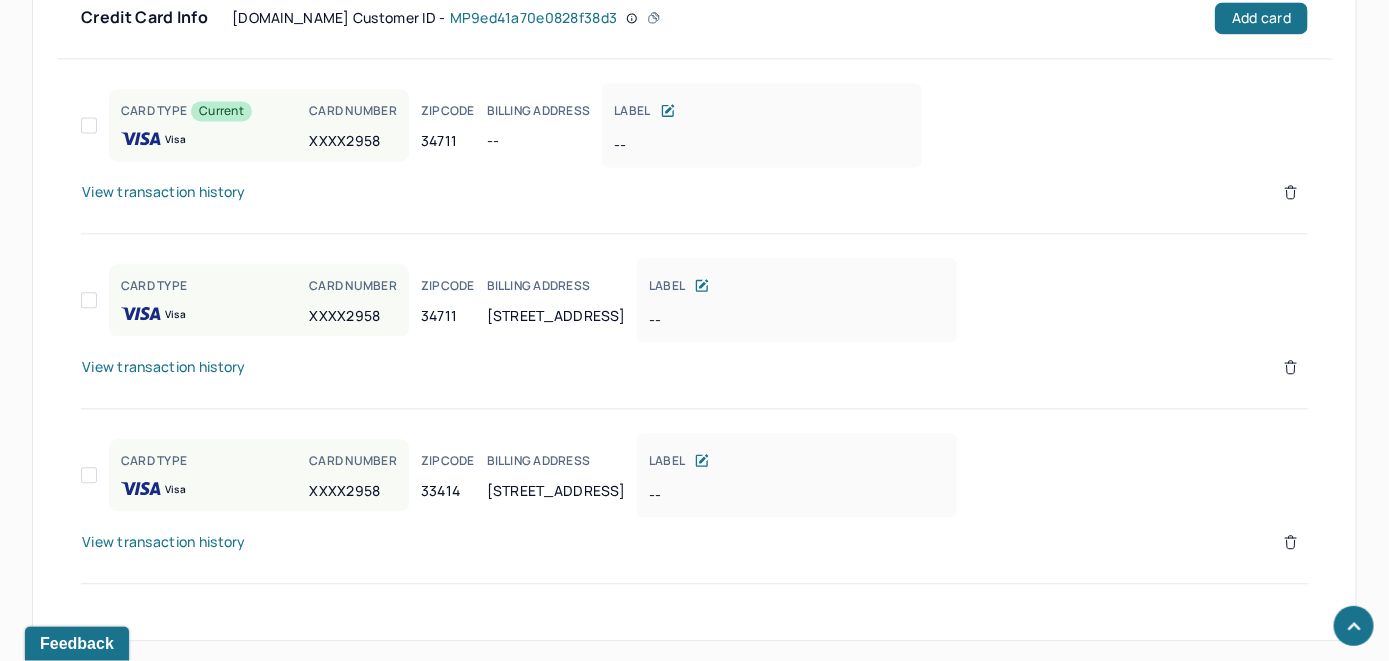 click 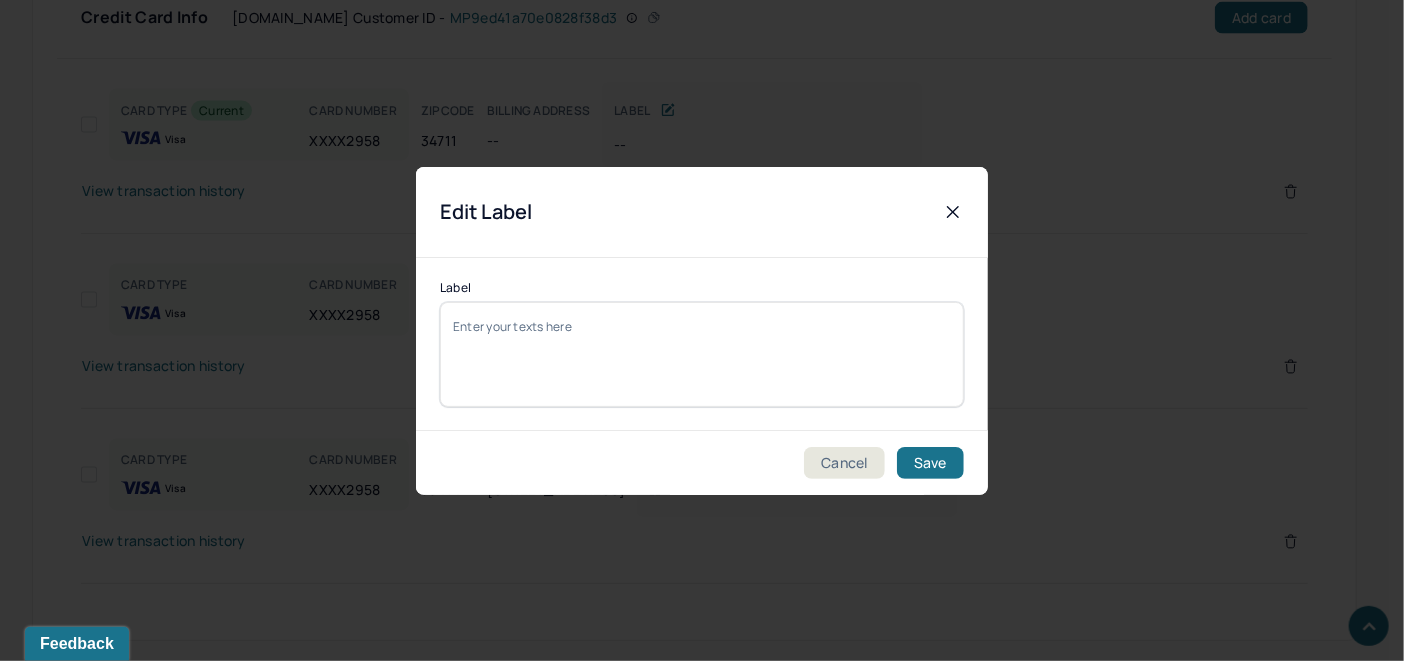 click on "Label" at bounding box center (702, 354) 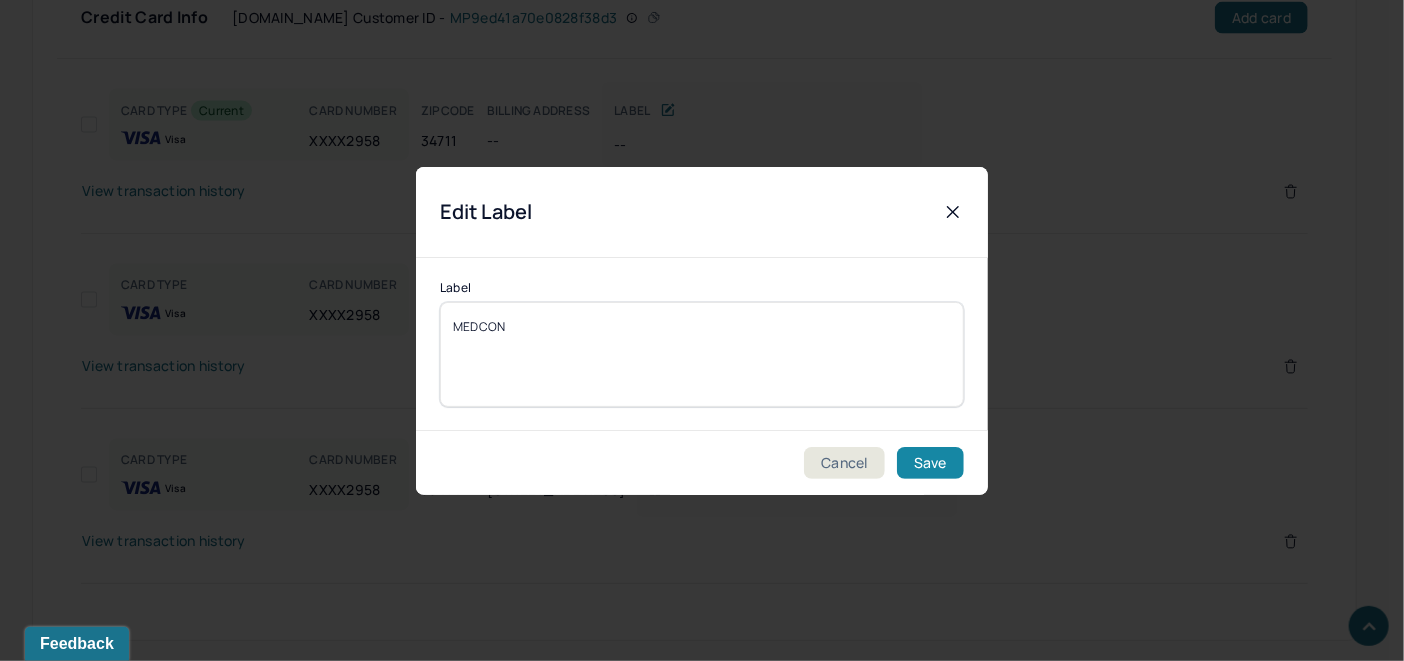 type on "MEDCON" 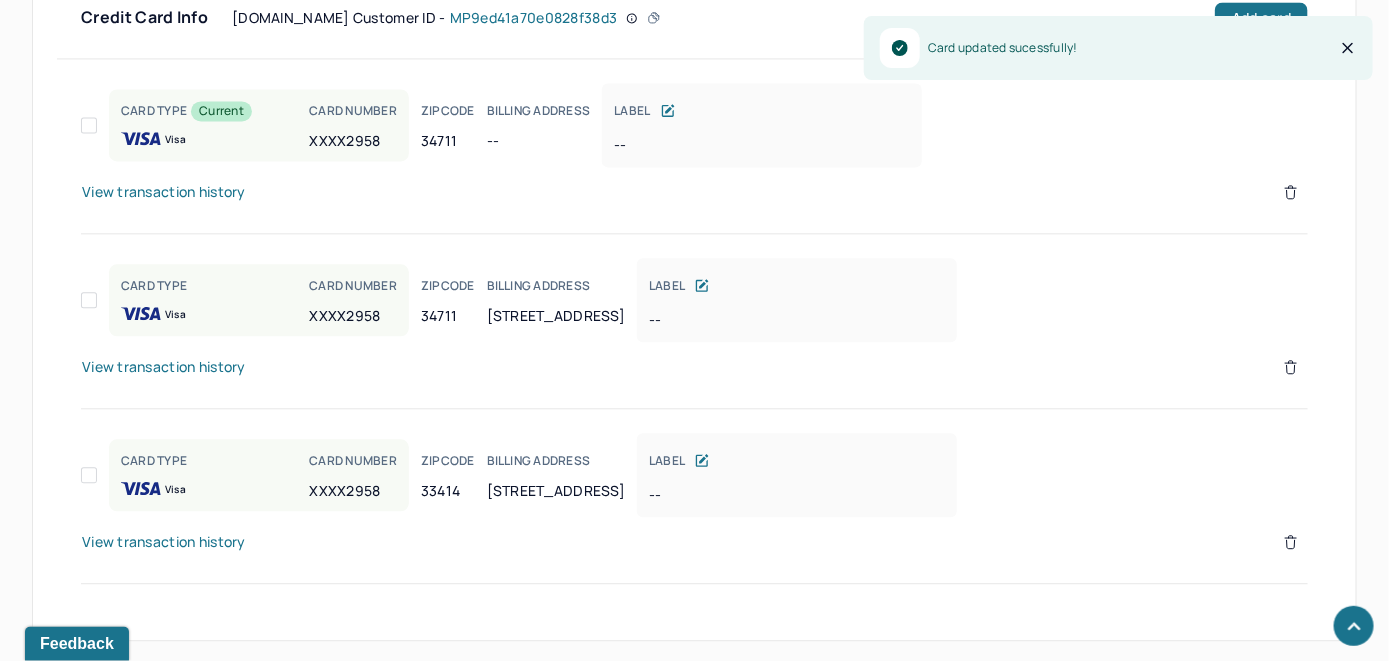 click on "View transaction history" at bounding box center [164, 367] 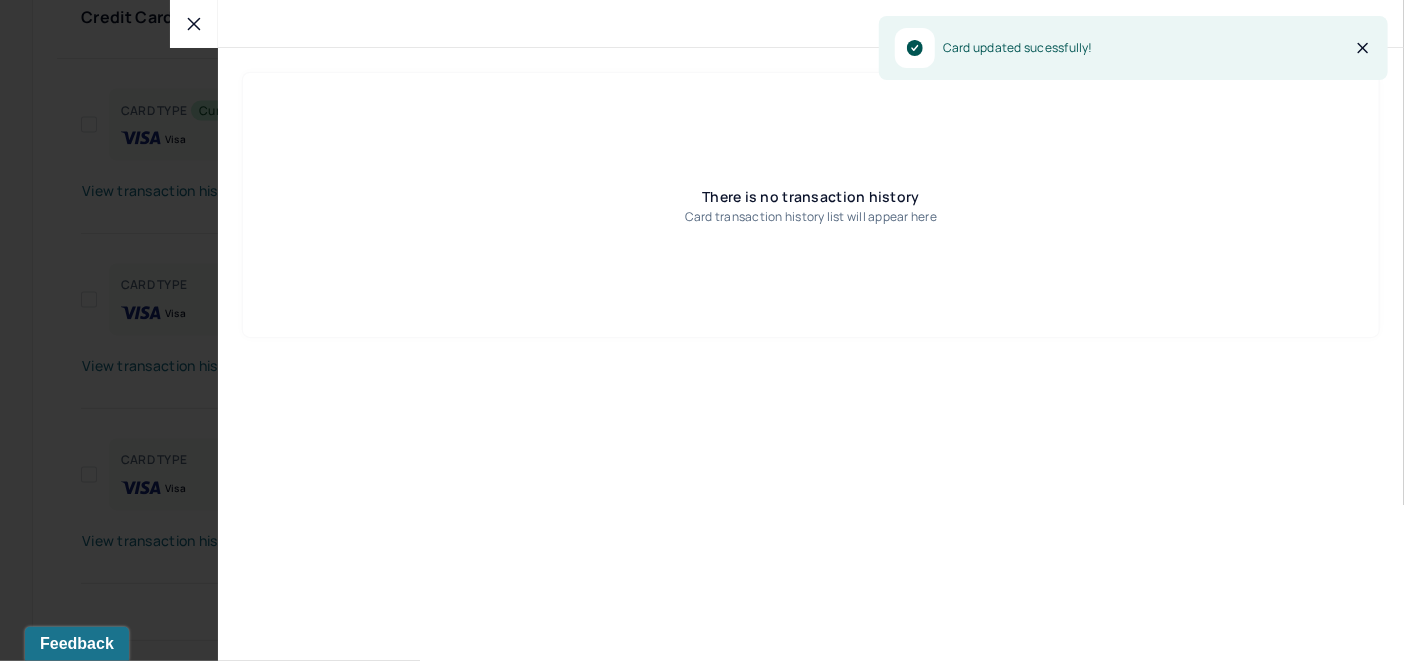 click at bounding box center [194, 24] 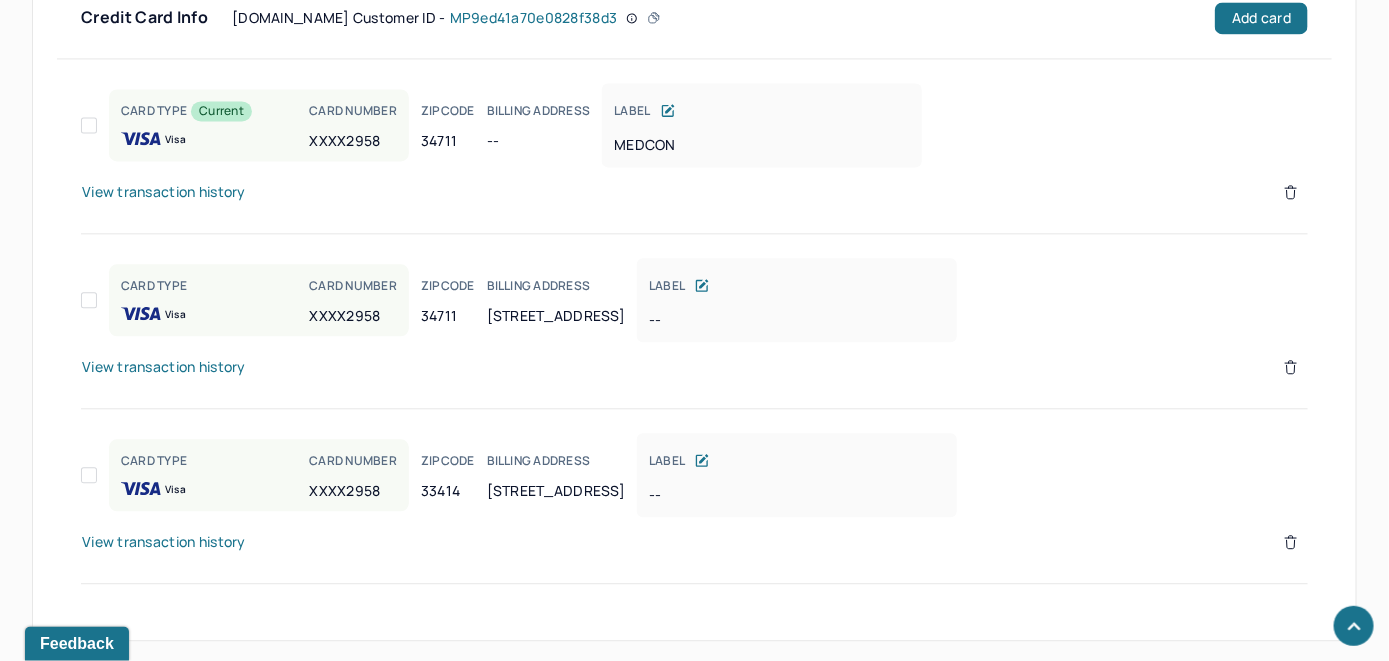 click on "View transaction history" at bounding box center [164, 542] 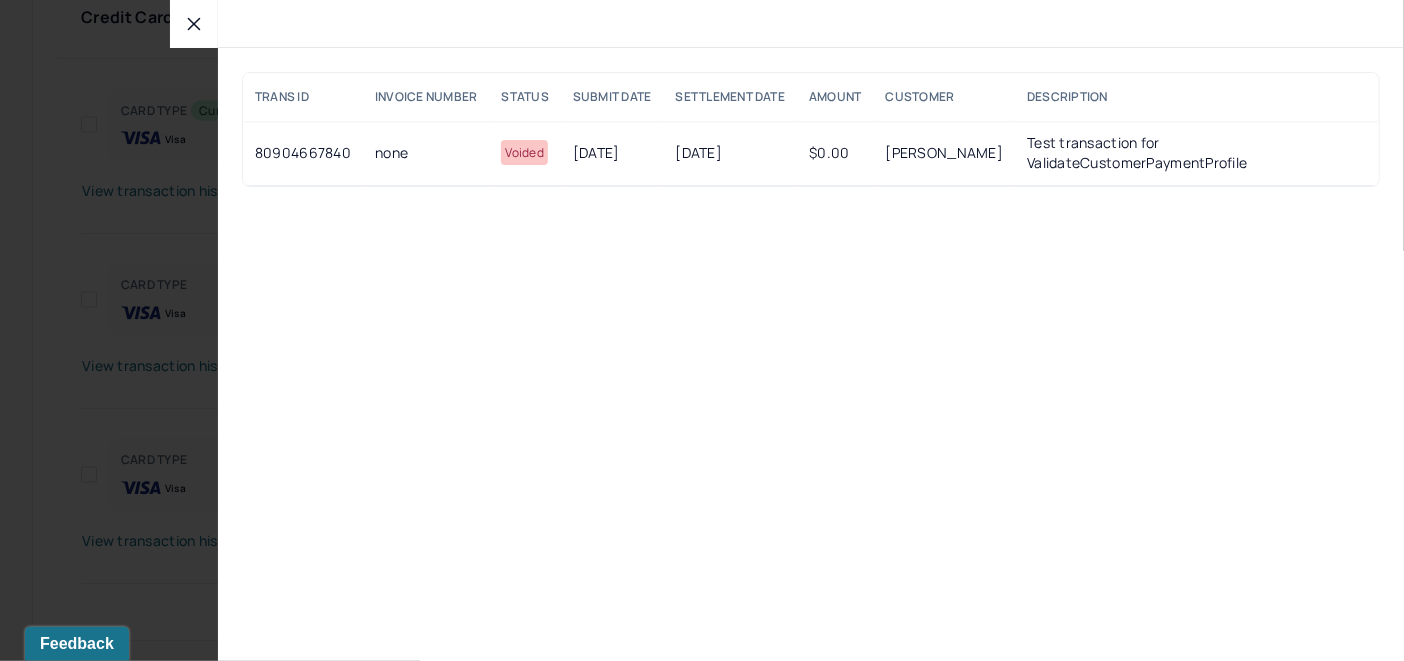 click 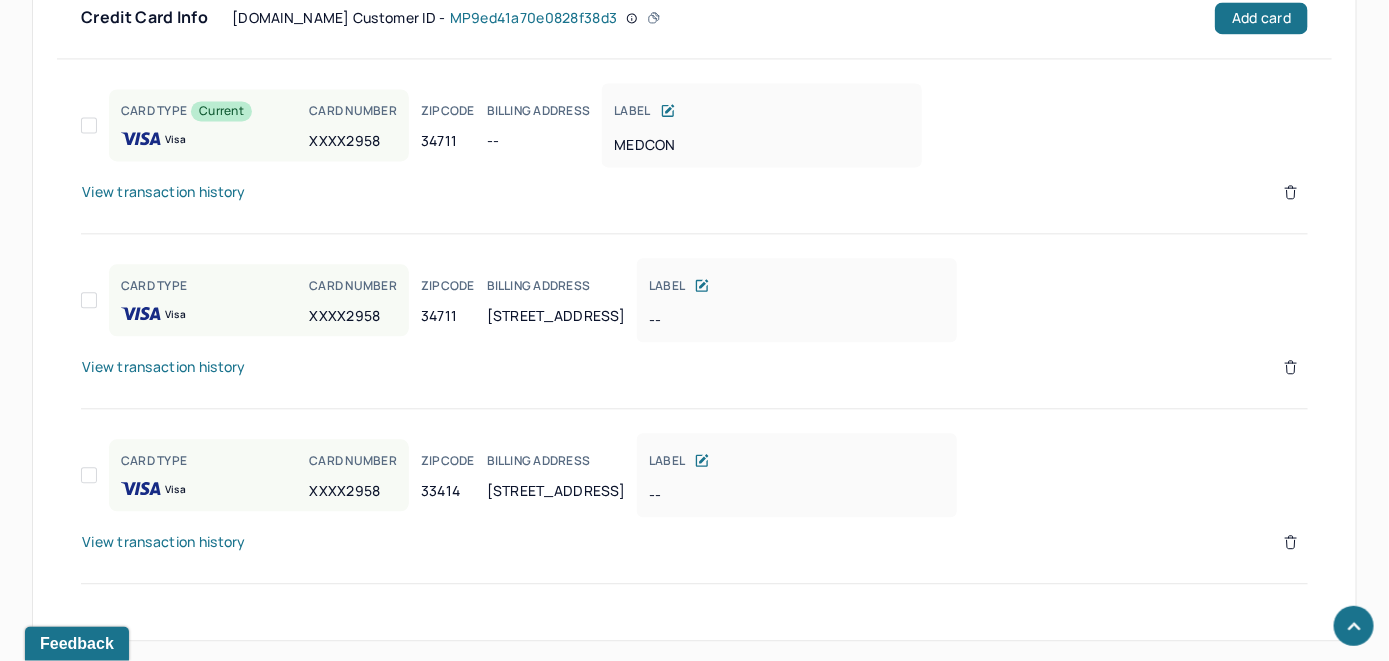 click 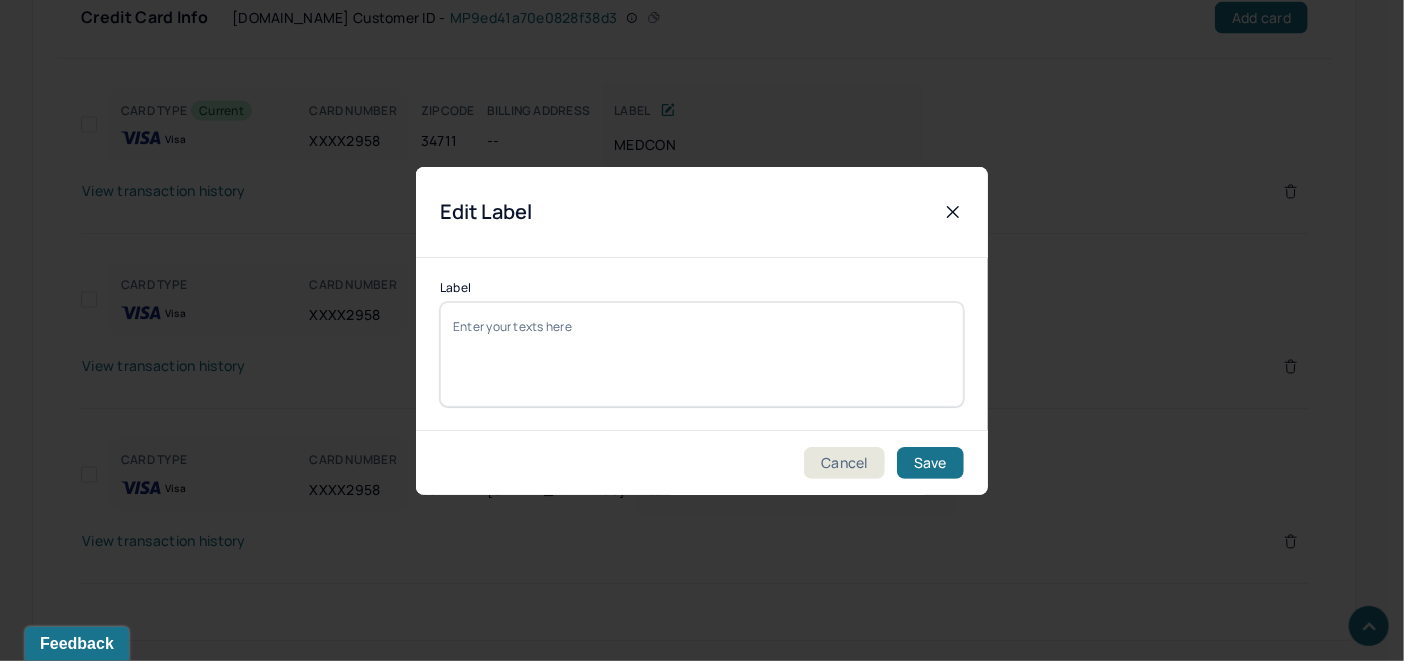 click on "Label" at bounding box center [702, 354] 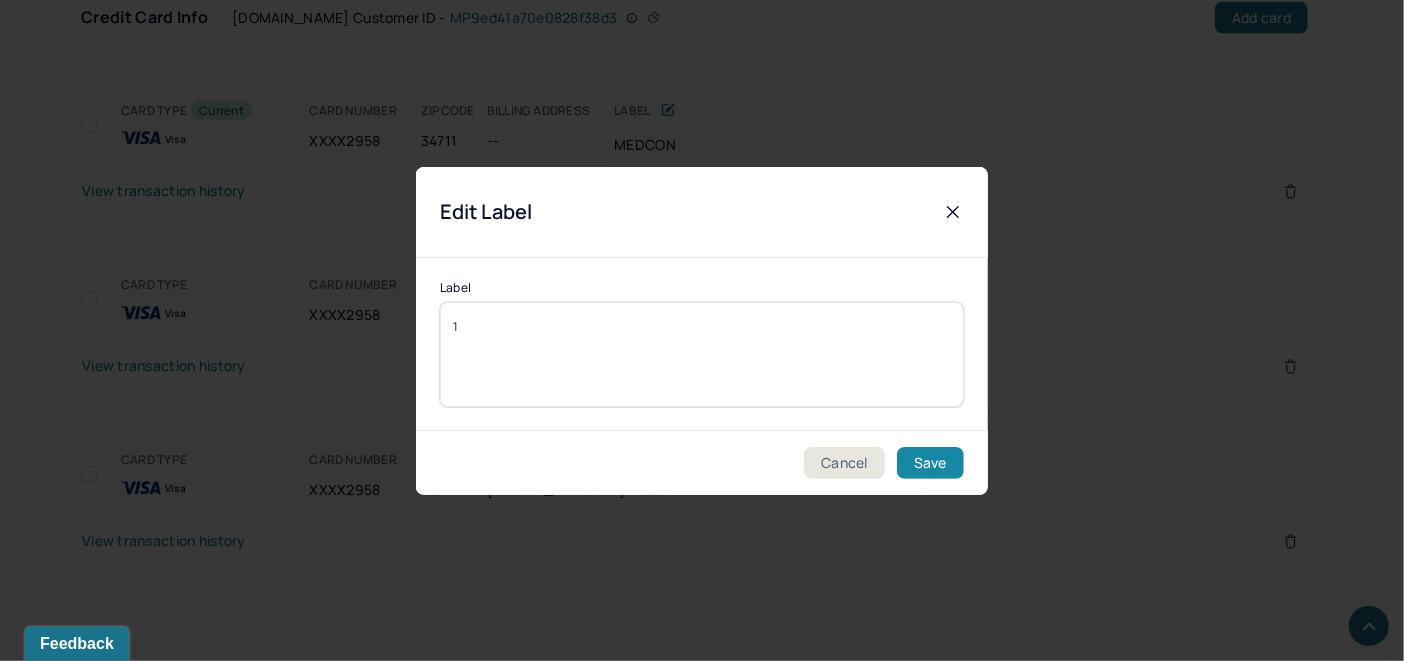 type on "1" 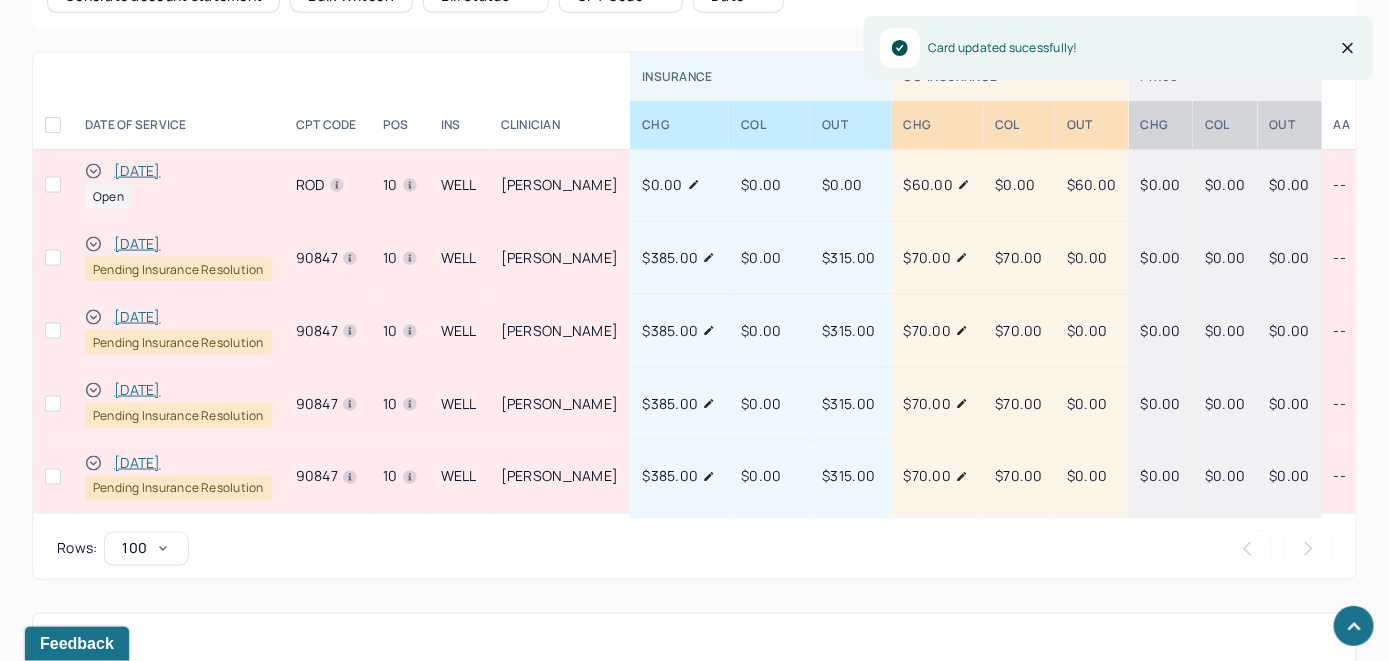scroll, scrollTop: 960, scrollLeft: 0, axis: vertical 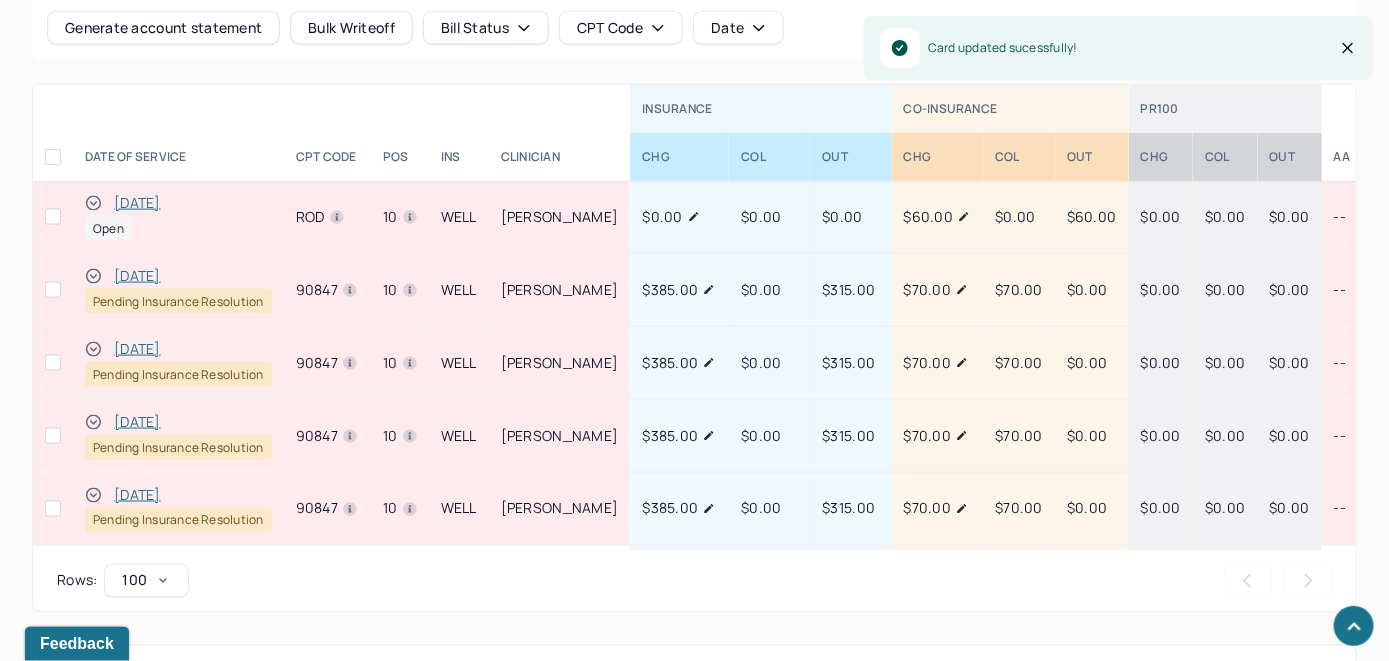 click on "[DATE]" at bounding box center [137, 203] 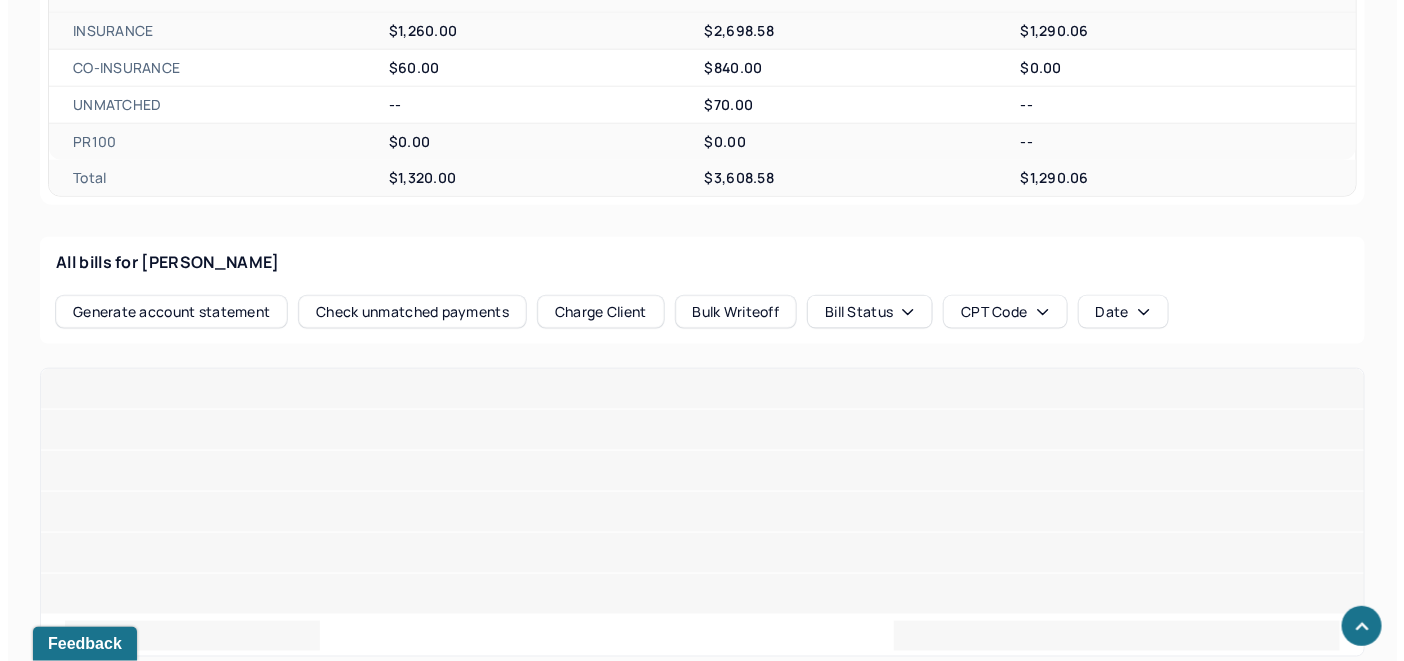 scroll, scrollTop: 888, scrollLeft: 0, axis: vertical 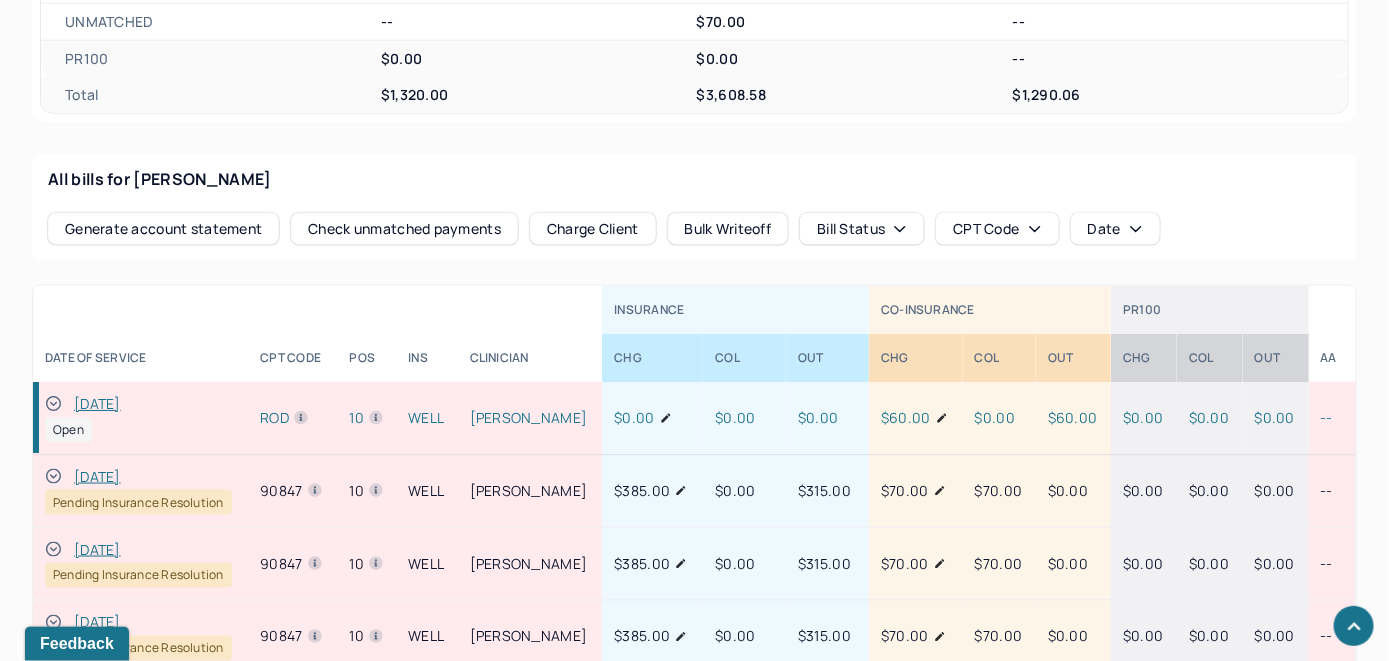 click on "Check unmatched payments" at bounding box center (404, 229) 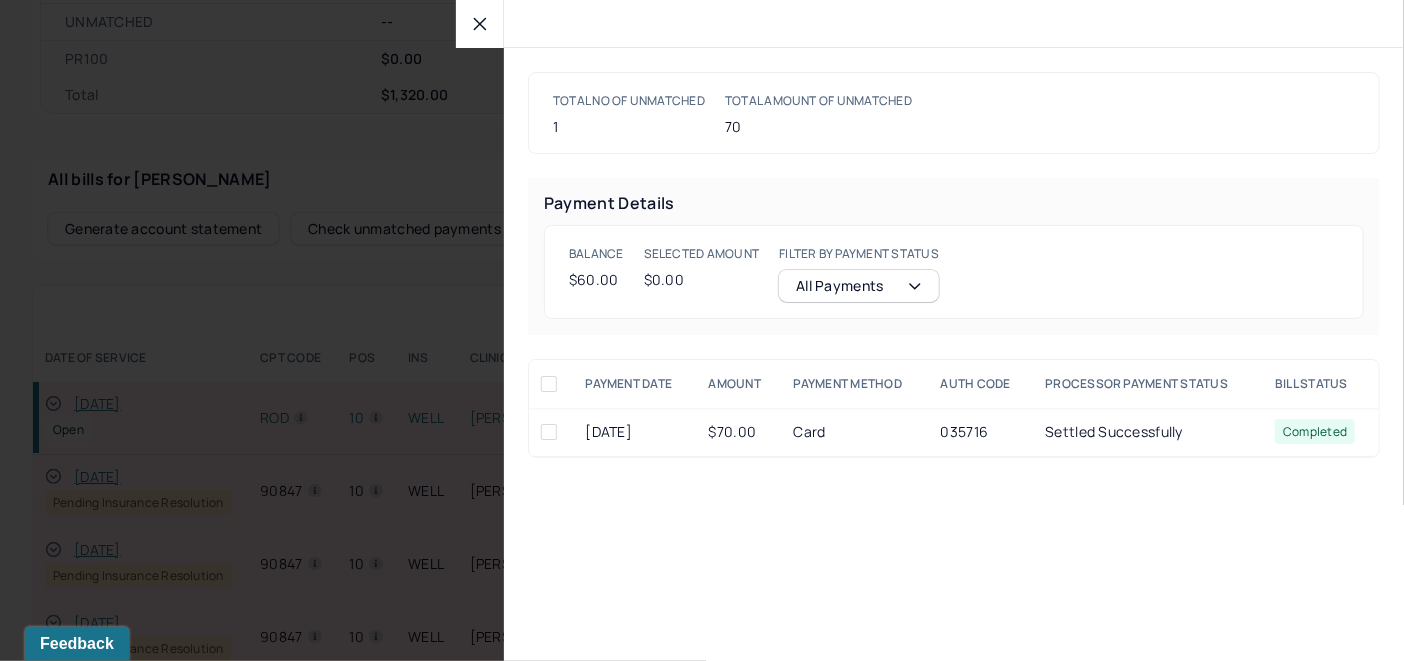 click 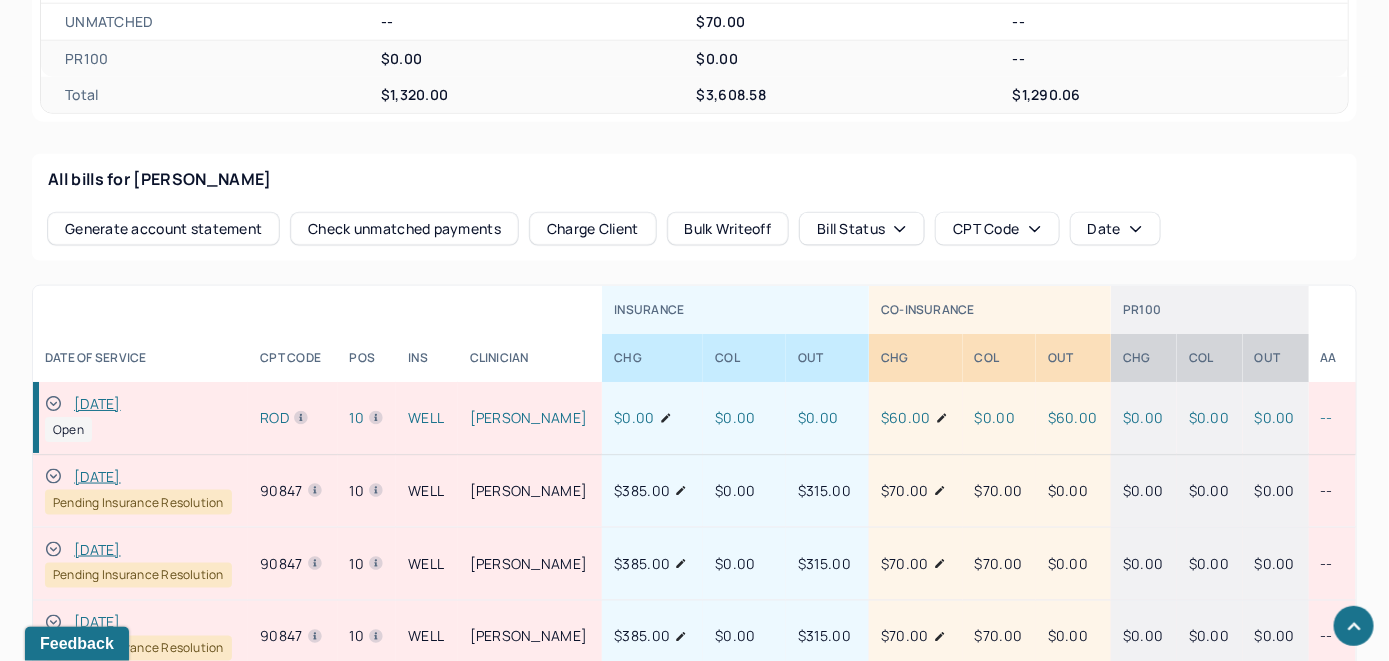 click on "Charge Client" at bounding box center (593, 229) 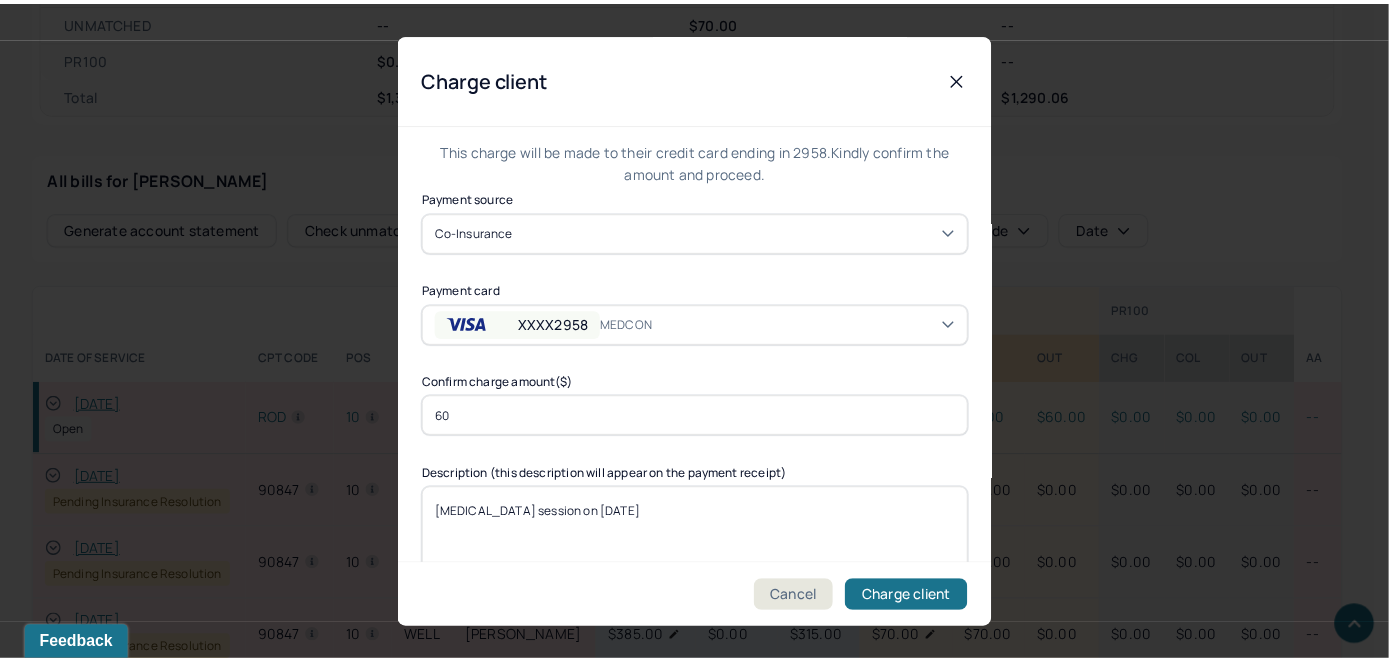 scroll, scrollTop: 100, scrollLeft: 0, axis: vertical 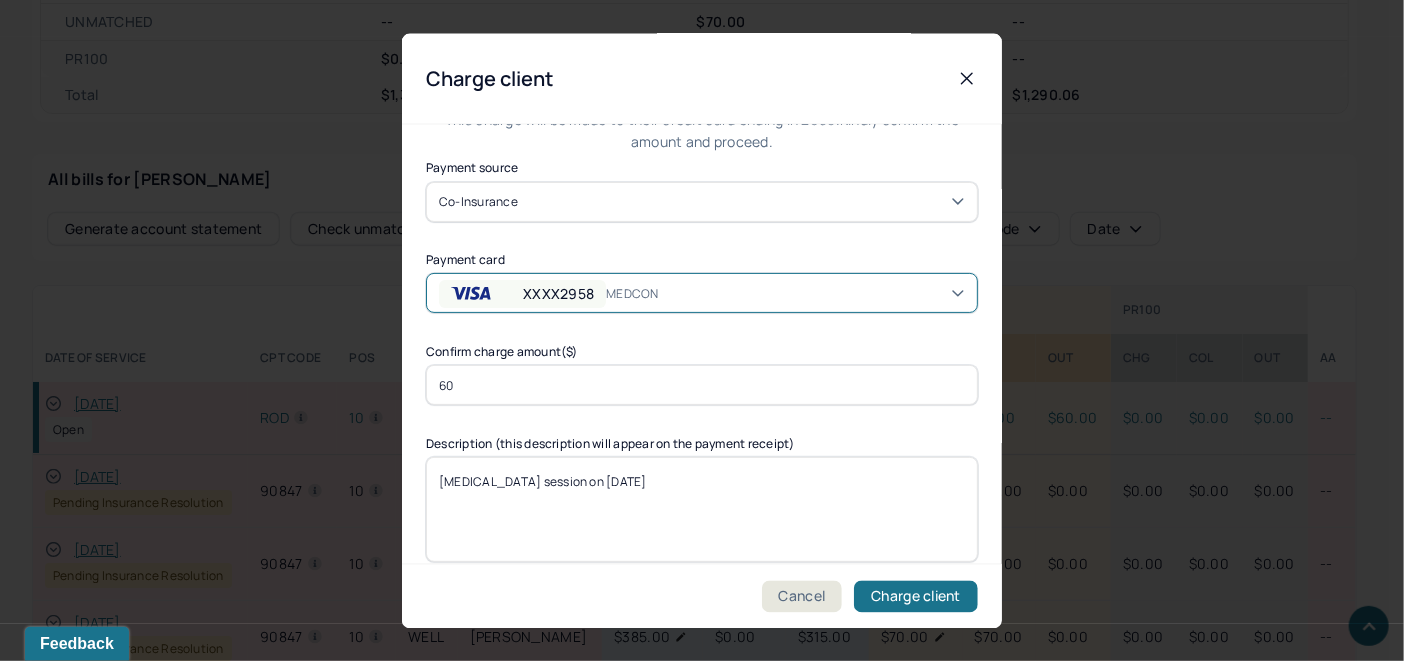 click on "XXXX2958 MEDCON" at bounding box center (702, 293) 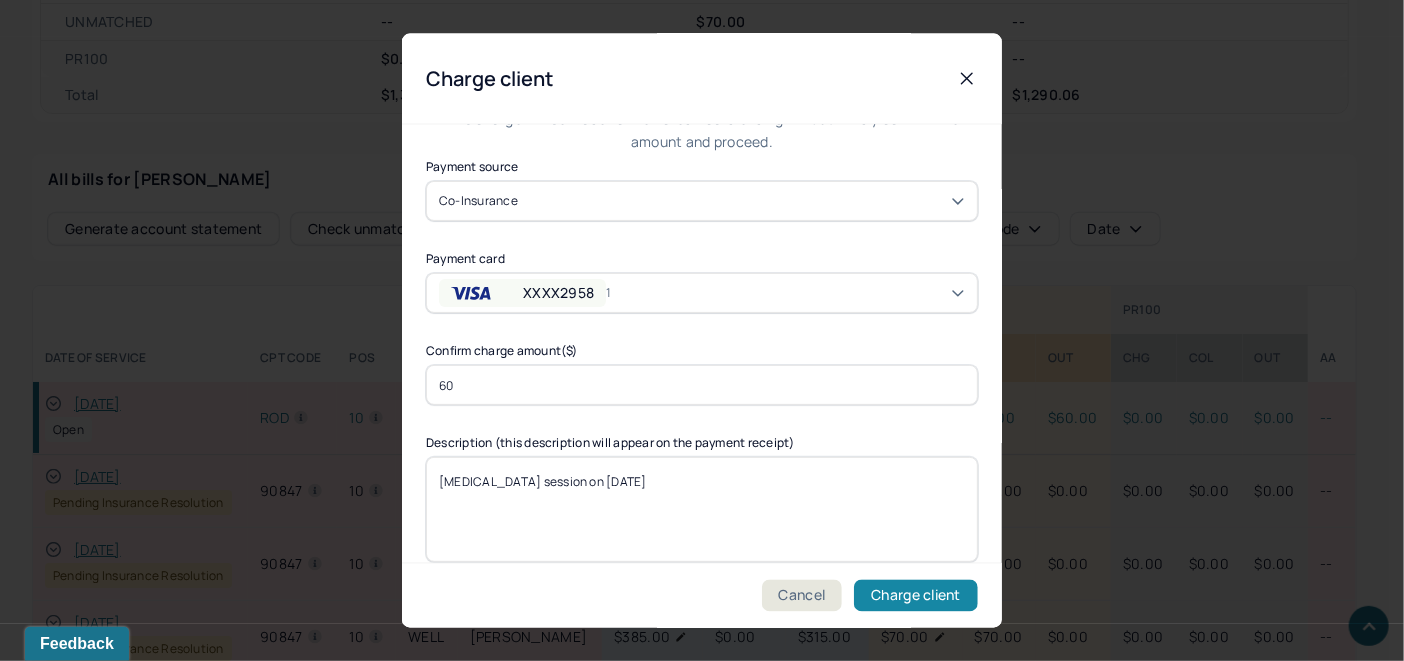 click on "Charge client" at bounding box center [916, 596] 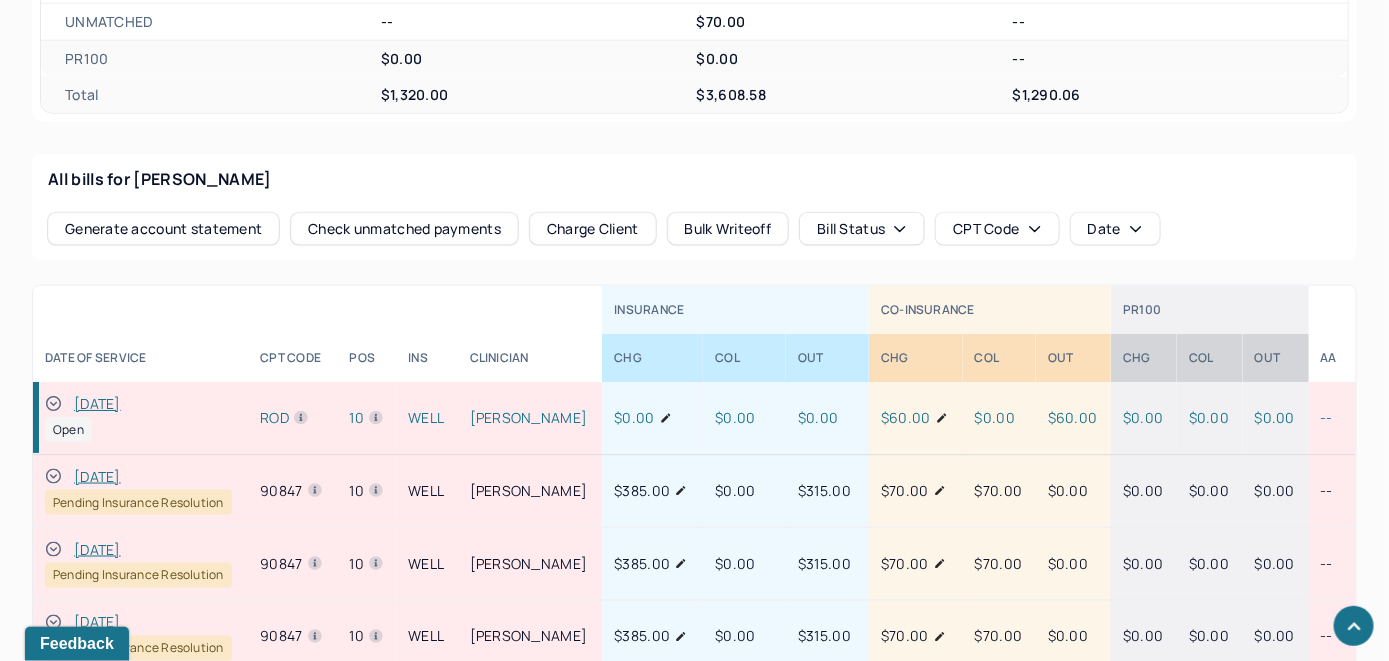 drag, startPoint x: 57, startPoint y: 384, endPoint x: 75, endPoint y: 374, distance: 20.59126 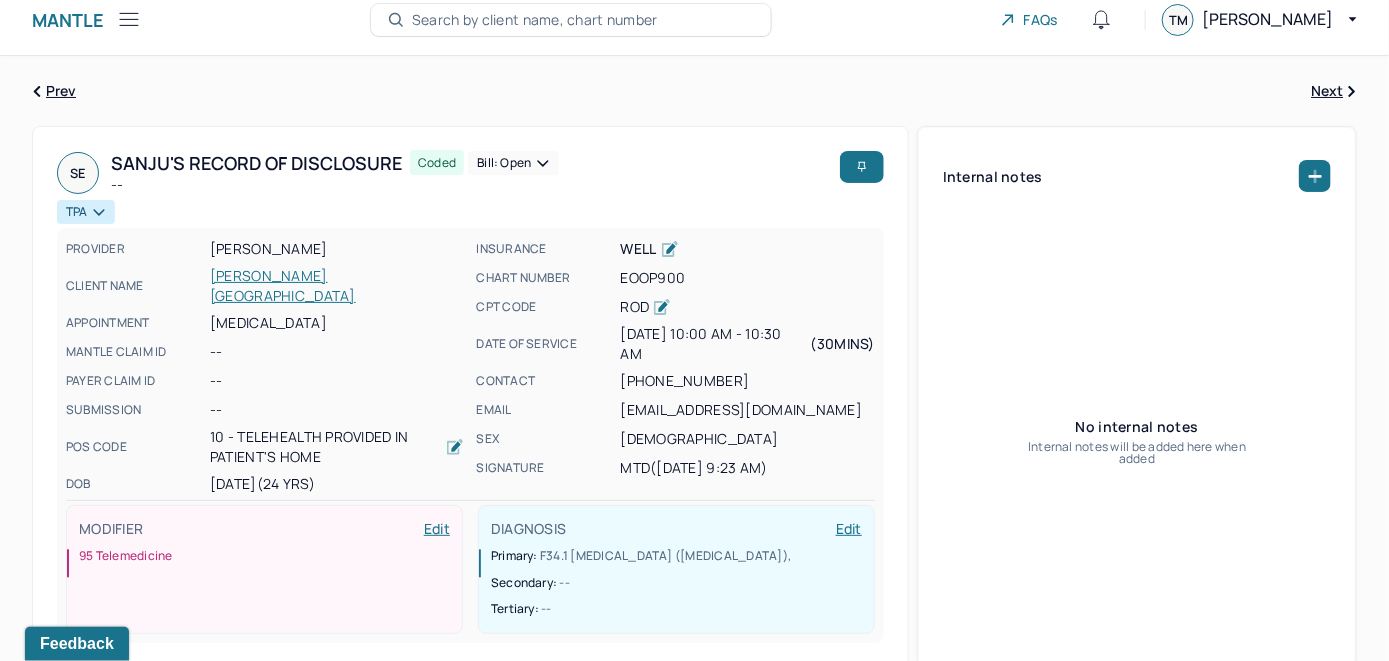scroll, scrollTop: 0, scrollLeft: 0, axis: both 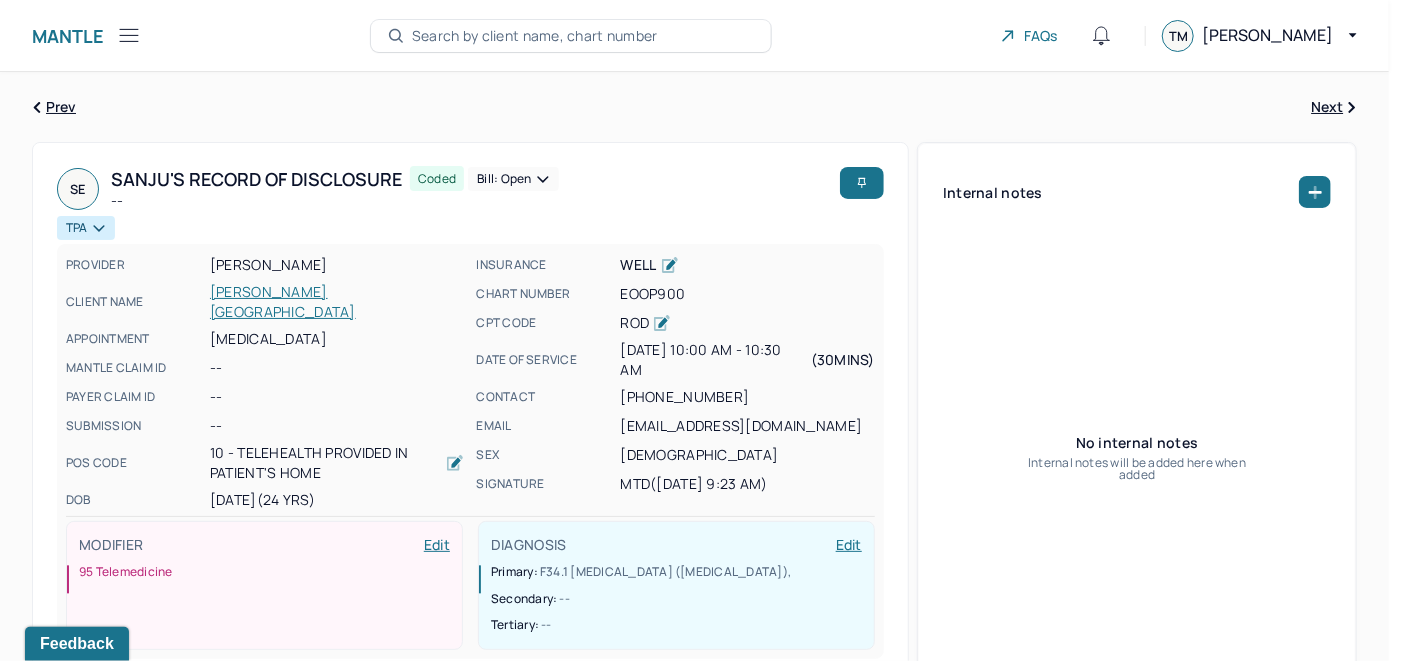 click on "Bill: Open" at bounding box center [513, 179] 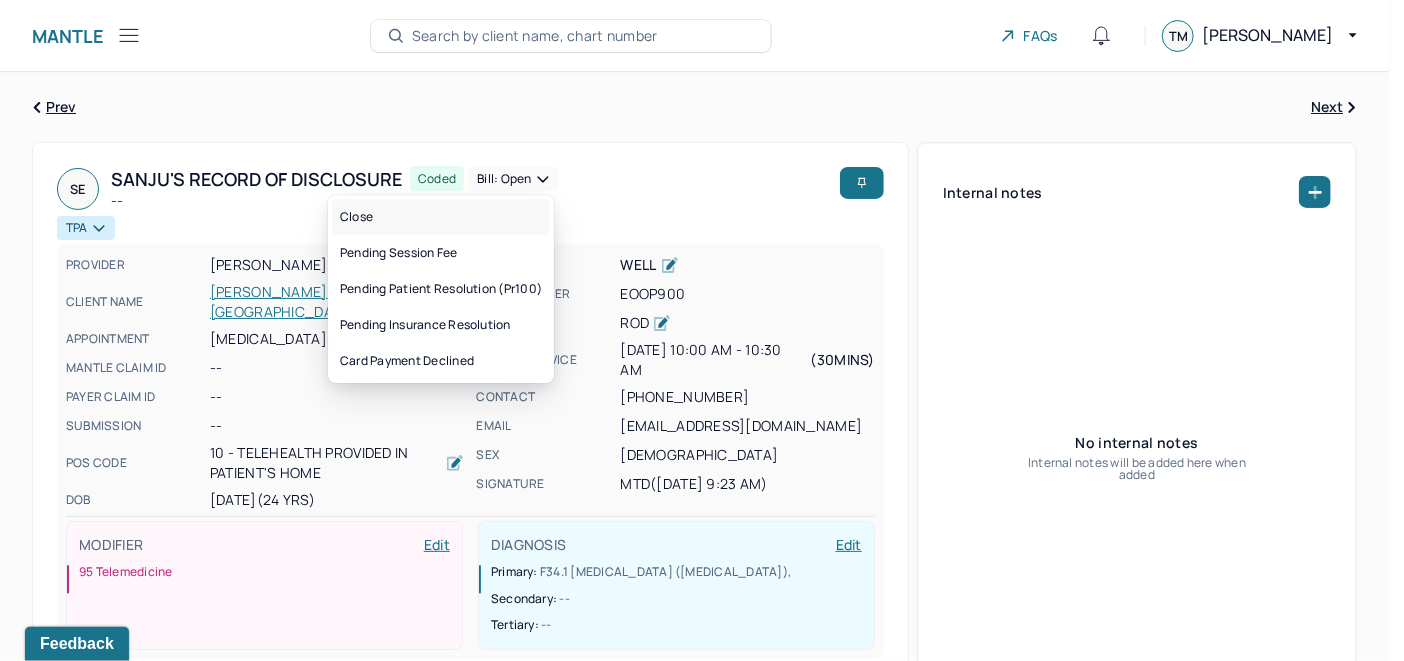 click on "Close" at bounding box center [441, 217] 